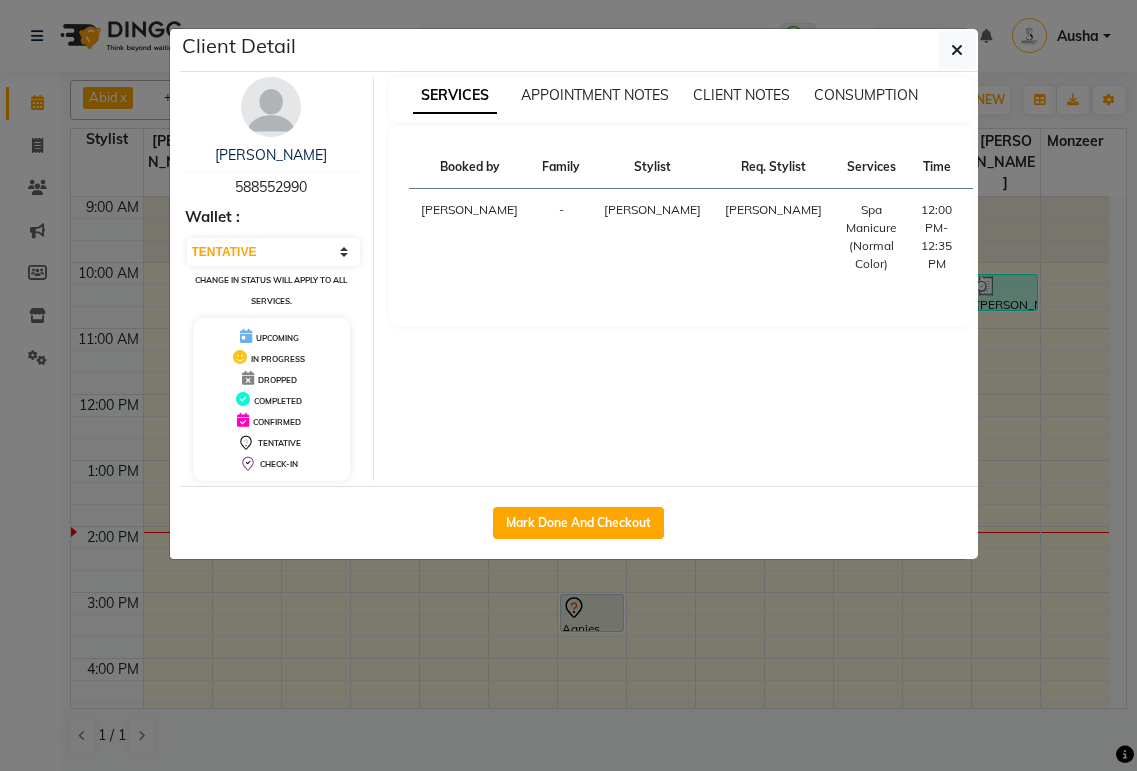 select on "7" 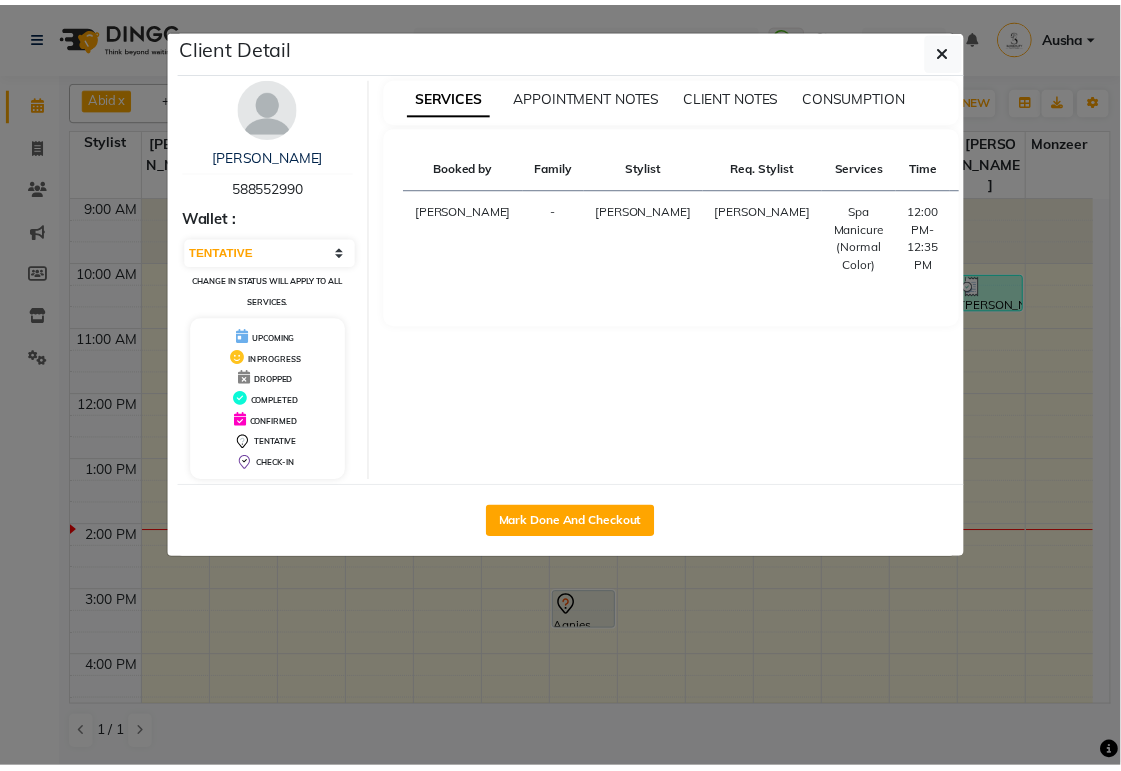 scroll, scrollTop: 0, scrollLeft: 0, axis: both 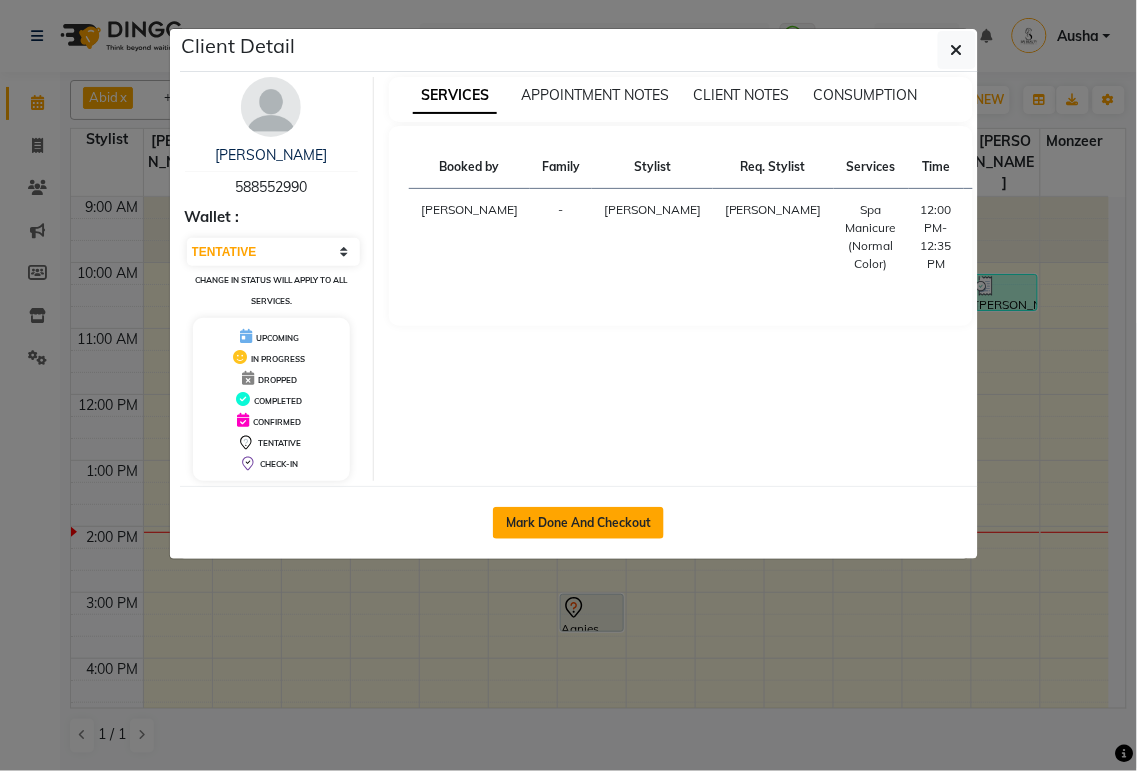 click on "Mark Done And Checkout" 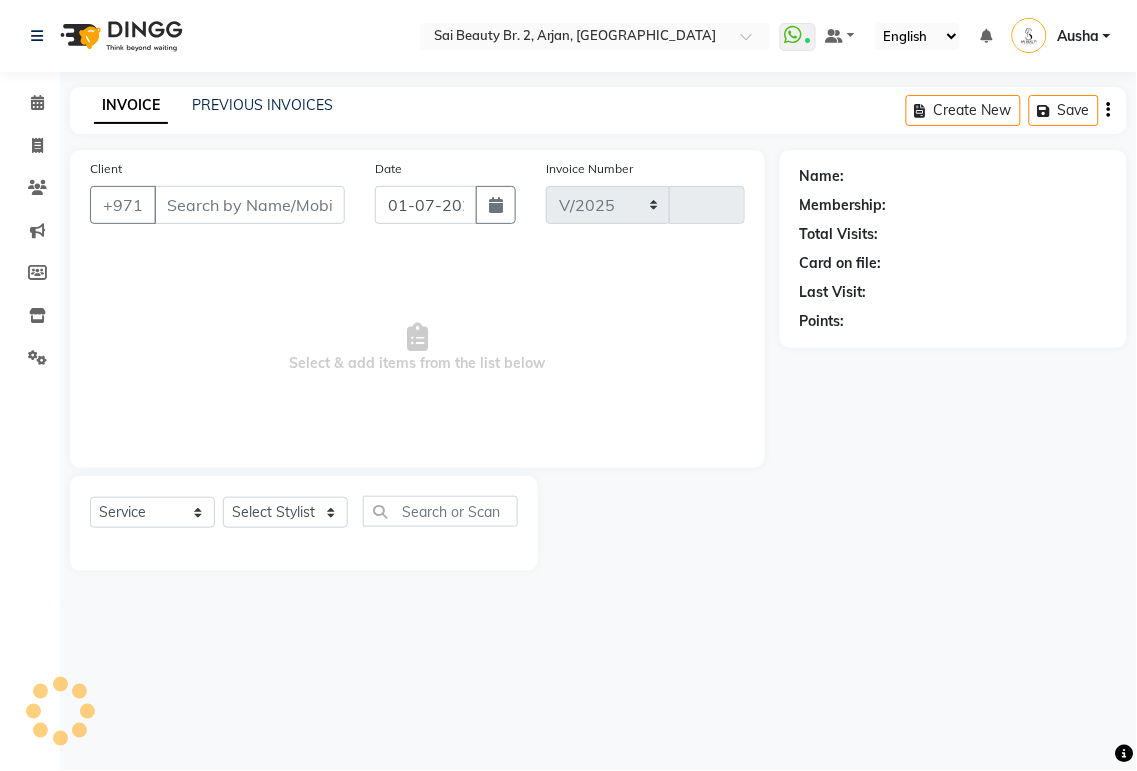 select on "6956" 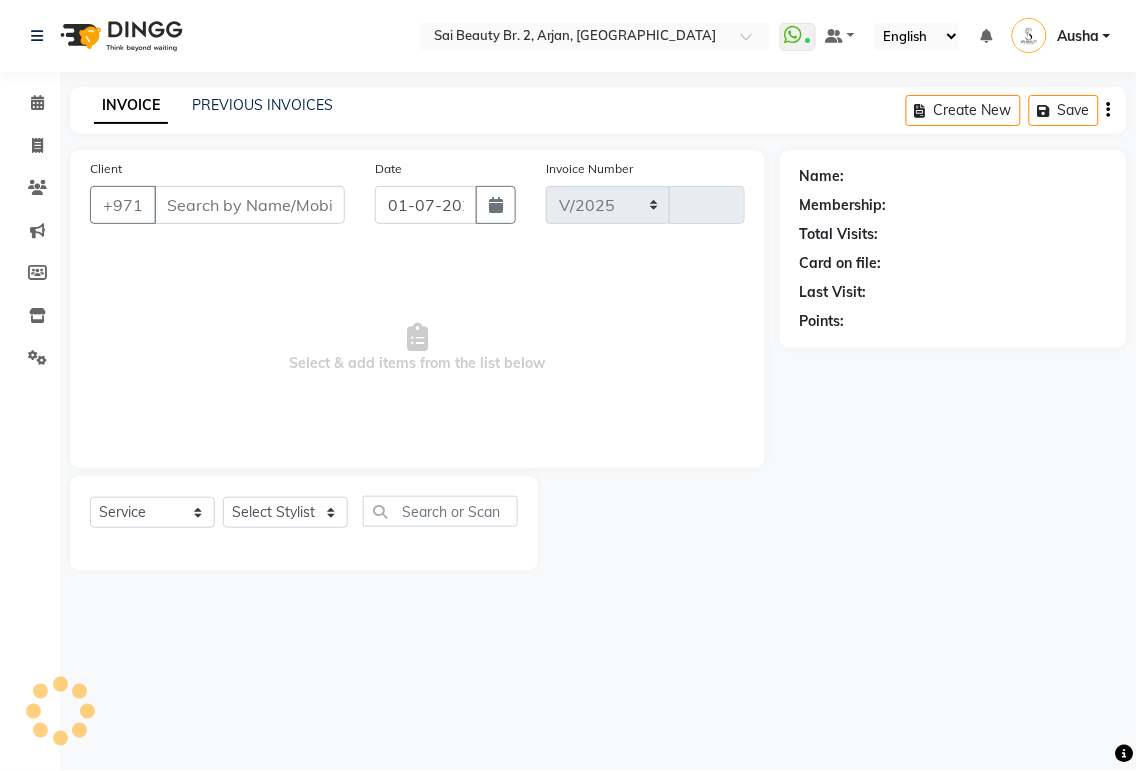 type on "1173" 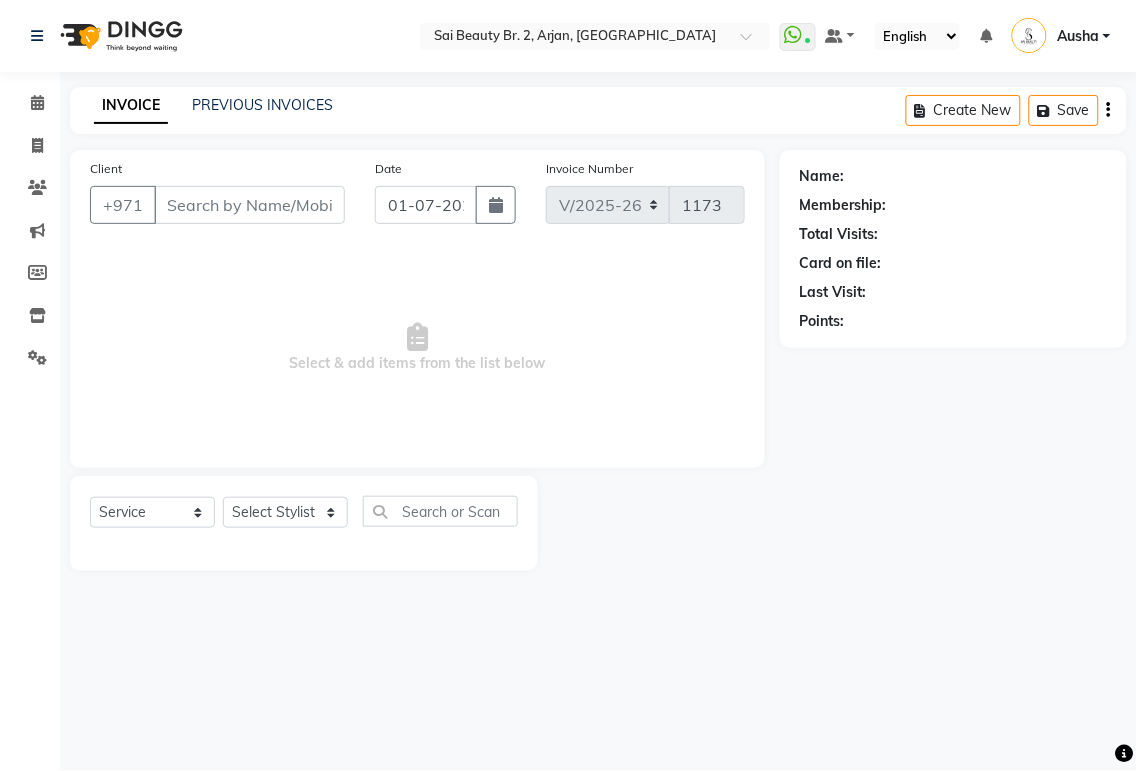 type on "588552990" 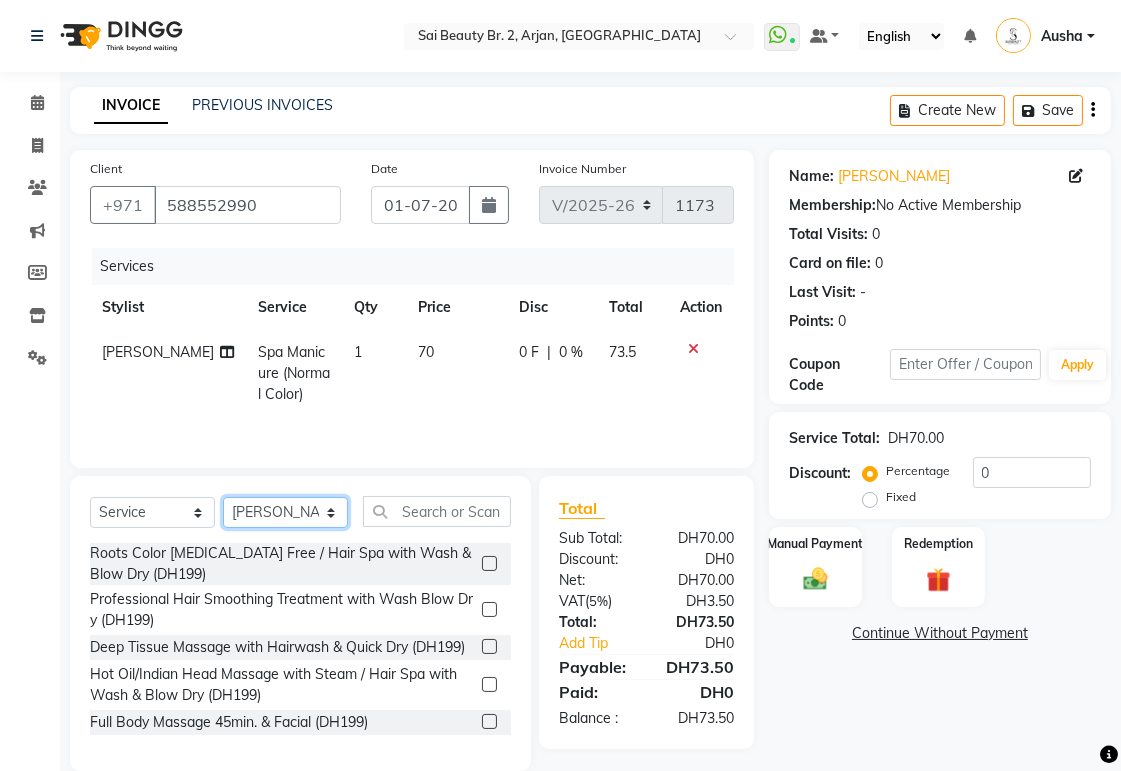 click on "Select Stylist [PERSON_NAME][MEDICAL_DATA] [PERSON_NAME] [PERSON_NAME] [PERSON_NAME] [PERSON_NAME] Gita [PERSON_NAME] monzeer Shree [PERSON_NAME] [PERSON_NAME]" 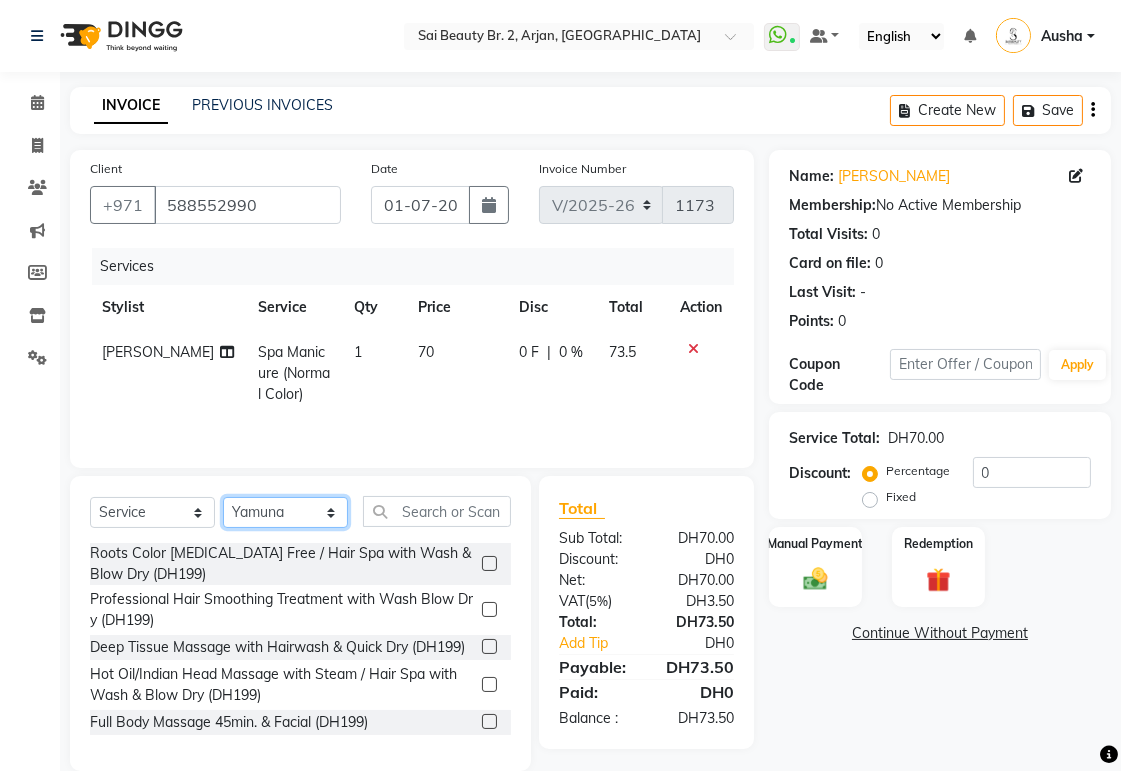 click on "Select Stylist [PERSON_NAME][MEDICAL_DATA] [PERSON_NAME] [PERSON_NAME] [PERSON_NAME] [PERSON_NAME] Gita [PERSON_NAME] monzeer Shree [PERSON_NAME] [PERSON_NAME]" 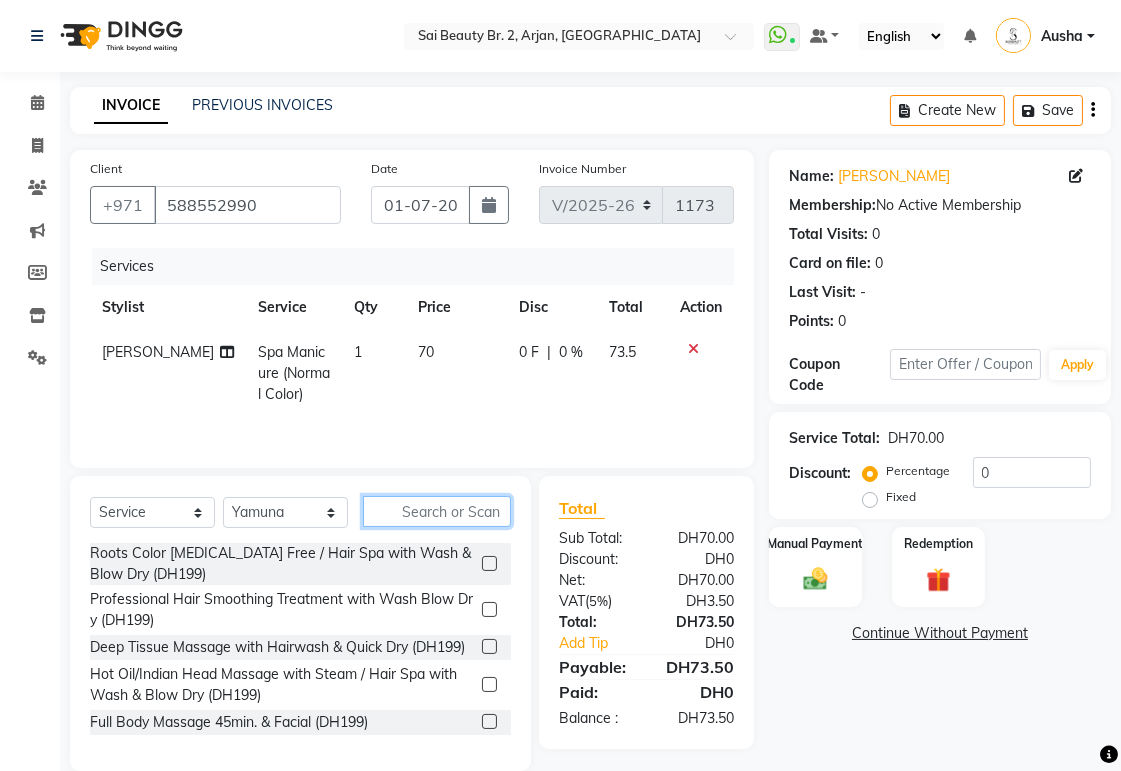 click 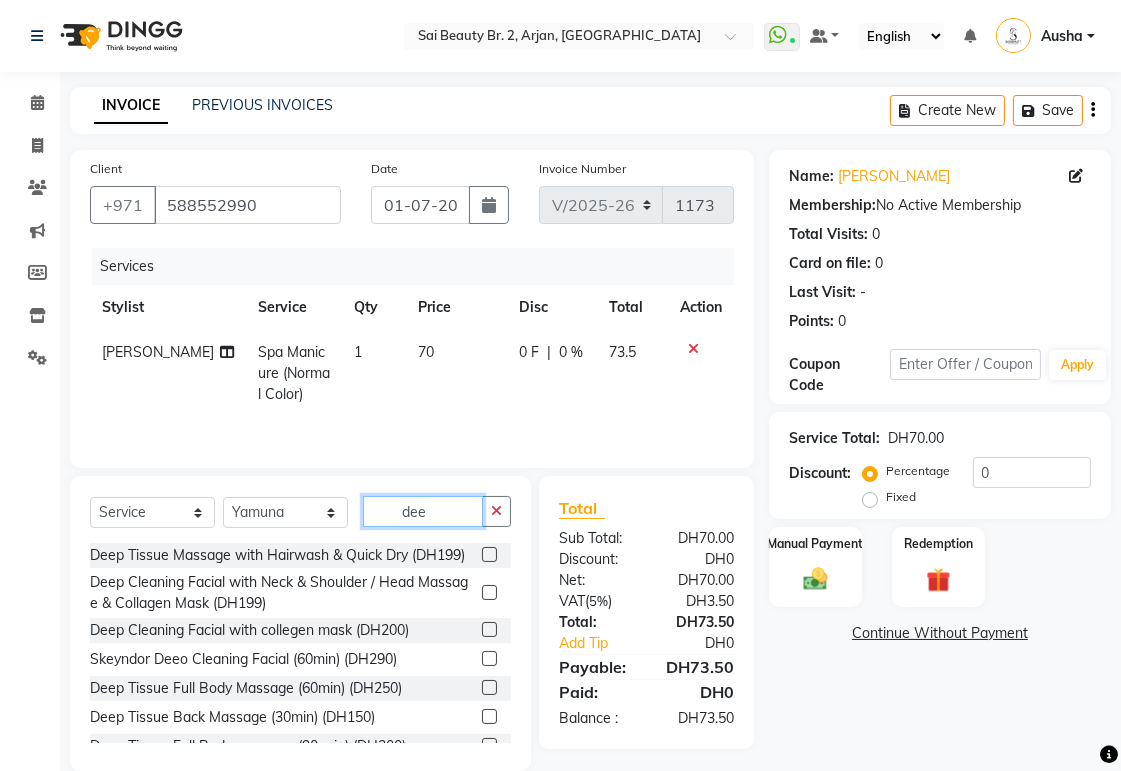 type on "dee" 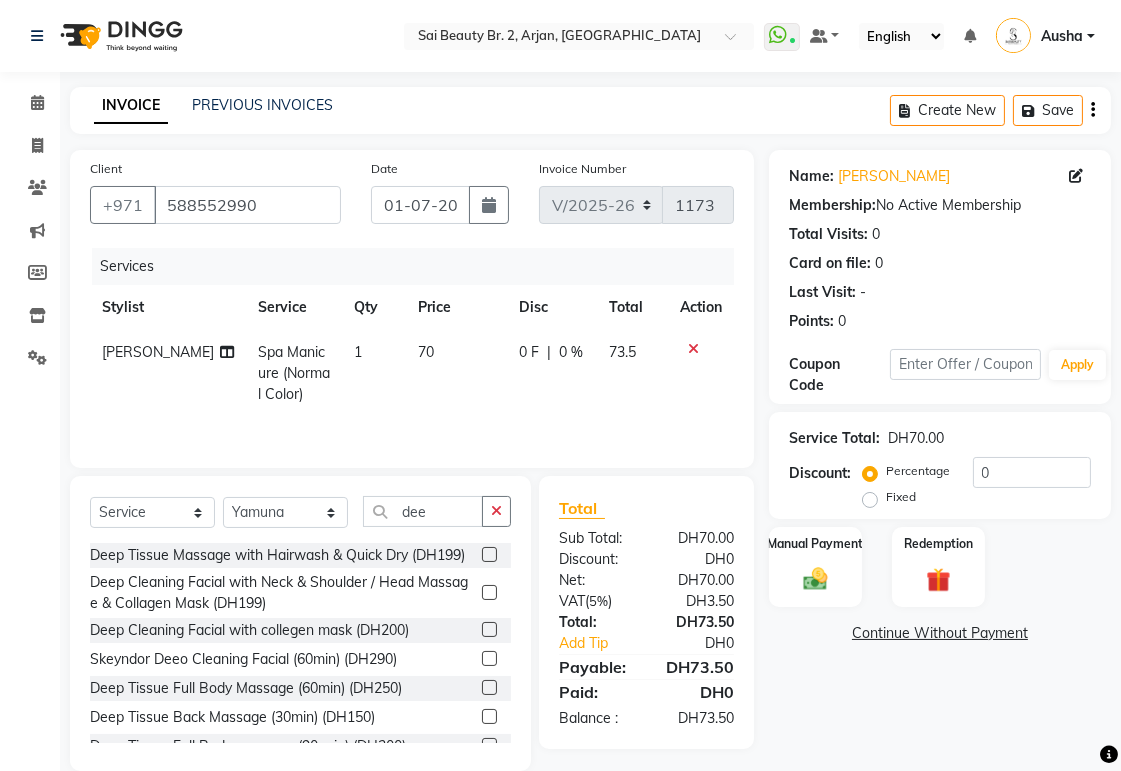 click 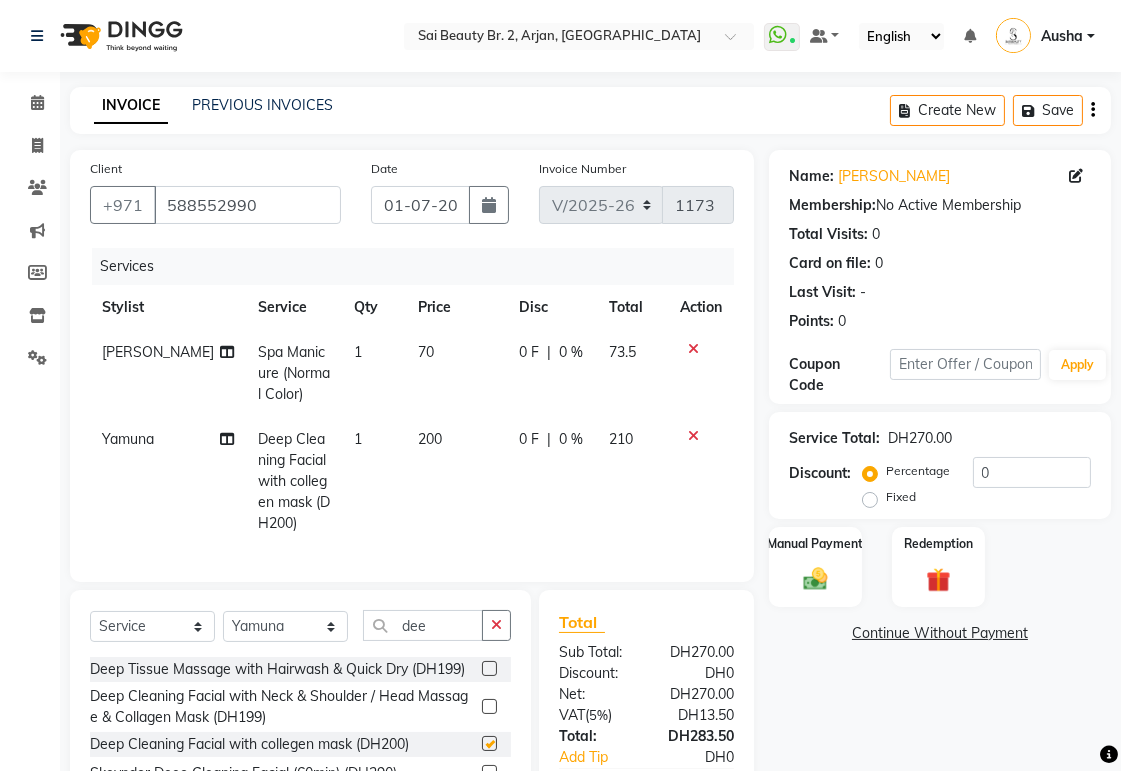 checkbox on "false" 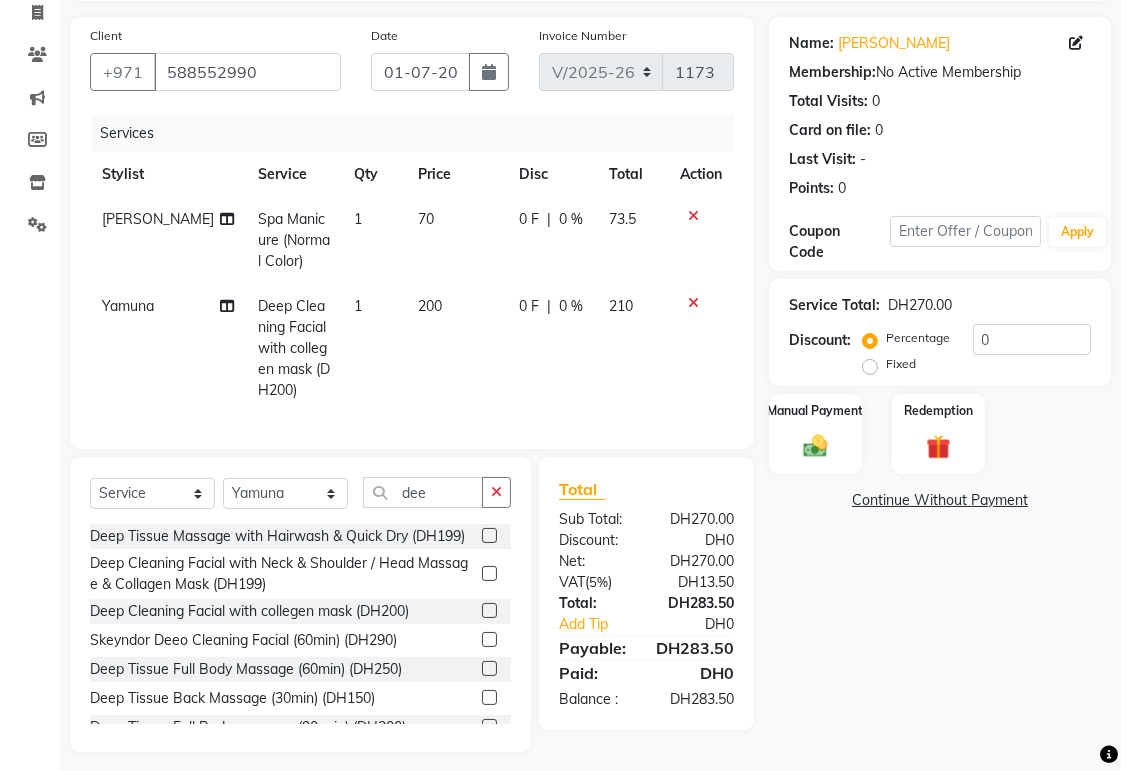 scroll, scrollTop: 161, scrollLeft: 0, axis: vertical 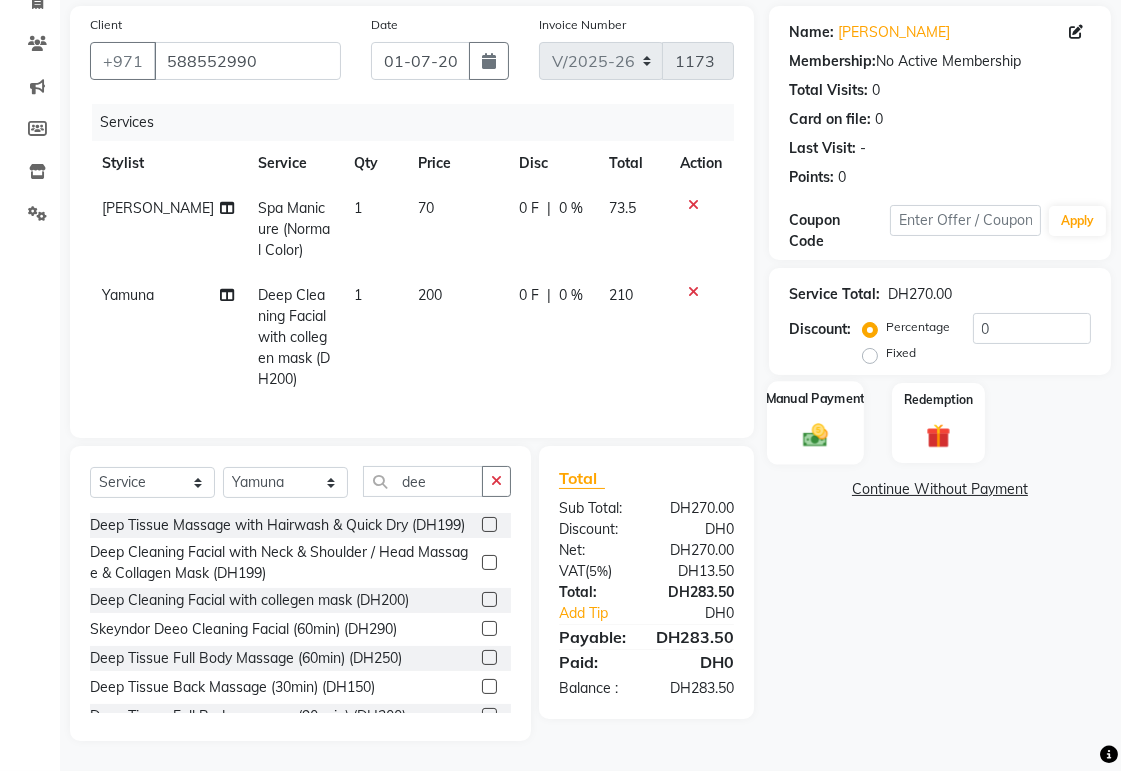 click 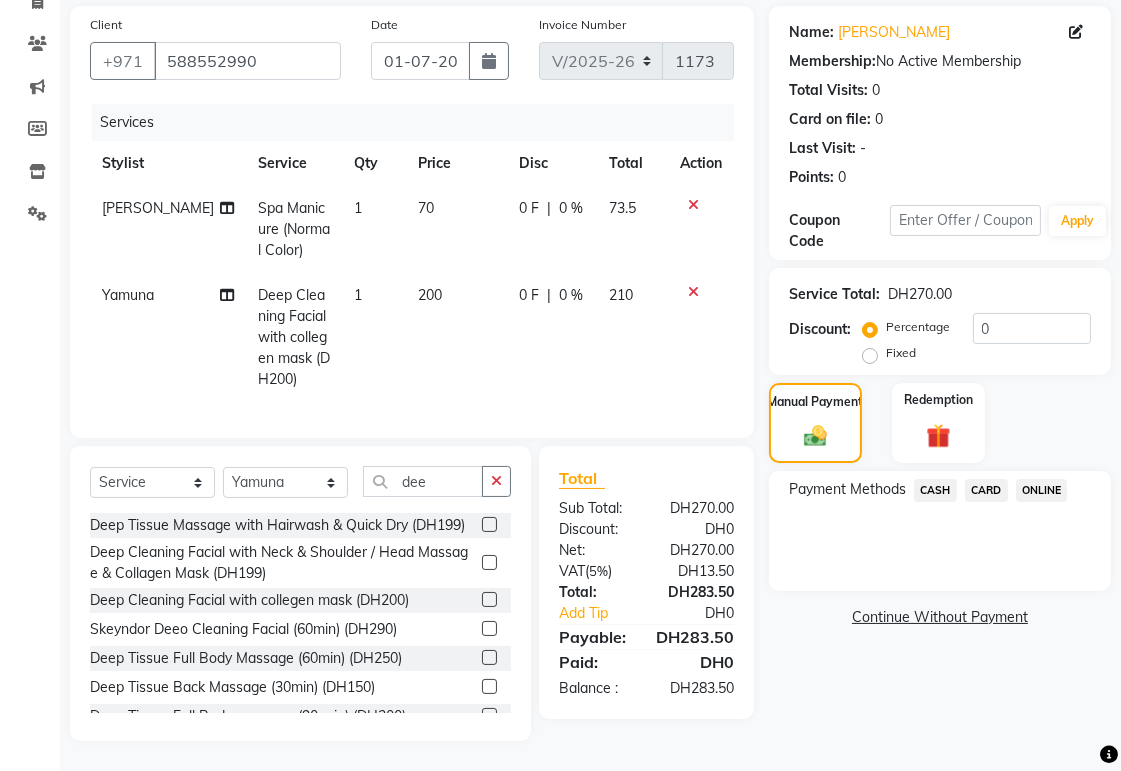 click on "CARD" 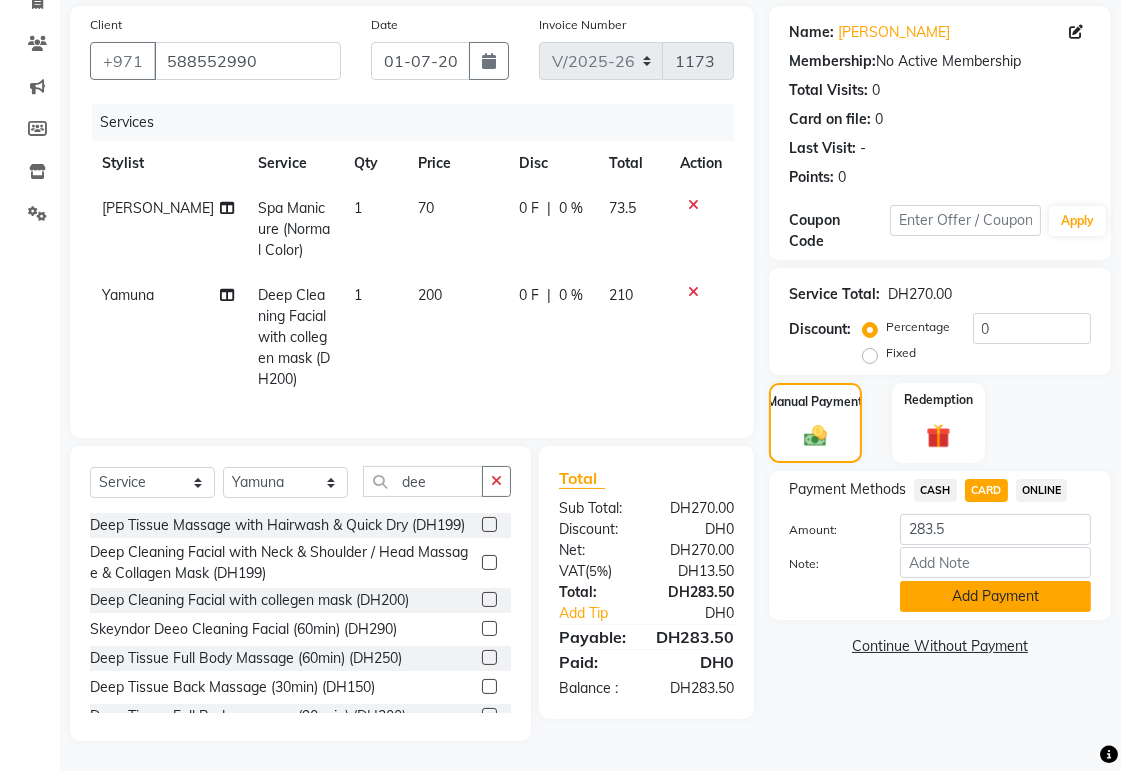 click on "Add Payment" 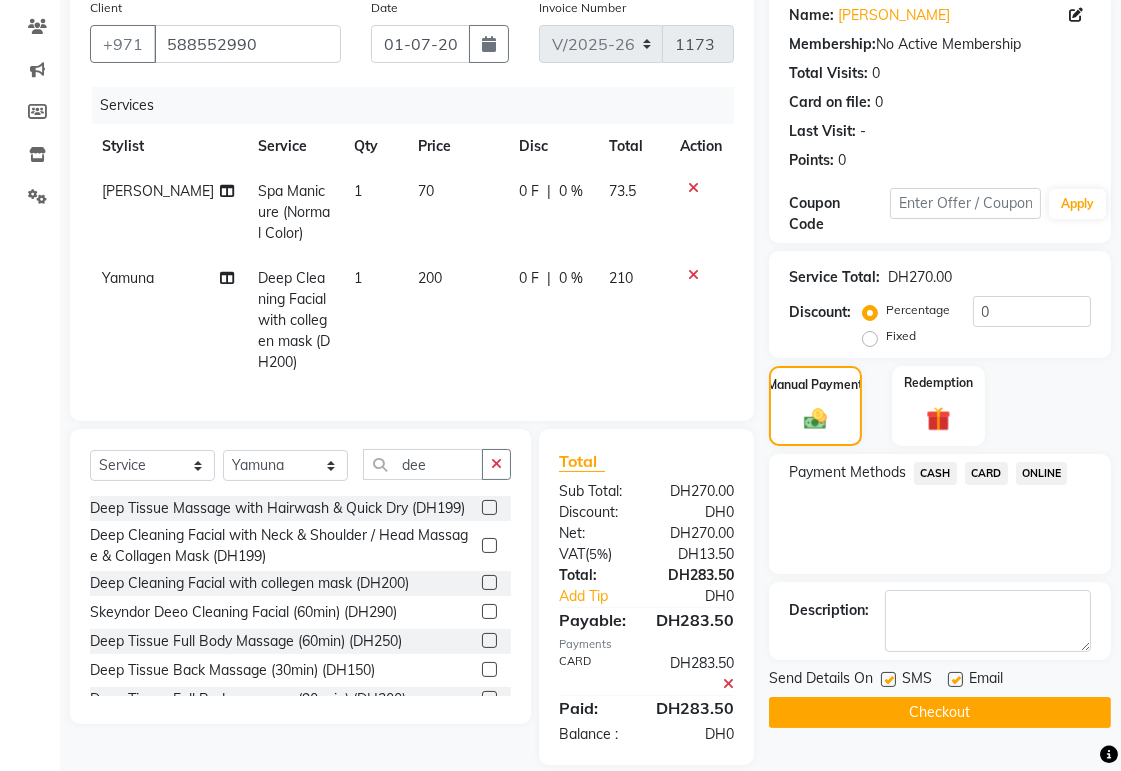 click on "Checkout" 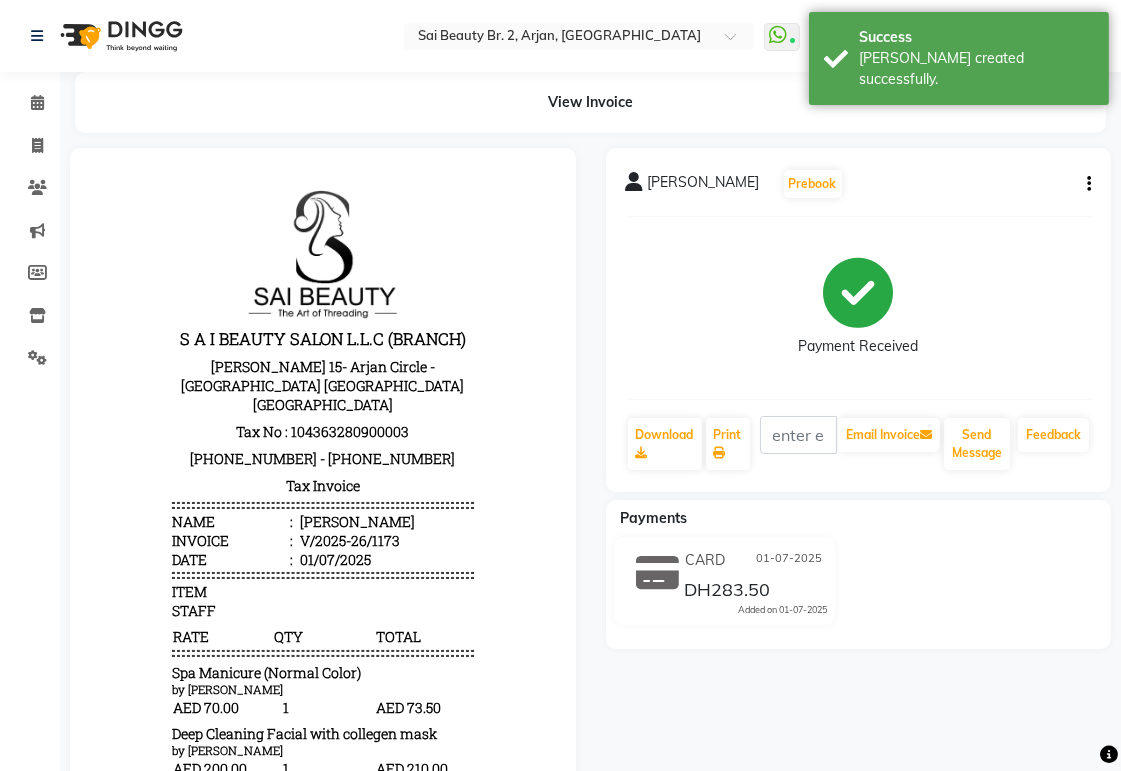 scroll, scrollTop: 0, scrollLeft: 0, axis: both 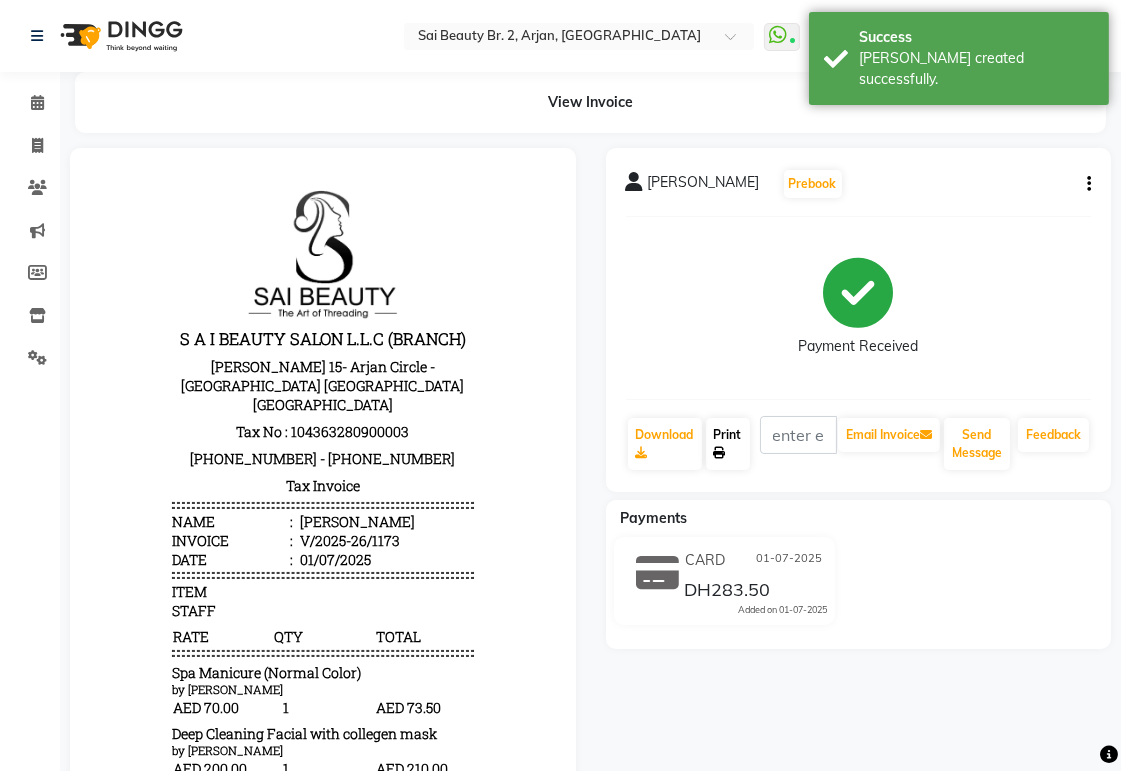 click 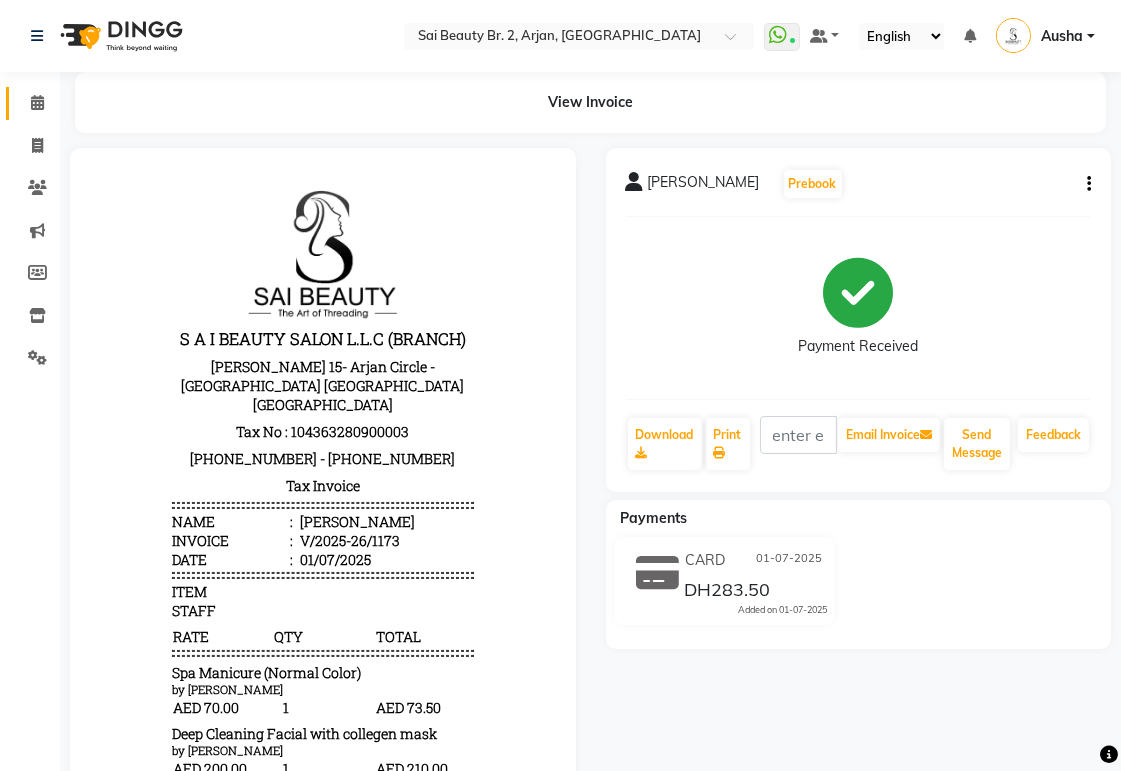 click 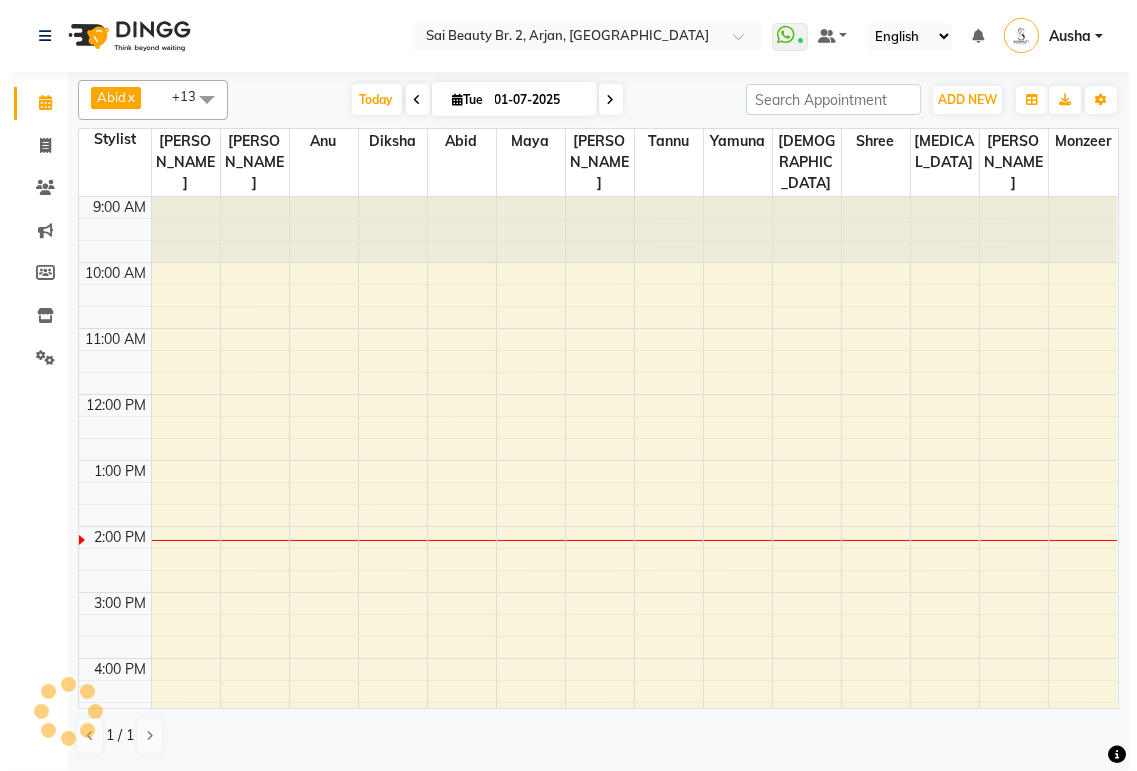scroll, scrollTop: 0, scrollLeft: 0, axis: both 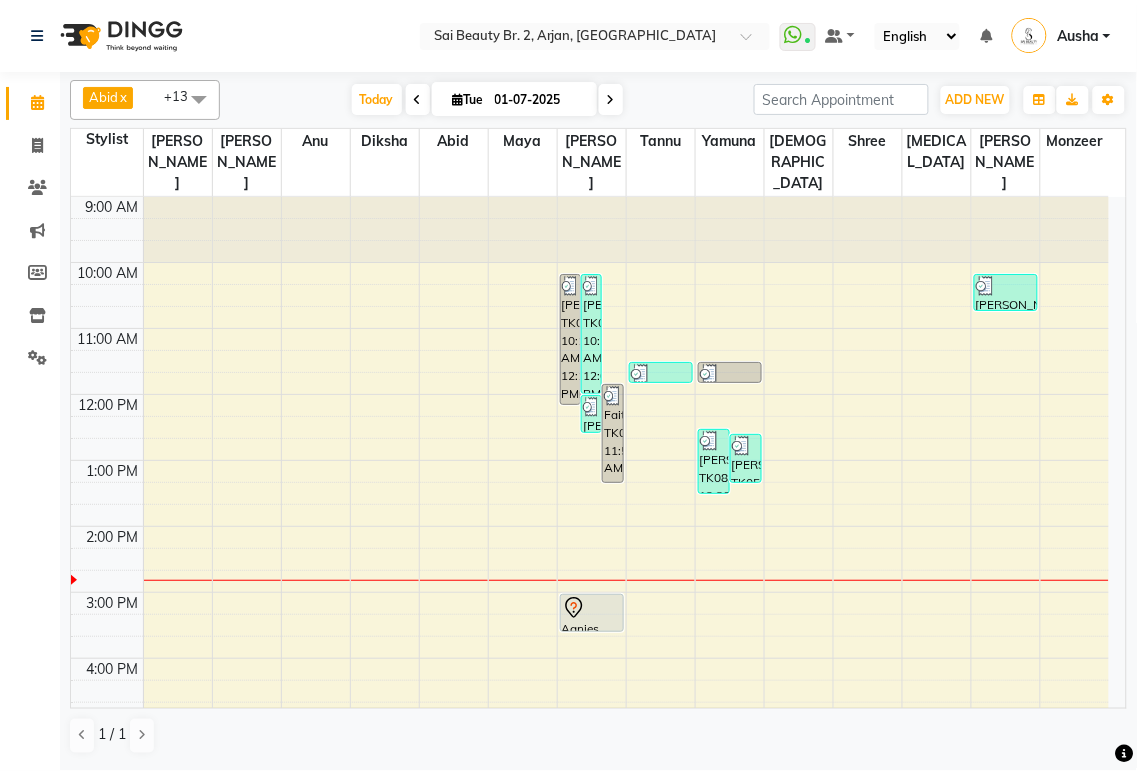 click 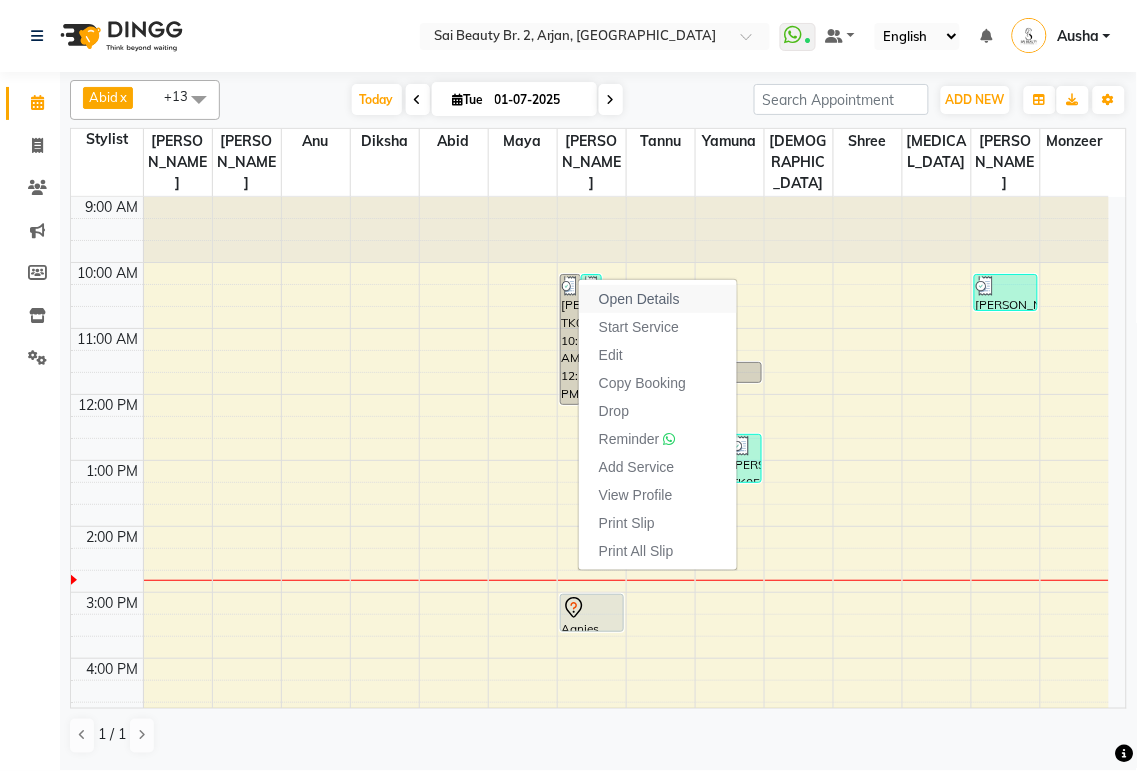 click on "Open Details" at bounding box center [639, 299] 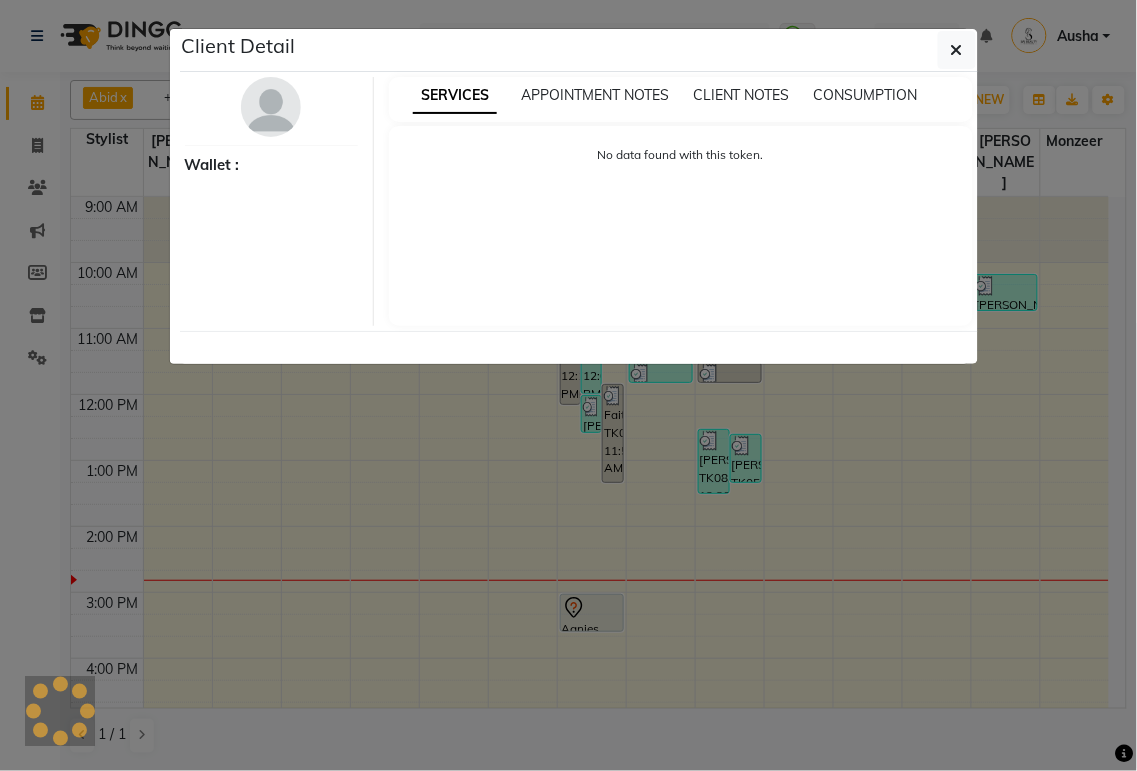 select on "7" 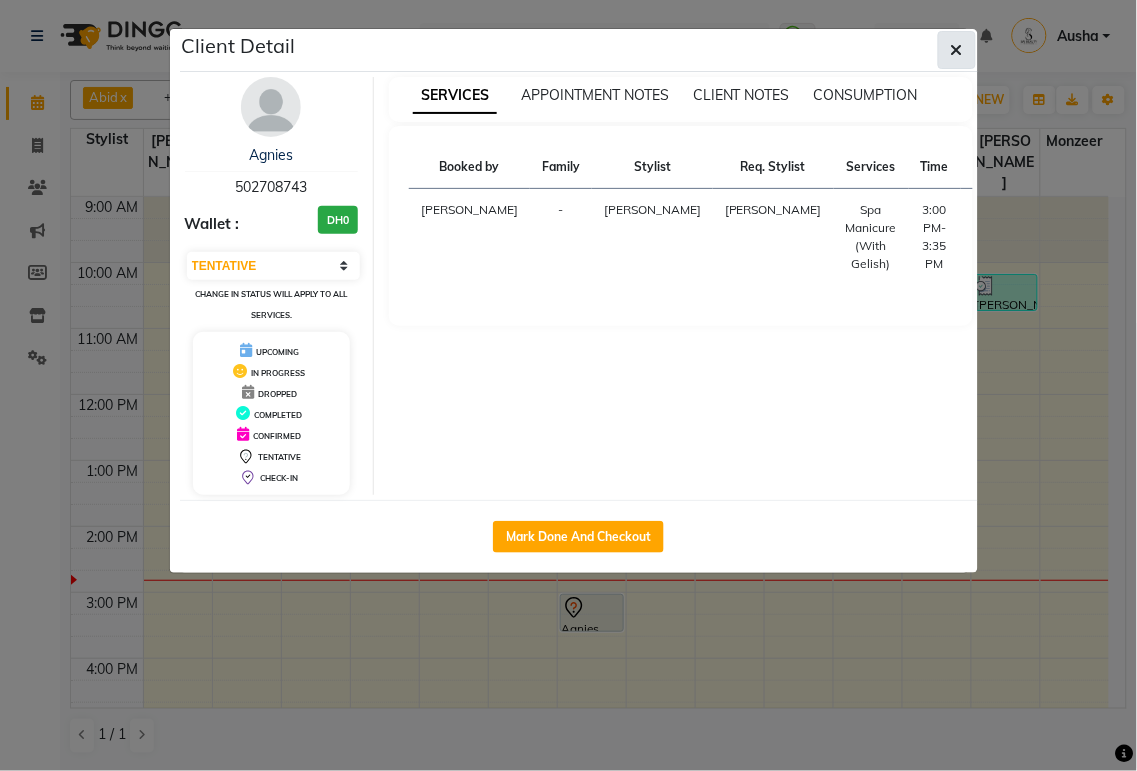 click 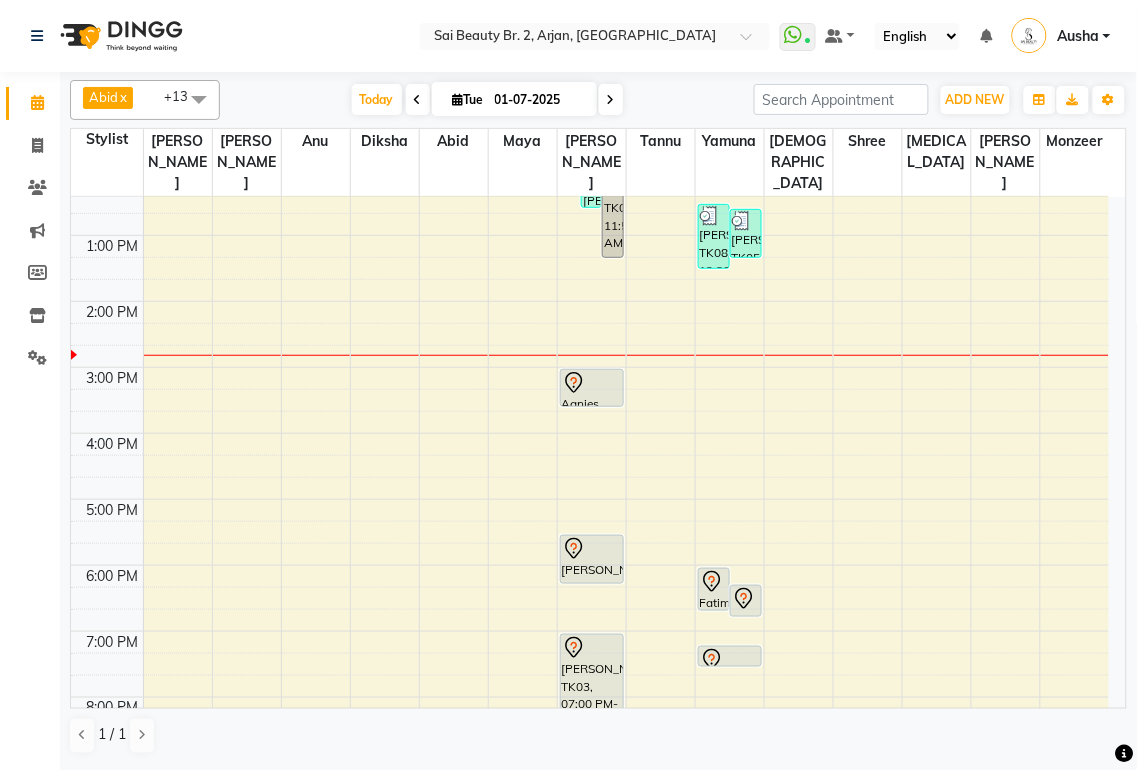 scroll, scrollTop: 228, scrollLeft: 0, axis: vertical 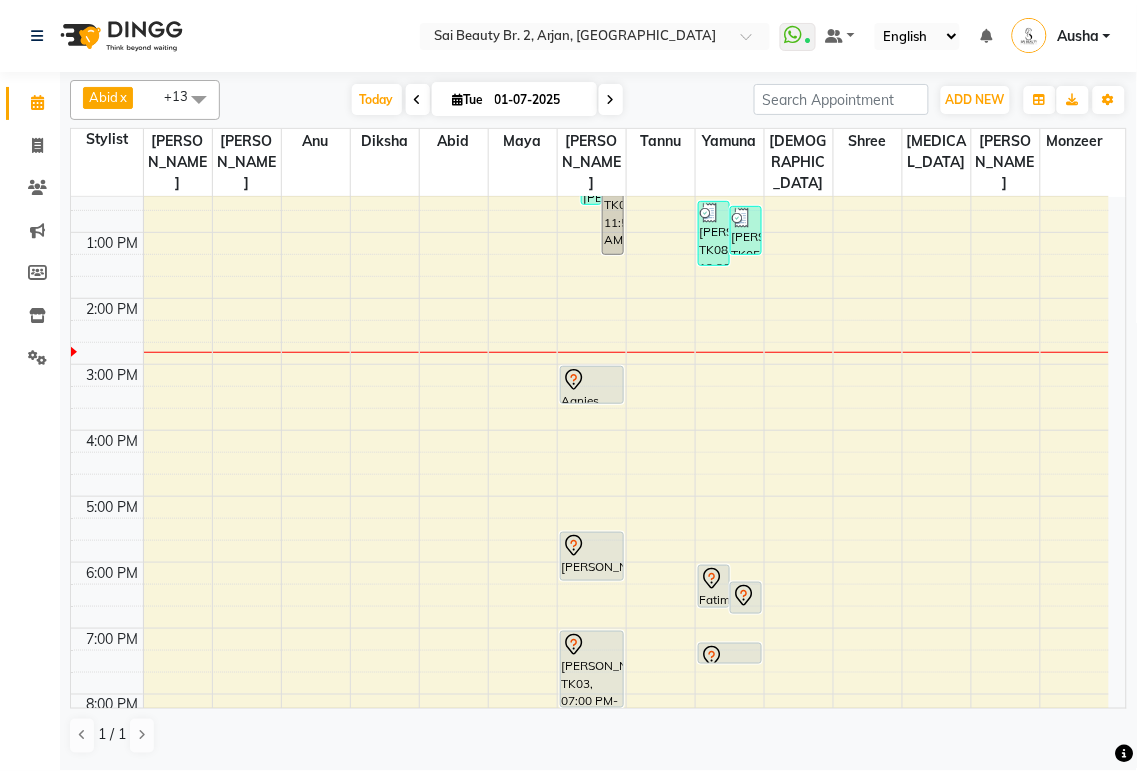 click on "[PERSON_NAME], TK02, 05:30 PM-06:15 PM, Mani/Pedi (With Normal Color)" at bounding box center (592, 556) 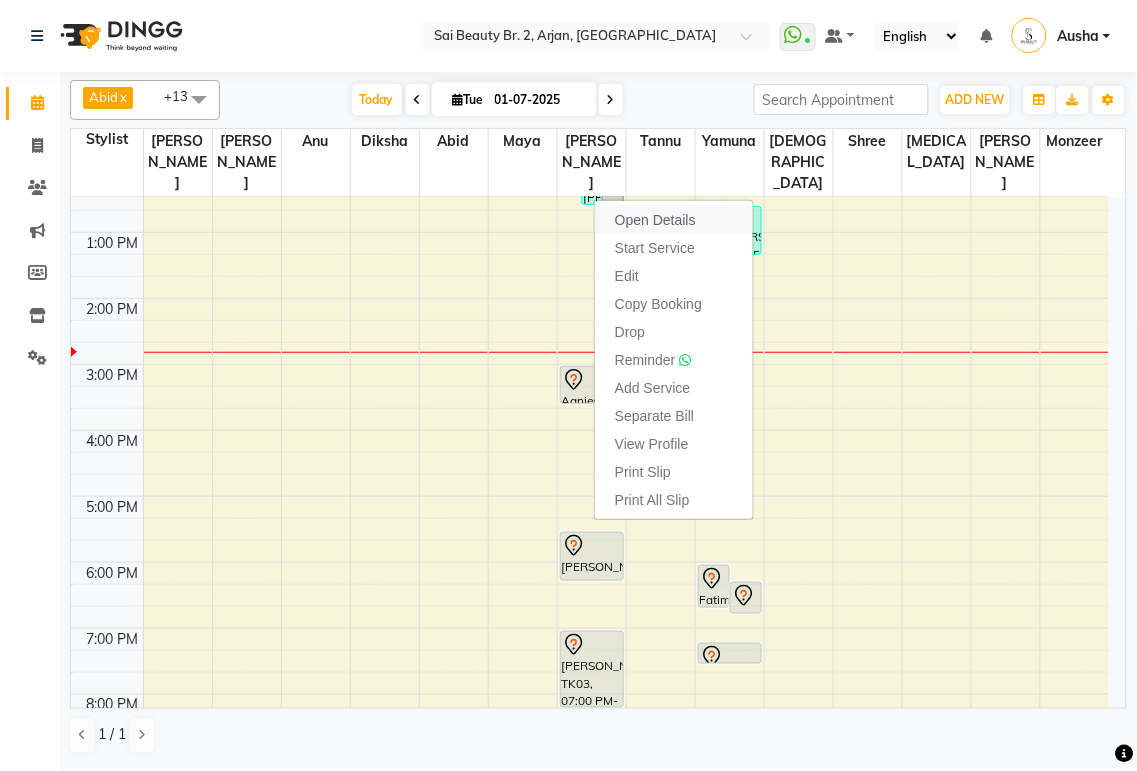click on "Open Details" at bounding box center (674, 220) 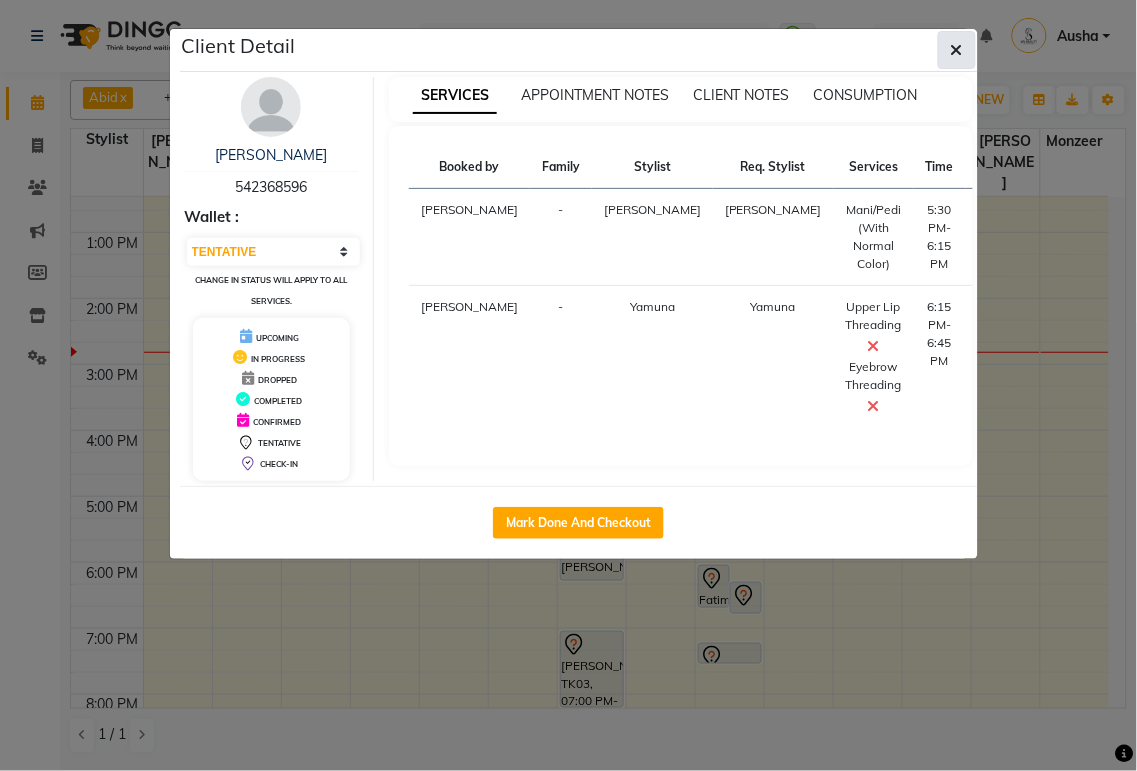 click 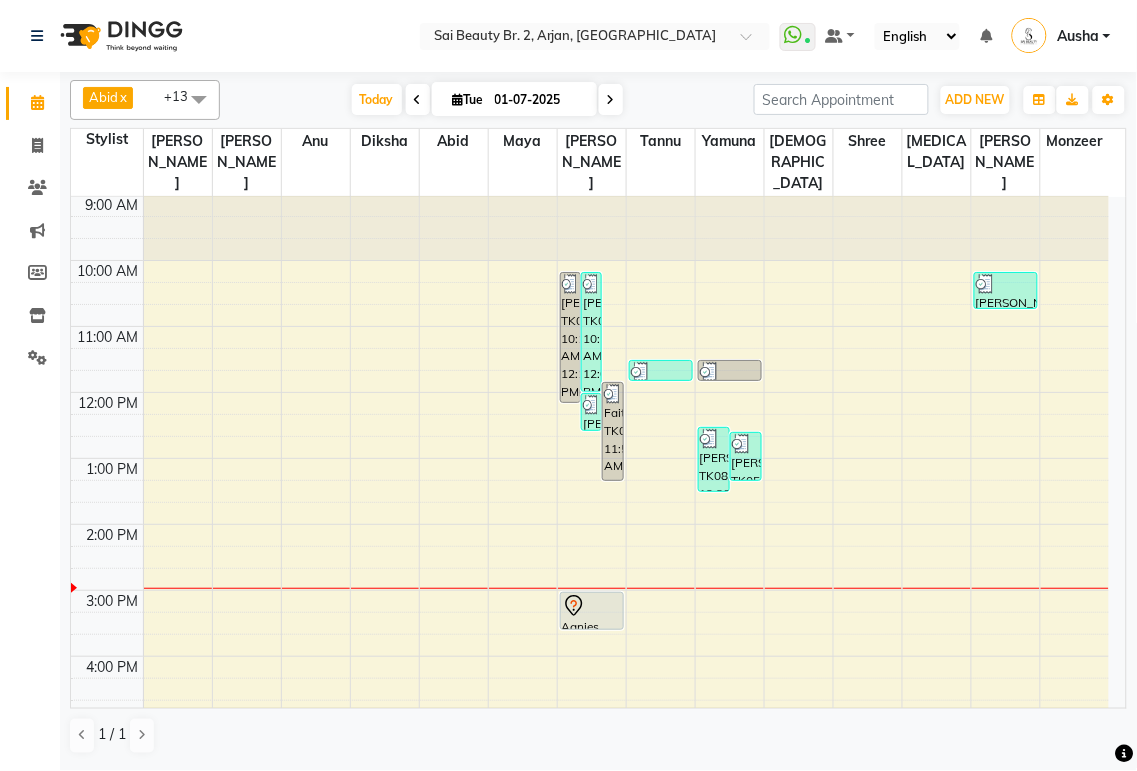 scroll, scrollTop: 0, scrollLeft: 0, axis: both 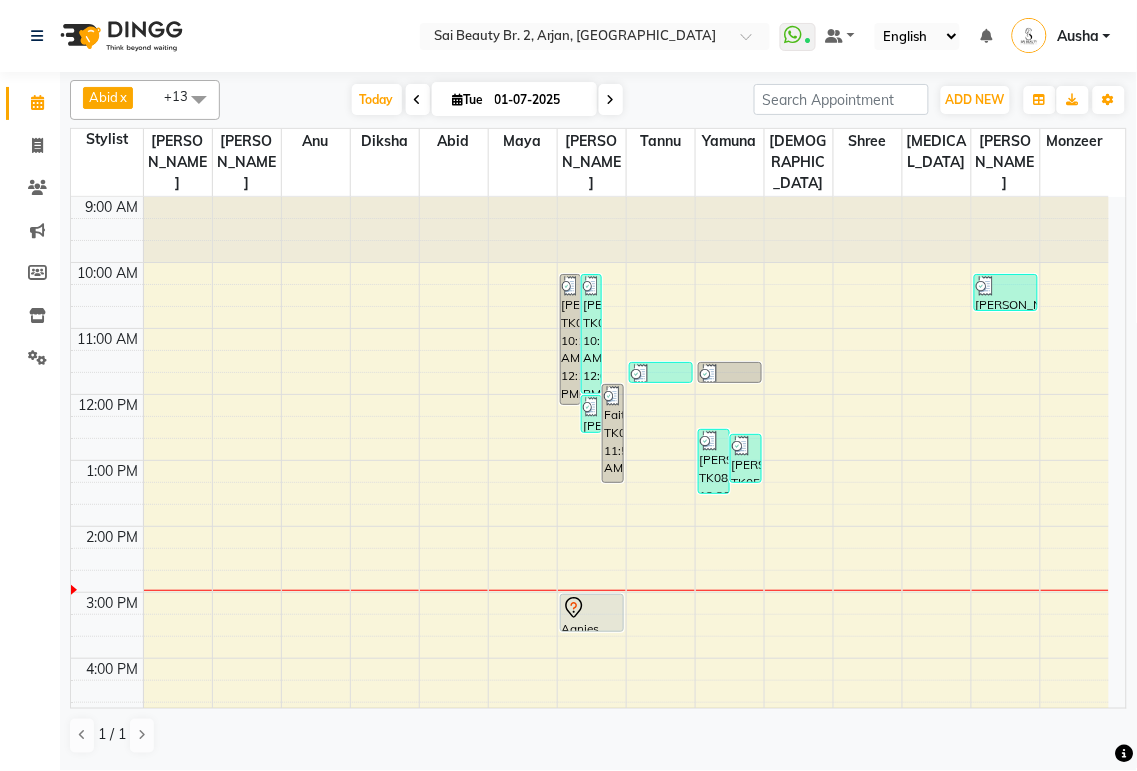 click on "Faith, TK06, 11:50 AM-01:20 PM, Hard gel refil in own nail" at bounding box center (612, 433) 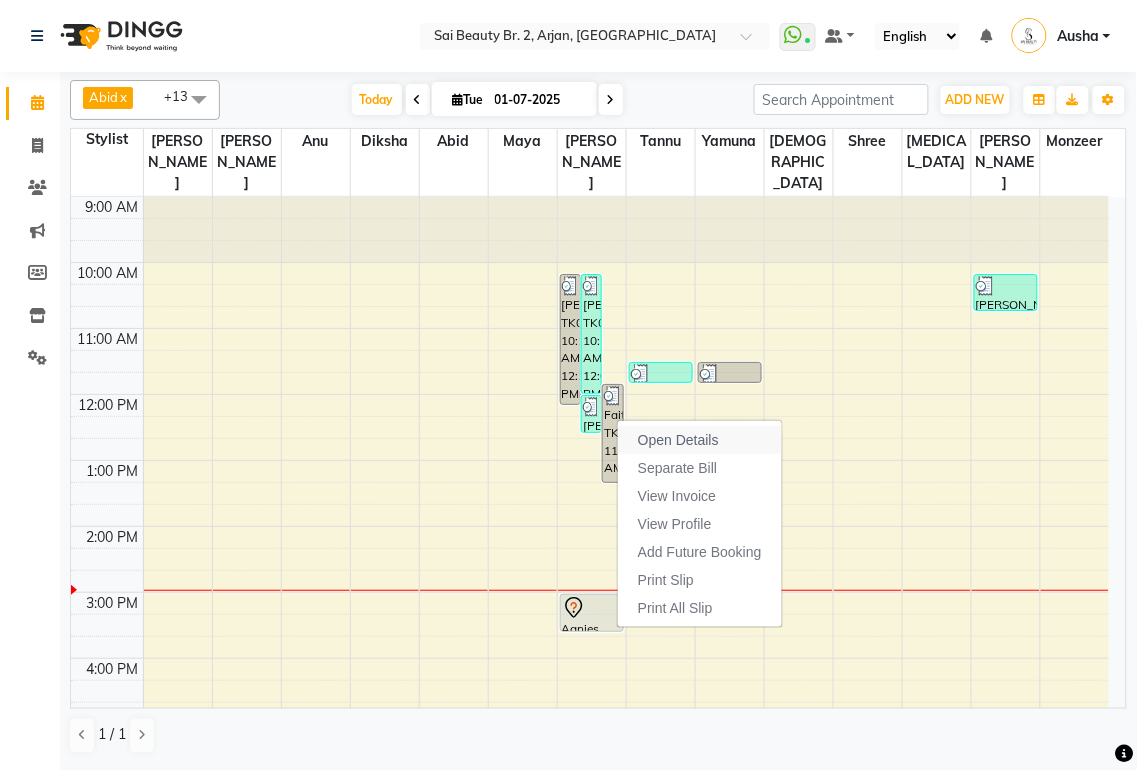click on "Open Details" at bounding box center (678, 440) 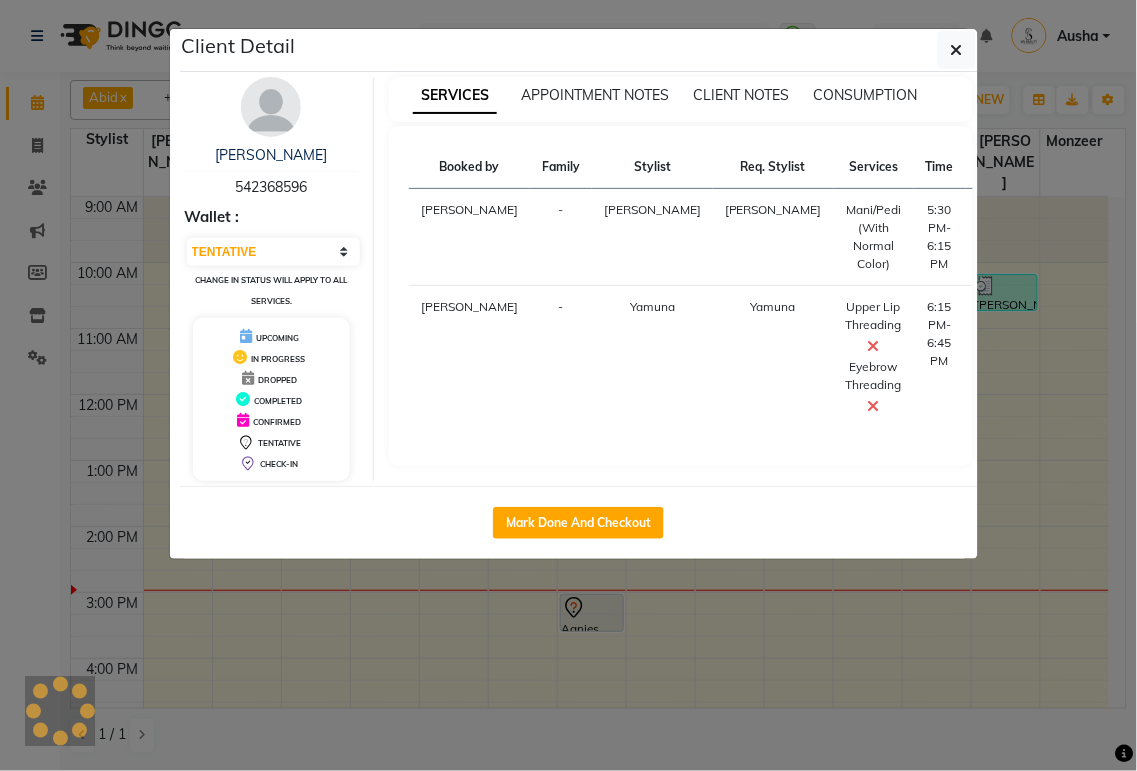 select on "3" 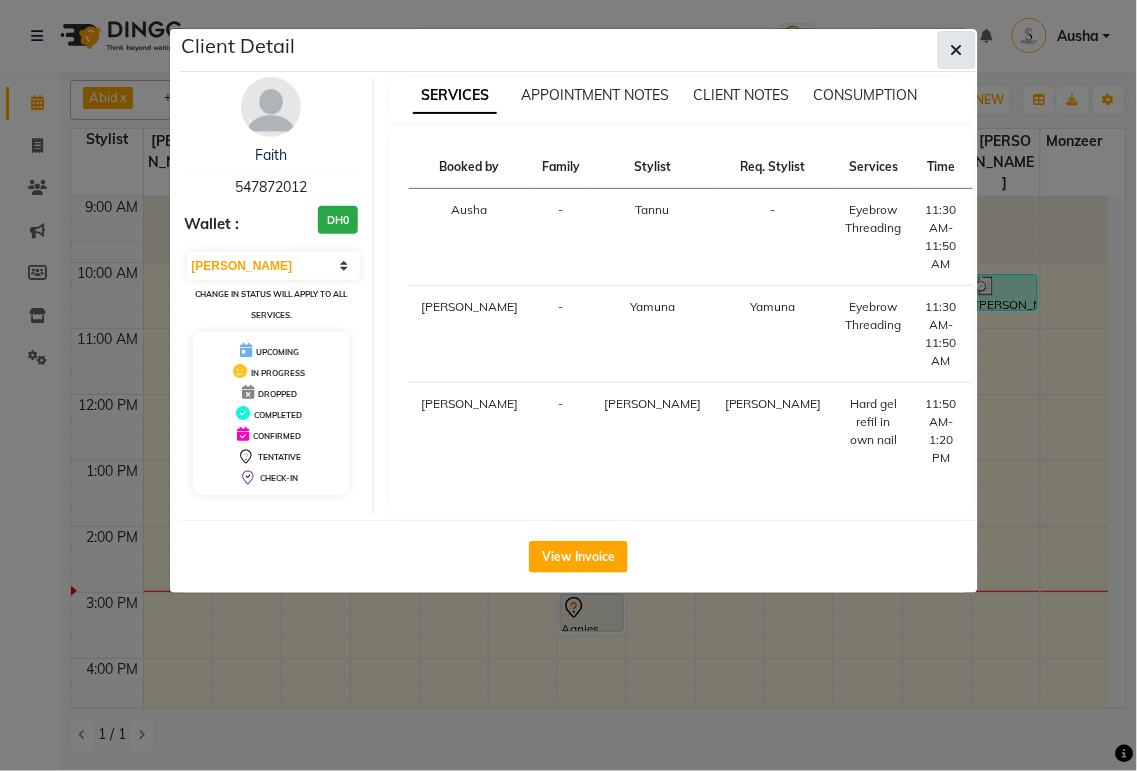 click 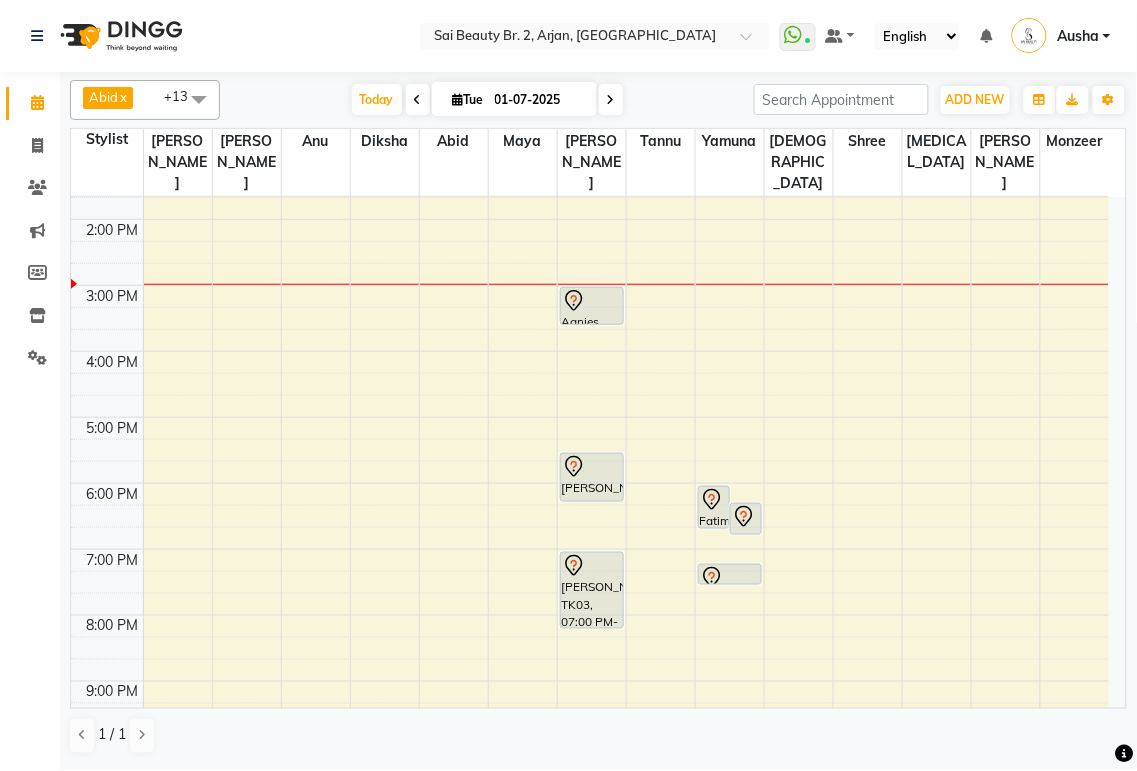 scroll, scrollTop: 310, scrollLeft: 0, axis: vertical 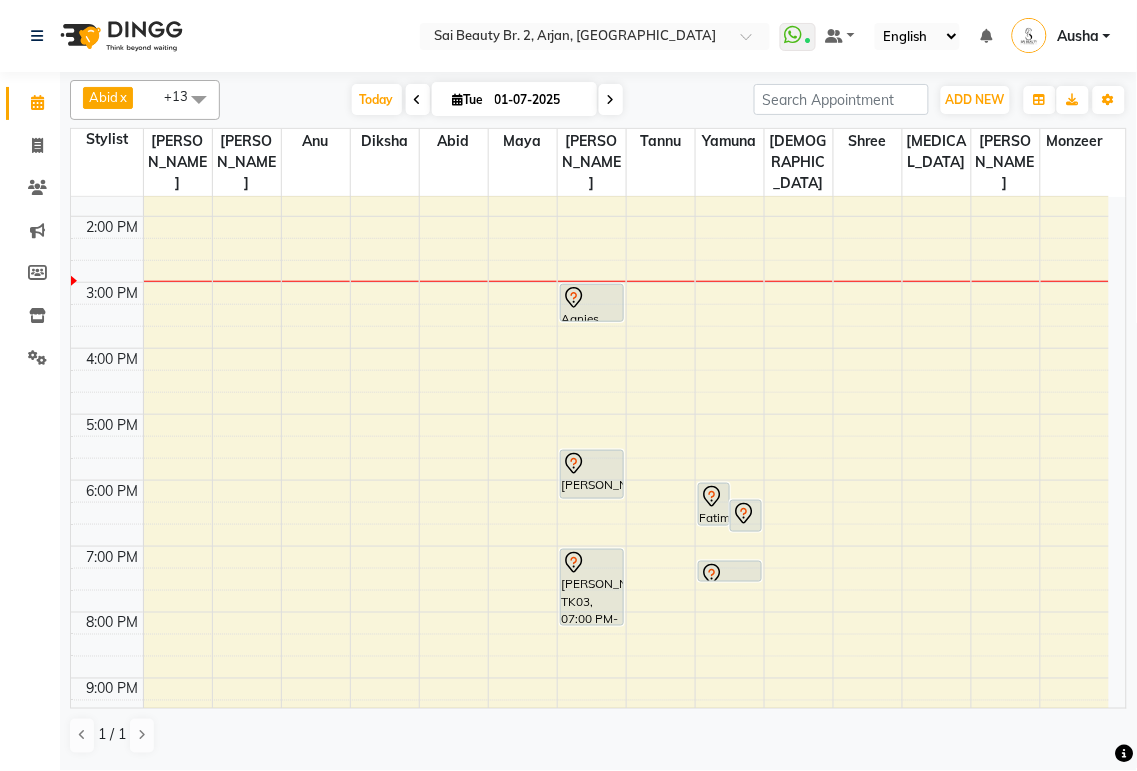 click on "[PERSON_NAME], TK02, 05:30 PM-06:15 PM, Mani/Pedi (With Normal Color)" at bounding box center [592, 474] 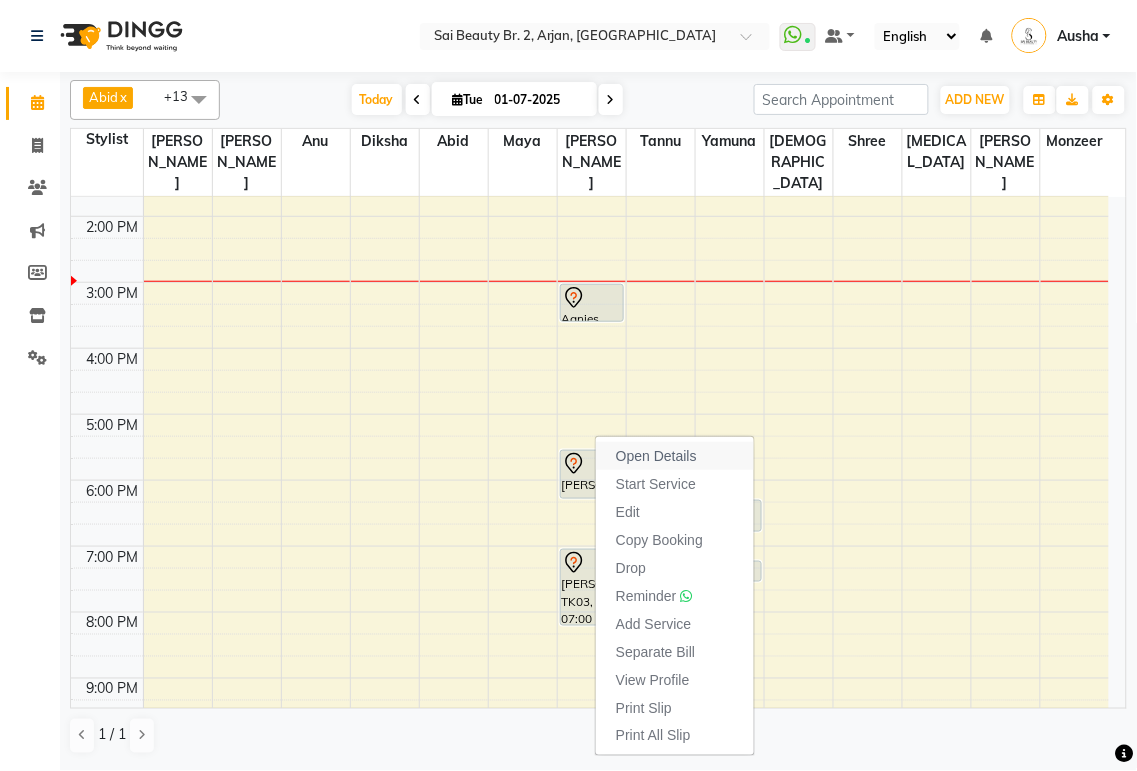 click on "Open Details" at bounding box center [675, 456] 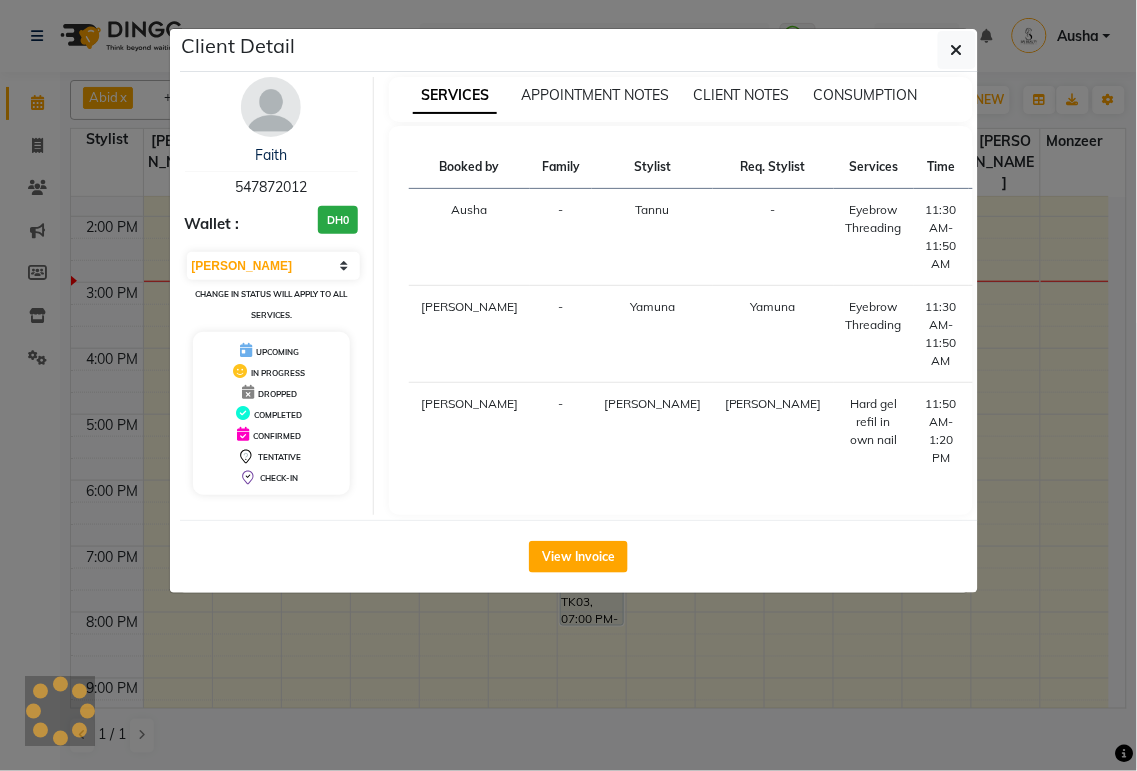select on "7" 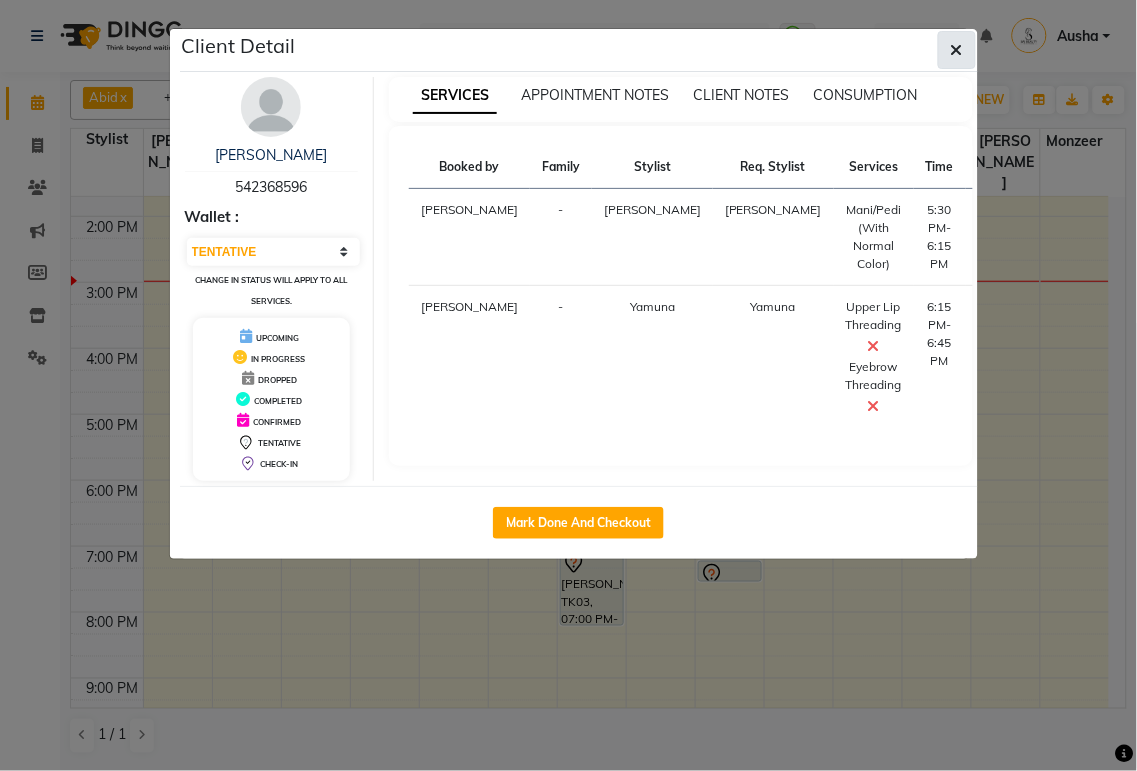 click 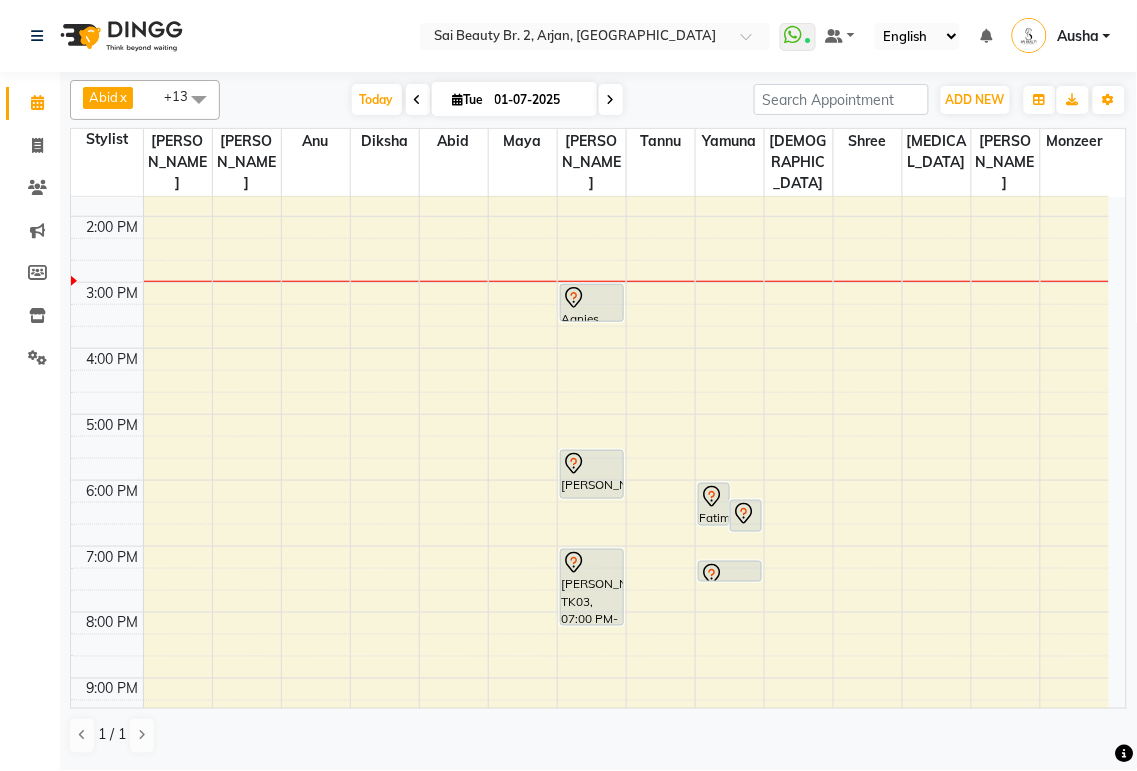 click on "Fatima, TK07, 06:00 PM-06:40 PM, Eyebrow Threading,Eyebrow Tint" at bounding box center [714, 504] 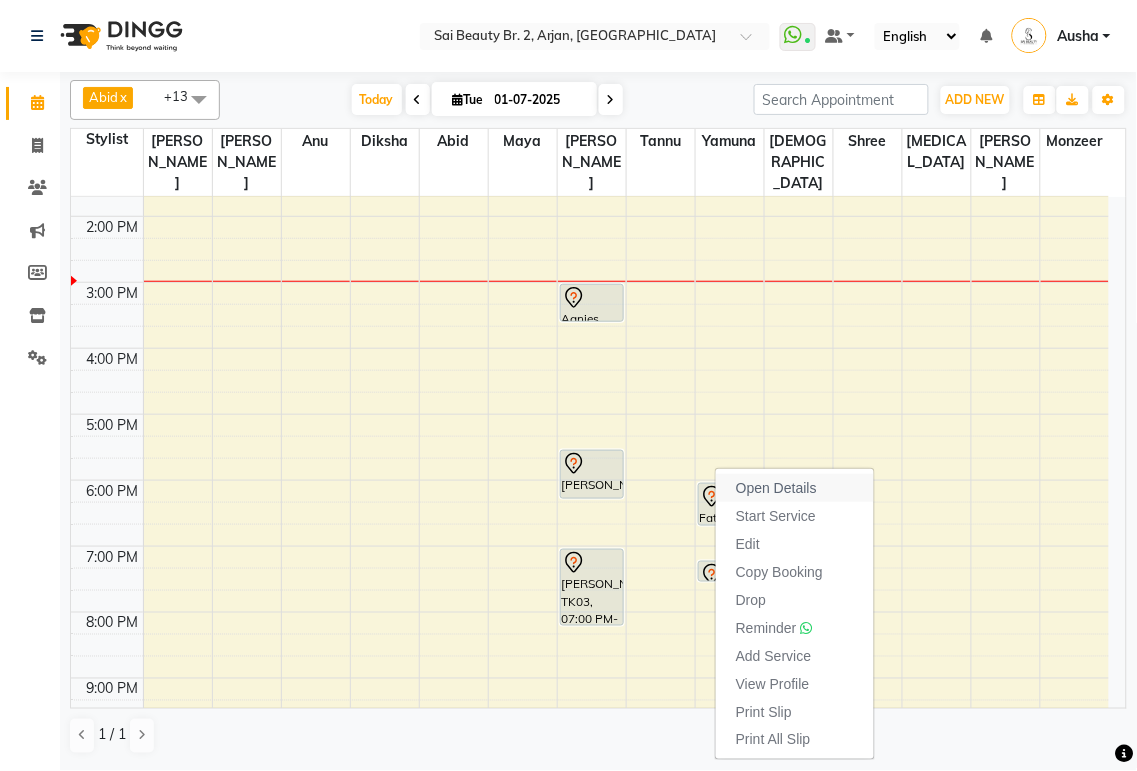 click on "Open Details" at bounding box center [776, 488] 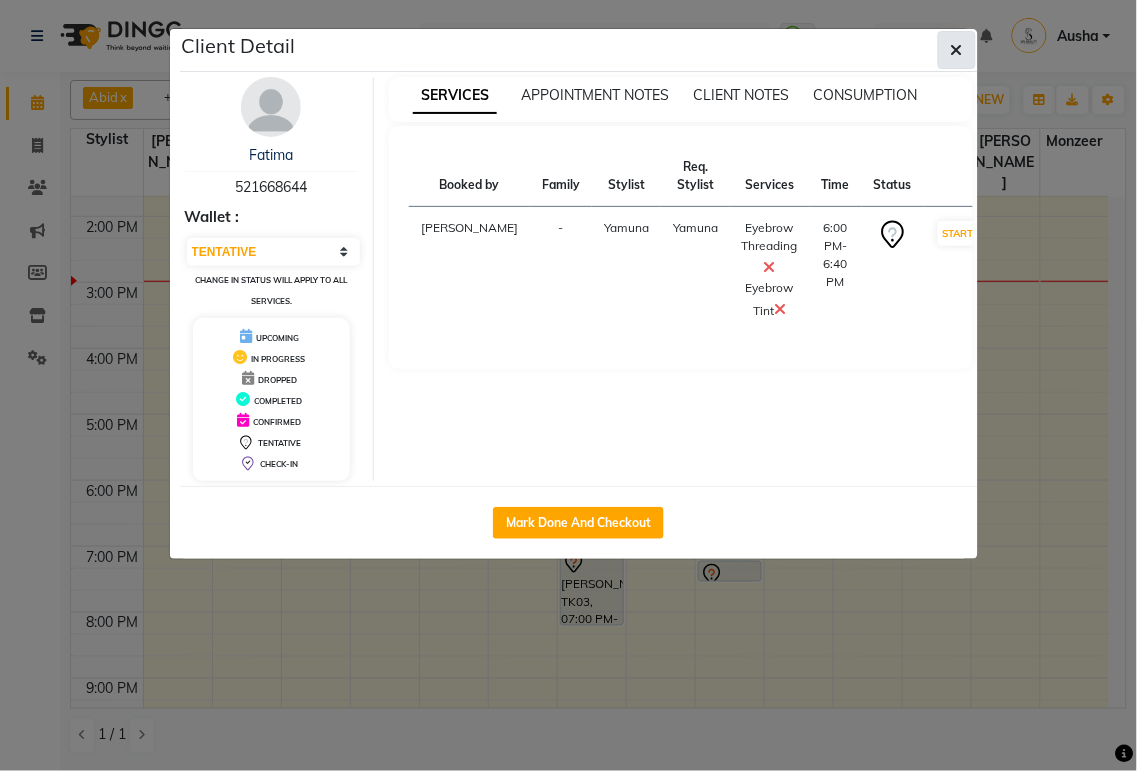 click 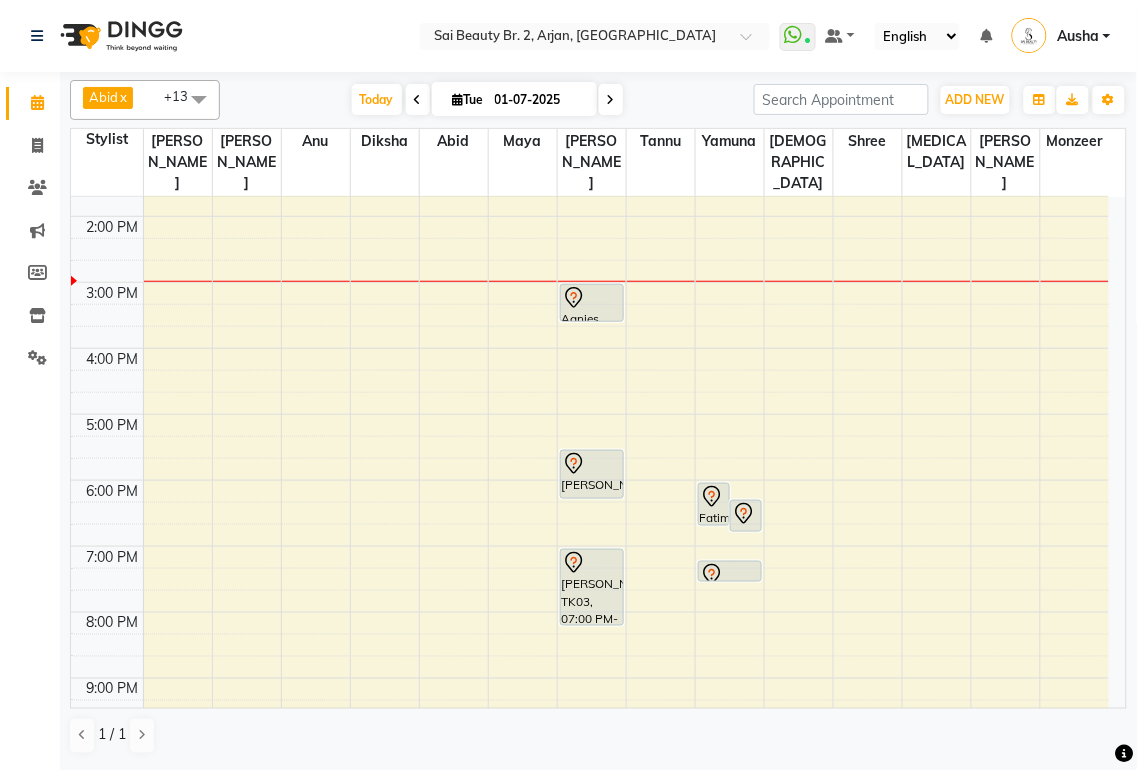 click 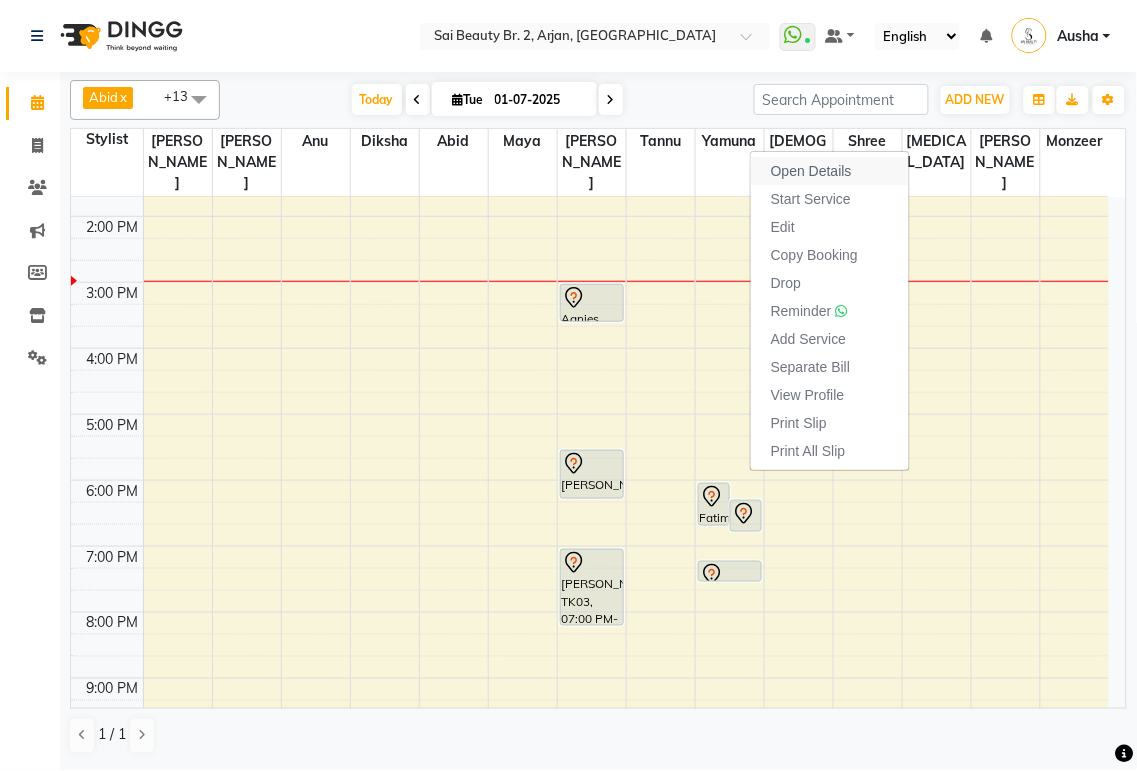 click on "Open Details" at bounding box center [830, 171] 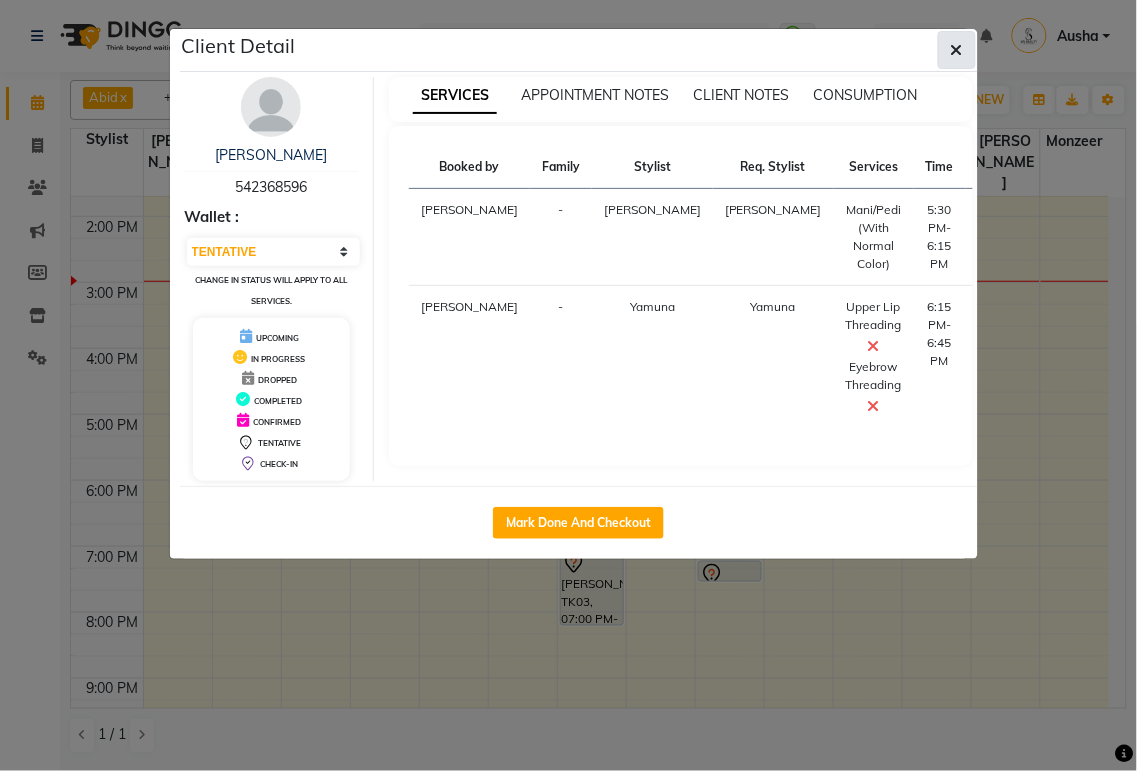 click 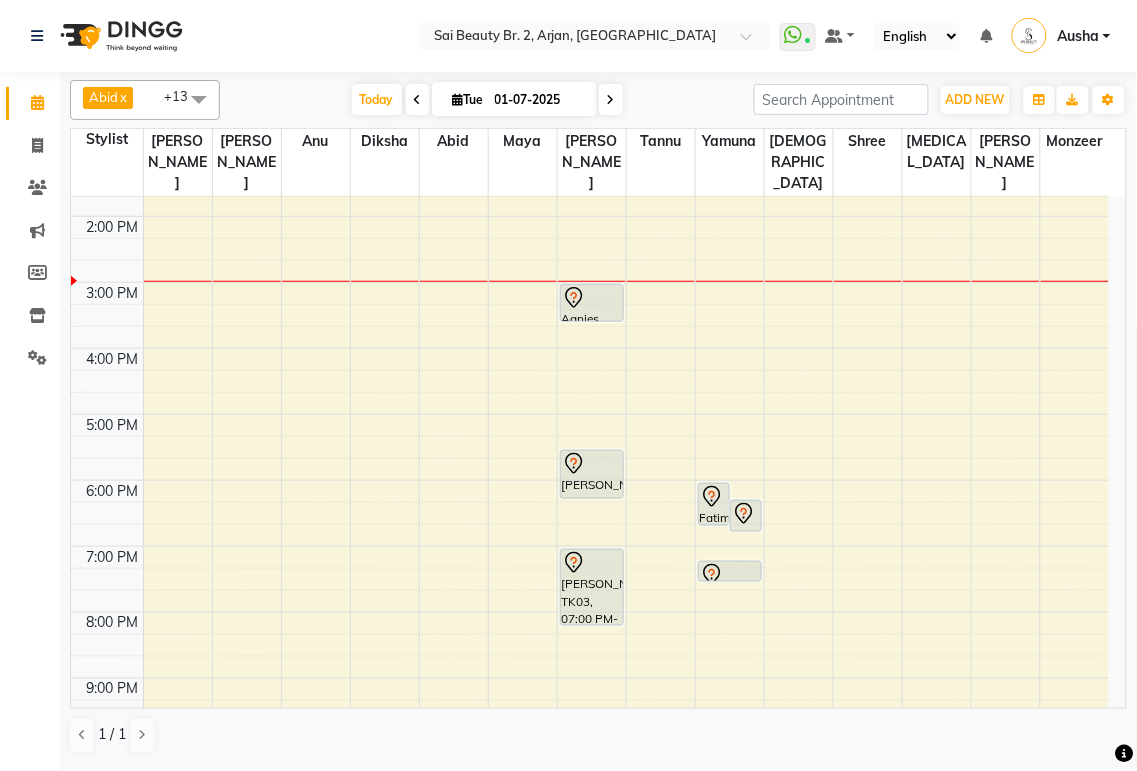 click at bounding box center (730, 581) 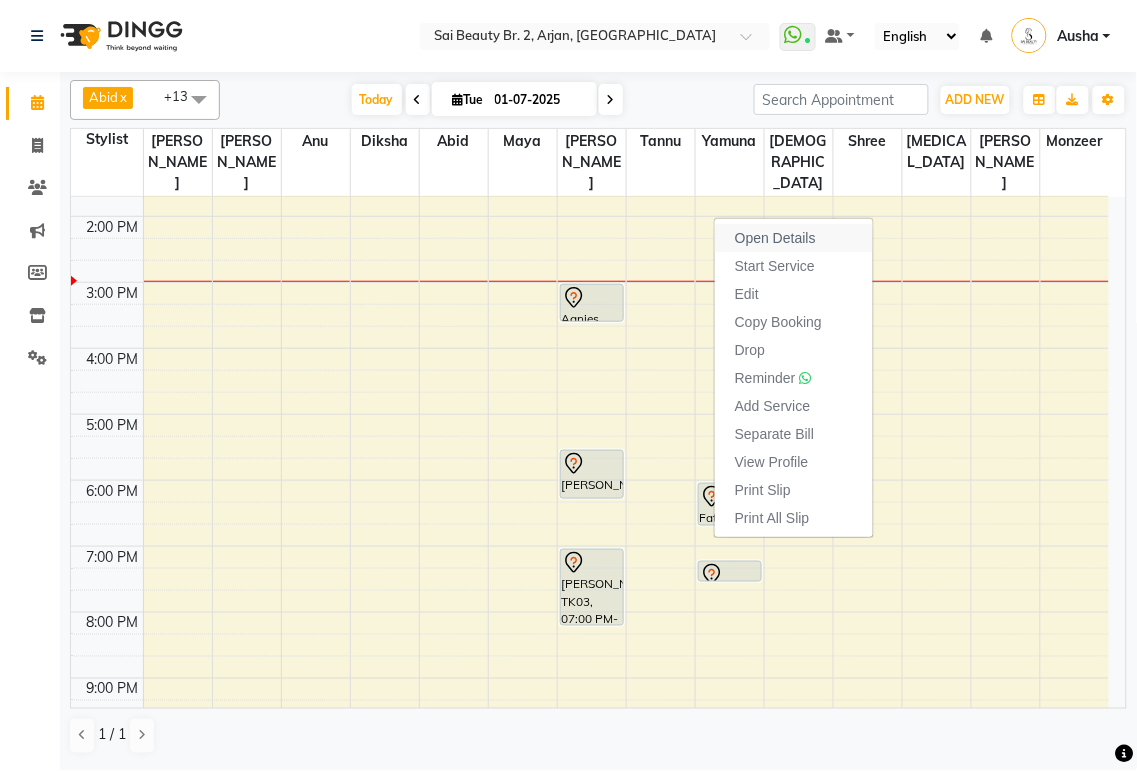 click on "Open Details" at bounding box center [775, 238] 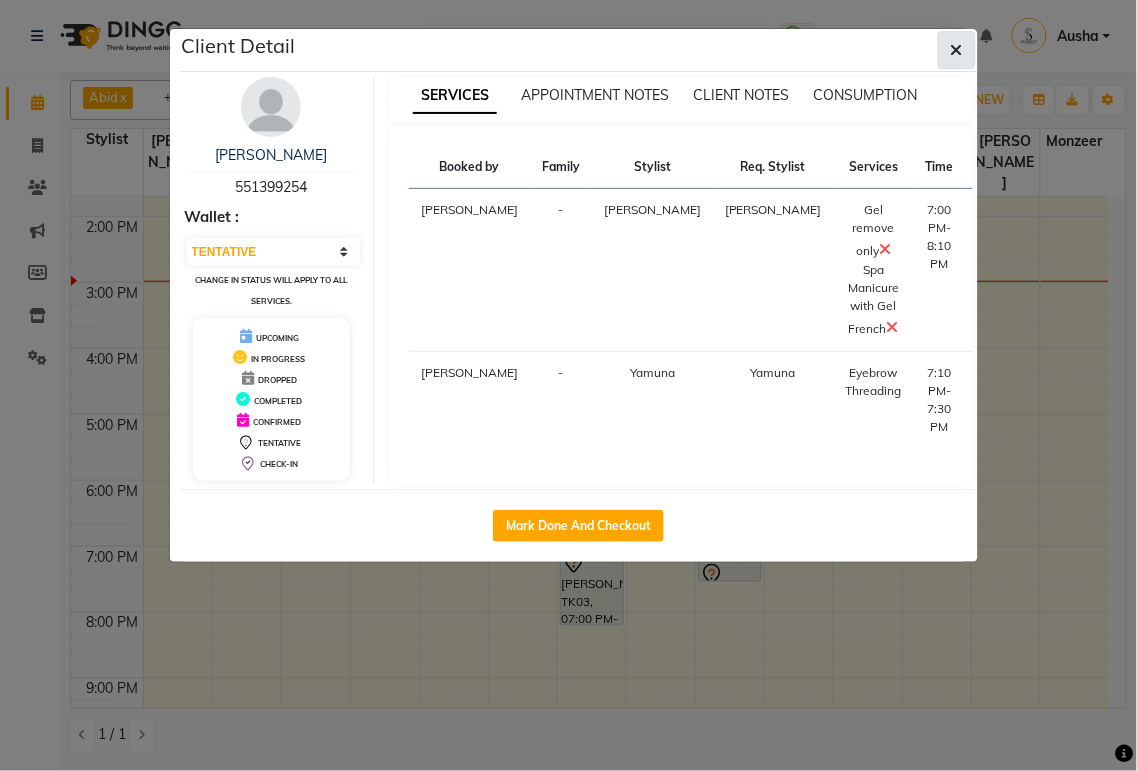 click 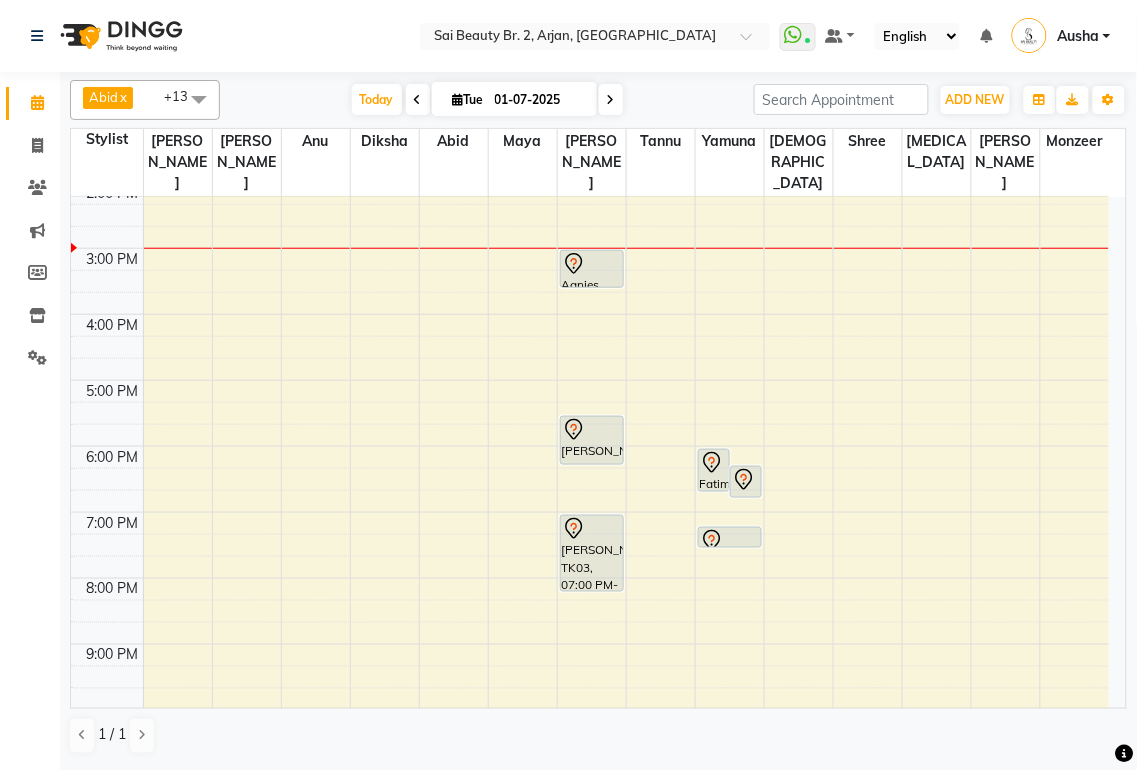 scroll, scrollTop: 374, scrollLeft: 0, axis: vertical 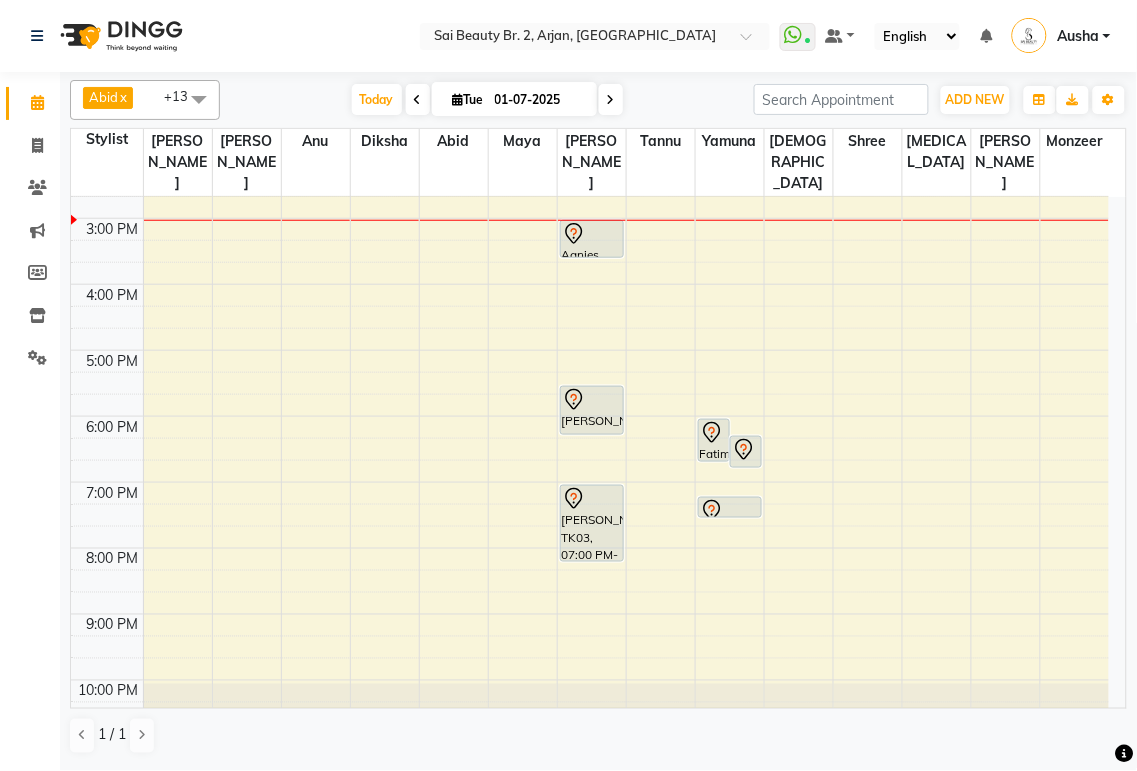 click at bounding box center (611, 100) 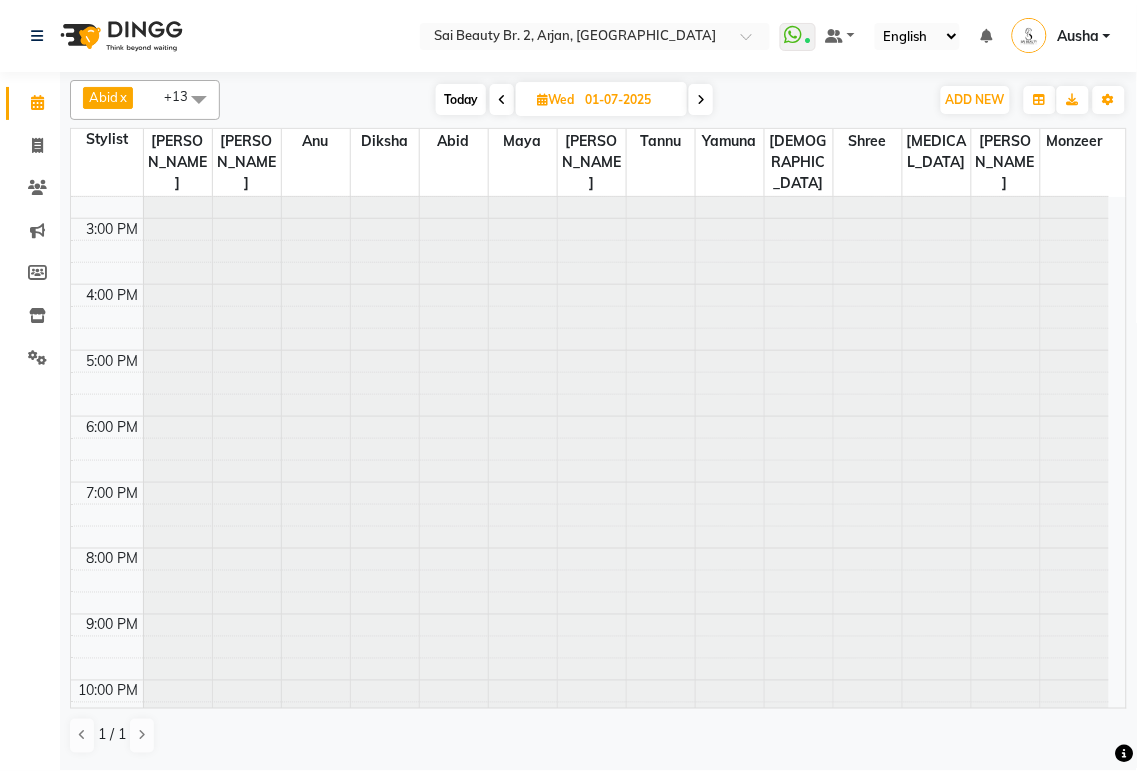 type on "[DATE]" 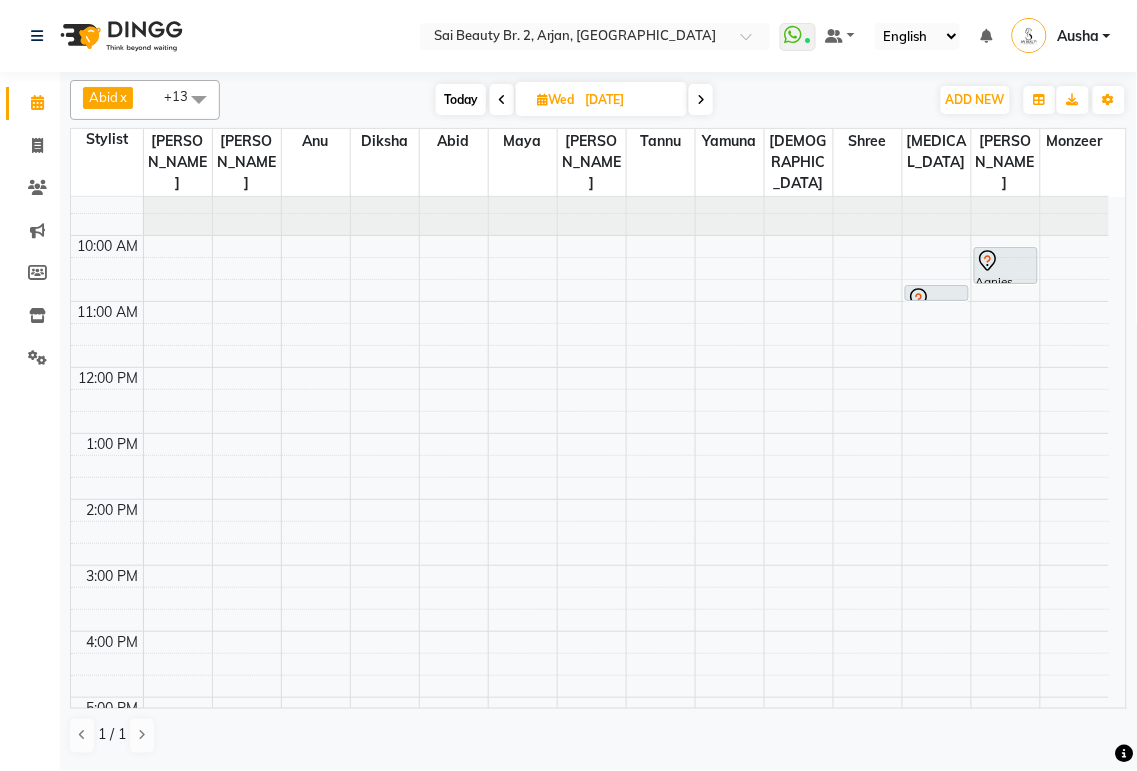 scroll, scrollTop: 0, scrollLeft: 0, axis: both 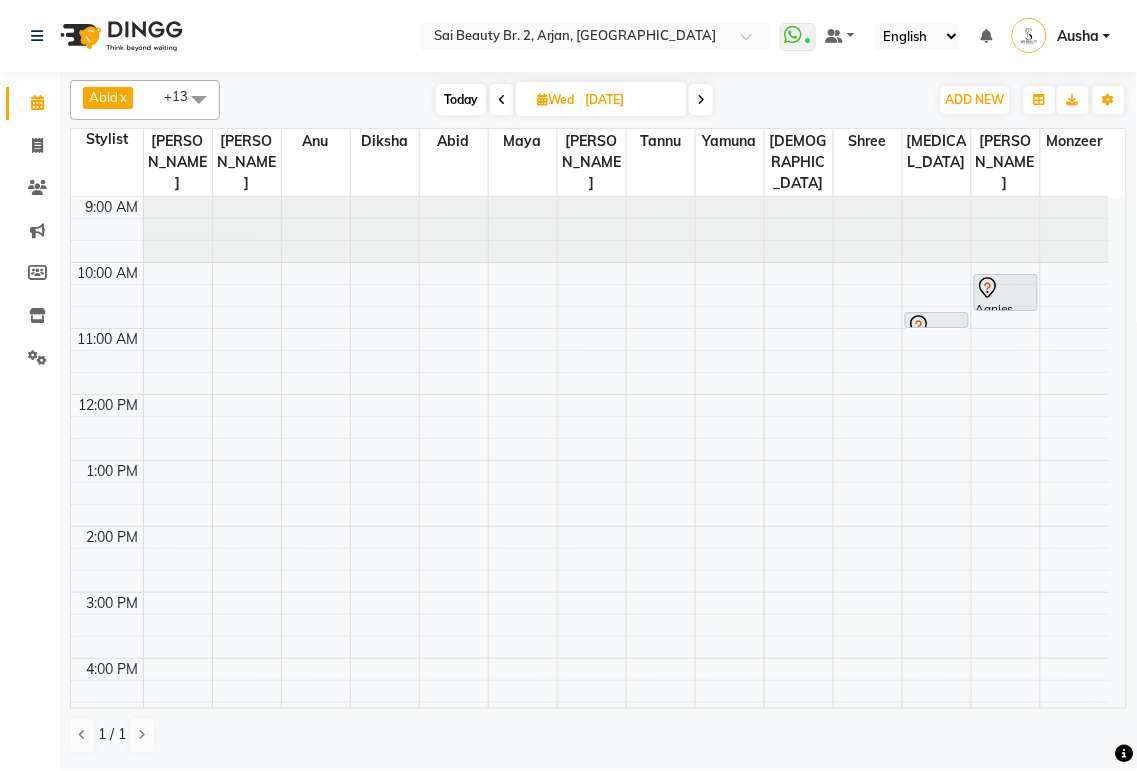 click at bounding box center [937, 327] 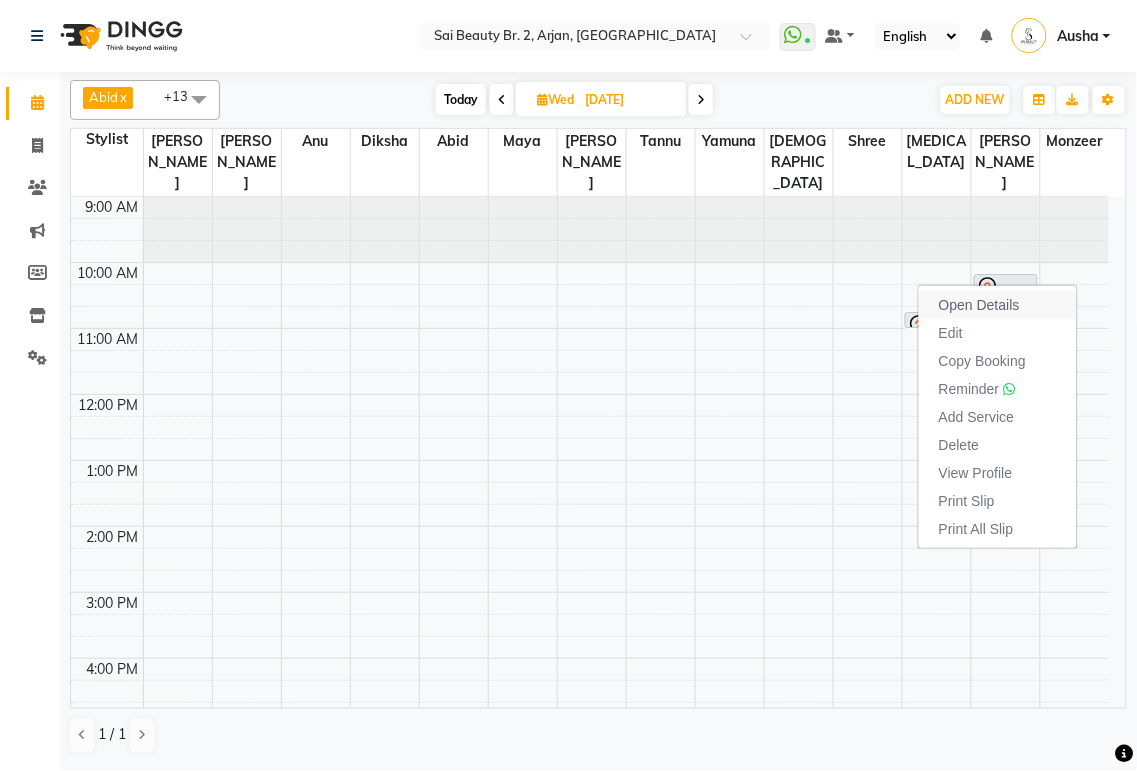 click on "Open Details" at bounding box center [979, 305] 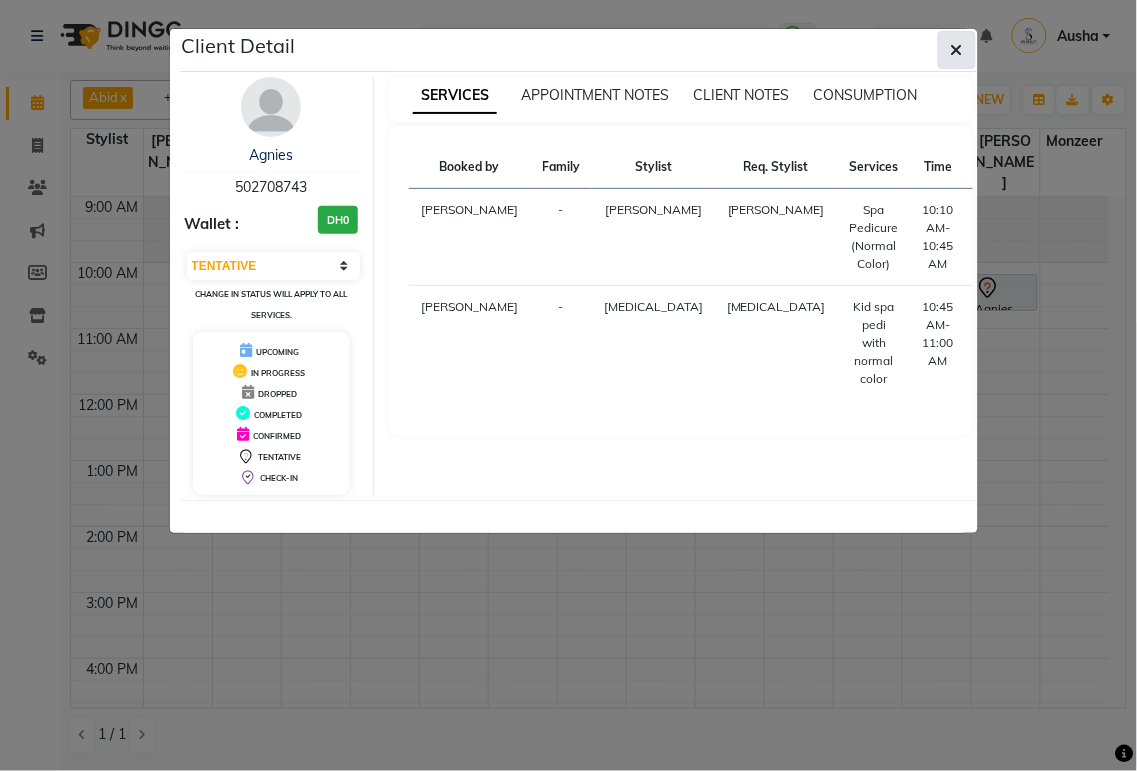 click 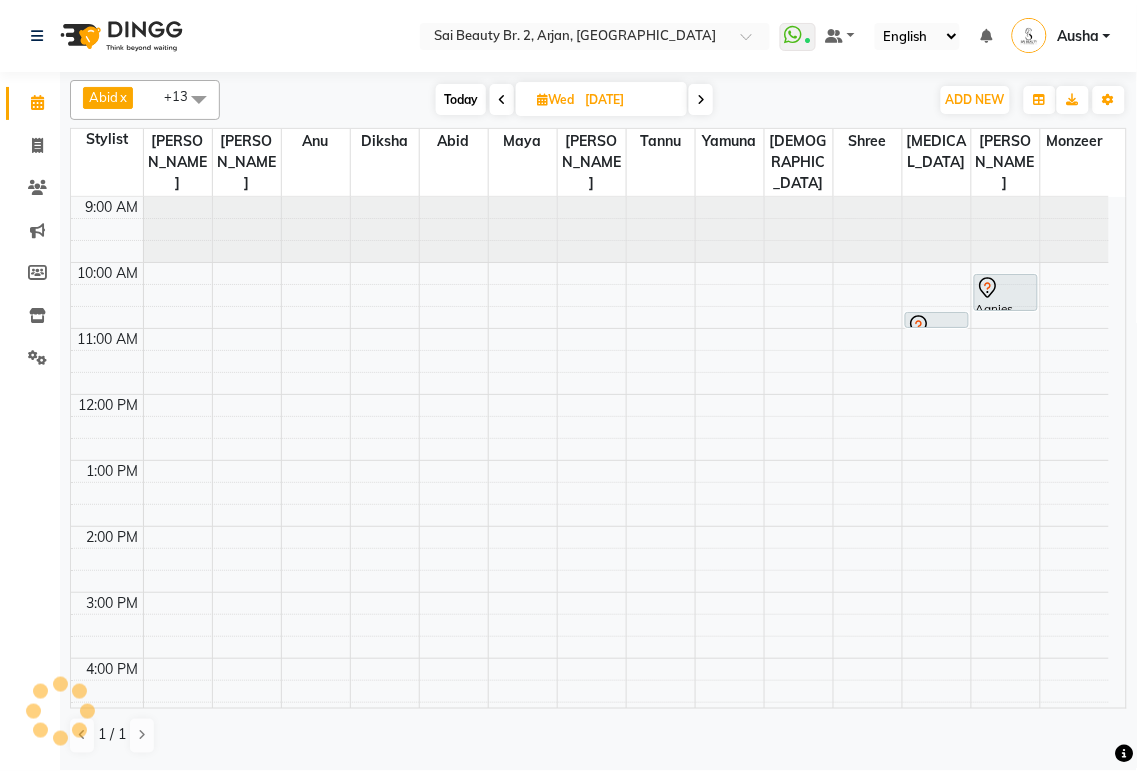 click at bounding box center [1006, 288] 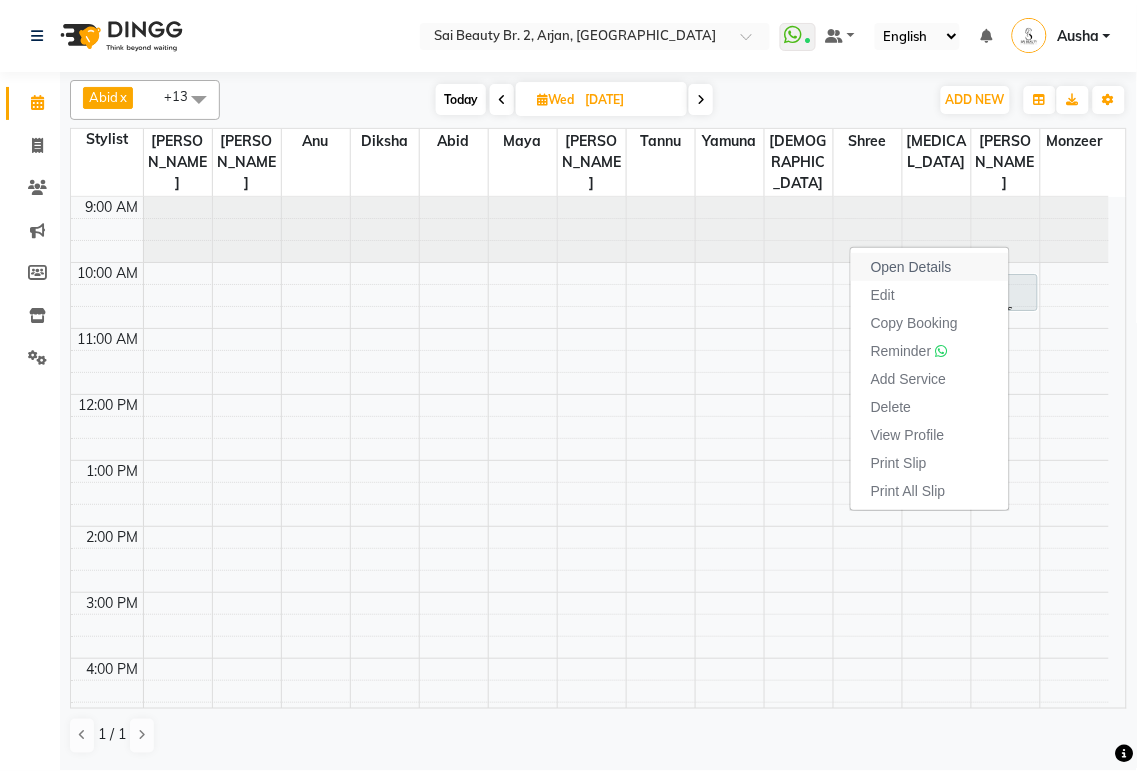 click on "Open Details" at bounding box center (911, 267) 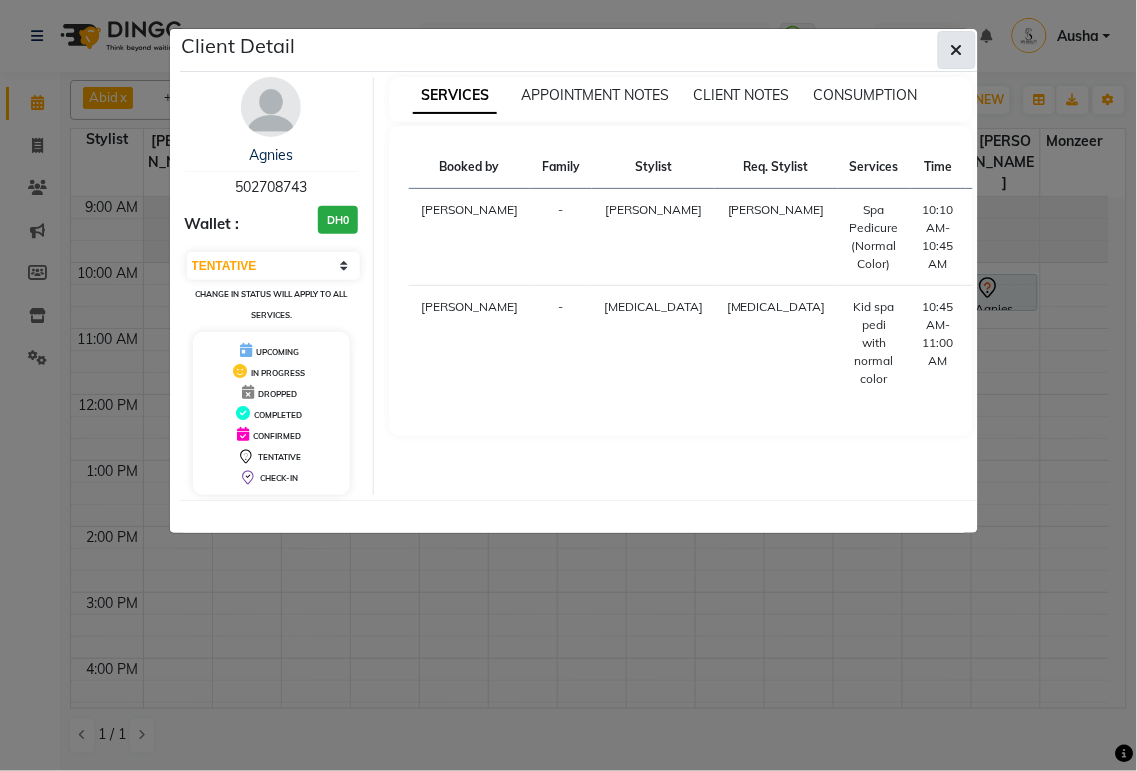 click 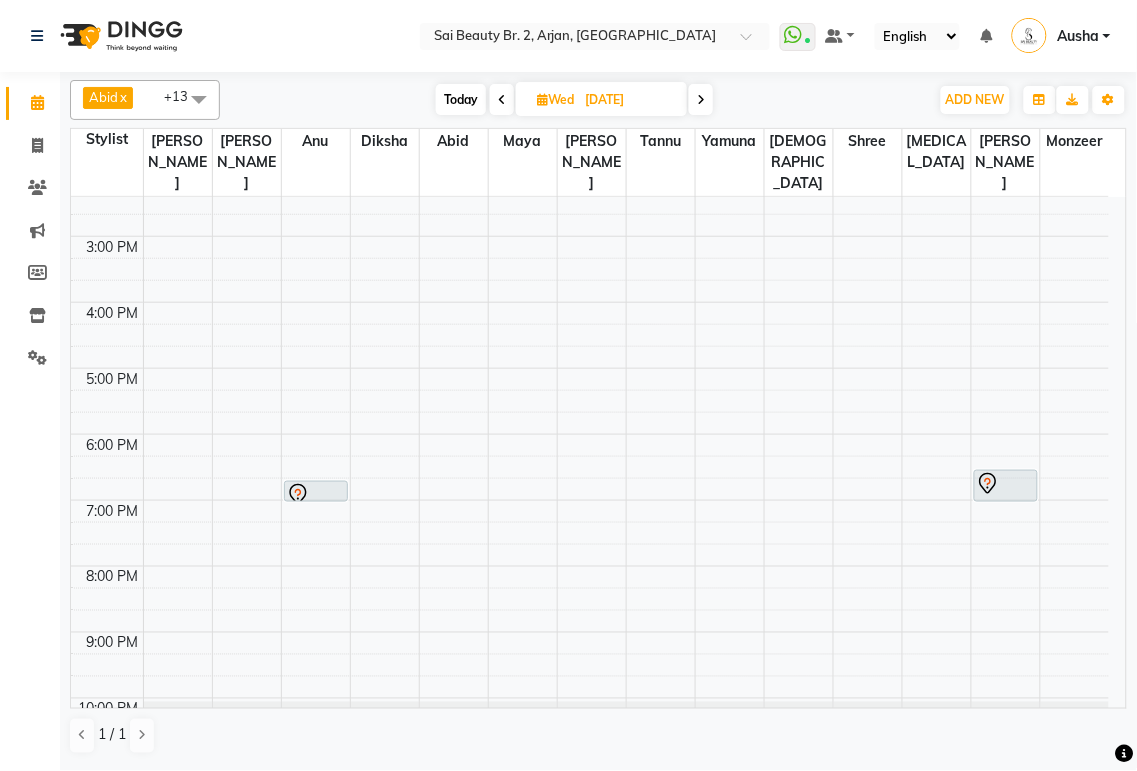 scroll, scrollTop: 374, scrollLeft: 0, axis: vertical 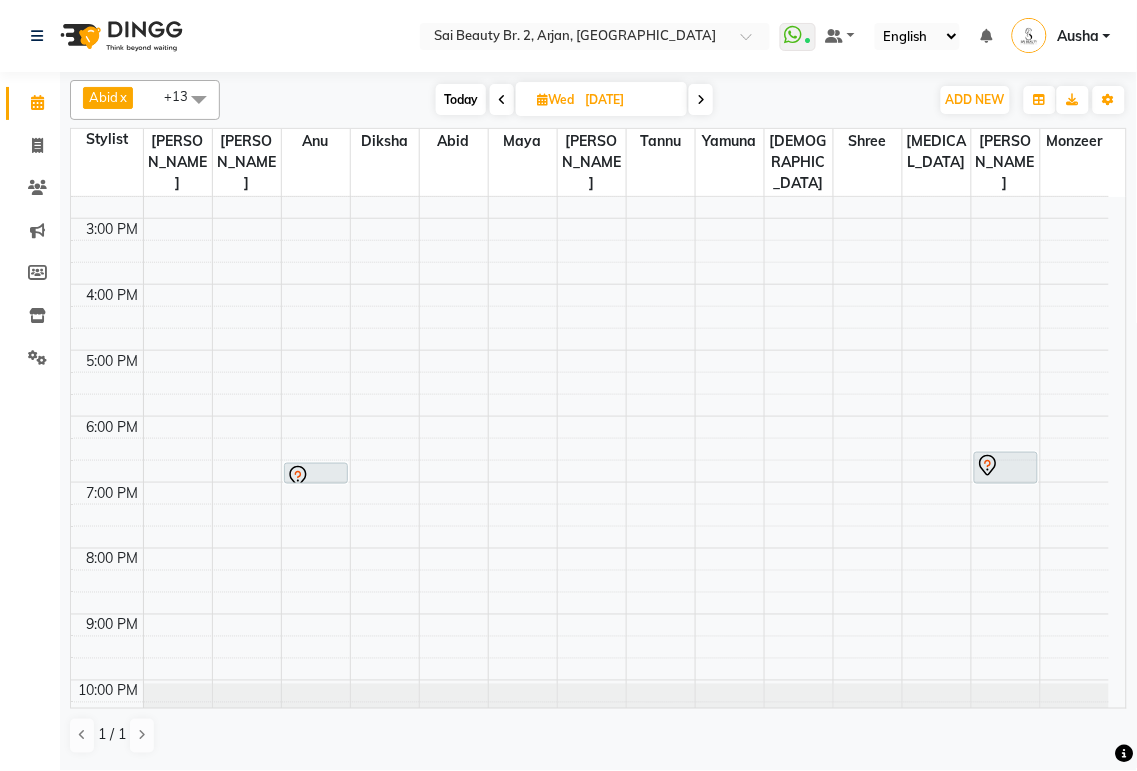 click on "[PERSON_NAME], 06:30 PM-07:00 PM, Nail Extension remove" at bounding box center [1006, 468] 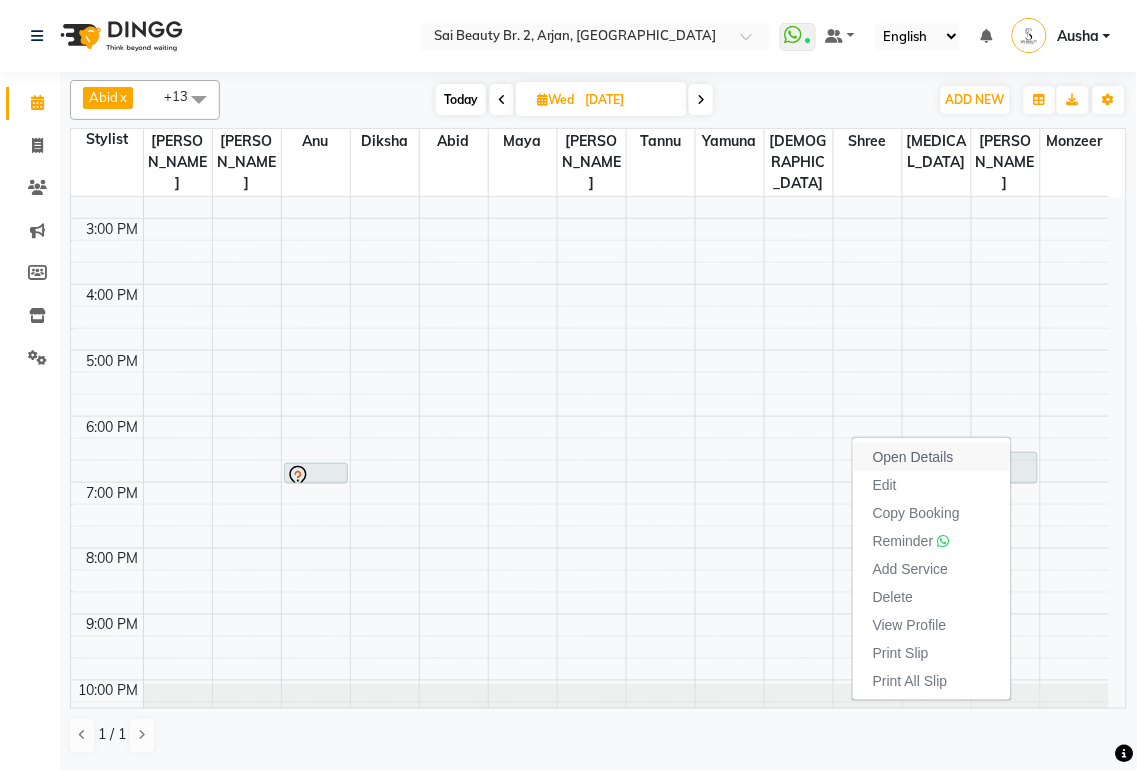 click on "Open Details" at bounding box center [932, 457] 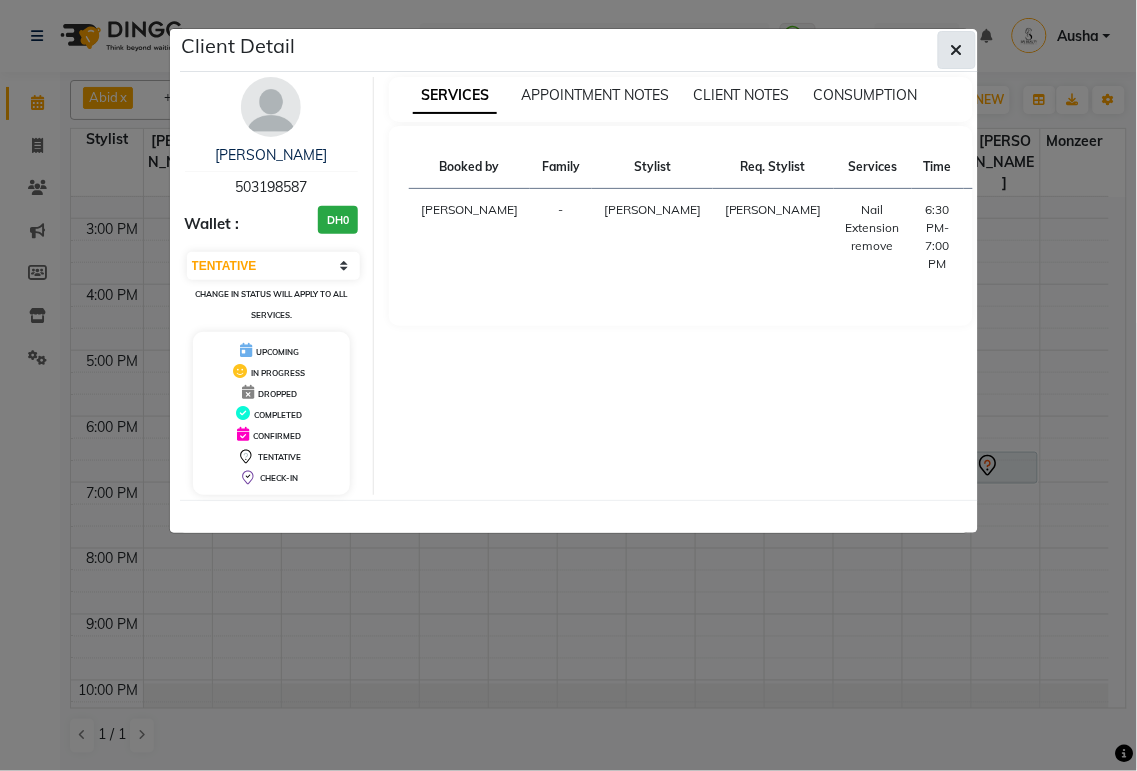 click 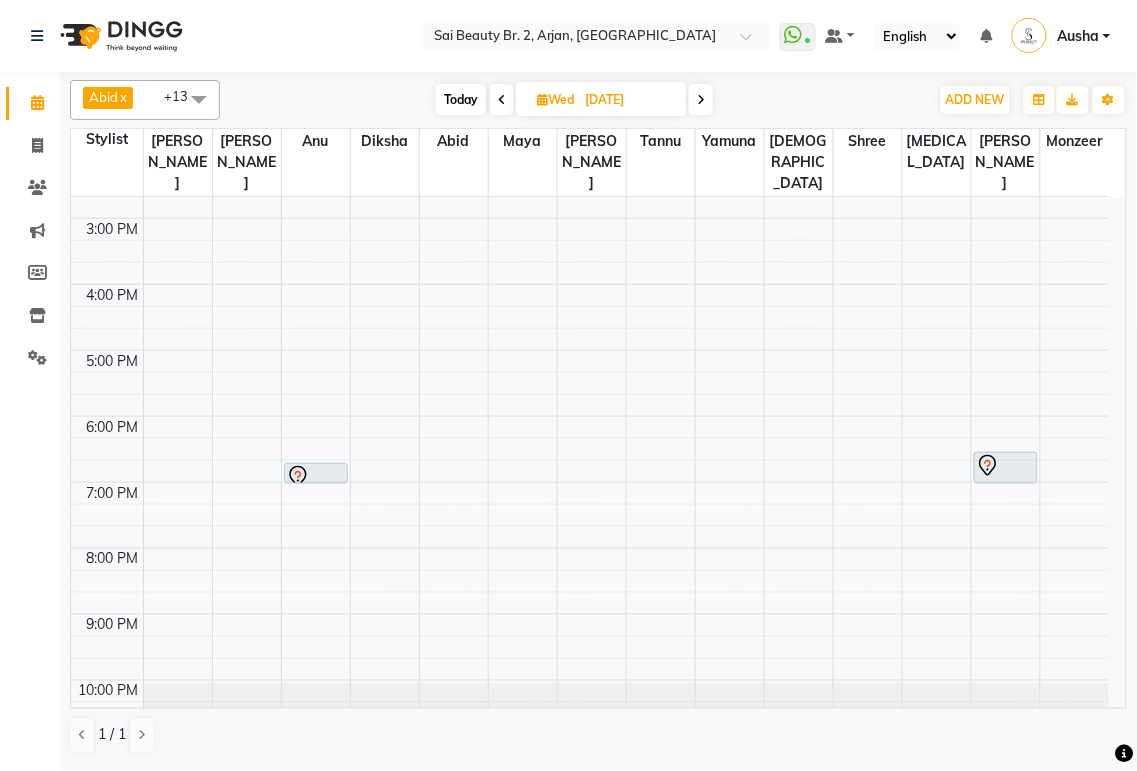 click at bounding box center (316, 477) 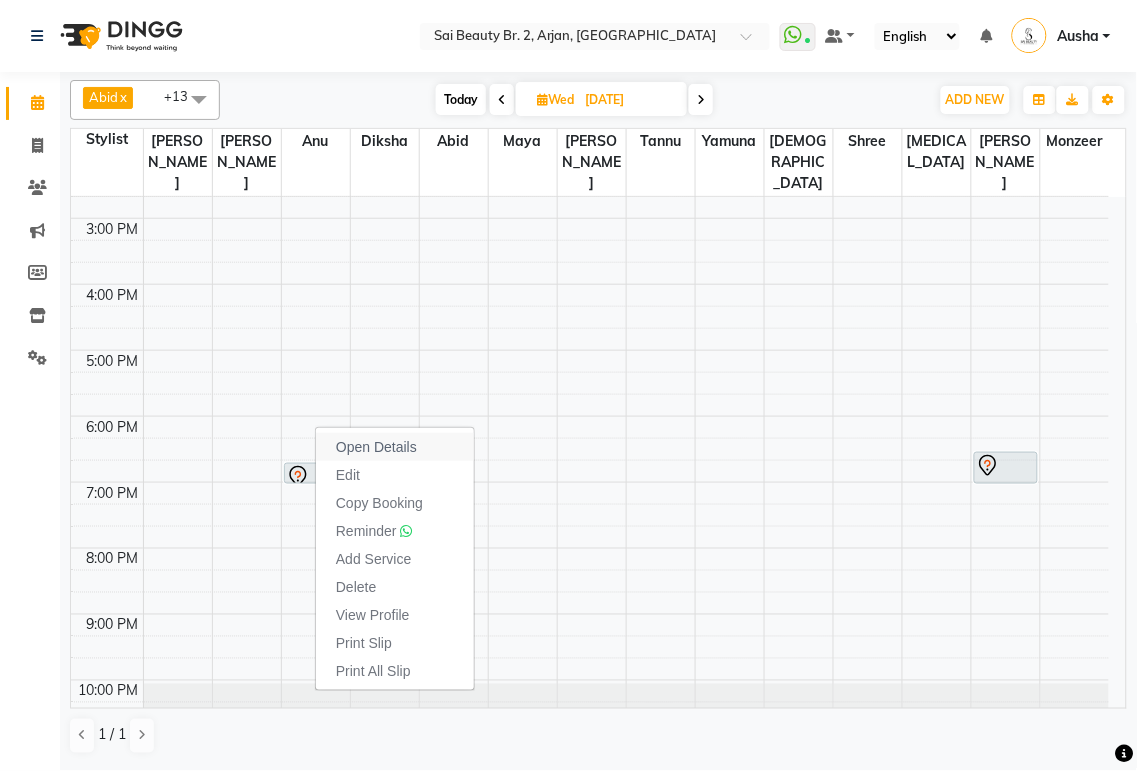 click on "Open Details" at bounding box center (376, 447) 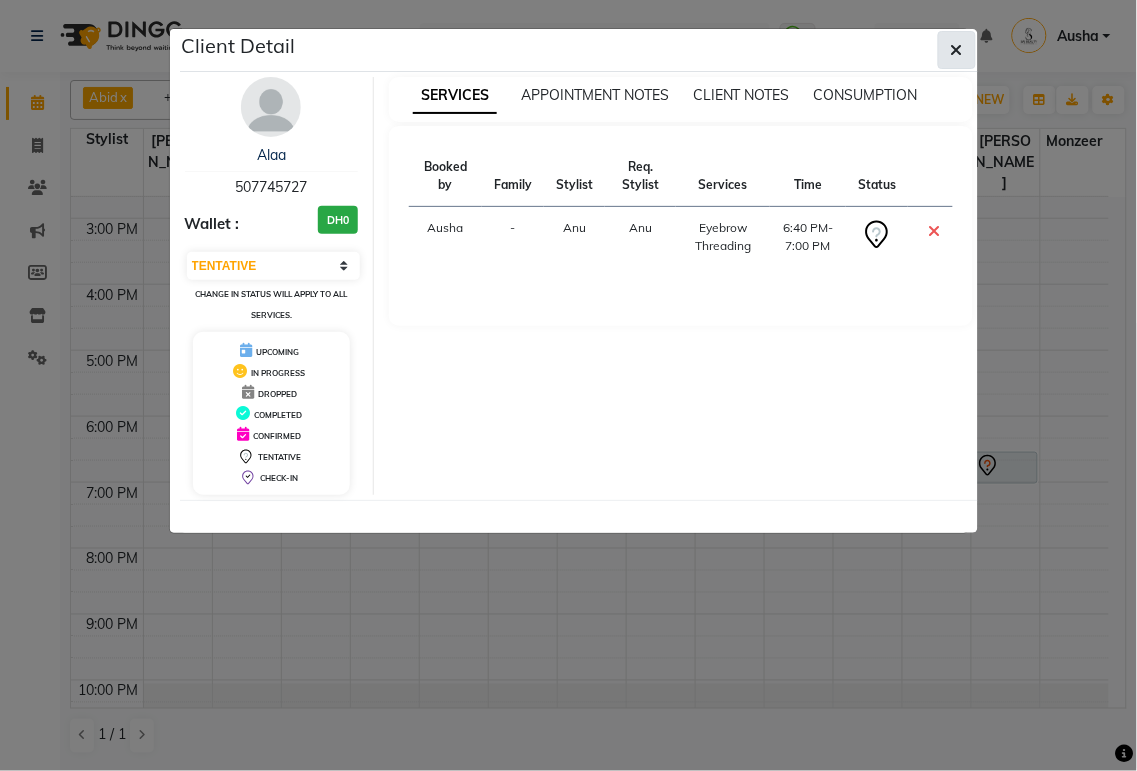 click 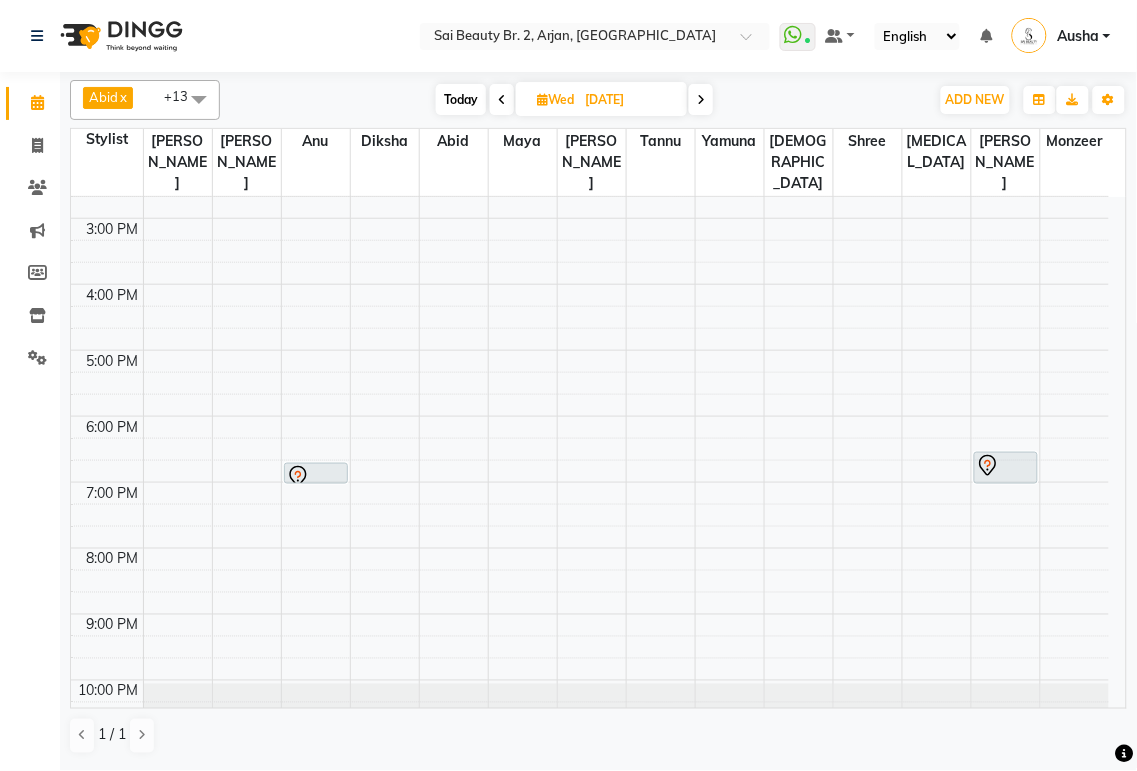 scroll, scrollTop: 151, scrollLeft: 0, axis: vertical 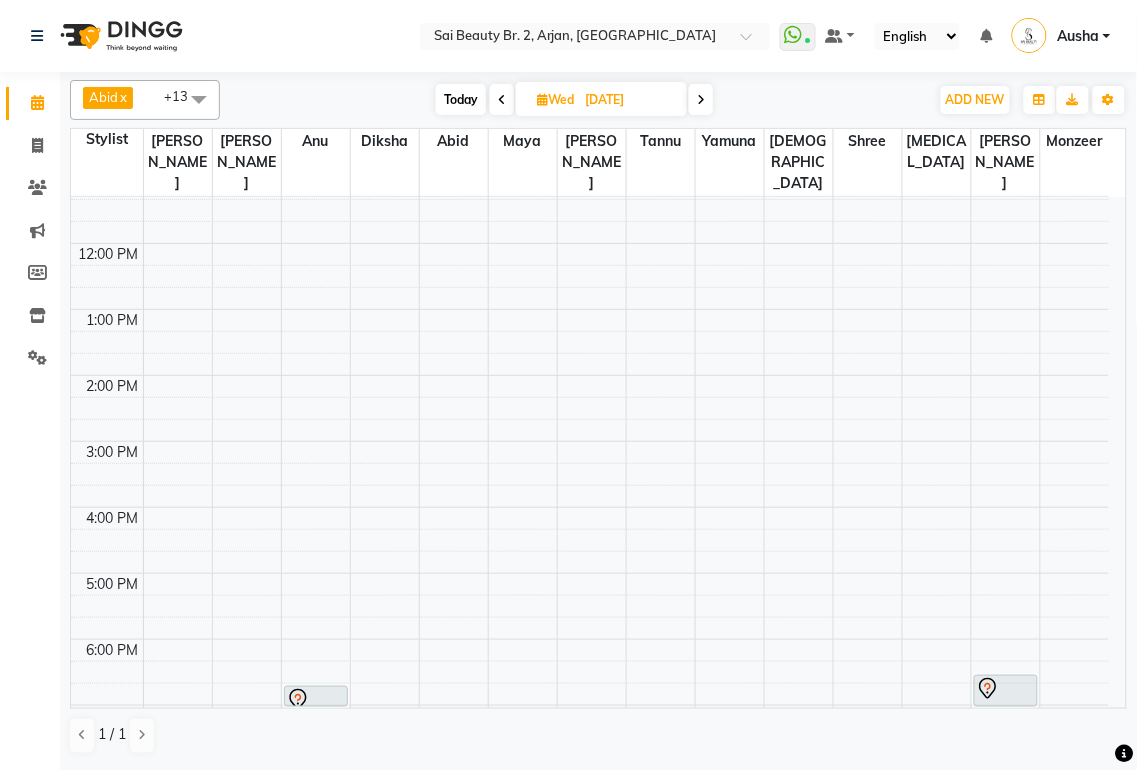 click at bounding box center [502, 100] 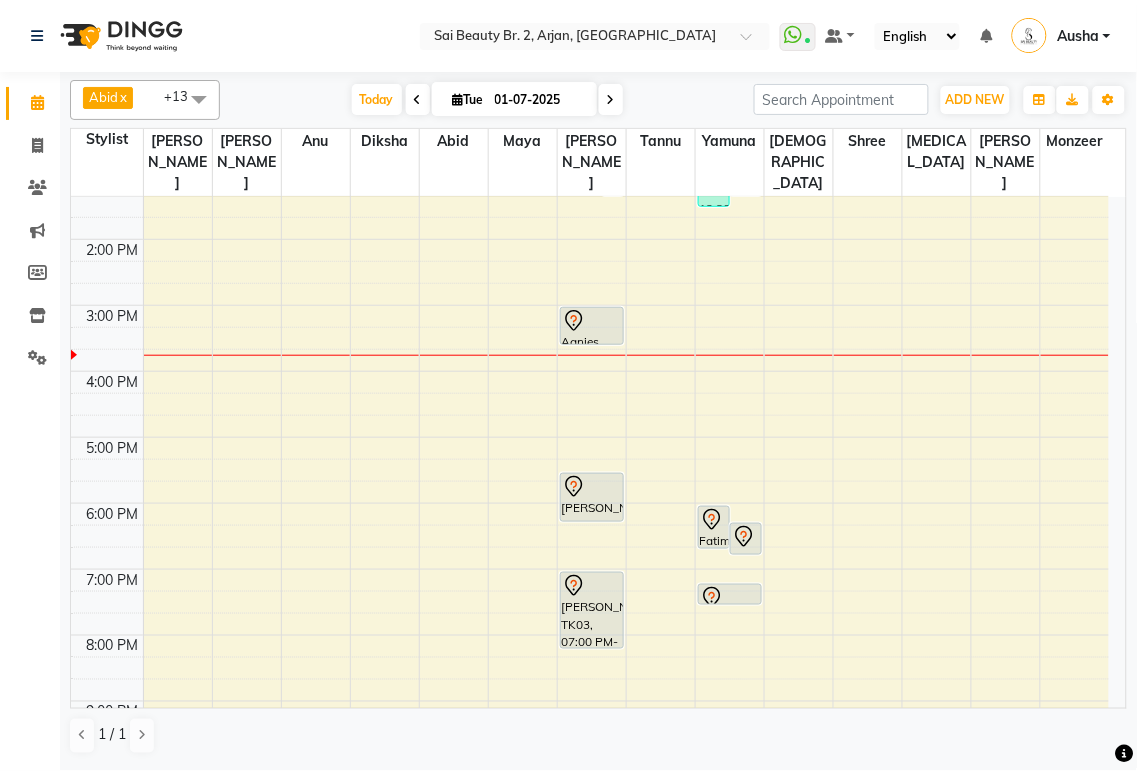 scroll, scrollTop: 281, scrollLeft: 0, axis: vertical 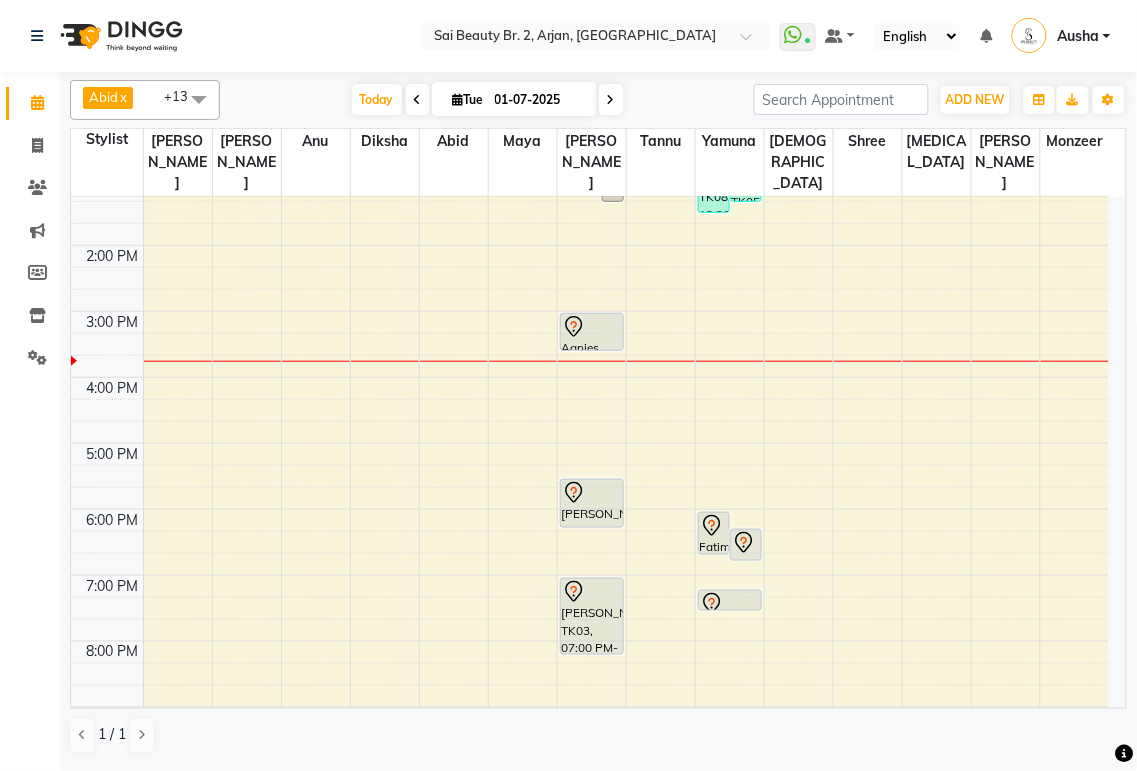 click on "[PERSON_NAME], TK02, 05:30 PM-06:15 PM, Mani/Pedi (With Normal Color)" at bounding box center (592, 503) 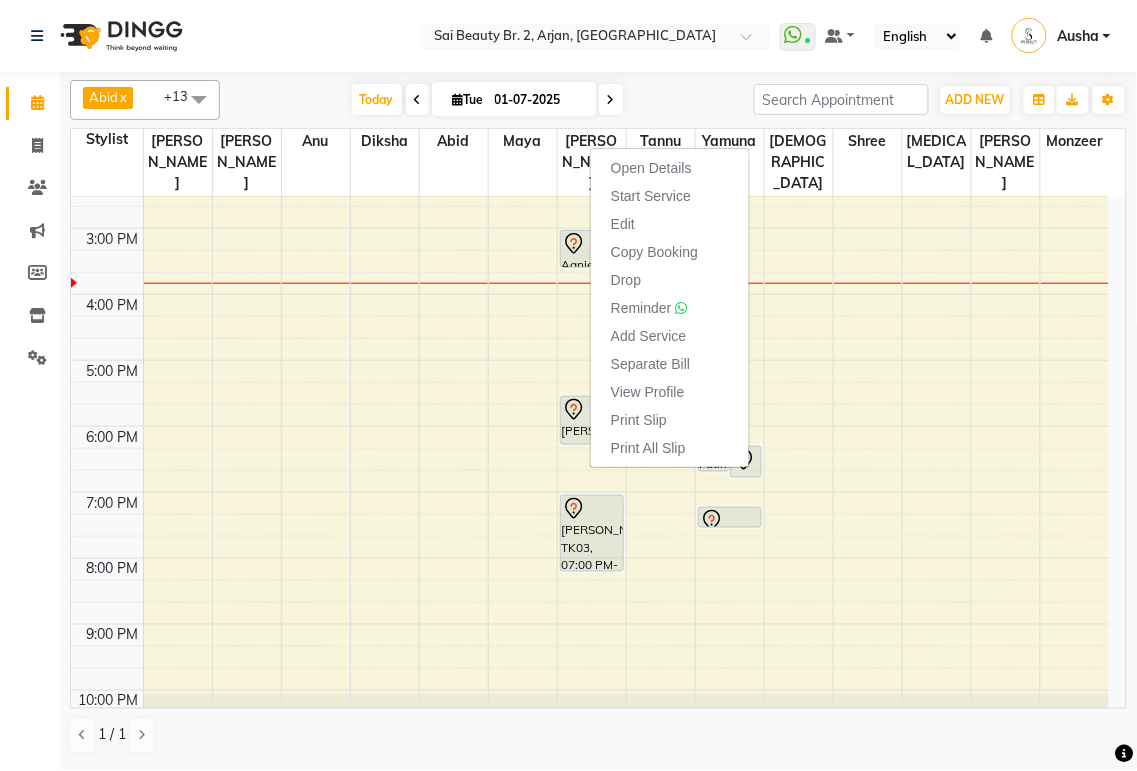 scroll, scrollTop: 366, scrollLeft: 0, axis: vertical 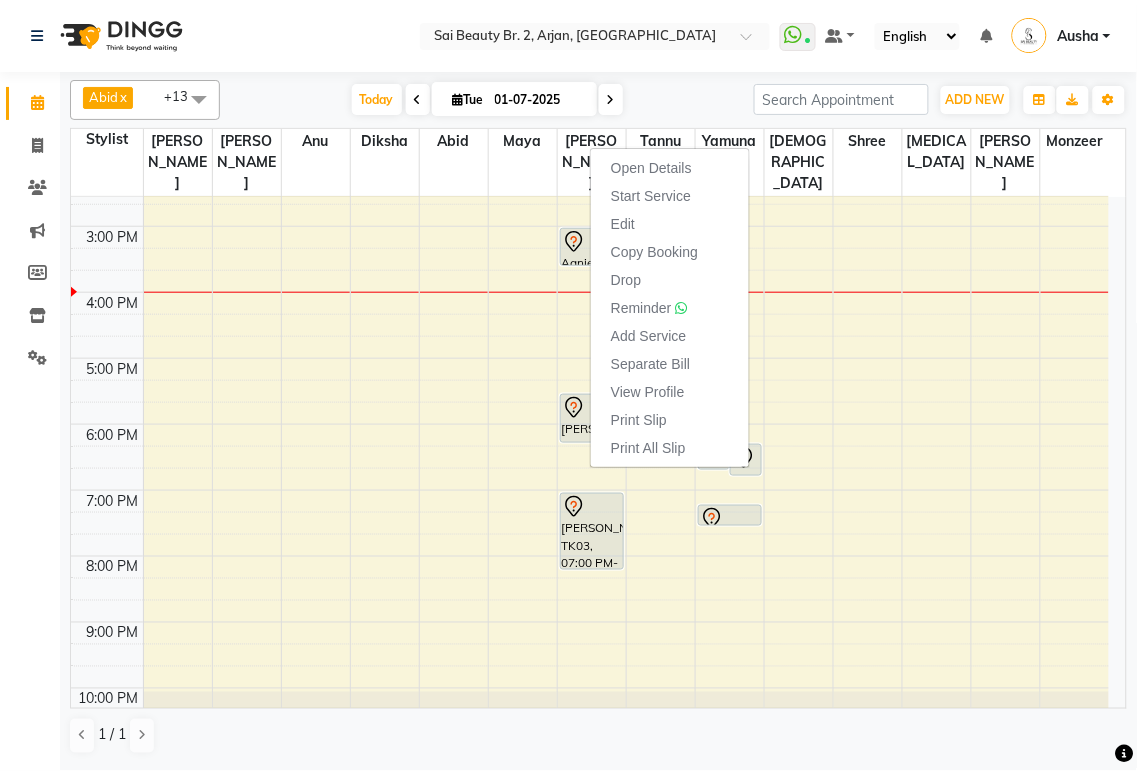 click at bounding box center [626, 501] 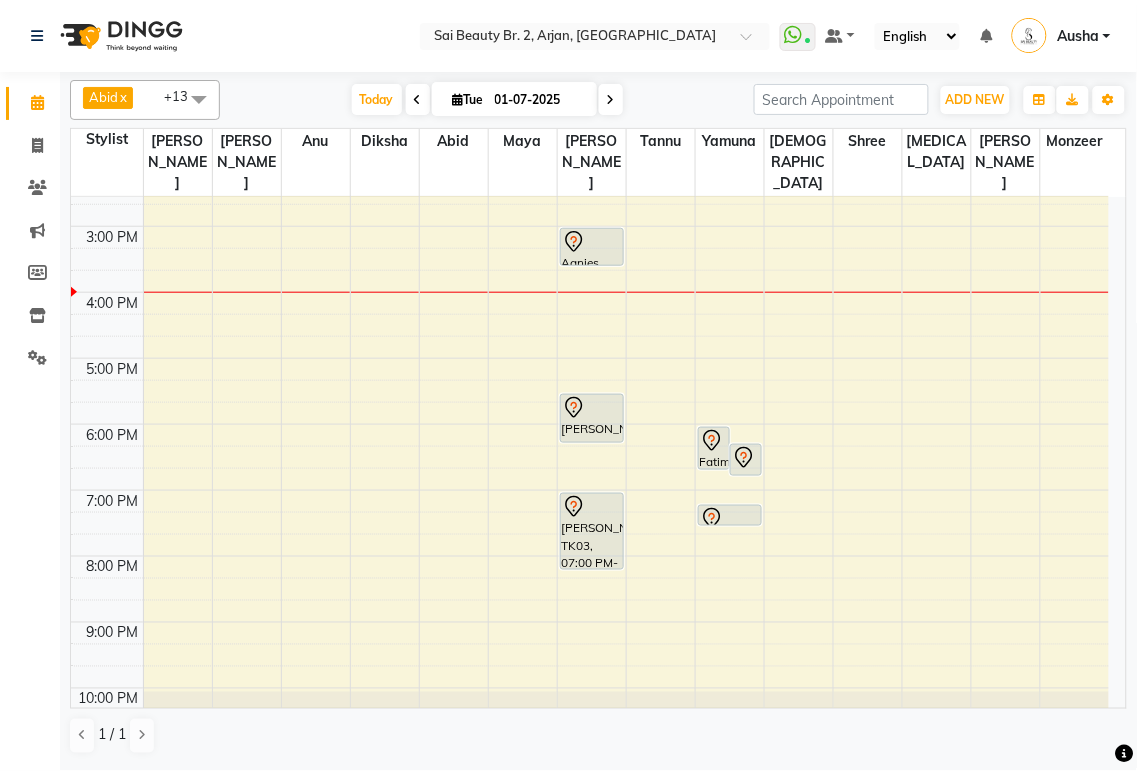 click 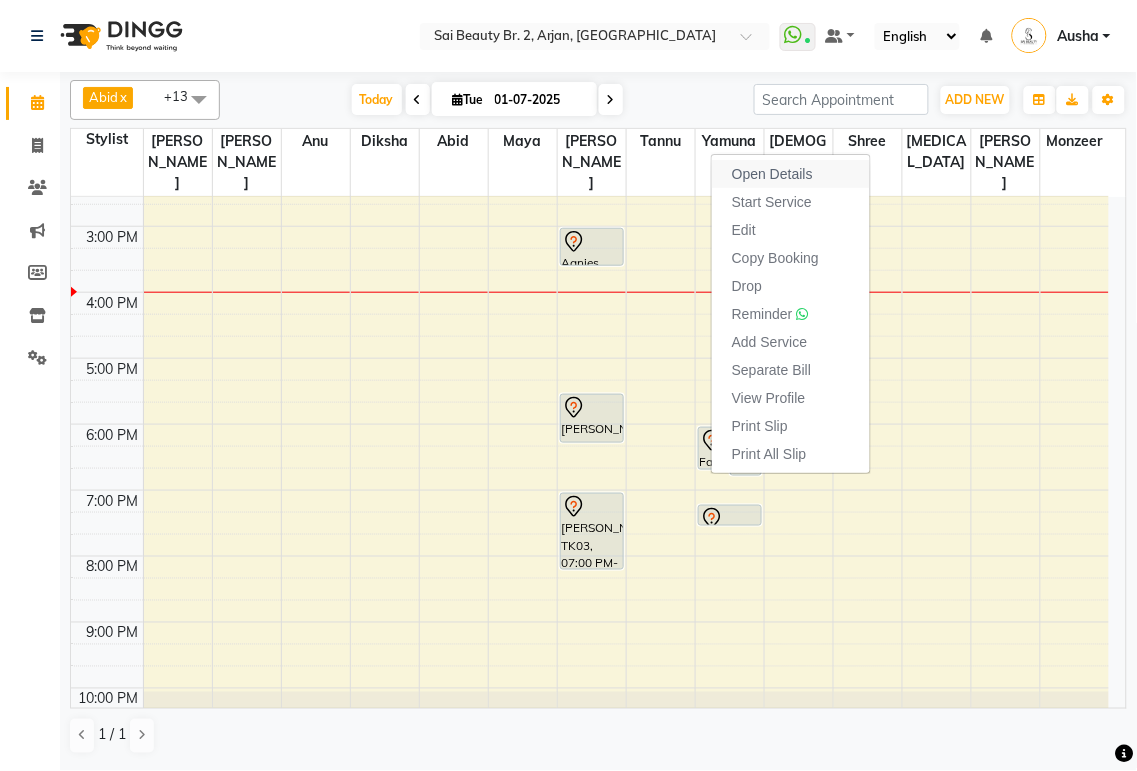 click on "Open Details" at bounding box center (791, 174) 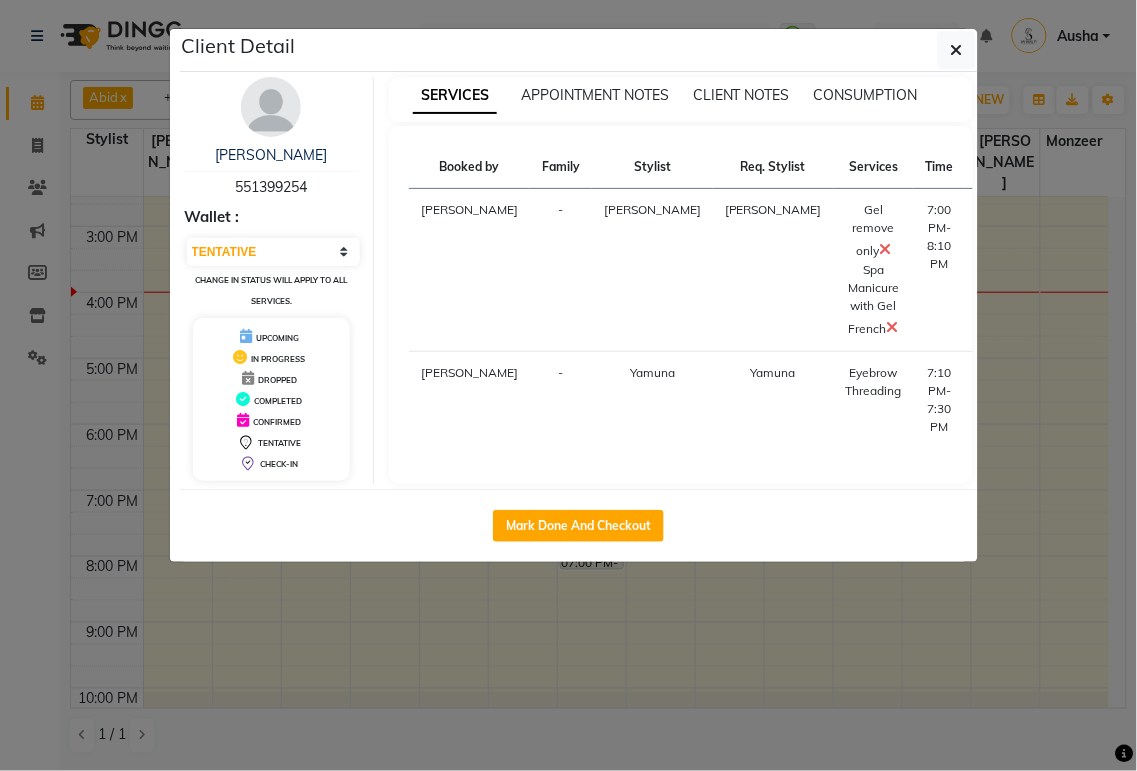click on "Client Detail  Bianca    551399254 Wallet : Select IN SERVICE CONFIRMED TENTATIVE CHECK IN MARK DONE DROPPED UPCOMING Change in status will apply to all services. UPCOMING IN PROGRESS DROPPED COMPLETED CONFIRMED TENTATIVE CHECK-IN SERVICES APPOINTMENT NOTES CLIENT NOTES CONSUMPTION Booked by Family Stylist Req. Stylist Services Time Status  [PERSON_NAME] [PERSON_NAME]  Gel remove only   Spa Manicure with Gel French   7:00 PM-8:10 PM   START   [PERSON_NAME] Yamuna  Eyebrow Threading   7:10 PM-7:30 PM   START   Mark Done And Checkout" 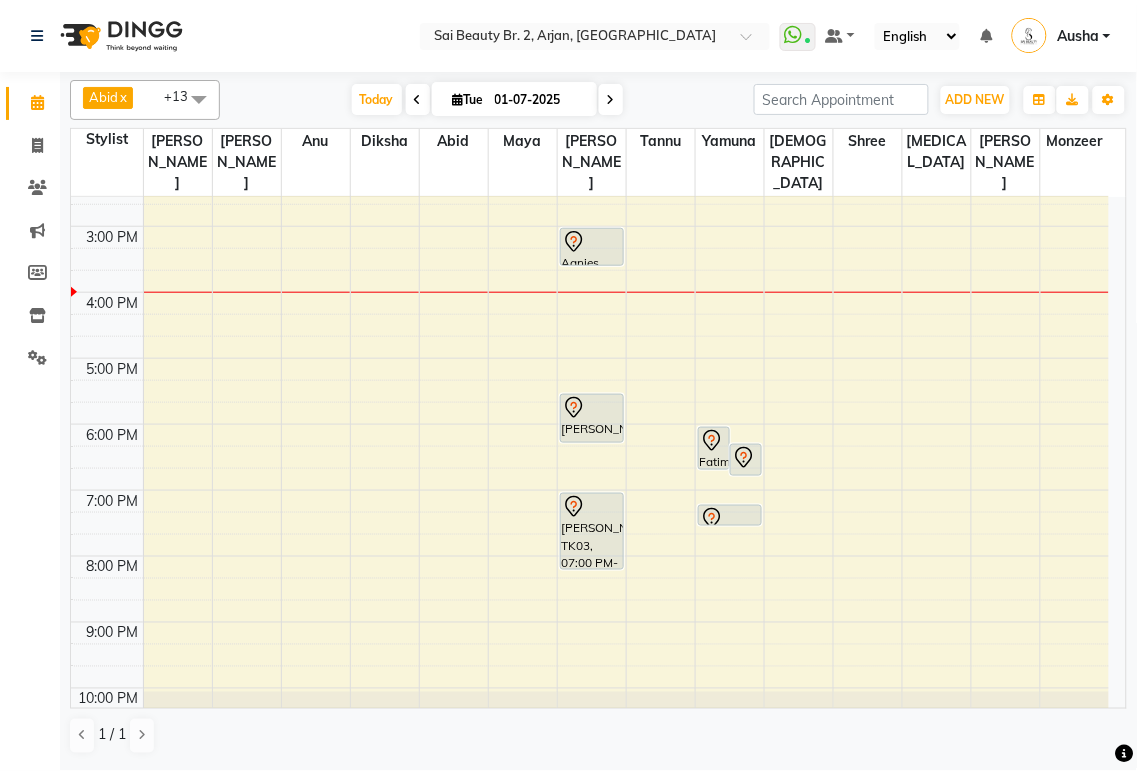 click 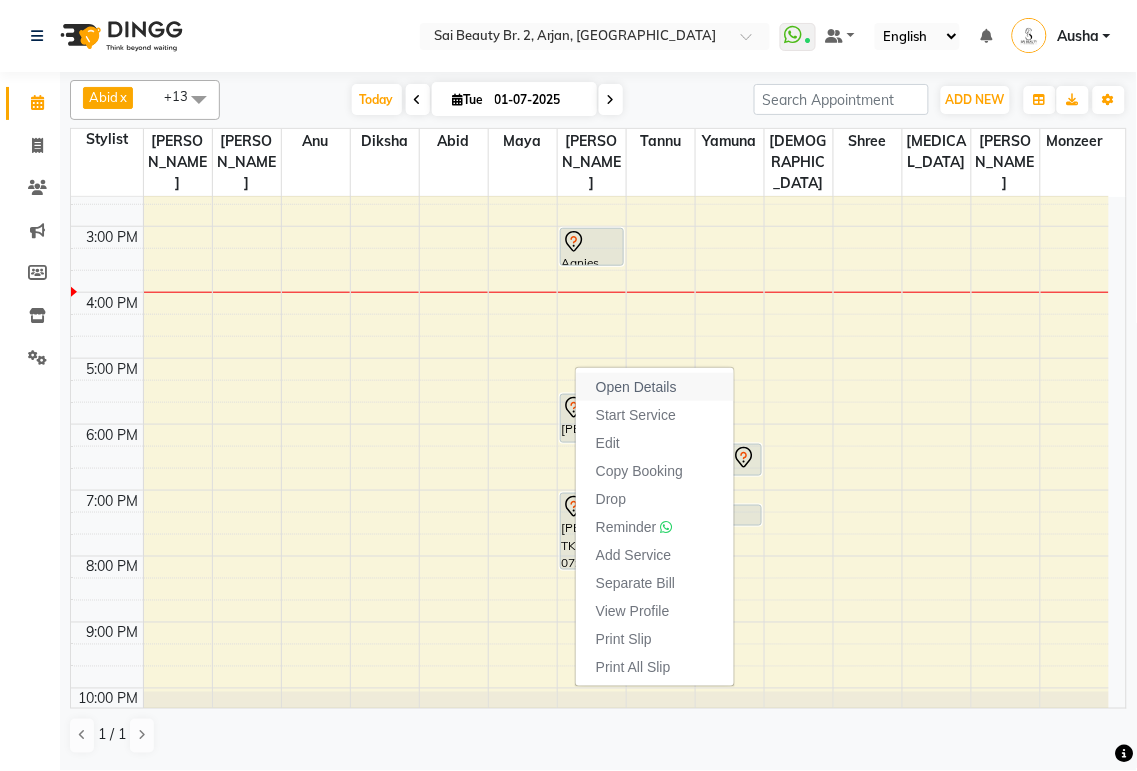 click on "Open Details" at bounding box center [655, 387] 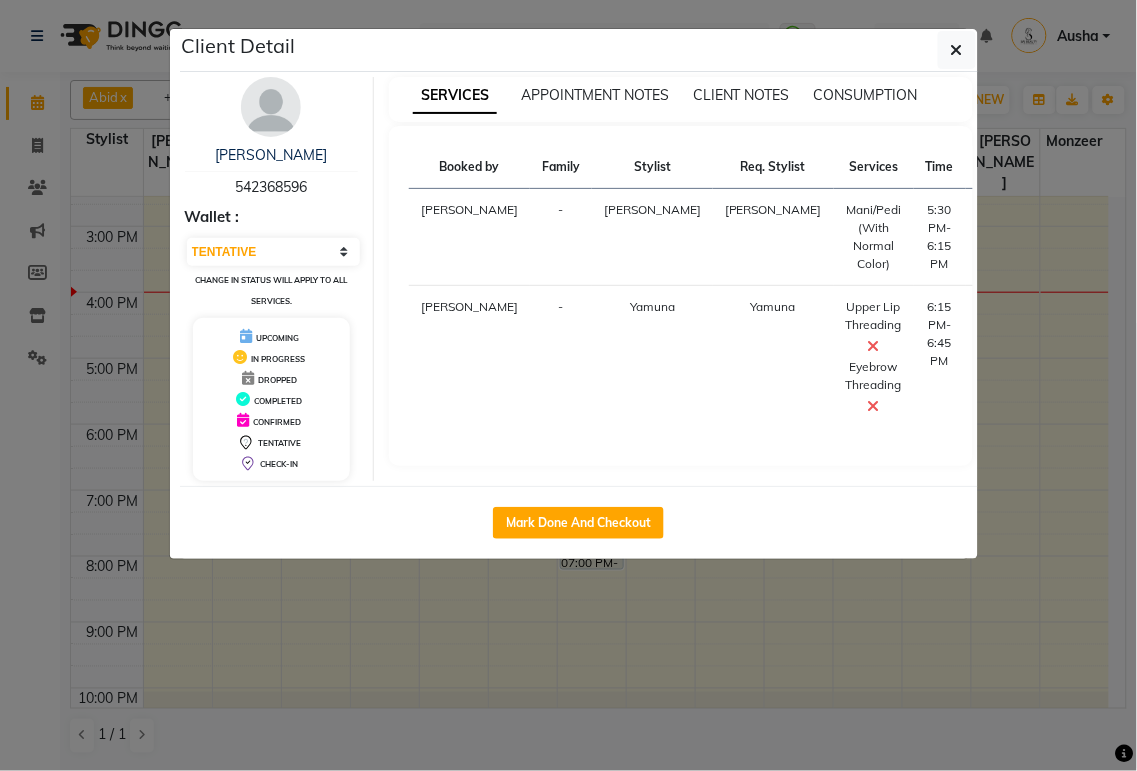 click on "Client Detail  [PERSON_NAME]    542368596 Wallet : Select IN SERVICE CONFIRMED TENTATIVE CHECK IN MARK DONE DROPPED UPCOMING Change in status will apply to all services. UPCOMING IN PROGRESS DROPPED COMPLETED CONFIRMED TENTATIVE CHECK-IN SERVICES APPOINTMENT NOTES CLIENT NOTES CONSUMPTION Booked by Family Stylist Req. Stylist Services Time Status  [PERSON_NAME] [PERSON_NAME]/Pedi (With Normal Color)   5:30 PM-6:15 PM   START   [PERSON_NAME] Yamuna  Upper Lip Threading   Eyebrow Threading   6:15 PM-6:45 PM   START   Mark Done And Checkout" 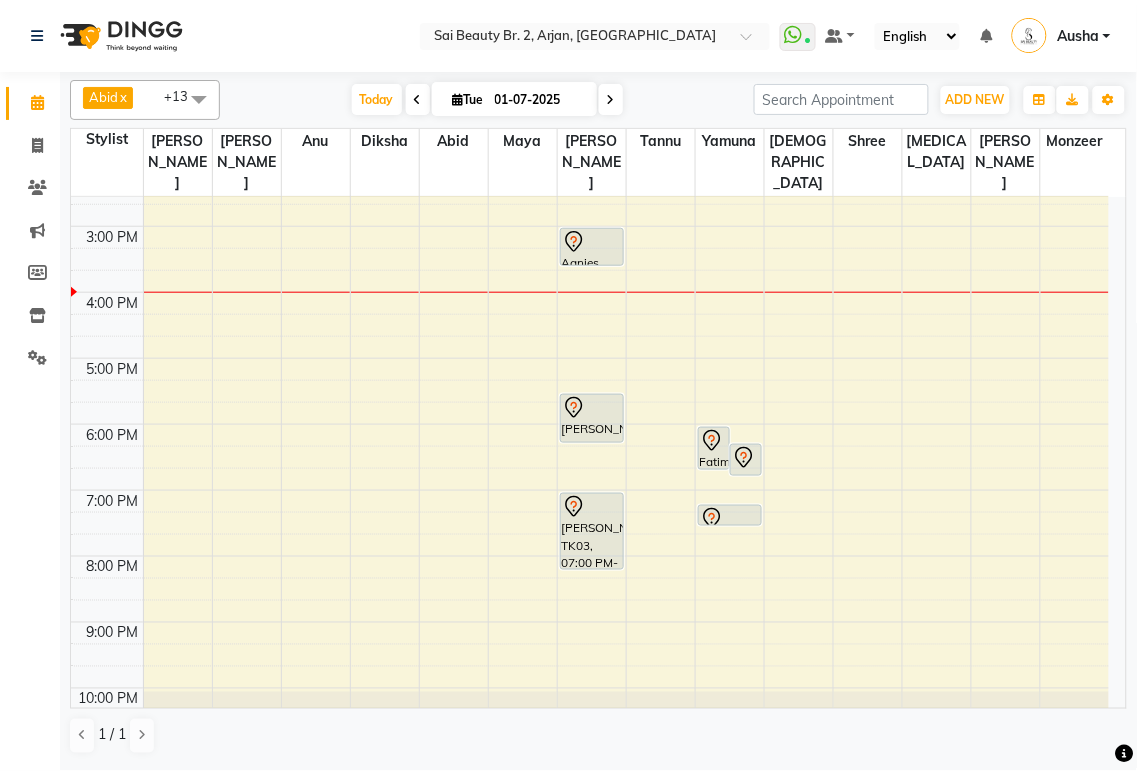 click 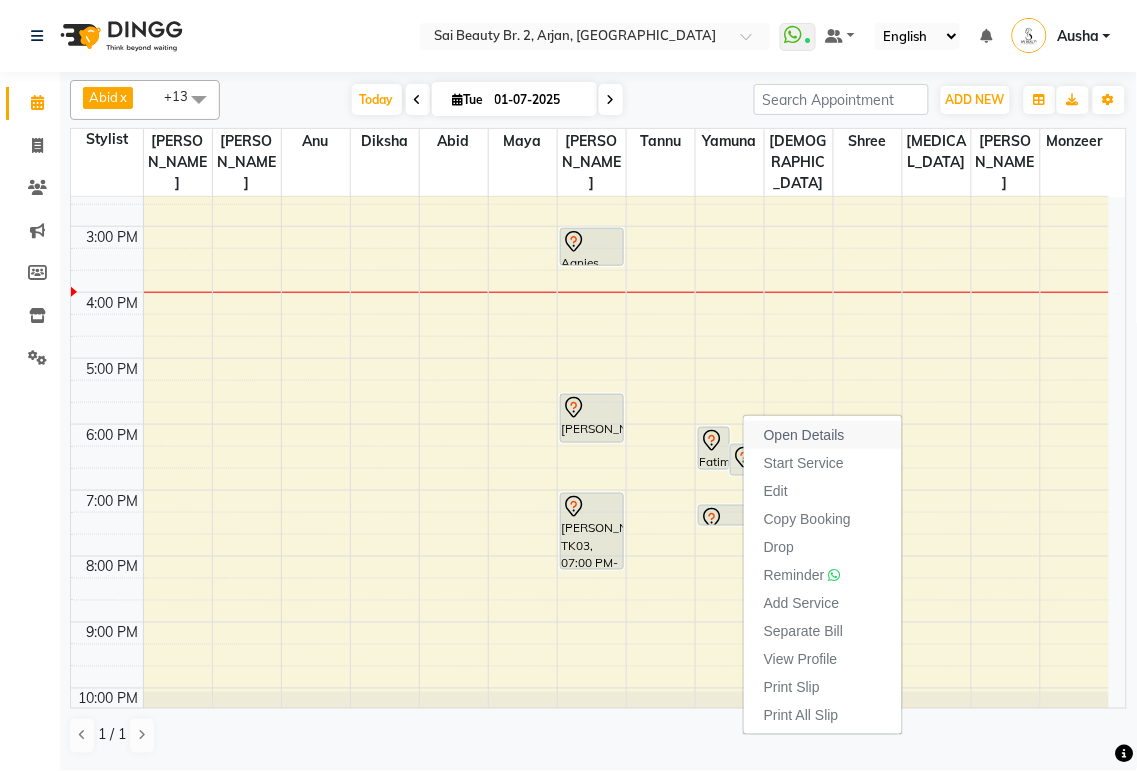 click on "Open Details" at bounding box center [804, 435] 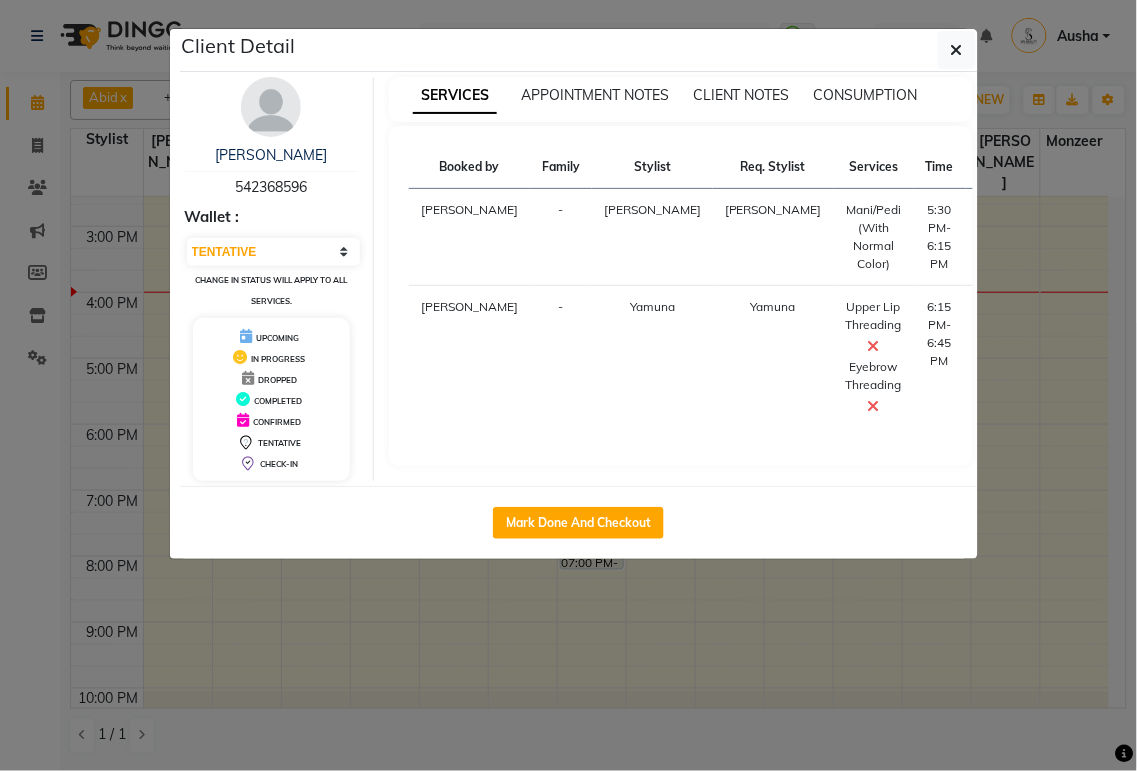click on "Client Detail  [PERSON_NAME]    542368596 Wallet : Select IN SERVICE CONFIRMED TENTATIVE CHECK IN MARK DONE DROPPED UPCOMING Change in status will apply to all services. UPCOMING IN PROGRESS DROPPED COMPLETED CONFIRMED TENTATIVE CHECK-IN SERVICES APPOINTMENT NOTES CLIENT NOTES CONSUMPTION Booked by Family Stylist Req. Stylist Services Time Status  [PERSON_NAME] [PERSON_NAME]/Pedi (With Normal Color)   5:30 PM-6:15 PM   START   [PERSON_NAME] Yamuna  Upper Lip Threading   Eyebrow Threading   6:15 PM-6:45 PM   START   Mark Done And Checkout" 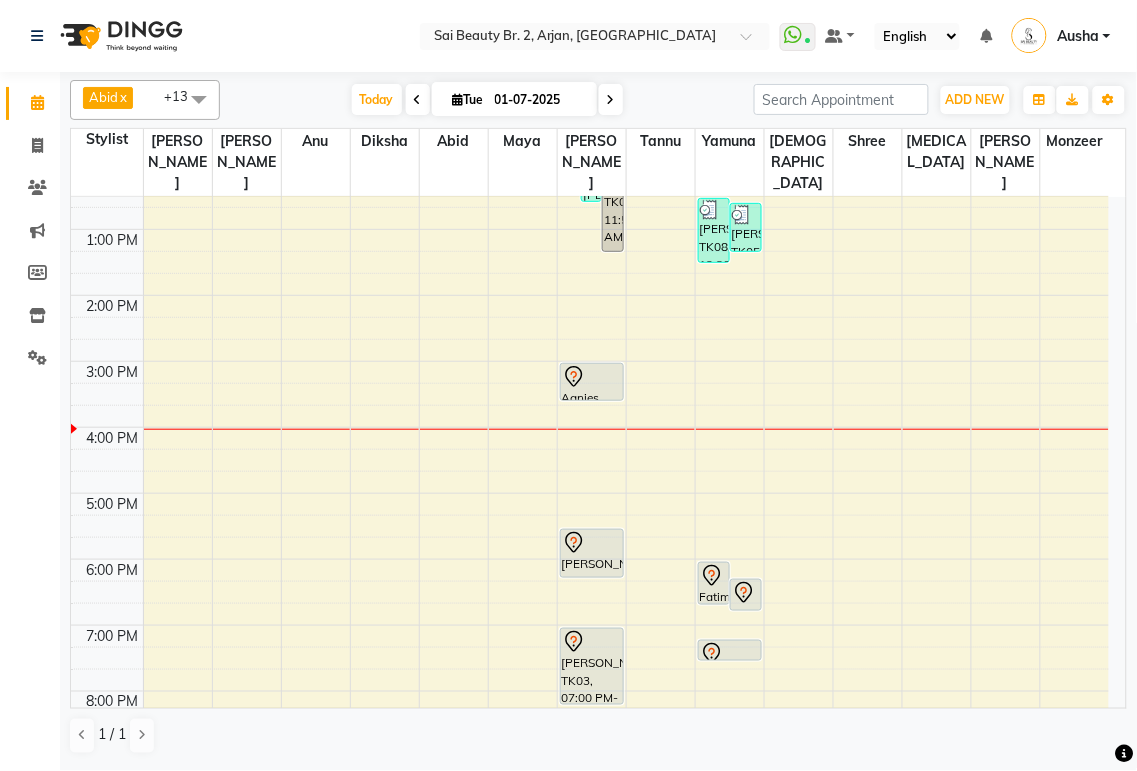 scroll, scrollTop: 225, scrollLeft: 0, axis: vertical 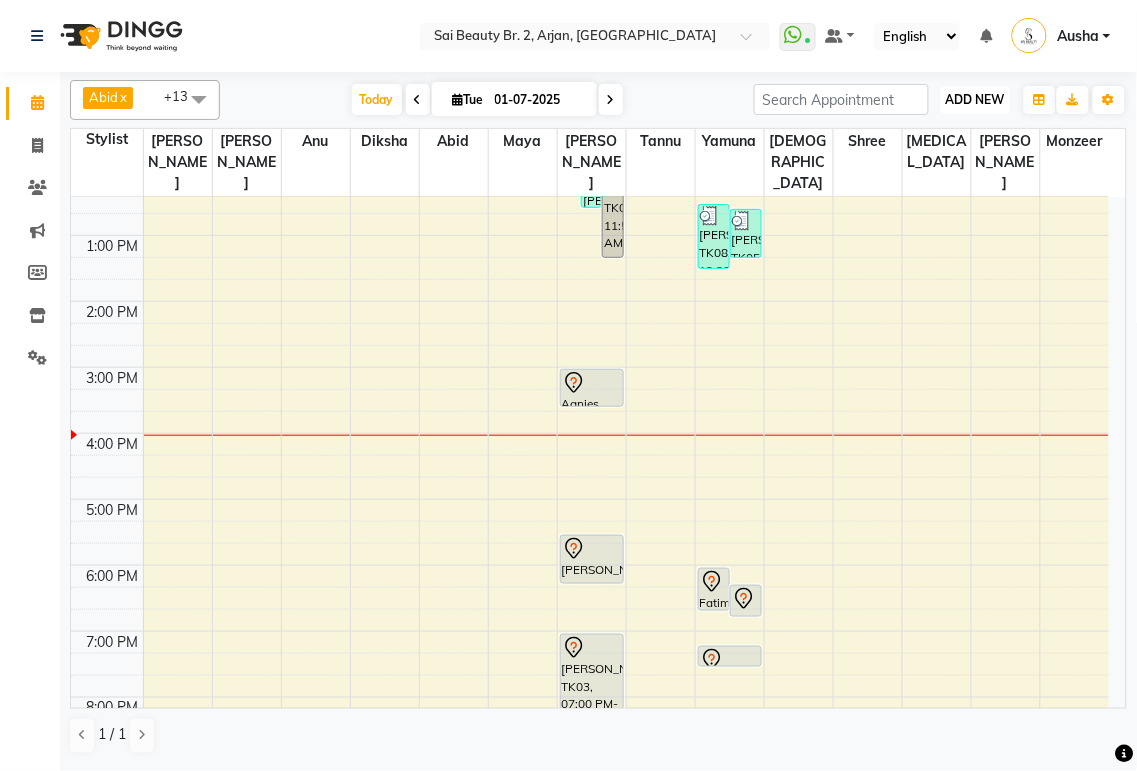 click on "ADD NEW" at bounding box center (975, 99) 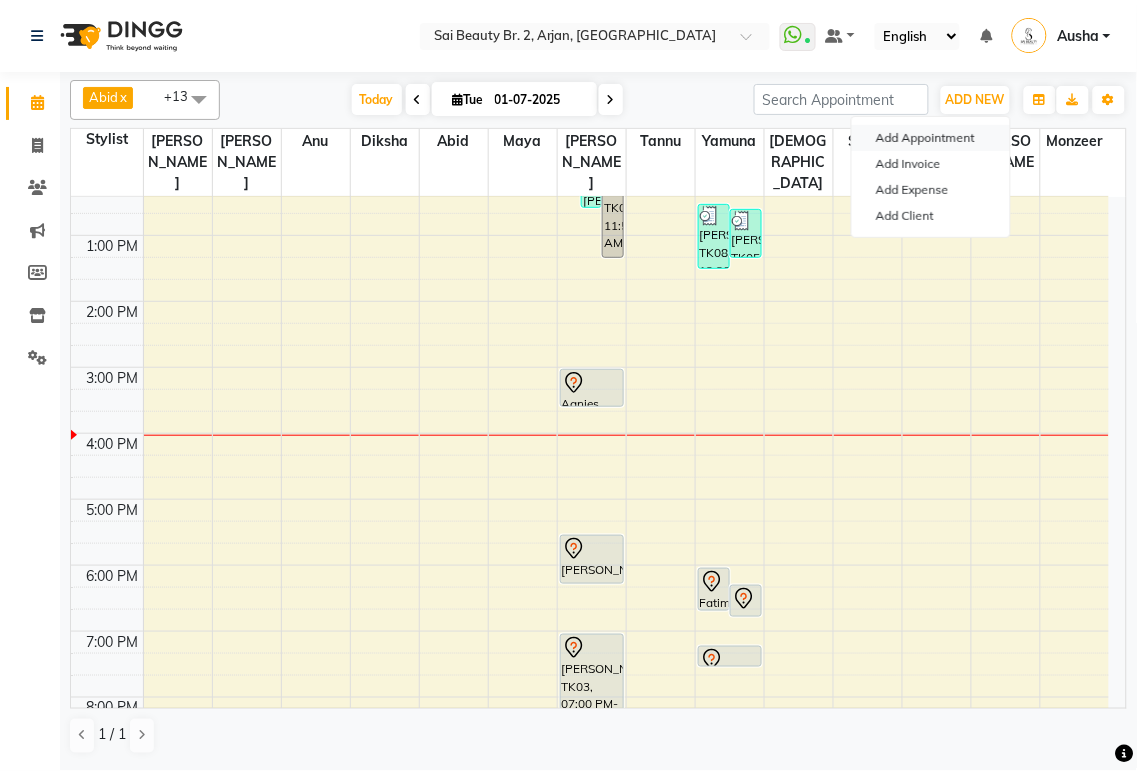 click on "Add Appointment" at bounding box center (931, 138) 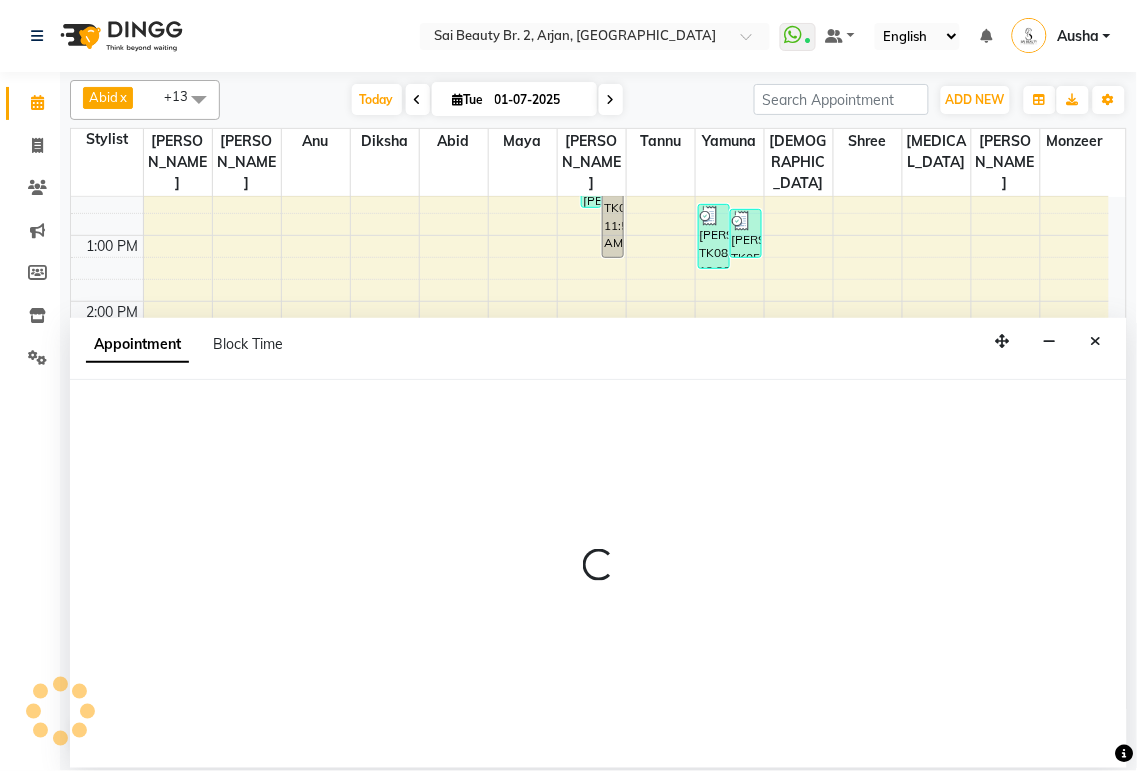 select on "600" 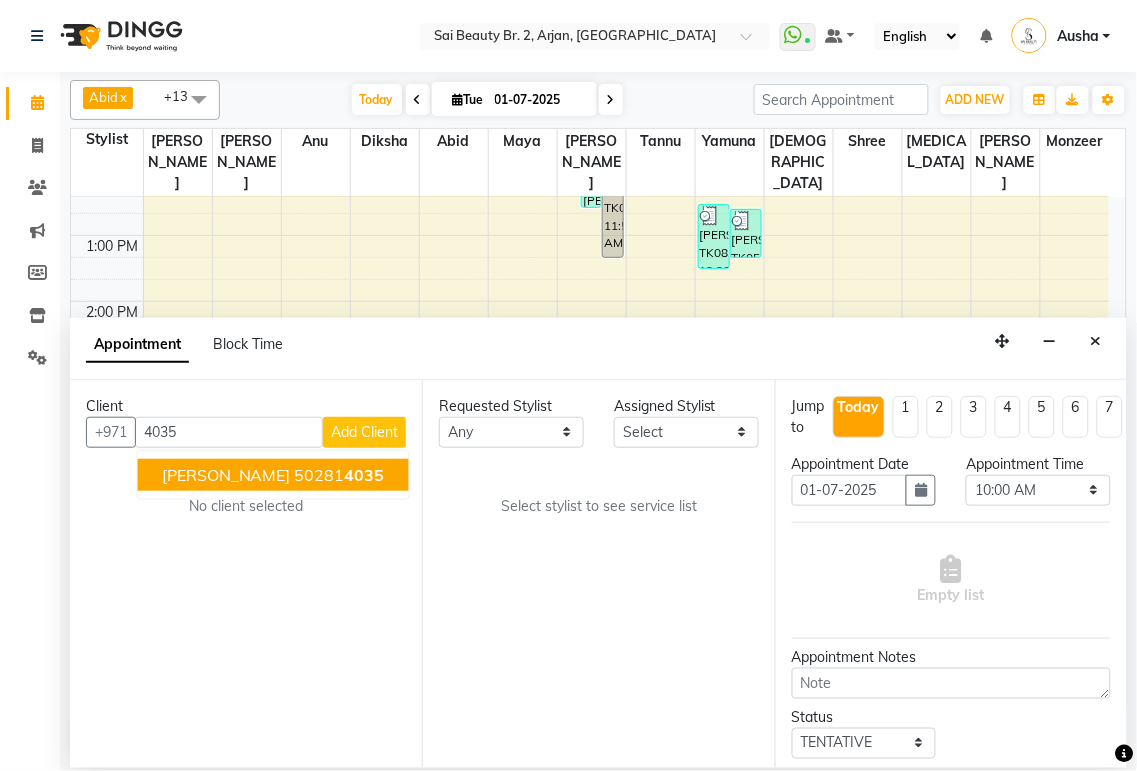 click on "Client [PHONE_NUMBER] [PERSON_NAME]  [PHONE_NUMBER] Add Client  No client selected" at bounding box center [246, 574] 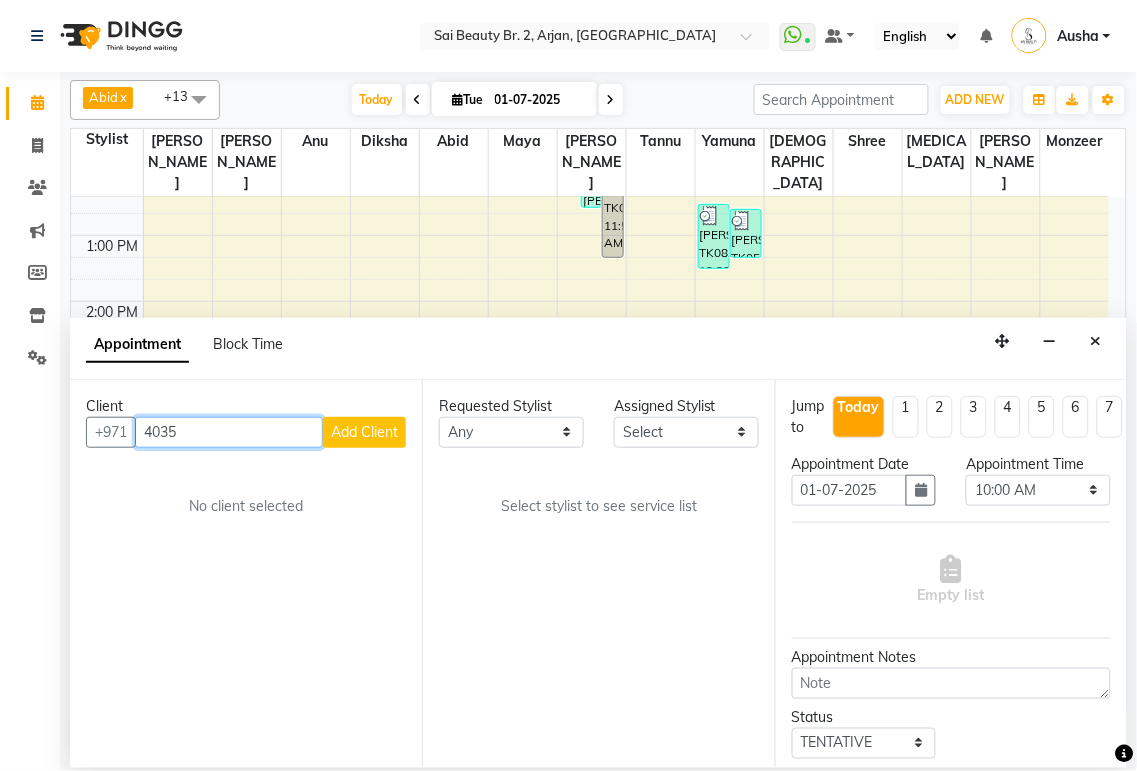 click on "4035" at bounding box center (229, 432) 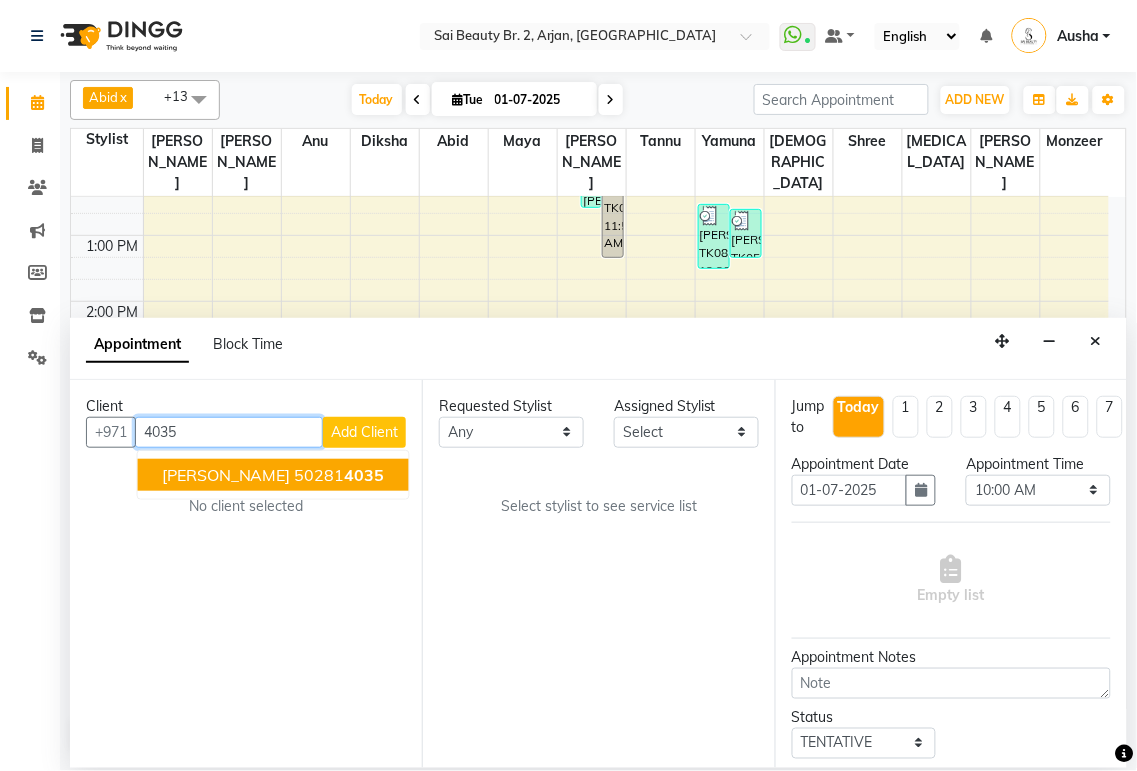 click on "[PERSON_NAME]" at bounding box center [226, 475] 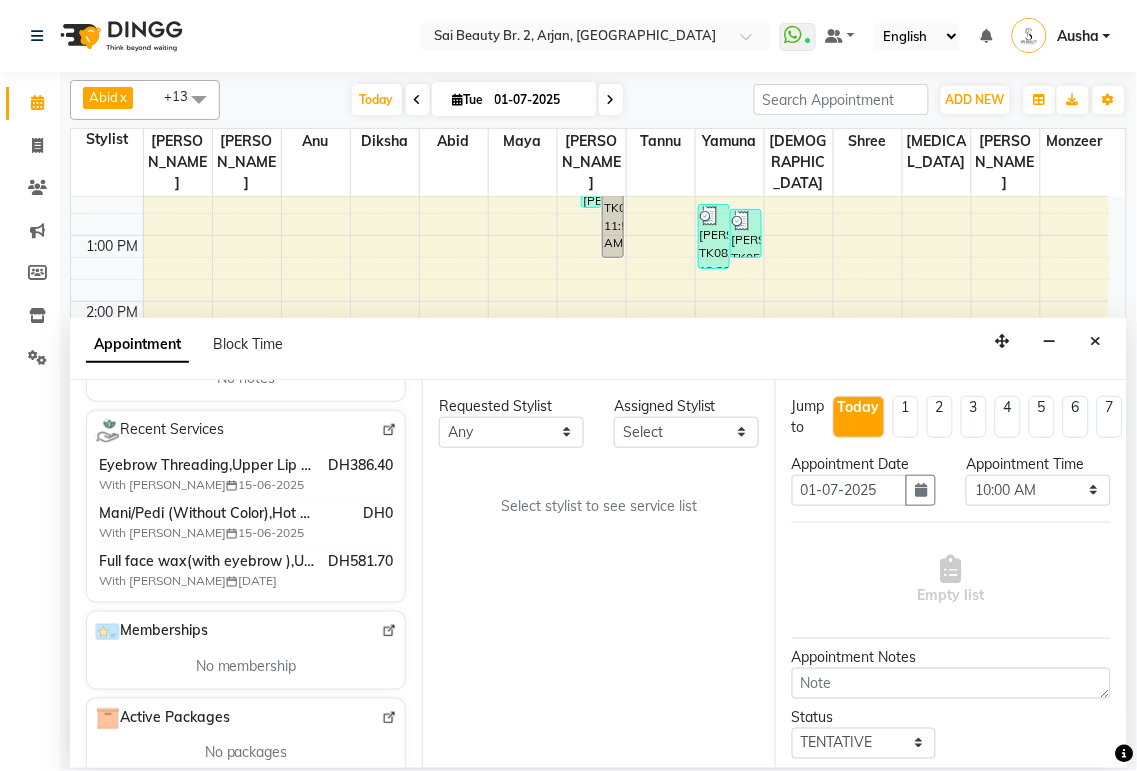 scroll, scrollTop: 378, scrollLeft: 0, axis: vertical 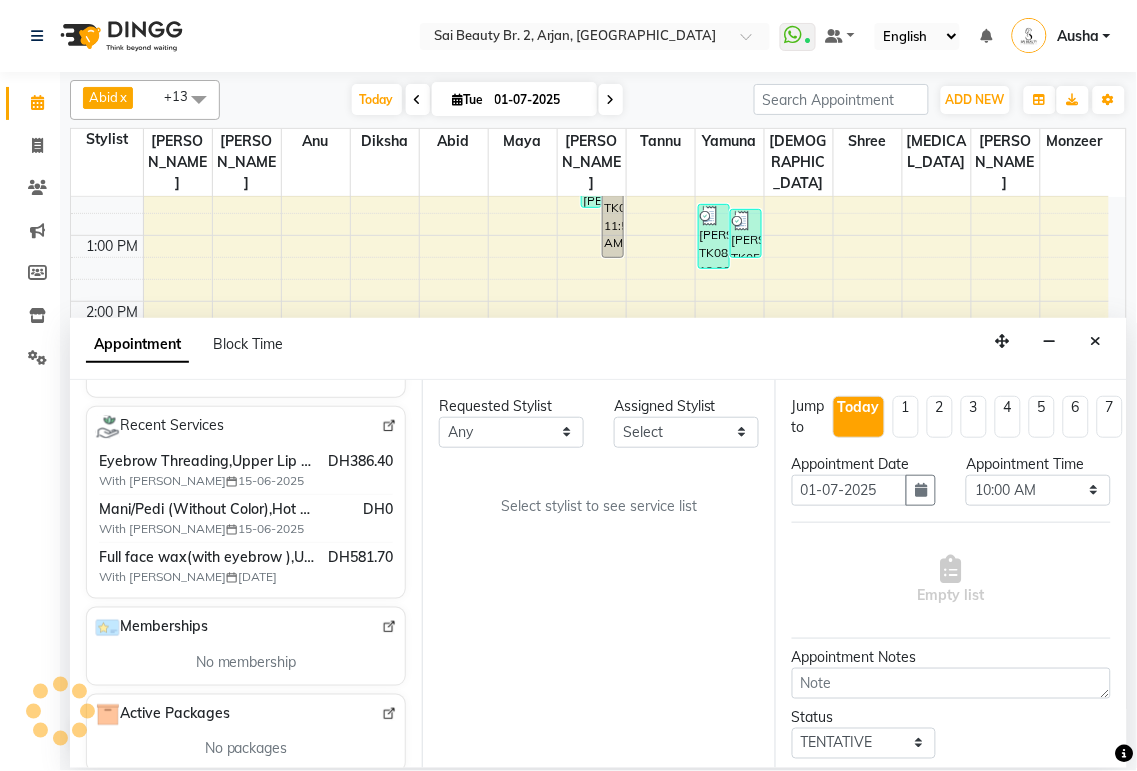 click on "Requested Stylist Any [PERSON_NAME][MEDICAL_DATA] [PERSON_NAME] [PERSON_NAME] [PERSON_NAME] Gita [PERSON_NAME] monzeer Shree [PERSON_NAME] [PERSON_NAME] Assigned Stylist Select [PERSON_NAME][MEDICAL_DATA] [PERSON_NAME] [PERSON_NAME] [PERSON_NAME] Gita [PERSON_NAME] monzeer Shree [PERSON_NAME] [PERSON_NAME] Select stylist to see service list" at bounding box center (598, 574) 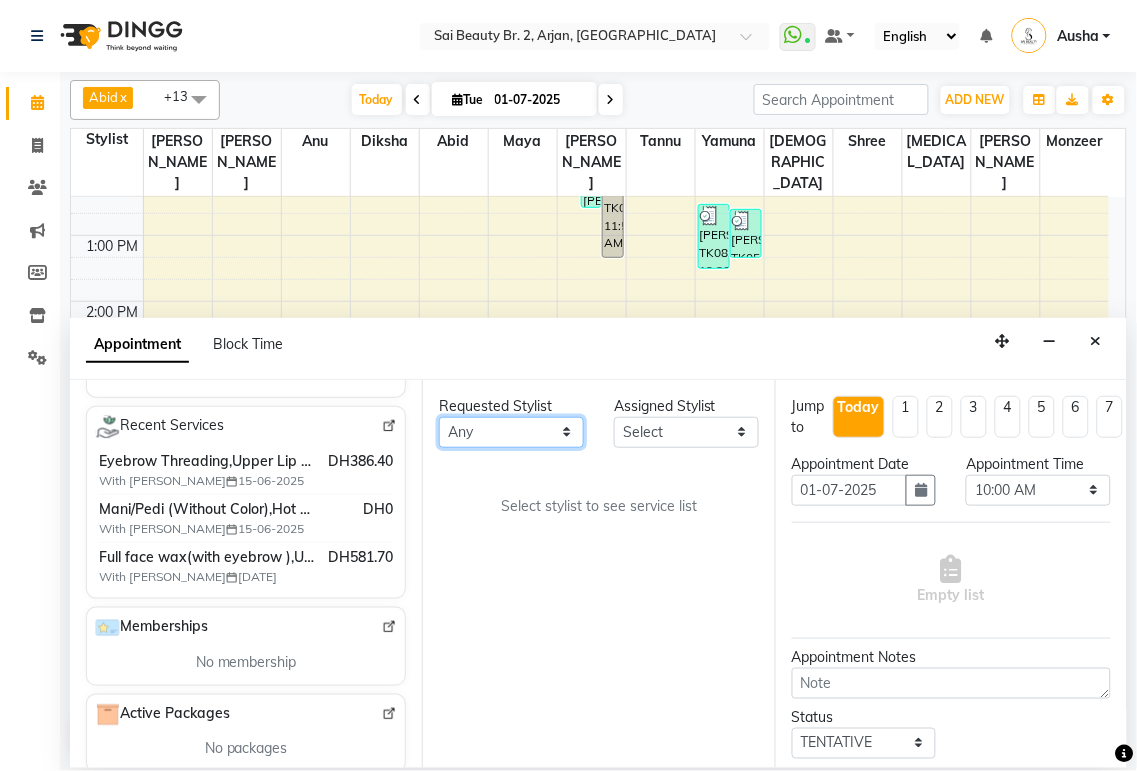 click on "Any [PERSON_NAME][MEDICAL_DATA] [PERSON_NAME] [PERSON_NAME] [PERSON_NAME] Gita [PERSON_NAME] monzeer Shree [PERSON_NAME] [PERSON_NAME]" at bounding box center (511, 432) 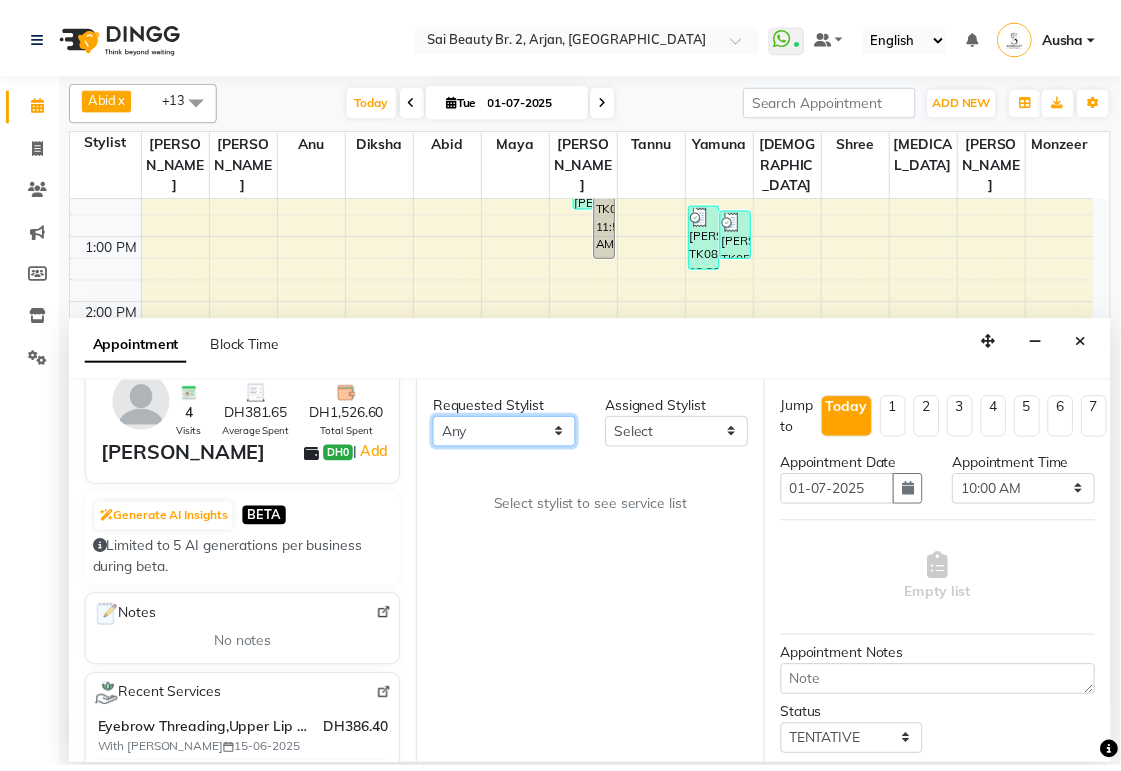 scroll, scrollTop: 0, scrollLeft: 0, axis: both 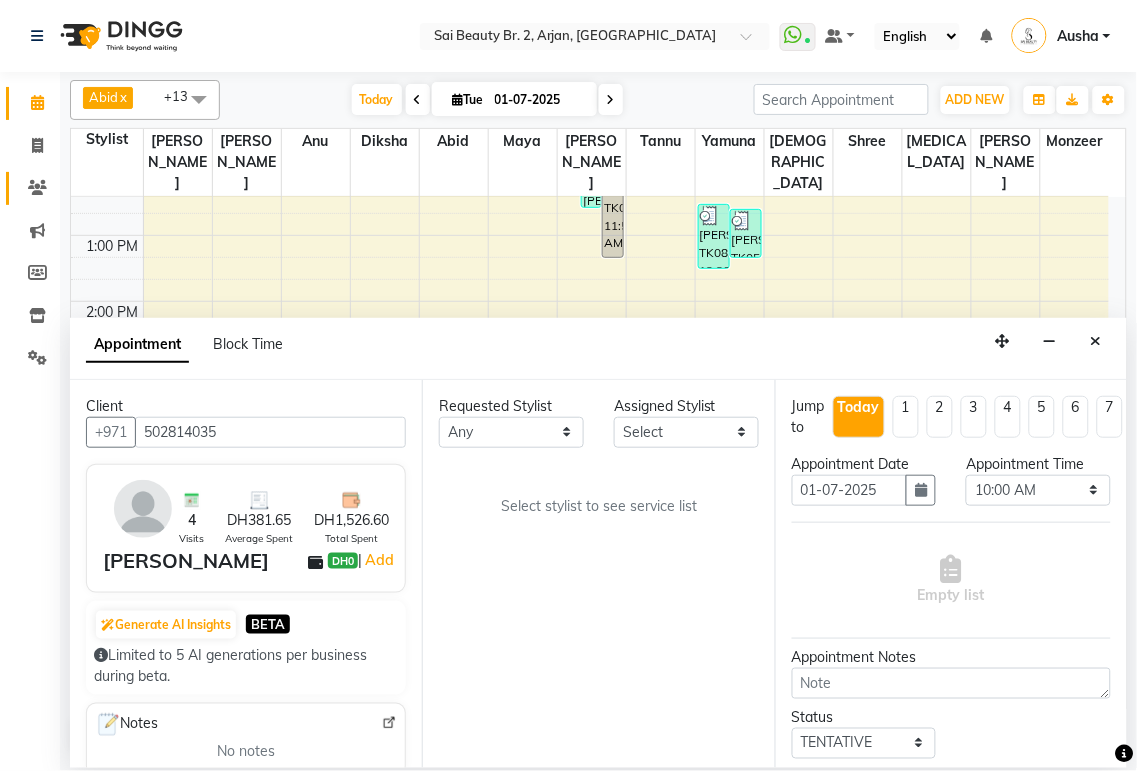 click 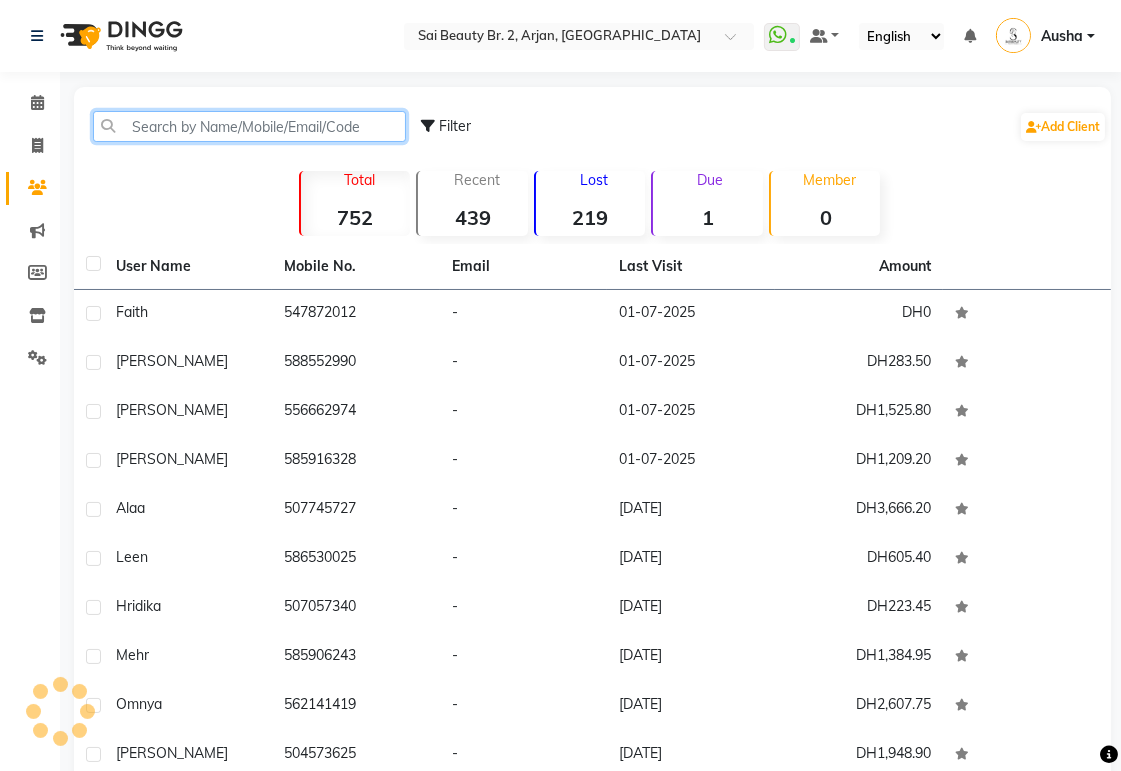 click 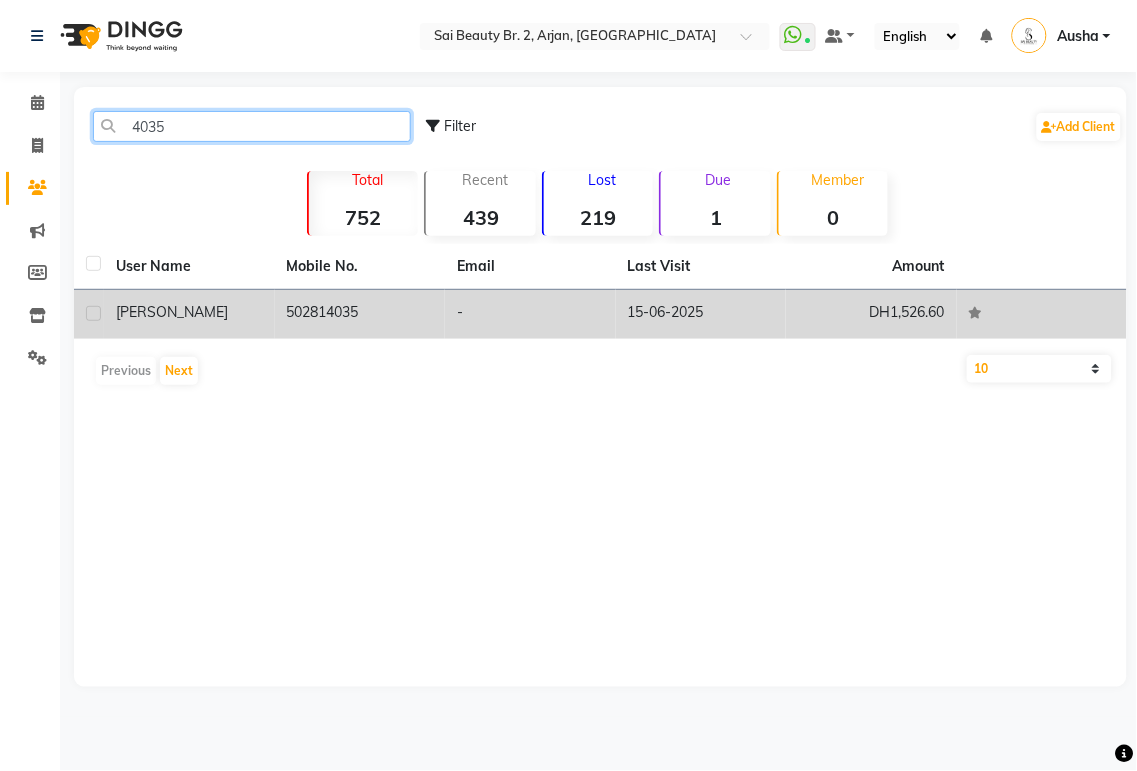 type on "4035" 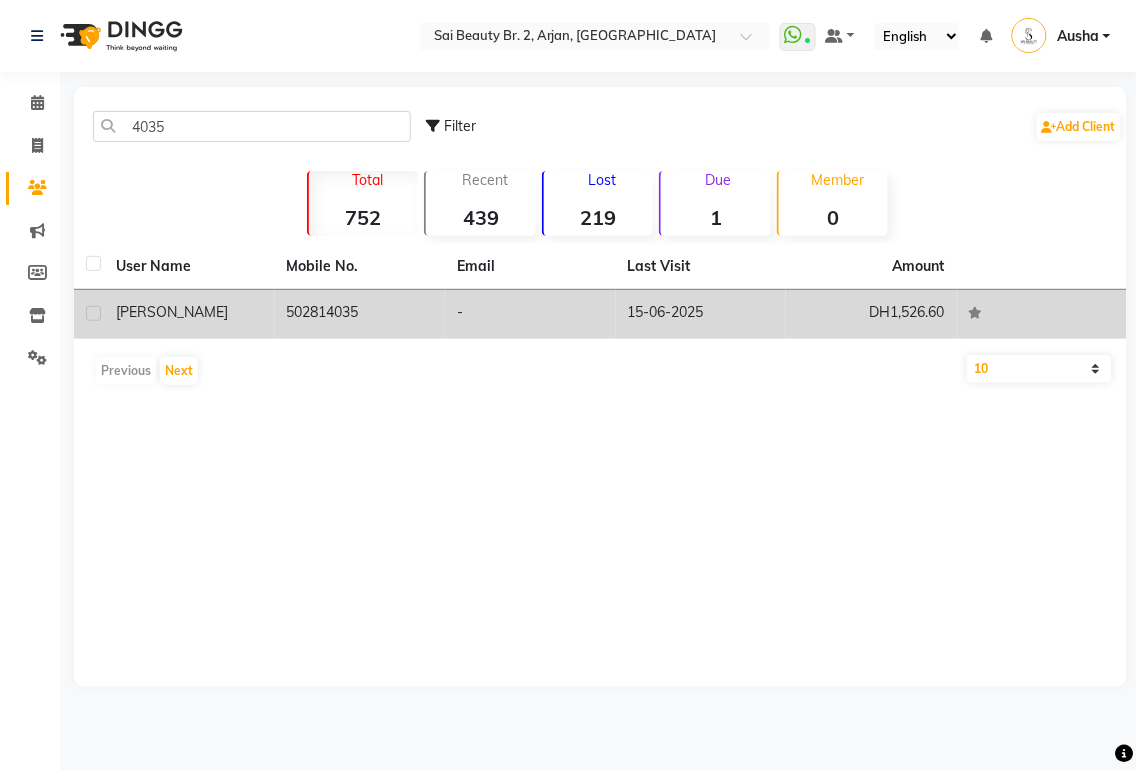click on "[PERSON_NAME]" 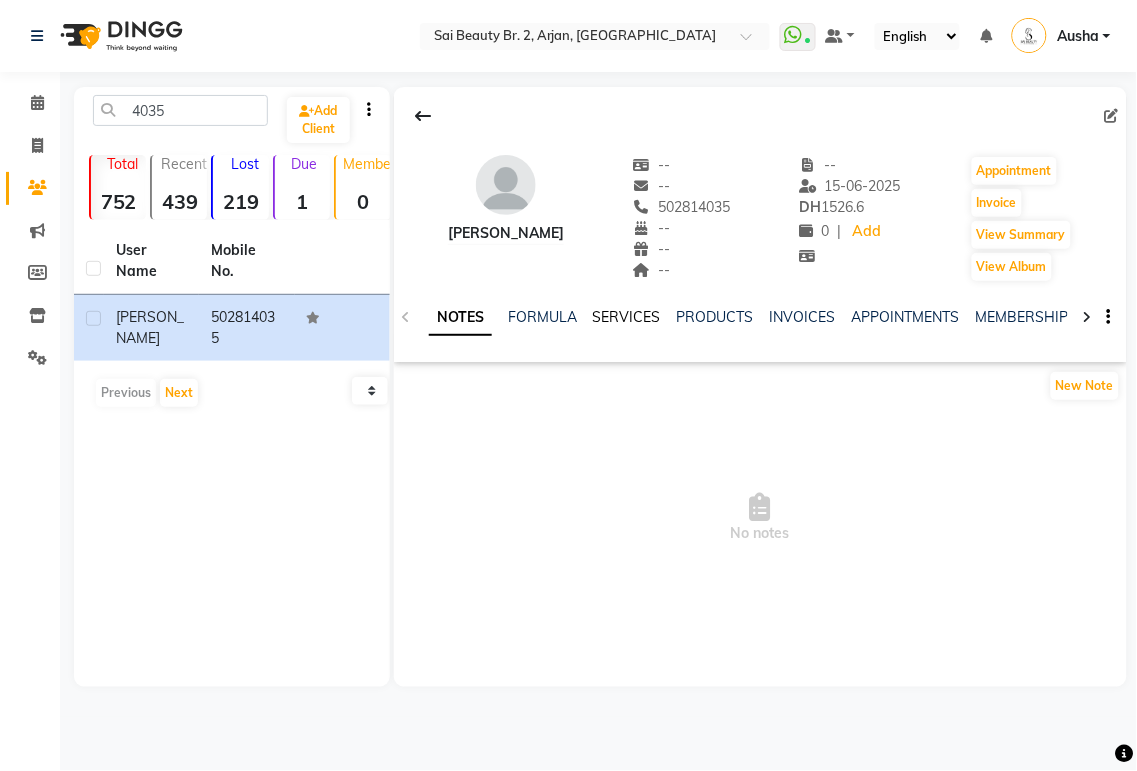 click on "SERVICES" 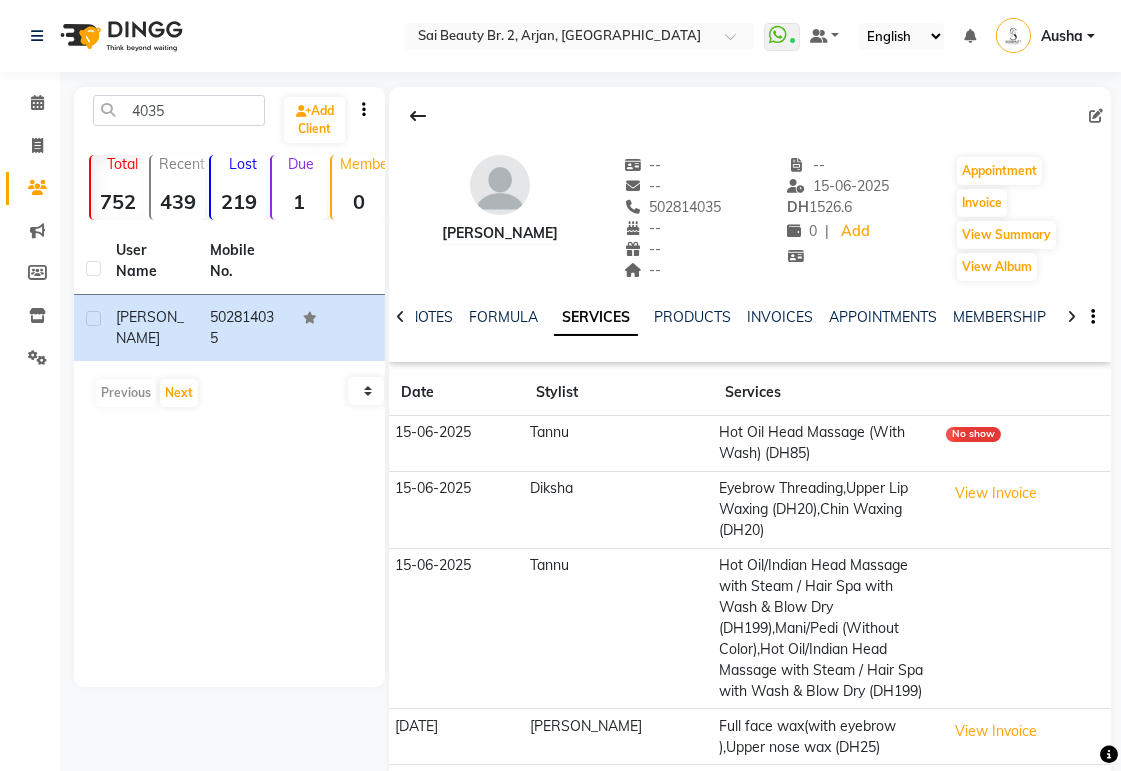 scroll, scrollTop: 73, scrollLeft: 0, axis: vertical 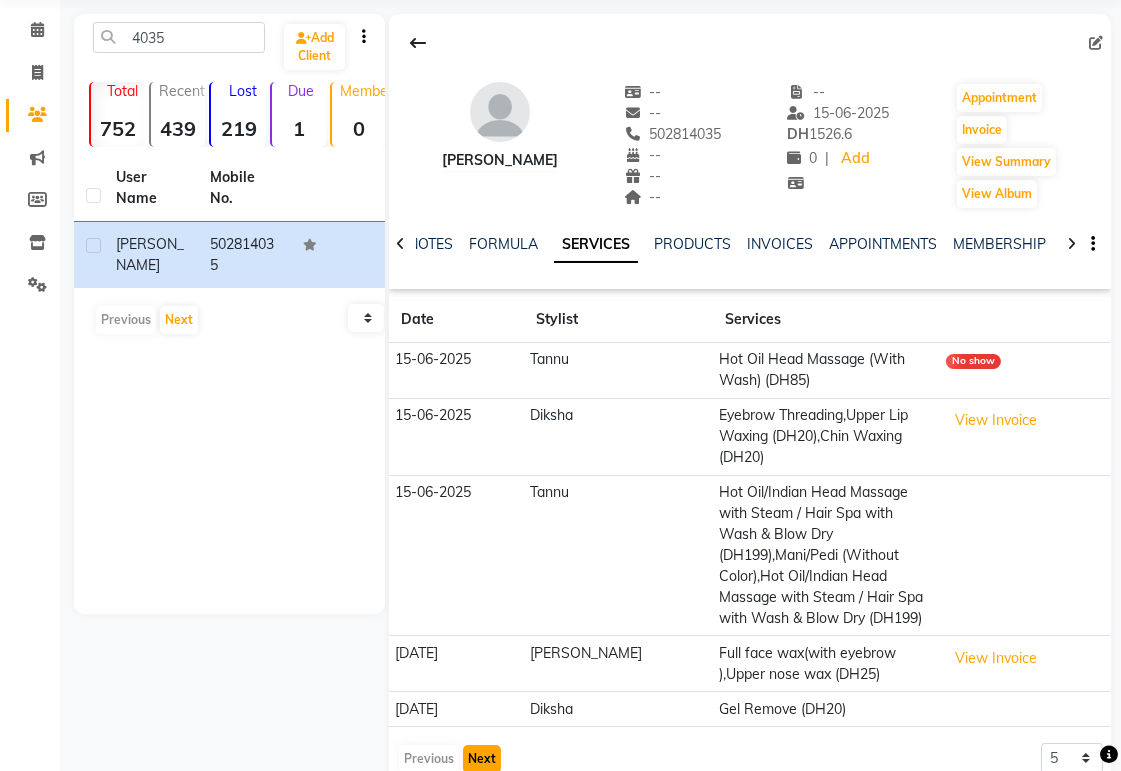 click on "Next" 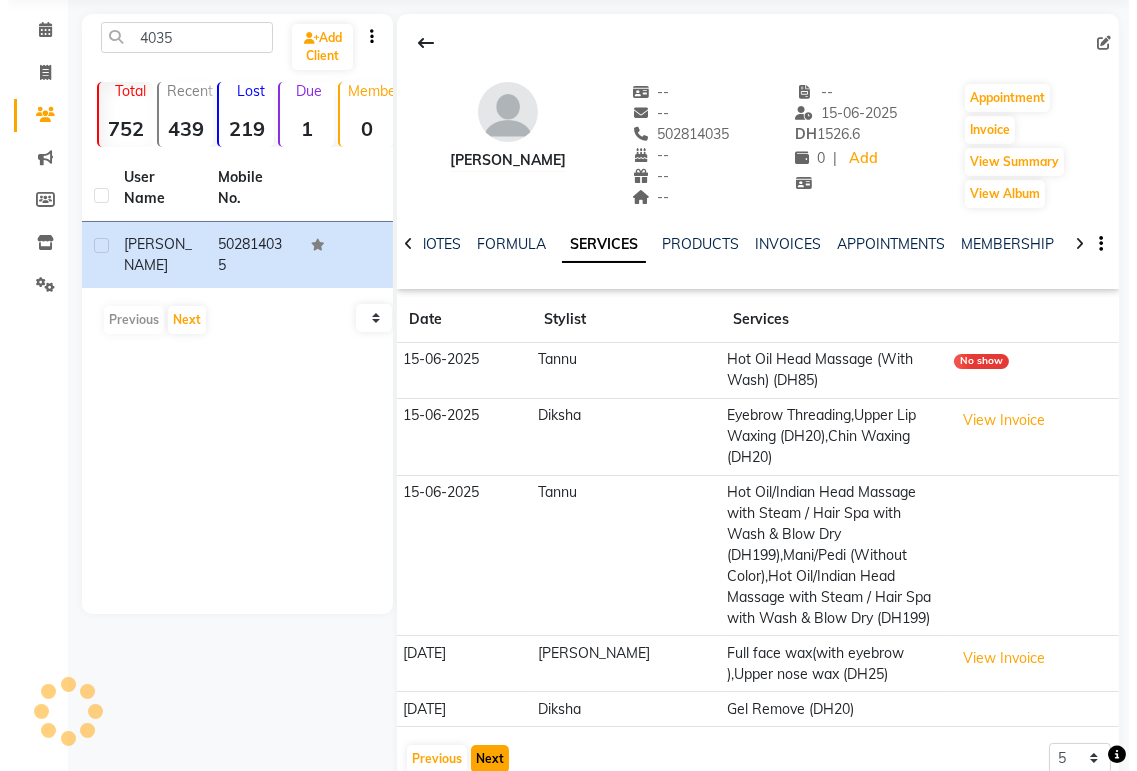 scroll, scrollTop: 0, scrollLeft: 0, axis: both 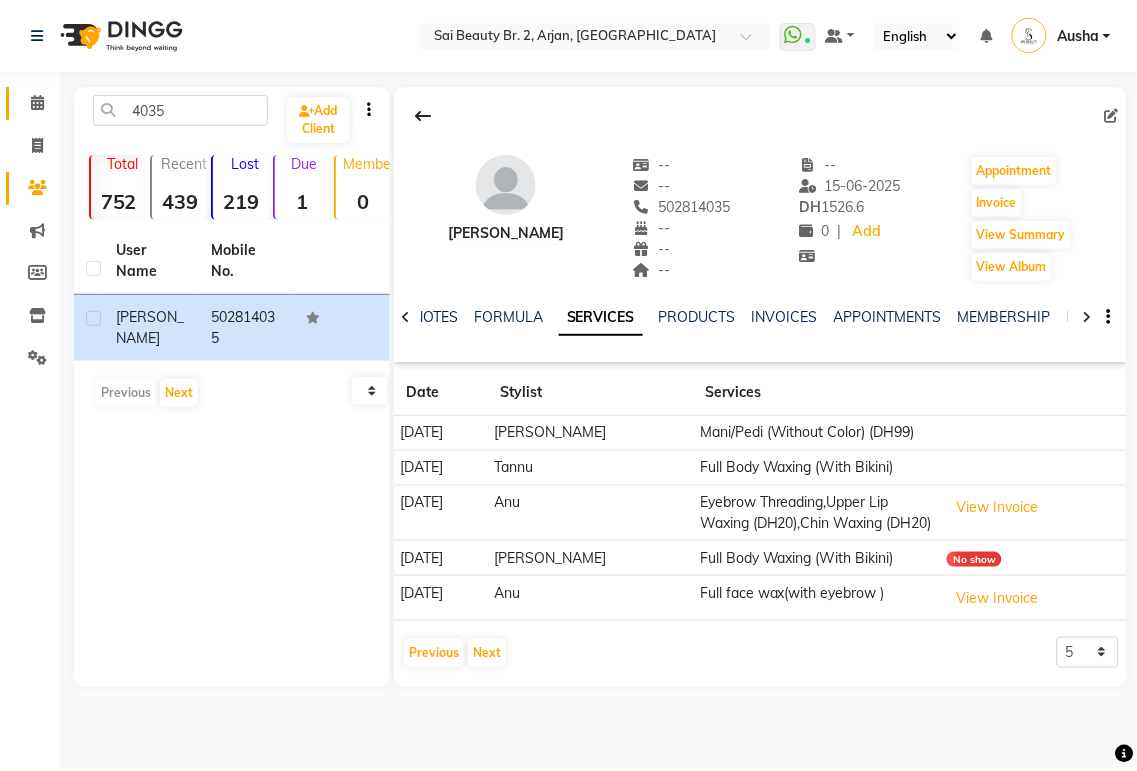 click 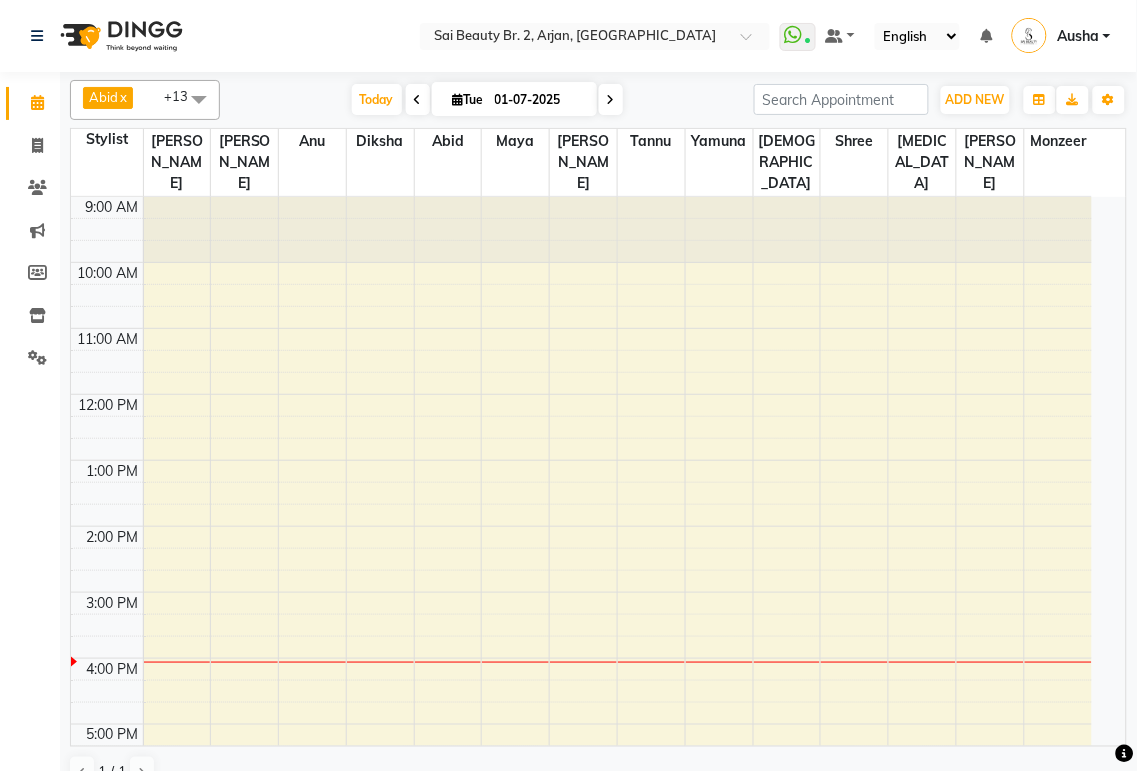 scroll, scrollTop: 336, scrollLeft: 0, axis: vertical 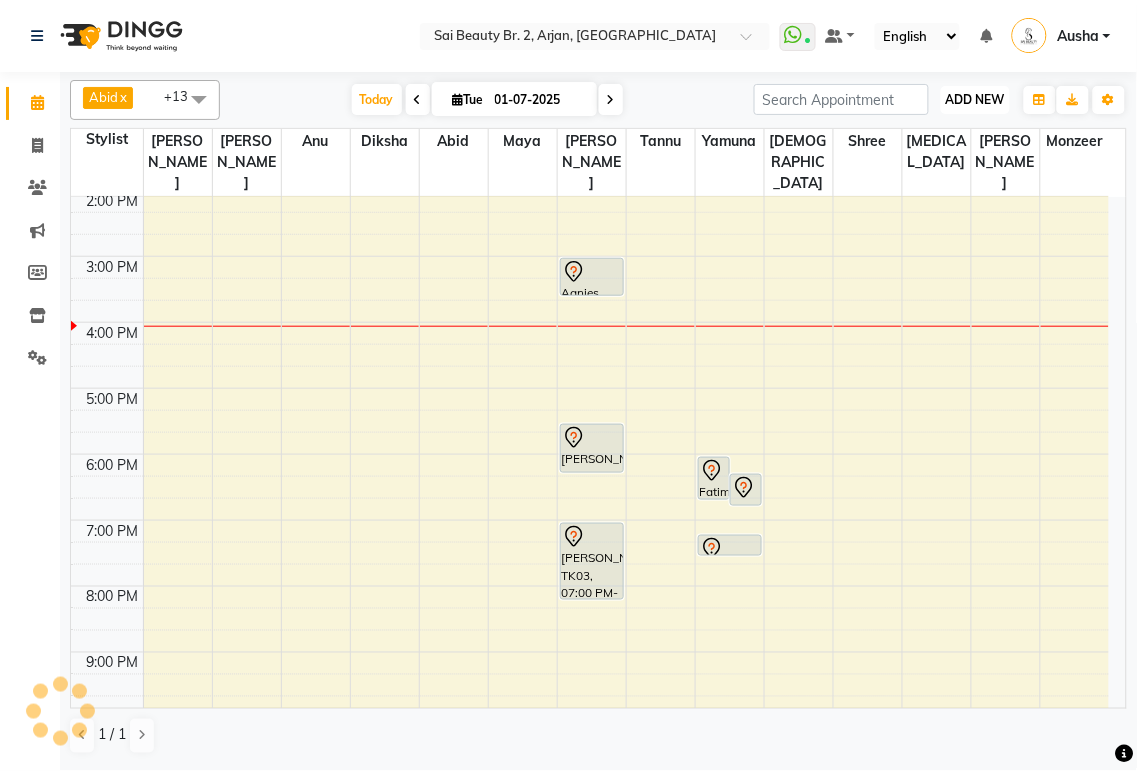 click on "ADD NEW" at bounding box center (975, 99) 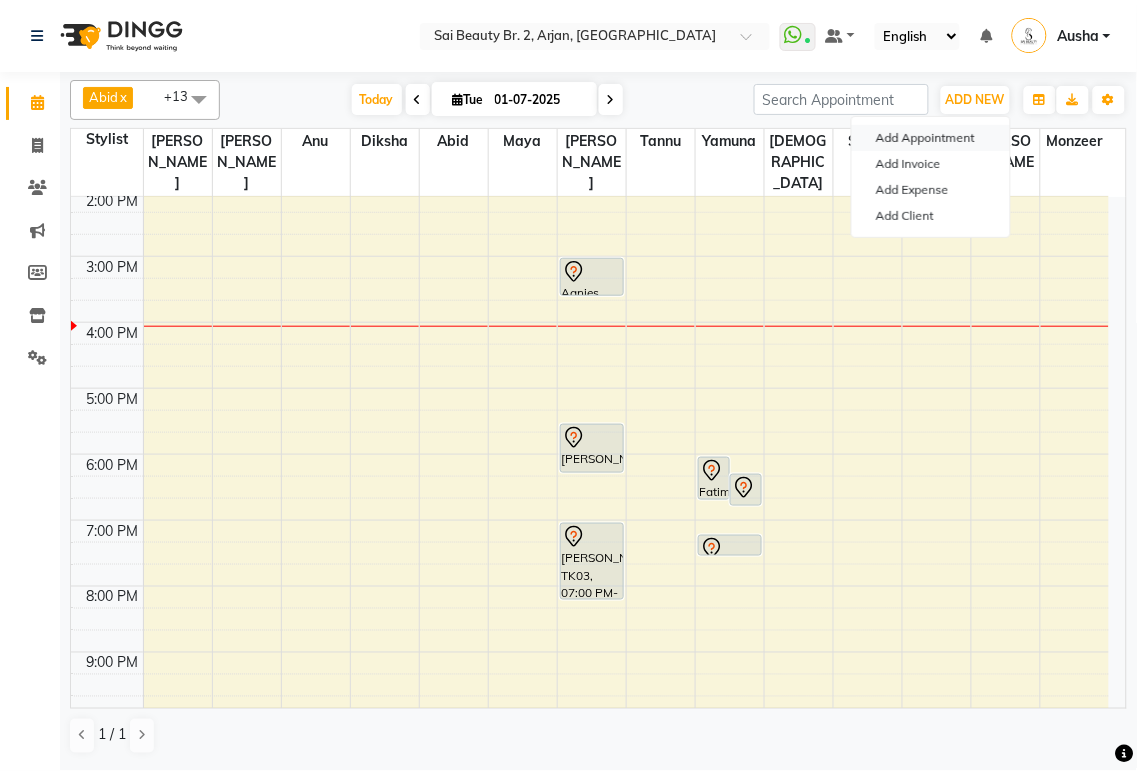 click on "Add Appointment" at bounding box center (931, 138) 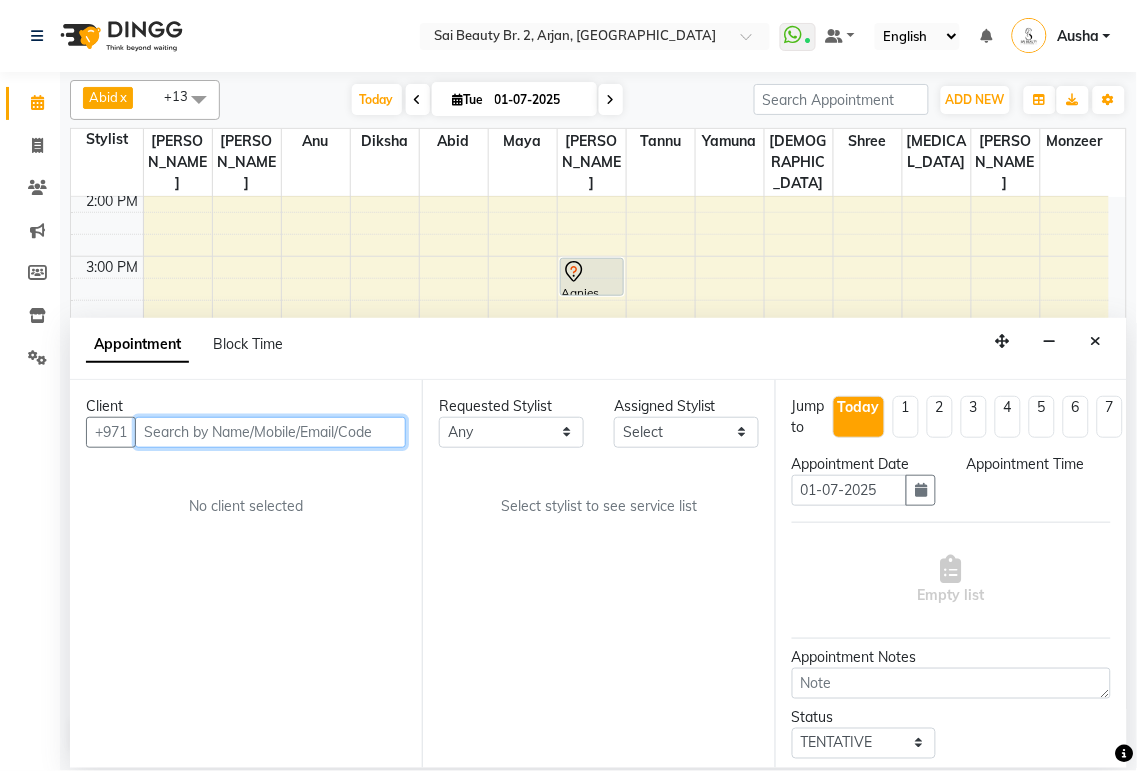select on "600" 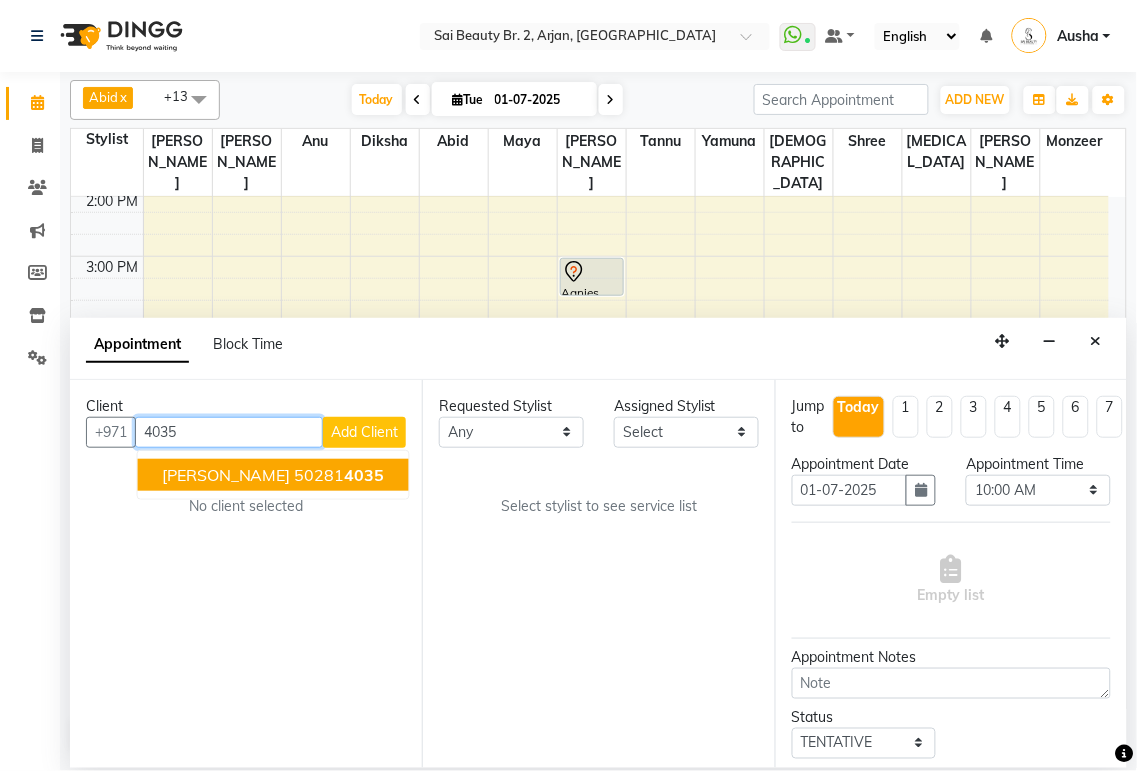 click on "[PERSON_NAME]  50281 4035" at bounding box center (273, 475) 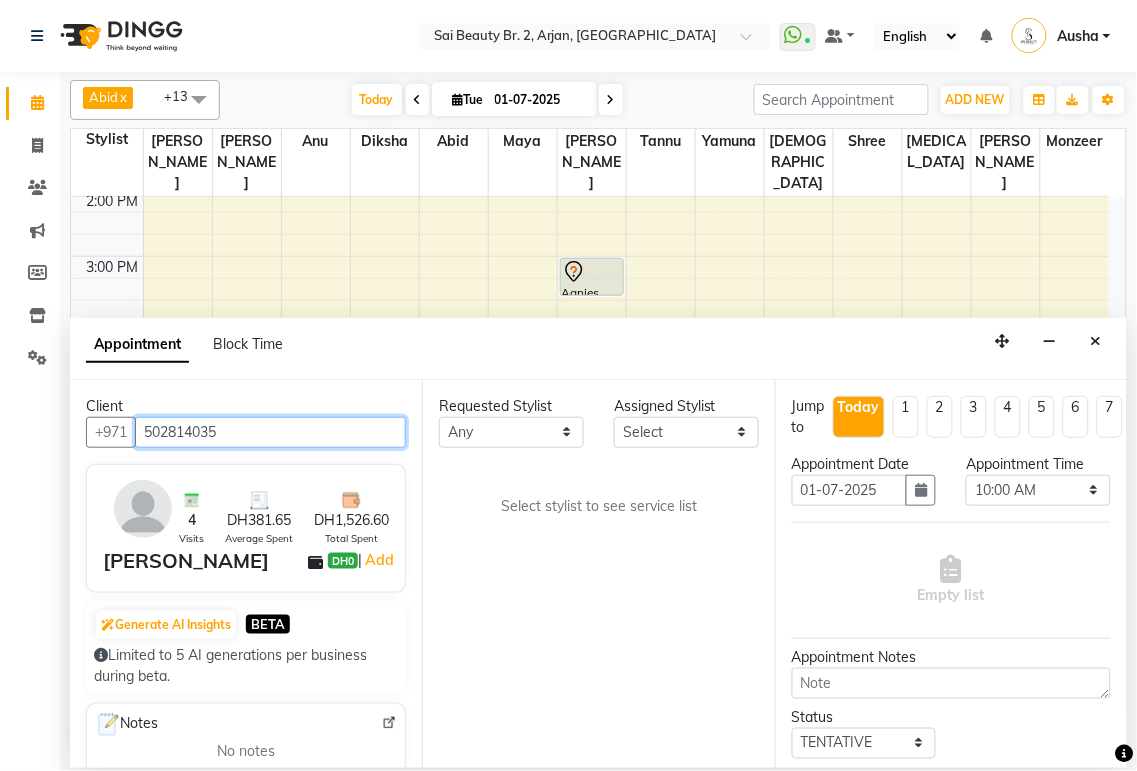 type on "502814035" 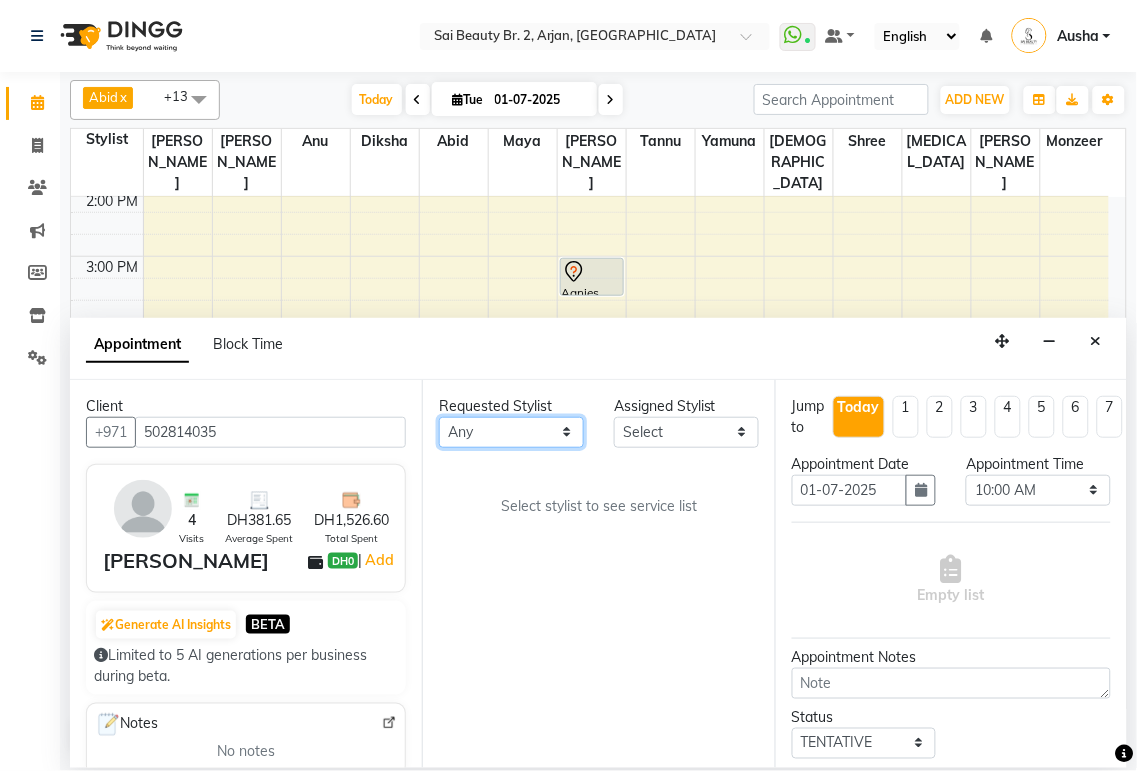 click on "Any [PERSON_NAME][MEDICAL_DATA] [PERSON_NAME] [PERSON_NAME] [PERSON_NAME] Gita [PERSON_NAME] monzeer Shree [PERSON_NAME] [PERSON_NAME]" at bounding box center (511, 432) 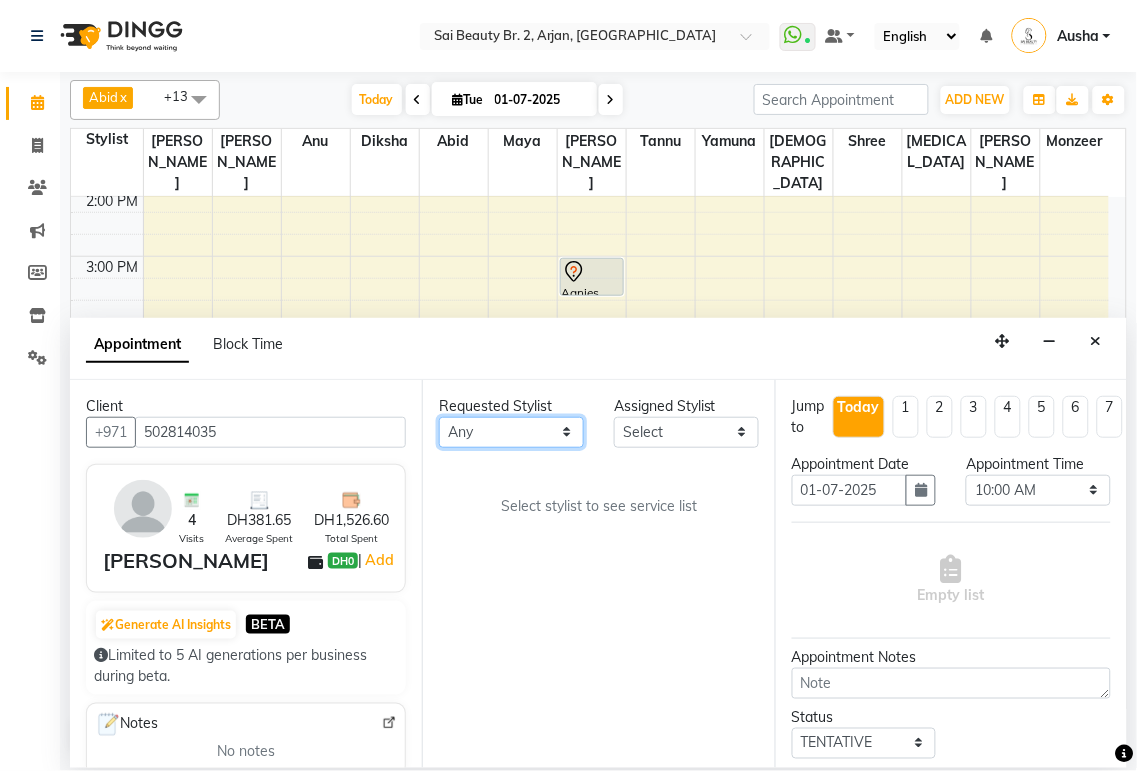 select on "60066" 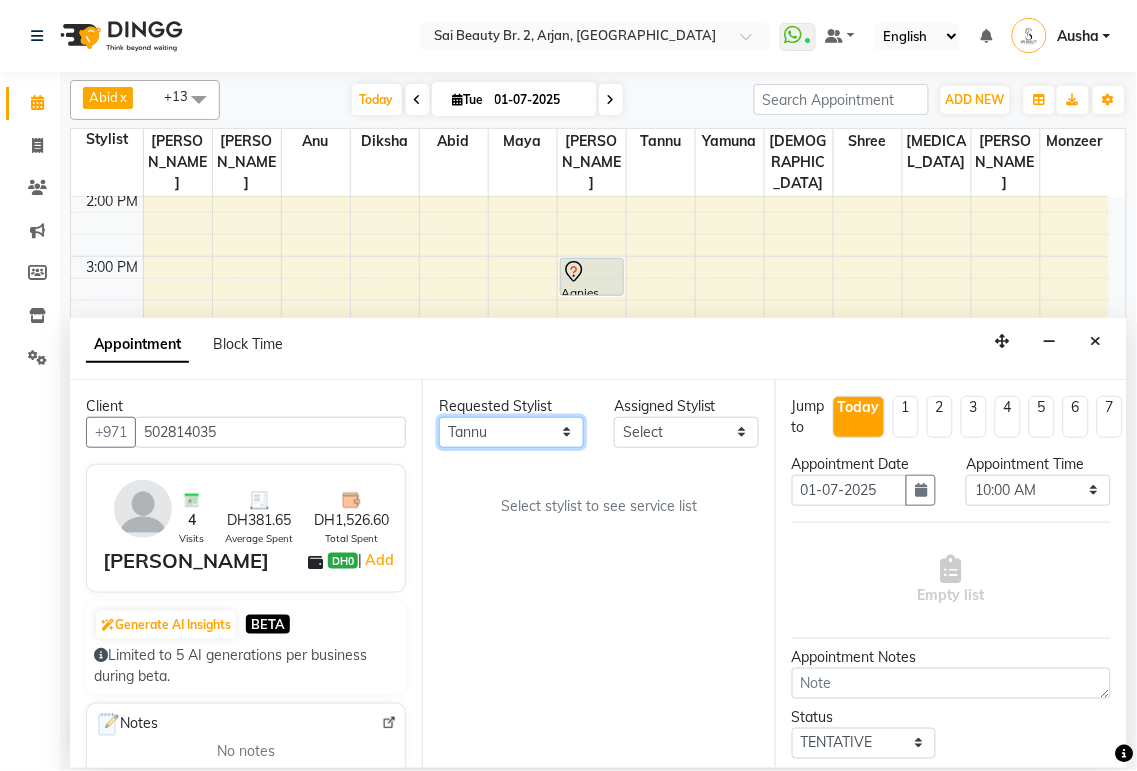 click on "Any [PERSON_NAME][MEDICAL_DATA] [PERSON_NAME] [PERSON_NAME] [PERSON_NAME] Gita [PERSON_NAME] monzeer Shree [PERSON_NAME] [PERSON_NAME]" at bounding box center (511, 432) 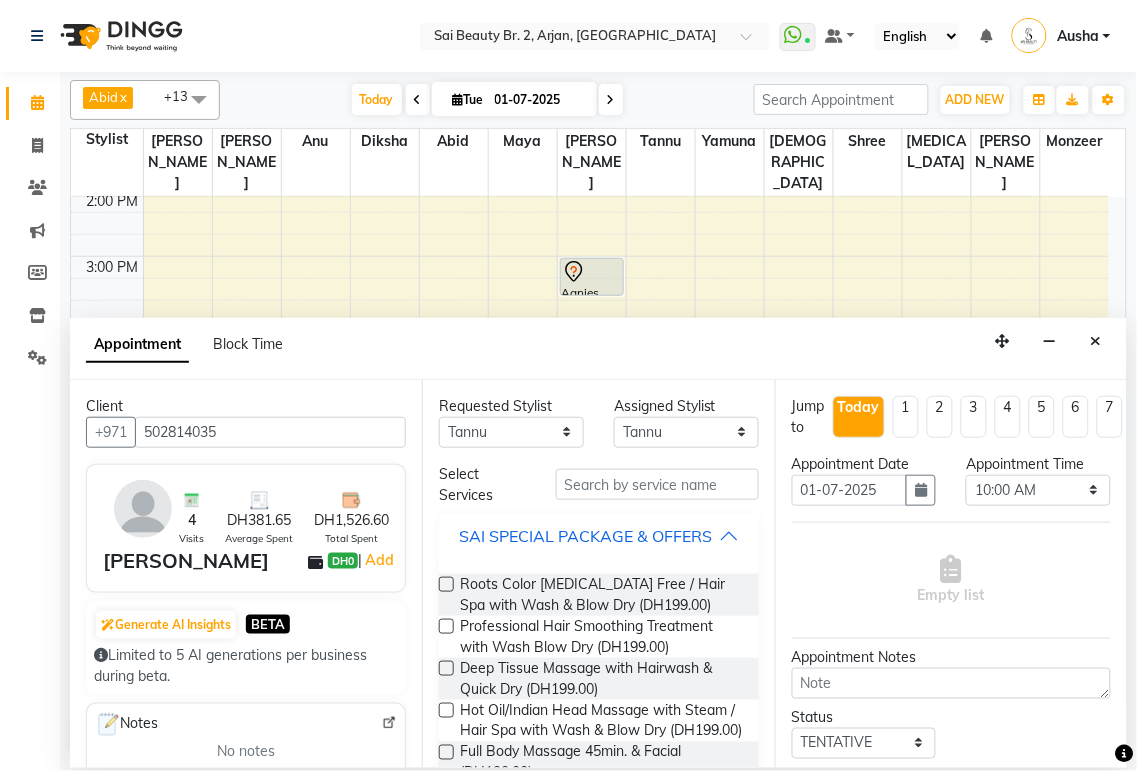 click on "SAI SPECIAL PACKAGE & OFFERS" at bounding box center [585, 536] 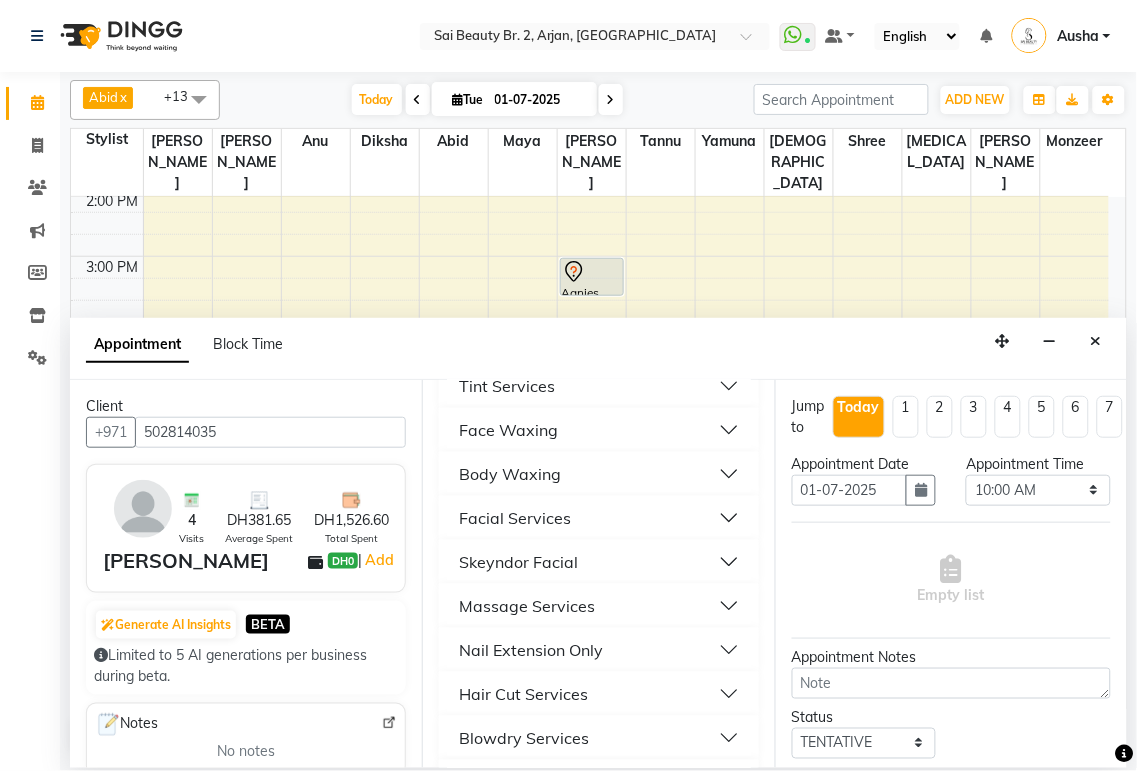 scroll, scrollTop: 233, scrollLeft: 0, axis: vertical 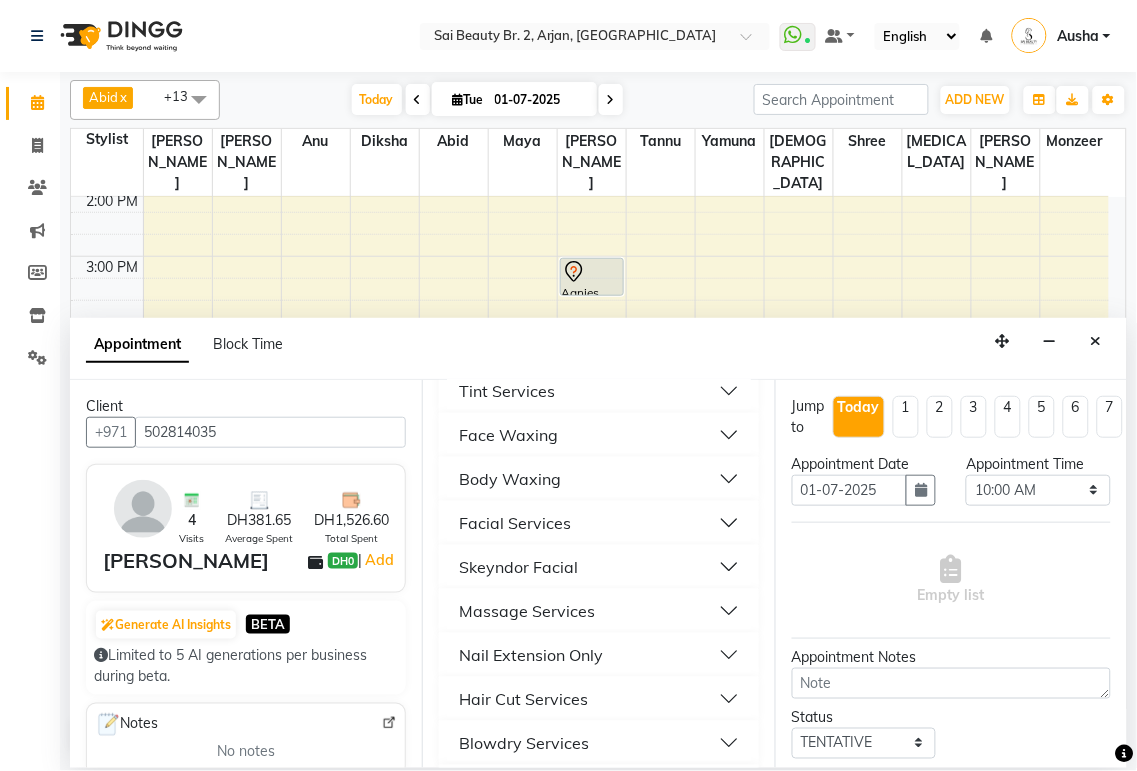 click on "Body Waxing" at bounding box center [598, 479] 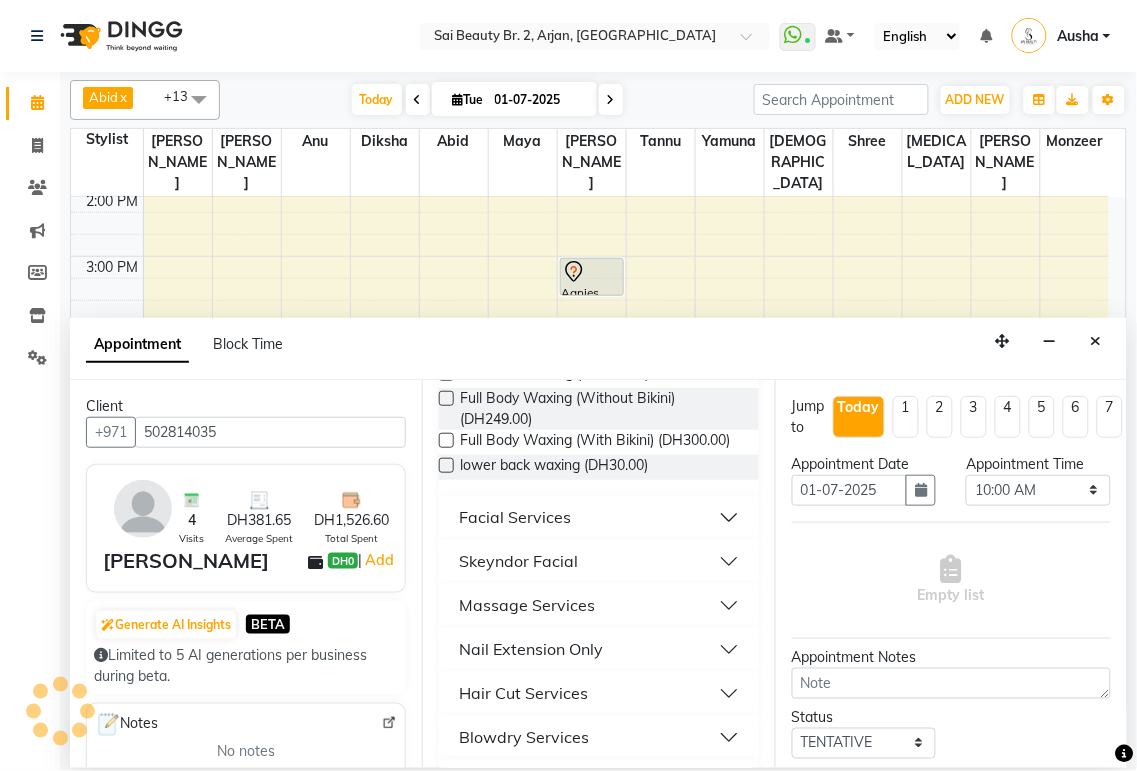 scroll, scrollTop: 664, scrollLeft: 0, axis: vertical 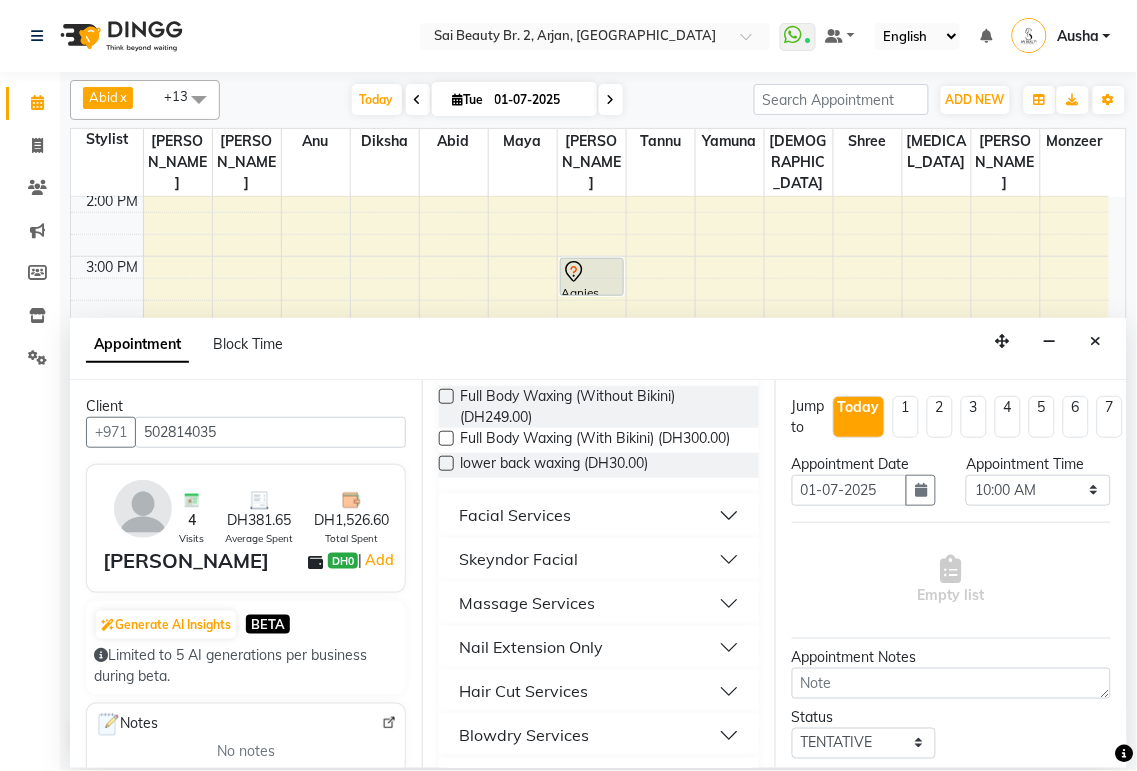 click at bounding box center [446, 438] 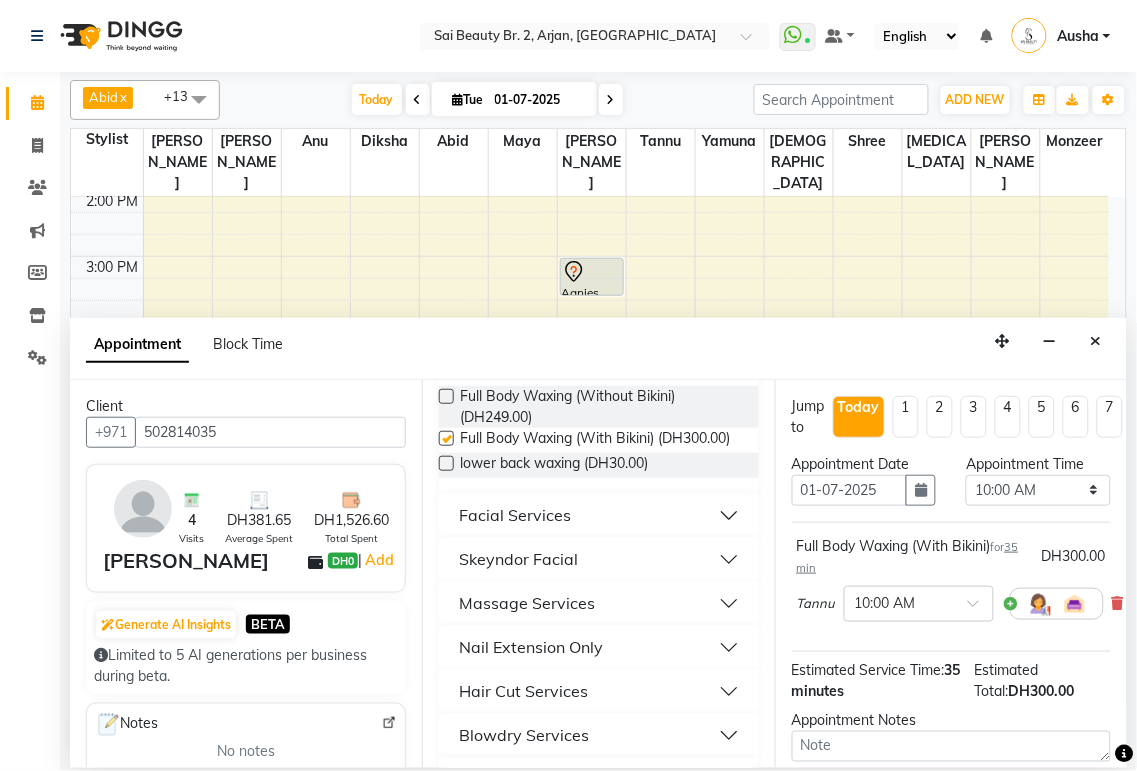 checkbox on "false" 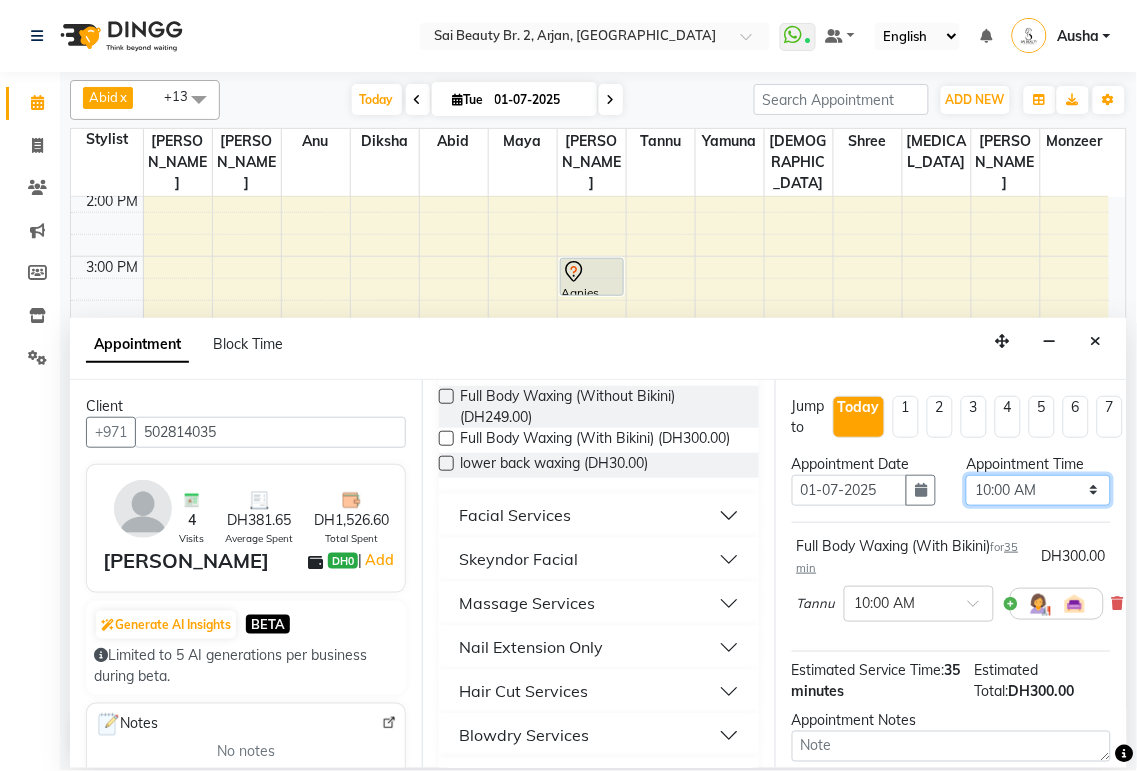 click on "Select 10:00 AM 10:05 AM 10:10 AM 10:15 AM 10:20 AM 10:25 AM 10:30 AM 10:35 AM 10:40 AM 10:45 AM 10:50 AM 10:55 AM 11:00 AM 11:05 AM 11:10 AM 11:15 AM 11:20 AM 11:25 AM 11:30 AM 11:35 AM 11:40 AM 11:45 AM 11:50 AM 11:55 AM 12:00 PM 12:05 PM 12:10 PM 12:15 PM 12:20 PM 12:25 PM 12:30 PM 12:35 PM 12:40 PM 12:45 PM 12:50 PM 12:55 PM 01:00 PM 01:05 PM 01:10 PM 01:15 PM 01:20 PM 01:25 PM 01:30 PM 01:35 PM 01:40 PM 01:45 PM 01:50 PM 01:55 PM 02:00 PM 02:05 PM 02:10 PM 02:15 PM 02:20 PM 02:25 PM 02:30 PM 02:35 PM 02:40 PM 02:45 PM 02:50 PM 02:55 PM 03:00 PM 03:05 PM 03:10 PM 03:15 PM 03:20 PM 03:25 PM 03:30 PM 03:35 PM 03:40 PM 03:45 PM 03:50 PM 03:55 PM 04:00 PM 04:05 PM 04:10 PM 04:15 PM 04:20 PM 04:25 PM 04:30 PM 04:35 PM 04:40 PM 04:45 PM 04:50 PM 04:55 PM 05:00 PM 05:05 PM 05:10 PM 05:15 PM 05:20 PM 05:25 PM 05:30 PM 05:35 PM 05:40 PM 05:45 PM 05:50 PM 05:55 PM 06:00 PM 06:05 PM 06:10 PM 06:15 PM 06:20 PM 06:25 PM 06:30 PM 06:35 PM 06:40 PM 06:45 PM 06:50 PM 06:55 PM 07:00 PM 07:05 PM 07:10 PM 07:15 PM 07:20 PM" at bounding box center [1038, 490] 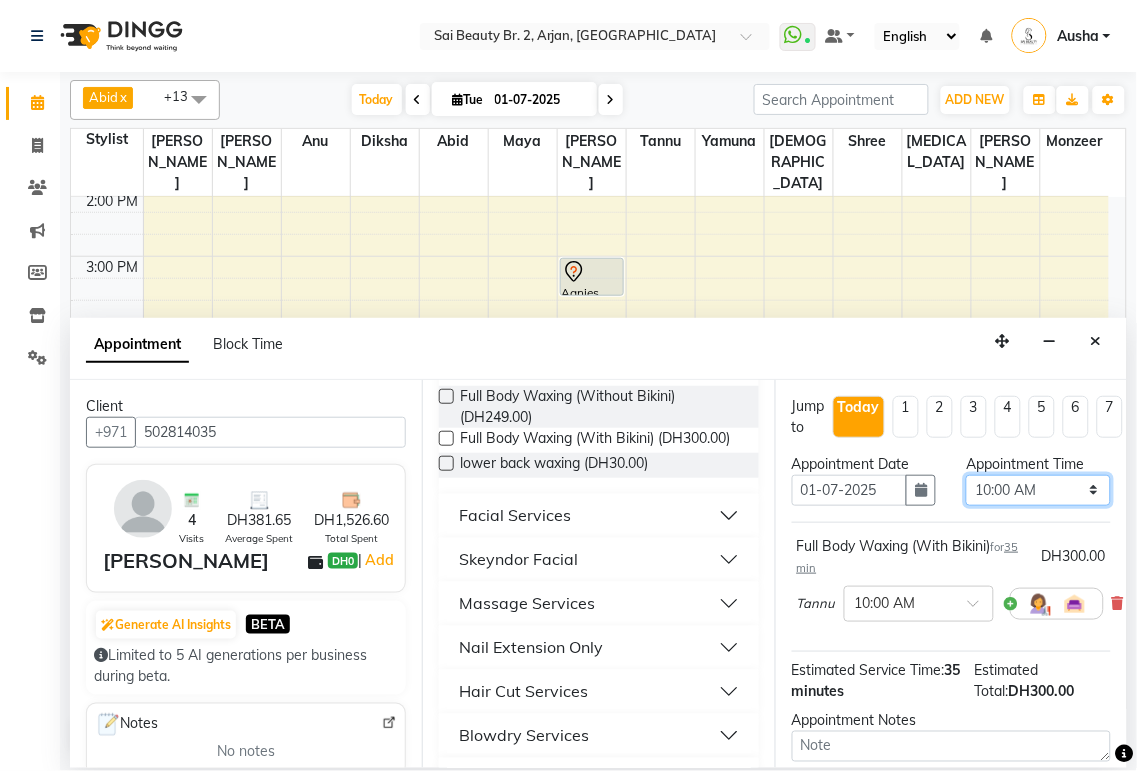 select on "1110" 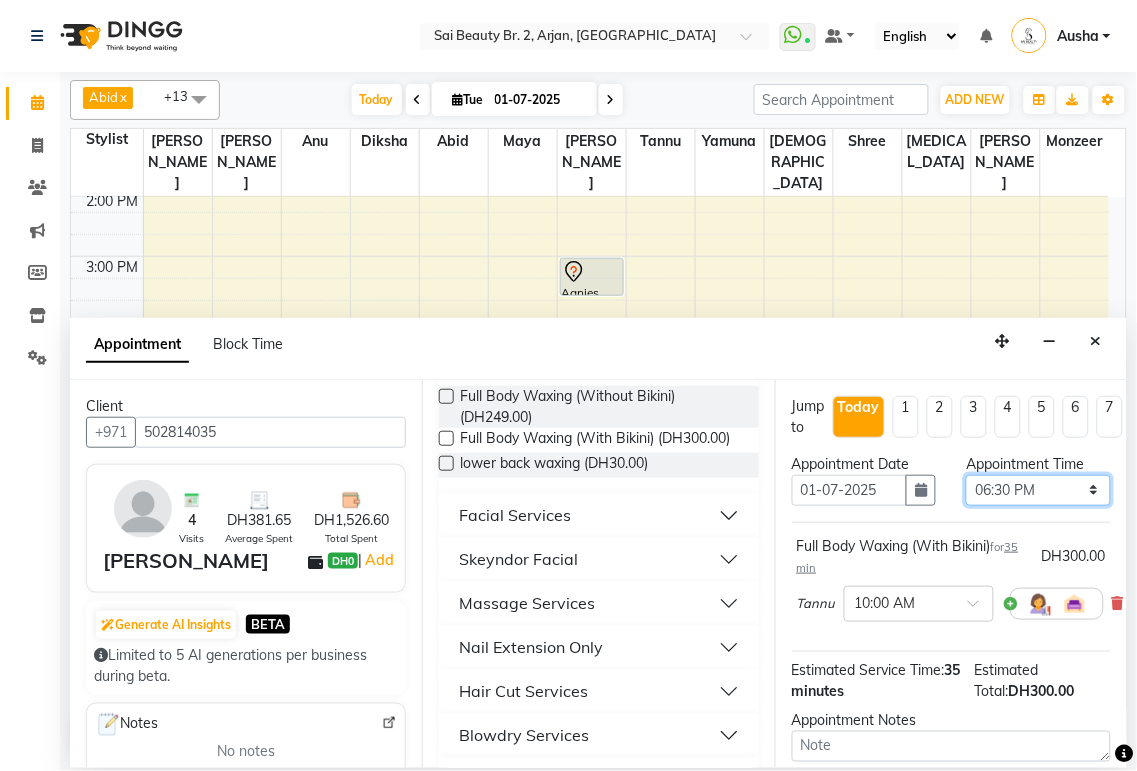 click on "Select 10:00 AM 10:05 AM 10:10 AM 10:15 AM 10:20 AM 10:25 AM 10:30 AM 10:35 AM 10:40 AM 10:45 AM 10:50 AM 10:55 AM 11:00 AM 11:05 AM 11:10 AM 11:15 AM 11:20 AM 11:25 AM 11:30 AM 11:35 AM 11:40 AM 11:45 AM 11:50 AM 11:55 AM 12:00 PM 12:05 PM 12:10 PM 12:15 PM 12:20 PM 12:25 PM 12:30 PM 12:35 PM 12:40 PM 12:45 PM 12:50 PM 12:55 PM 01:00 PM 01:05 PM 01:10 PM 01:15 PM 01:20 PM 01:25 PM 01:30 PM 01:35 PM 01:40 PM 01:45 PM 01:50 PM 01:55 PM 02:00 PM 02:05 PM 02:10 PM 02:15 PM 02:20 PM 02:25 PM 02:30 PM 02:35 PM 02:40 PM 02:45 PM 02:50 PM 02:55 PM 03:00 PM 03:05 PM 03:10 PM 03:15 PM 03:20 PM 03:25 PM 03:30 PM 03:35 PM 03:40 PM 03:45 PM 03:50 PM 03:55 PM 04:00 PM 04:05 PM 04:10 PM 04:15 PM 04:20 PM 04:25 PM 04:30 PM 04:35 PM 04:40 PM 04:45 PM 04:50 PM 04:55 PM 05:00 PM 05:05 PM 05:10 PM 05:15 PM 05:20 PM 05:25 PM 05:30 PM 05:35 PM 05:40 PM 05:45 PM 05:50 PM 05:55 PM 06:00 PM 06:05 PM 06:10 PM 06:15 PM 06:20 PM 06:25 PM 06:30 PM 06:35 PM 06:40 PM 06:45 PM 06:50 PM 06:55 PM 07:00 PM 07:05 PM 07:10 PM 07:15 PM 07:20 PM" at bounding box center [1038, 490] 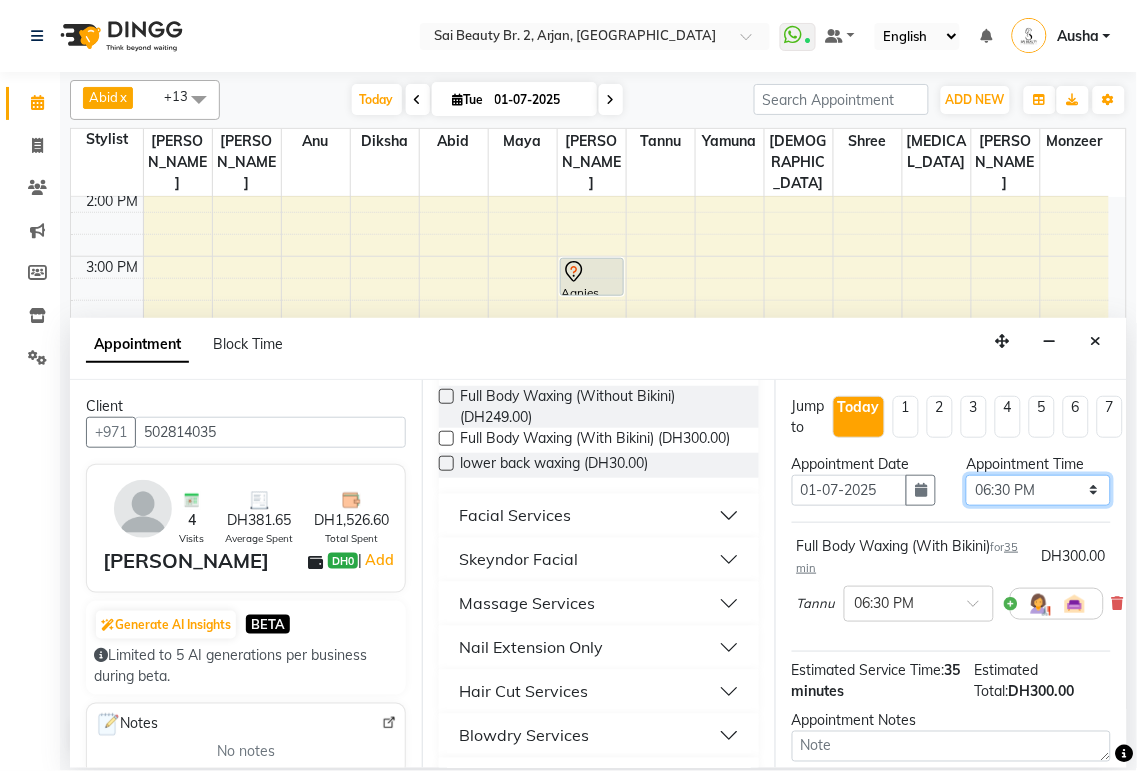 scroll, scrollTop: 214, scrollLeft: 0, axis: vertical 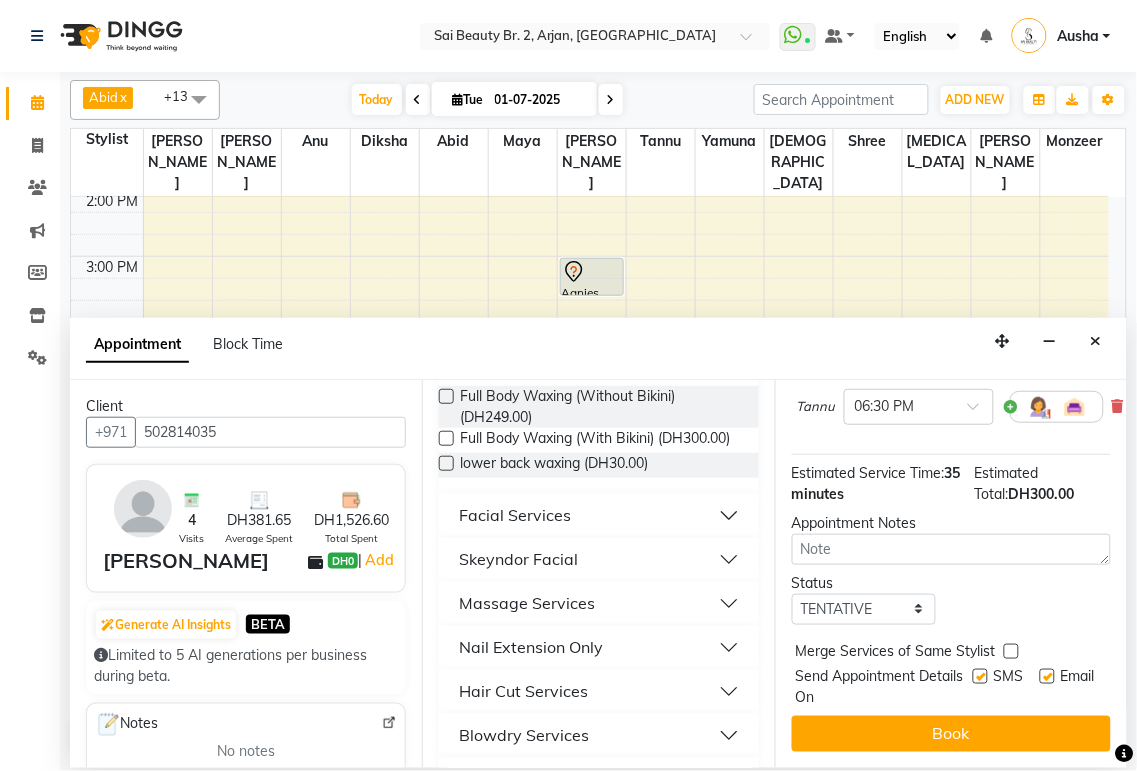 click at bounding box center [1011, 651] 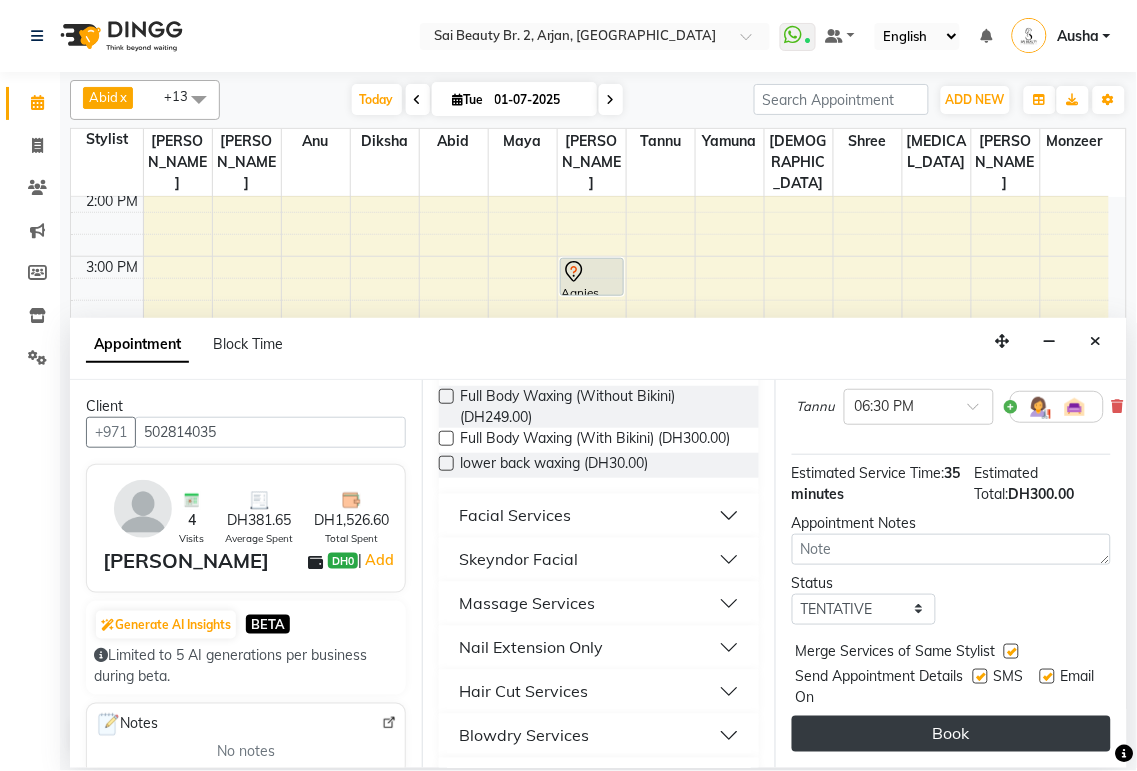 click on "Book" at bounding box center [951, 734] 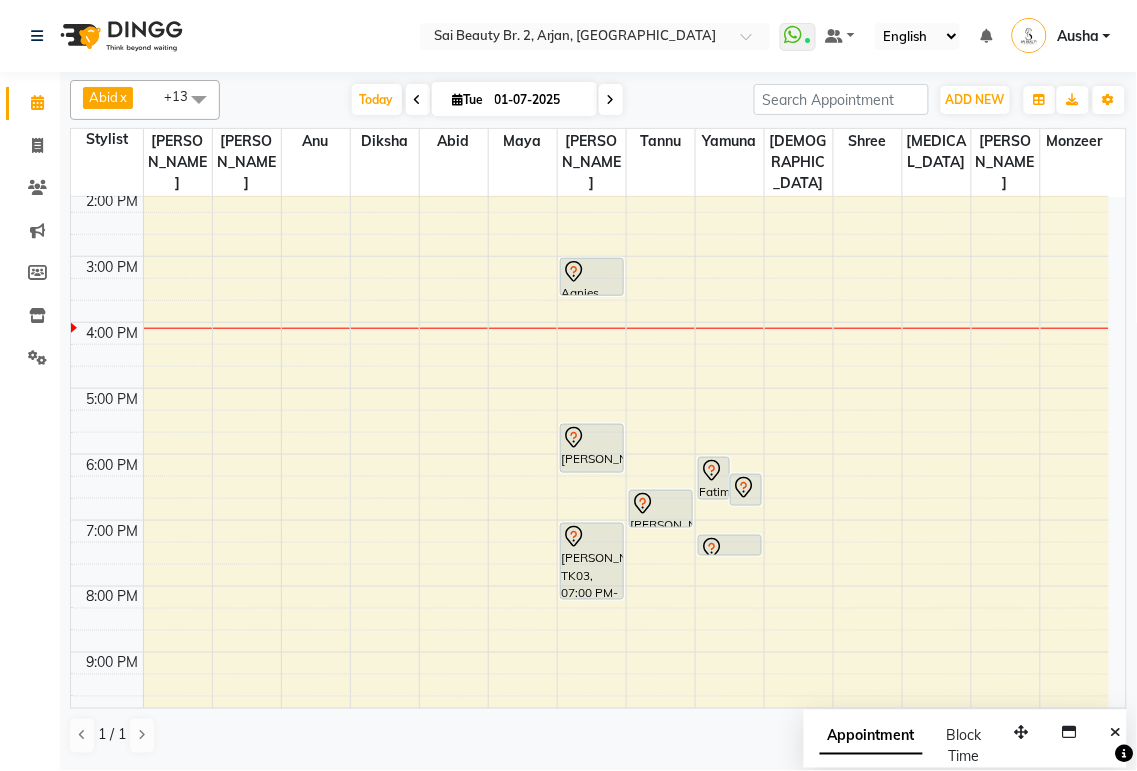 click 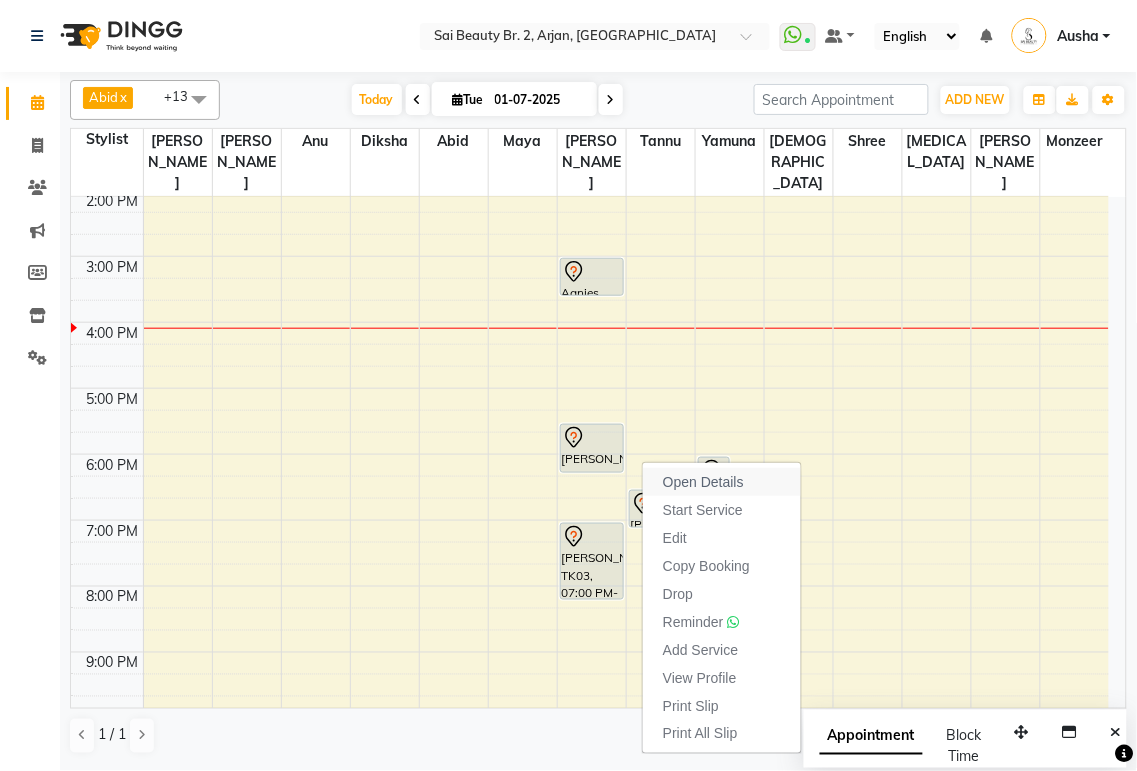 click on "Open Details" at bounding box center [703, 482] 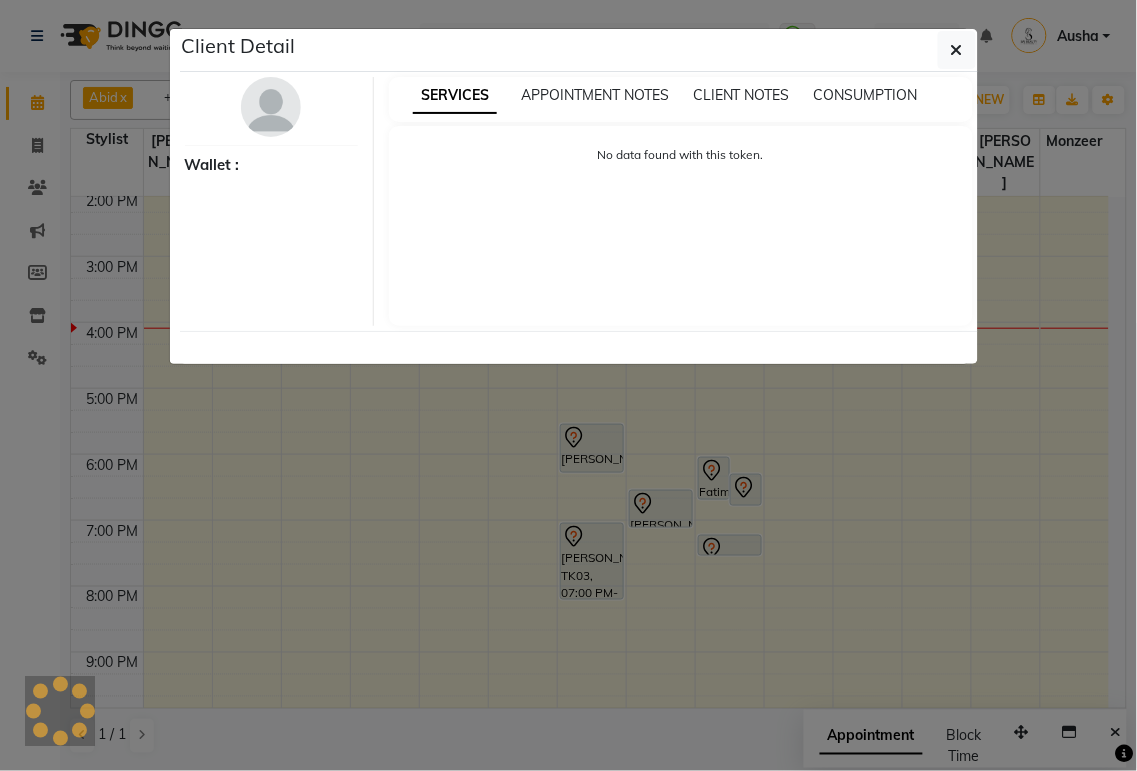 select on "7" 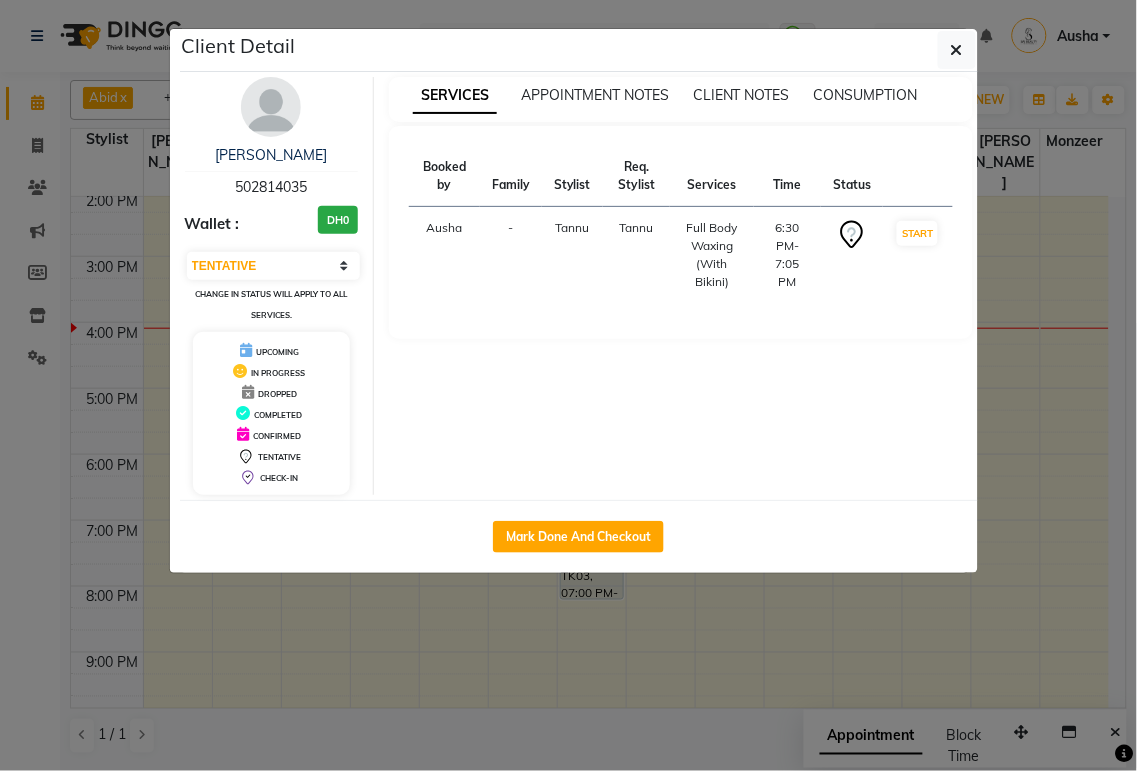 click on "Client Detail  [PERSON_NAME]    502814035 Wallet : DH0 Select IN SERVICE CONFIRMED TENTATIVE CHECK IN MARK DONE DROPPED UPCOMING Change in status will apply to all services. UPCOMING IN PROGRESS DROPPED COMPLETED CONFIRMED TENTATIVE CHECK-IN SERVICES APPOINTMENT NOTES CLIENT NOTES CONSUMPTION Booked by Family Stylist Req. Stylist Services Time Status  Ausha  - Tannu Tannu  Full Body Waxing (With Bikini)   6:30 PM-7:05 PM   START   Mark Done And Checkout" 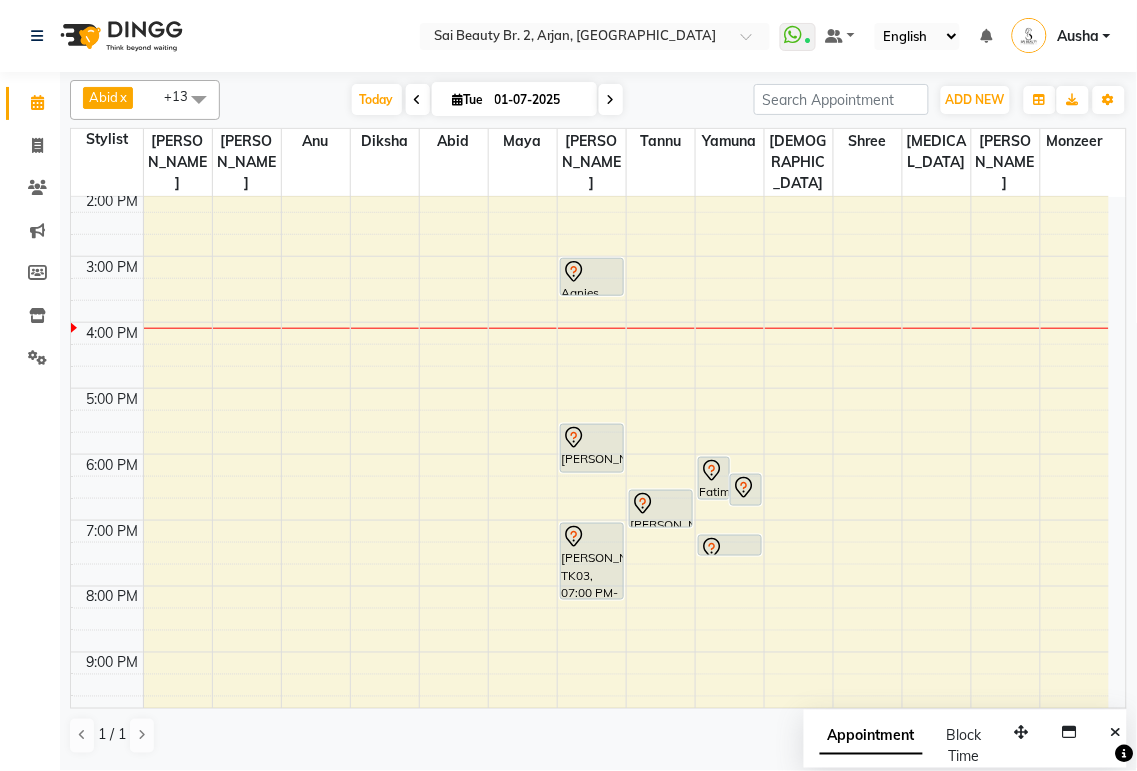 click at bounding box center (626, 707) 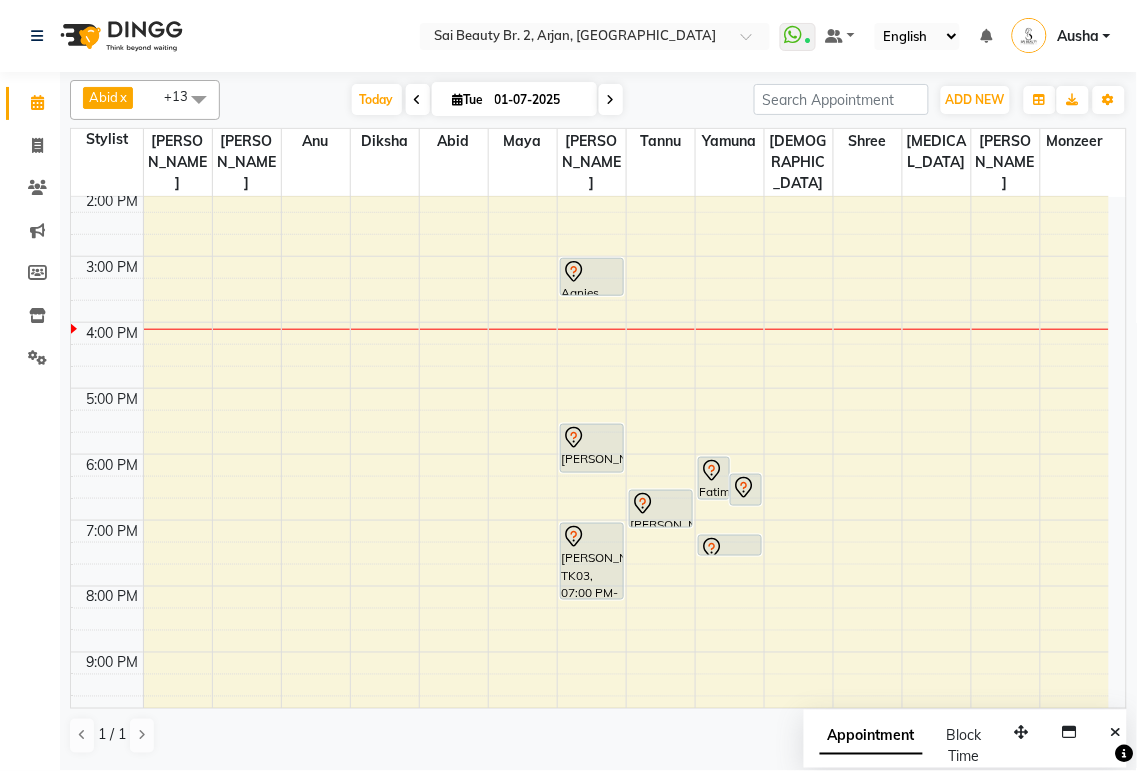 click 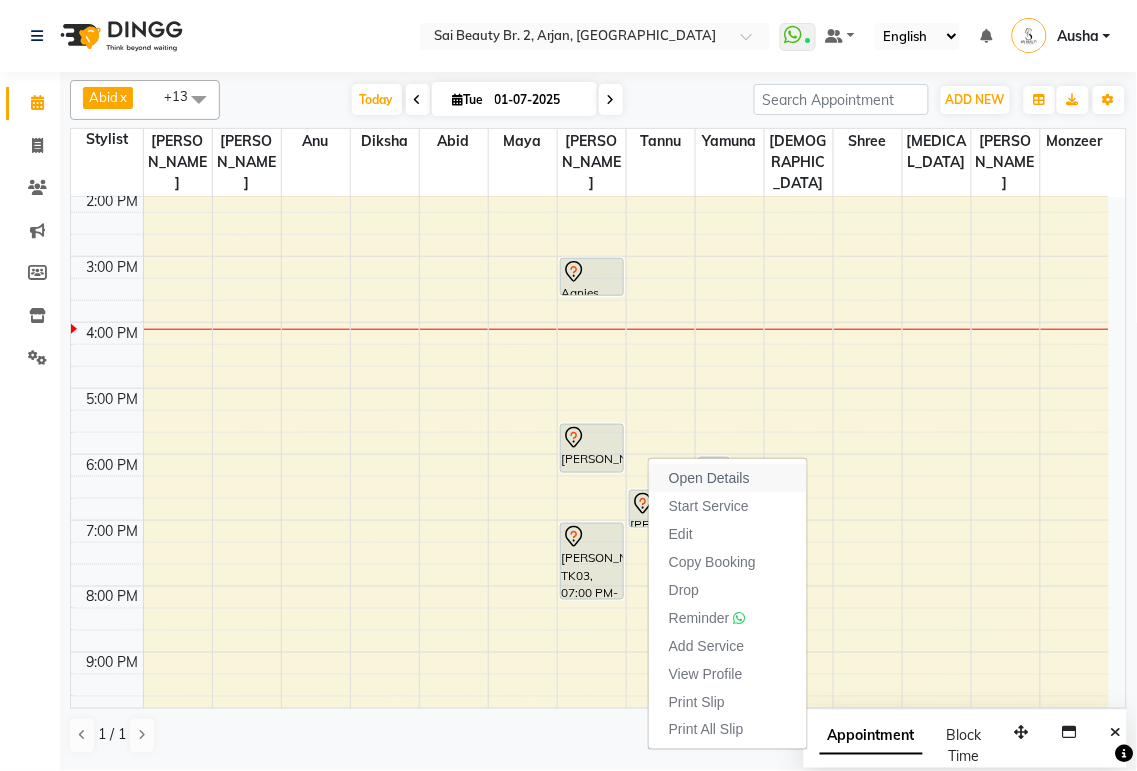 click on "Open Details" at bounding box center (709, 478) 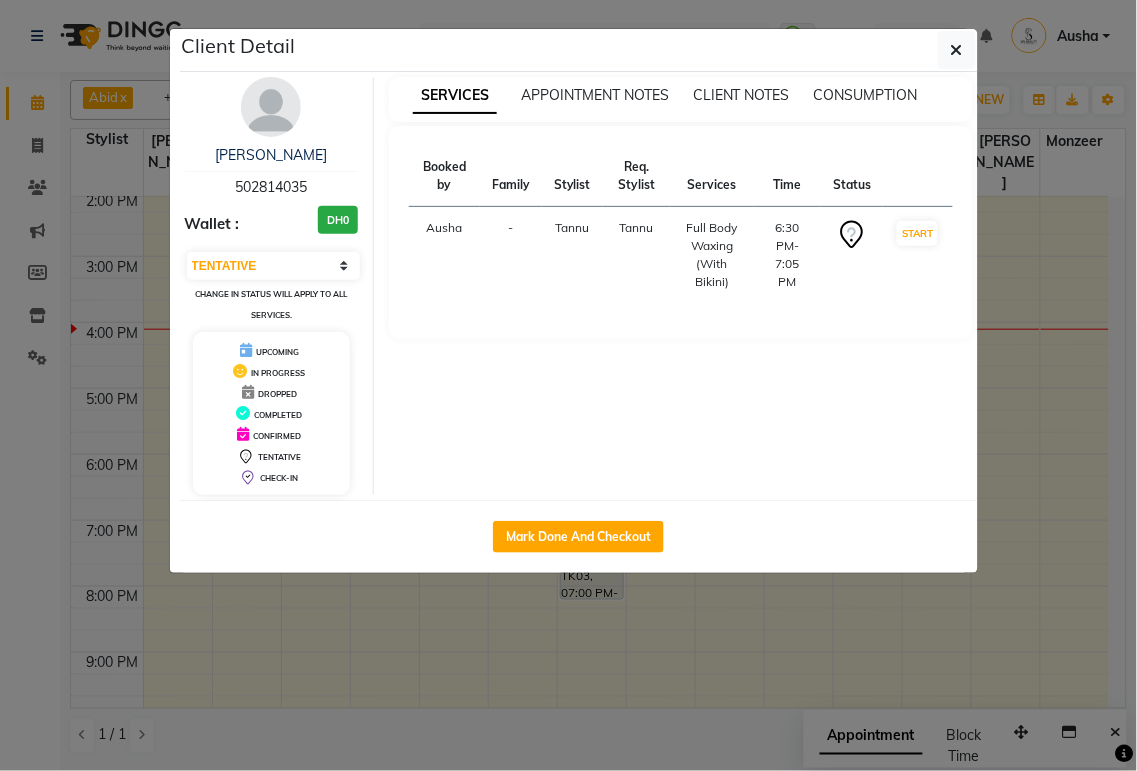 click on "Client Detail  [PERSON_NAME]    502814035 Wallet : DH0 Select IN SERVICE CONFIRMED TENTATIVE CHECK IN MARK DONE DROPPED UPCOMING Change in status will apply to all services. UPCOMING IN PROGRESS DROPPED COMPLETED CONFIRMED TENTATIVE CHECK-IN SERVICES APPOINTMENT NOTES CLIENT NOTES CONSUMPTION Booked by Family Stylist Req. Stylist Services Time Status  Ausha  - Tannu Tannu  Full Body Waxing (With Bikini)   6:30 PM-7:05 PM   START   Mark Done And Checkout" 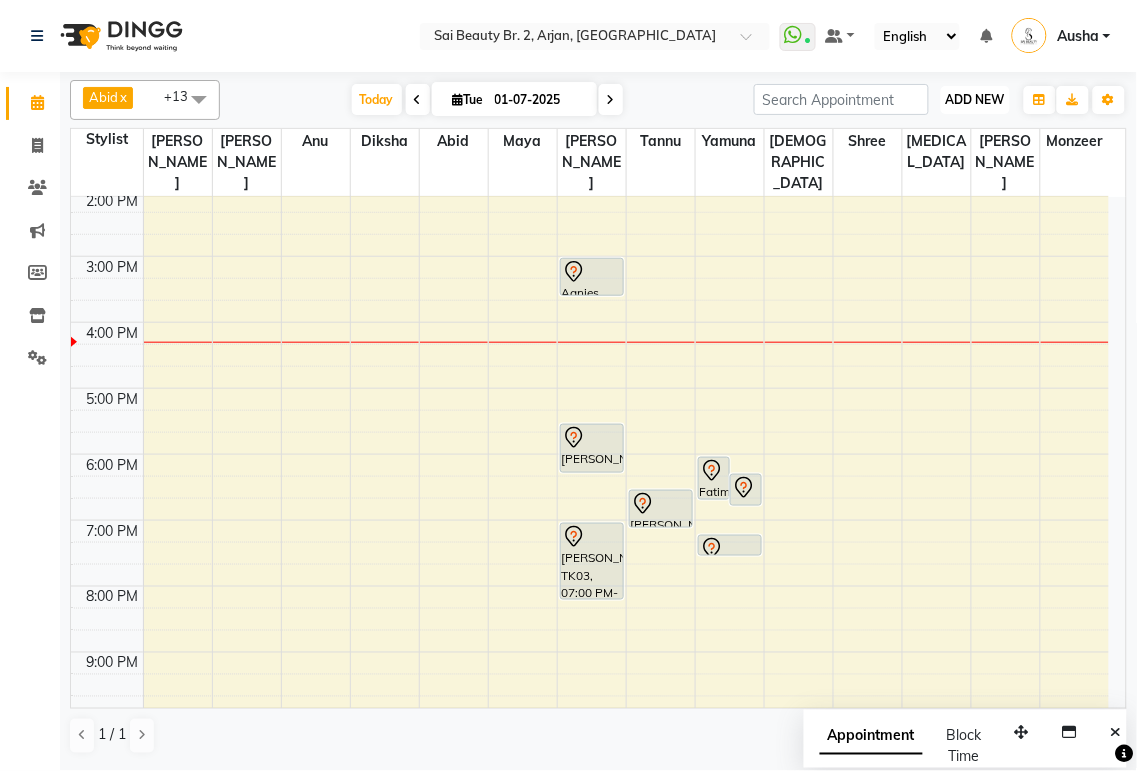 click on "ADD NEW" at bounding box center [975, 99] 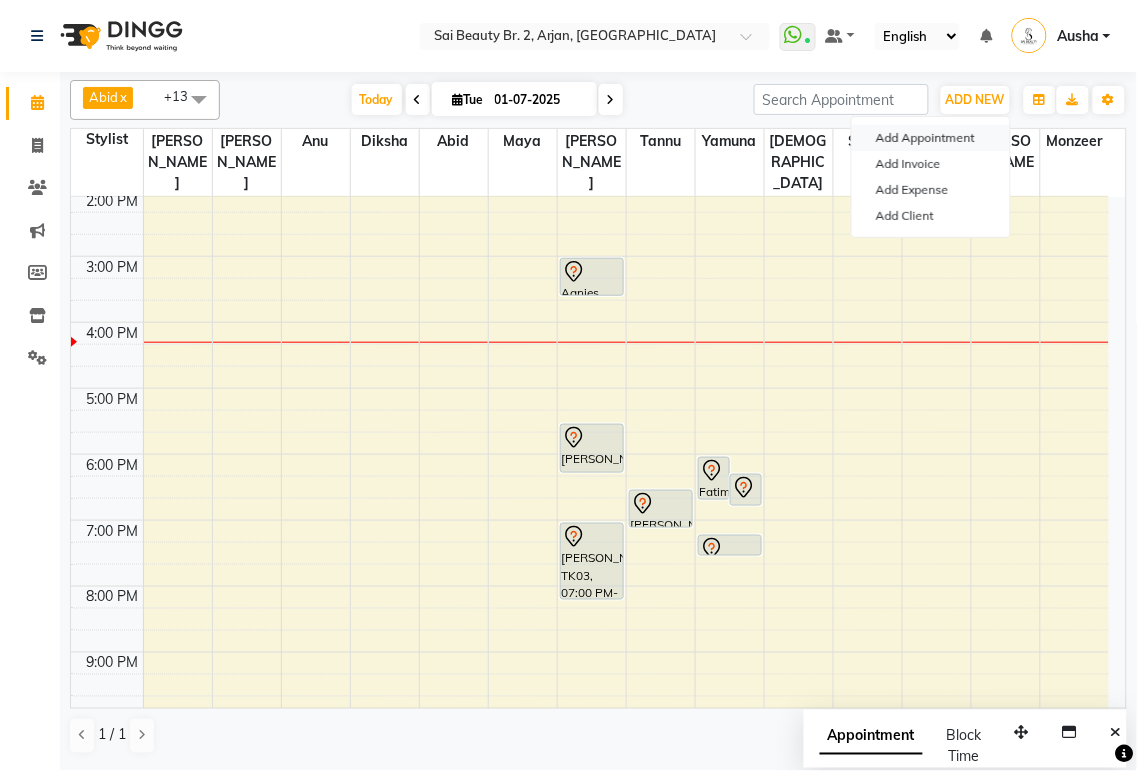 click on "Add Appointment" at bounding box center (931, 138) 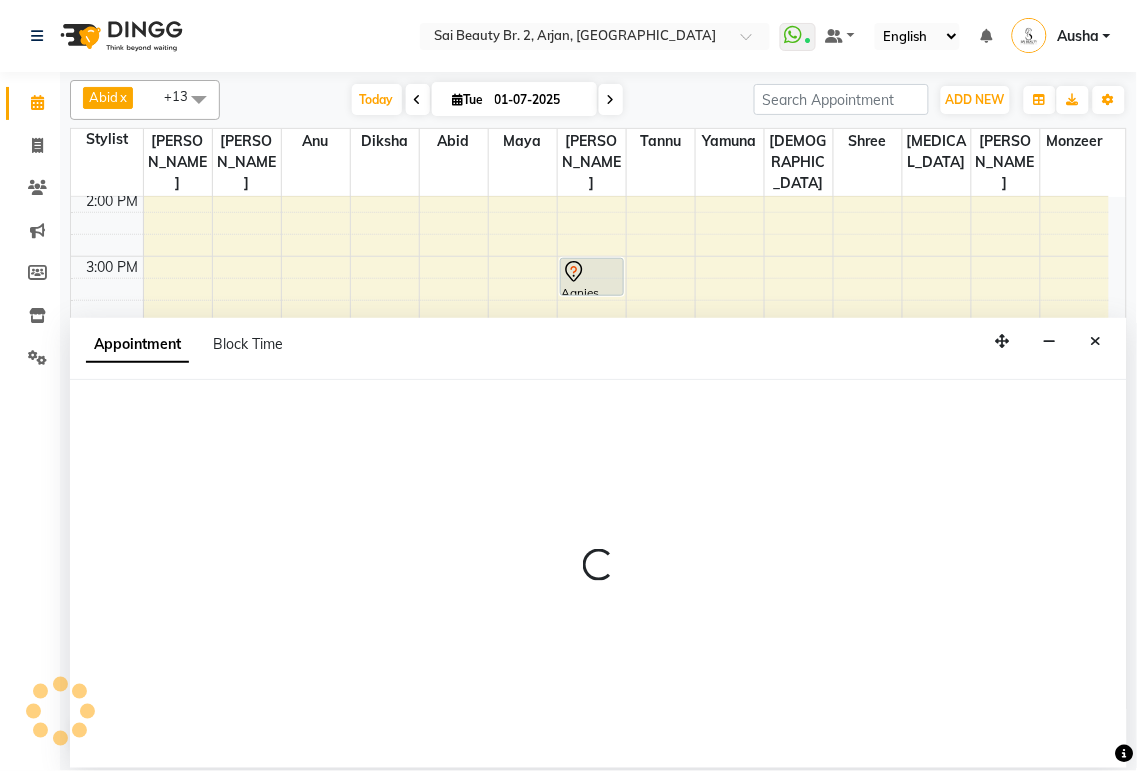 select on "600" 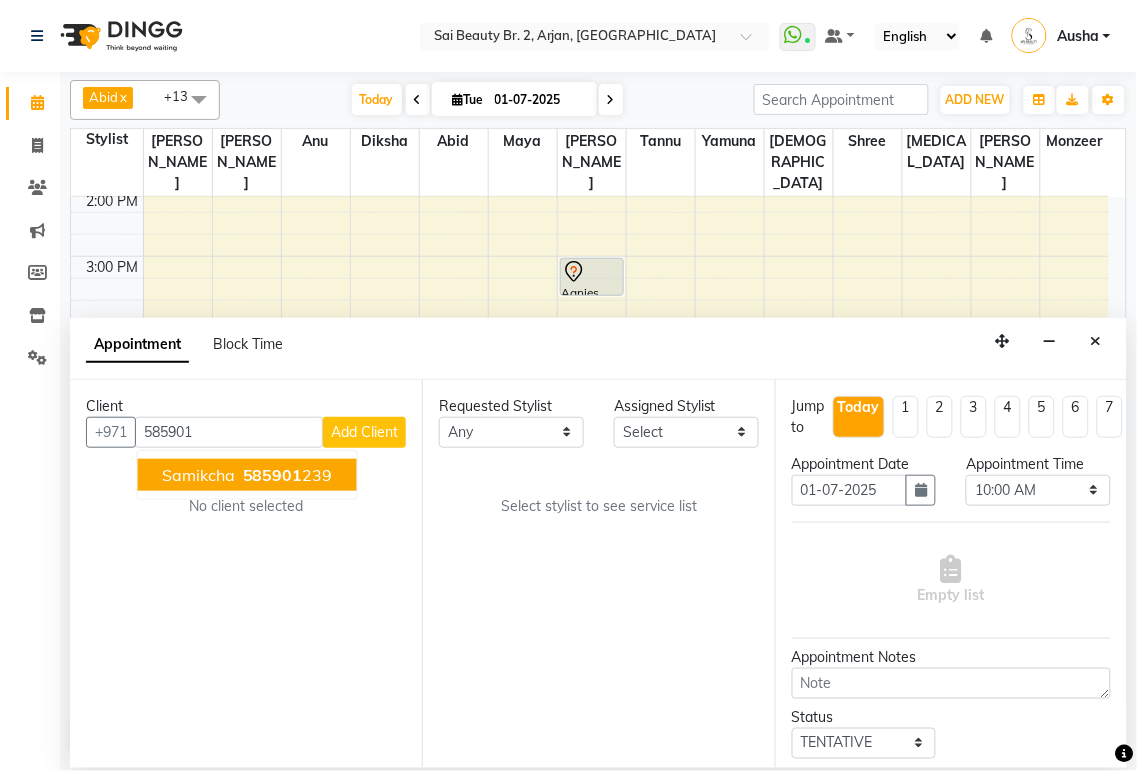 click on "Samikcha" at bounding box center [198, 475] 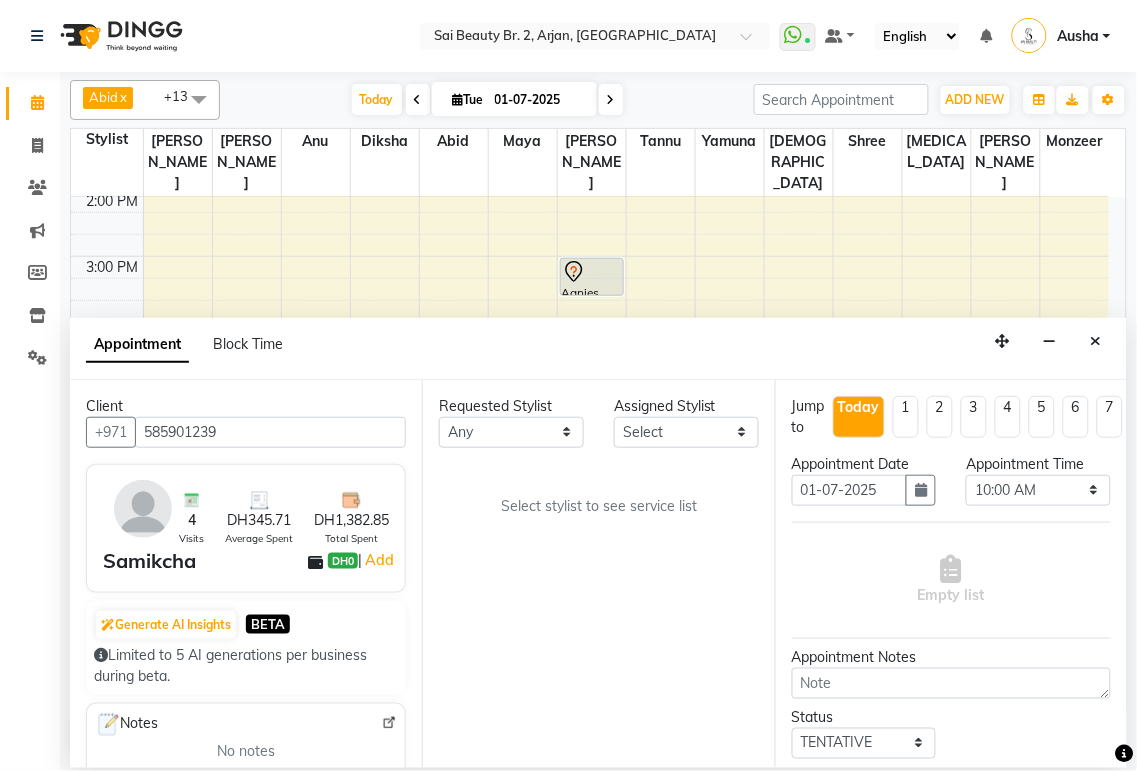 type on "585901239" 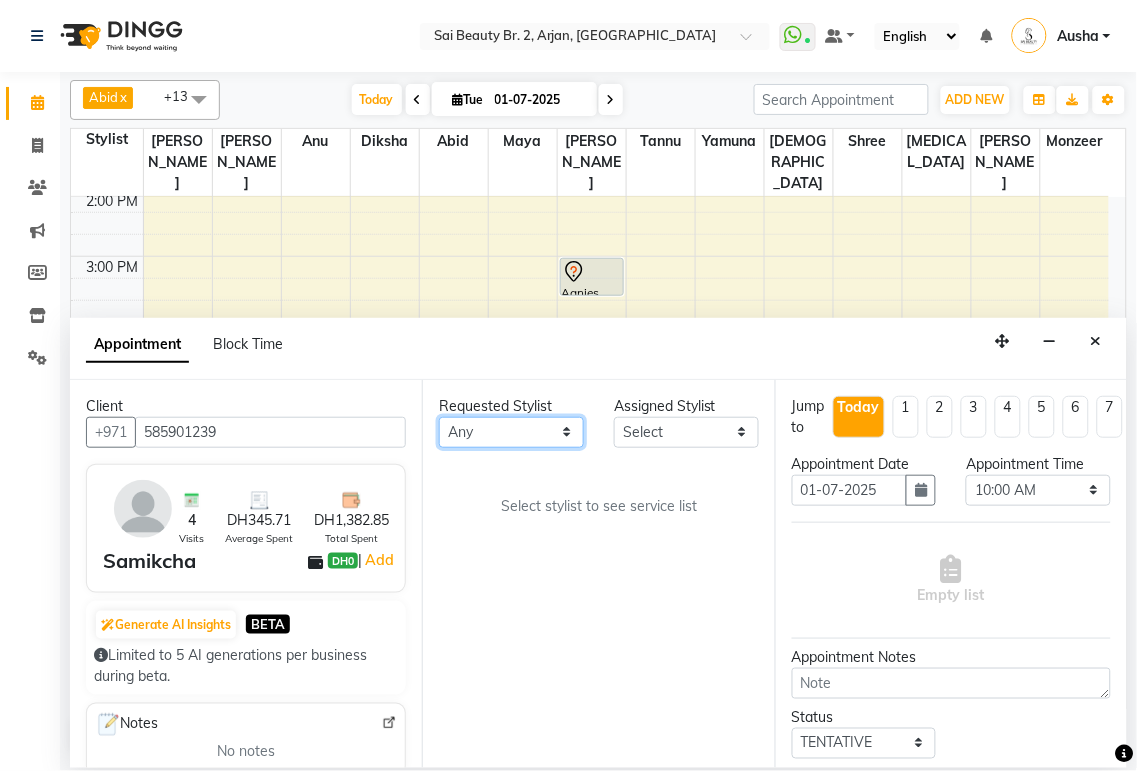 click on "Any [PERSON_NAME][MEDICAL_DATA] [PERSON_NAME] [PERSON_NAME] [PERSON_NAME] Gita [PERSON_NAME] monzeer Shree [PERSON_NAME] [PERSON_NAME]" at bounding box center [511, 432] 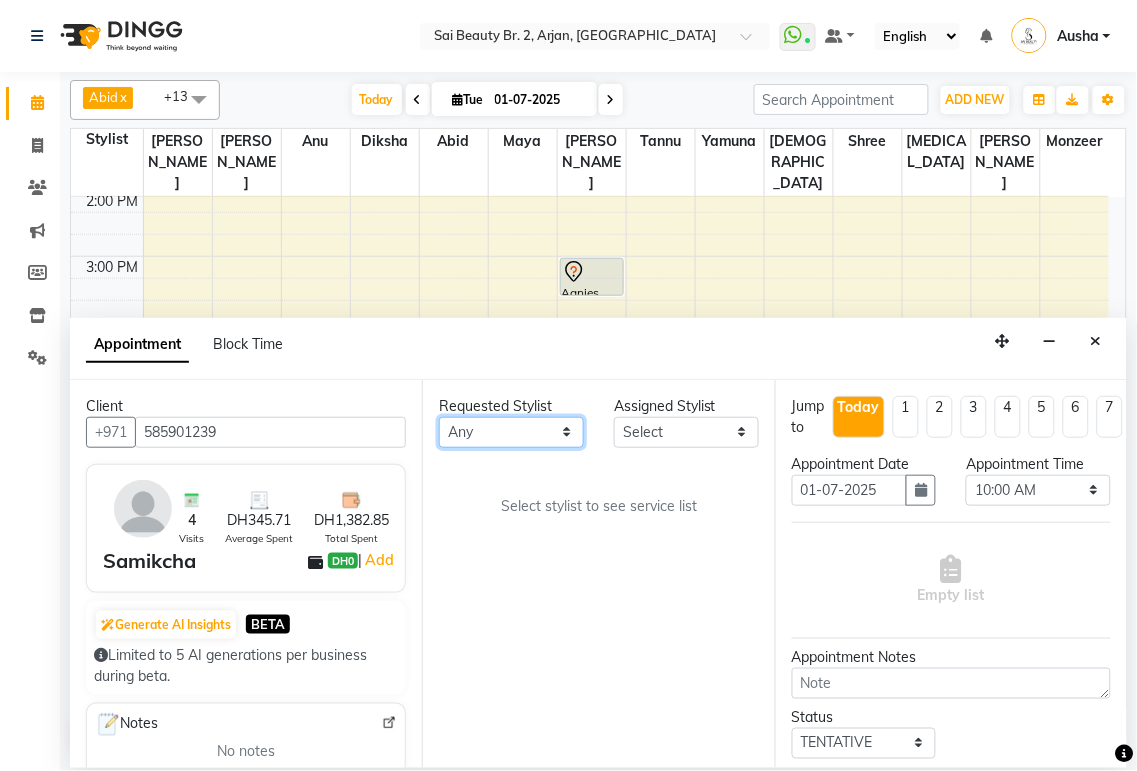 click on "Any [PERSON_NAME][MEDICAL_DATA] [PERSON_NAME] [PERSON_NAME] [PERSON_NAME] Gita [PERSON_NAME] monzeer Shree [PERSON_NAME] [PERSON_NAME]" at bounding box center [511, 432] 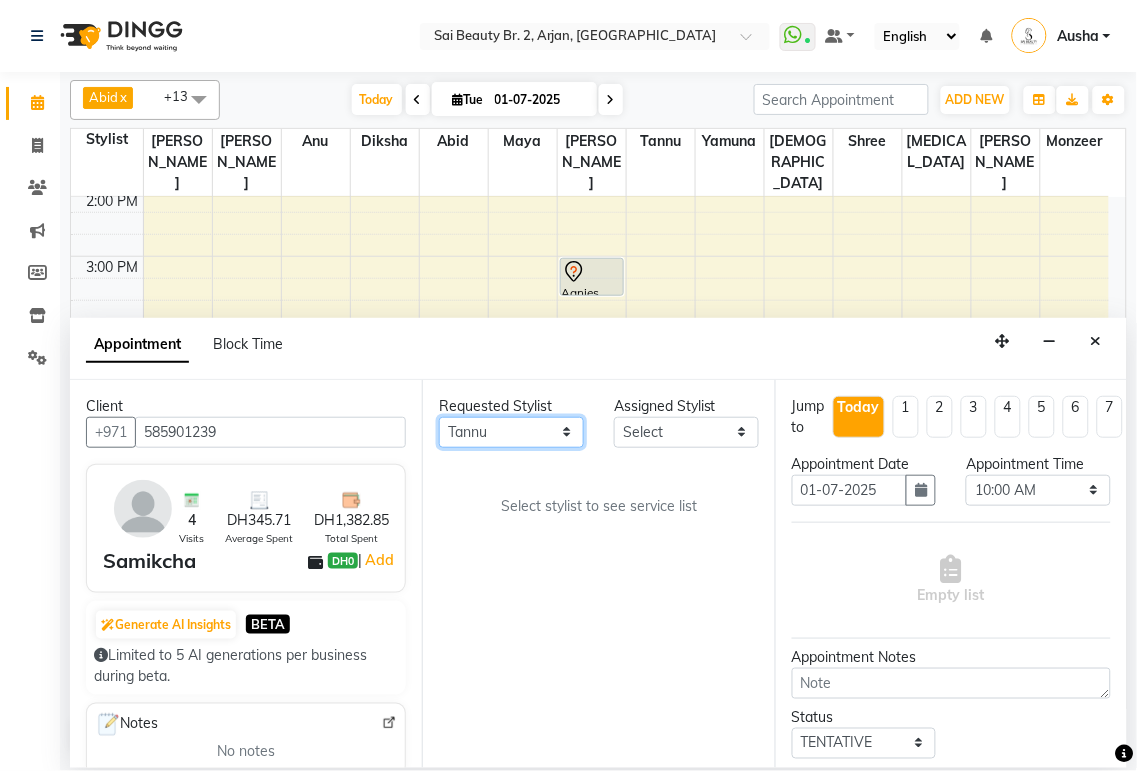 click on "Any [PERSON_NAME][MEDICAL_DATA] [PERSON_NAME] [PERSON_NAME] [PERSON_NAME] Gita [PERSON_NAME] monzeer Shree [PERSON_NAME] [PERSON_NAME]" at bounding box center [511, 432] 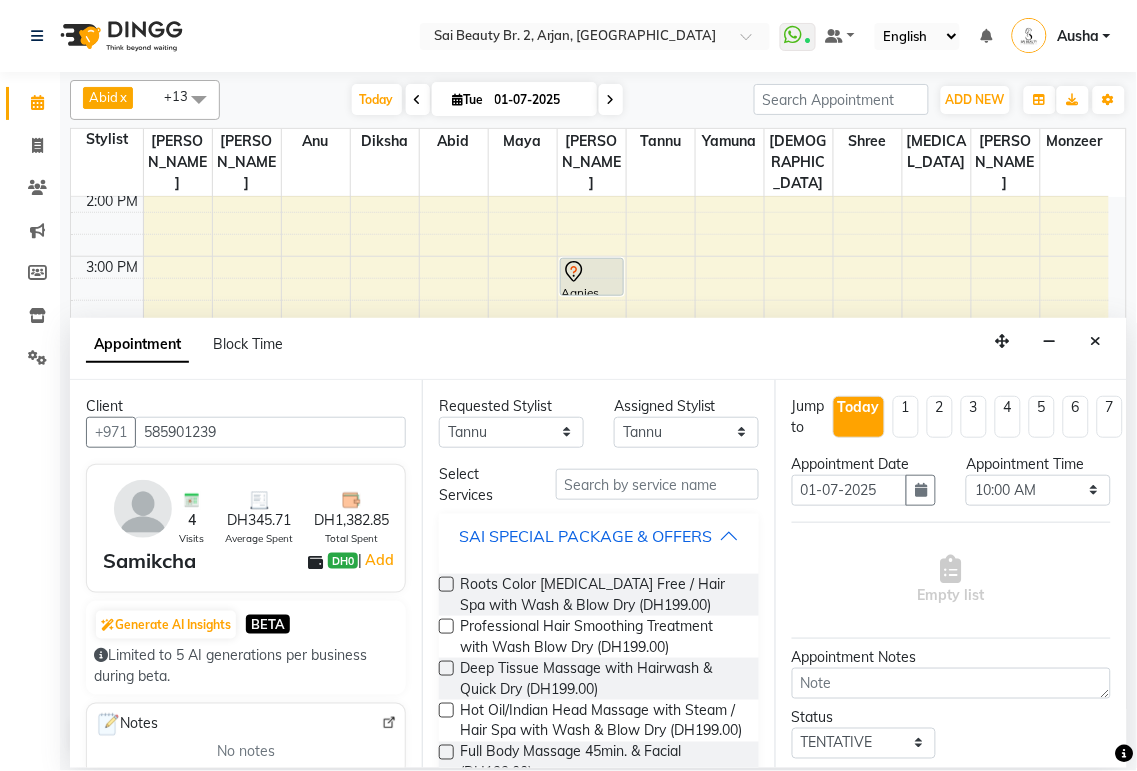 click on "SAI SPECIAL PACKAGE & OFFERS" at bounding box center (585, 536) 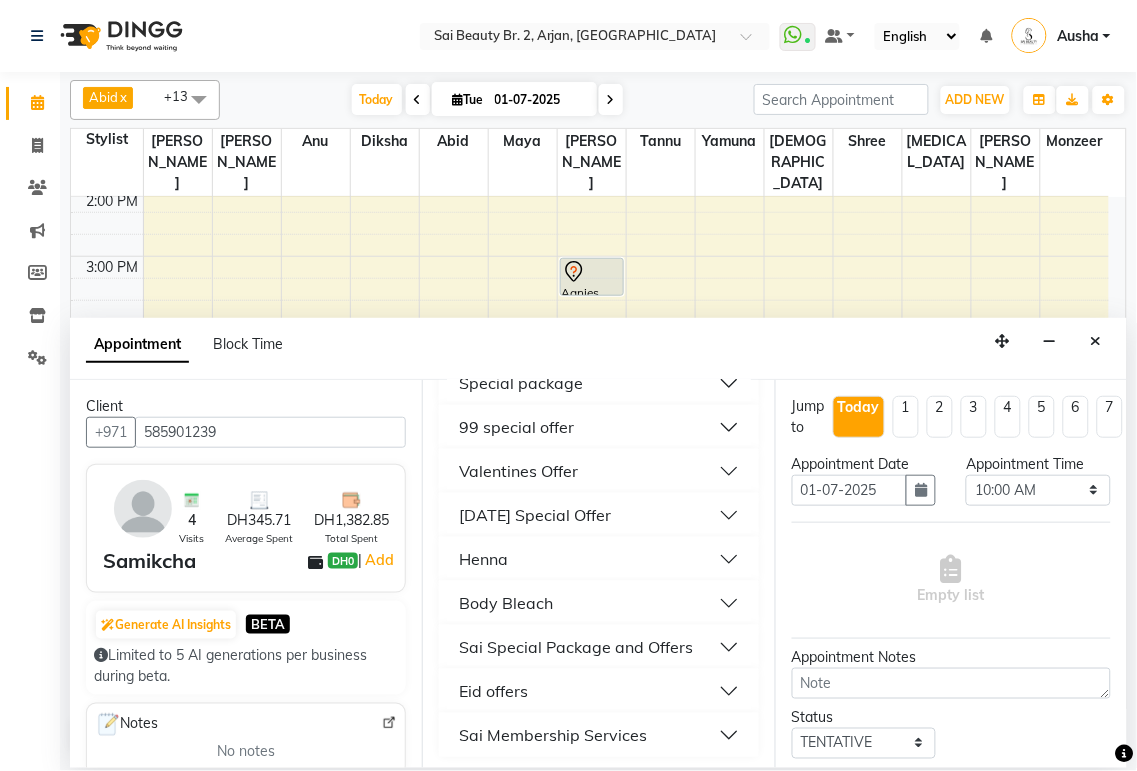 scroll, scrollTop: 1148, scrollLeft: 0, axis: vertical 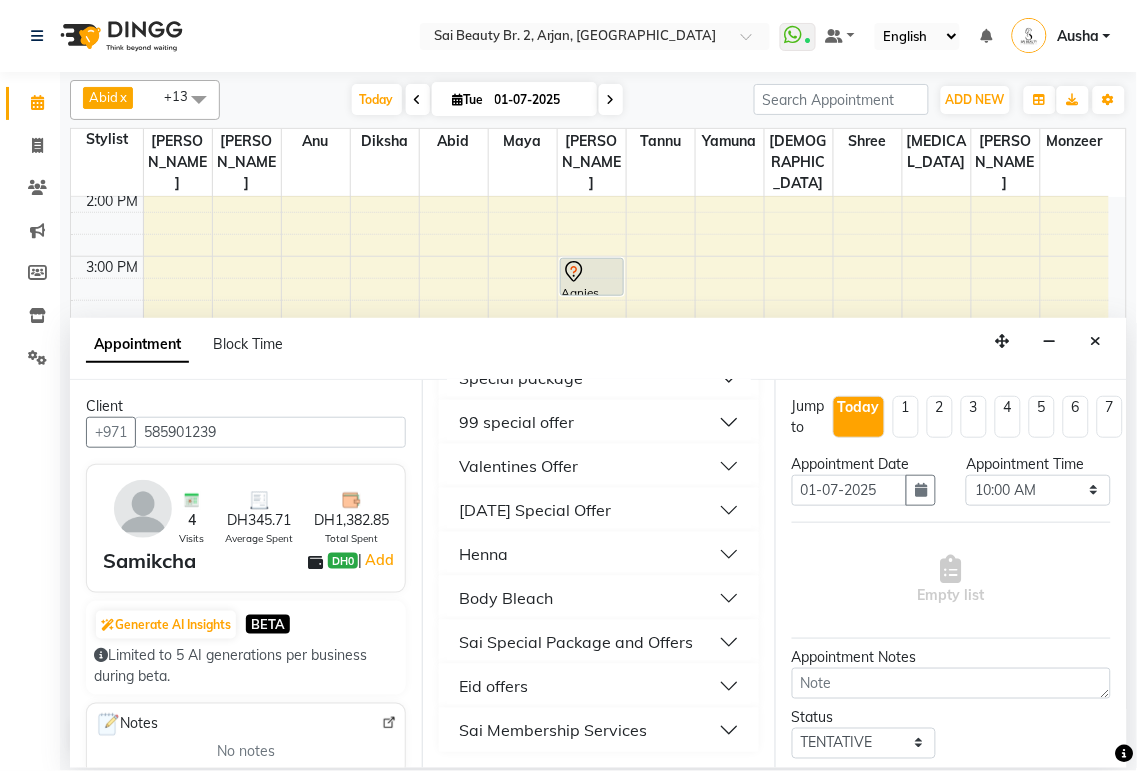 click on "Henna" at bounding box center (598, 554) 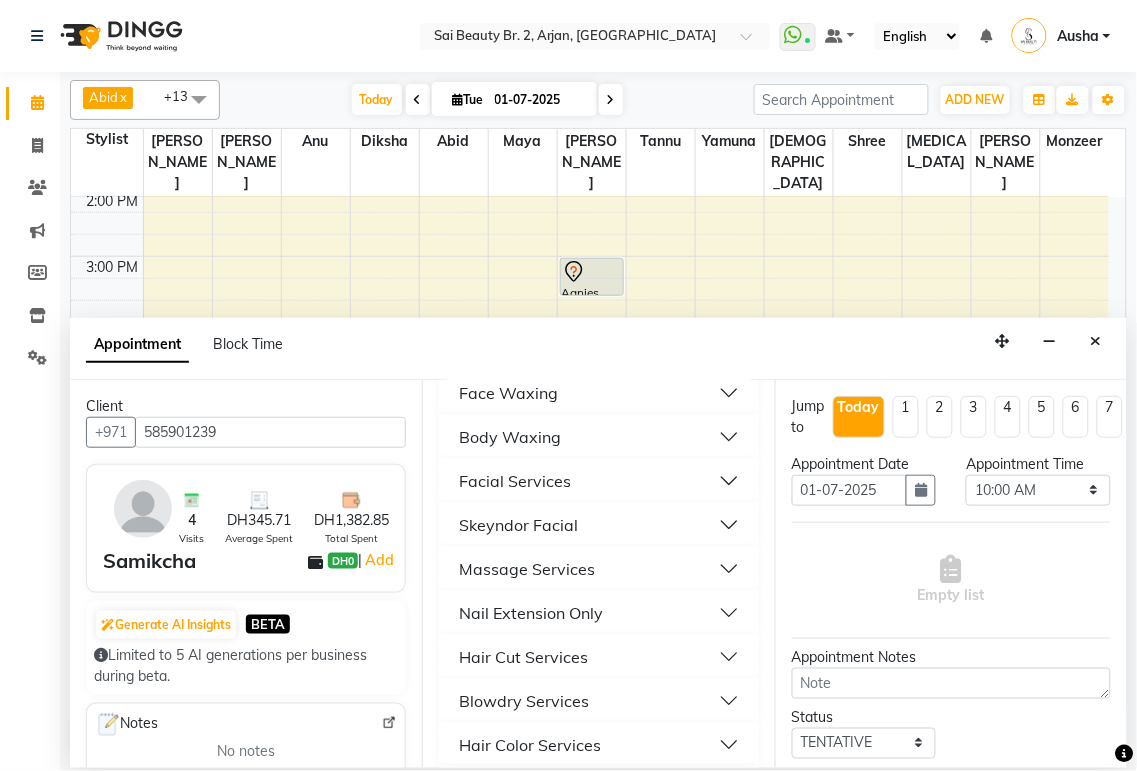 scroll, scrollTop: 271, scrollLeft: 0, axis: vertical 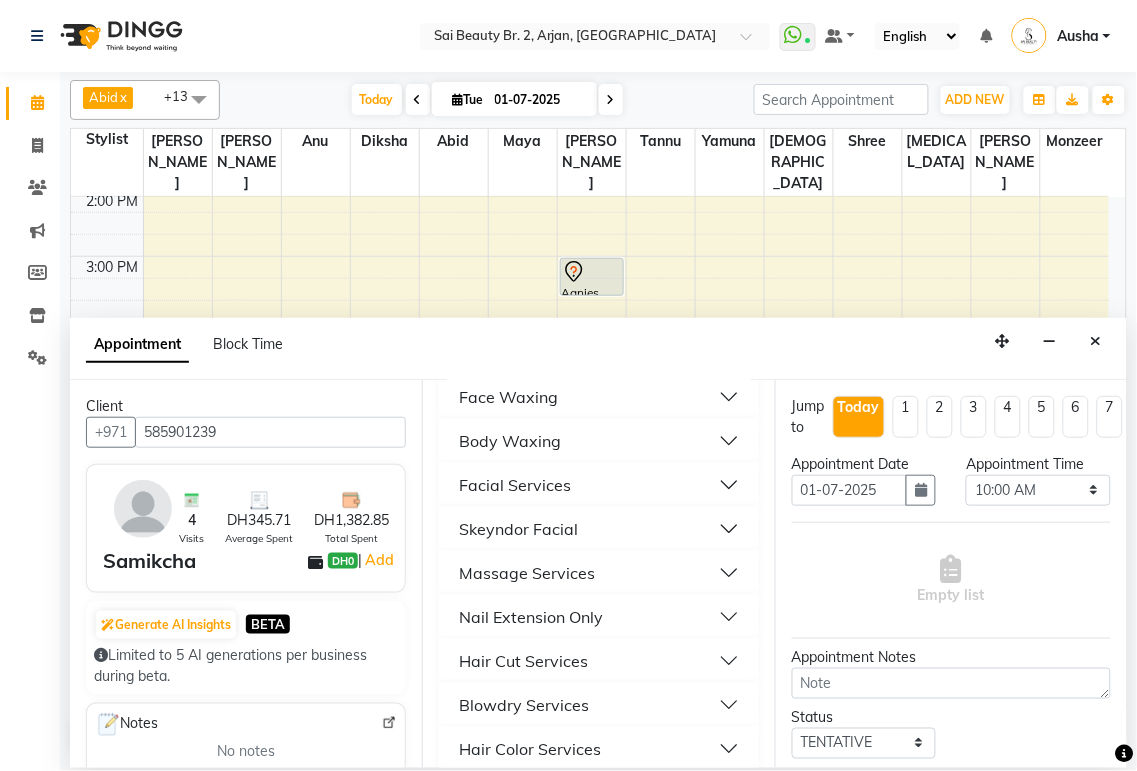click on "Massage Services" at bounding box center (527, 573) 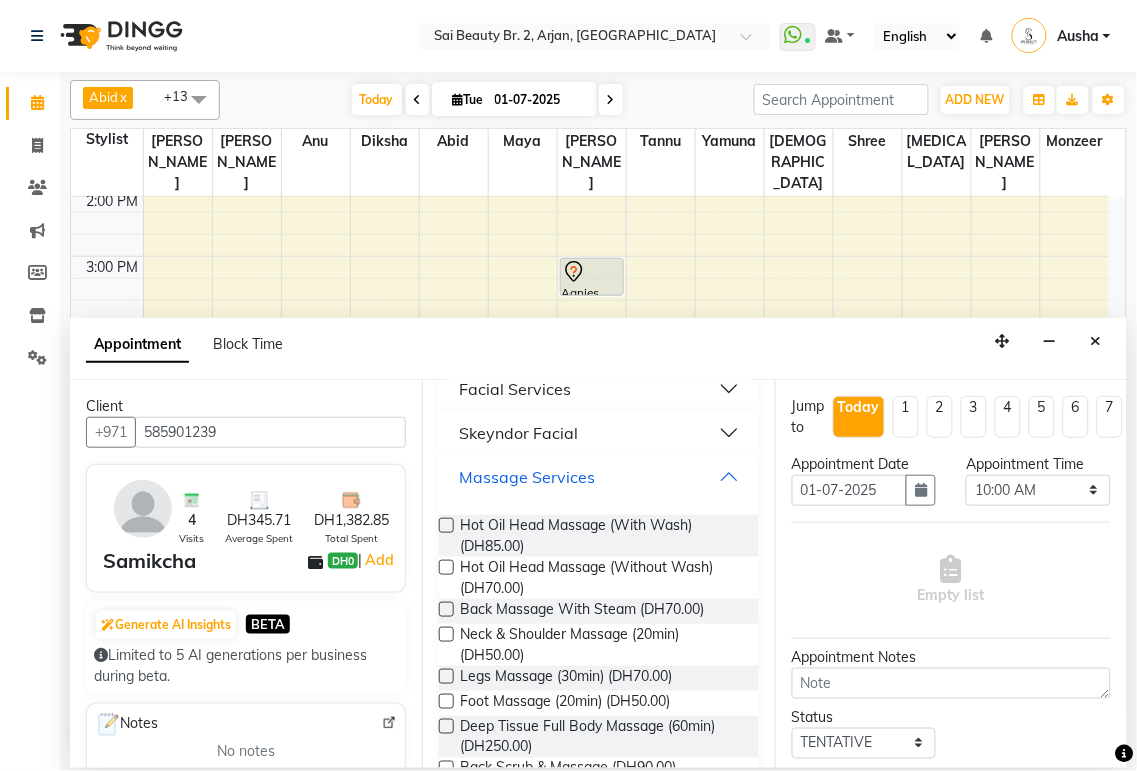 scroll, scrollTop: 374, scrollLeft: 0, axis: vertical 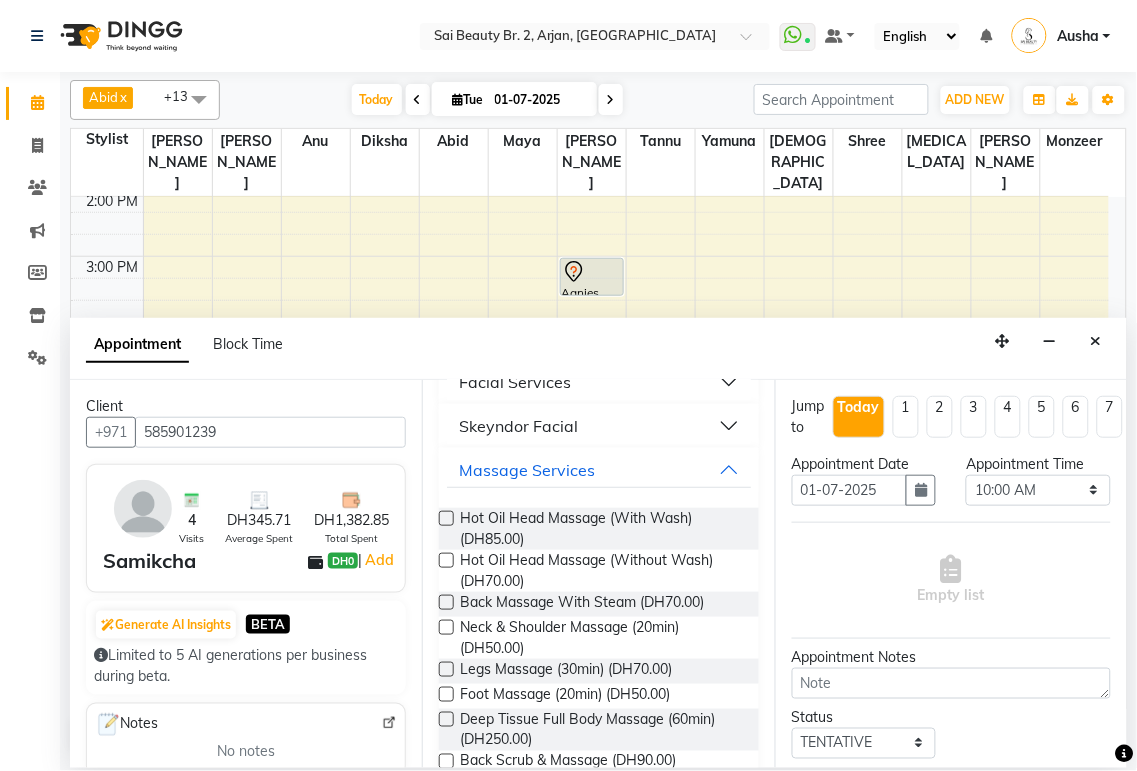 click at bounding box center (446, 560) 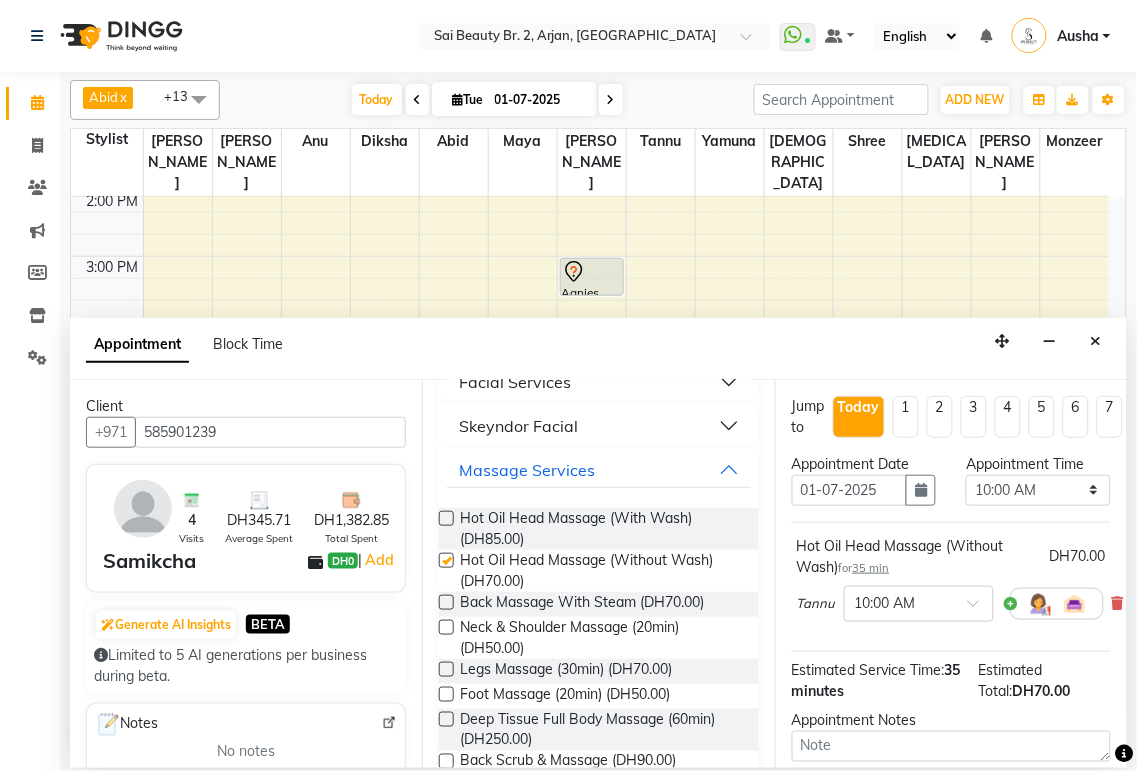 checkbox on "false" 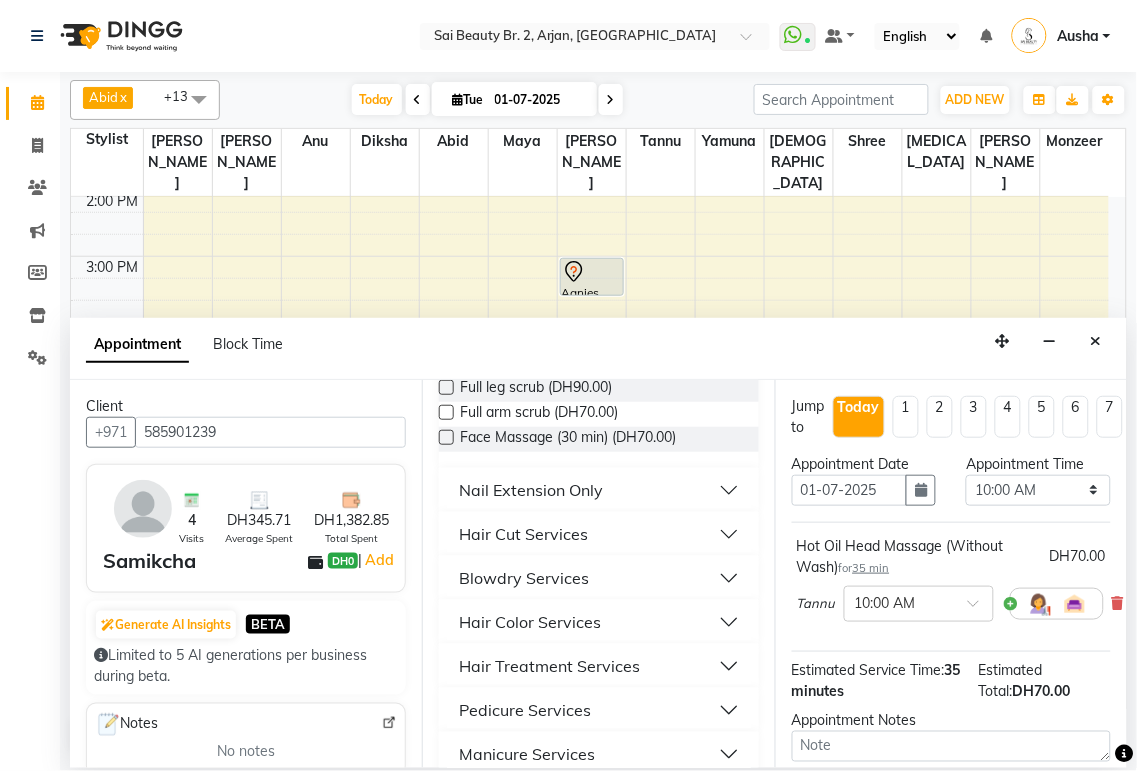 scroll, scrollTop: 1212, scrollLeft: 0, axis: vertical 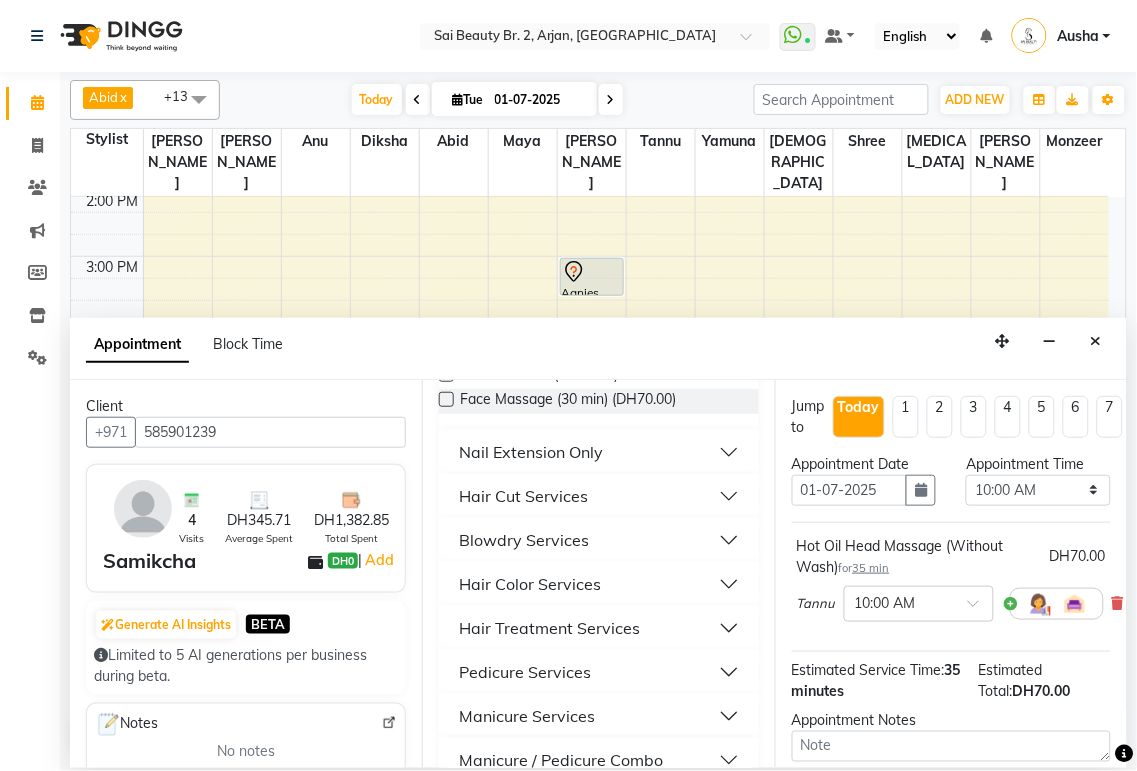 click on "Blowdry Services" at bounding box center (598, 540) 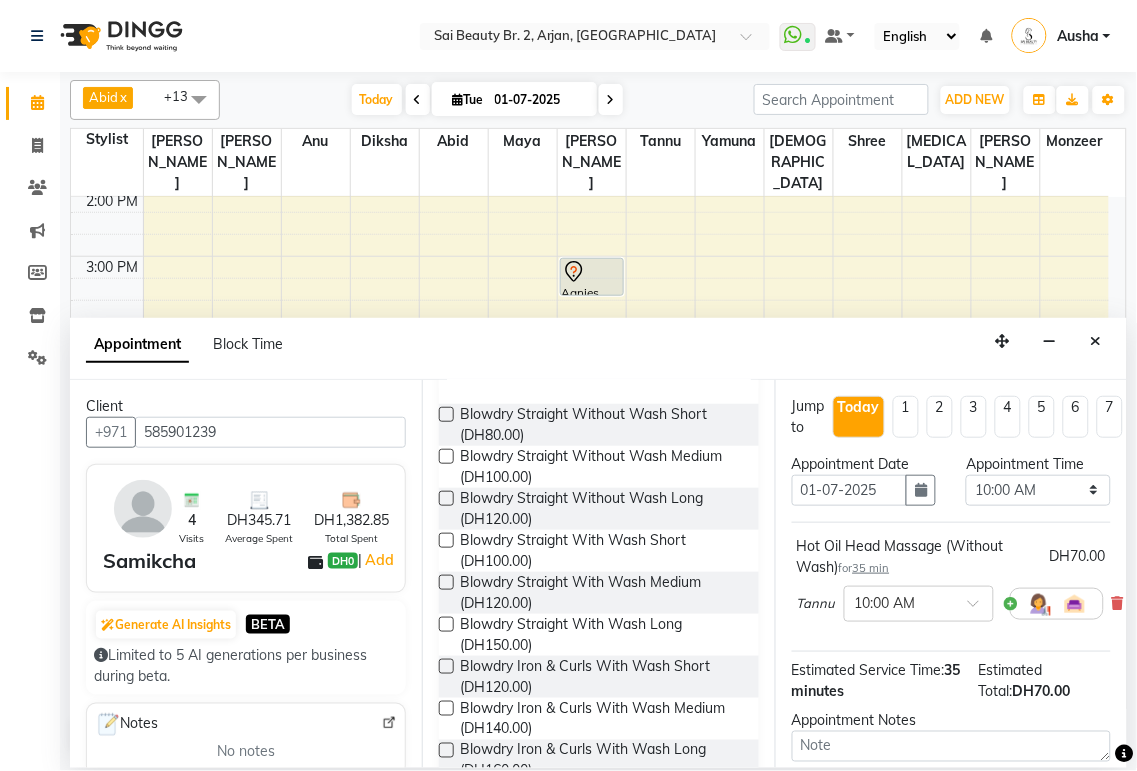 scroll, scrollTop: 1400, scrollLeft: 0, axis: vertical 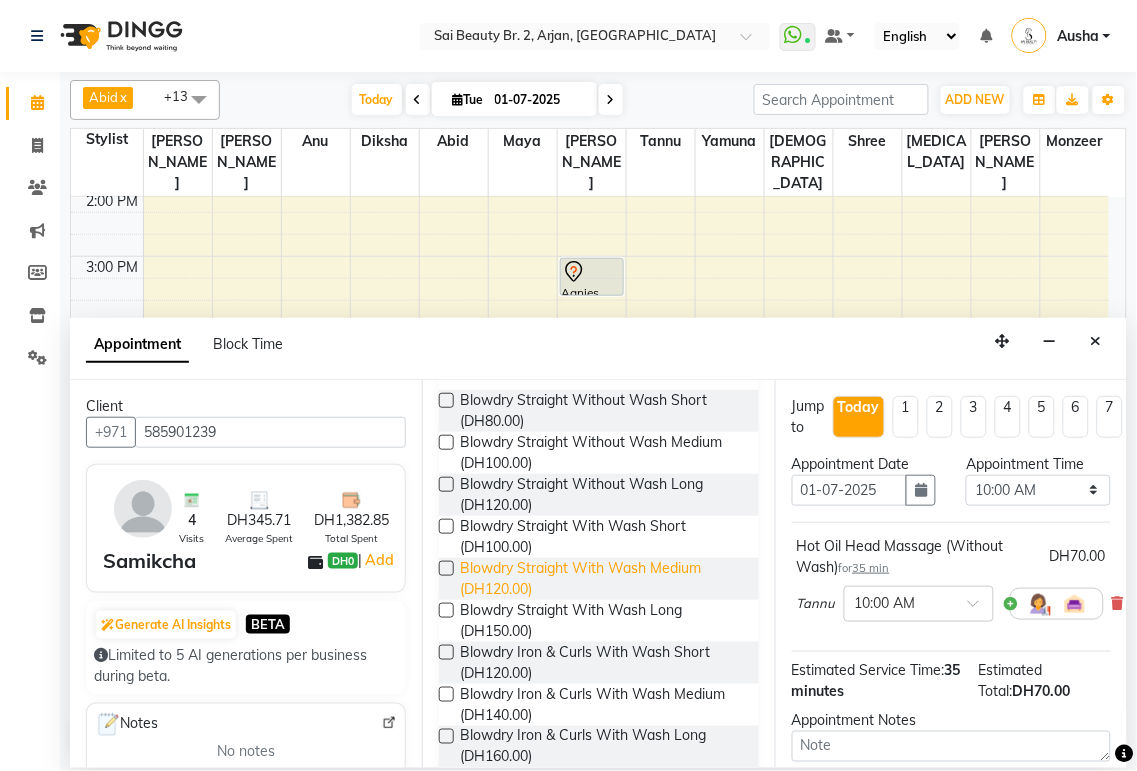click on "Blowdry Straight With Wash Medium (DH120.00)" at bounding box center [601, 579] 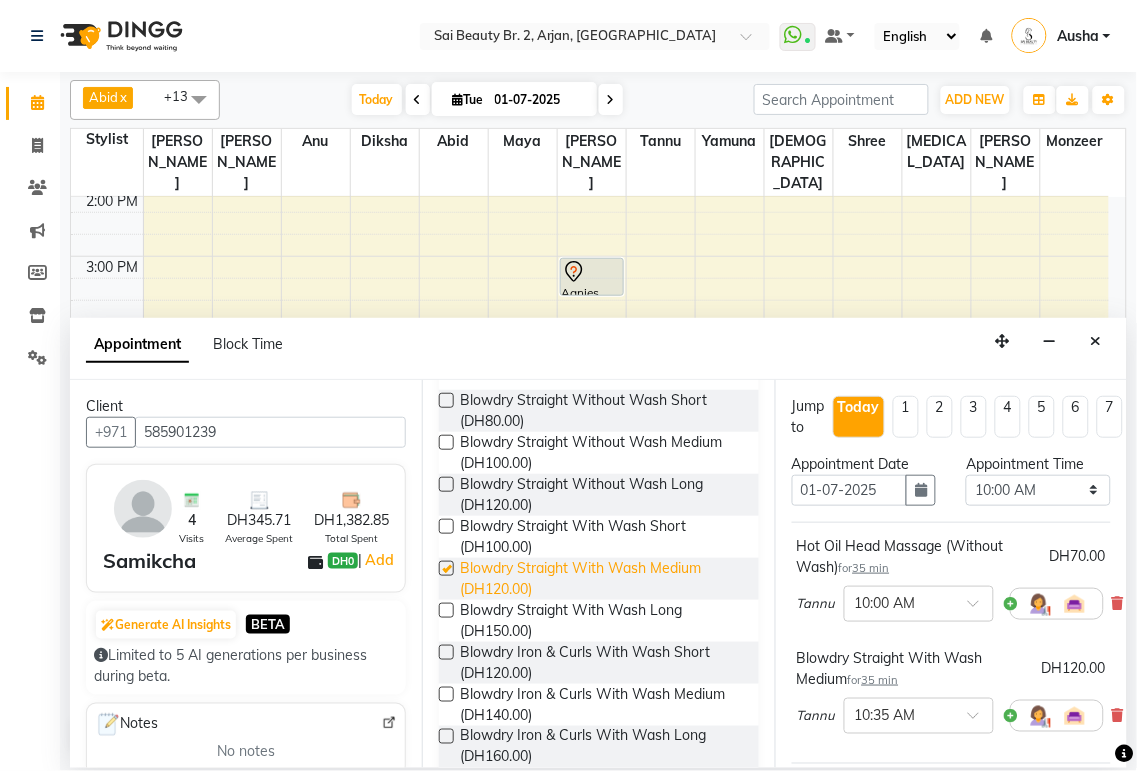 checkbox on "false" 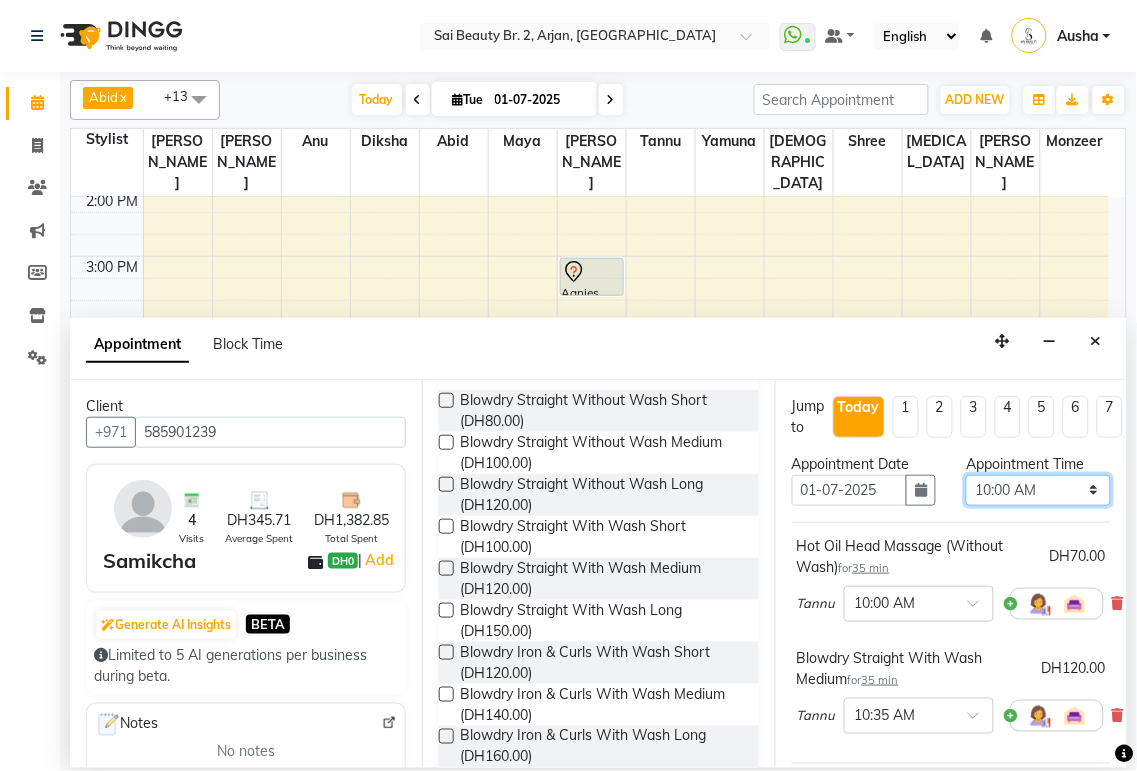 click on "Select 10:00 AM 10:05 AM 10:10 AM 10:15 AM 10:20 AM 10:25 AM 10:30 AM 10:35 AM 10:40 AM 10:45 AM 10:50 AM 10:55 AM 11:00 AM 11:05 AM 11:10 AM 11:15 AM 11:20 AM 11:25 AM 11:30 AM 11:35 AM 11:40 AM 11:45 AM 11:50 AM 11:55 AM 12:00 PM 12:05 PM 12:10 PM 12:15 PM 12:20 PM 12:25 PM 12:30 PM 12:35 PM 12:40 PM 12:45 PM 12:50 PM 12:55 PM 01:00 PM 01:05 PM 01:10 PM 01:15 PM 01:20 PM 01:25 PM 01:30 PM 01:35 PM 01:40 PM 01:45 PM 01:50 PM 01:55 PM 02:00 PM 02:05 PM 02:10 PM 02:15 PM 02:20 PM 02:25 PM 02:30 PM 02:35 PM 02:40 PM 02:45 PM 02:50 PM 02:55 PM 03:00 PM 03:05 PM 03:10 PM 03:15 PM 03:20 PM 03:25 PM 03:30 PM 03:35 PM 03:40 PM 03:45 PM 03:50 PM 03:55 PM 04:00 PM 04:05 PM 04:10 PM 04:15 PM 04:20 PM 04:25 PM 04:30 PM 04:35 PM 04:40 PM 04:45 PM 04:50 PM 04:55 PM 05:00 PM 05:05 PM 05:10 PM 05:15 PM 05:20 PM 05:25 PM 05:30 PM 05:35 PM 05:40 PM 05:45 PM 05:50 PM 05:55 PM 06:00 PM 06:05 PM 06:10 PM 06:15 PM 06:20 PM 06:25 PM 06:30 PM 06:35 PM 06:40 PM 06:45 PM 06:50 PM 06:55 PM 07:00 PM 07:05 PM 07:10 PM 07:15 PM 07:20 PM" at bounding box center [1038, 490] 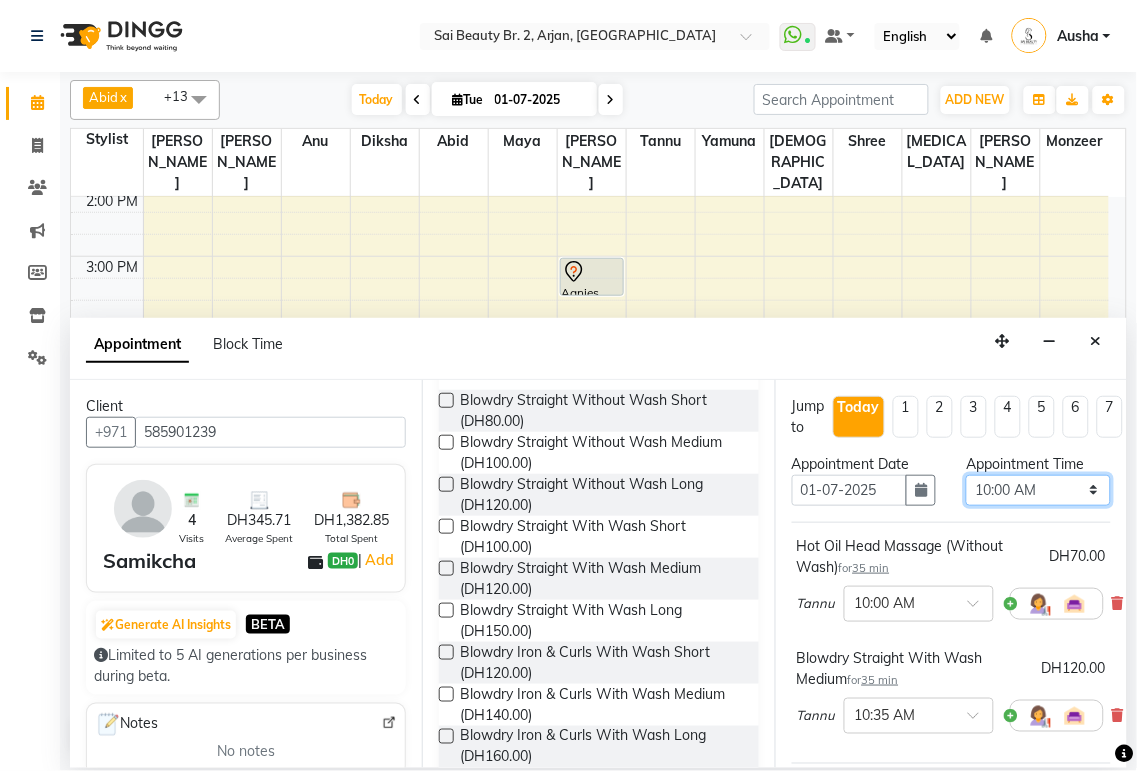 select on "980" 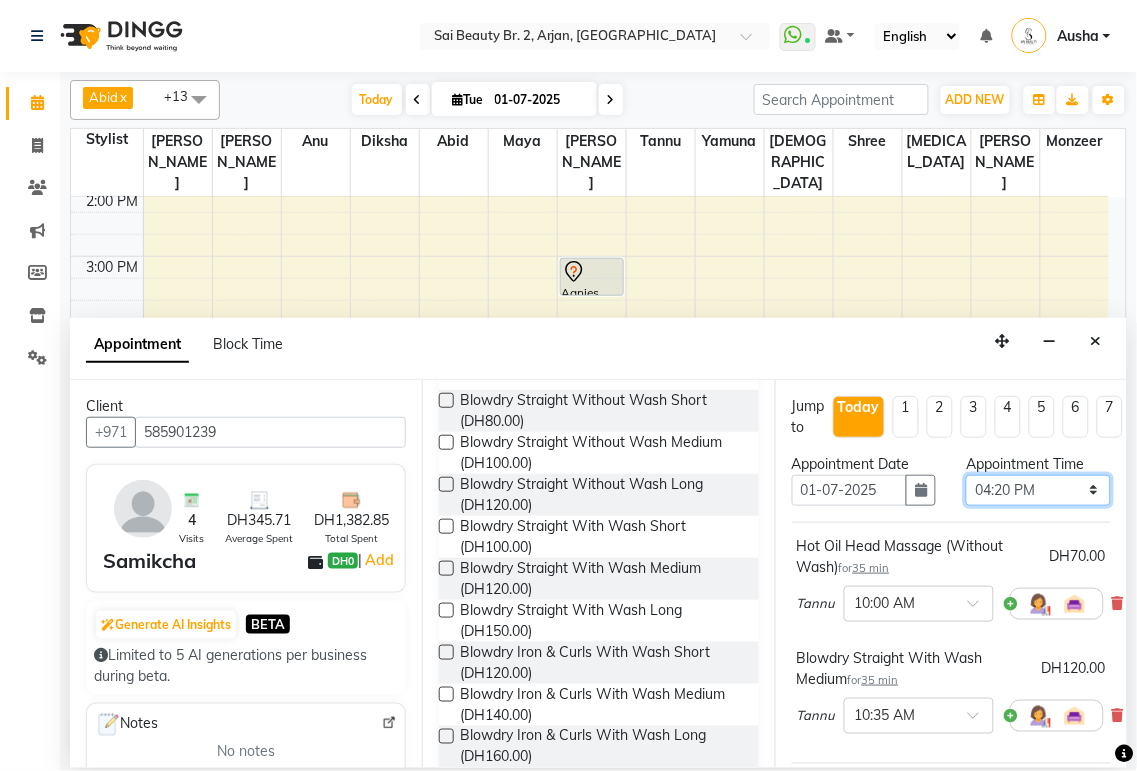 click on "Select 10:00 AM 10:05 AM 10:10 AM 10:15 AM 10:20 AM 10:25 AM 10:30 AM 10:35 AM 10:40 AM 10:45 AM 10:50 AM 10:55 AM 11:00 AM 11:05 AM 11:10 AM 11:15 AM 11:20 AM 11:25 AM 11:30 AM 11:35 AM 11:40 AM 11:45 AM 11:50 AM 11:55 AM 12:00 PM 12:05 PM 12:10 PM 12:15 PM 12:20 PM 12:25 PM 12:30 PM 12:35 PM 12:40 PM 12:45 PM 12:50 PM 12:55 PM 01:00 PM 01:05 PM 01:10 PM 01:15 PM 01:20 PM 01:25 PM 01:30 PM 01:35 PM 01:40 PM 01:45 PM 01:50 PM 01:55 PM 02:00 PM 02:05 PM 02:10 PM 02:15 PM 02:20 PM 02:25 PM 02:30 PM 02:35 PM 02:40 PM 02:45 PM 02:50 PM 02:55 PM 03:00 PM 03:05 PM 03:10 PM 03:15 PM 03:20 PM 03:25 PM 03:30 PM 03:35 PM 03:40 PM 03:45 PM 03:50 PM 03:55 PM 04:00 PM 04:05 PM 04:10 PM 04:15 PM 04:20 PM 04:25 PM 04:30 PM 04:35 PM 04:40 PM 04:45 PM 04:50 PM 04:55 PM 05:00 PM 05:05 PM 05:10 PM 05:15 PM 05:20 PM 05:25 PM 05:30 PM 05:35 PM 05:40 PM 05:45 PM 05:50 PM 05:55 PM 06:00 PM 06:05 PM 06:10 PM 06:15 PM 06:20 PM 06:25 PM 06:30 PM 06:35 PM 06:40 PM 06:45 PM 06:50 PM 06:55 PM 07:00 PM 07:05 PM 07:10 PM 07:15 PM 07:20 PM" at bounding box center [1038, 490] 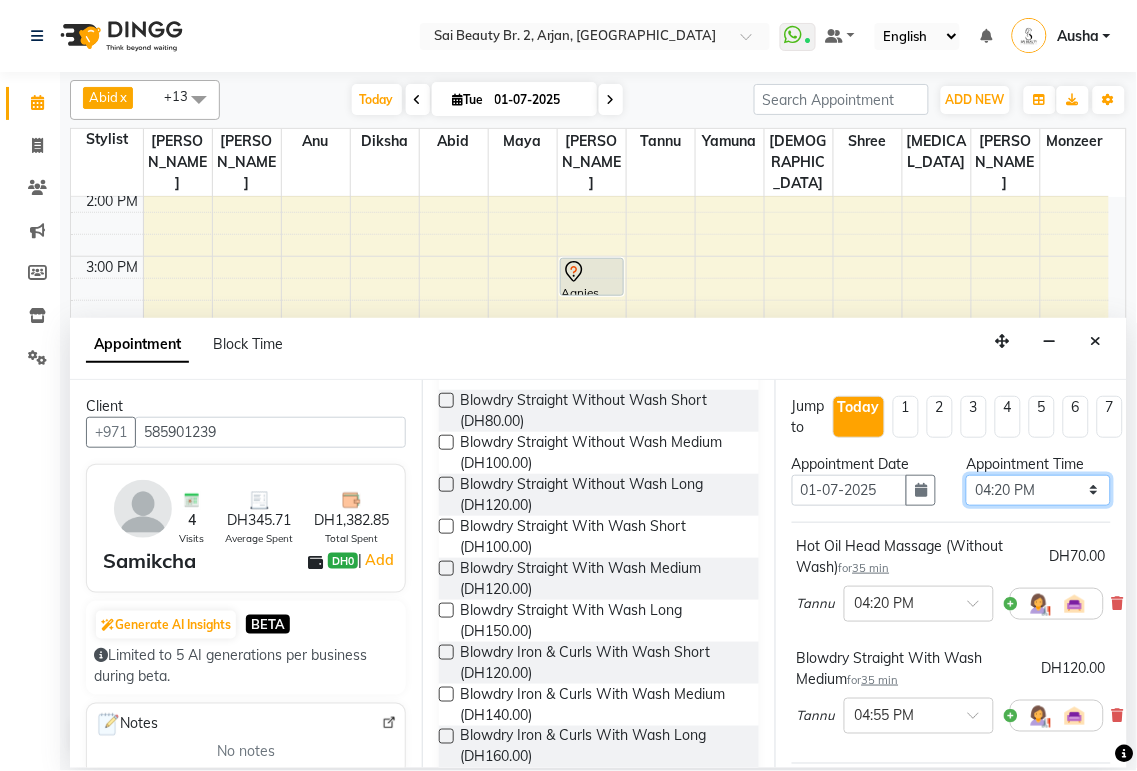 scroll, scrollTop: 325, scrollLeft: 0, axis: vertical 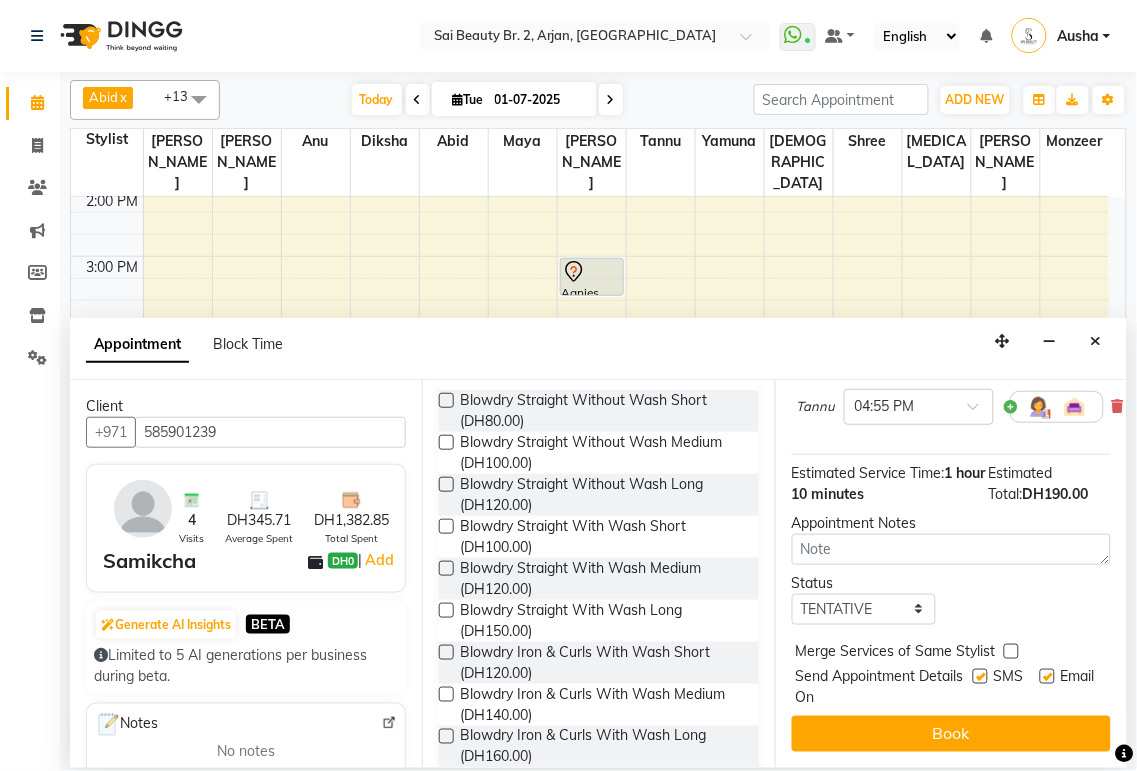 click at bounding box center (1011, 651) 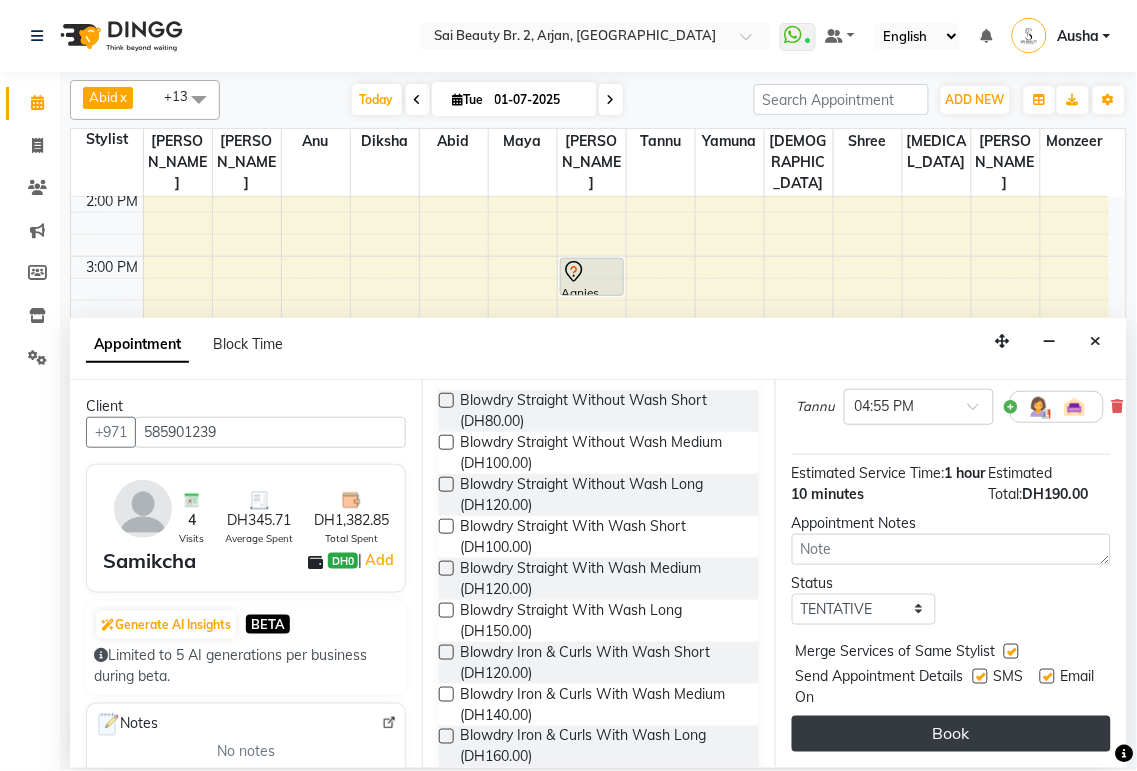 click on "Book" at bounding box center [951, 734] 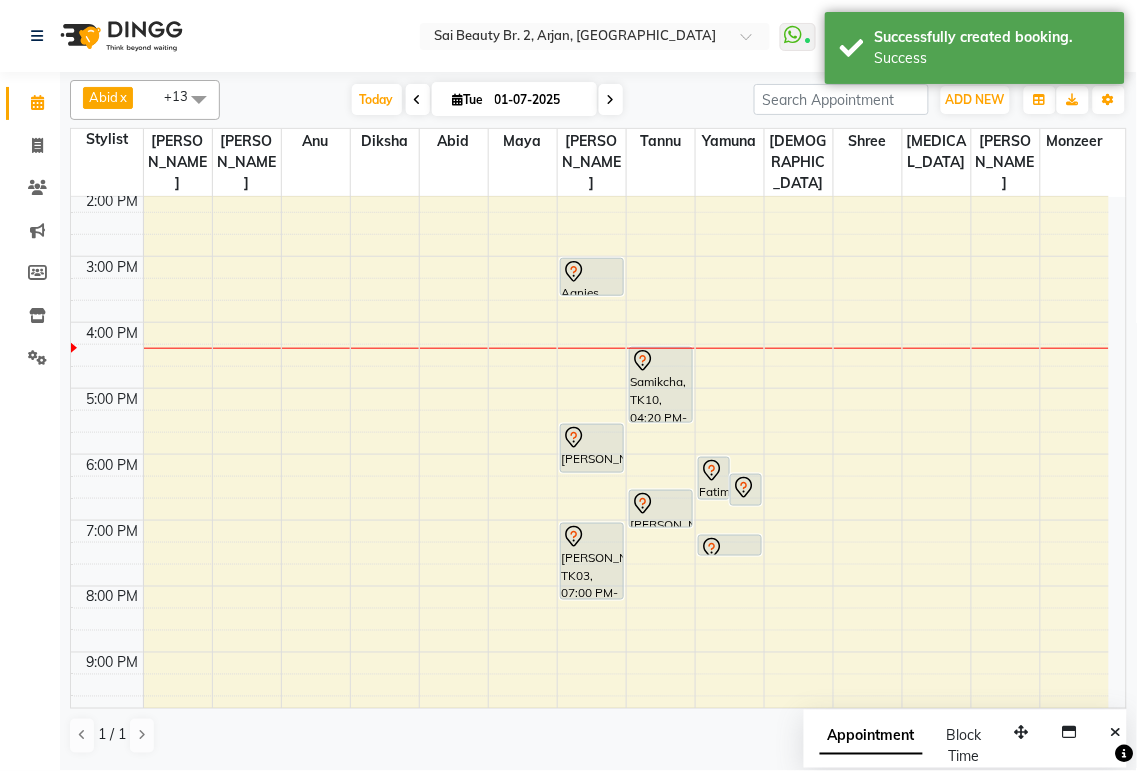 click at bounding box center (592, 438) 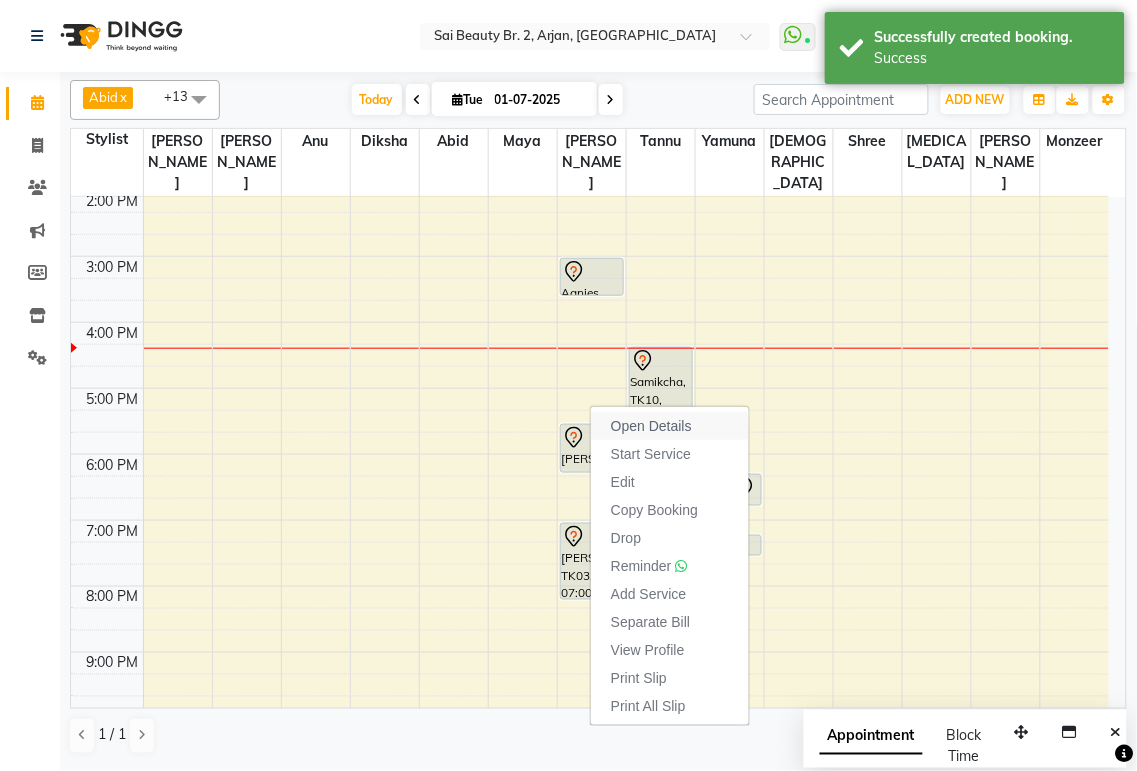 click on "Open Details" at bounding box center (651, 426) 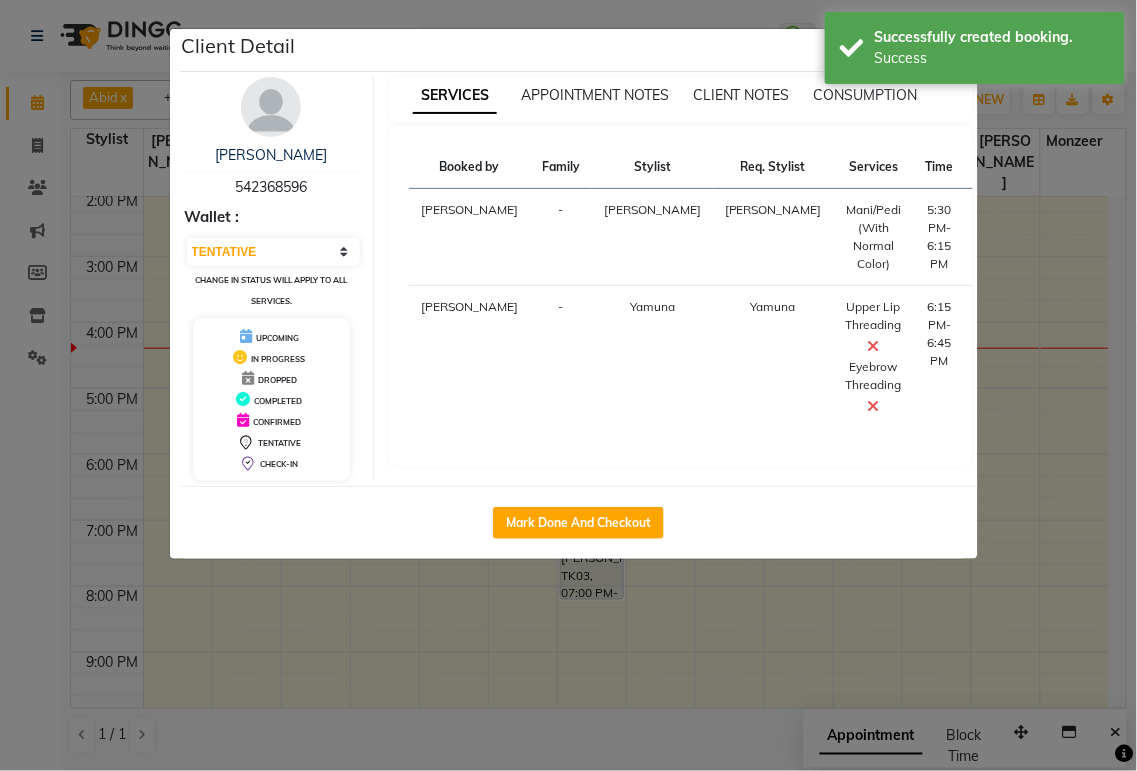 click on "Client Detail  [PERSON_NAME]    542368596 Wallet : Select IN SERVICE CONFIRMED TENTATIVE CHECK IN MARK DONE DROPPED UPCOMING Change in status will apply to all services. UPCOMING IN PROGRESS DROPPED COMPLETED CONFIRMED TENTATIVE CHECK-IN SERVICES APPOINTMENT NOTES CLIENT NOTES CONSUMPTION Booked by Family Stylist Req. Stylist Services Time Status  [PERSON_NAME] [PERSON_NAME]/Pedi (With Normal Color)   5:30 PM-6:15 PM   START   [PERSON_NAME] Yamuna  Upper Lip Threading   Eyebrow Threading   6:15 PM-6:45 PM   START   Mark Done And Checkout" 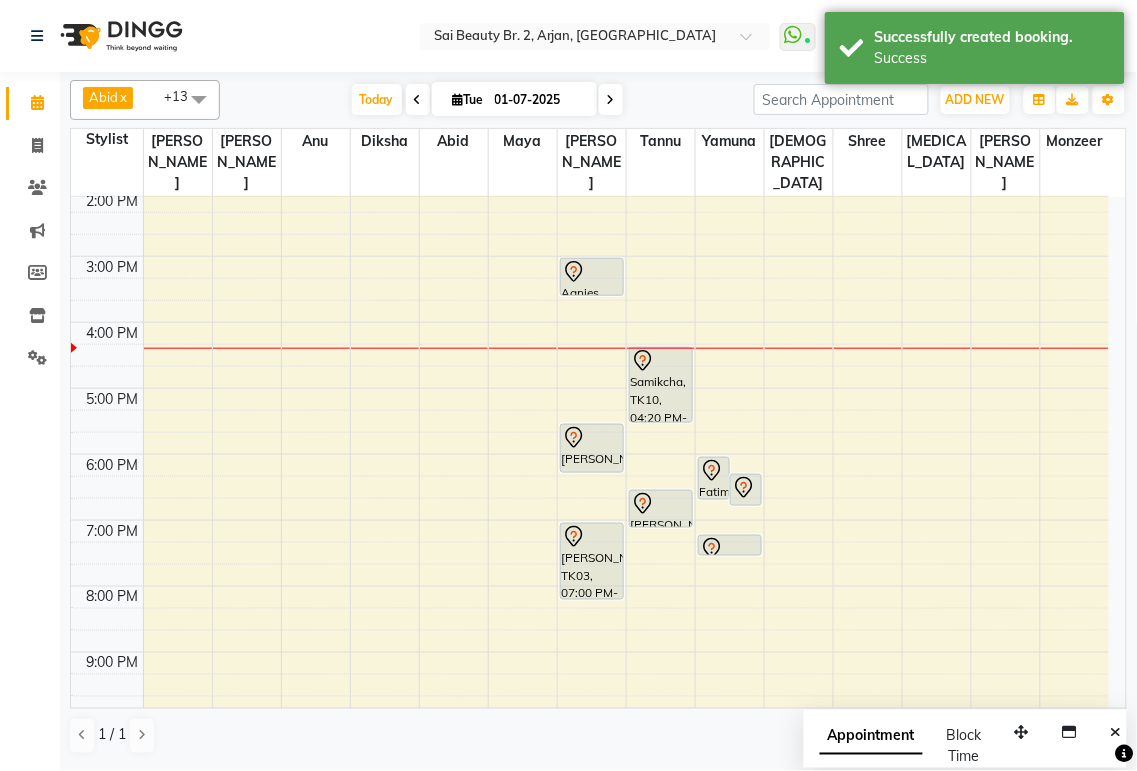 click 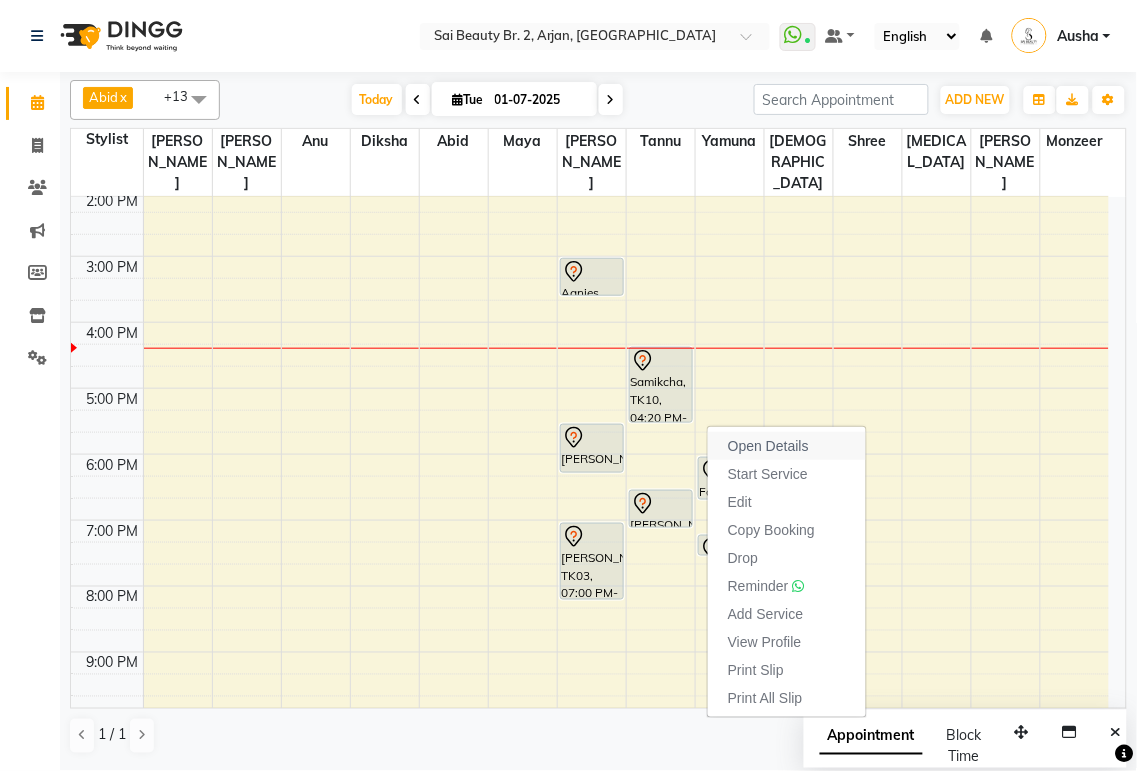 click on "Open Details" at bounding box center (768, 446) 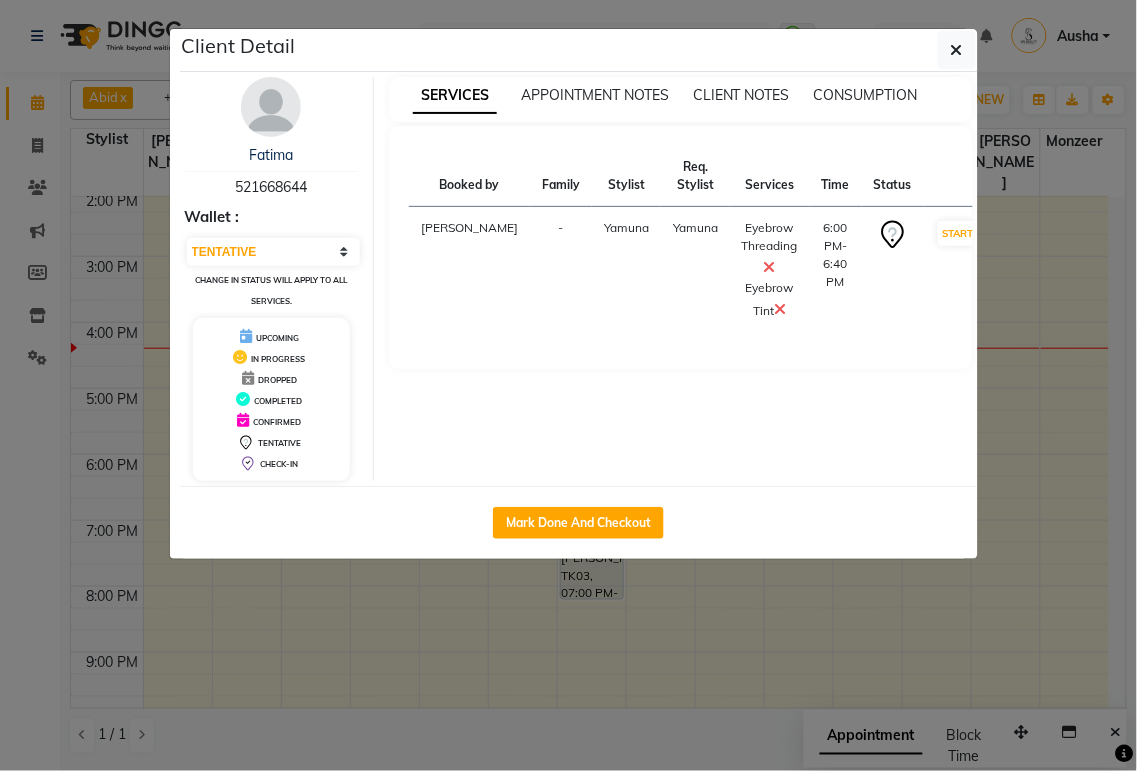 click on "Client Detail  Fatima    521668644 Wallet : Select IN SERVICE CONFIRMED TENTATIVE CHECK IN MARK DONE DROPPED UPCOMING Change in status will apply to all services. UPCOMING IN PROGRESS DROPPED COMPLETED CONFIRMED TENTATIVE CHECK-IN SERVICES APPOINTMENT NOTES CLIENT NOTES CONSUMPTION Booked by Family Stylist Req. Stylist Services Time Status  [PERSON_NAME] Yamuna  Eyebrow Threading   Eyebrow Tint   6:00 PM-6:40 PM   START   Mark Done And Checkout" 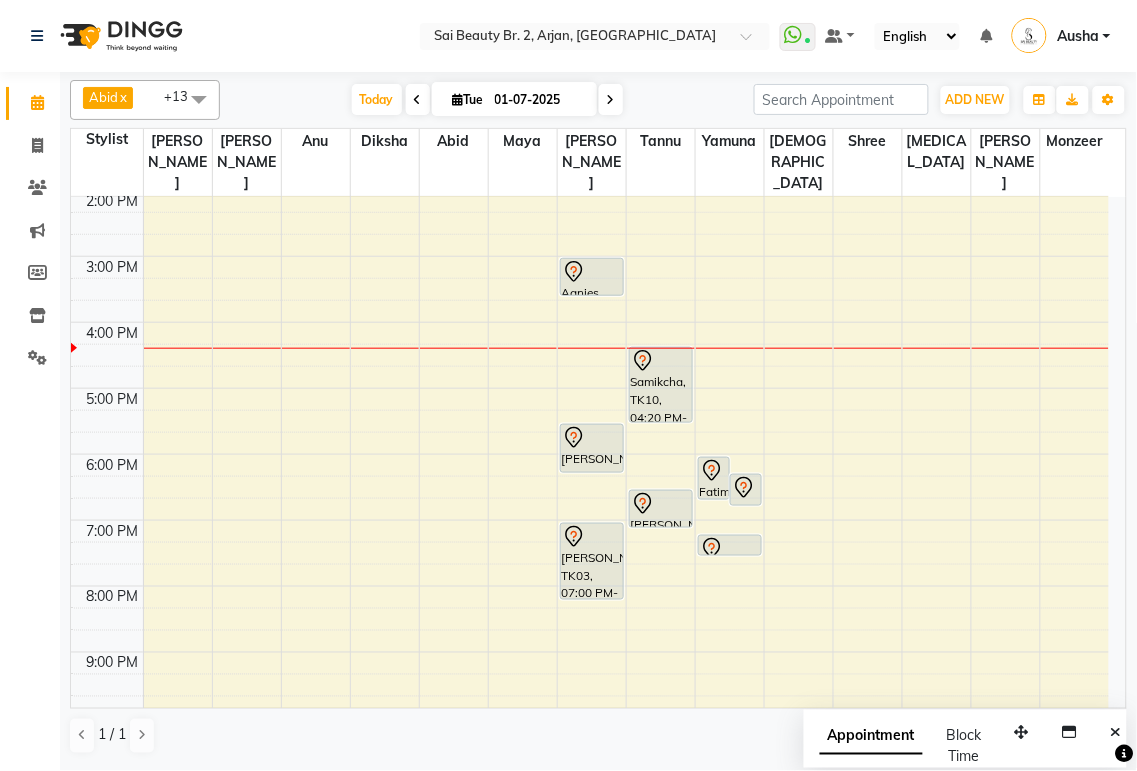 click 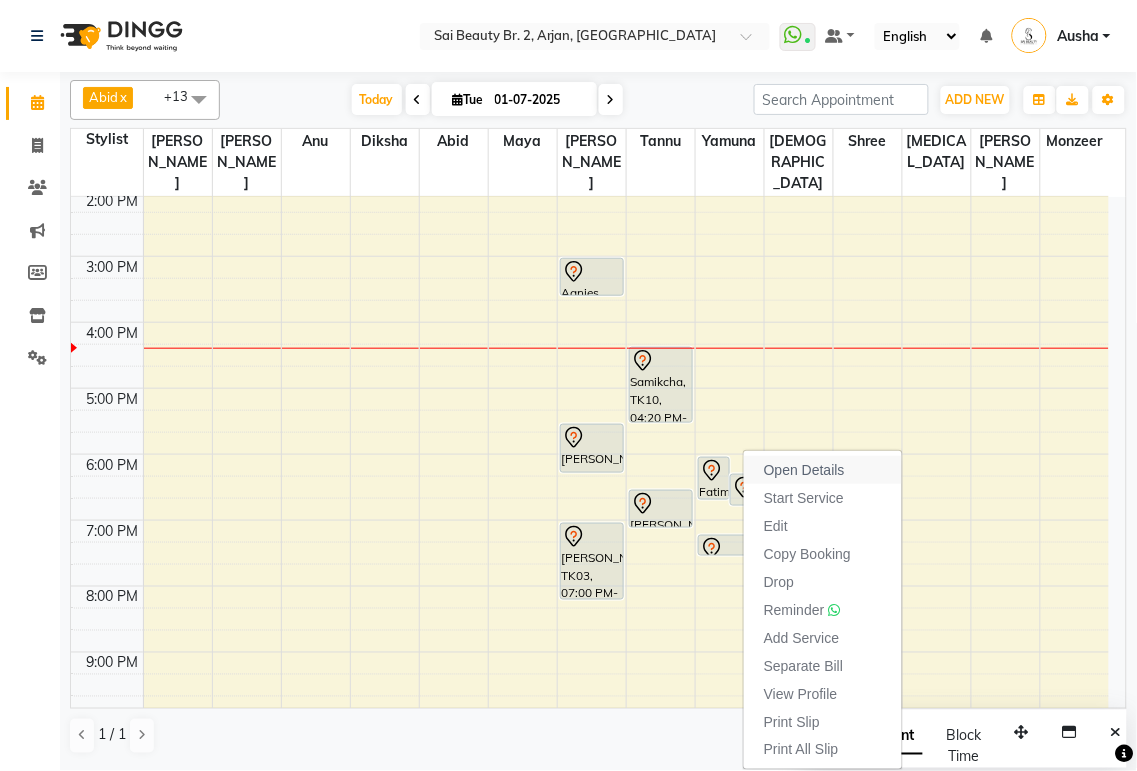 click on "Open Details" at bounding box center (804, 470) 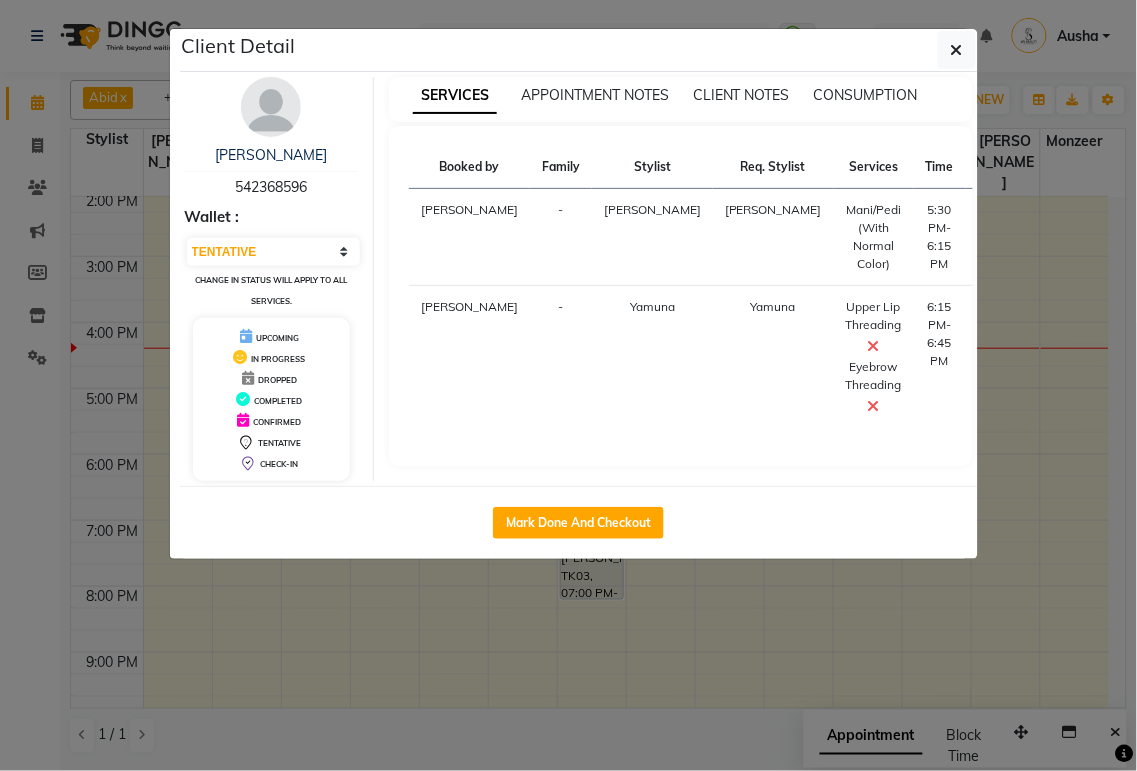 click on "Client Detail  [PERSON_NAME]    542368596 Wallet : Select IN SERVICE CONFIRMED TENTATIVE CHECK IN MARK DONE DROPPED UPCOMING Change in status will apply to all services. UPCOMING IN PROGRESS DROPPED COMPLETED CONFIRMED TENTATIVE CHECK-IN SERVICES APPOINTMENT NOTES CLIENT NOTES CONSUMPTION Booked by Family Stylist Req. Stylist Services Time Status  [PERSON_NAME] [PERSON_NAME]/Pedi (With Normal Color)   5:30 PM-6:15 PM   START   [PERSON_NAME] Yamuna  Upper Lip Threading   Eyebrow Threading   6:15 PM-6:45 PM   START   Mark Done And Checkout" 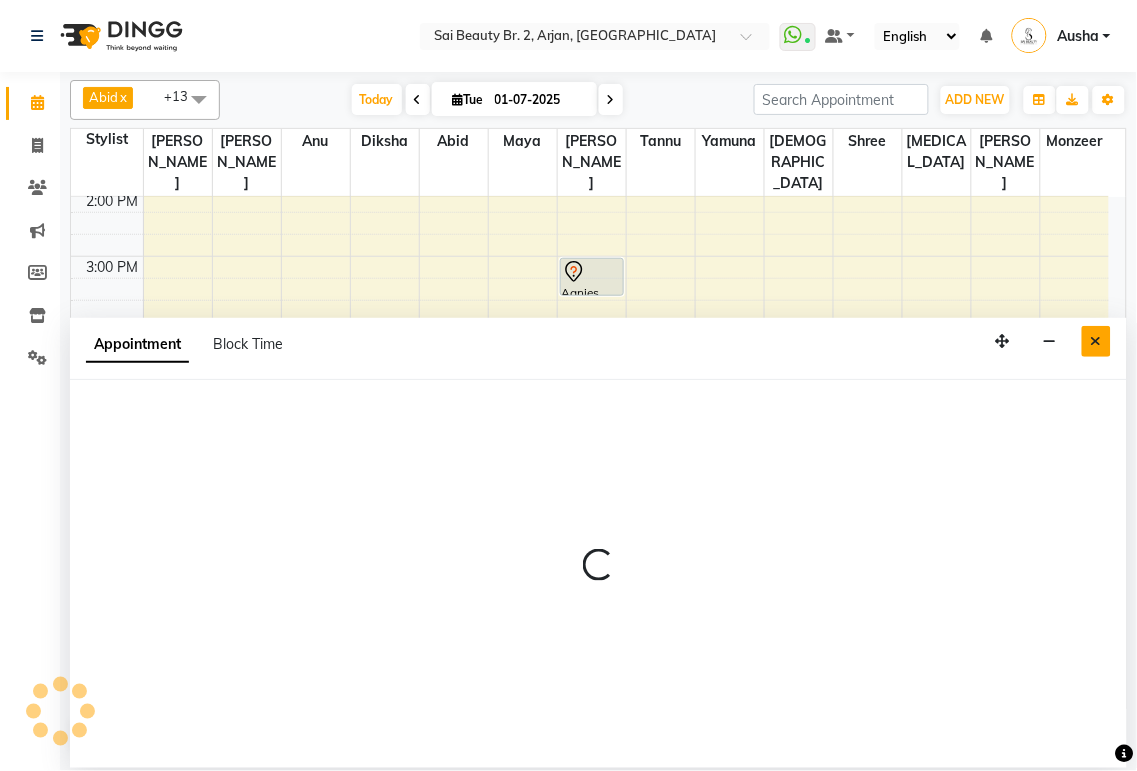 click at bounding box center [1096, 341] 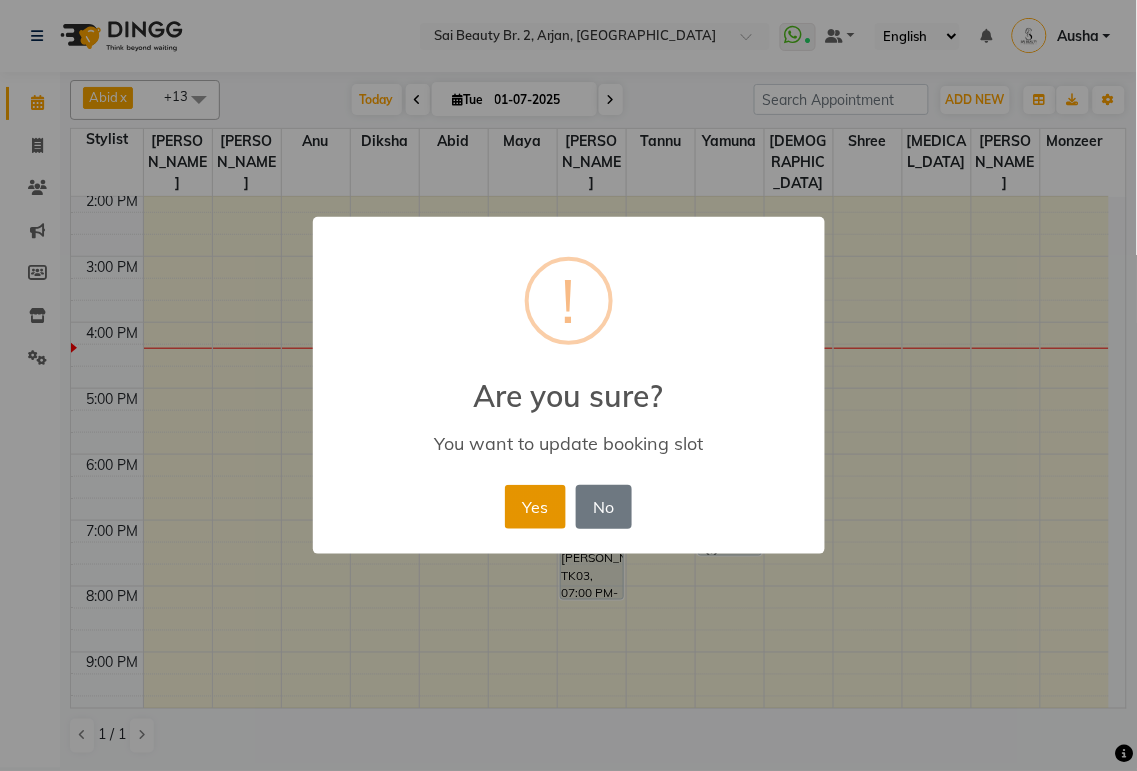 click on "Yes" at bounding box center (535, 507) 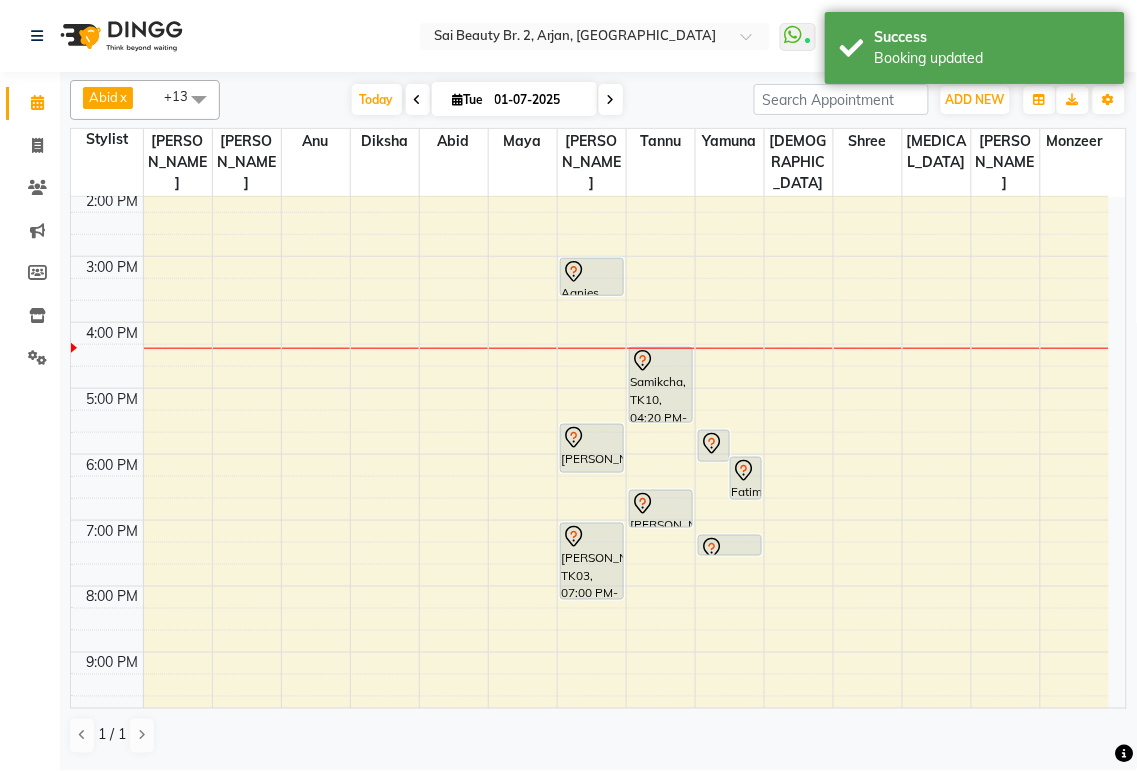 click 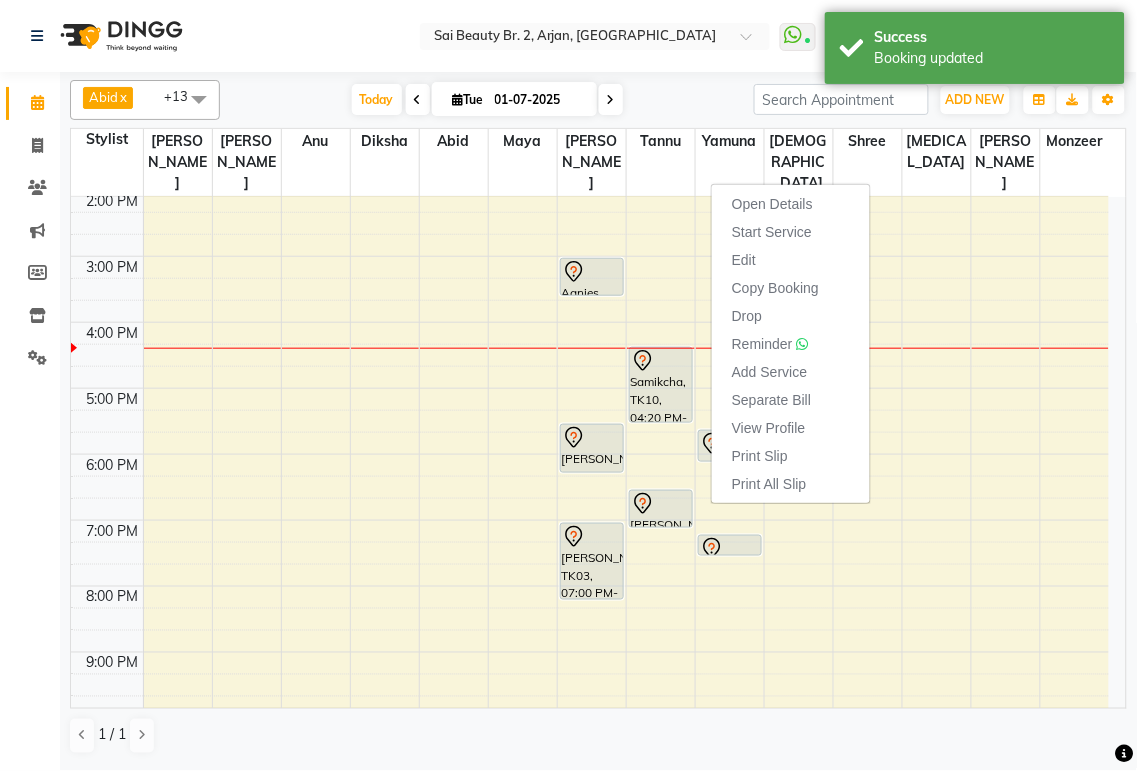 click at bounding box center [626, 707] 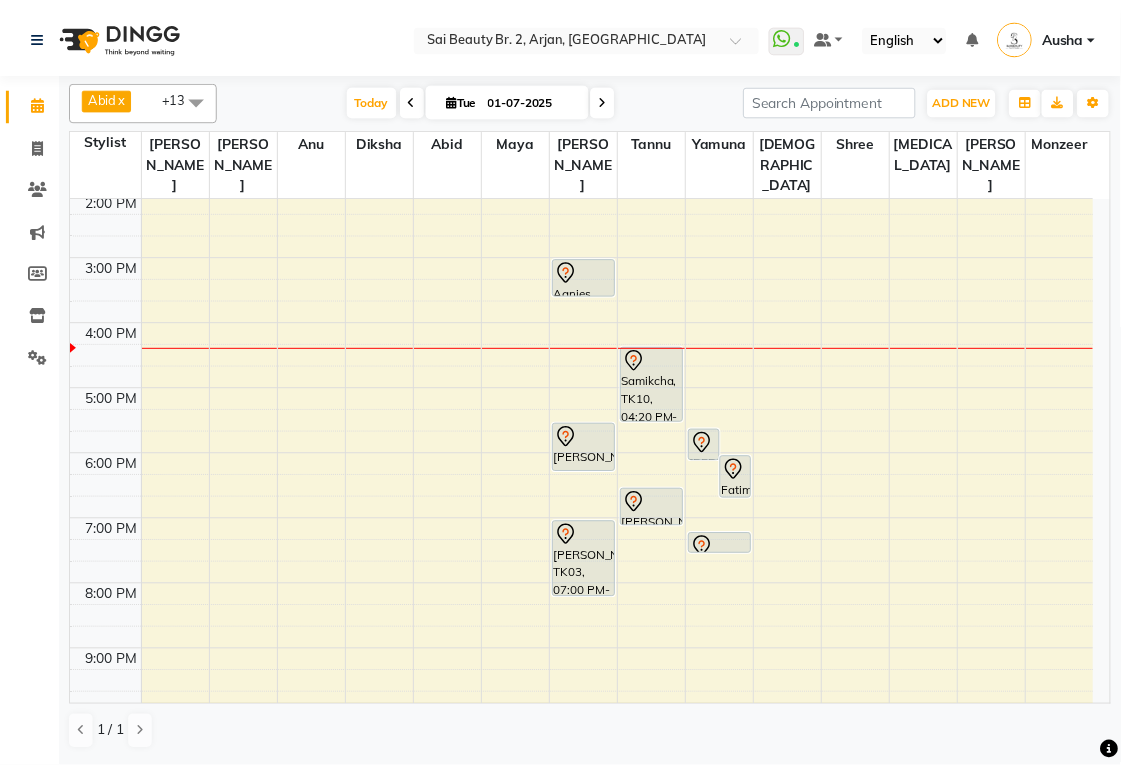 scroll, scrollTop: 374, scrollLeft: 0, axis: vertical 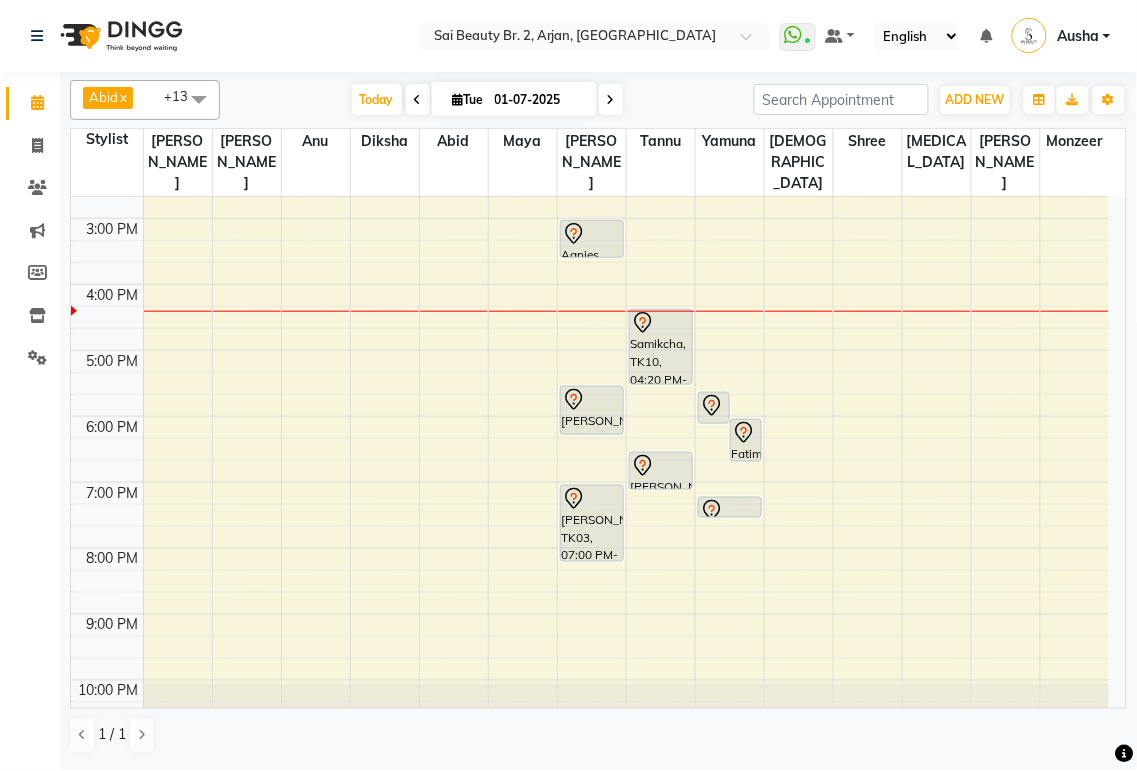 click 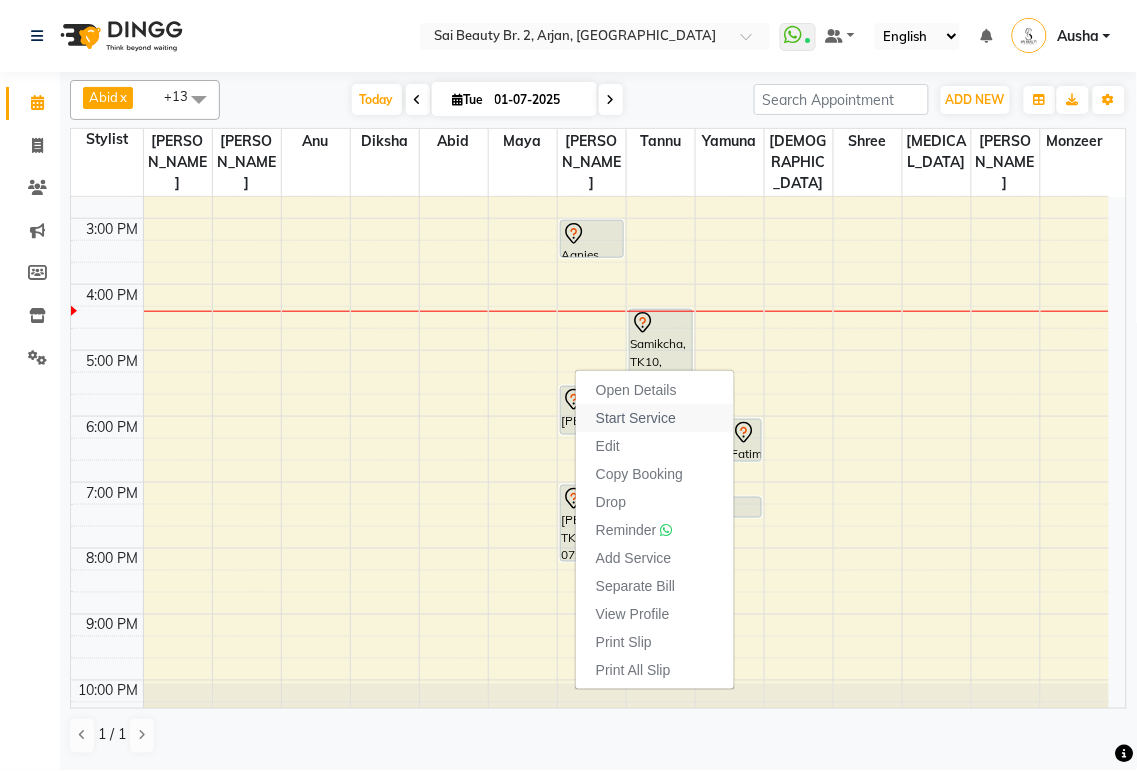 click on "Start Service" at bounding box center [636, 418] 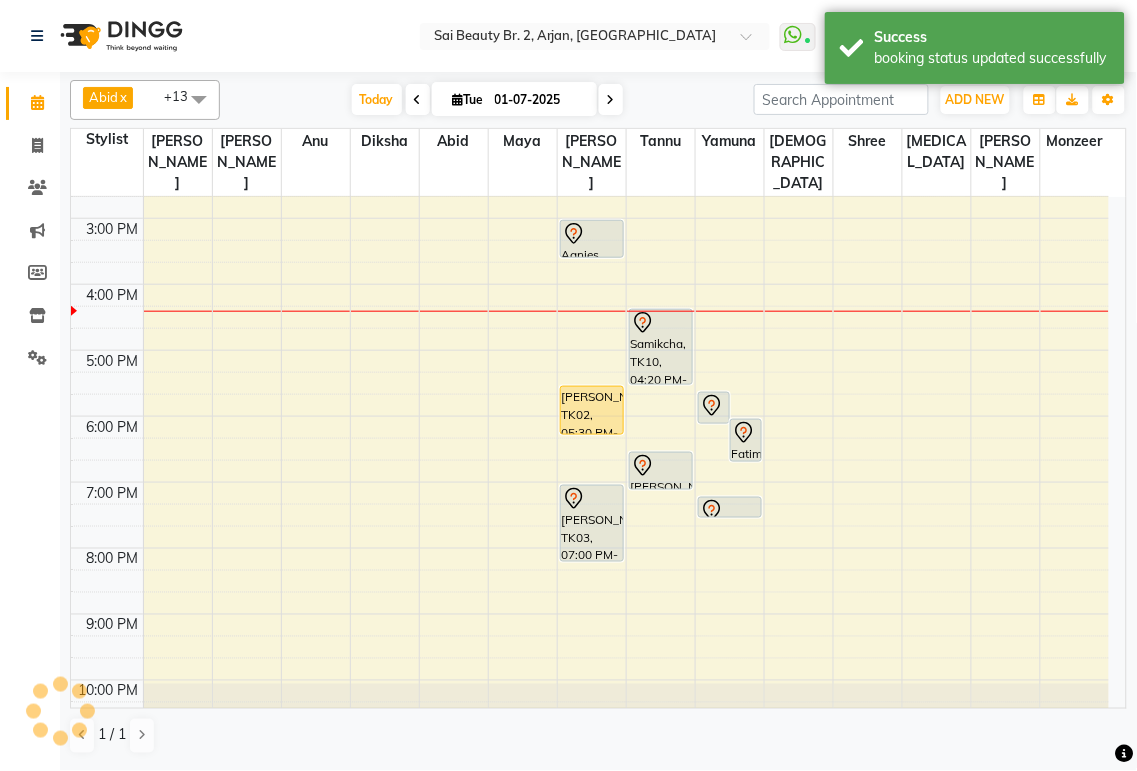 click on "[PERSON_NAME], TK02, 05:30 PM-06:15 PM, Mani/Pedi (With Normal Color)" at bounding box center (592, 410) 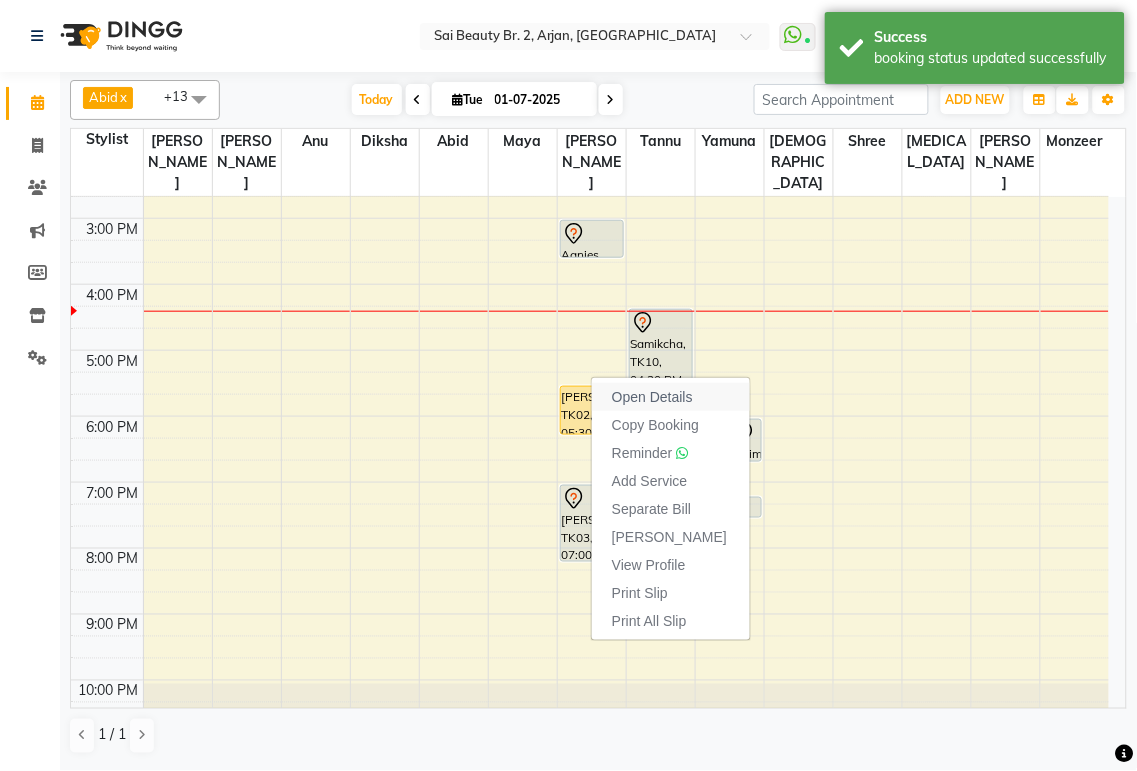click on "Open Details" at bounding box center [671, 397] 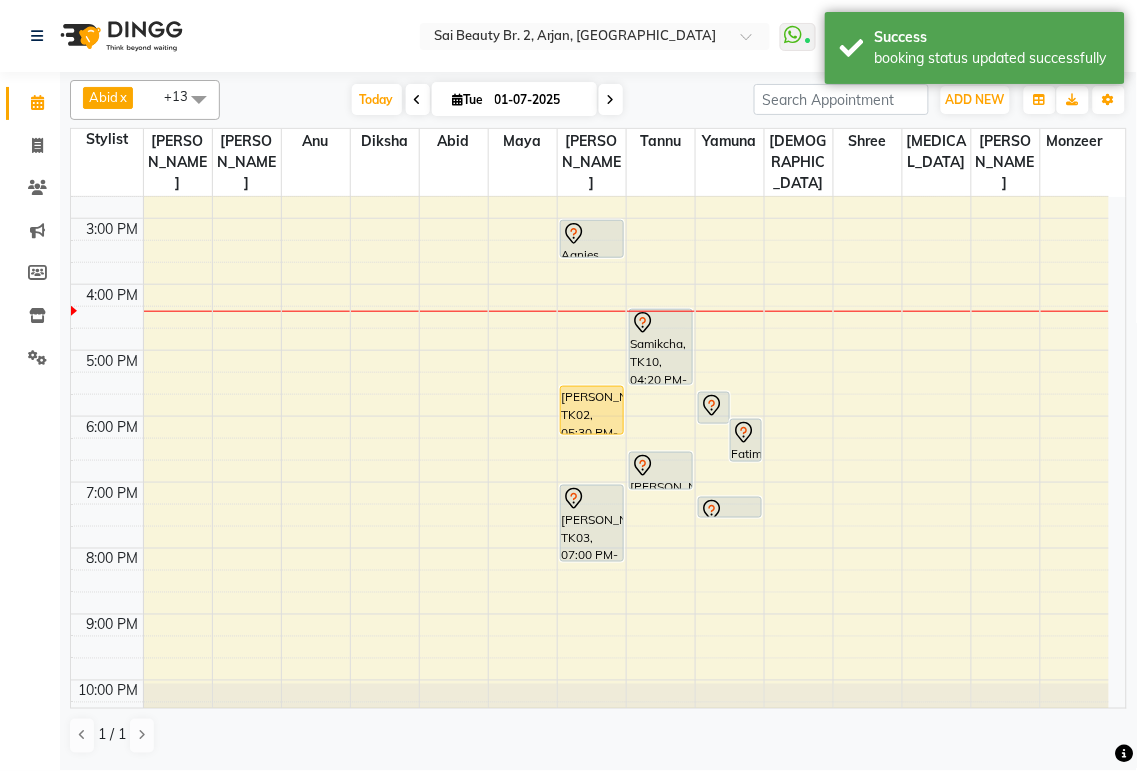 click on "[PERSON_NAME], TK02, 05:30 PM-06:15 PM, Mani/Pedi (With Normal Color)" at bounding box center (592, 410) 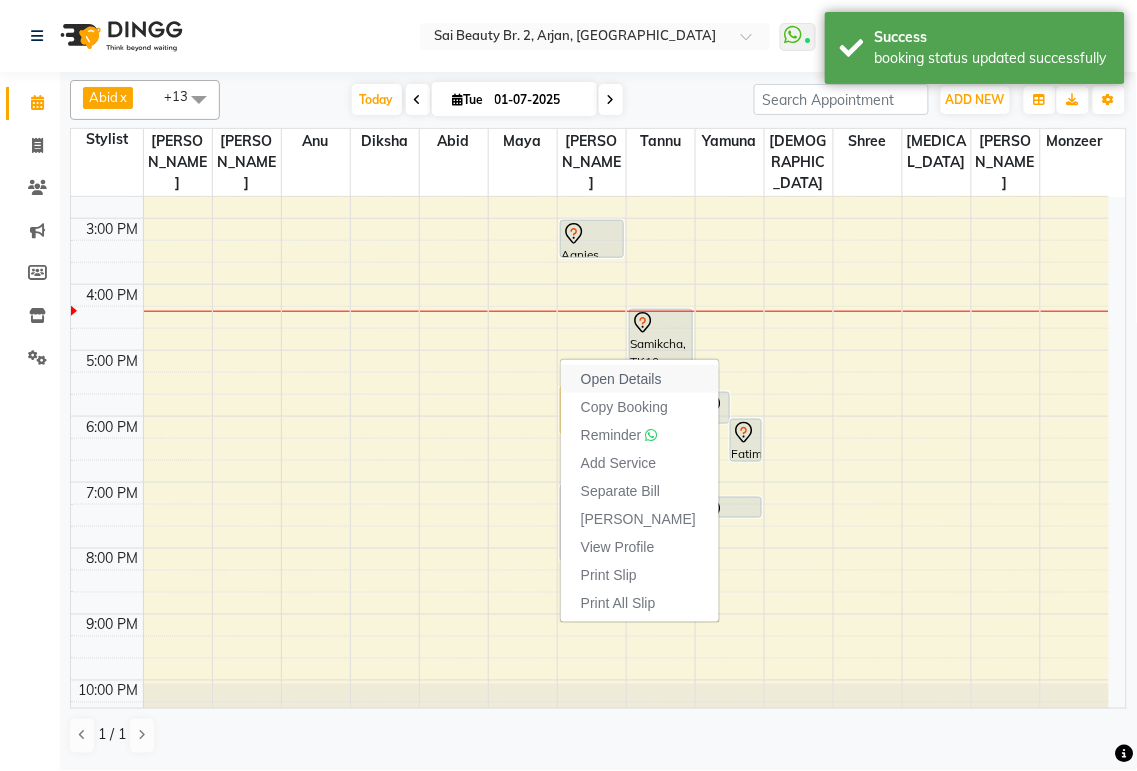 click on "Open Details" at bounding box center [621, 379] 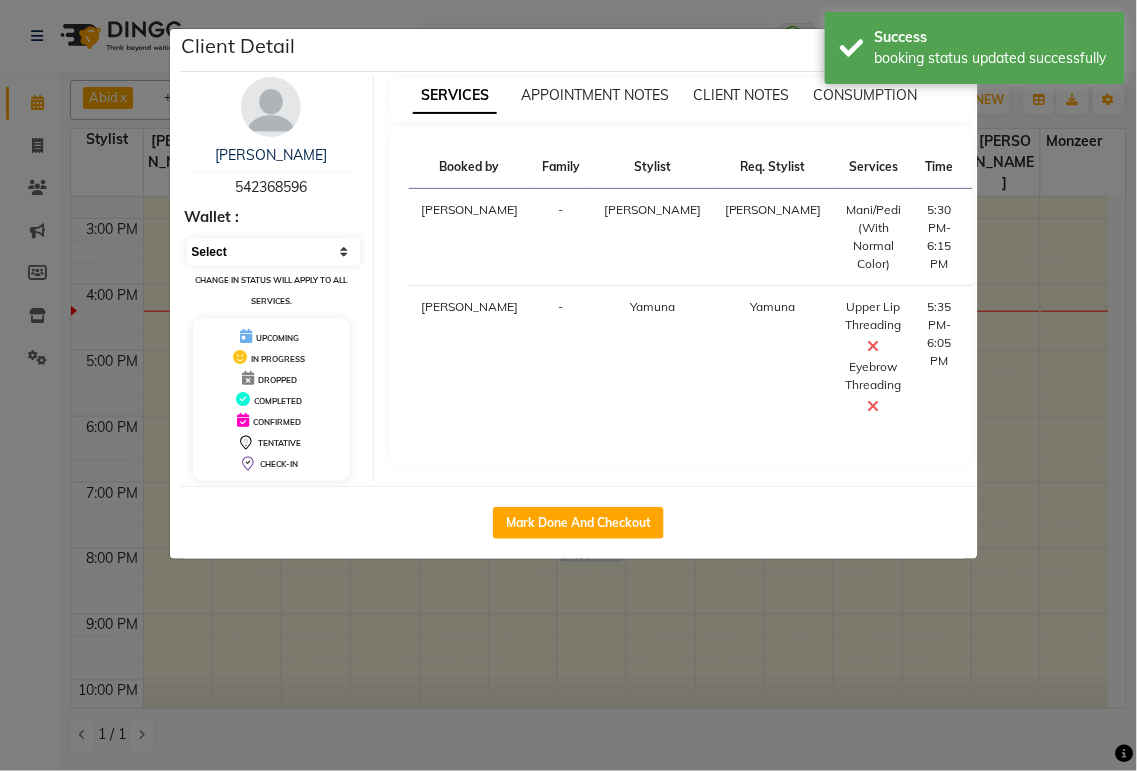 click on "Select IN SERVICE CONFIRMED TENTATIVE CHECK IN MARK DONE DROPPED UPCOMING" at bounding box center (274, 252) 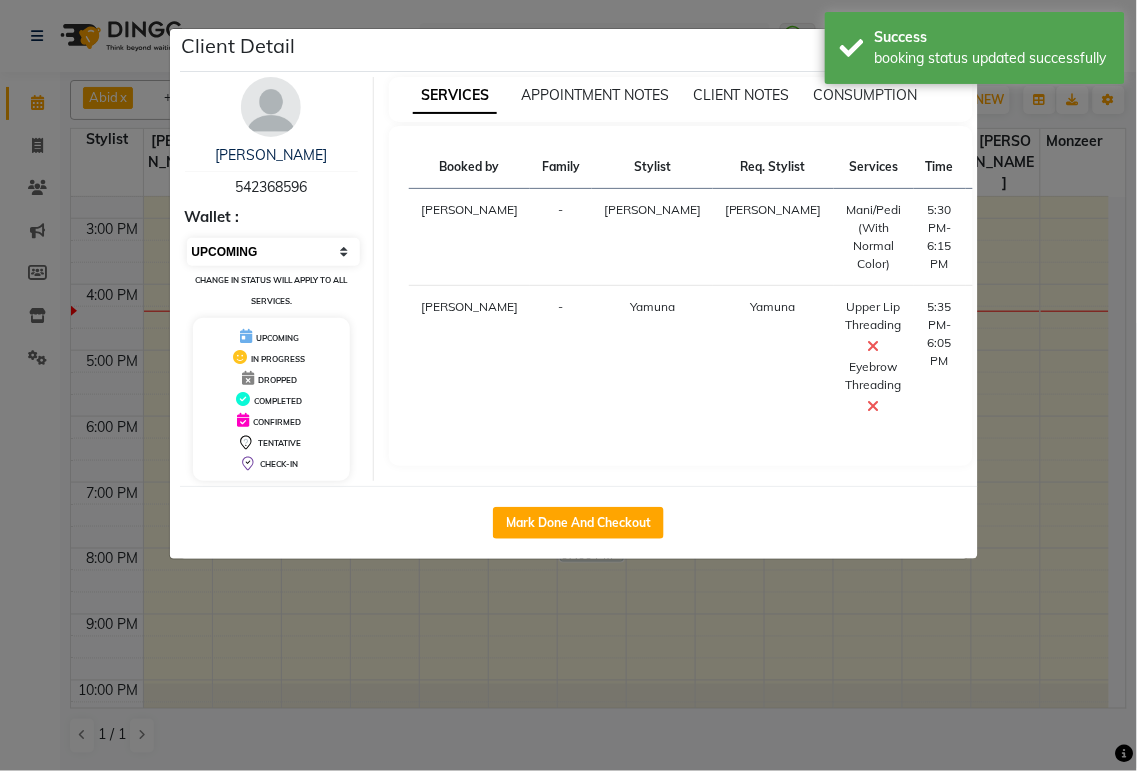 click on "Select IN SERVICE CONFIRMED TENTATIVE CHECK IN MARK DONE DROPPED UPCOMING" at bounding box center (274, 252) 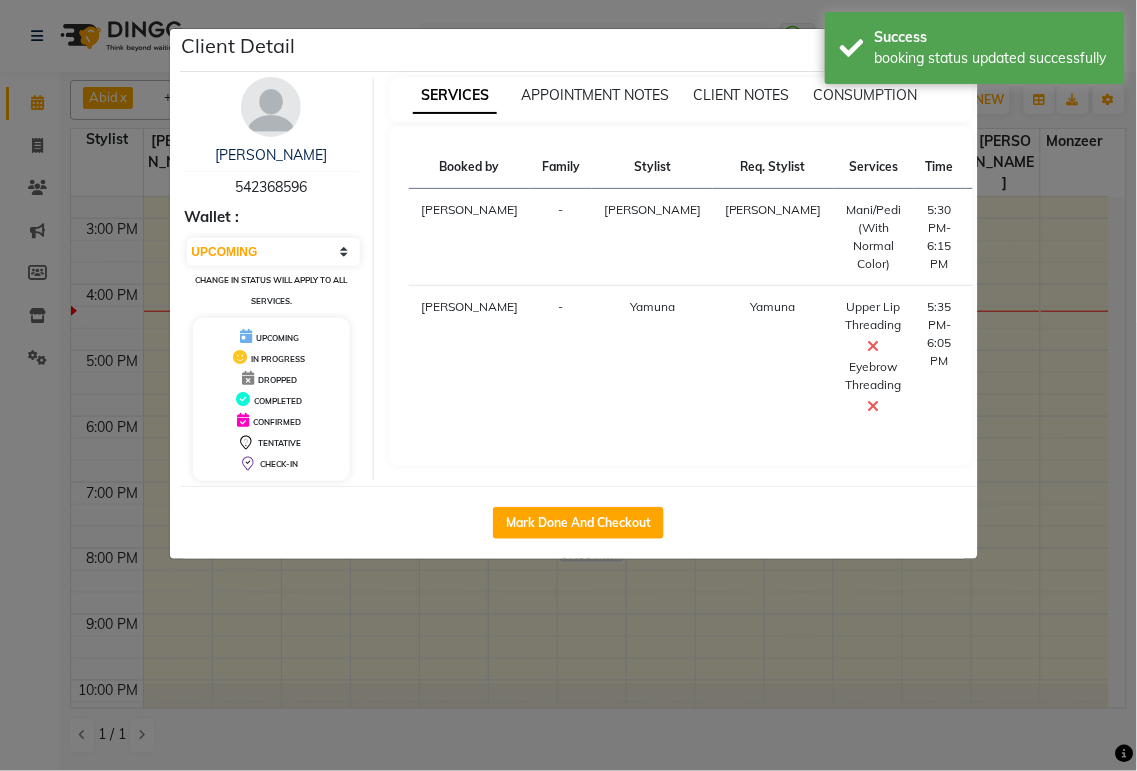 click on "Client Detail  [PERSON_NAME]    542368596 Wallet : Select IN SERVICE CONFIRMED TENTATIVE CHECK IN MARK DONE DROPPED UPCOMING Change in status will apply to all services. UPCOMING IN PROGRESS DROPPED COMPLETED CONFIRMED TENTATIVE CHECK-IN SERVICES APPOINTMENT NOTES CLIENT NOTES CONSUMPTION Booked by Family Stylist Req. Stylist Services Time Status  [PERSON_NAME] [PERSON_NAME]/Pedi (With Normal Color)   5:30 PM-6:15 PM   START   [PERSON_NAME] Yamuna  Upper Lip Threading   Eyebrow Threading   5:35 PM-6:05 PM   START   Mark Done And Checkout" 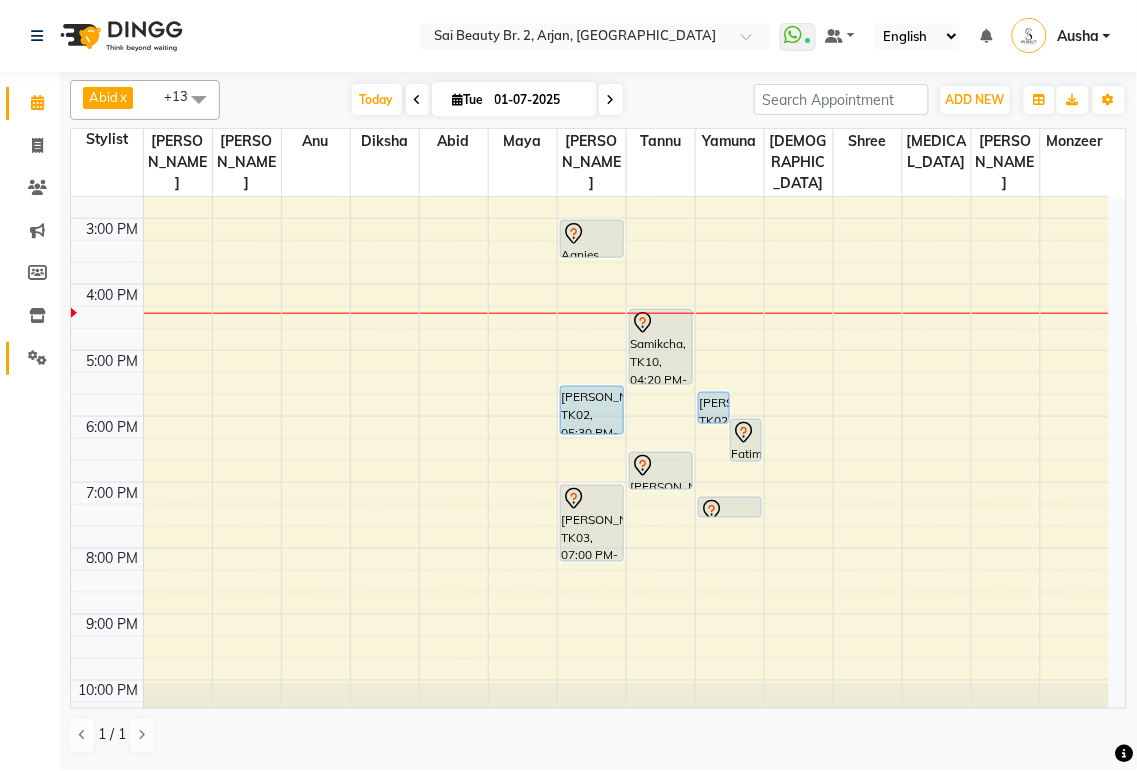 click 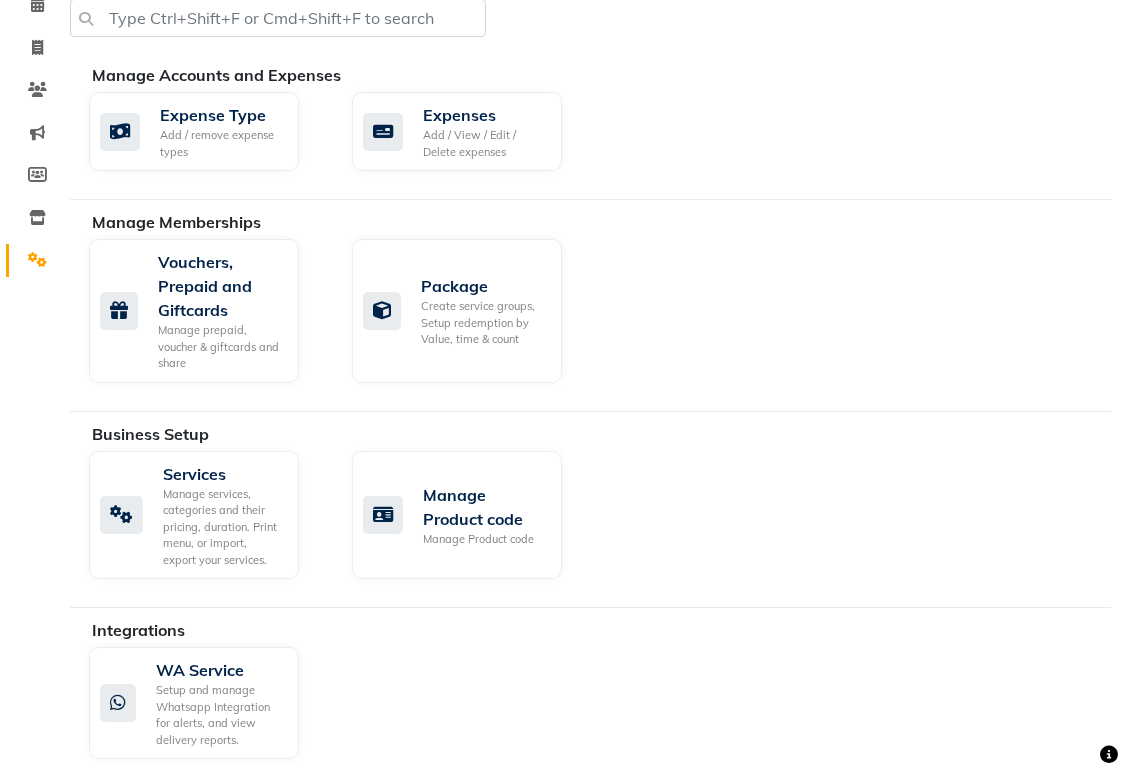 scroll, scrollTop: 124, scrollLeft: 0, axis: vertical 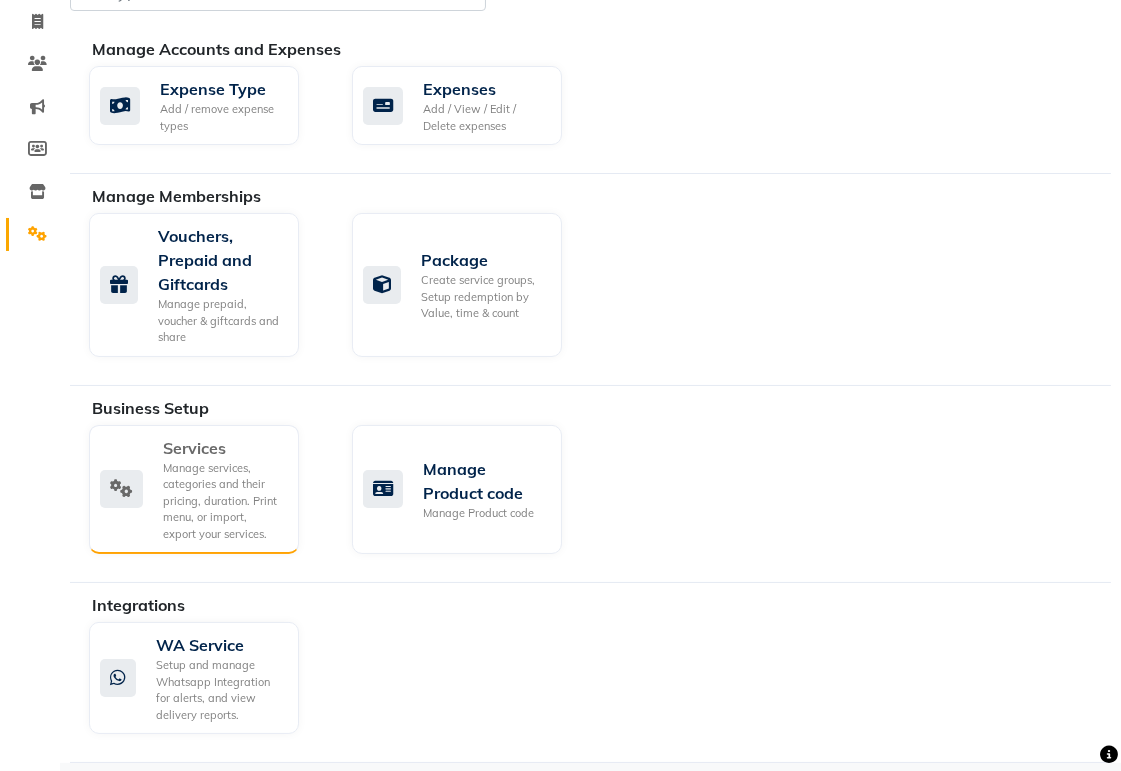 click 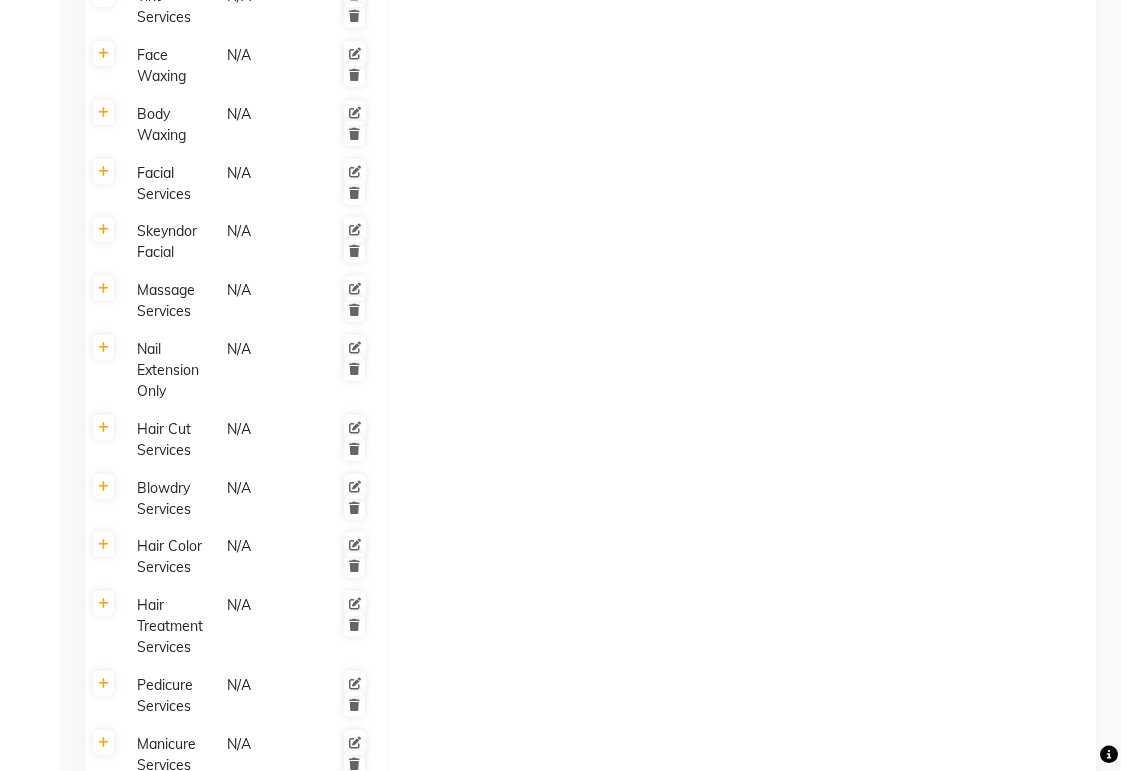 scroll, scrollTop: 1047, scrollLeft: 0, axis: vertical 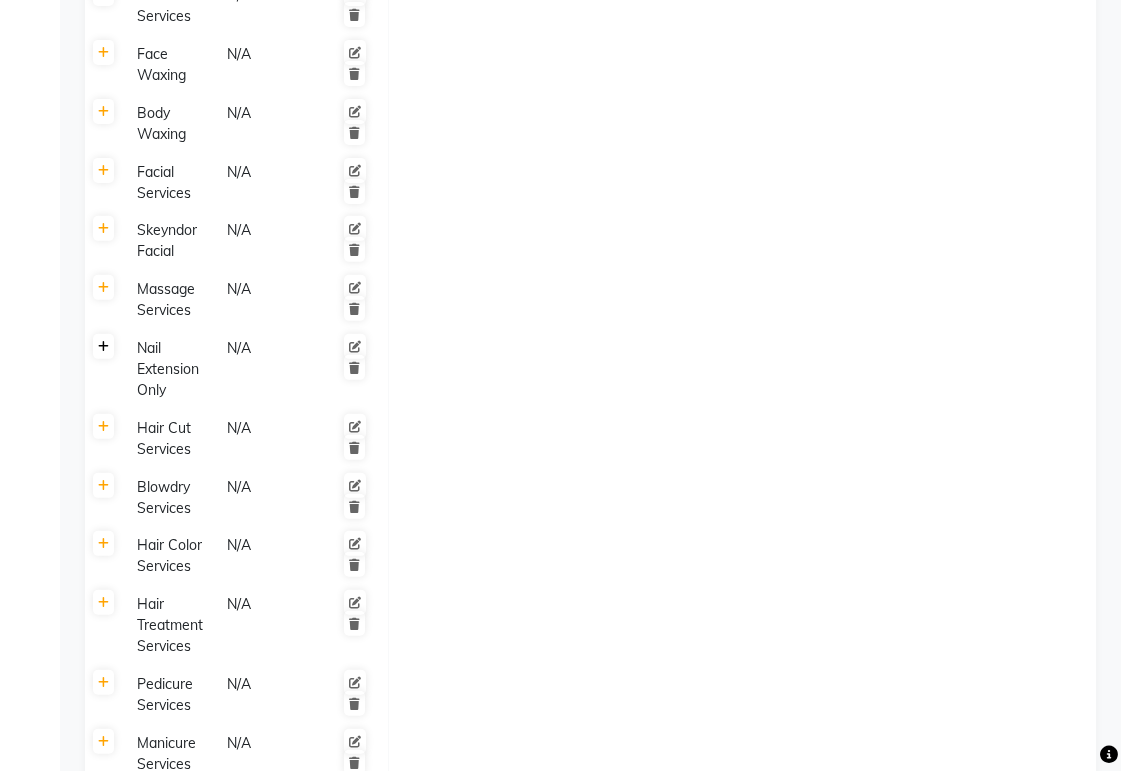 click 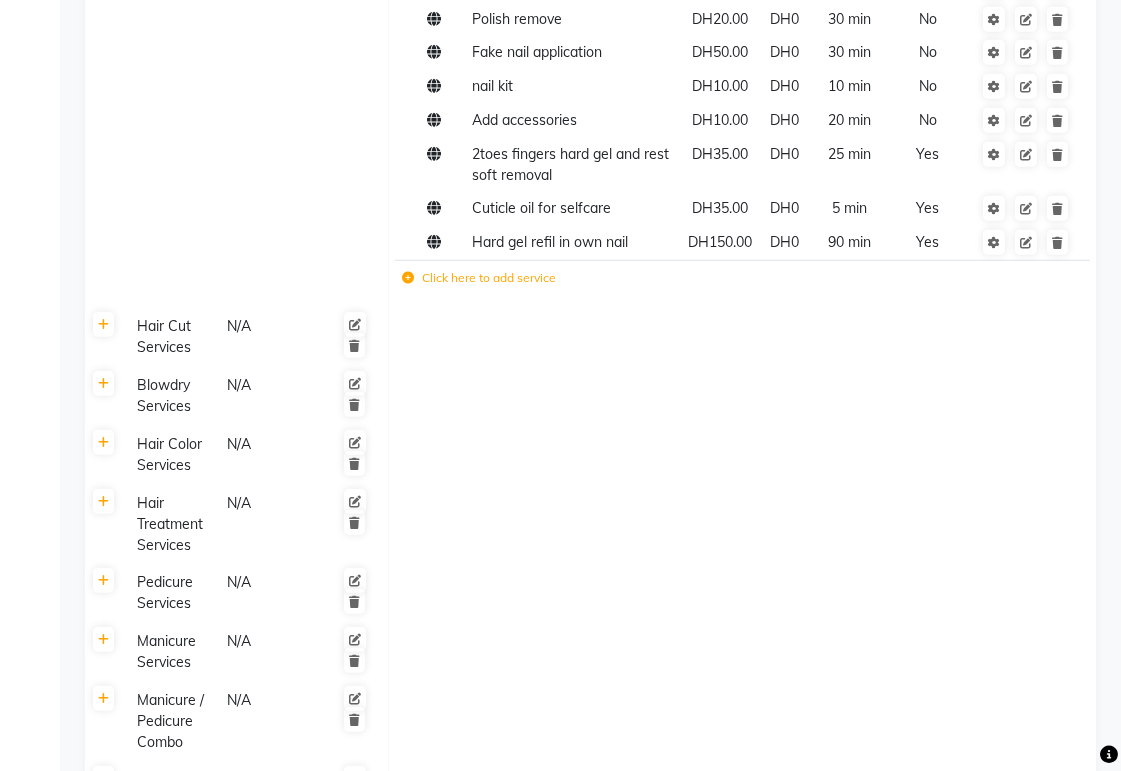 scroll, scrollTop: 2812, scrollLeft: 0, axis: vertical 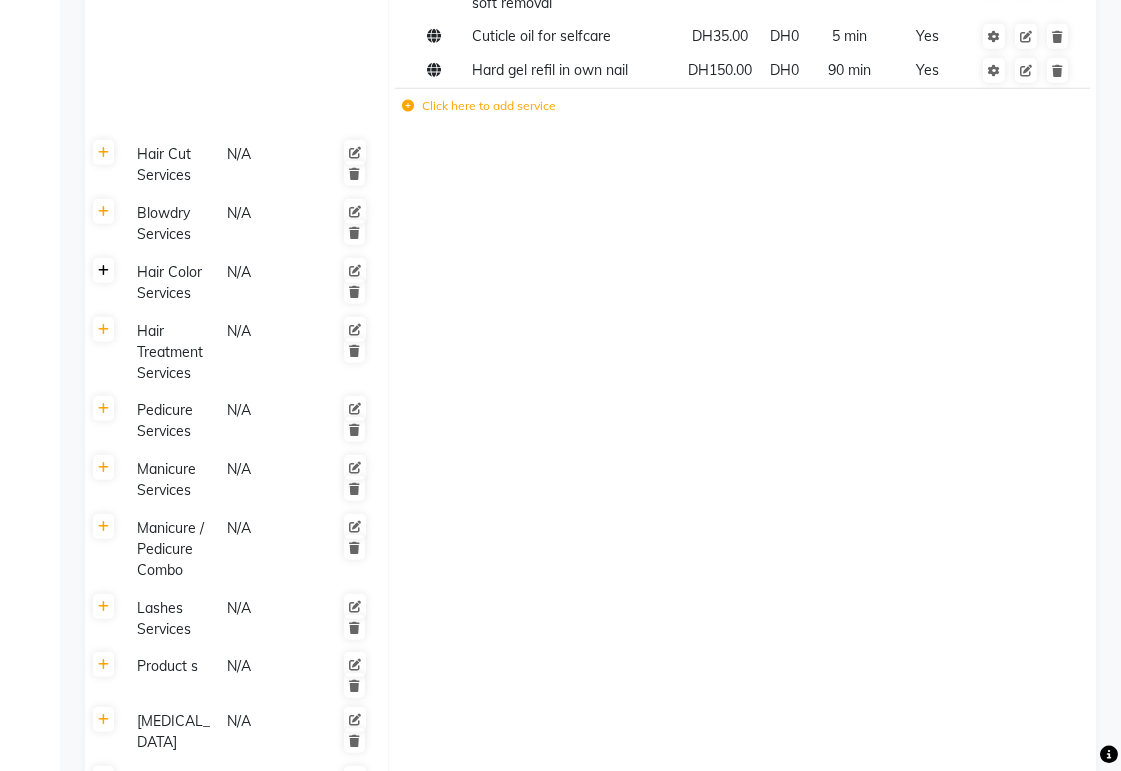 click 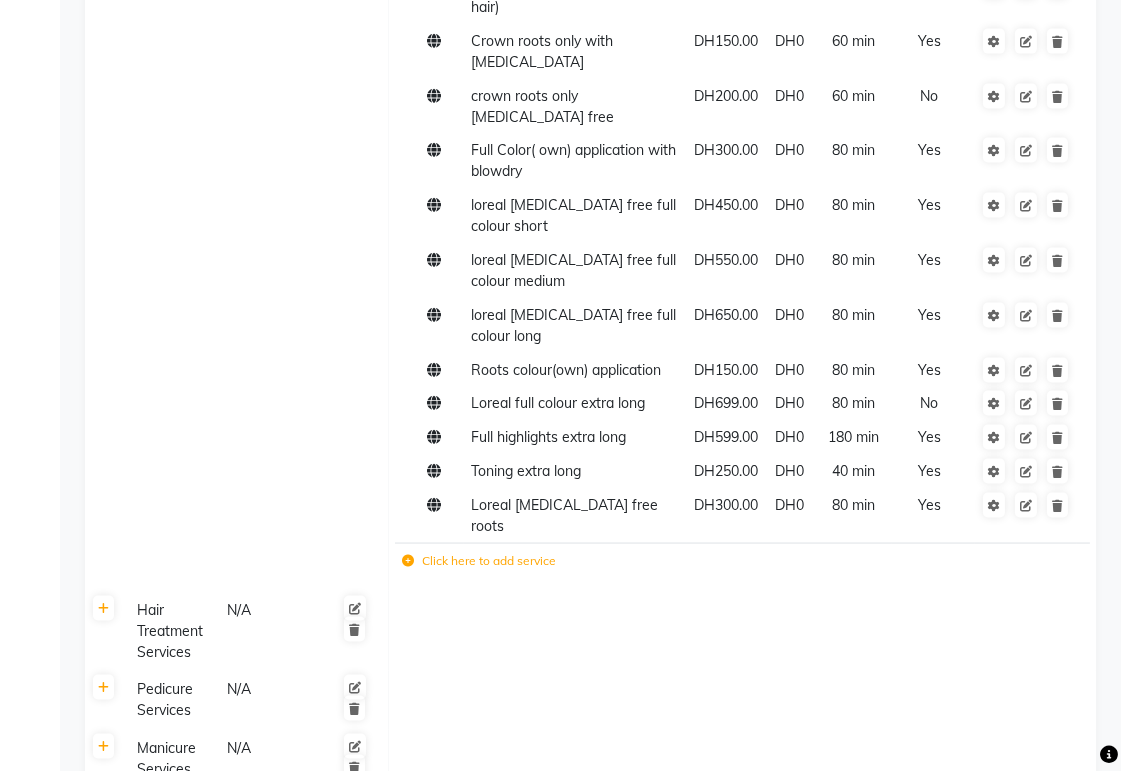 scroll, scrollTop: 4034, scrollLeft: 0, axis: vertical 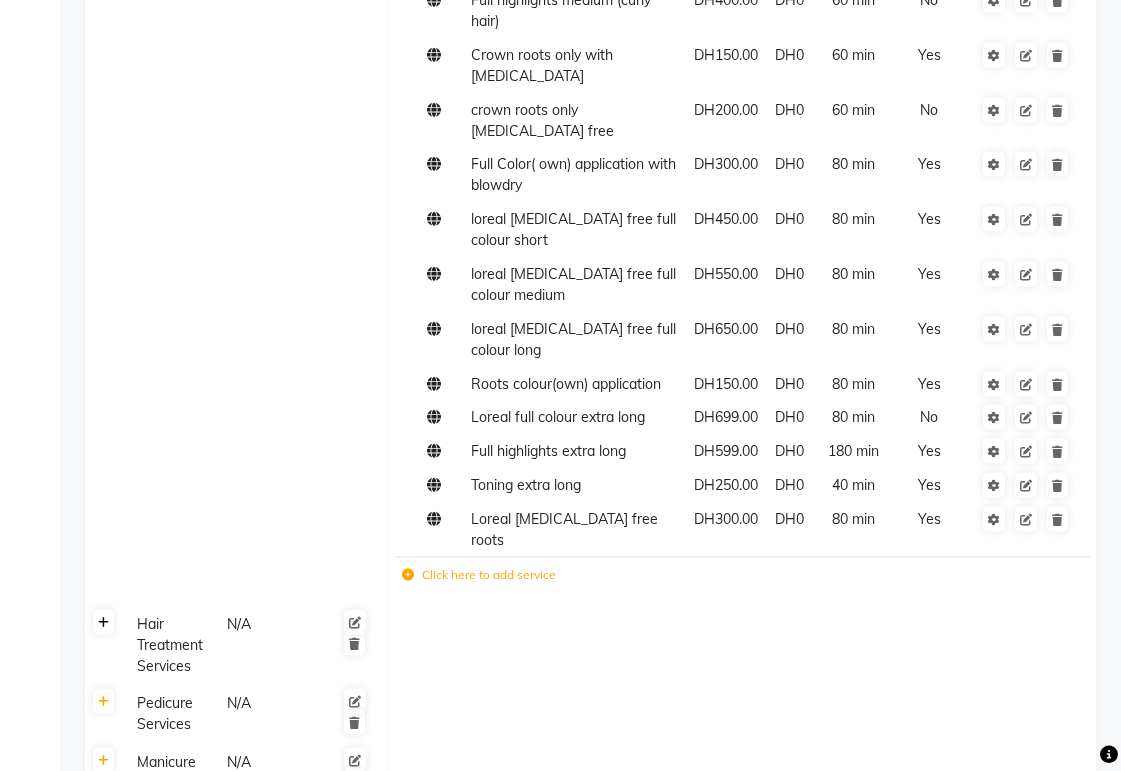 click 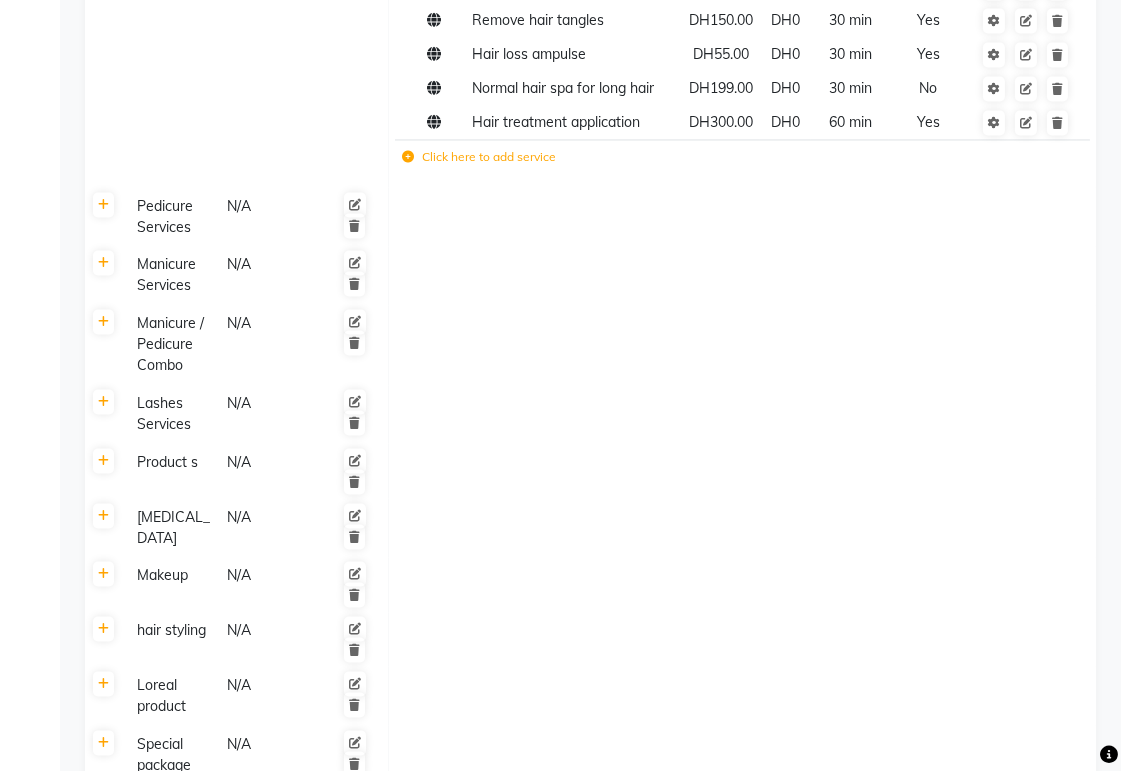 scroll, scrollTop: 5284, scrollLeft: 0, axis: vertical 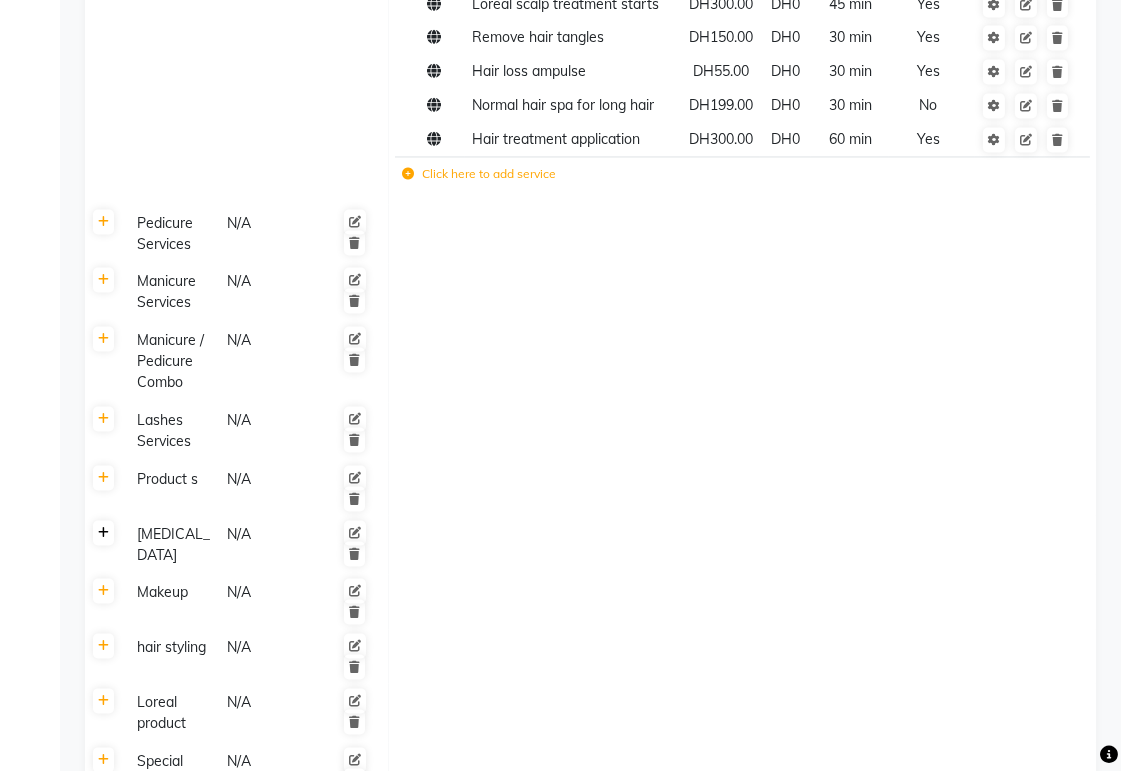 click 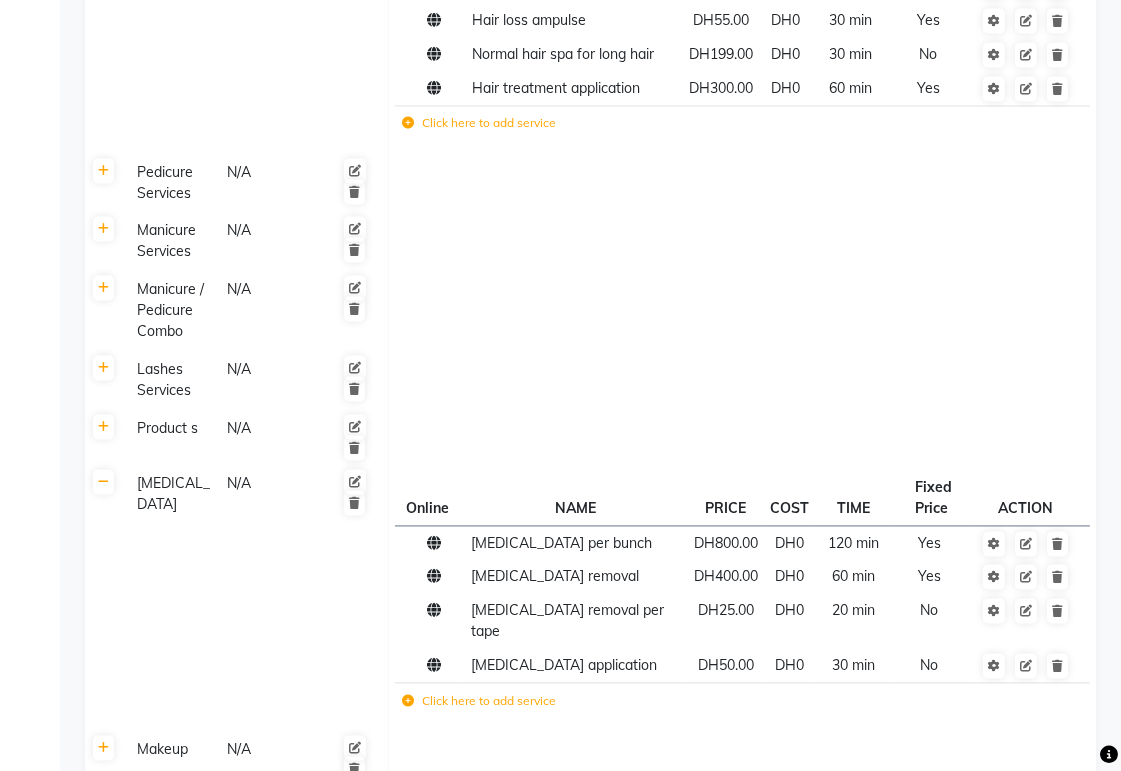 scroll, scrollTop: 5354, scrollLeft: 0, axis: vertical 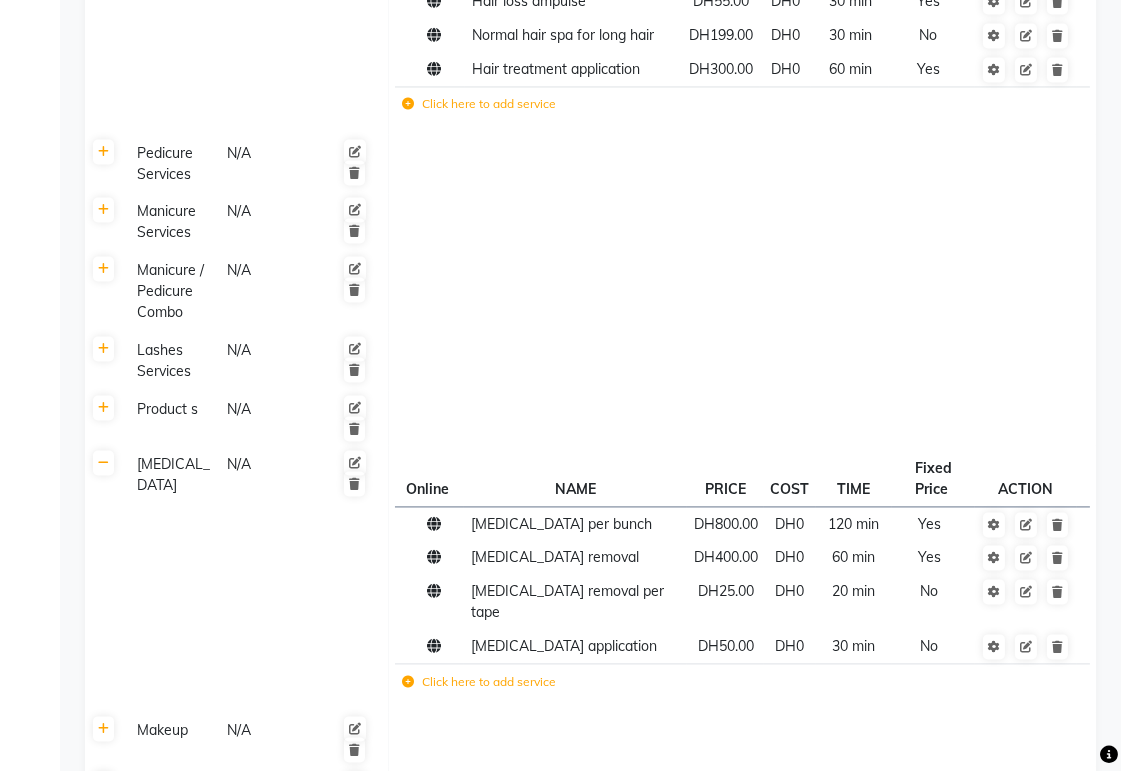 click on "Lashes Services" 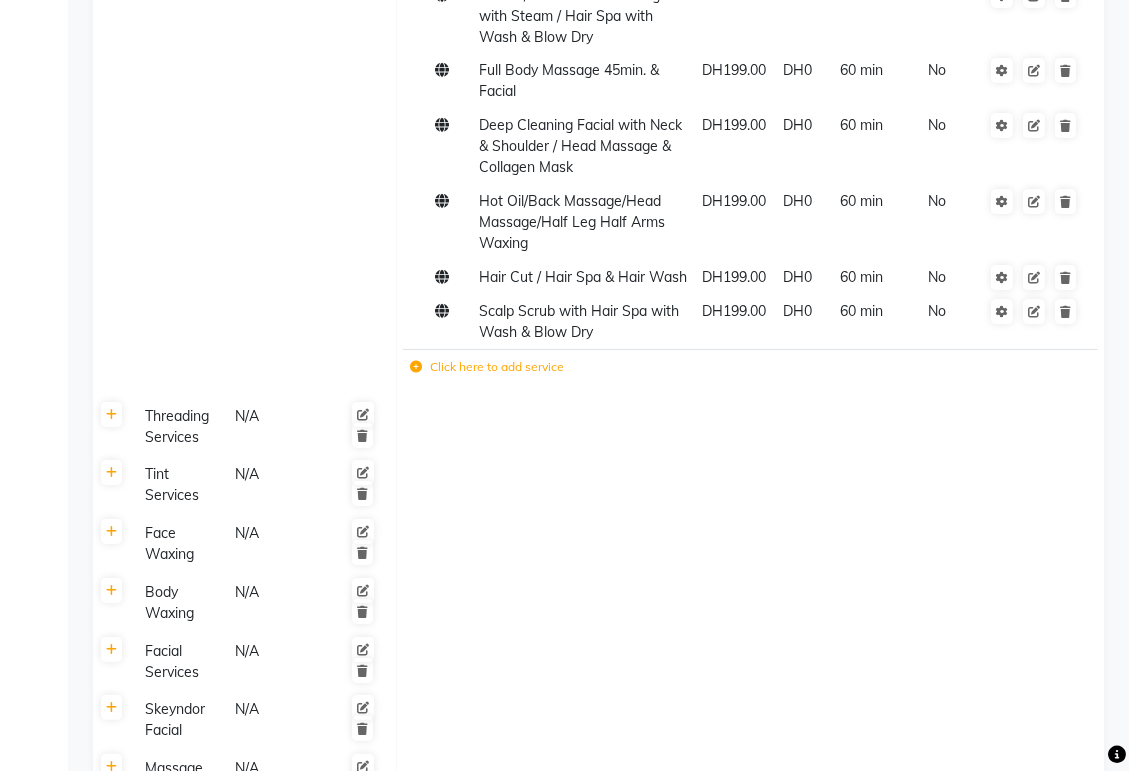 scroll, scrollTop: 0, scrollLeft: 0, axis: both 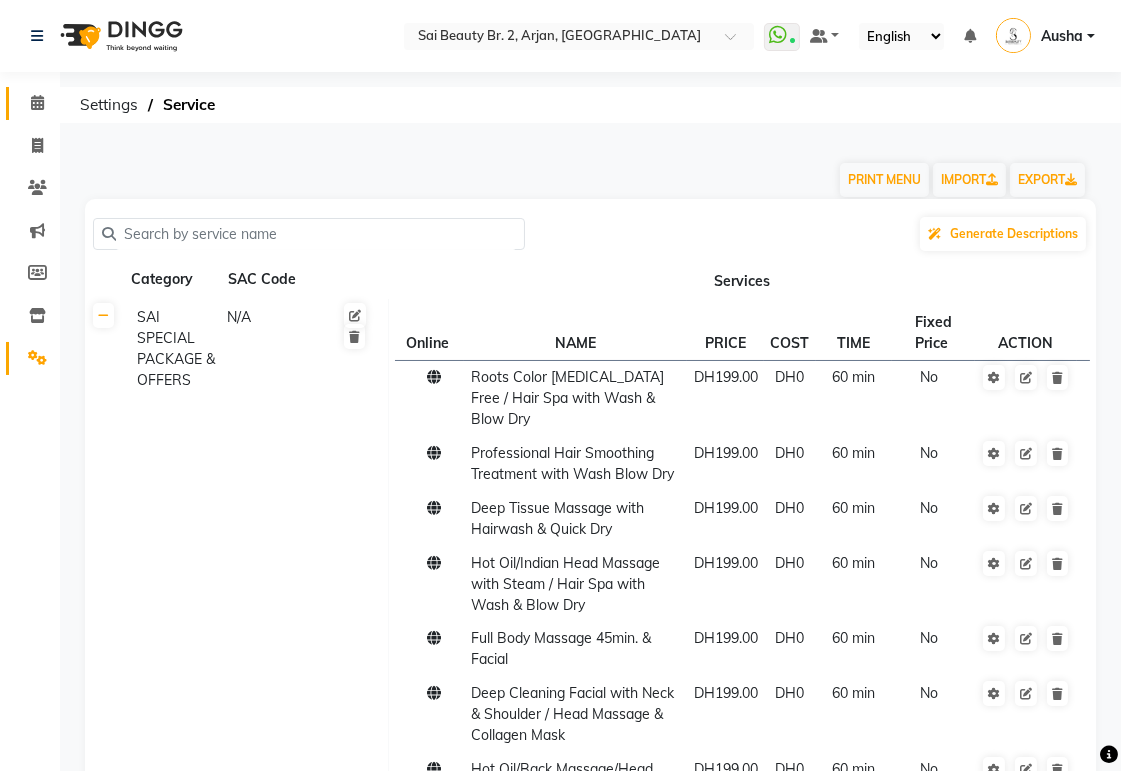 click 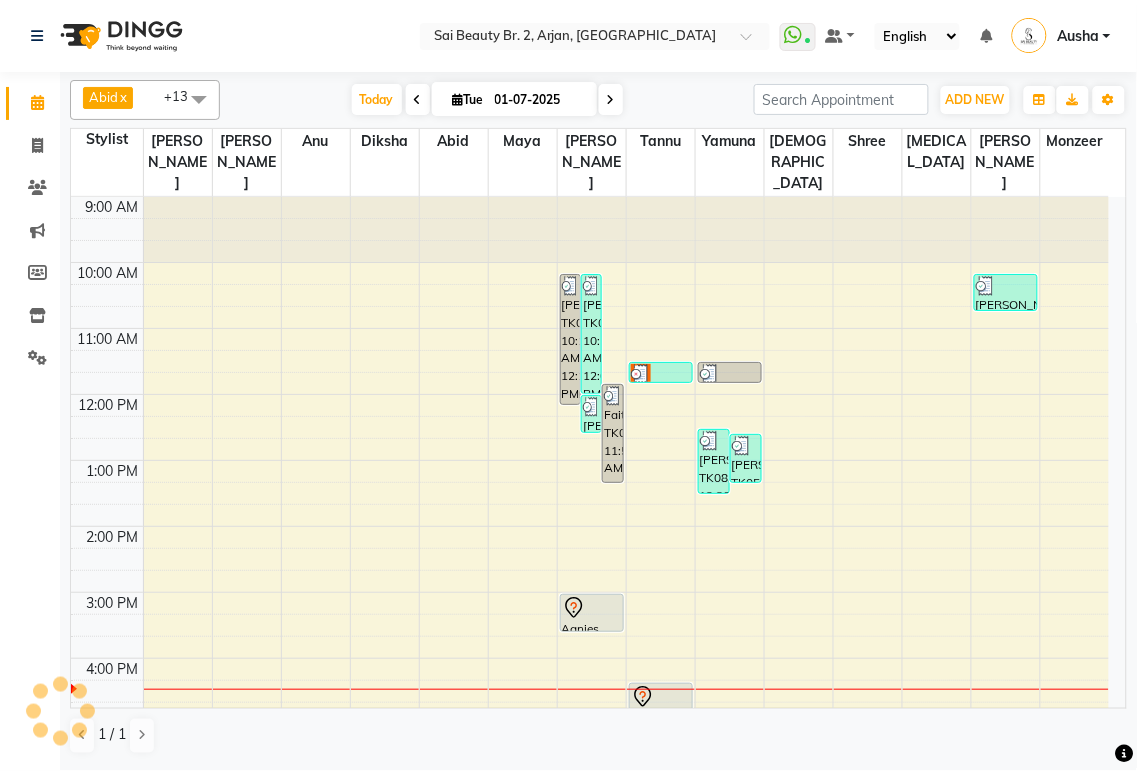 scroll, scrollTop: 336, scrollLeft: 0, axis: vertical 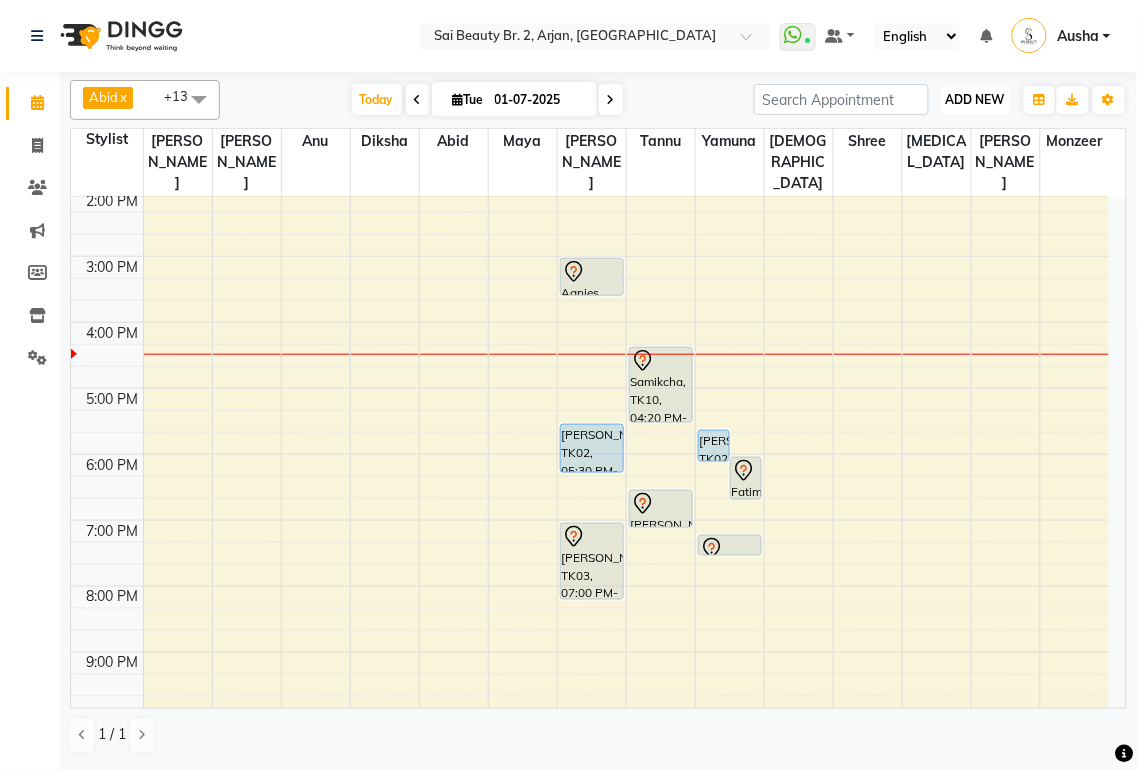 click on "ADD NEW" at bounding box center [975, 99] 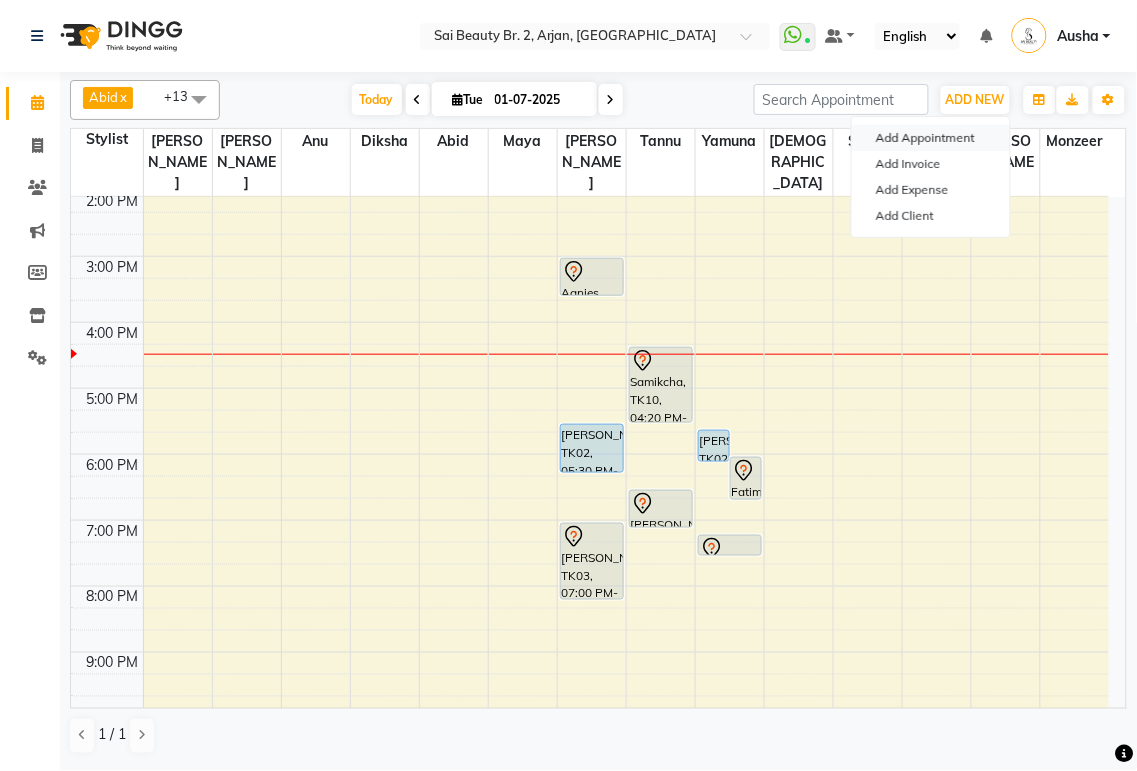 click on "Add Appointment" at bounding box center (931, 138) 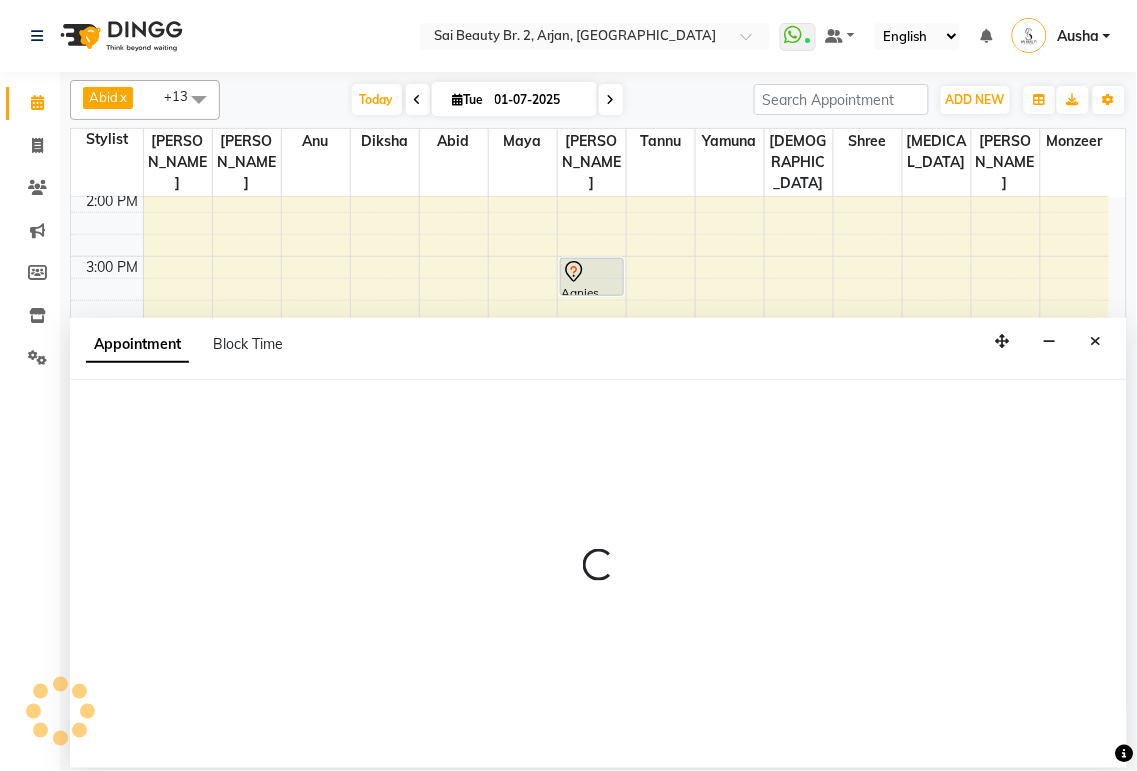 select on "600" 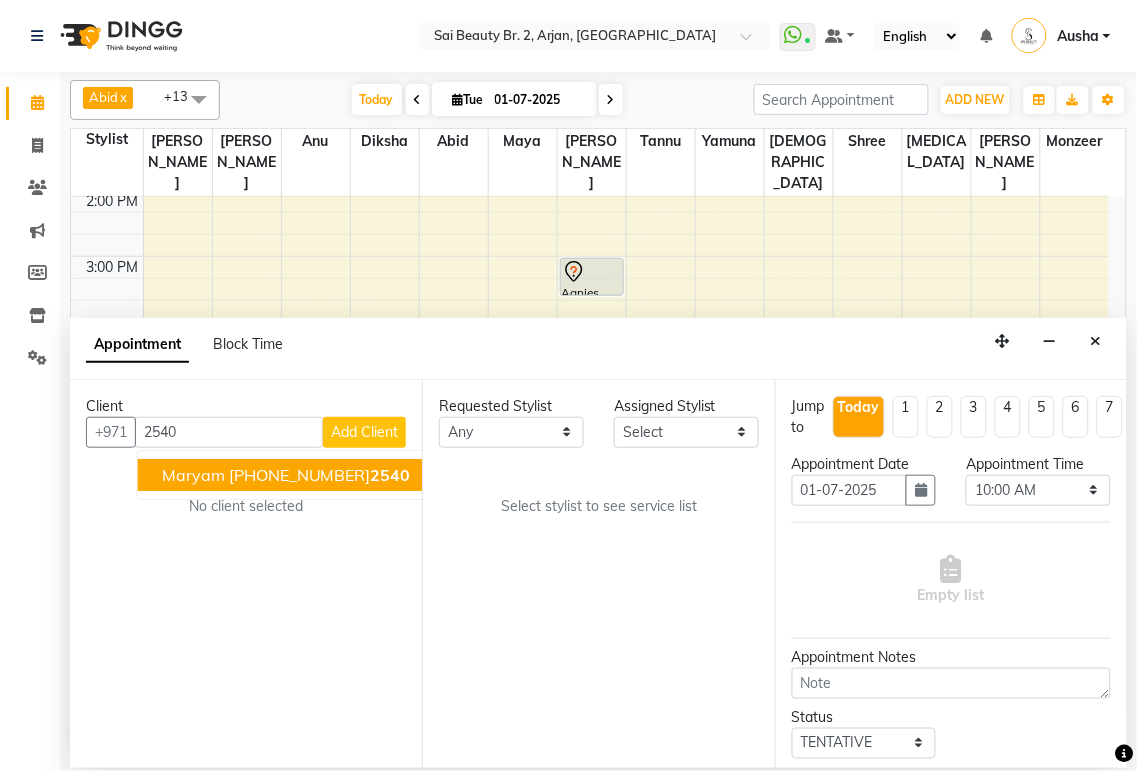 click on "Maryam" at bounding box center [193, 475] 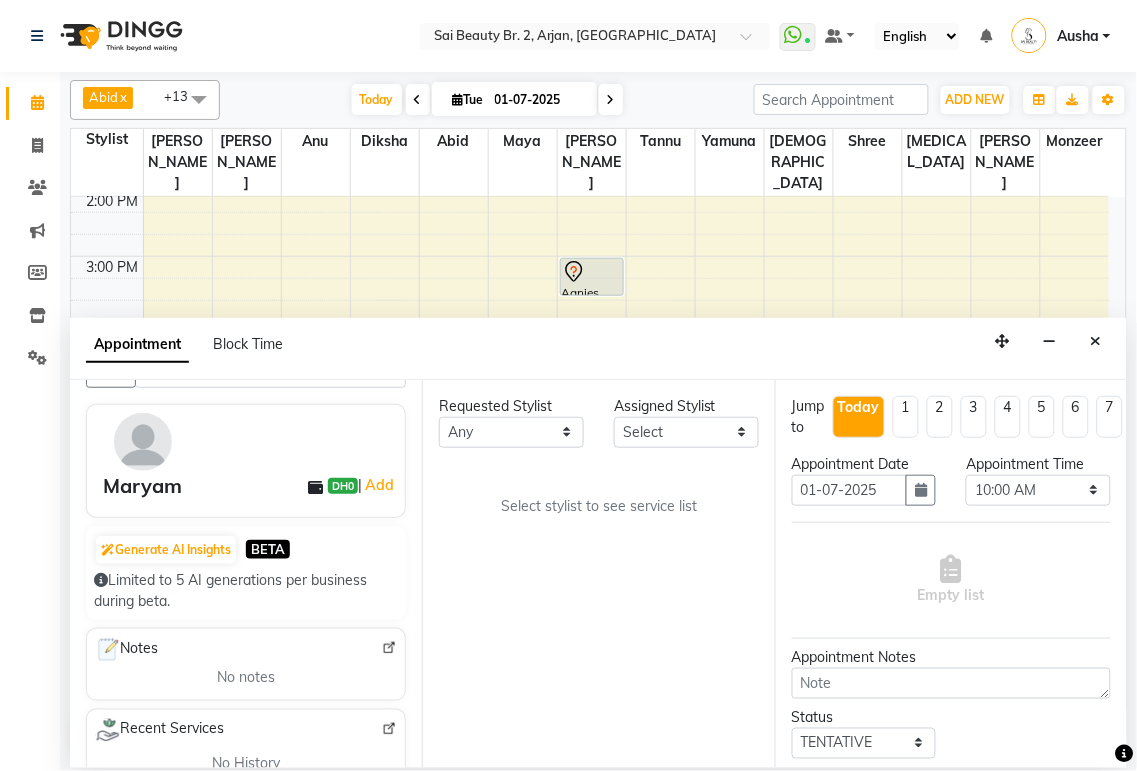 scroll, scrollTop: 0, scrollLeft: 0, axis: both 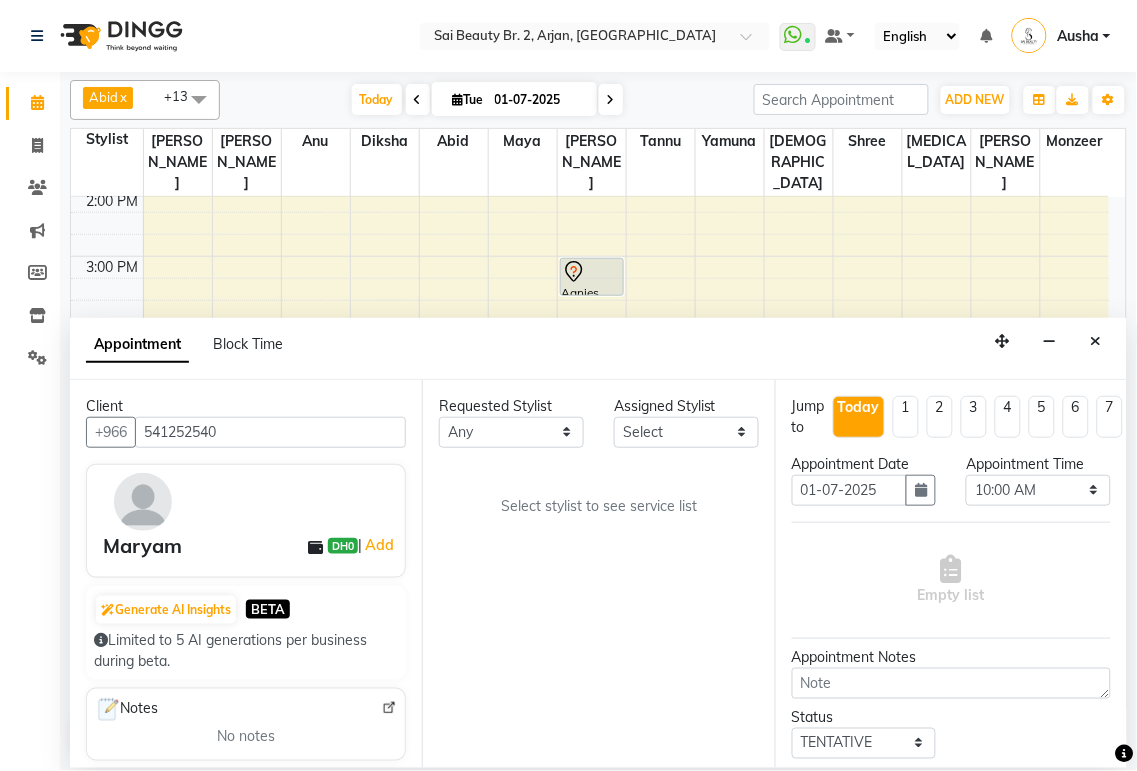 type on "541252540" 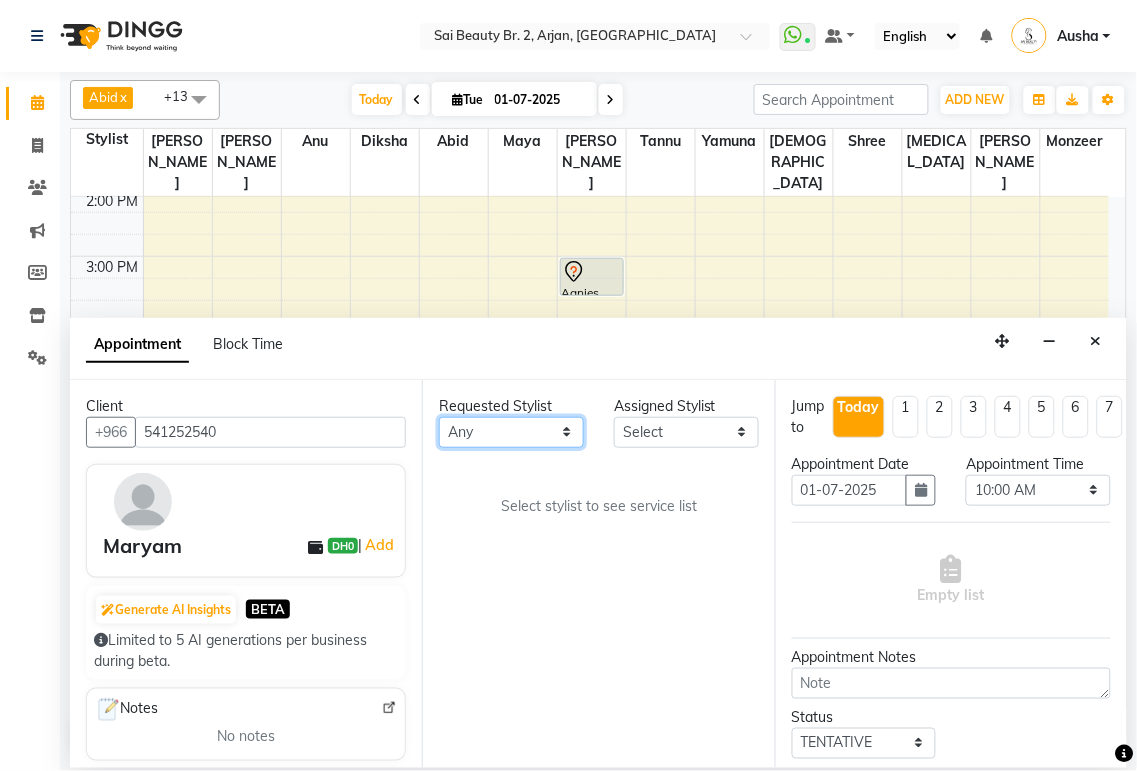 click on "Any [PERSON_NAME][MEDICAL_DATA] [PERSON_NAME] [PERSON_NAME] [PERSON_NAME] Gita [PERSON_NAME] monzeer Shree [PERSON_NAME] [PERSON_NAME]" at bounding box center [511, 432] 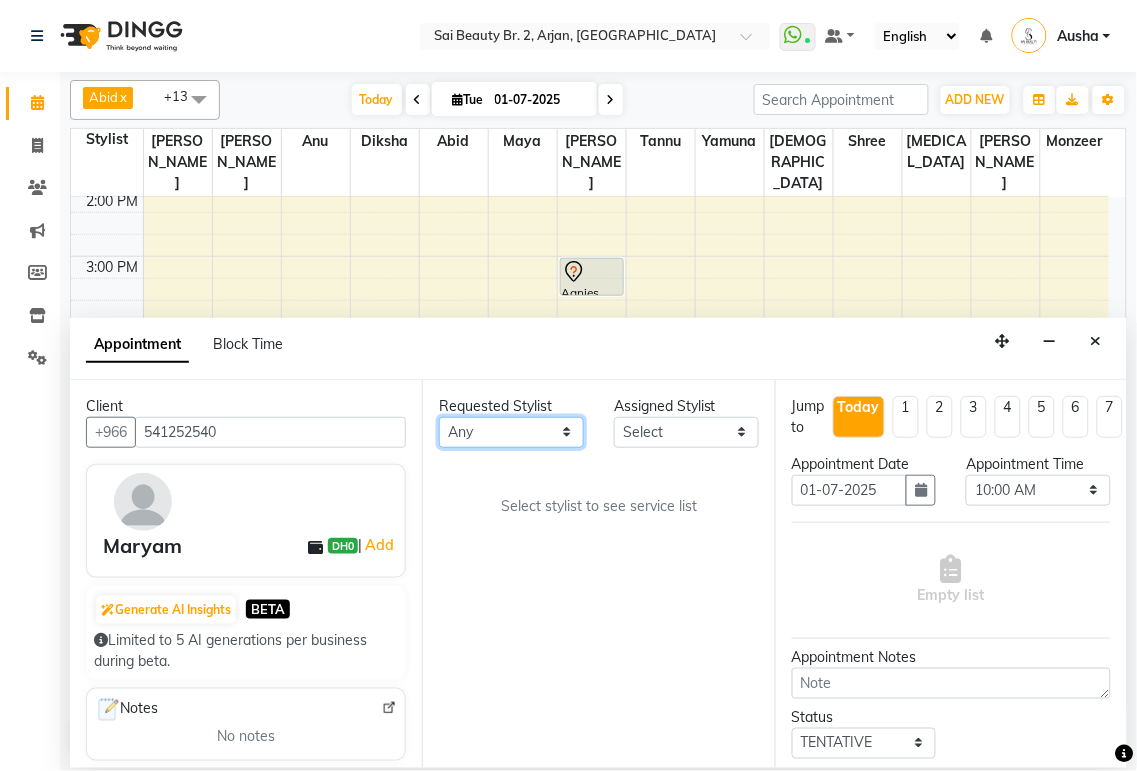 click on "Any [PERSON_NAME][MEDICAL_DATA] [PERSON_NAME] [PERSON_NAME] [PERSON_NAME] Gita [PERSON_NAME] monzeer Shree [PERSON_NAME] [PERSON_NAME]" at bounding box center [511, 432] 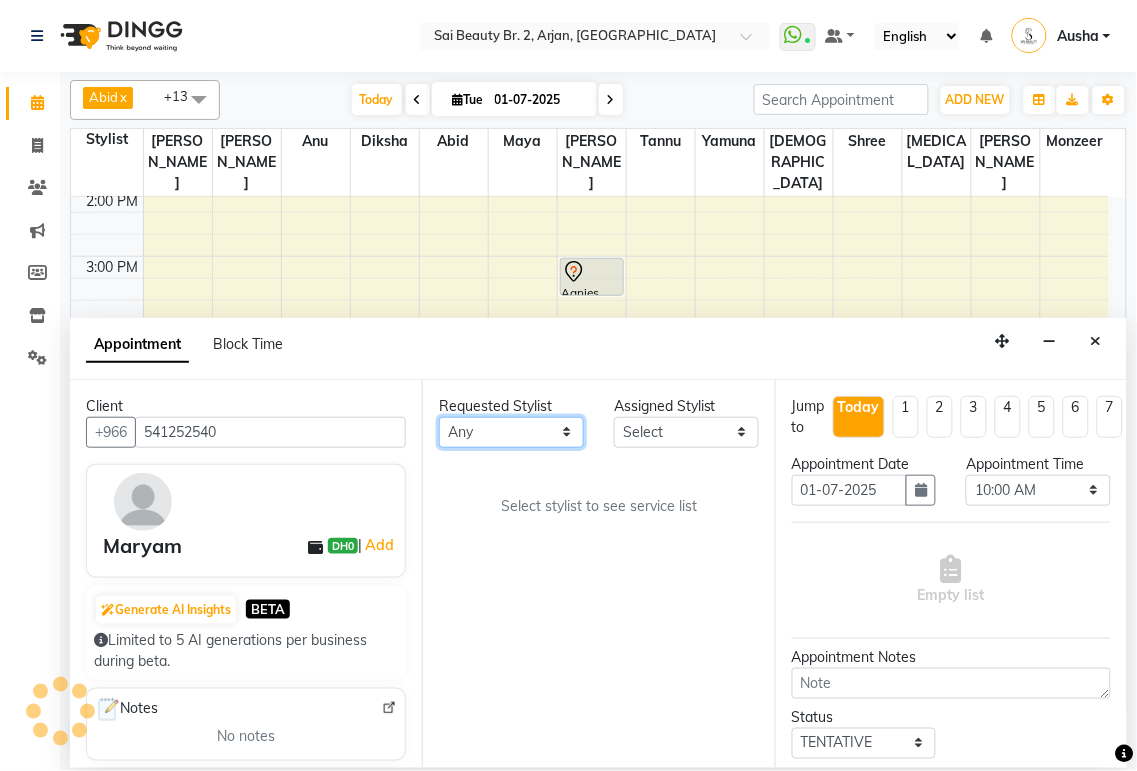 select on "61483" 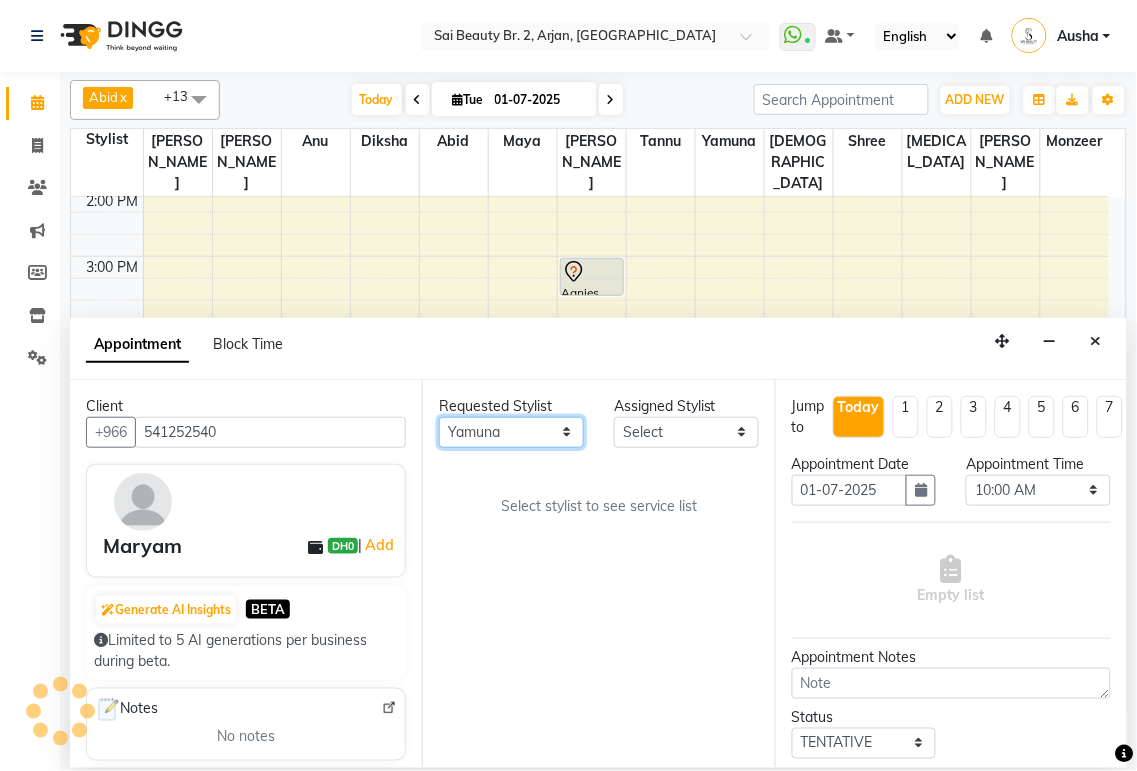 click on "Any [PERSON_NAME][MEDICAL_DATA] [PERSON_NAME] [PERSON_NAME] [PERSON_NAME] Gita [PERSON_NAME] monzeer Shree [PERSON_NAME] [PERSON_NAME]" at bounding box center [511, 432] 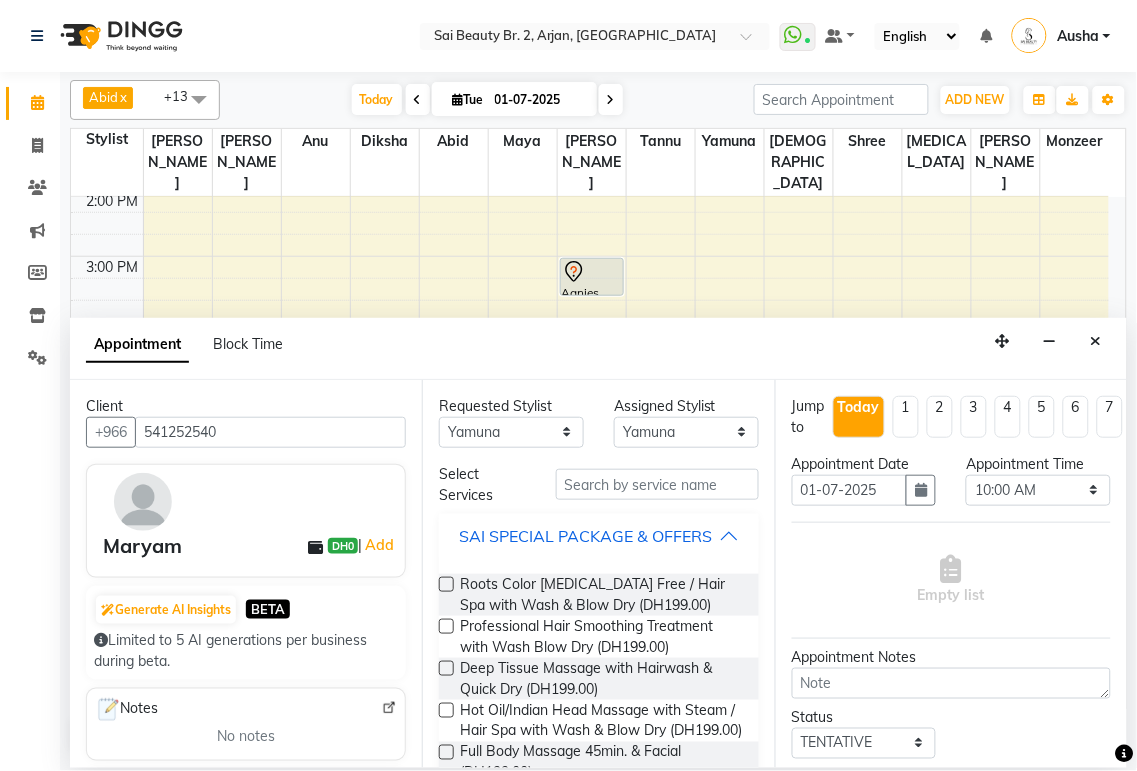 click on "SAI SPECIAL PACKAGE & OFFERS" at bounding box center [585, 536] 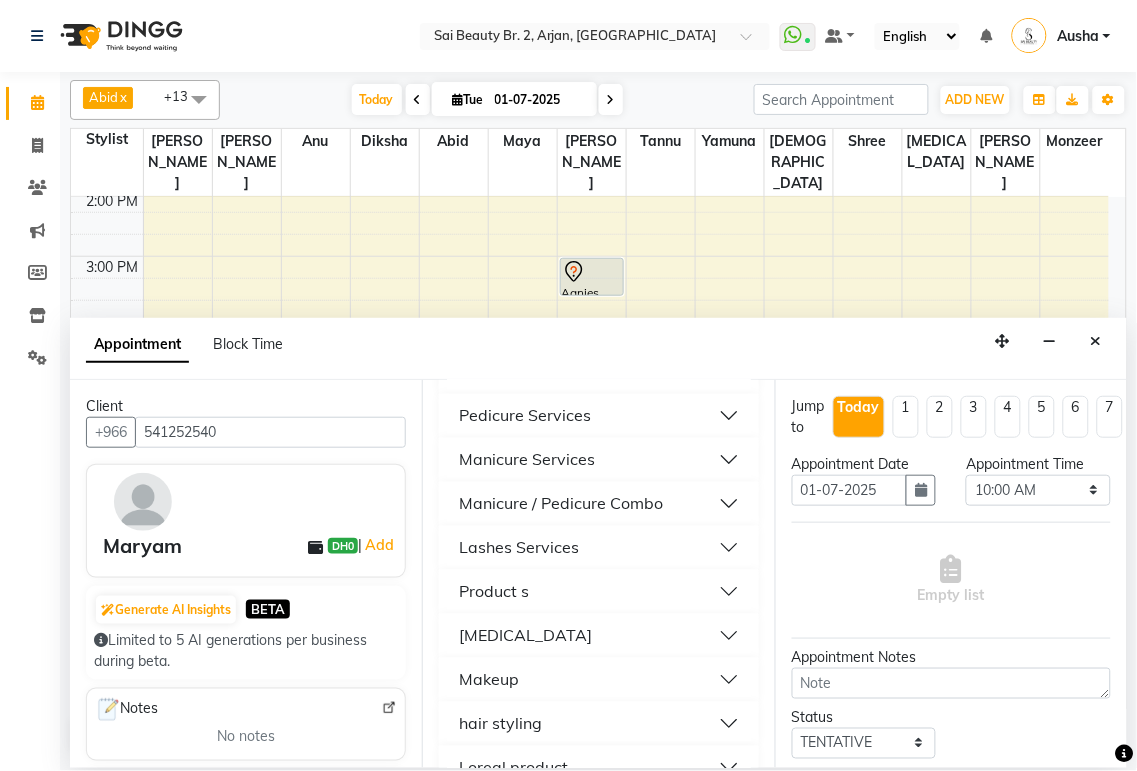 scroll, scrollTop: 760, scrollLeft: 0, axis: vertical 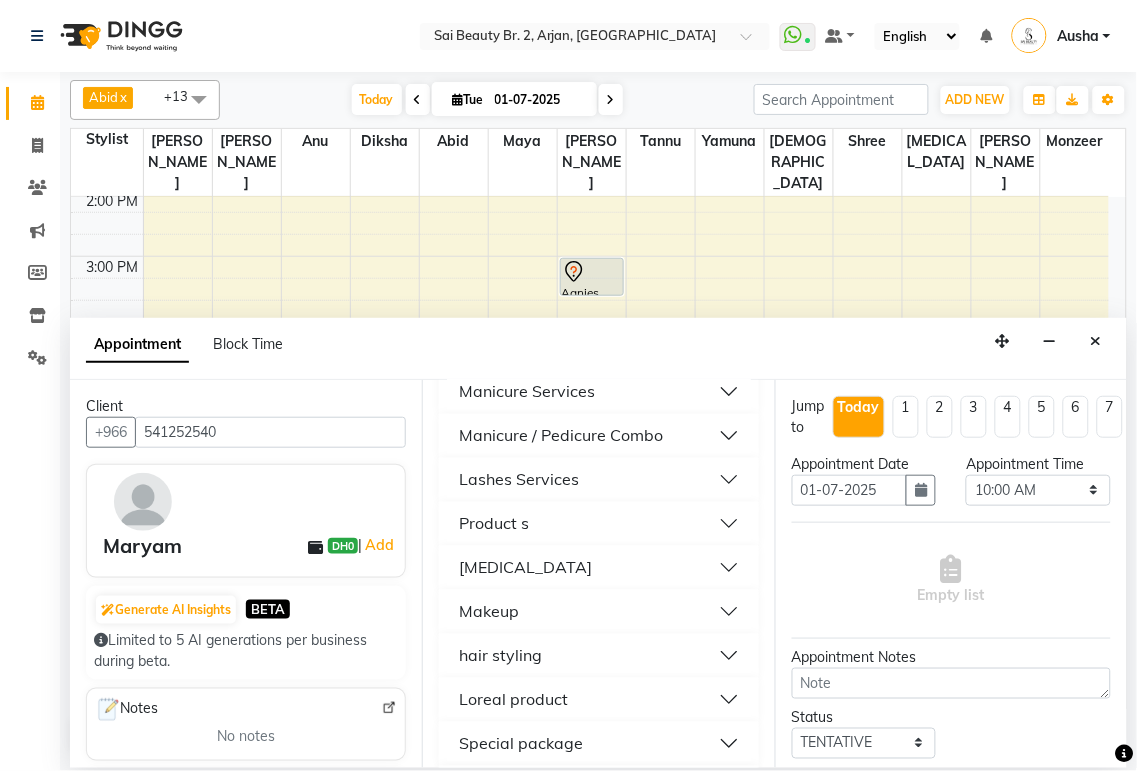click on "Manicure / Pedicure Combo" at bounding box center [598, 436] 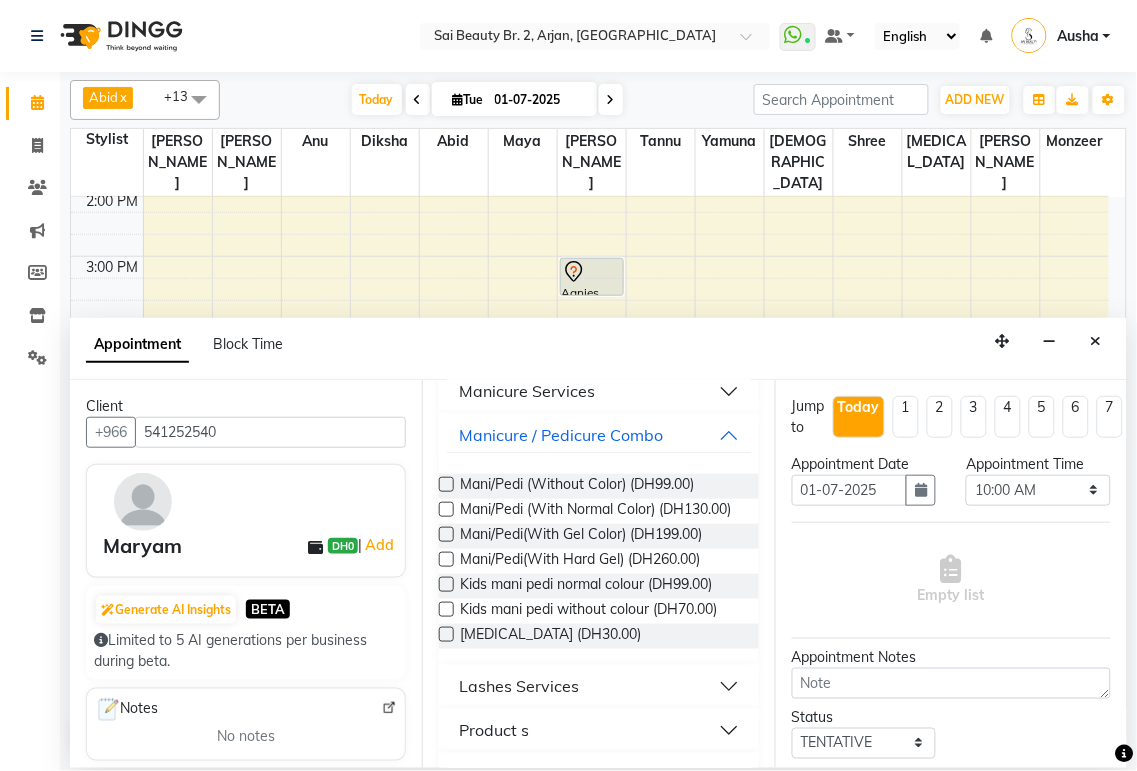 click at bounding box center [446, 484] 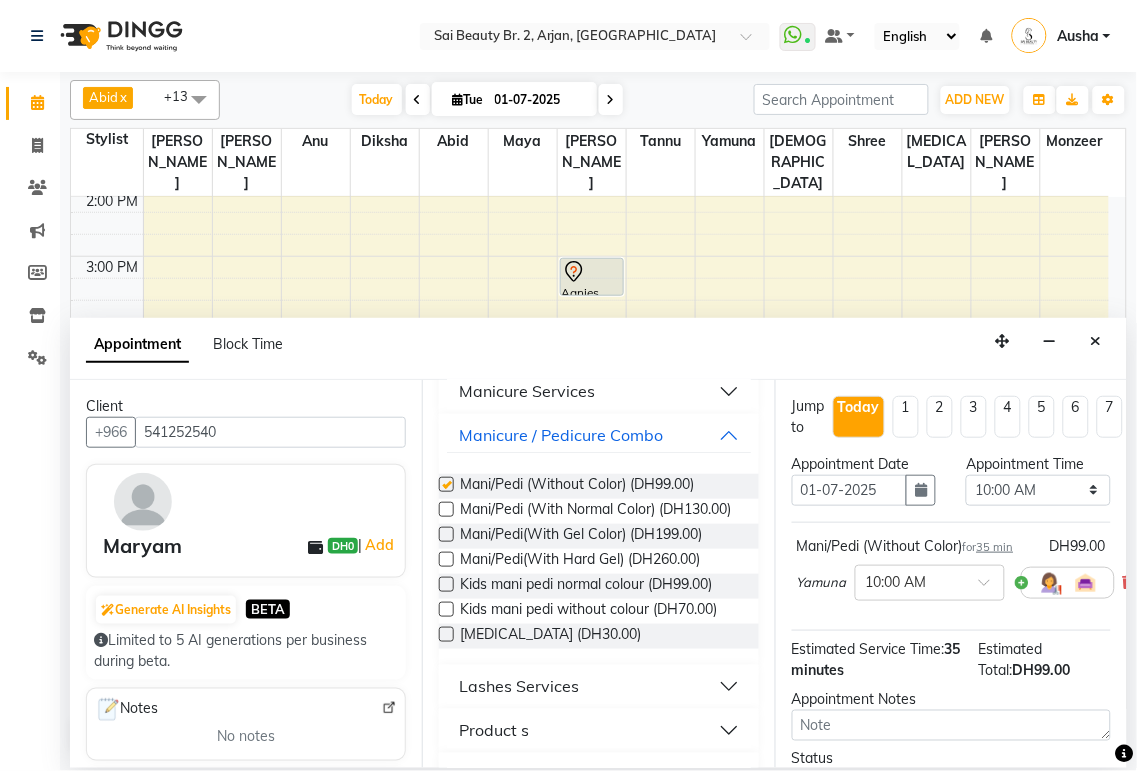 checkbox on "false" 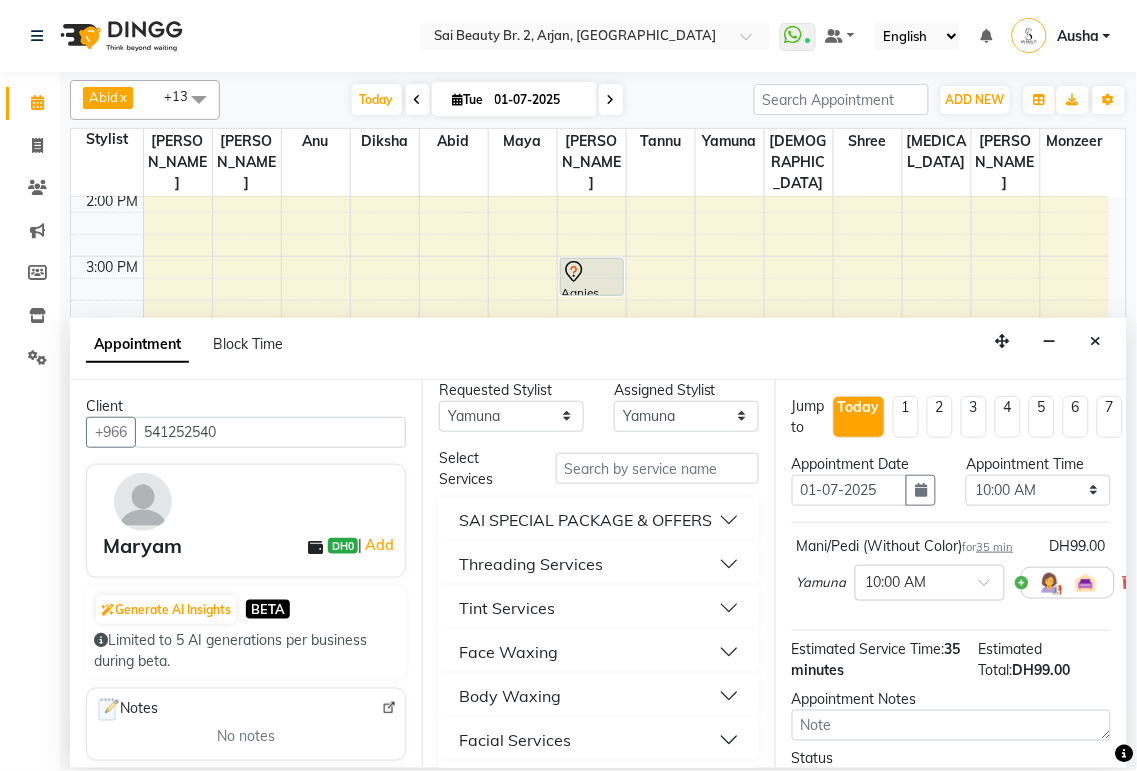 scroll, scrollTop: 0, scrollLeft: 0, axis: both 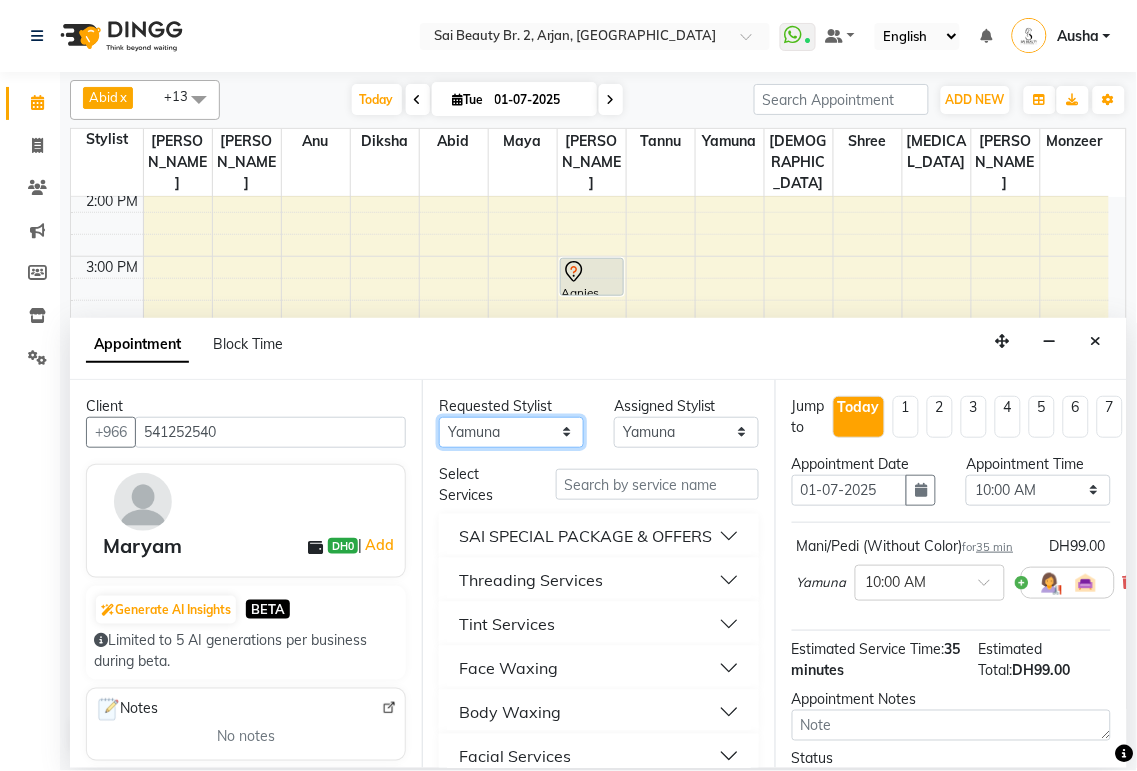 click on "Any [PERSON_NAME][MEDICAL_DATA] [PERSON_NAME] [PERSON_NAME] [PERSON_NAME] Gita [PERSON_NAME] monzeer Shree [PERSON_NAME] [PERSON_NAME]" at bounding box center [511, 432] 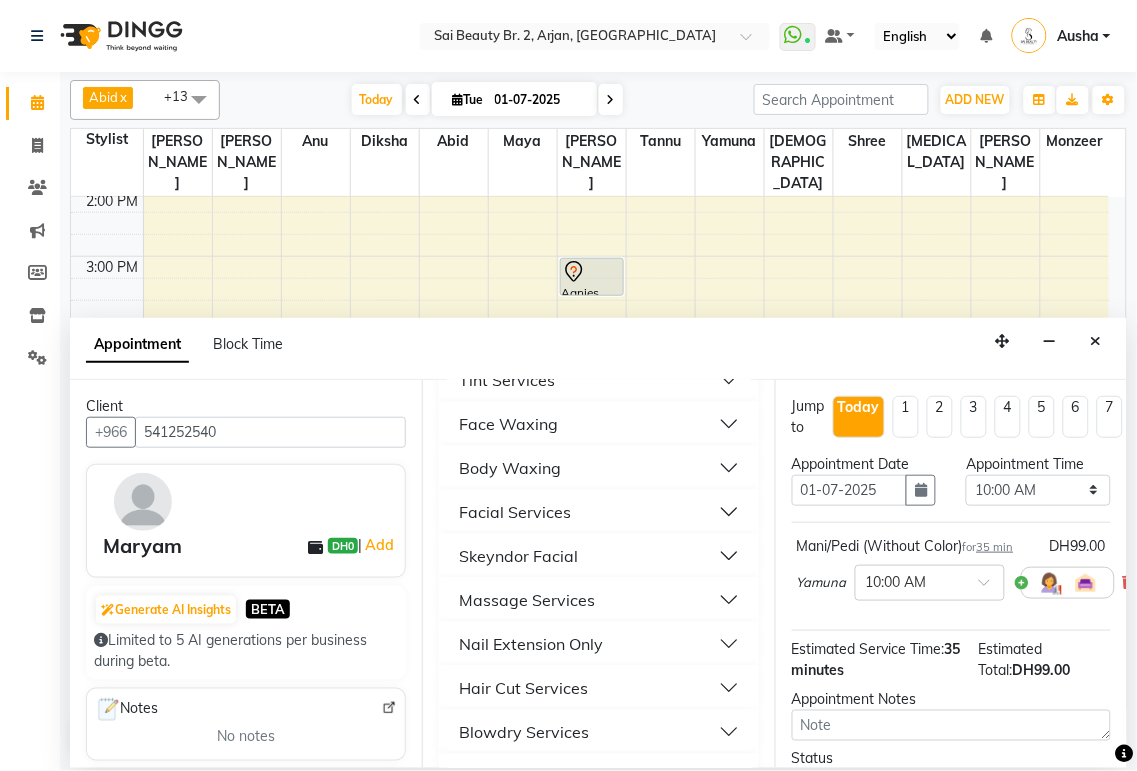 scroll, scrollTop: 244, scrollLeft: 0, axis: vertical 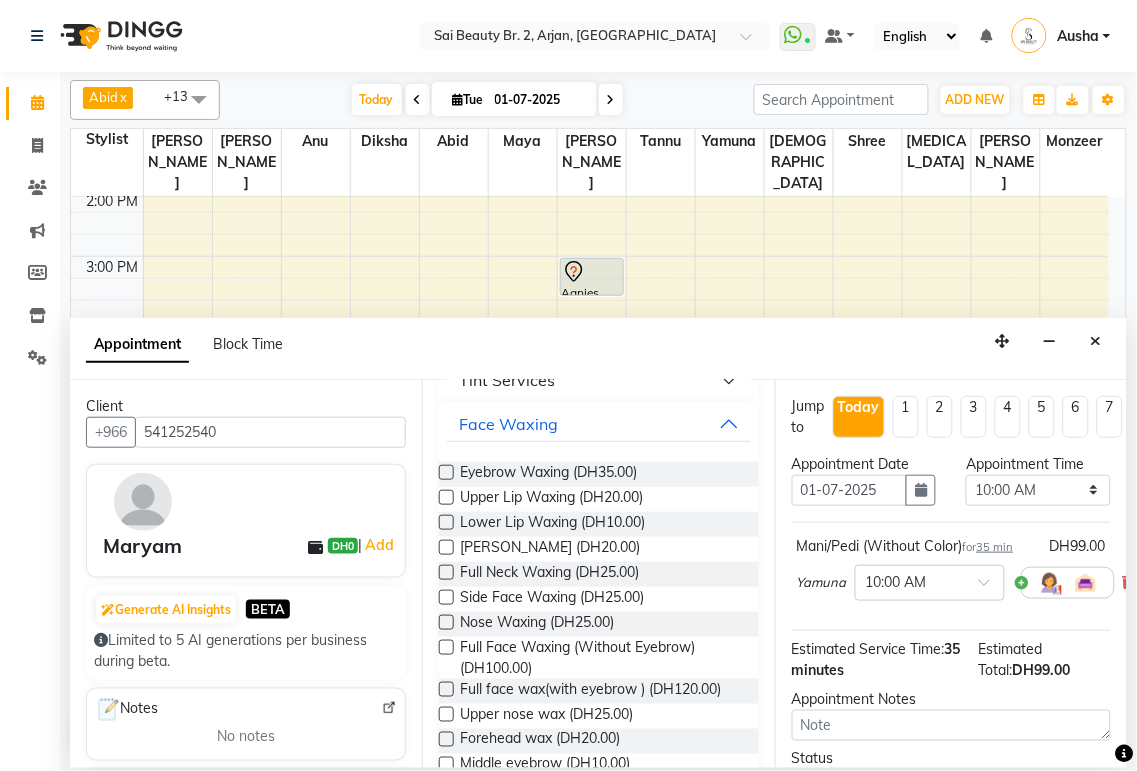 click at bounding box center (446, 472) 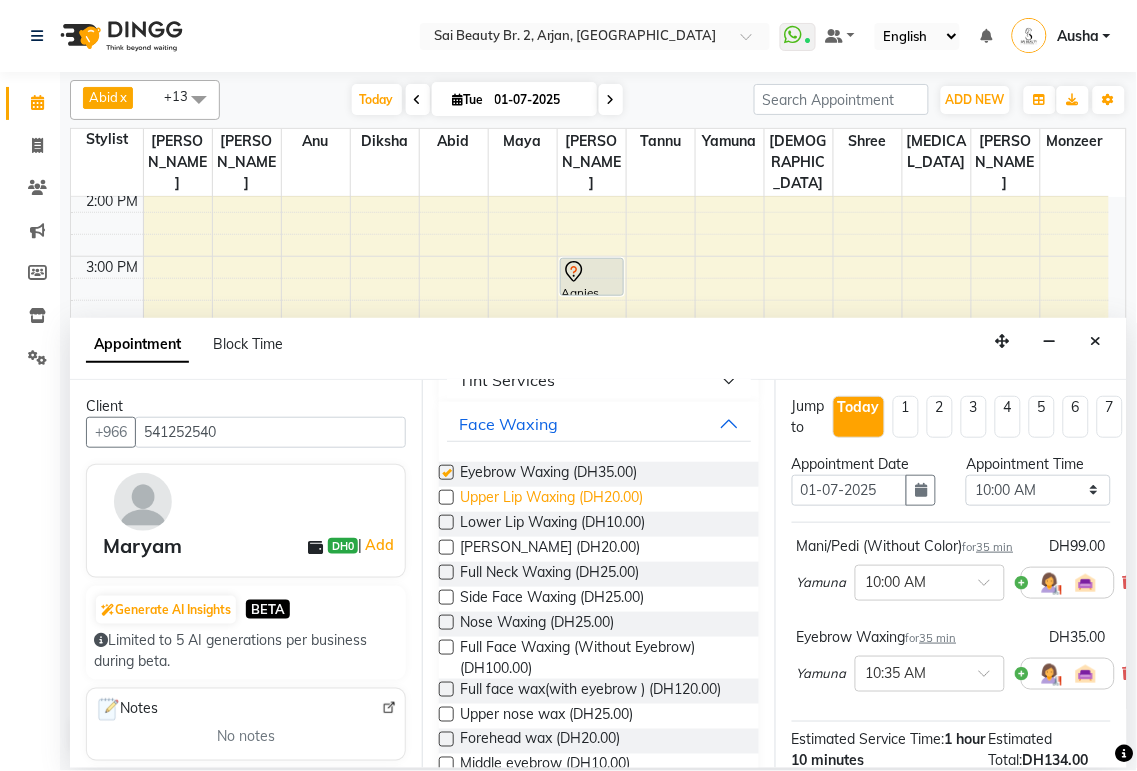 click on "Upper Lip Waxing (DH20.00)" at bounding box center [551, 499] 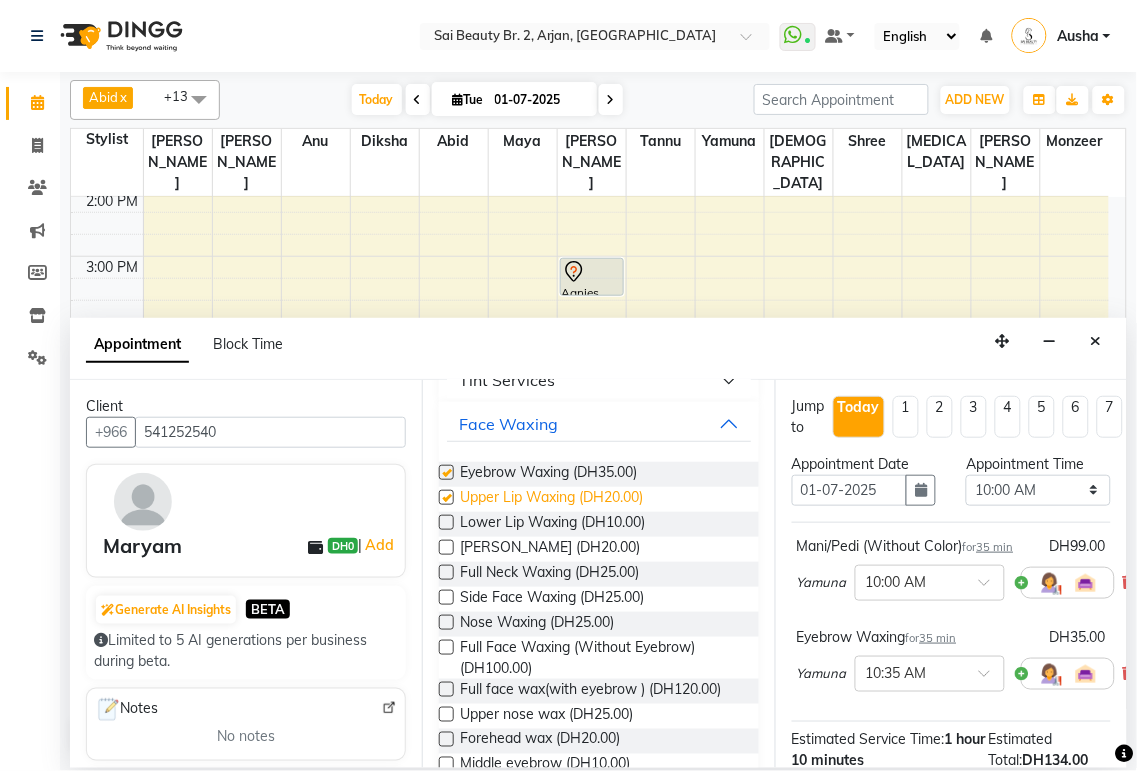checkbox on "true" 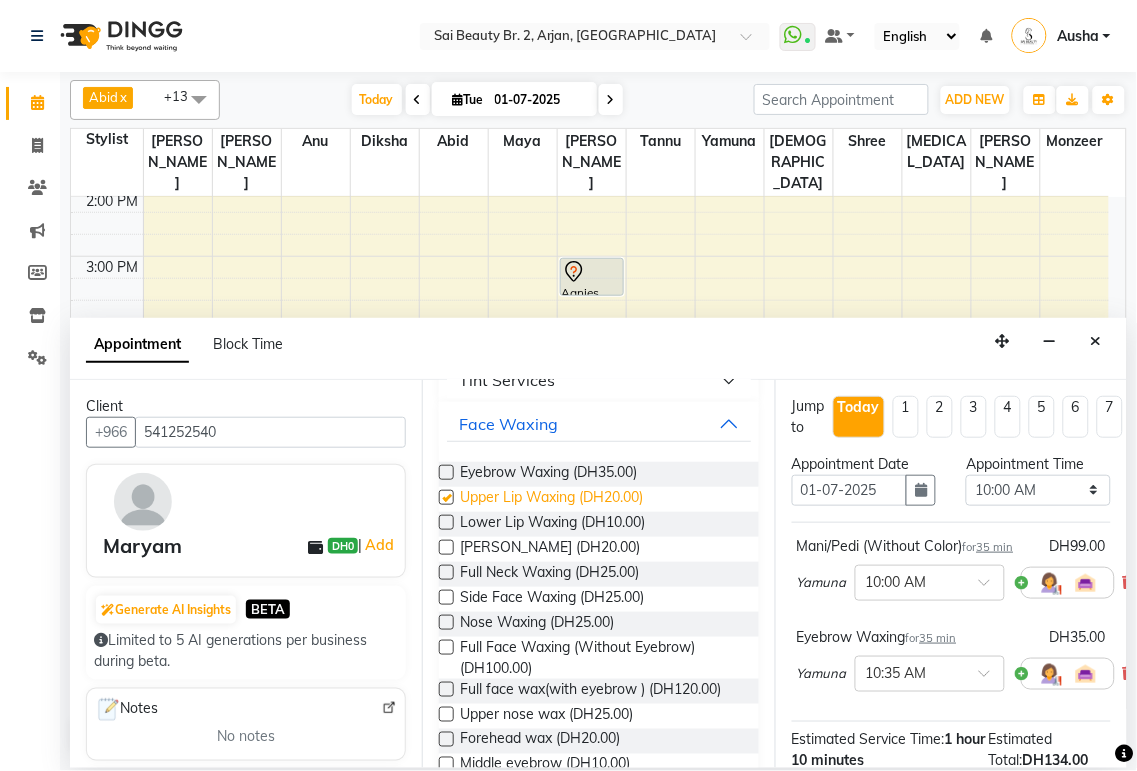checkbox on "false" 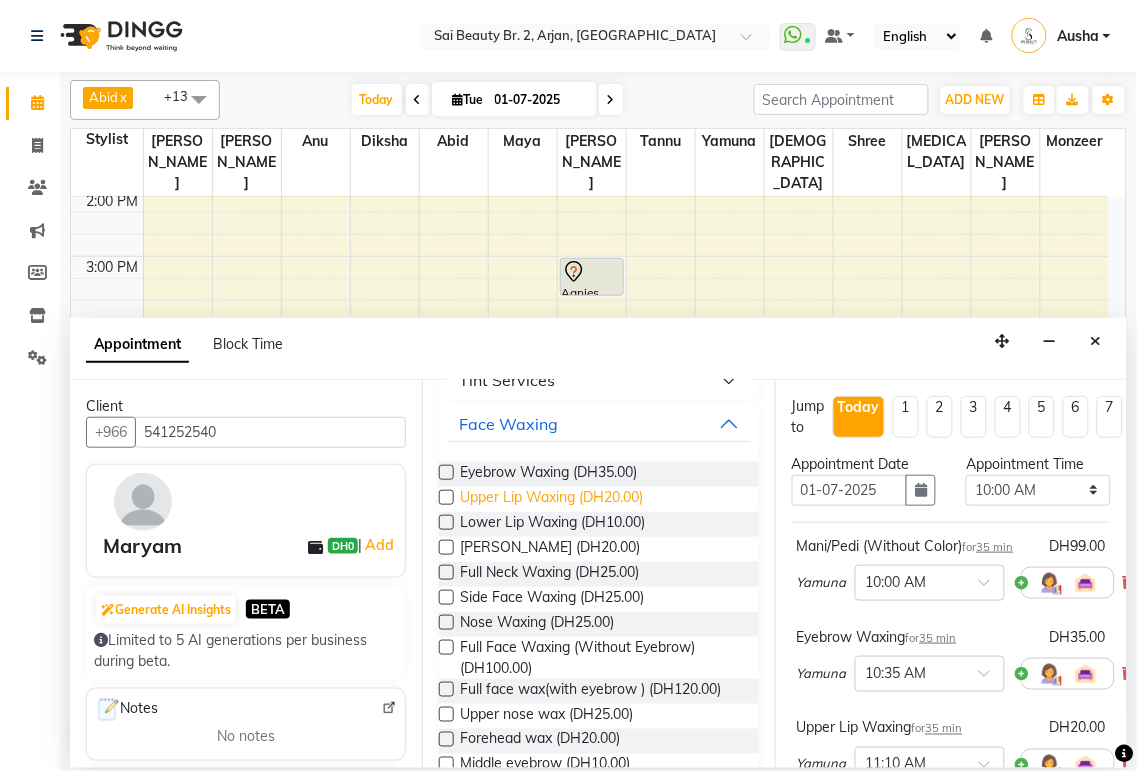 checkbox on "false" 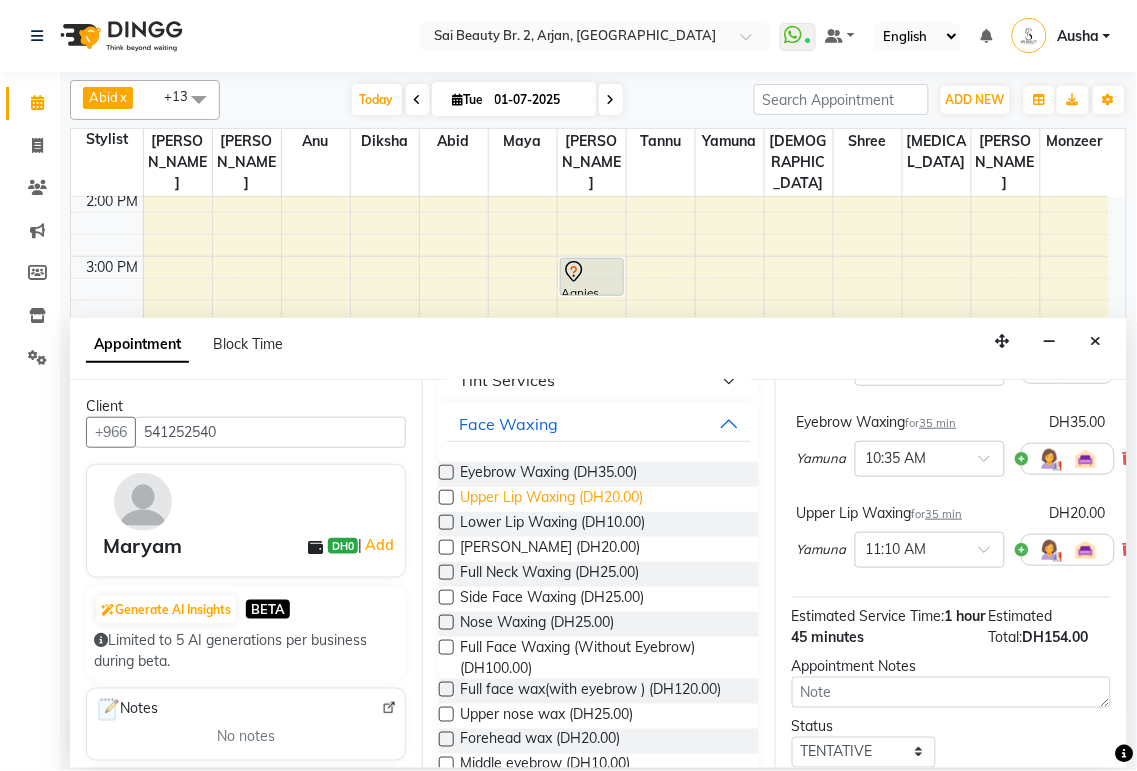 scroll, scrollTop: 244, scrollLeft: 0, axis: vertical 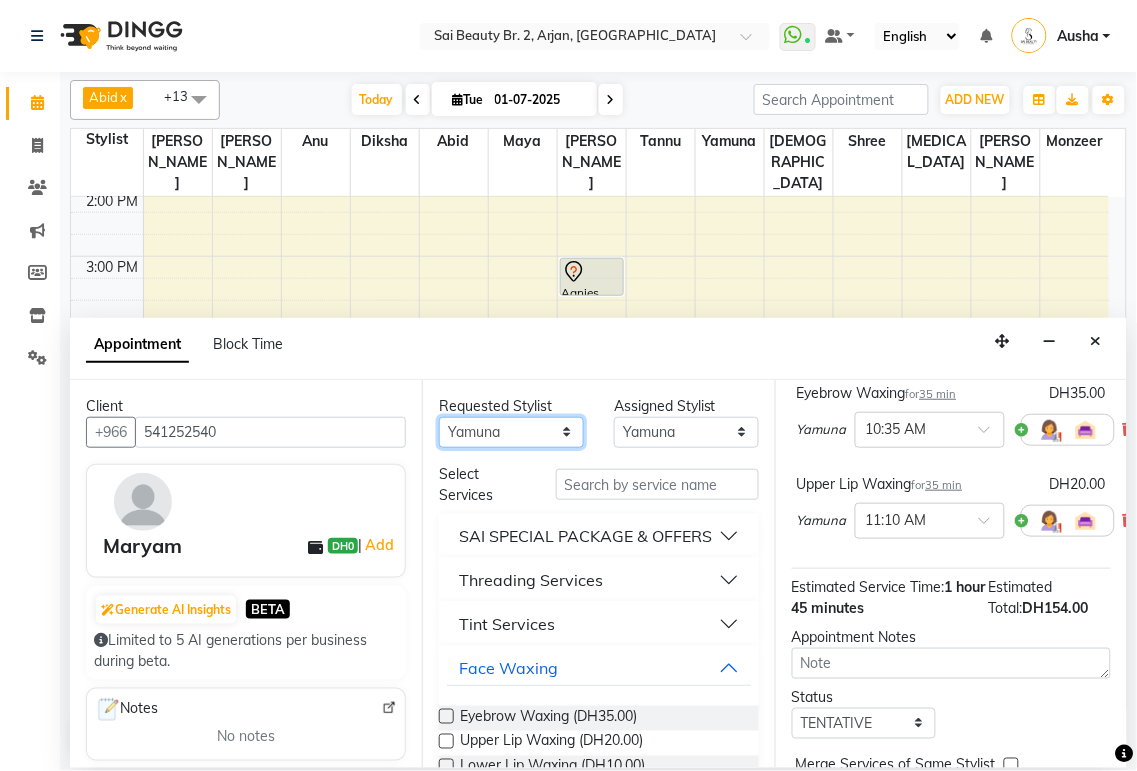 click on "Any [PERSON_NAME][MEDICAL_DATA] [PERSON_NAME] [PERSON_NAME] [PERSON_NAME] Gita [PERSON_NAME] monzeer Shree [PERSON_NAME] [PERSON_NAME]" at bounding box center (511, 432) 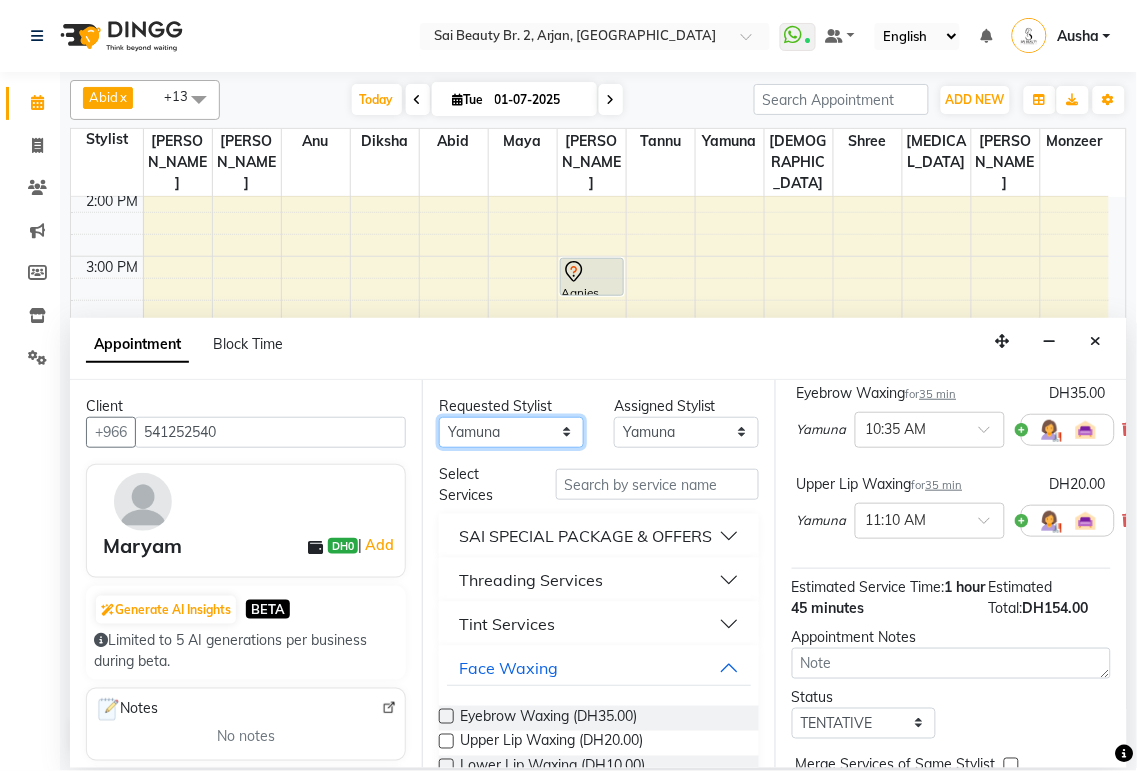select on "60066" 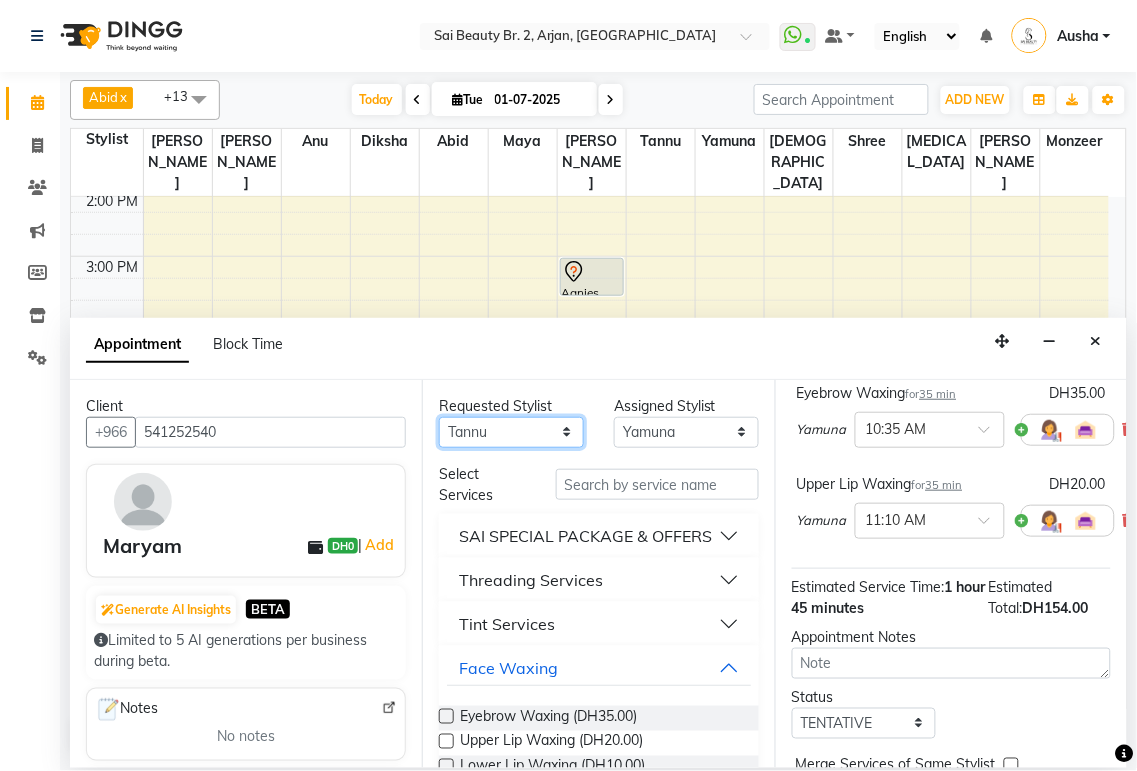click on "Any [PERSON_NAME][MEDICAL_DATA] [PERSON_NAME] [PERSON_NAME] [PERSON_NAME] Gita [PERSON_NAME] monzeer Shree [PERSON_NAME] [PERSON_NAME]" at bounding box center [511, 432] 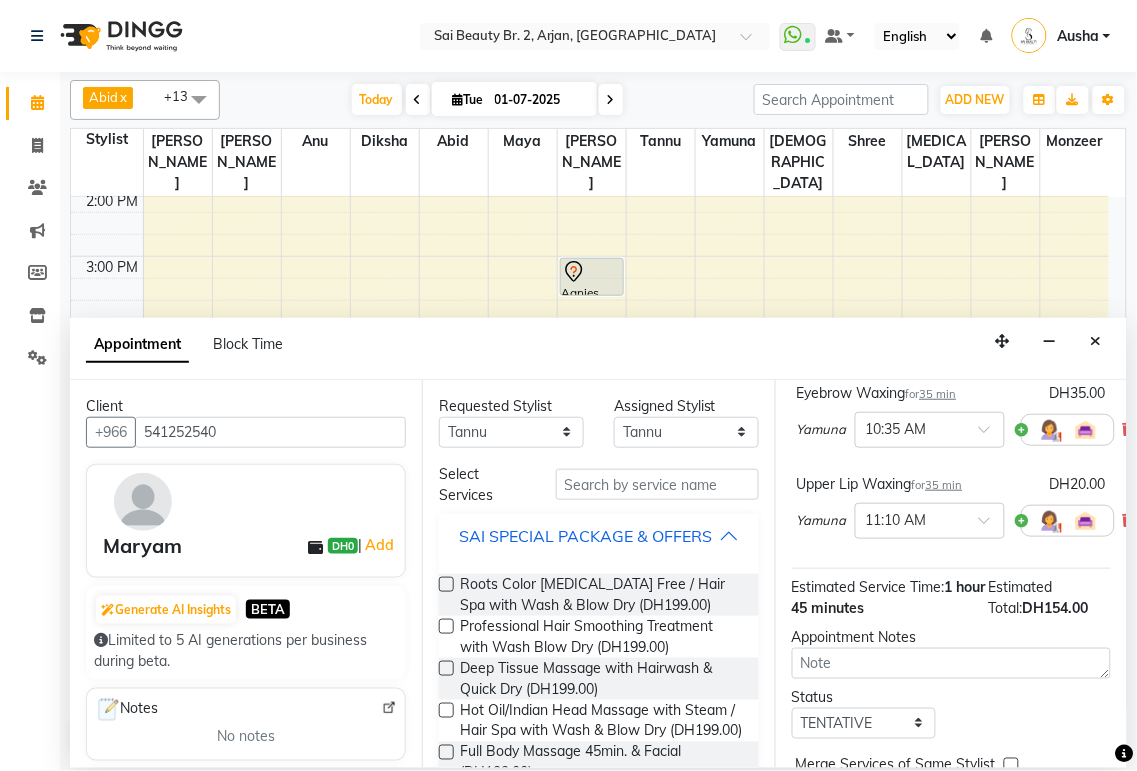 click on "SAI SPECIAL PACKAGE & OFFERS" at bounding box center [585, 536] 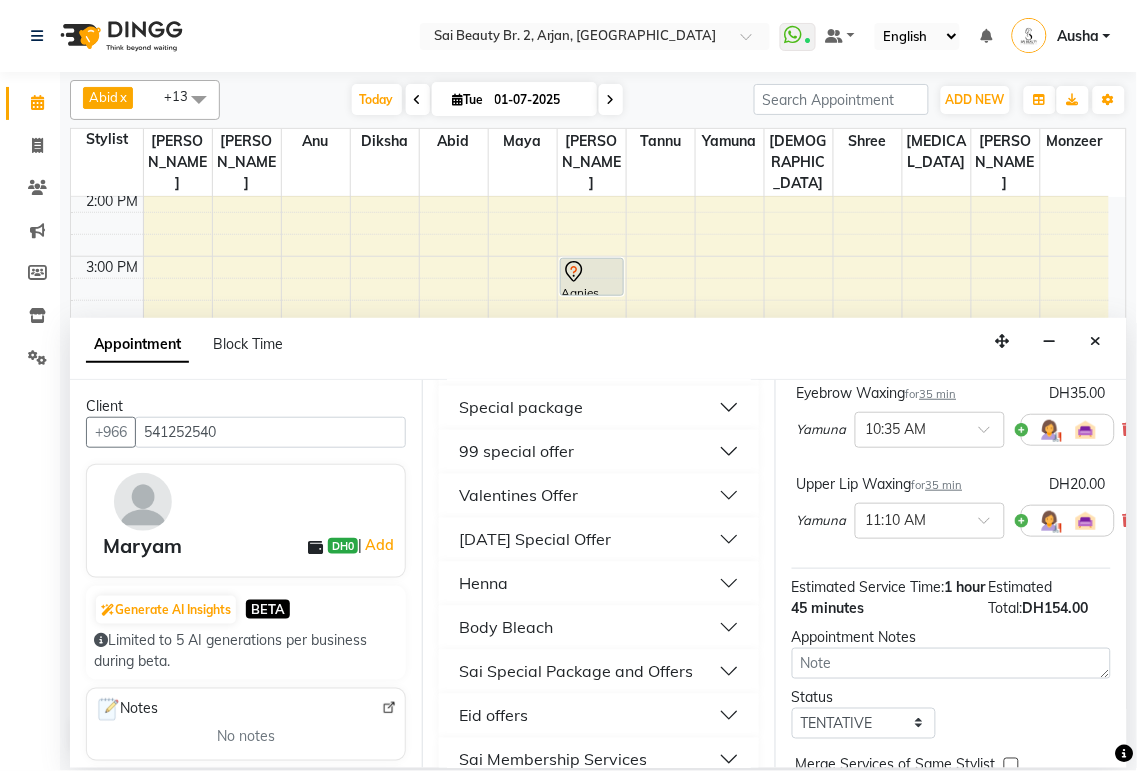 scroll, scrollTop: 1148, scrollLeft: 0, axis: vertical 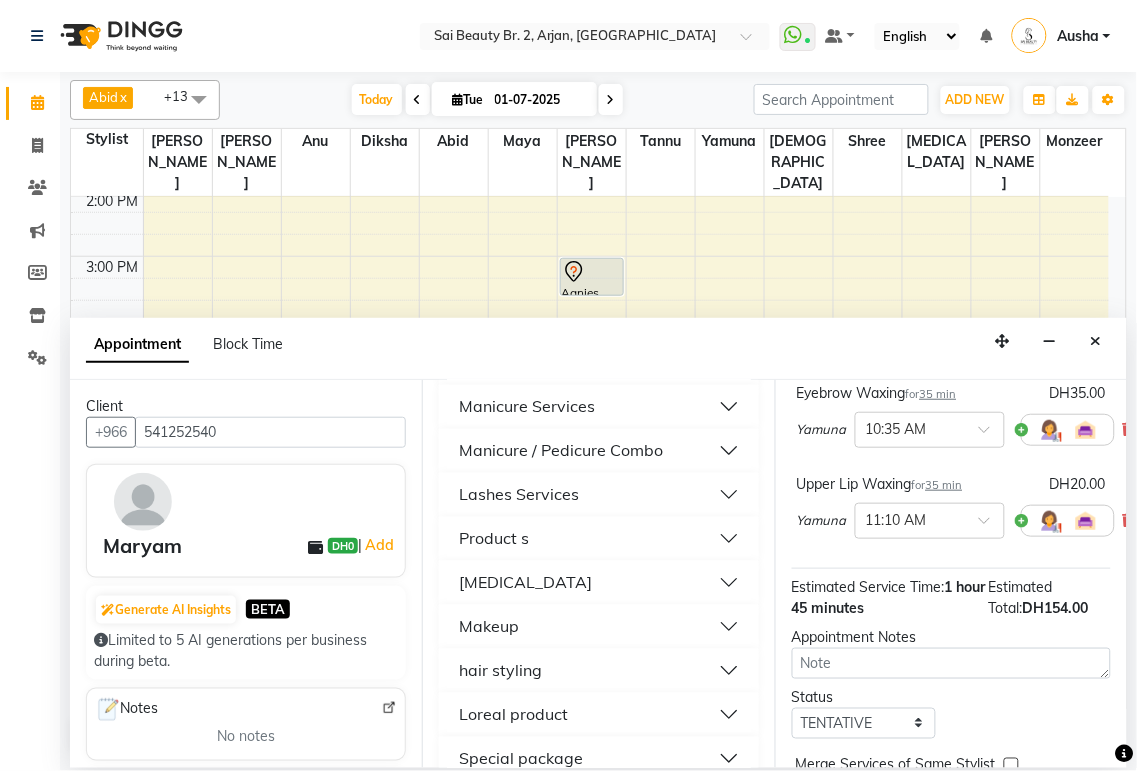click on "[MEDICAL_DATA]" at bounding box center [598, 583] 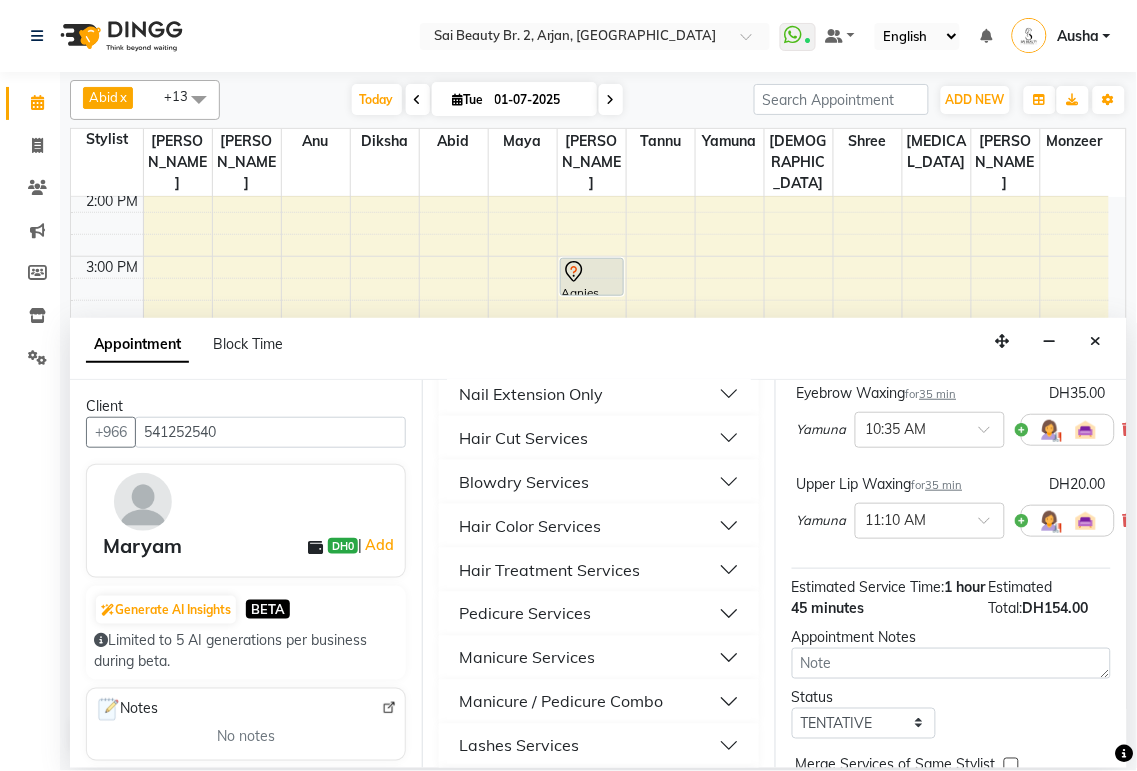 scroll, scrollTop: 494, scrollLeft: 0, axis: vertical 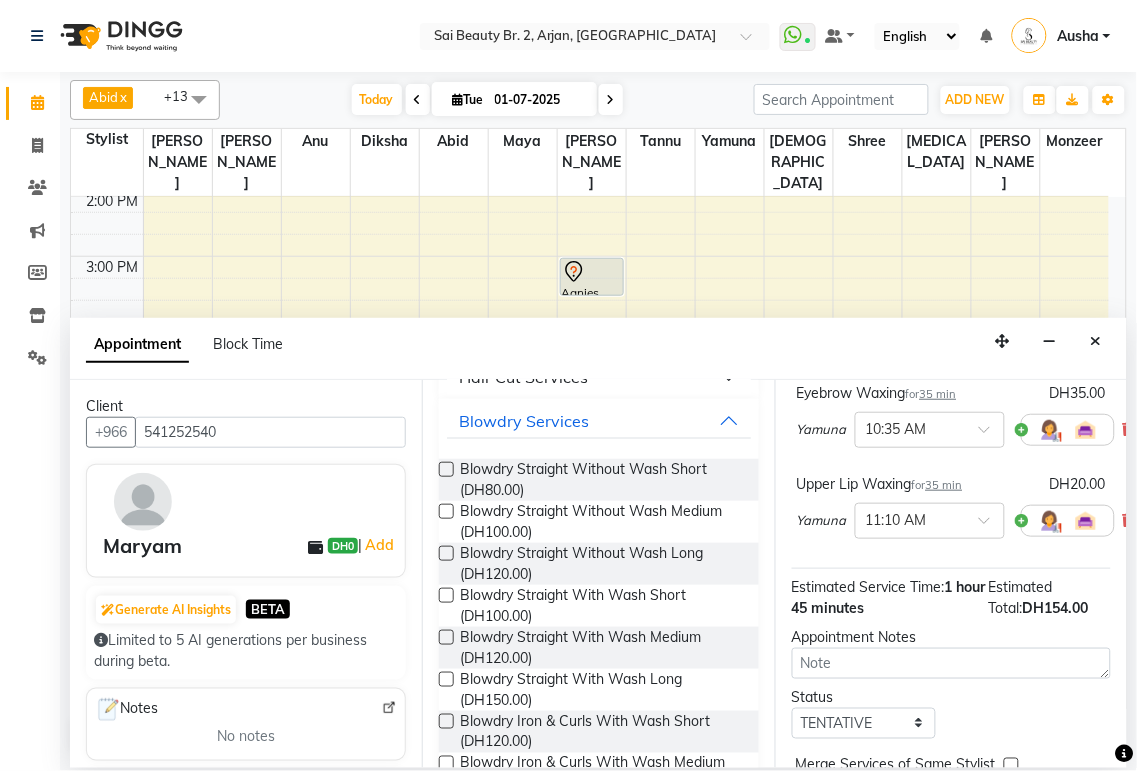 click at bounding box center (446, 511) 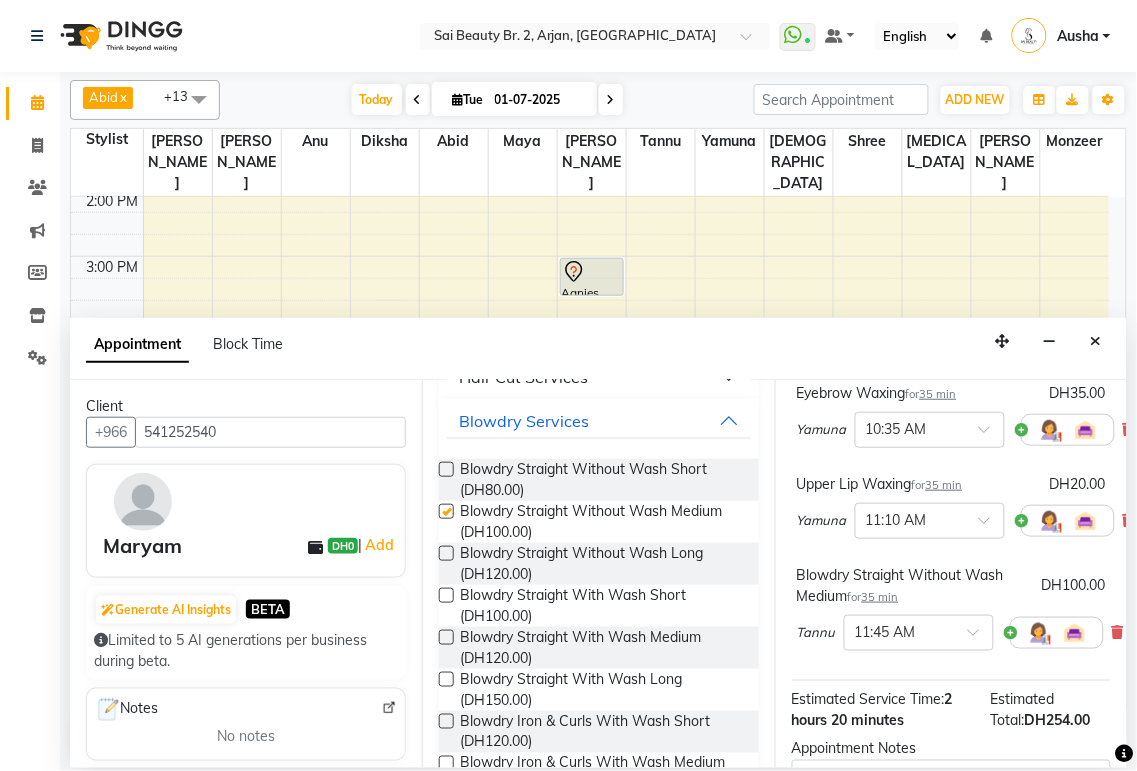 checkbox on "false" 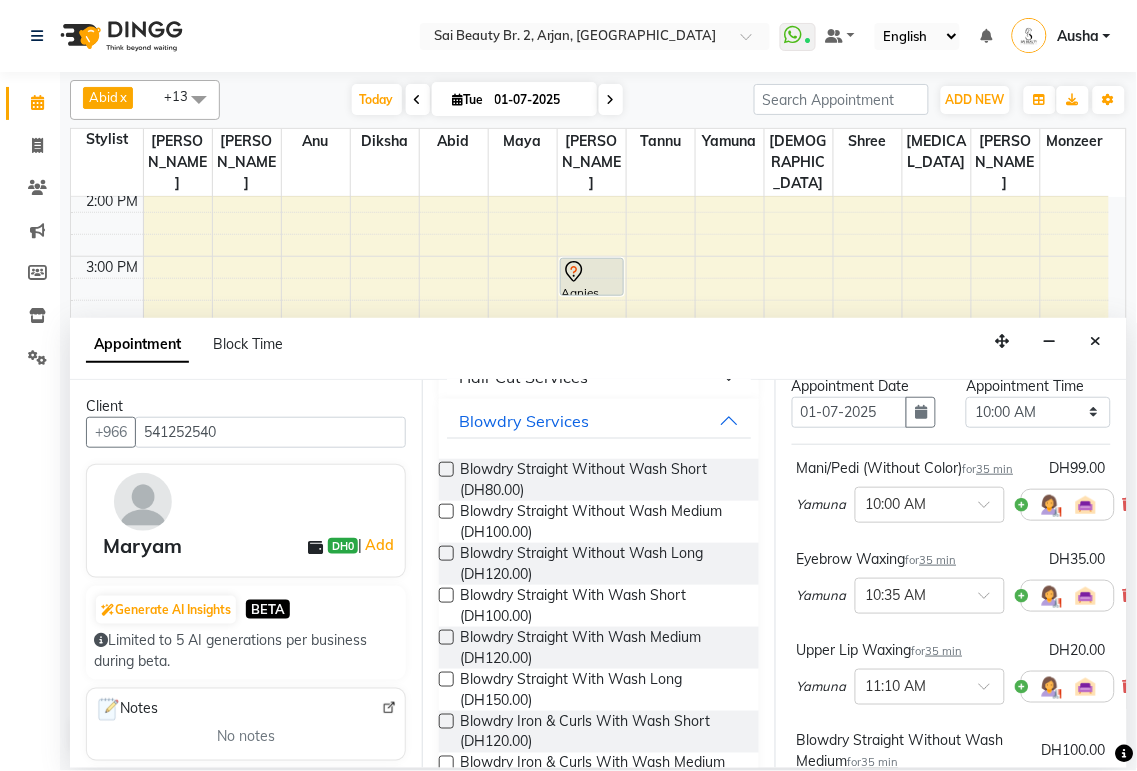 scroll, scrollTop: 0, scrollLeft: 0, axis: both 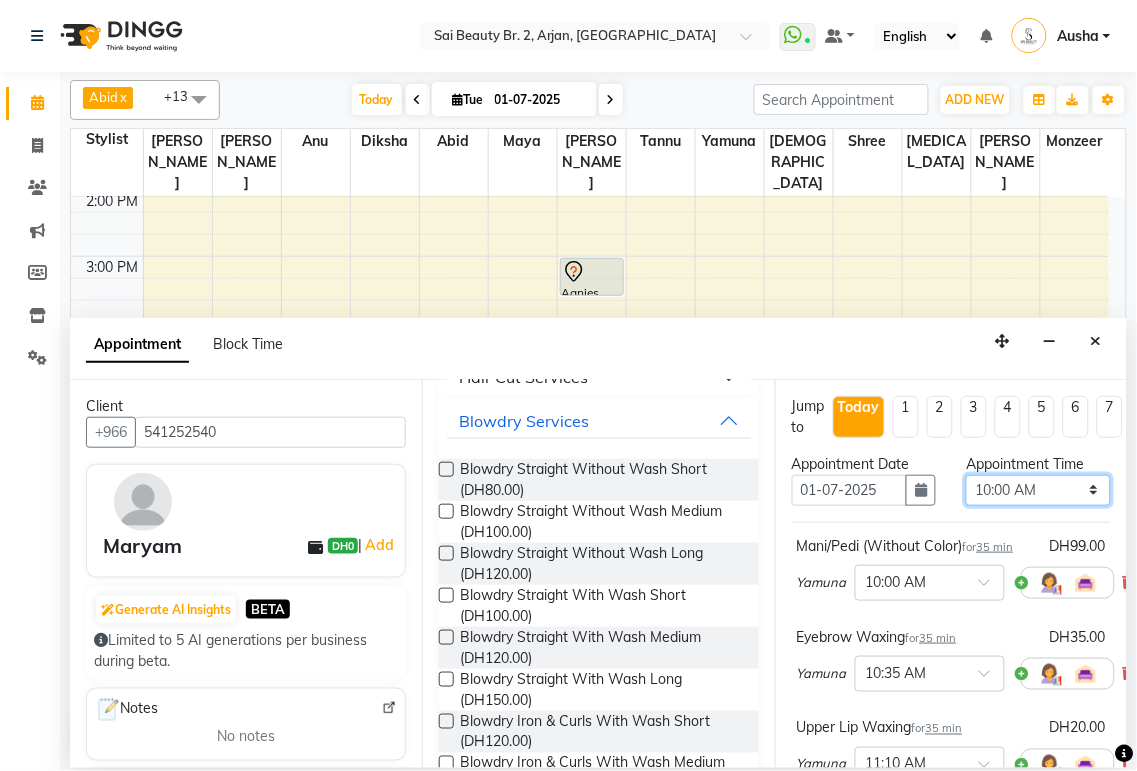 click on "Select 10:00 AM 10:05 AM 10:10 AM 10:15 AM 10:20 AM 10:25 AM 10:30 AM 10:35 AM 10:40 AM 10:45 AM 10:50 AM 10:55 AM 11:00 AM 11:05 AM 11:10 AM 11:15 AM 11:20 AM 11:25 AM 11:30 AM 11:35 AM 11:40 AM 11:45 AM 11:50 AM 11:55 AM 12:00 PM 12:05 PM 12:10 PM 12:15 PM 12:20 PM 12:25 PM 12:30 PM 12:35 PM 12:40 PM 12:45 PM 12:50 PM 12:55 PM 01:00 PM 01:05 PM 01:10 PM 01:15 PM 01:20 PM 01:25 PM 01:30 PM 01:35 PM 01:40 PM 01:45 PM 01:50 PM 01:55 PM 02:00 PM 02:05 PM 02:10 PM 02:15 PM 02:20 PM 02:25 PM 02:30 PM 02:35 PM 02:40 PM 02:45 PM 02:50 PM 02:55 PM 03:00 PM 03:05 PM 03:10 PM 03:15 PM 03:20 PM 03:25 PM 03:30 PM 03:35 PM 03:40 PM 03:45 PM 03:50 PM 03:55 PM 04:00 PM 04:05 PM 04:10 PM 04:15 PM 04:20 PM 04:25 PM 04:30 PM 04:35 PM 04:40 PM 04:45 PM 04:50 PM 04:55 PM 05:00 PM 05:05 PM 05:10 PM 05:15 PM 05:20 PM 05:25 PM 05:30 PM 05:35 PM 05:40 PM 05:45 PM 05:50 PM 05:55 PM 06:00 PM 06:05 PM 06:10 PM 06:15 PM 06:20 PM 06:25 PM 06:30 PM 06:35 PM 06:40 PM 06:45 PM 06:50 PM 06:55 PM 07:00 PM 07:05 PM 07:10 PM 07:15 PM 07:20 PM" at bounding box center [1038, 490] 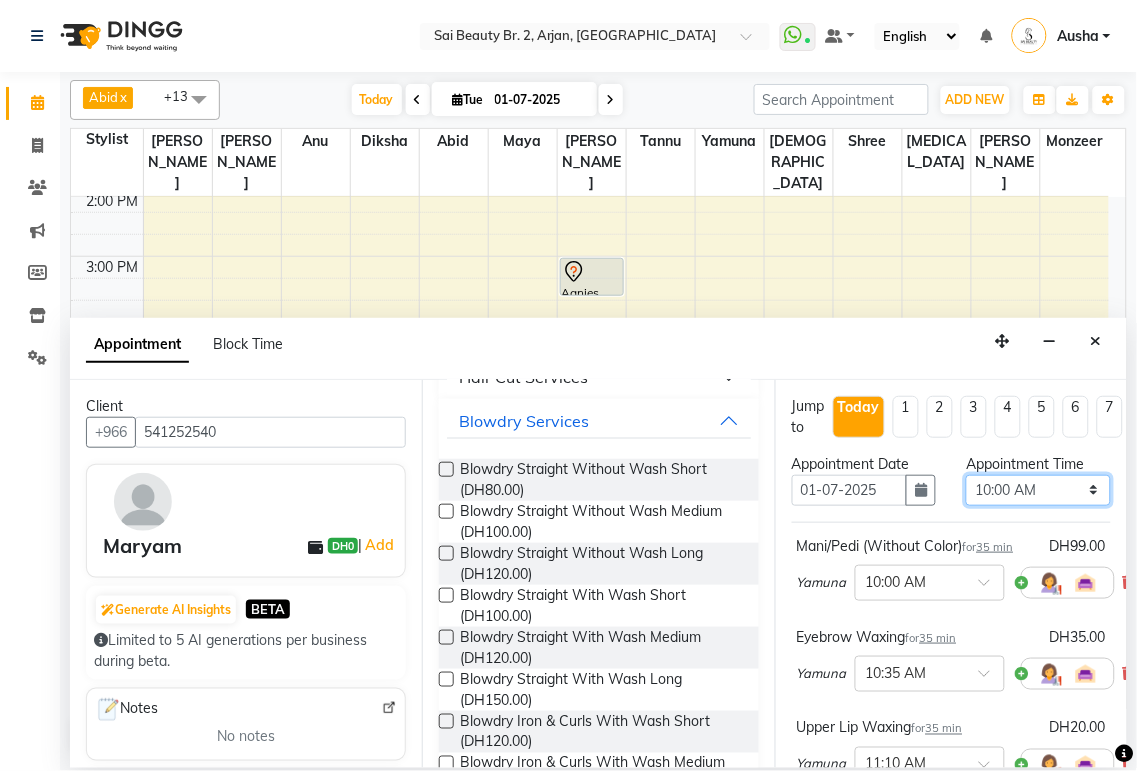 select on "1020" 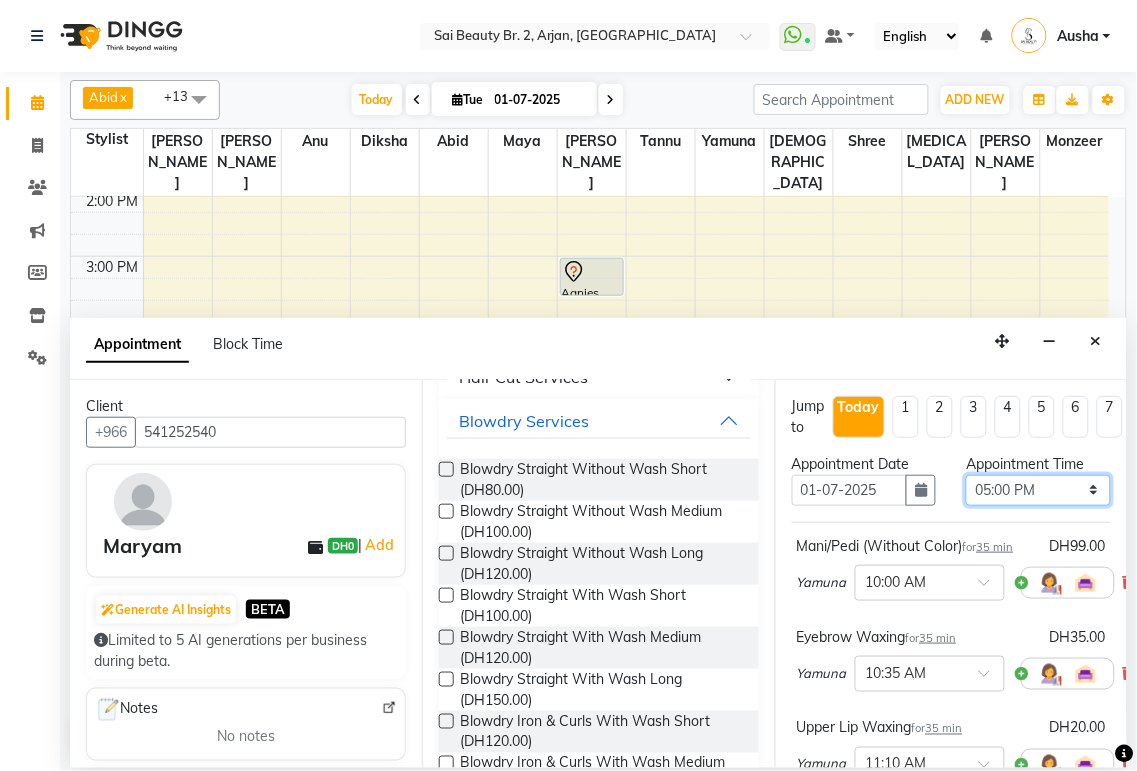 click on "Select 10:00 AM 10:05 AM 10:10 AM 10:15 AM 10:20 AM 10:25 AM 10:30 AM 10:35 AM 10:40 AM 10:45 AM 10:50 AM 10:55 AM 11:00 AM 11:05 AM 11:10 AM 11:15 AM 11:20 AM 11:25 AM 11:30 AM 11:35 AM 11:40 AM 11:45 AM 11:50 AM 11:55 AM 12:00 PM 12:05 PM 12:10 PM 12:15 PM 12:20 PM 12:25 PM 12:30 PM 12:35 PM 12:40 PM 12:45 PM 12:50 PM 12:55 PM 01:00 PM 01:05 PM 01:10 PM 01:15 PM 01:20 PM 01:25 PM 01:30 PM 01:35 PM 01:40 PM 01:45 PM 01:50 PM 01:55 PM 02:00 PM 02:05 PM 02:10 PM 02:15 PM 02:20 PM 02:25 PM 02:30 PM 02:35 PM 02:40 PM 02:45 PM 02:50 PM 02:55 PM 03:00 PM 03:05 PM 03:10 PM 03:15 PM 03:20 PM 03:25 PM 03:30 PM 03:35 PM 03:40 PM 03:45 PM 03:50 PM 03:55 PM 04:00 PM 04:05 PM 04:10 PM 04:15 PM 04:20 PM 04:25 PM 04:30 PM 04:35 PM 04:40 PM 04:45 PM 04:50 PM 04:55 PM 05:00 PM 05:05 PM 05:10 PM 05:15 PM 05:20 PM 05:25 PM 05:30 PM 05:35 PM 05:40 PM 05:45 PM 05:50 PM 05:55 PM 06:00 PM 06:05 PM 06:10 PM 06:15 PM 06:20 PM 06:25 PM 06:30 PM 06:35 PM 06:40 PM 06:45 PM 06:50 PM 06:55 PM 07:00 PM 07:05 PM 07:10 PM 07:15 PM 07:20 PM" at bounding box center (1038, 490) 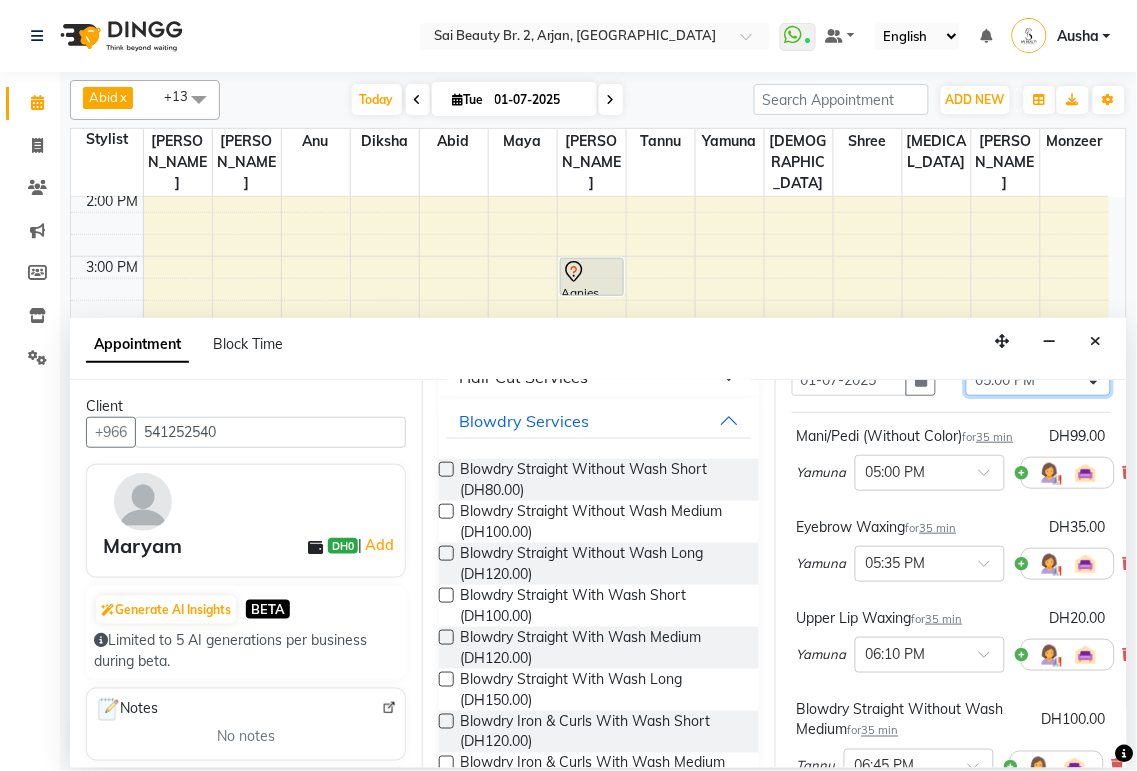 scroll, scrollTop: 486, scrollLeft: 0, axis: vertical 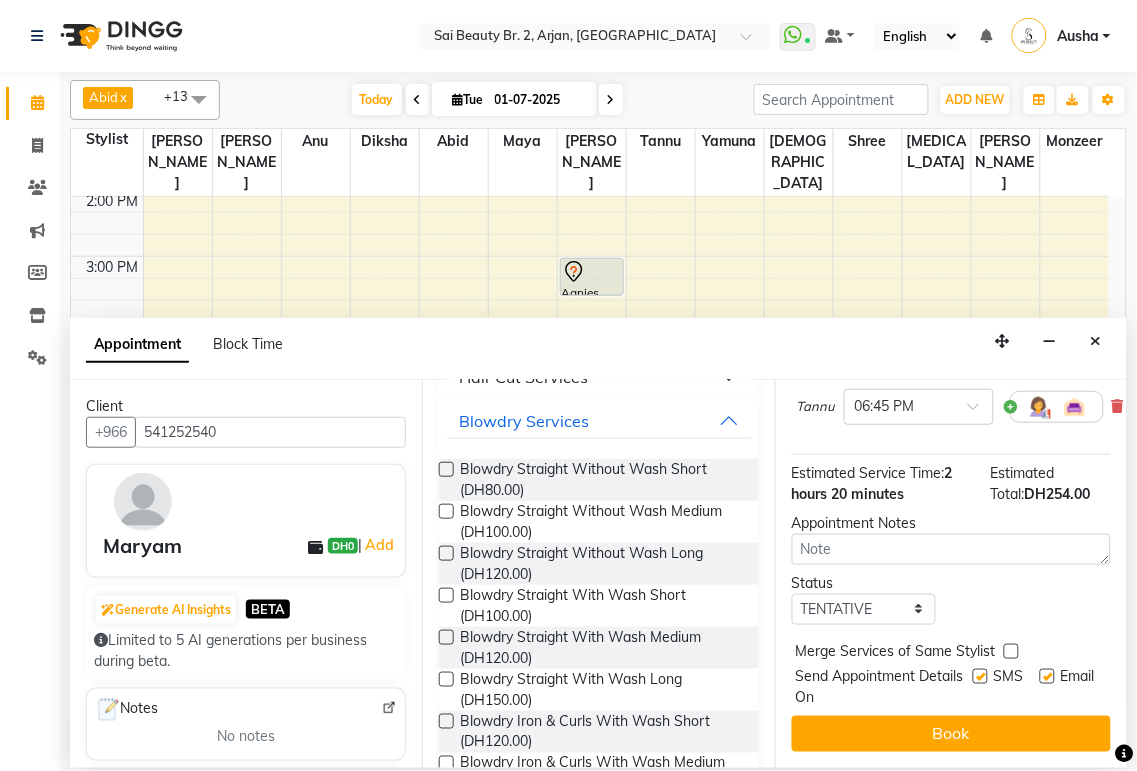 click at bounding box center (1011, 651) 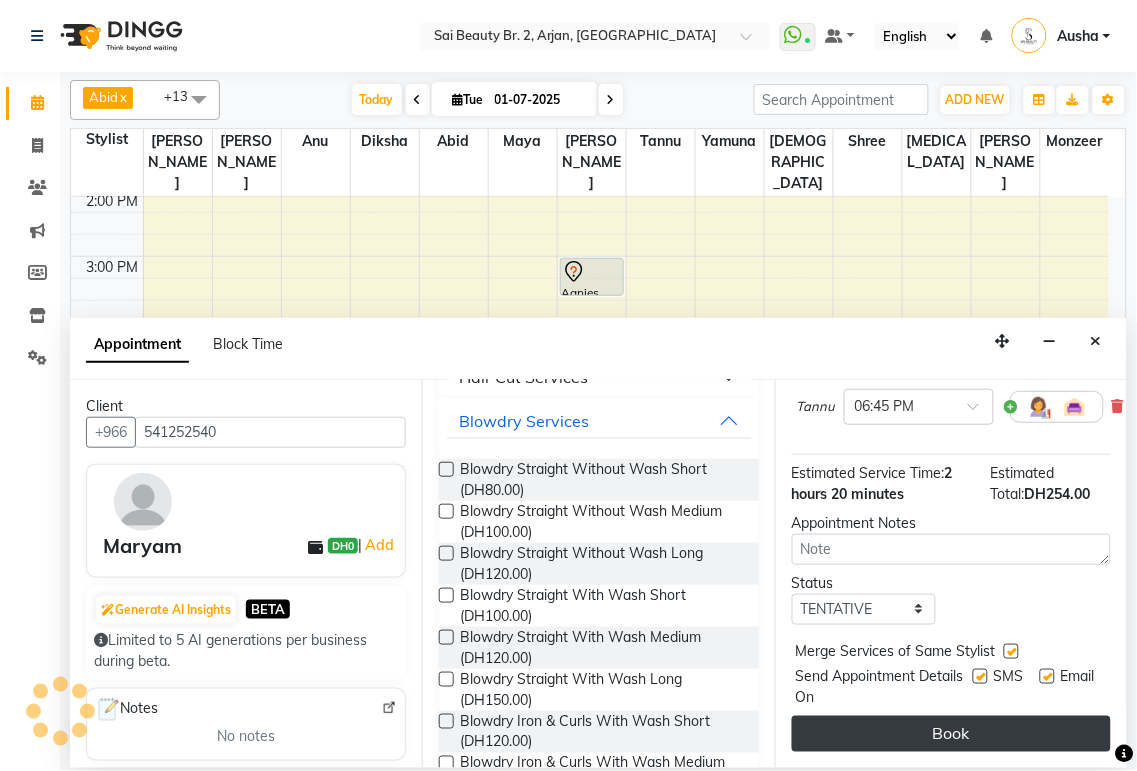click on "Book" at bounding box center (951, 734) 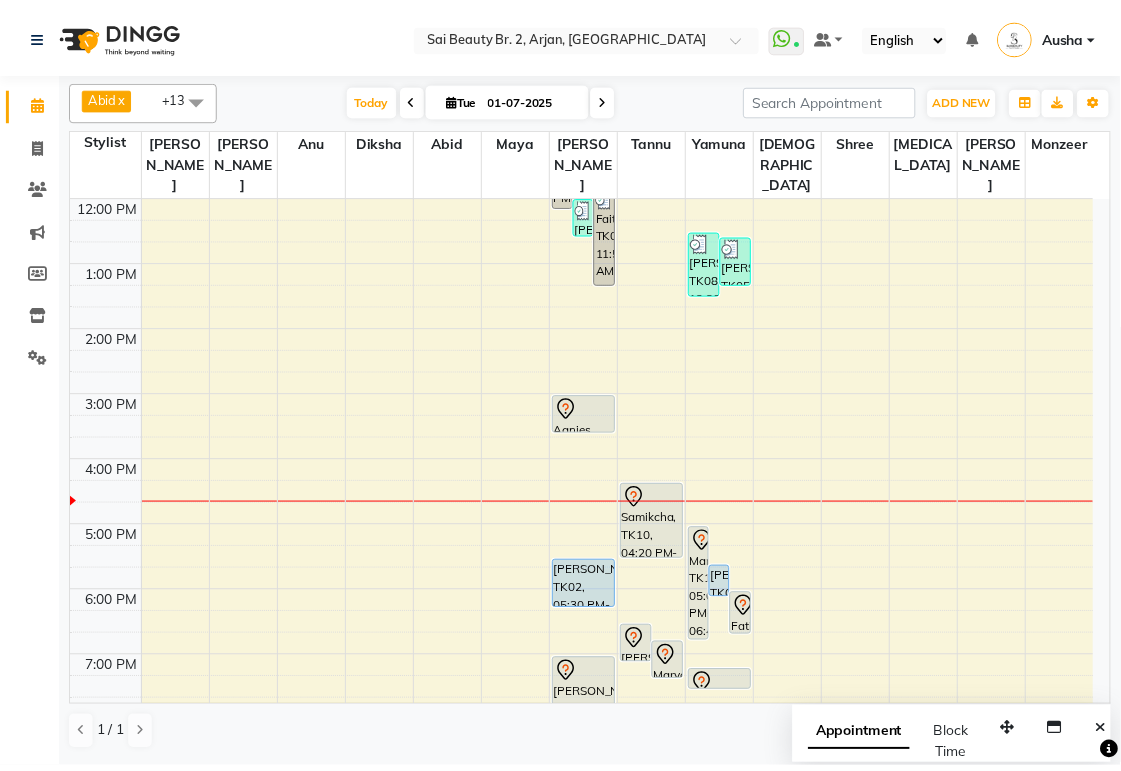 scroll, scrollTop: 191, scrollLeft: 0, axis: vertical 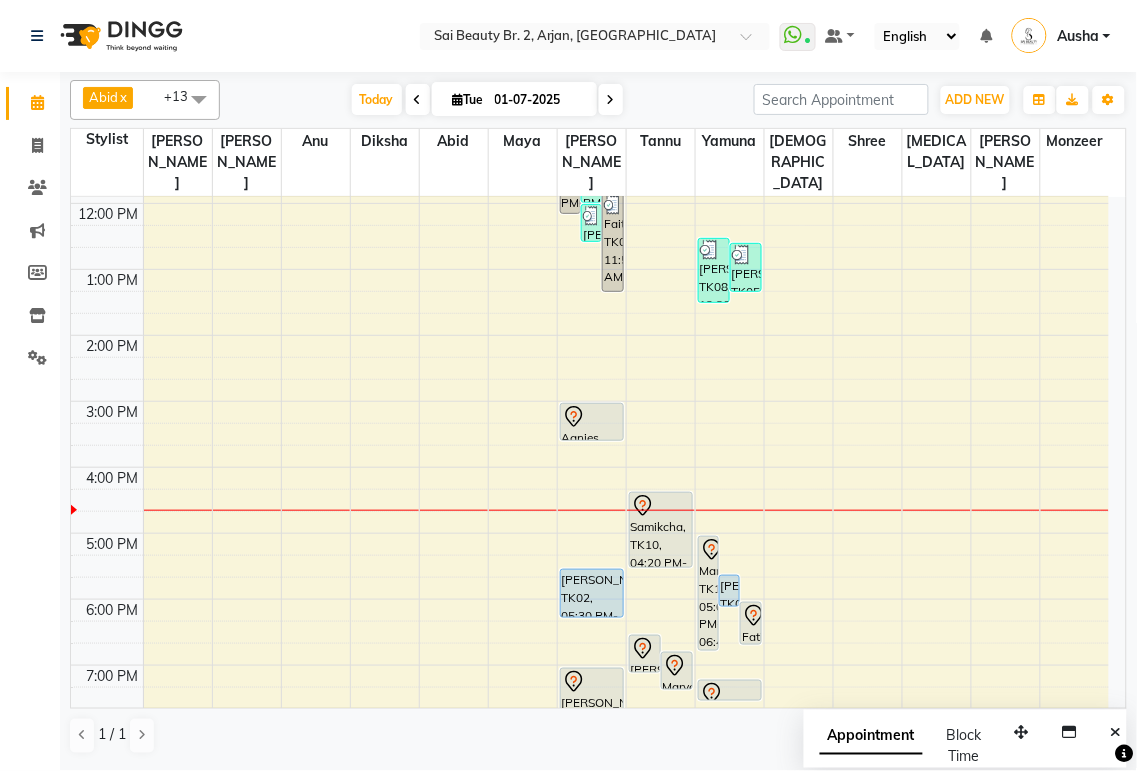 click at bounding box center (592, 417) 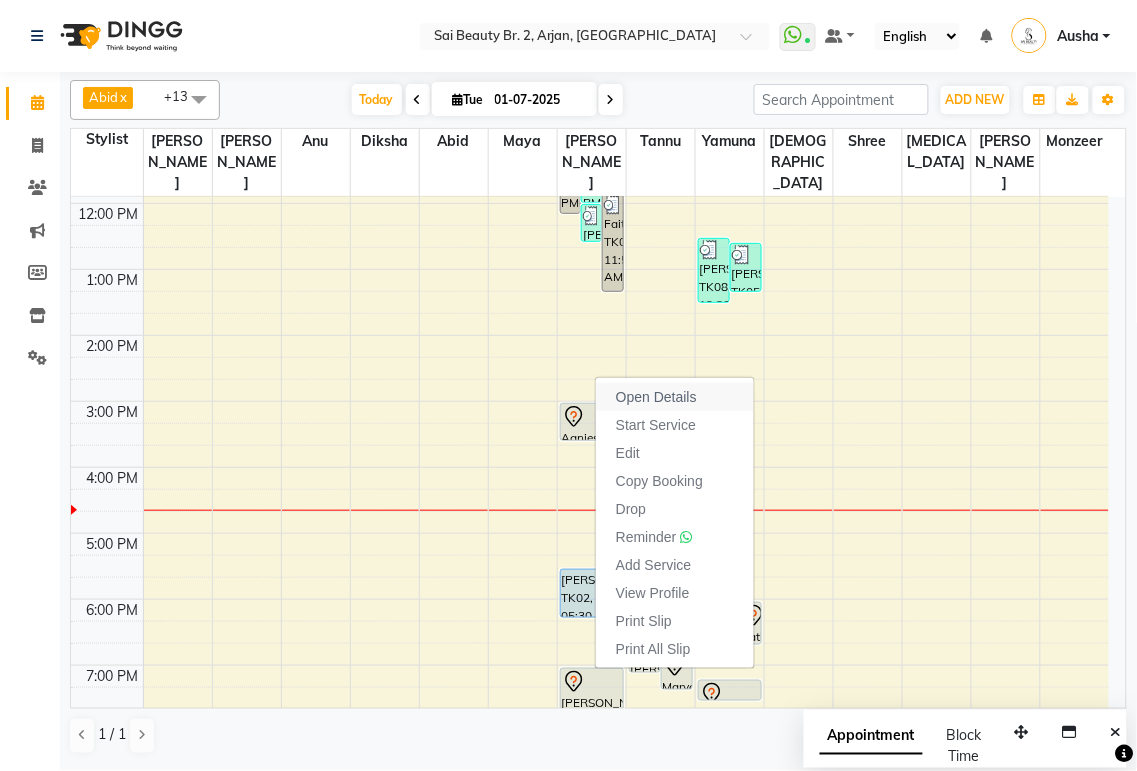 click on "Open Details" at bounding box center [656, 397] 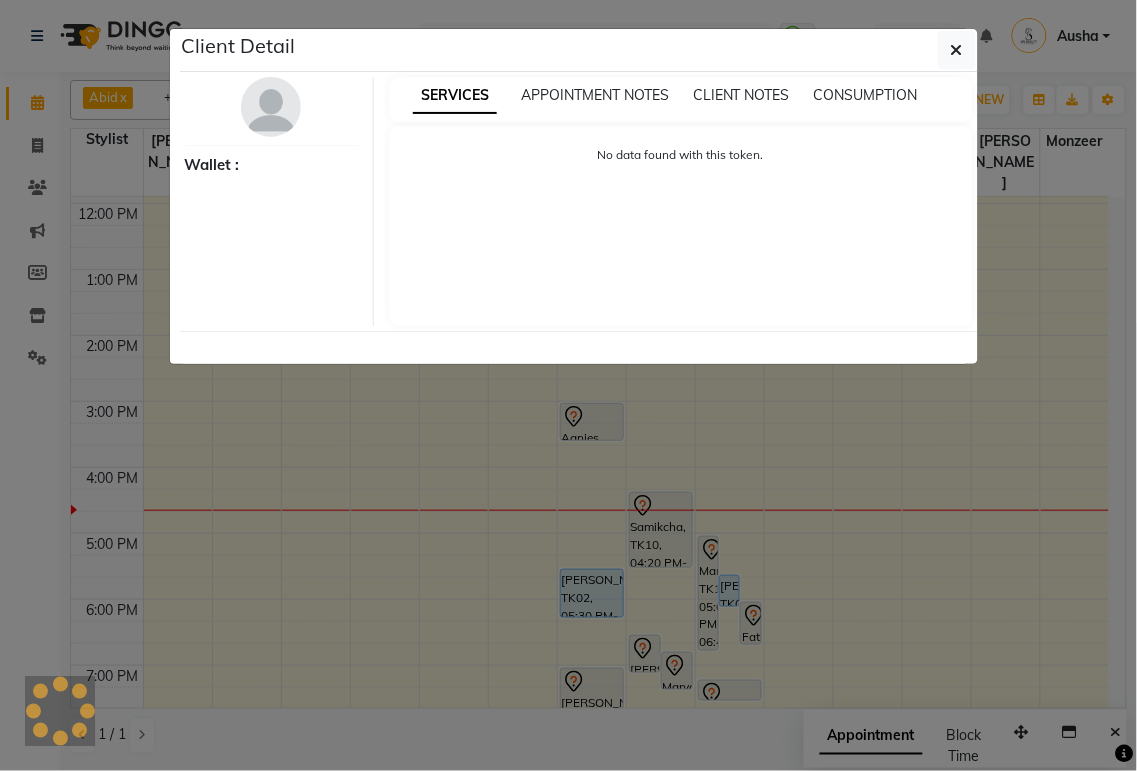 select on "7" 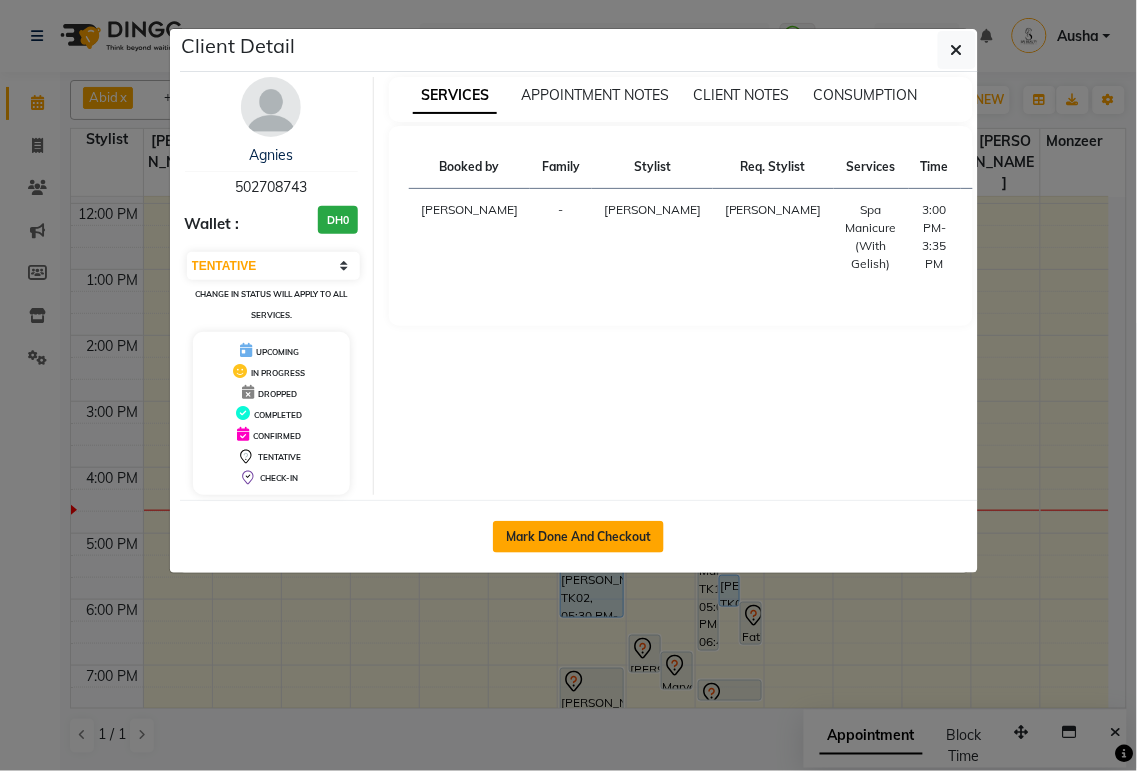 click on "Mark Done And Checkout" 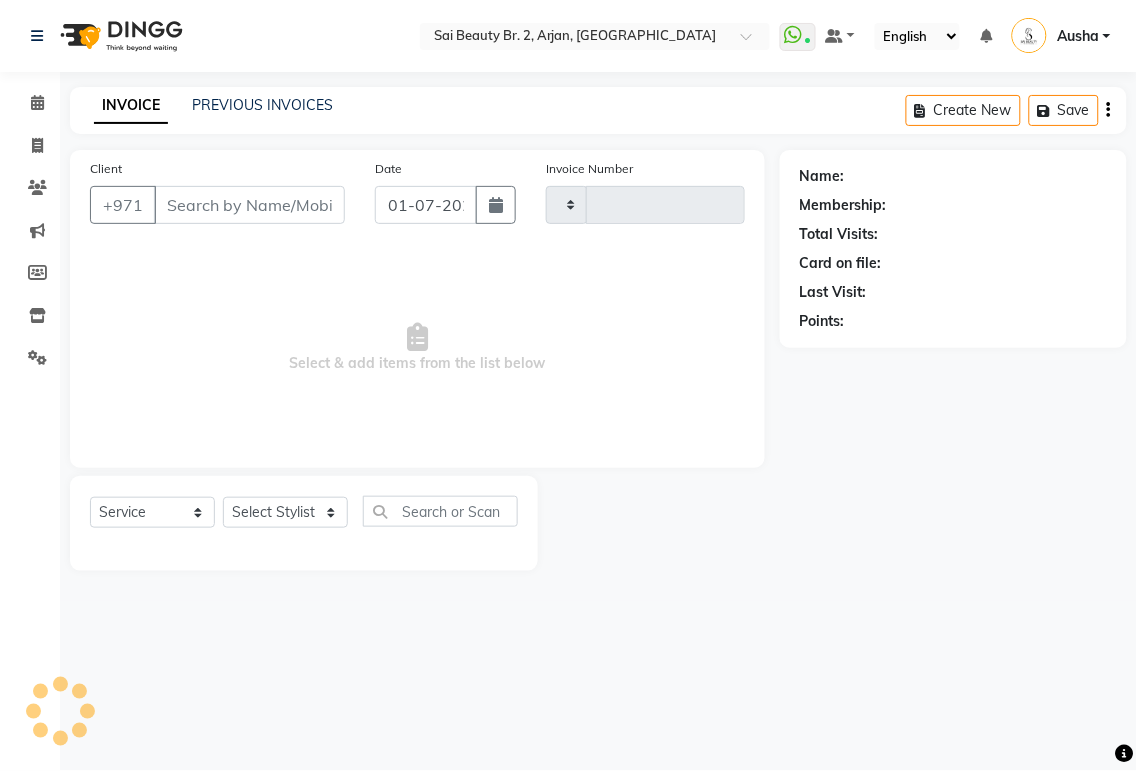 type on "1174" 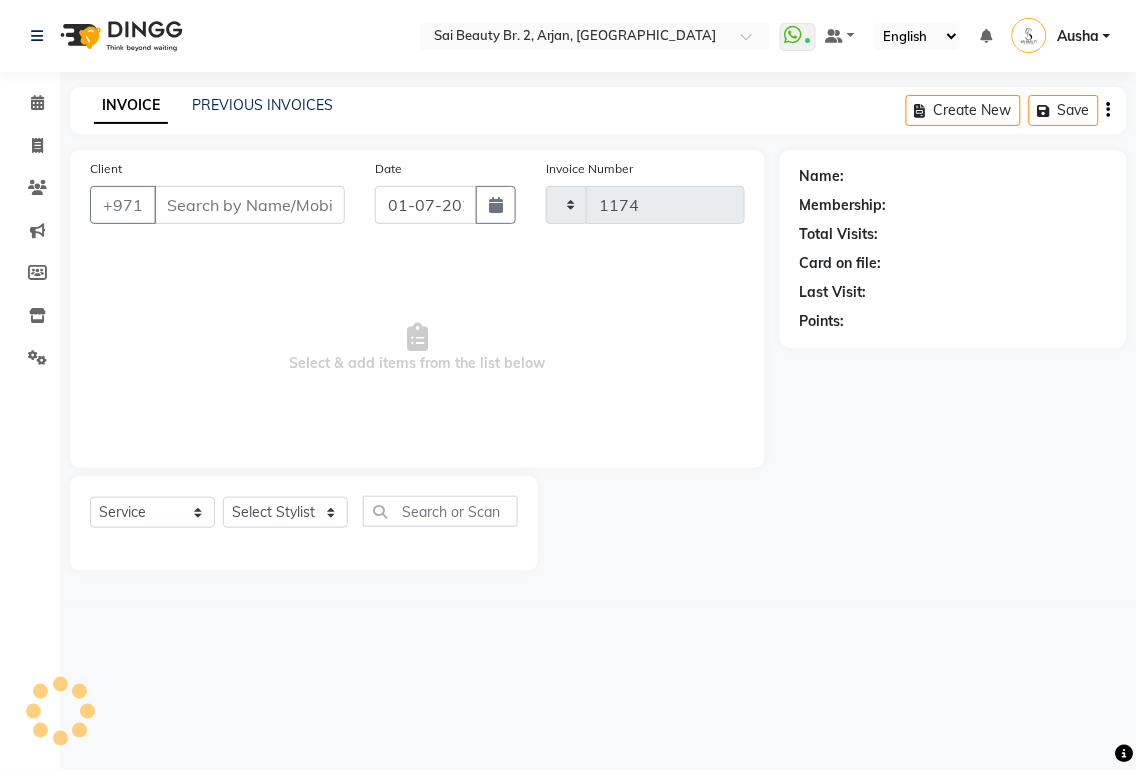 select on "6956" 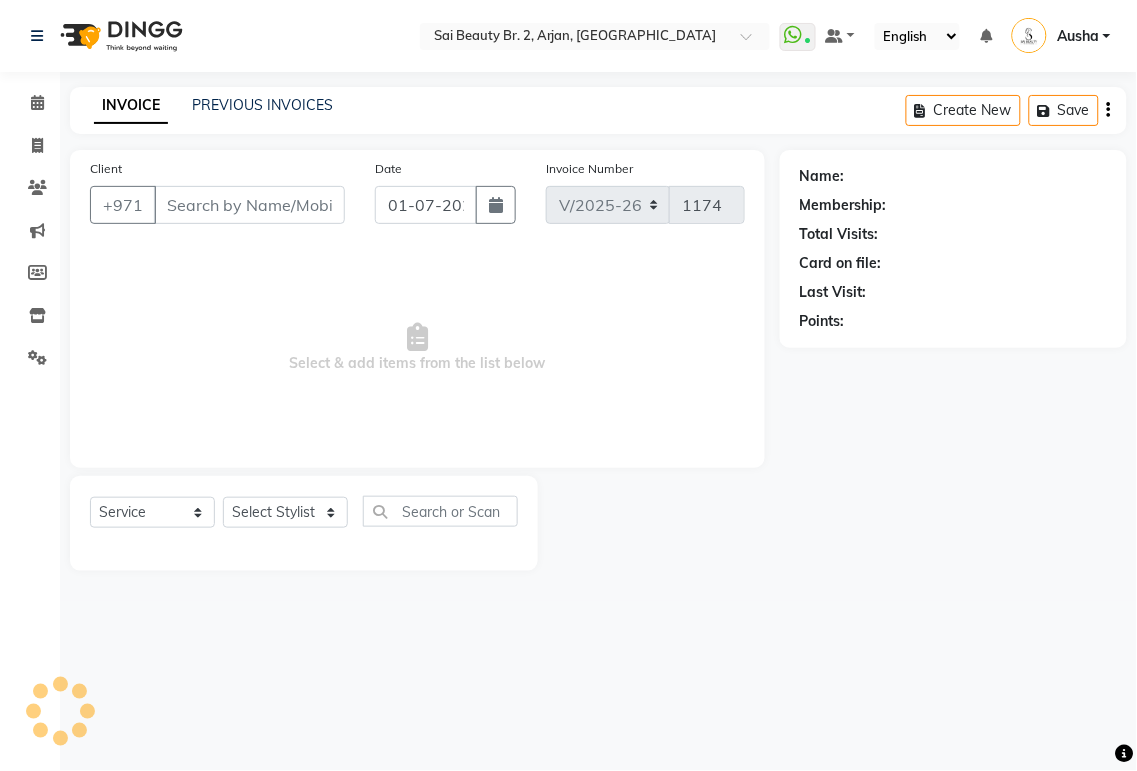 type on "502708743" 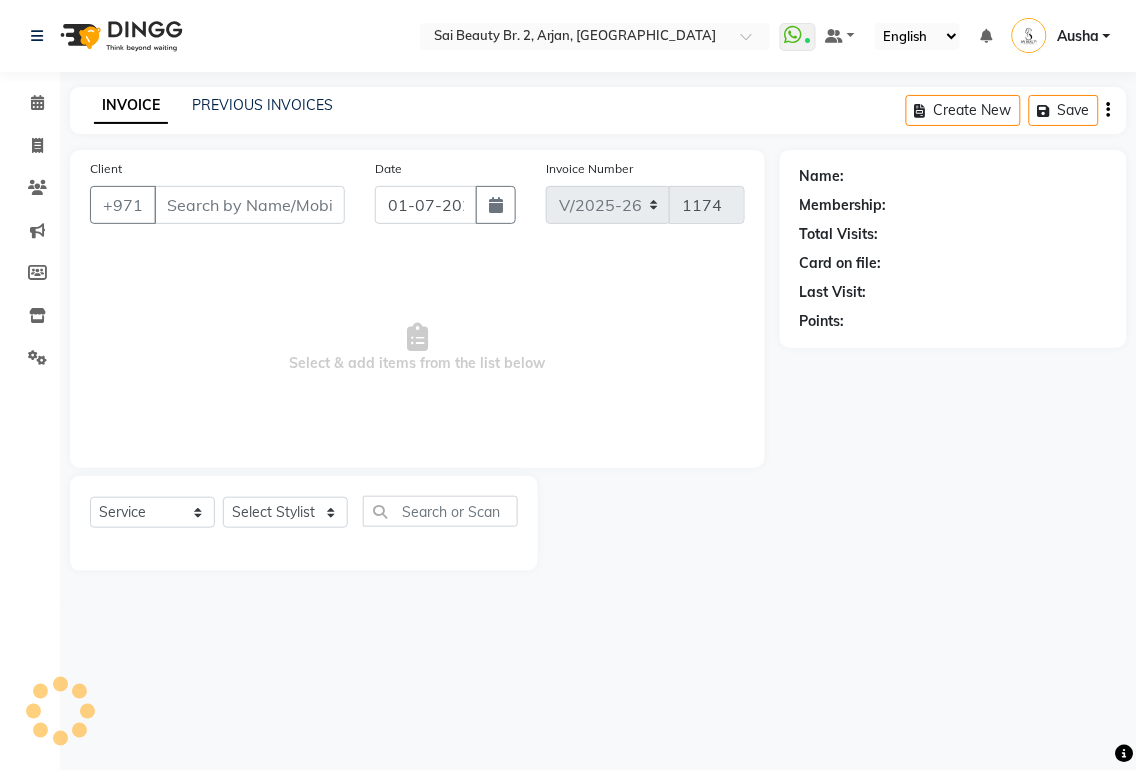 select on "59424" 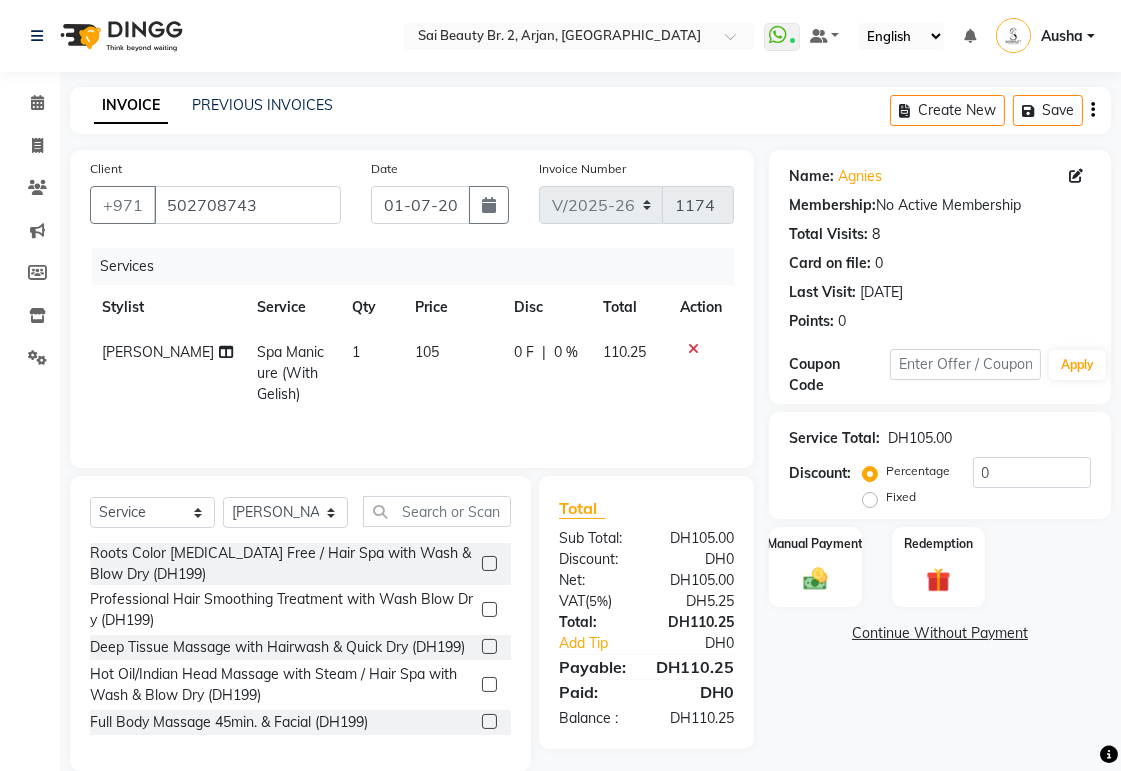 scroll, scrollTop: 32, scrollLeft: 0, axis: vertical 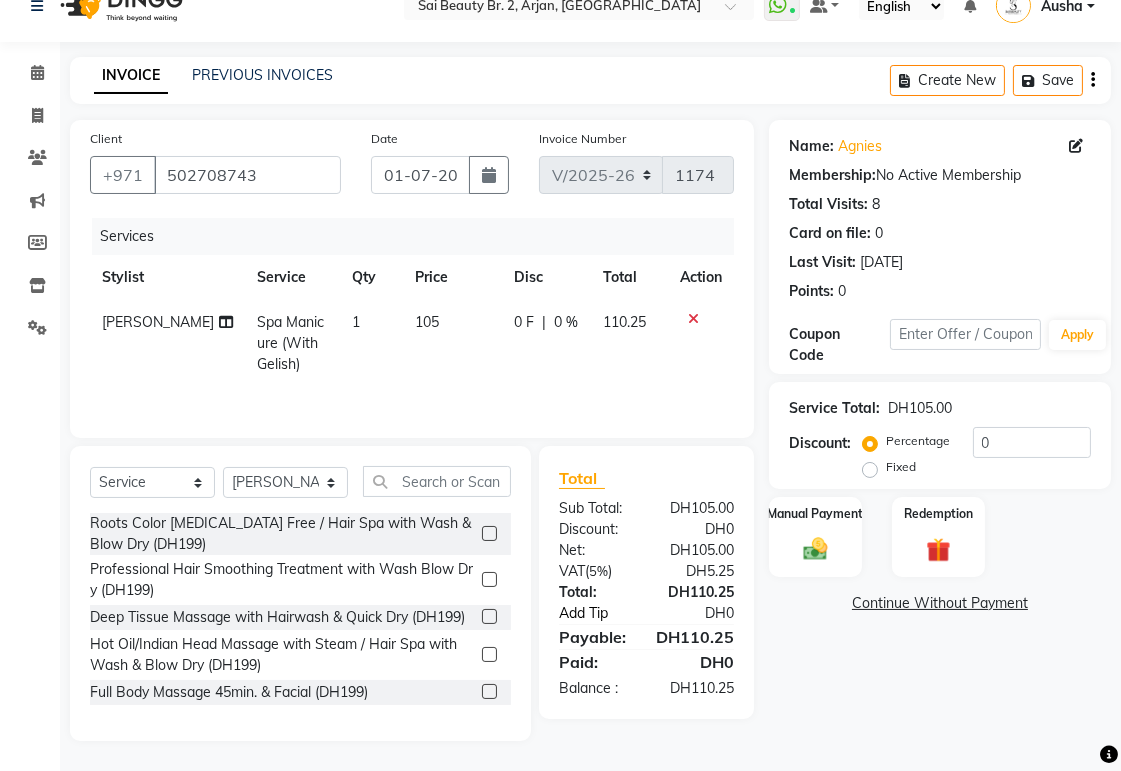 click on "Add Tip" 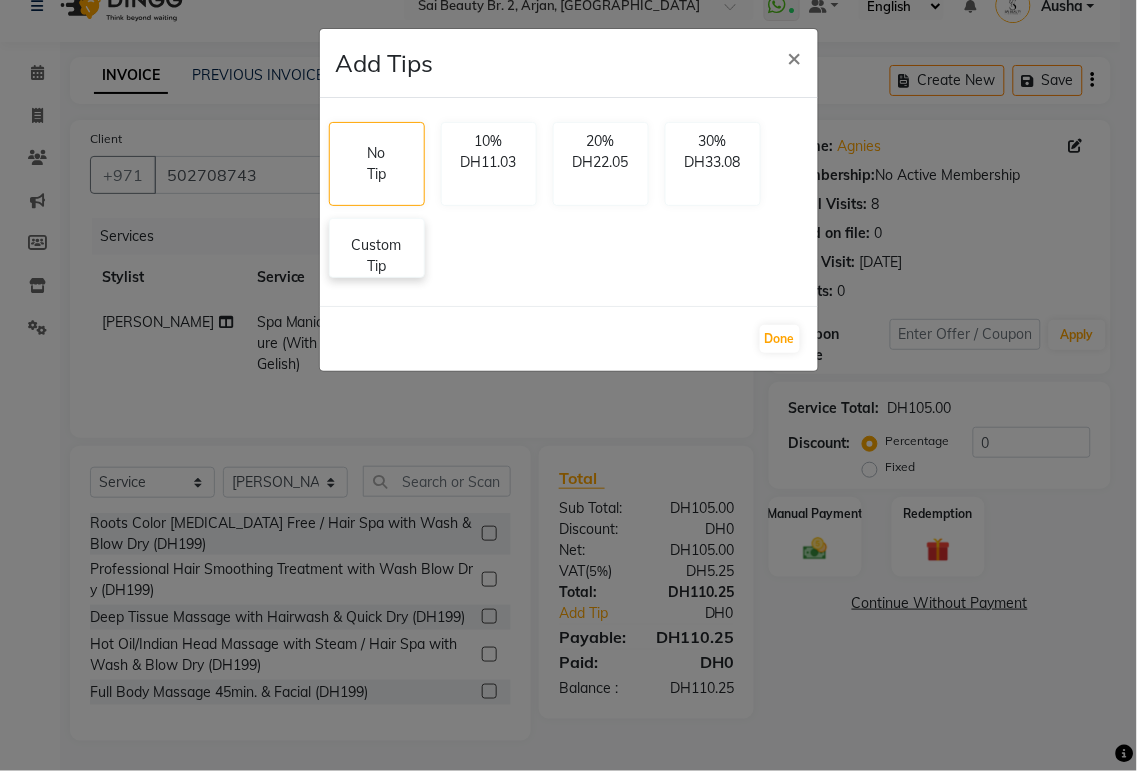 click on "Custom Tip" 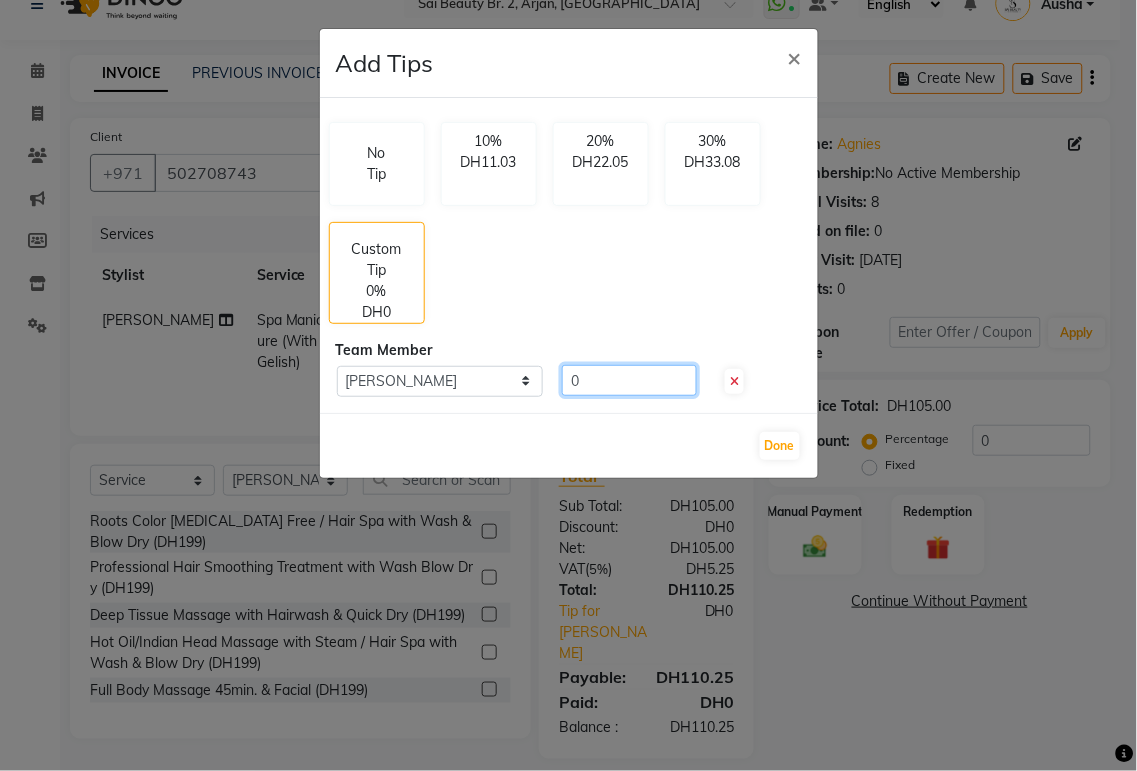 click on "0" 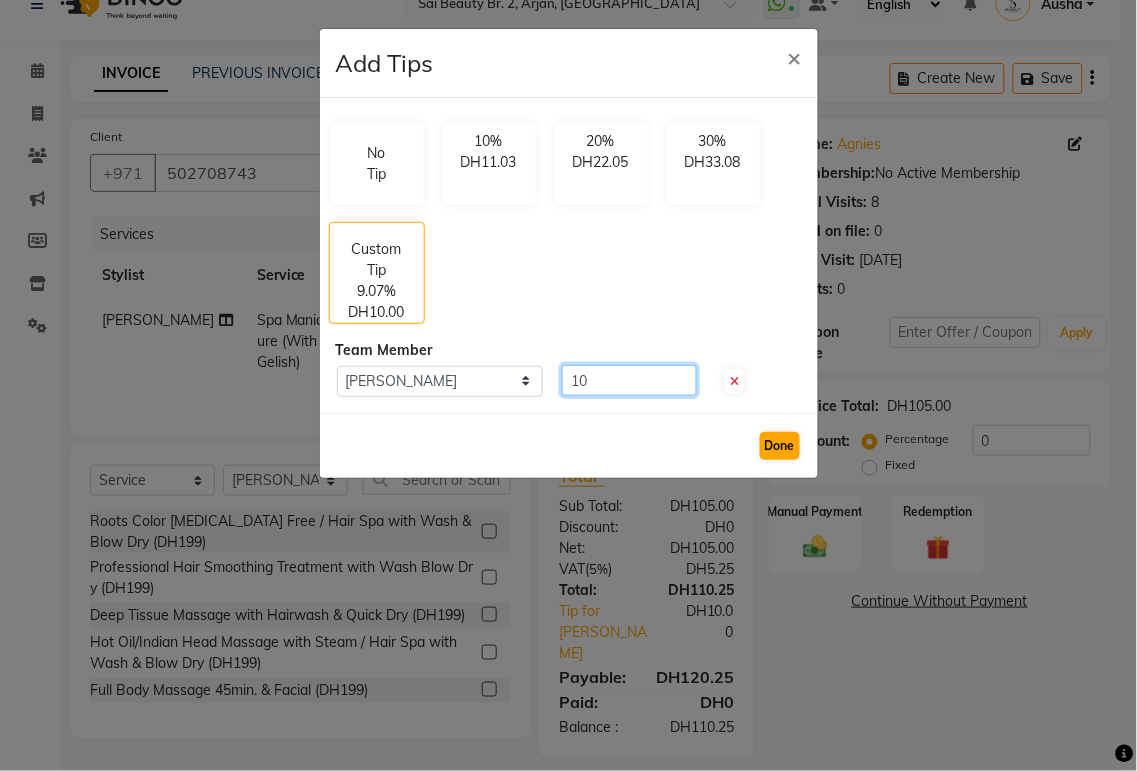 type on "10" 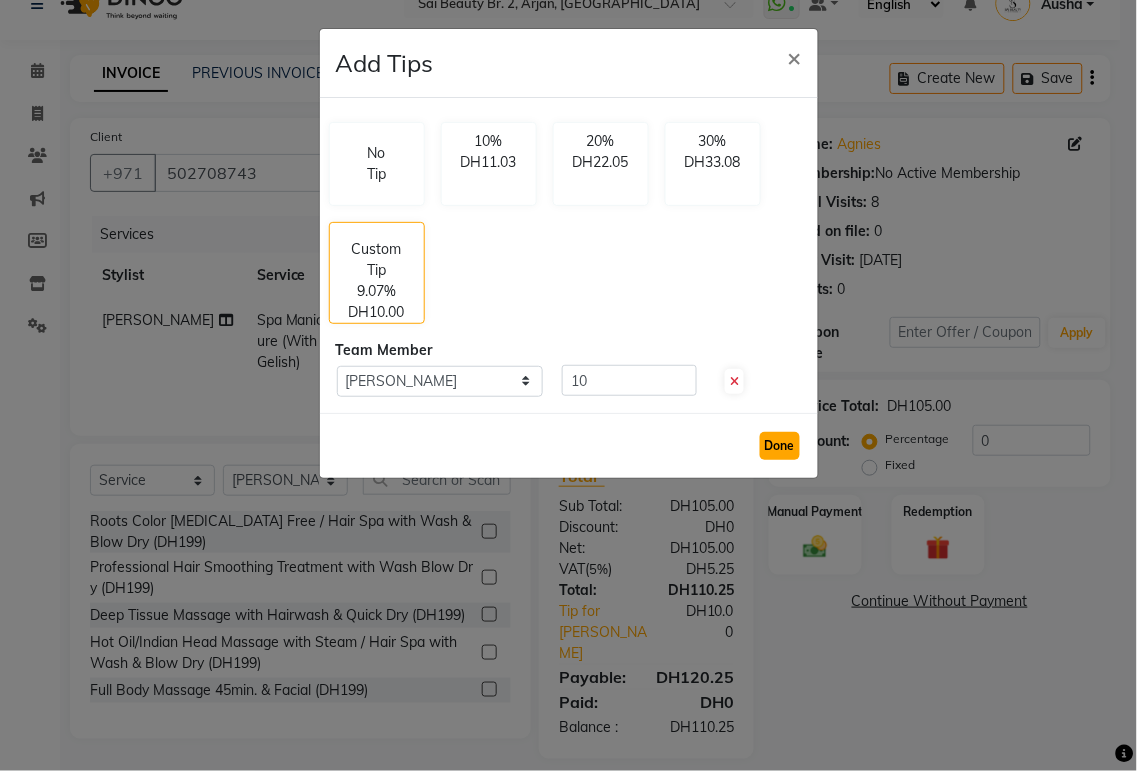 click on "Done" 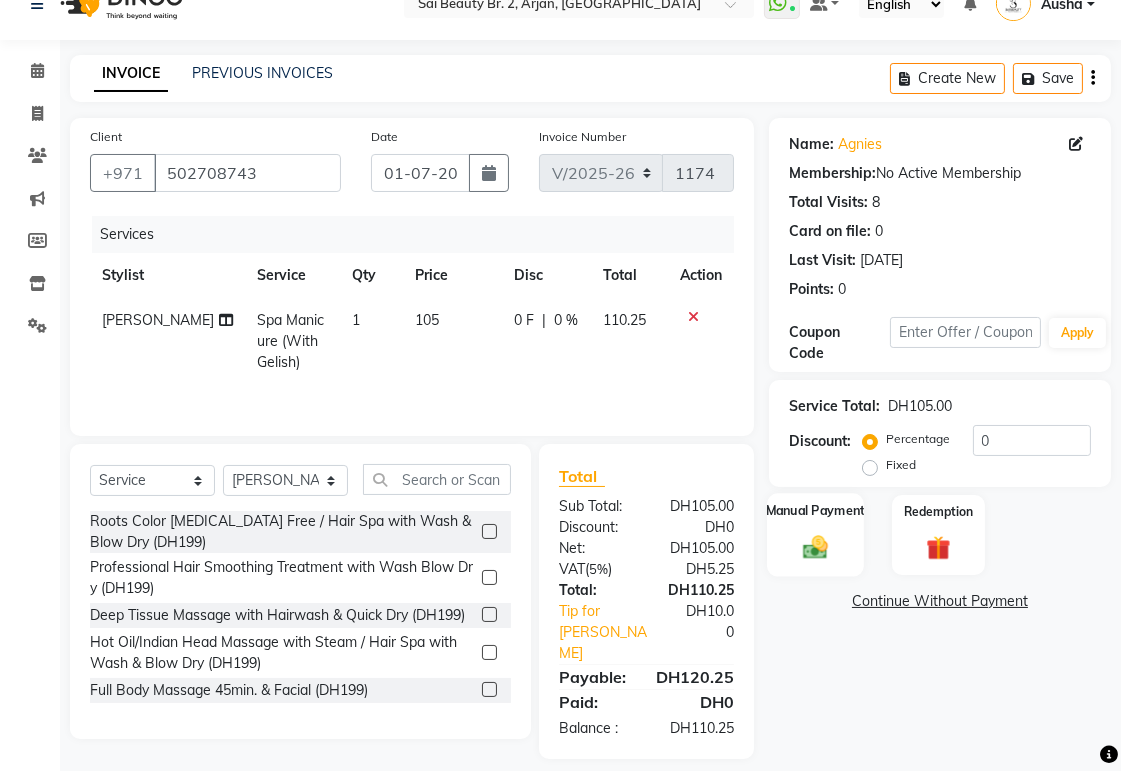 click 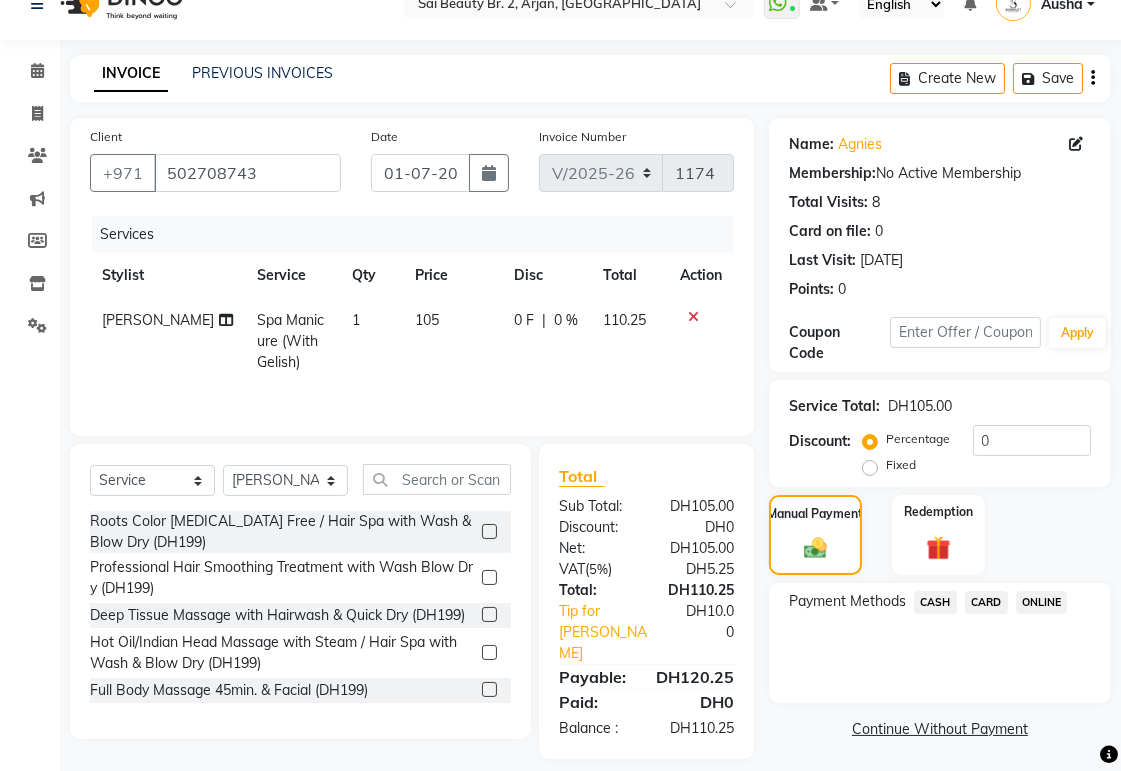 click on "CARD" 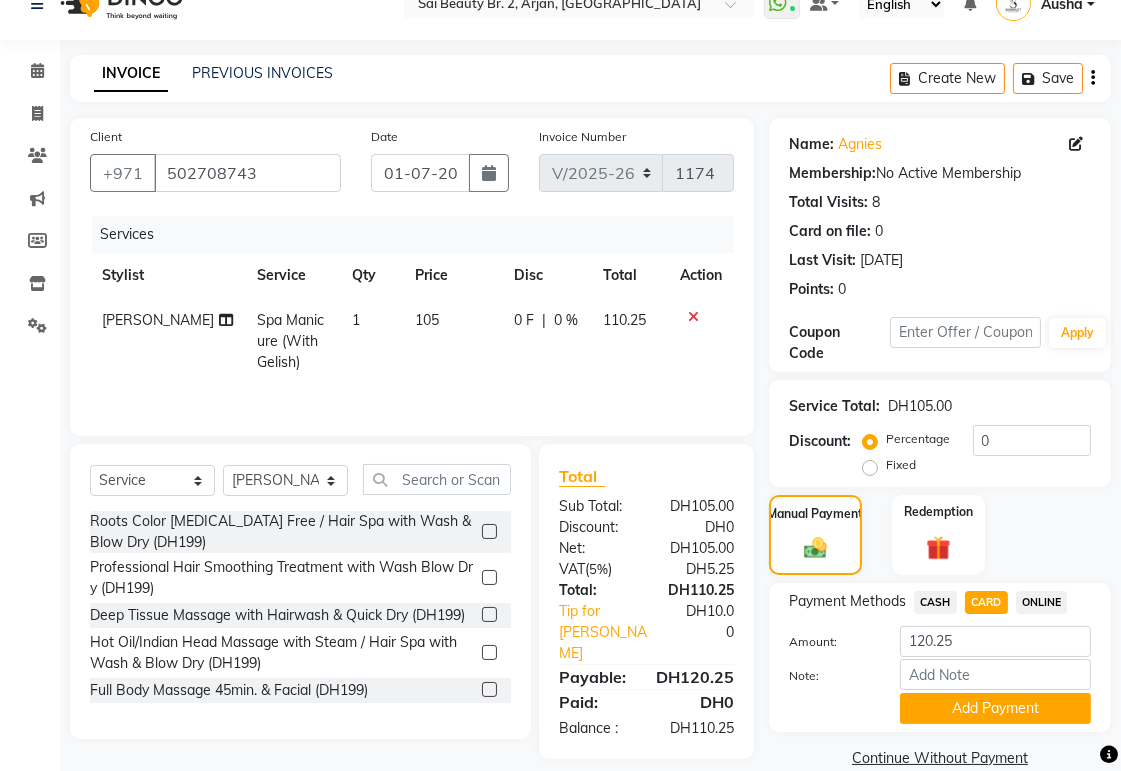 scroll, scrollTop: 64, scrollLeft: 0, axis: vertical 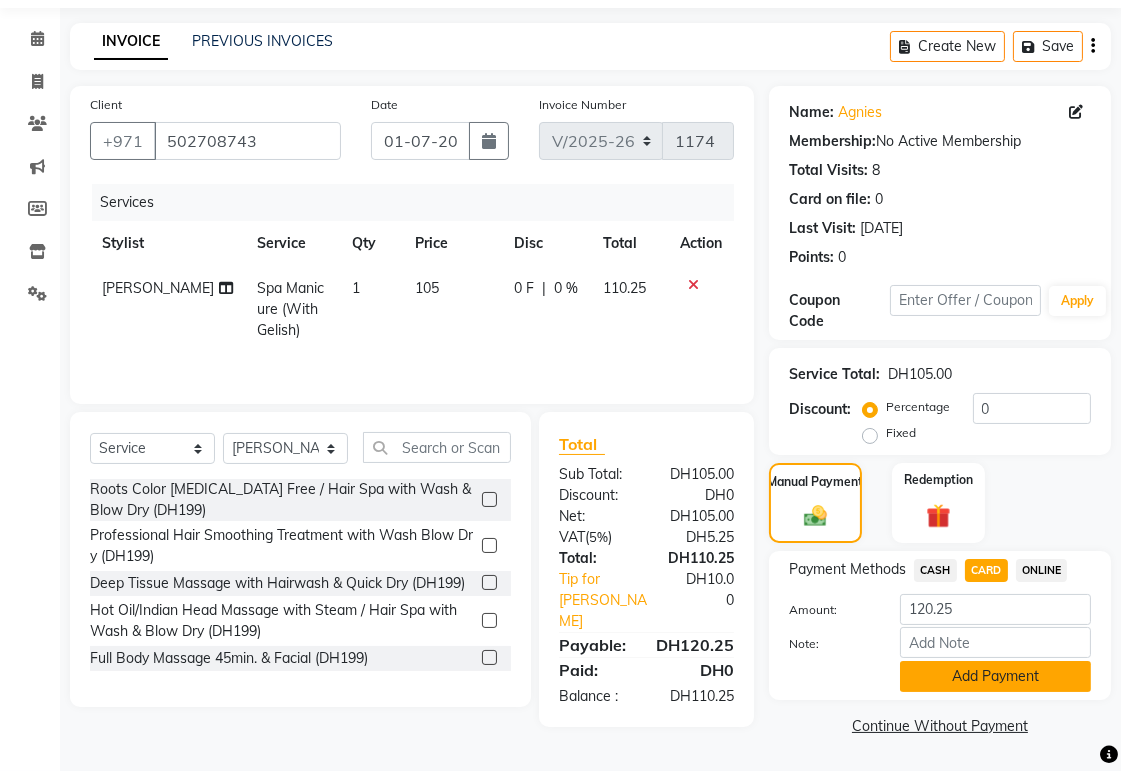 click on "Add Payment" 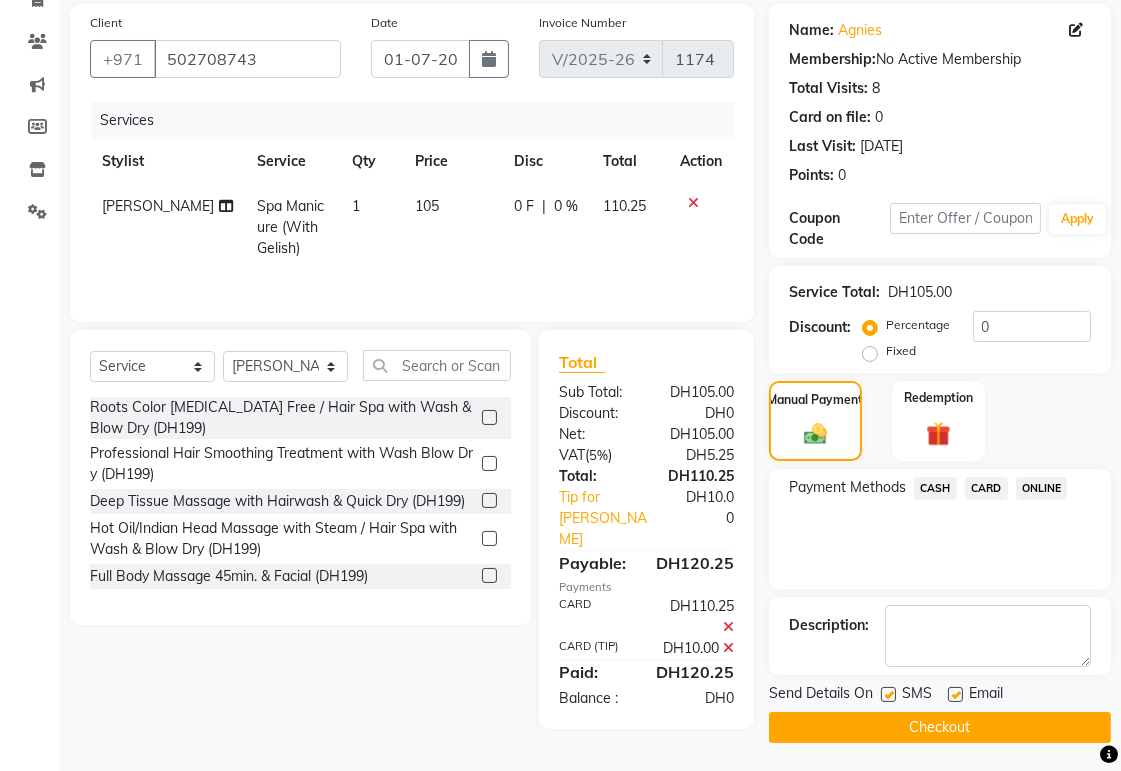 scroll, scrollTop: 147, scrollLeft: 0, axis: vertical 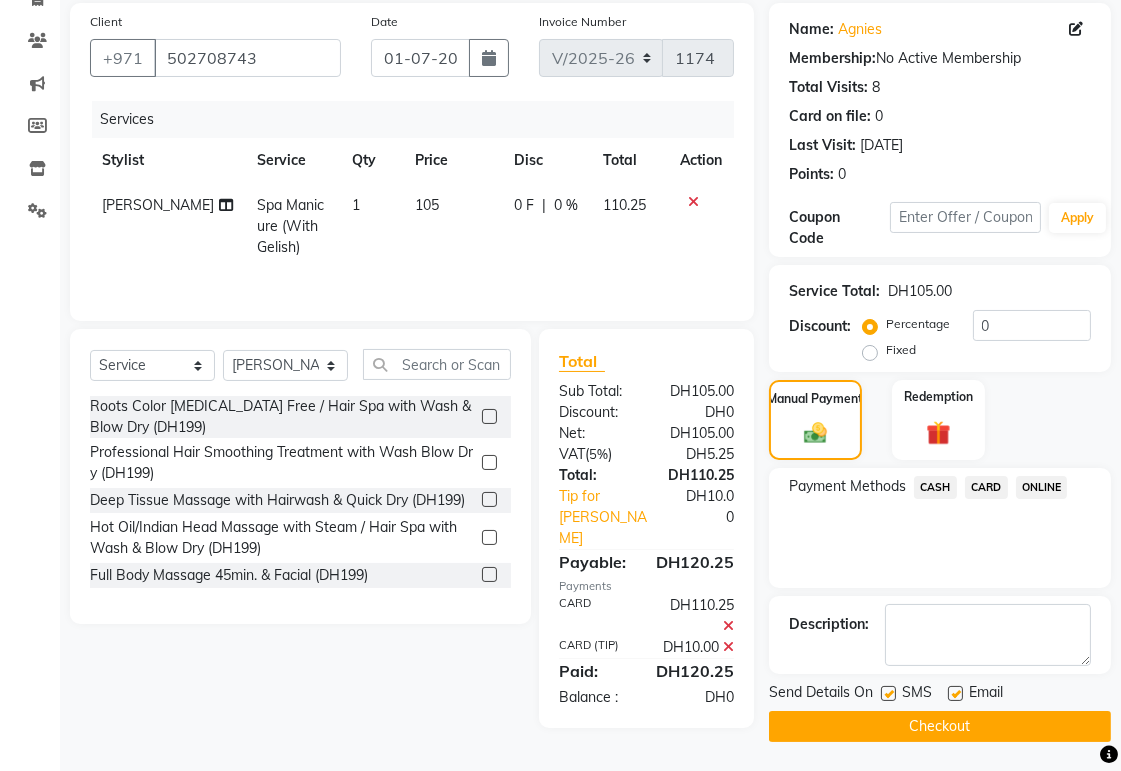 click on "Checkout" 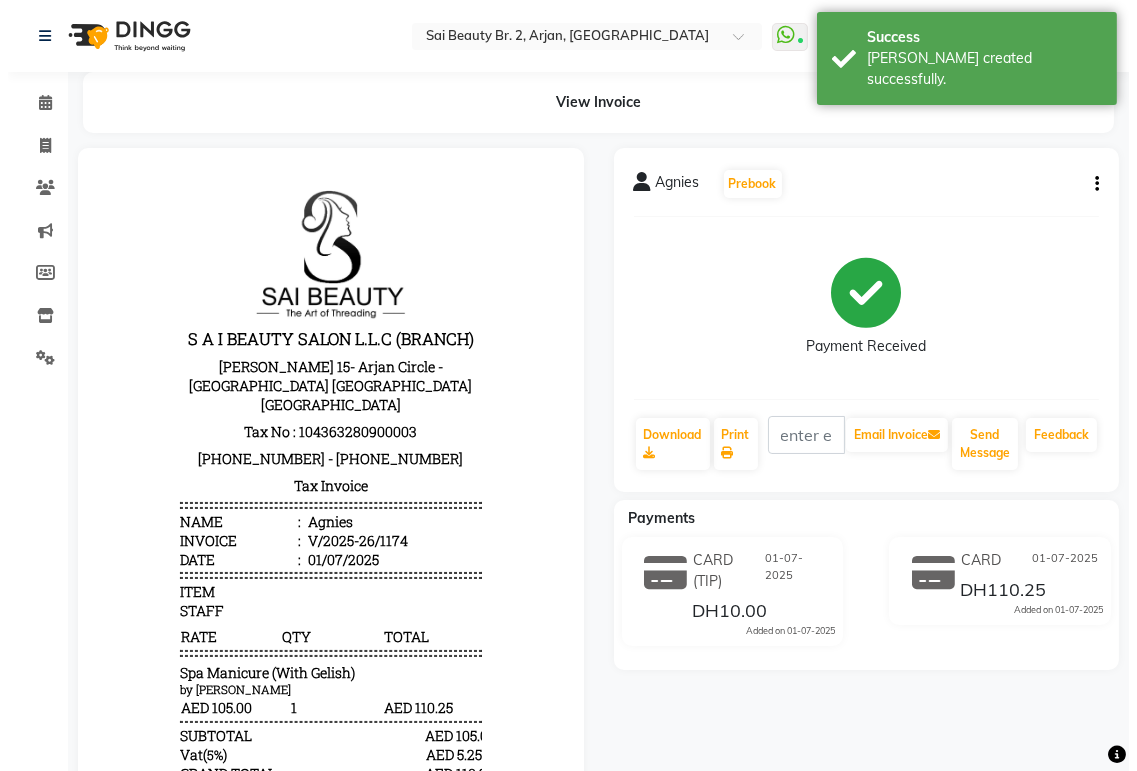 scroll, scrollTop: 0, scrollLeft: 0, axis: both 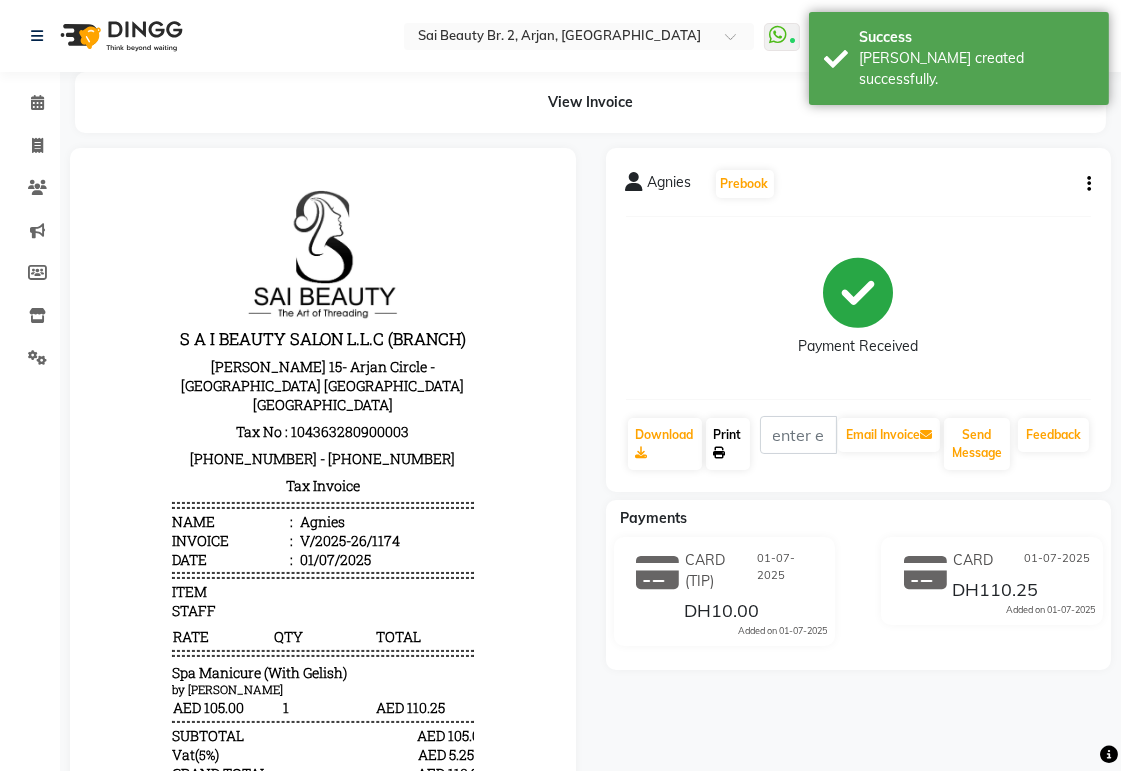 click on "Print" 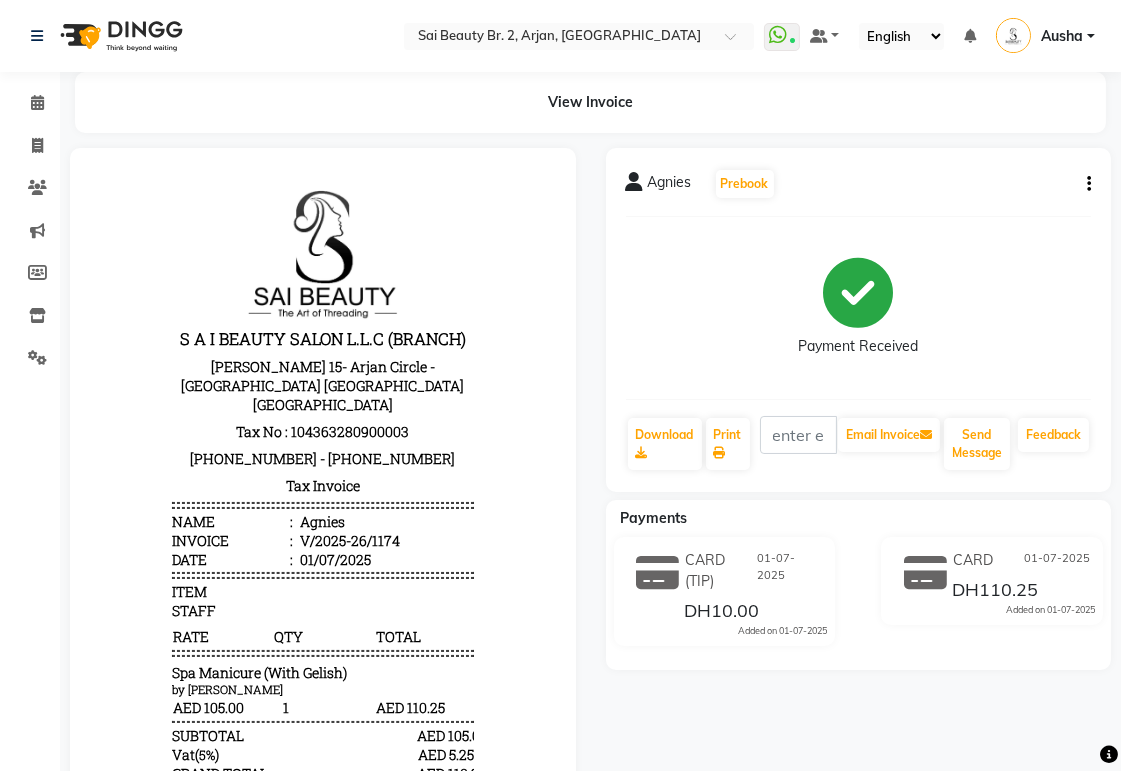 click 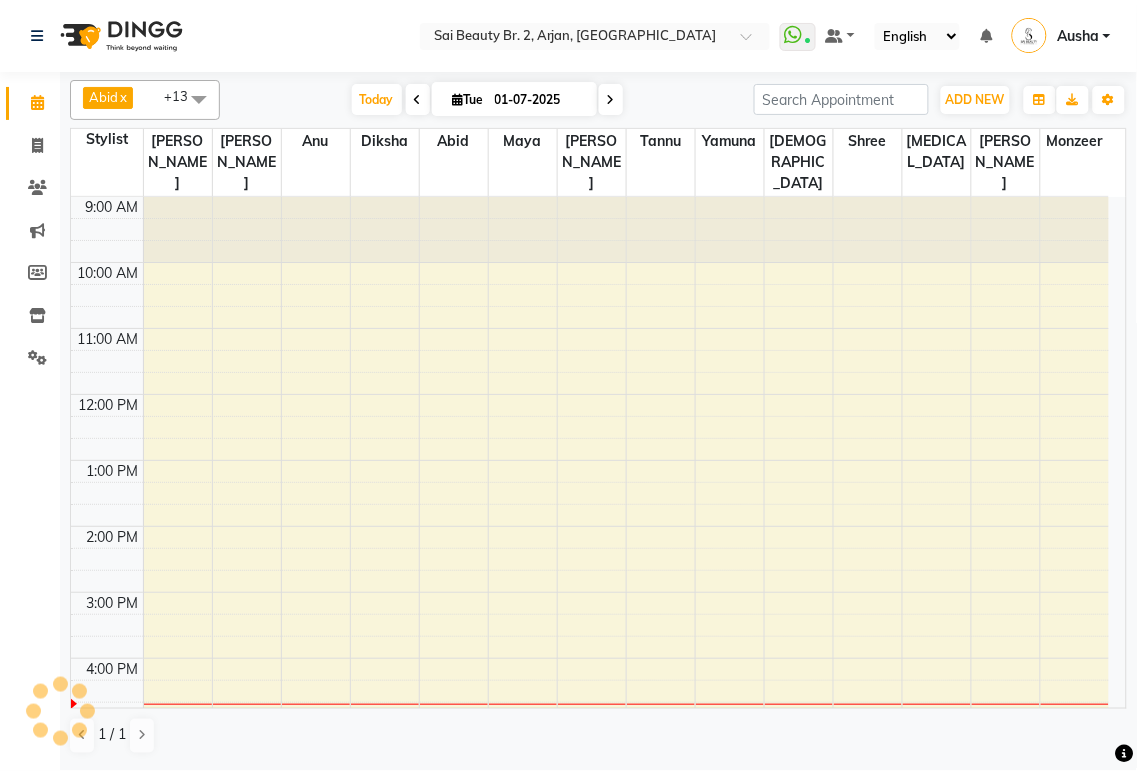 scroll, scrollTop: 336, scrollLeft: 0, axis: vertical 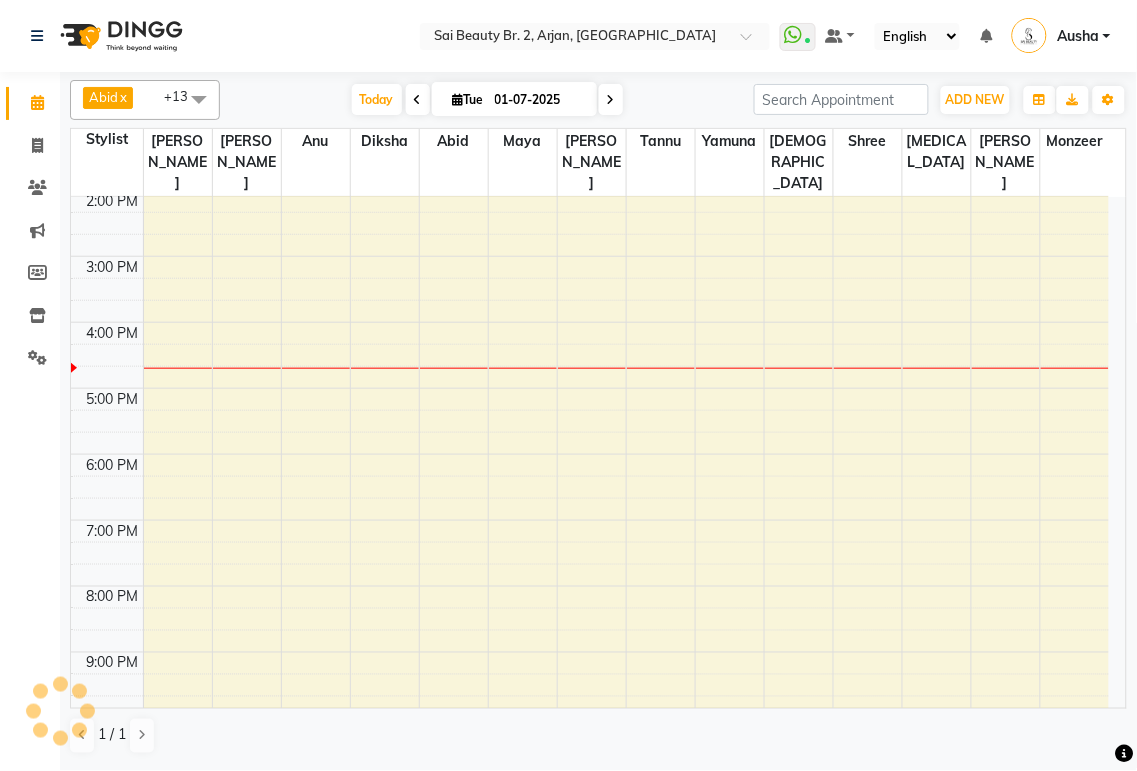 click 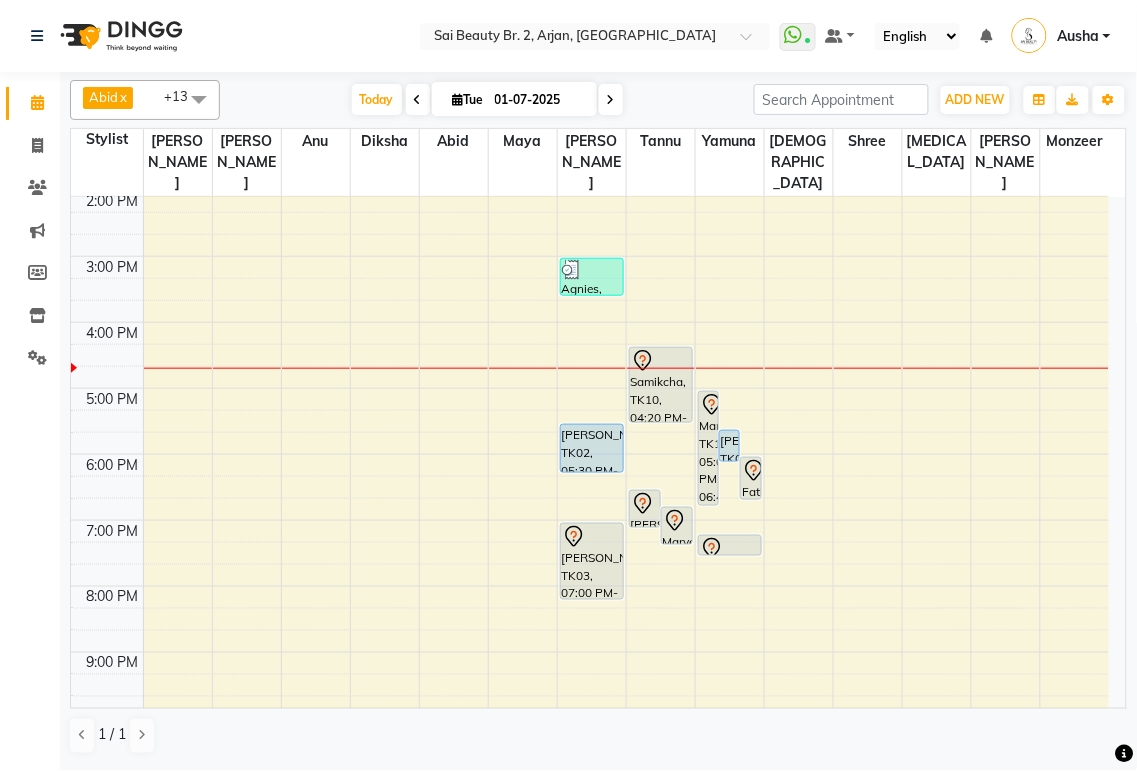 click at bounding box center (611, 100) 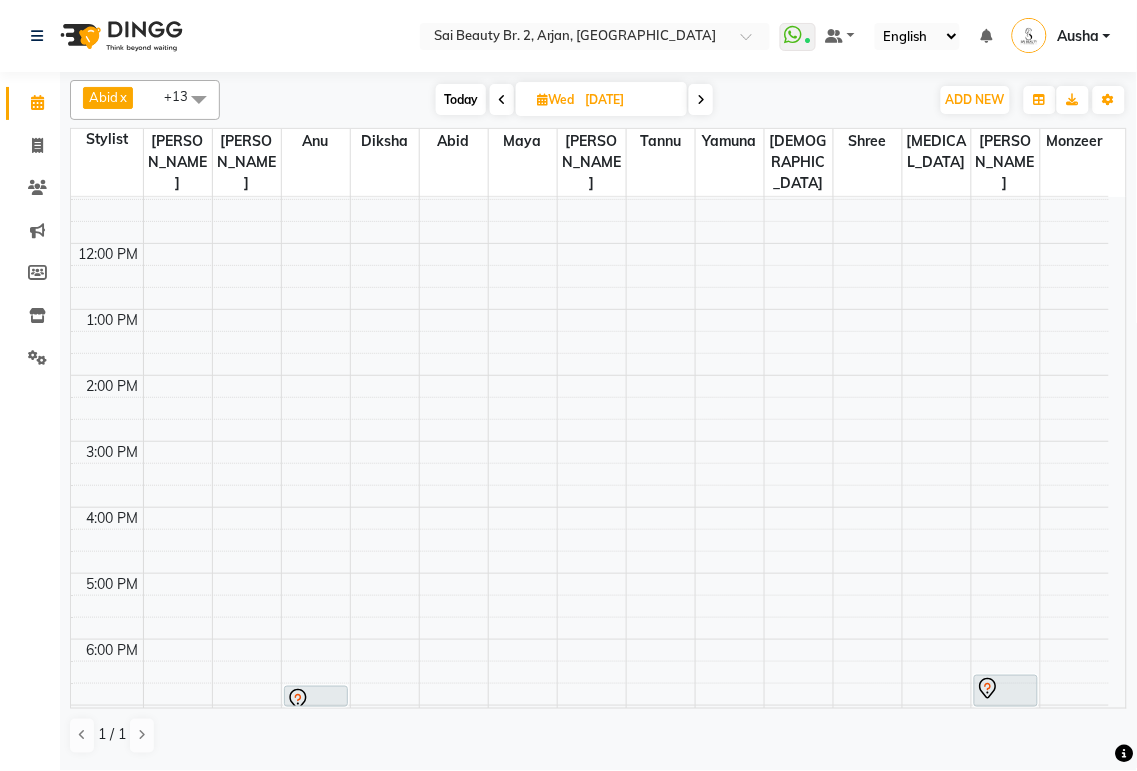 scroll, scrollTop: 0, scrollLeft: 0, axis: both 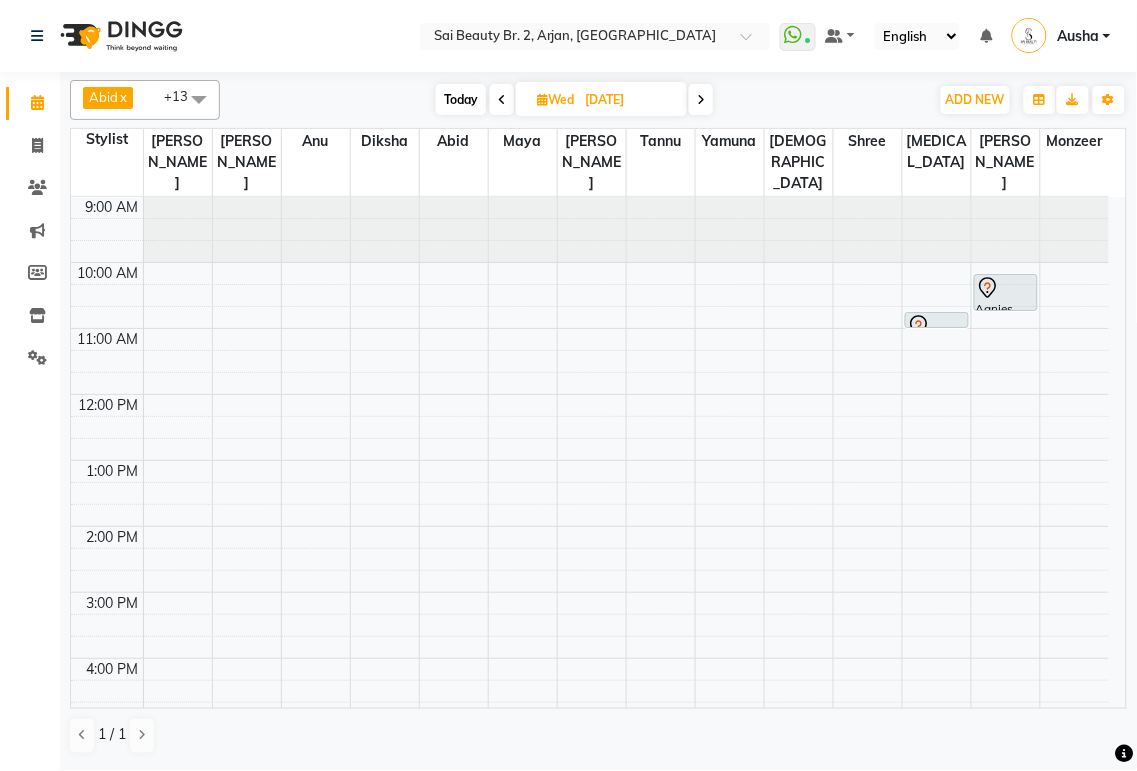 click at bounding box center (502, 100) 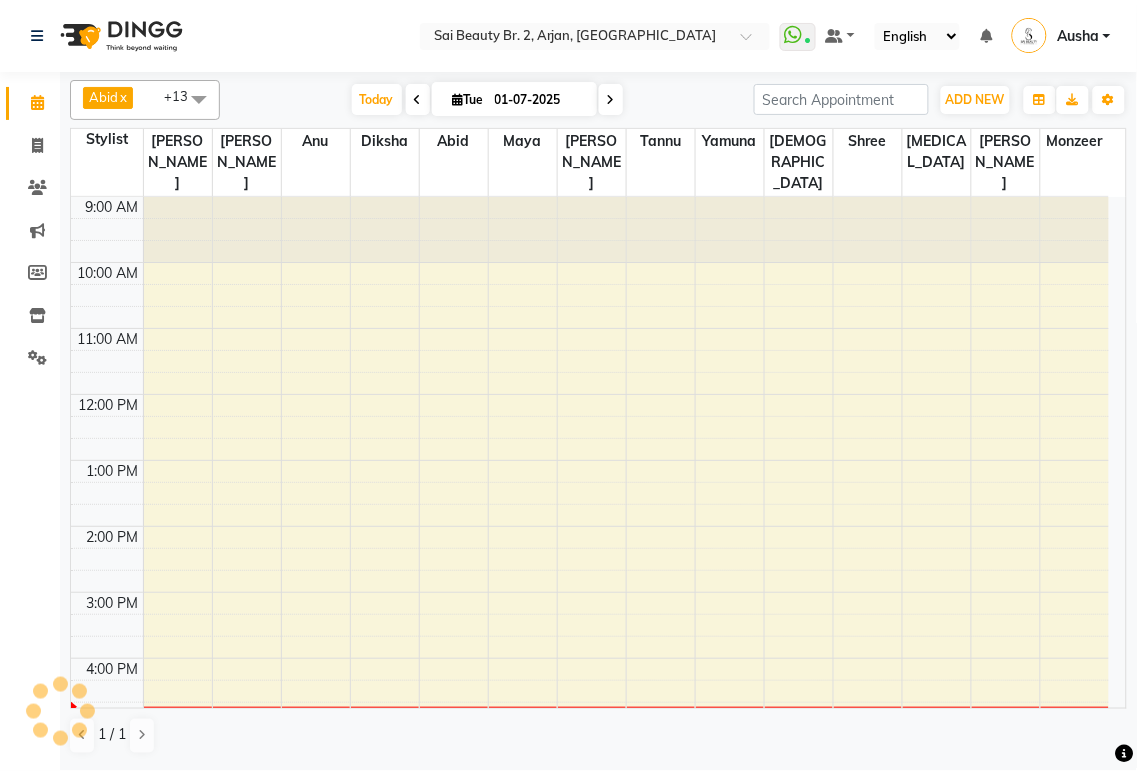 scroll, scrollTop: 374, scrollLeft: 0, axis: vertical 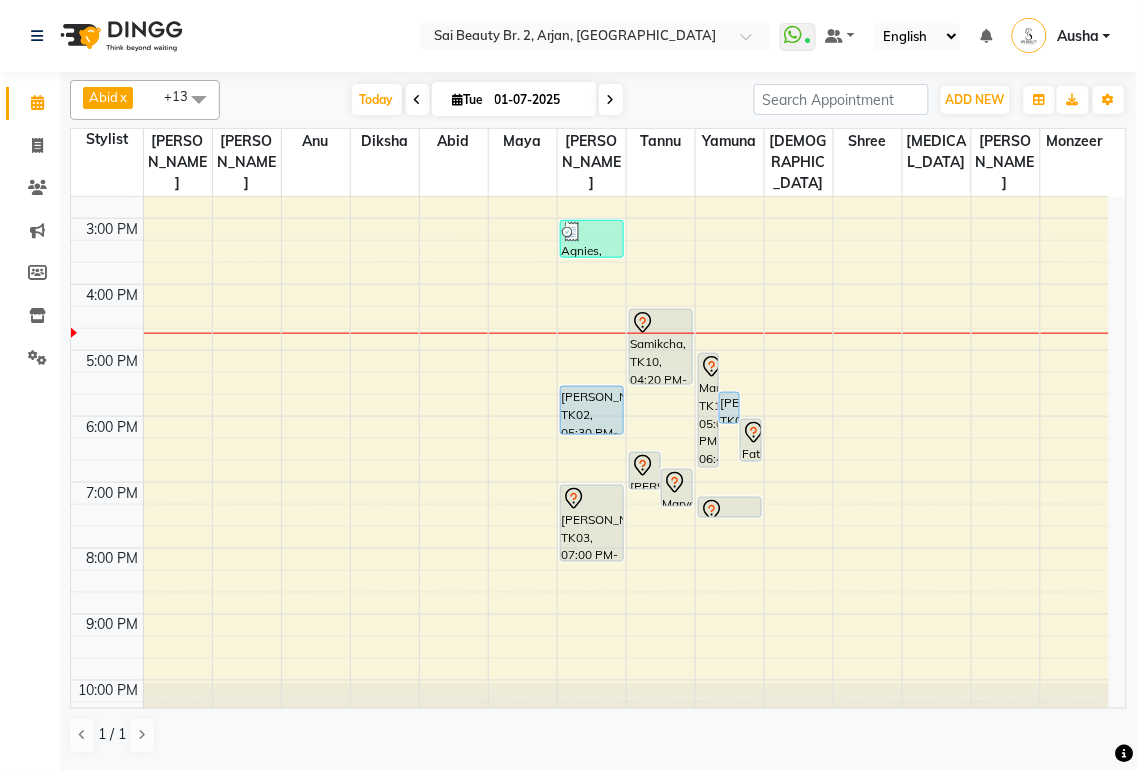 click 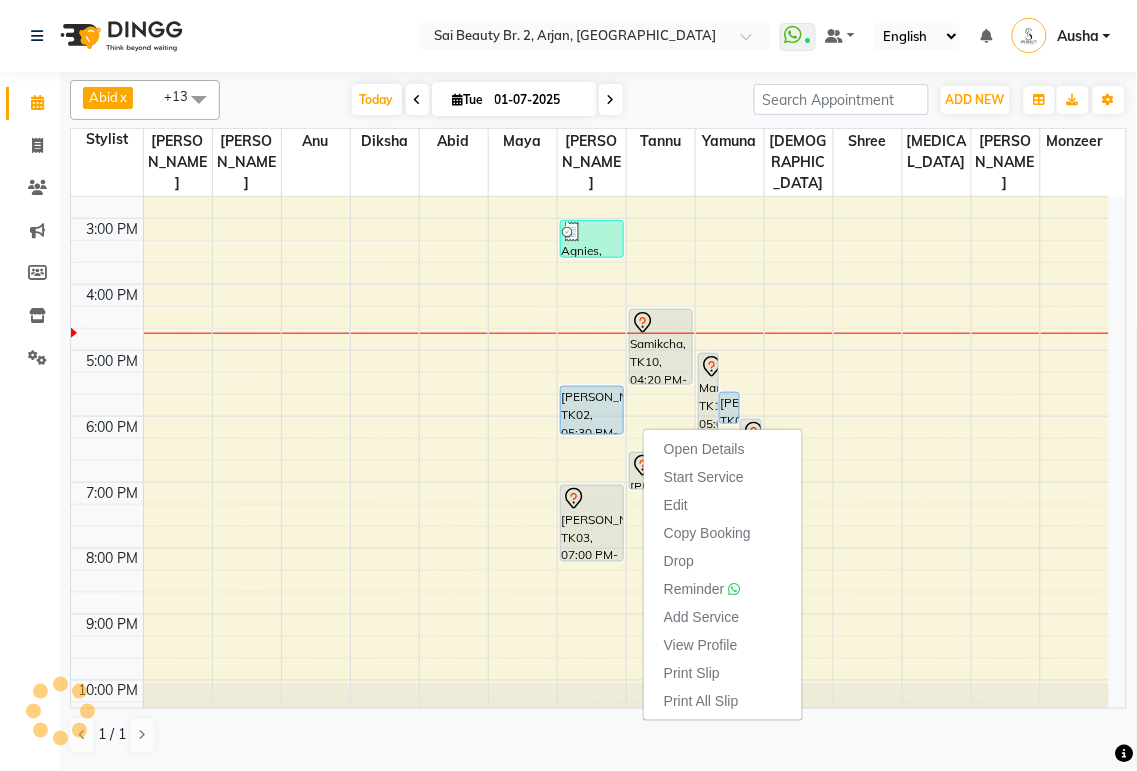 click at bounding box center [626, 493] 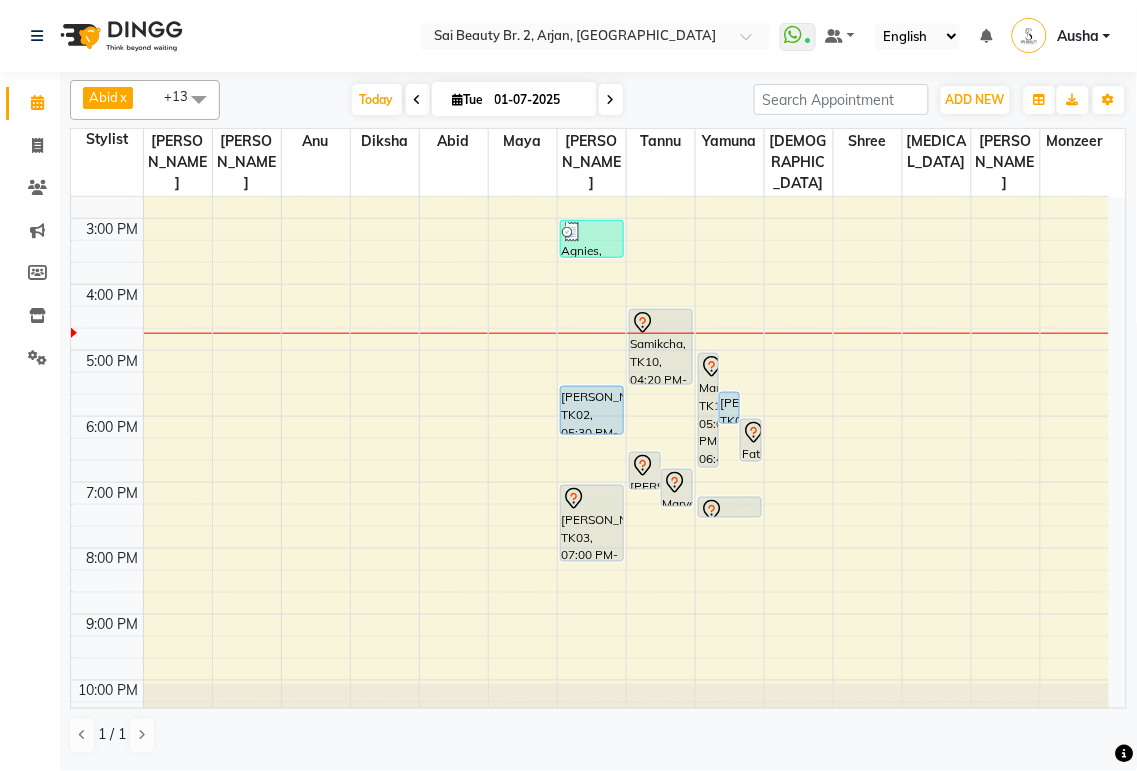 click 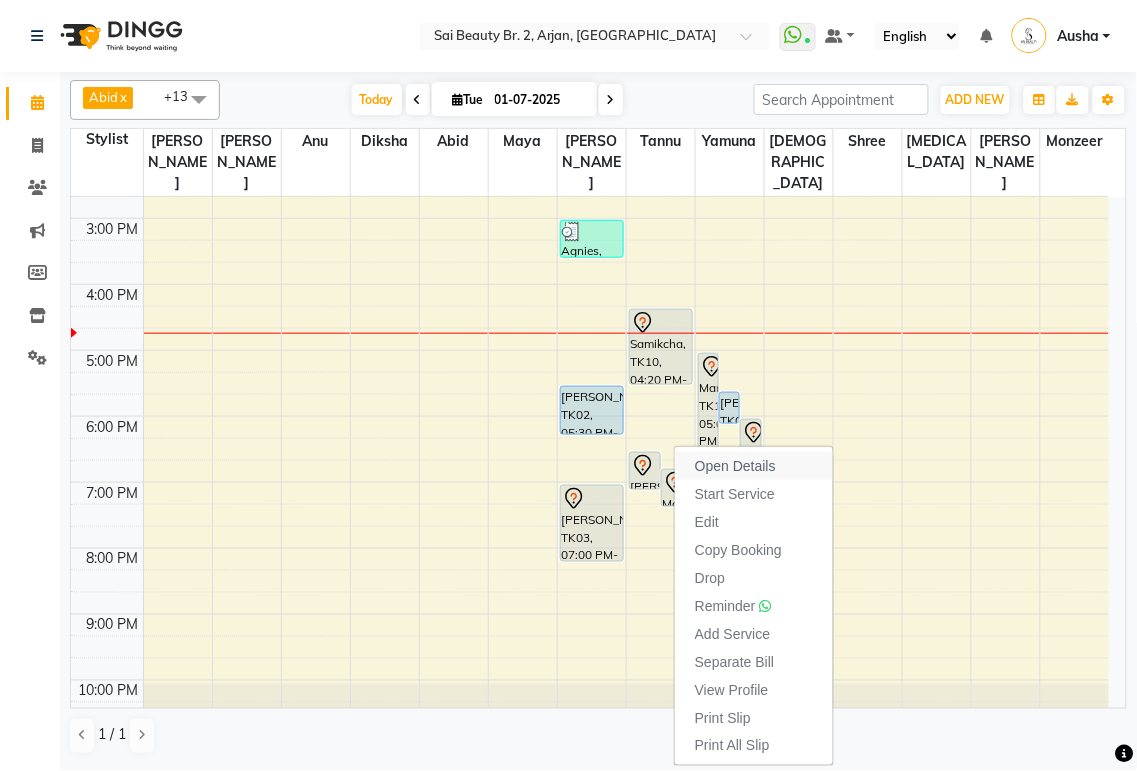 click on "Open Details" at bounding box center (735, 466) 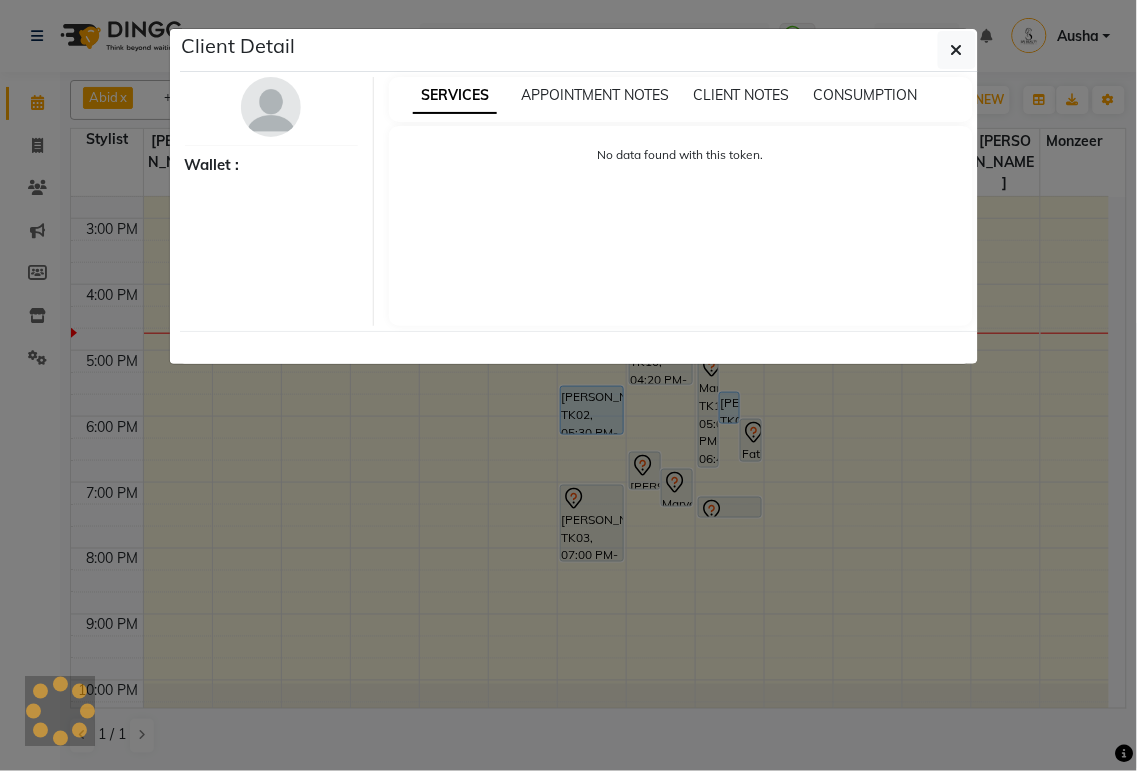 select on "7" 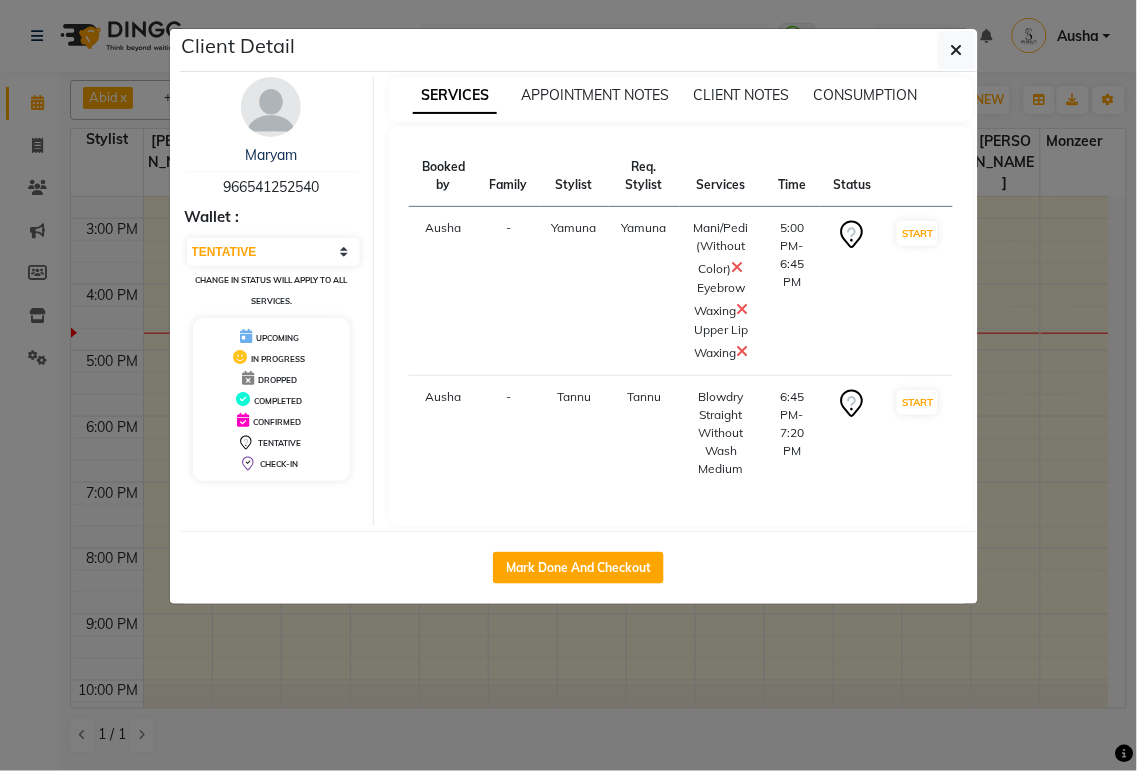 click on "Client Detail  Maryam    966541252540 Wallet : Select IN SERVICE CONFIRMED TENTATIVE CHECK IN MARK DONE DROPPED UPCOMING Change in status will apply to all services. UPCOMING IN PROGRESS DROPPED COMPLETED CONFIRMED TENTATIVE CHECK-IN SERVICES APPOINTMENT NOTES CLIENT NOTES CONSUMPTION Booked by Family Stylist Req. Stylist Services Time Status  Ausha  - Yamuna Yamuna  Mani/Pedi (Without Color)   Eyebrow Waxing   Upper Lip Waxing   5:00 PM-6:45 PM   START   Ausha  - Tannu Tannu  Blowdry Straight Without Wash Medium   6:45 PM-7:20 PM   START   Mark Done And Checkout" 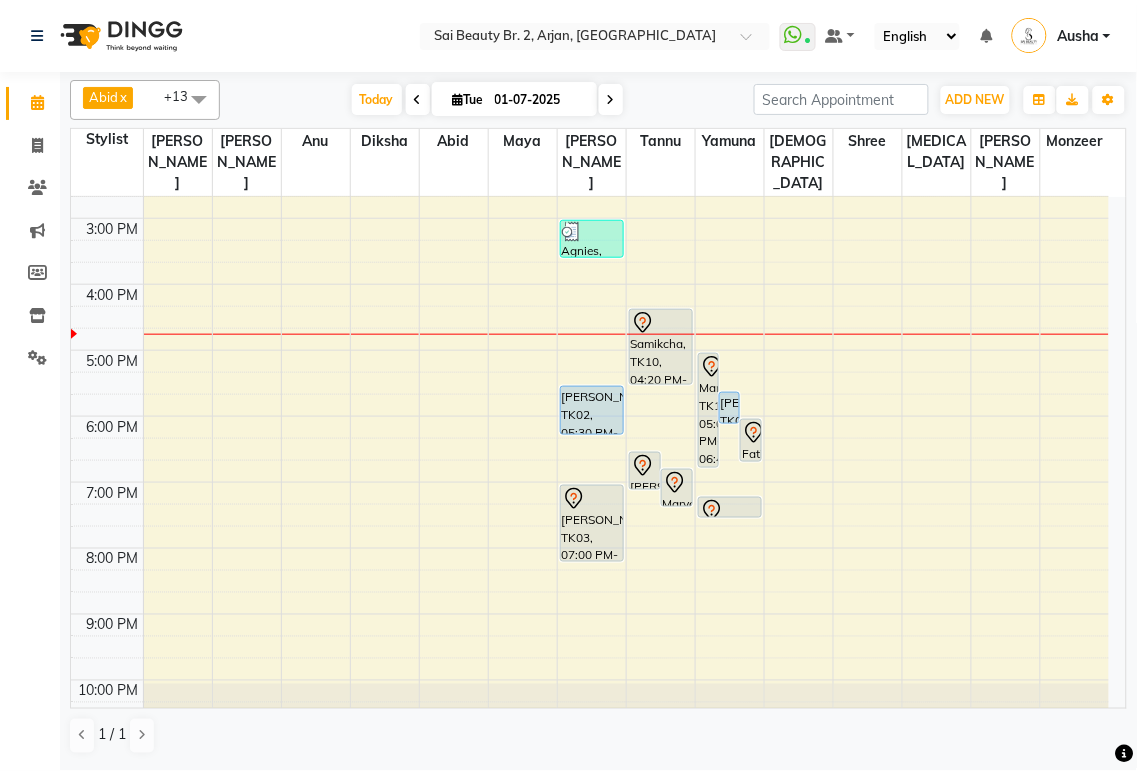 click 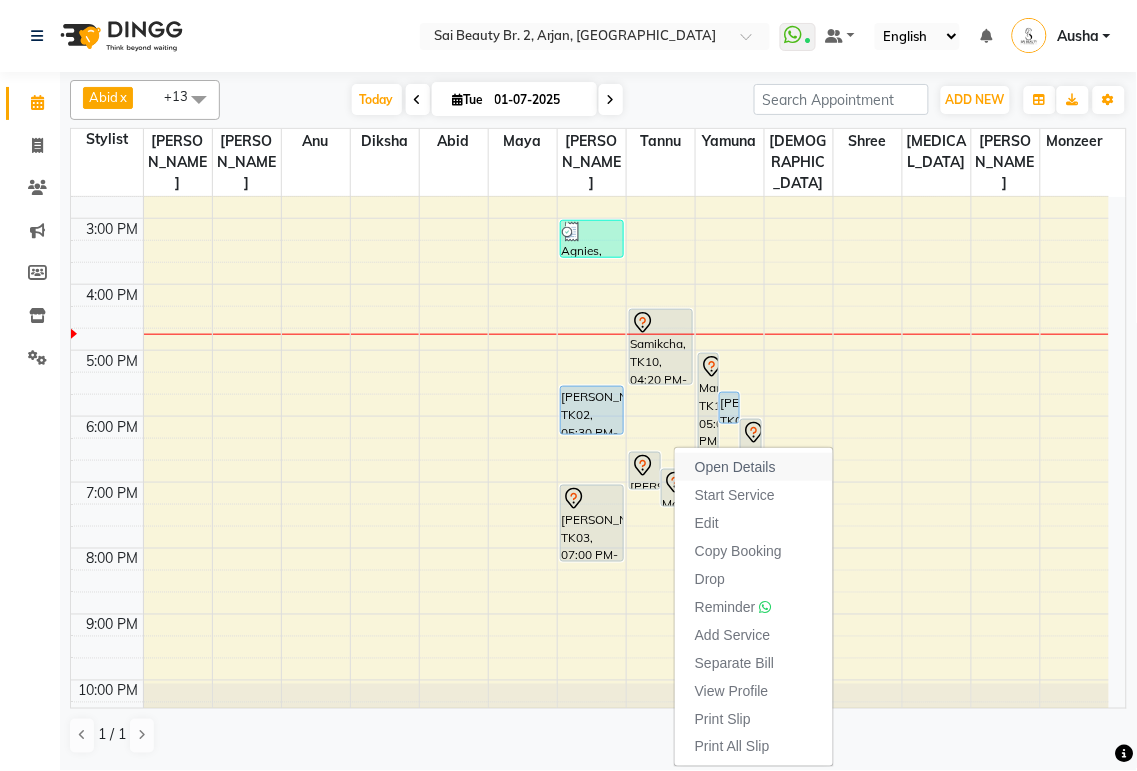 click on "Open Details" at bounding box center (735, 467) 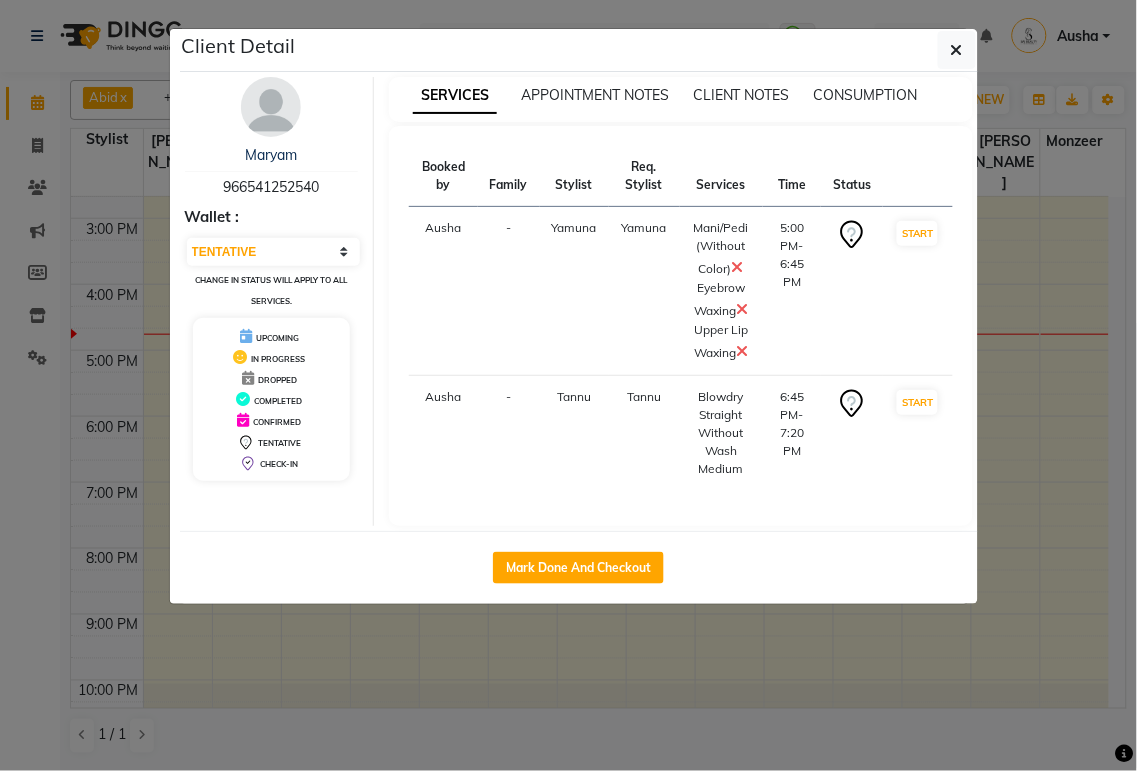 click on "Client Detail  Maryam    966541252540 Wallet : Select IN SERVICE CONFIRMED TENTATIVE CHECK IN MARK DONE DROPPED UPCOMING Change in status will apply to all services. UPCOMING IN PROGRESS DROPPED COMPLETED CONFIRMED TENTATIVE CHECK-IN SERVICES APPOINTMENT NOTES CLIENT NOTES CONSUMPTION Booked by Family Stylist Req. Stylist Services Time Status  Ausha  - Yamuna Yamuna  Mani/Pedi (Without Color)   Eyebrow Waxing   Upper Lip Waxing   5:00 PM-6:45 PM   START   Ausha  - Tannu Tannu  Blowdry Straight Without Wash Medium   6:45 PM-7:20 PM   START   Mark Done And Checkout" 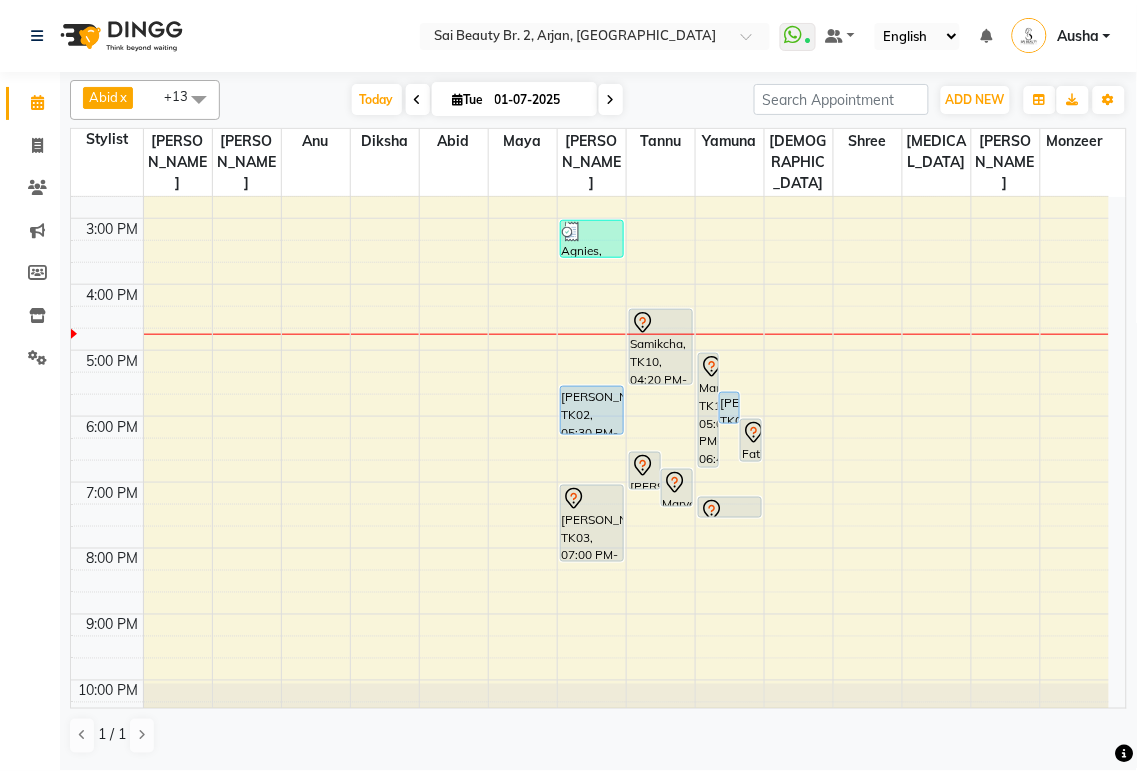 click 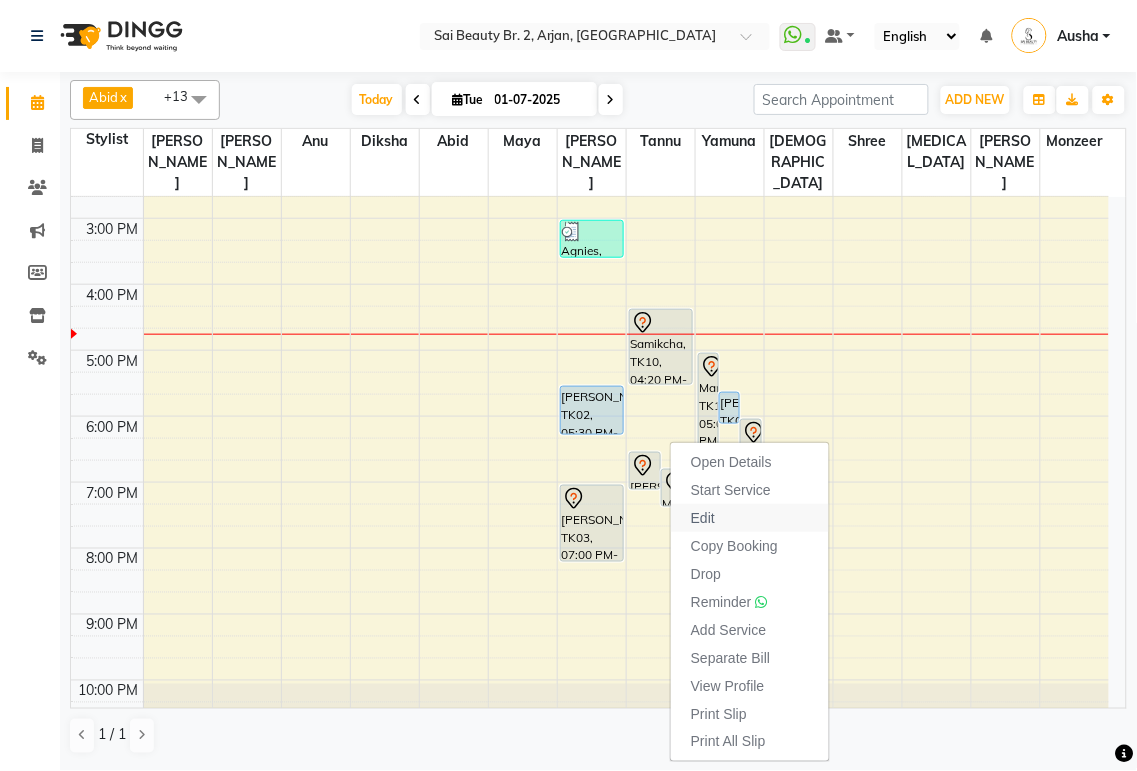 click on "Edit" at bounding box center (750, 518) 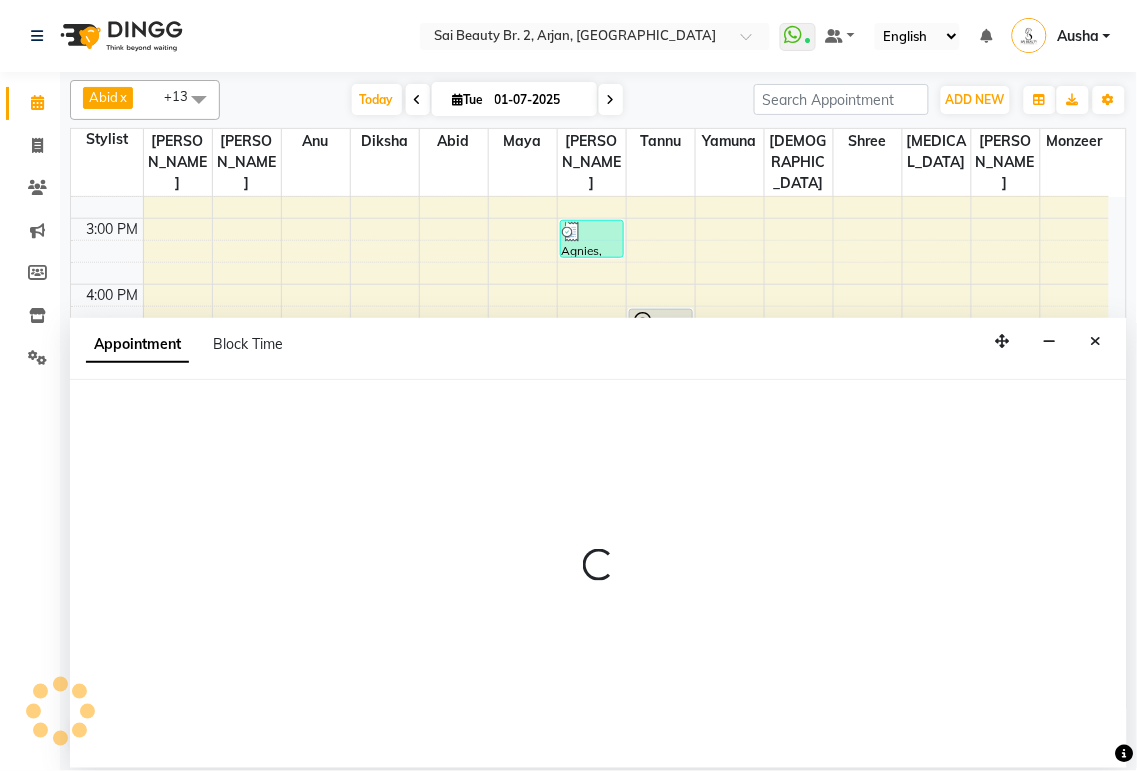 select on "tentative" 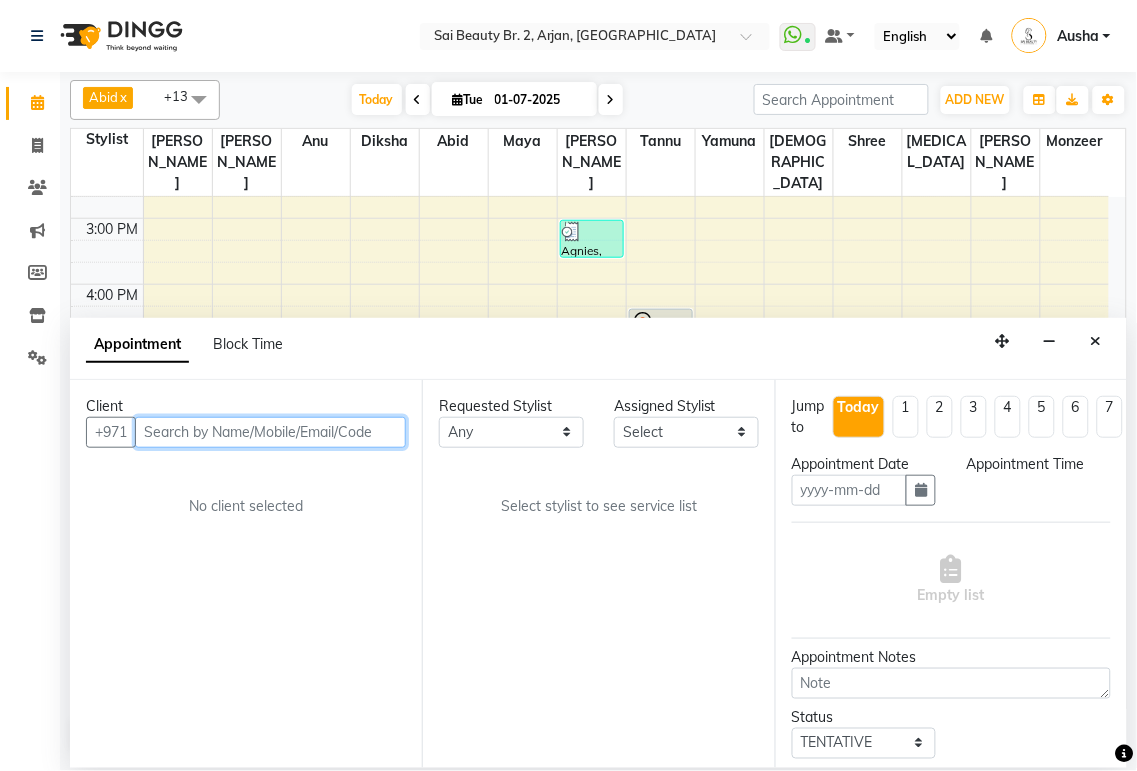 type on "01-07-2025" 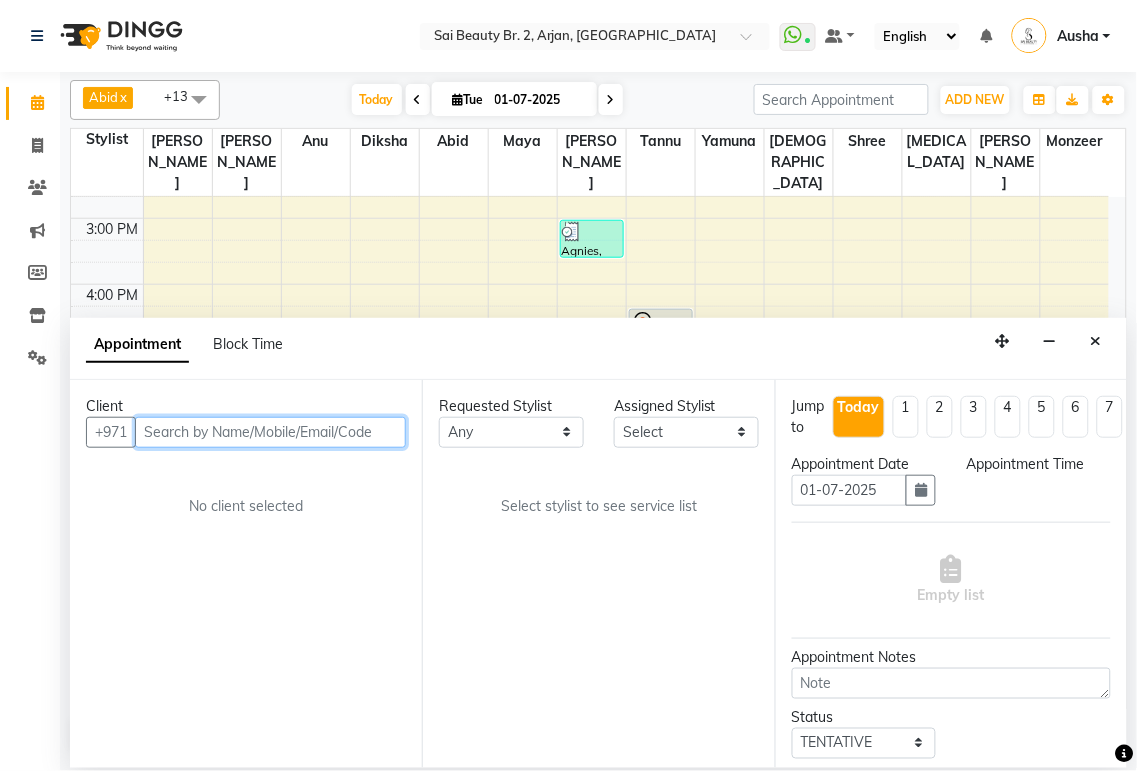 scroll, scrollTop: 0, scrollLeft: 0, axis: both 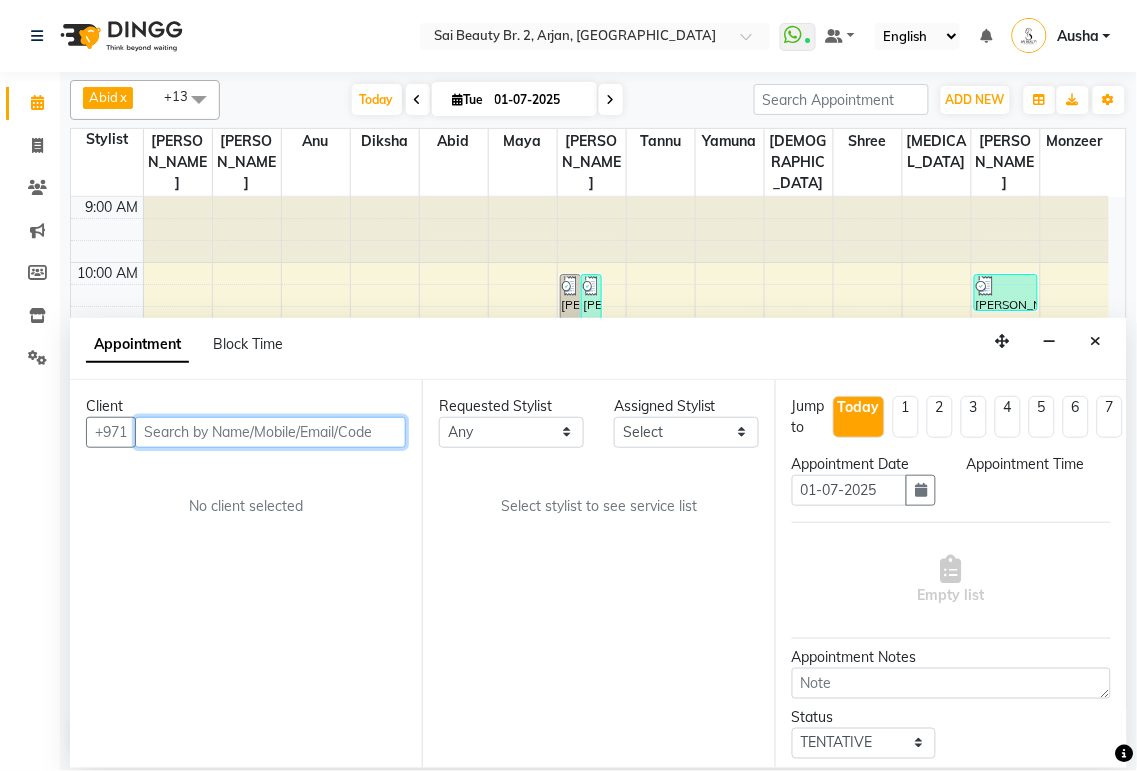 select on "1020" 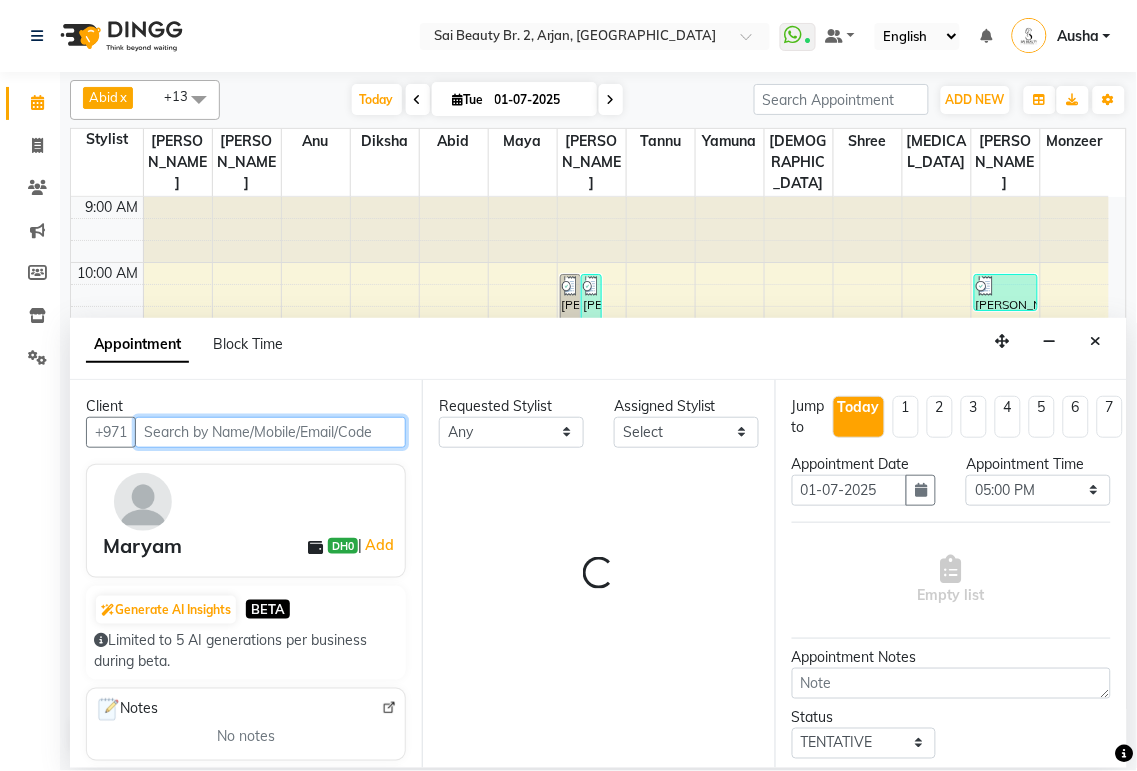 select on "60066" 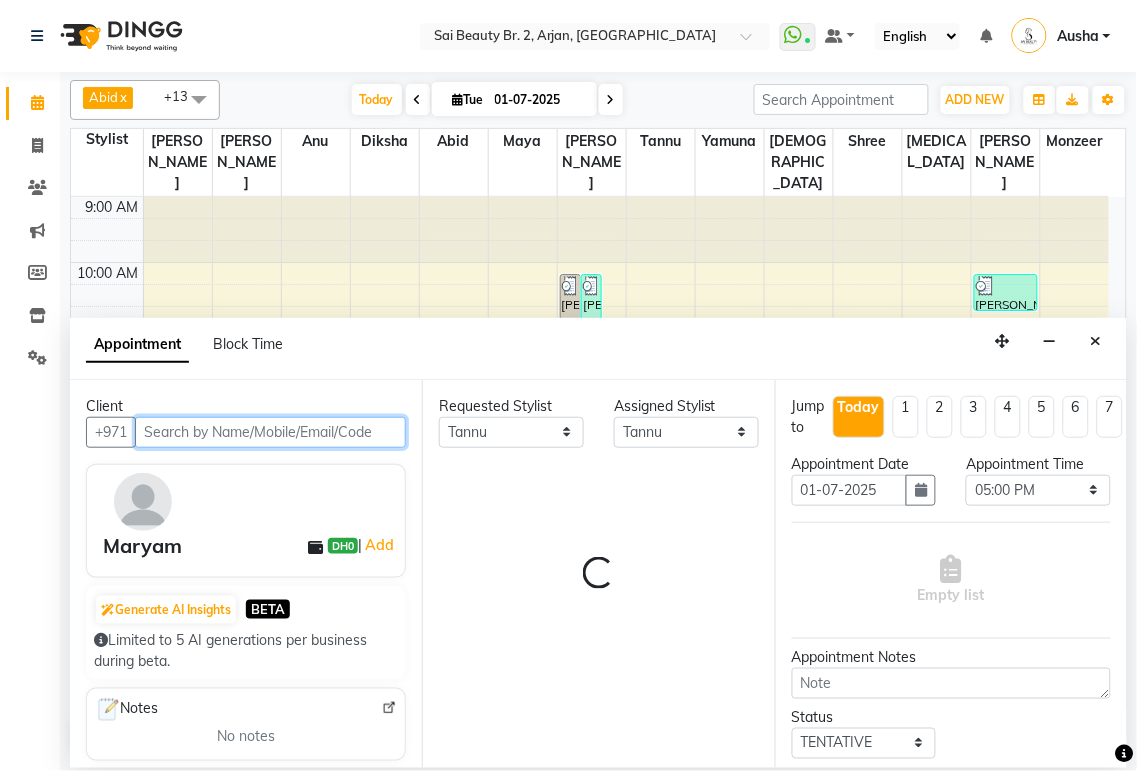 scroll, scrollTop: 374, scrollLeft: 0, axis: vertical 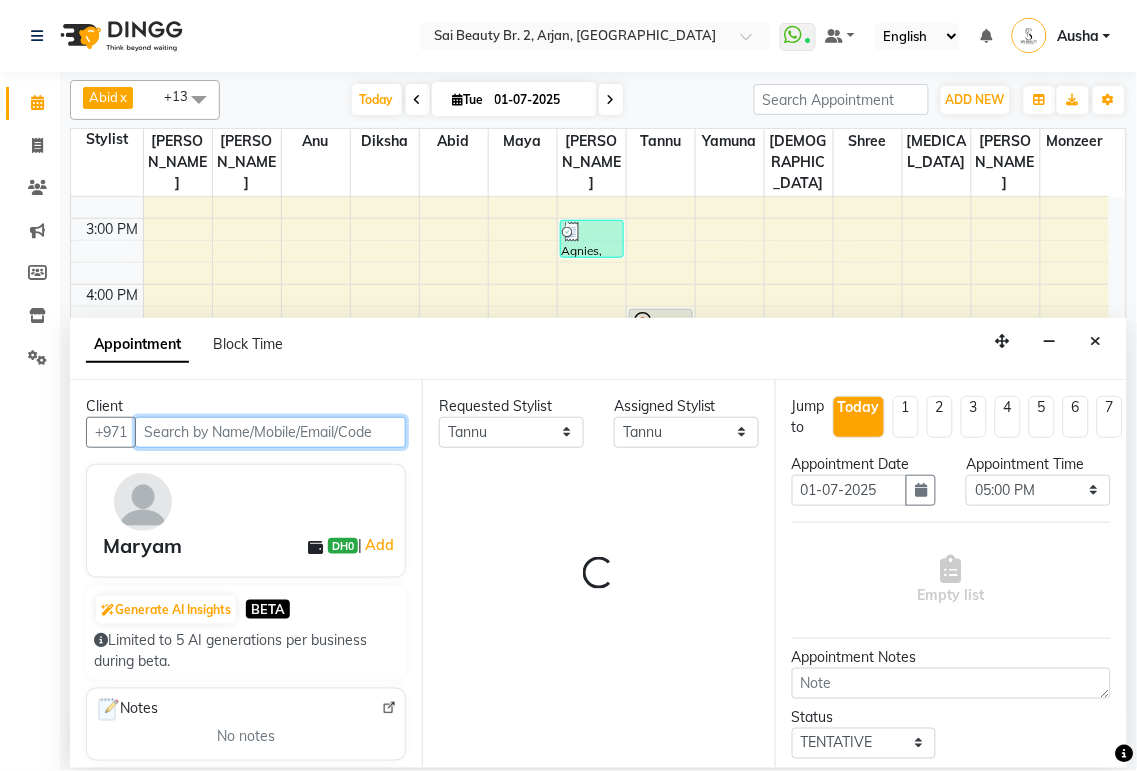 select on "3469" 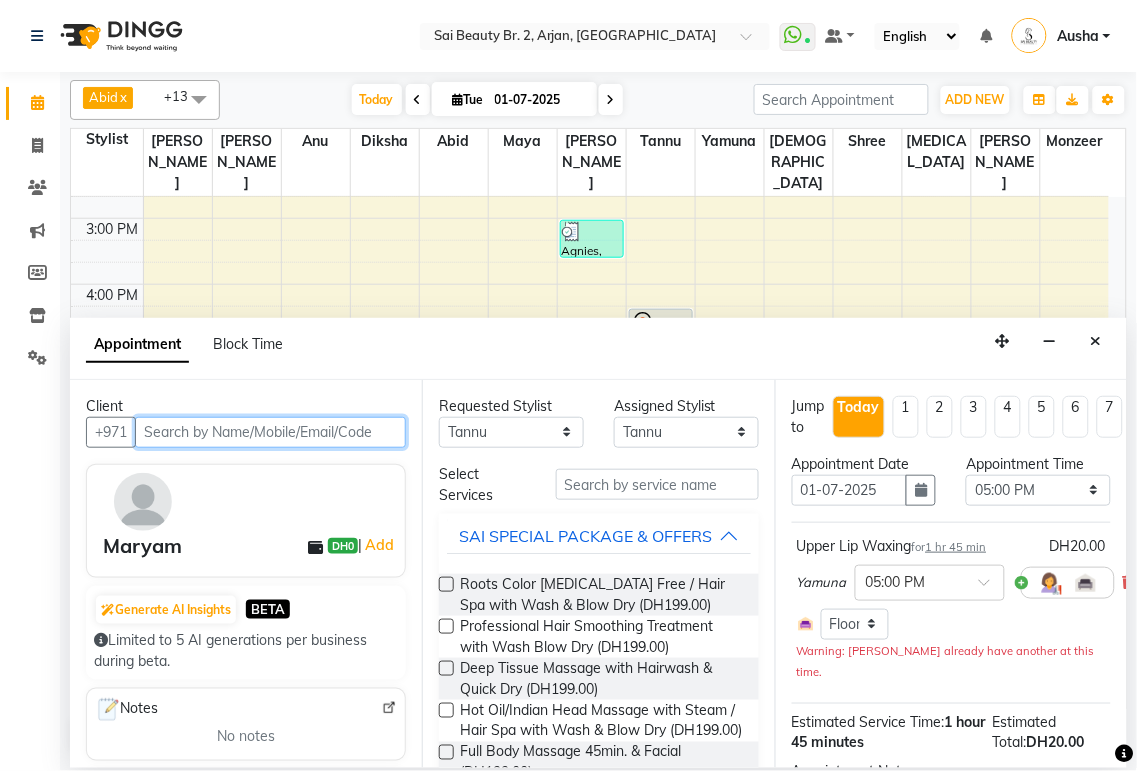 select on "3469" 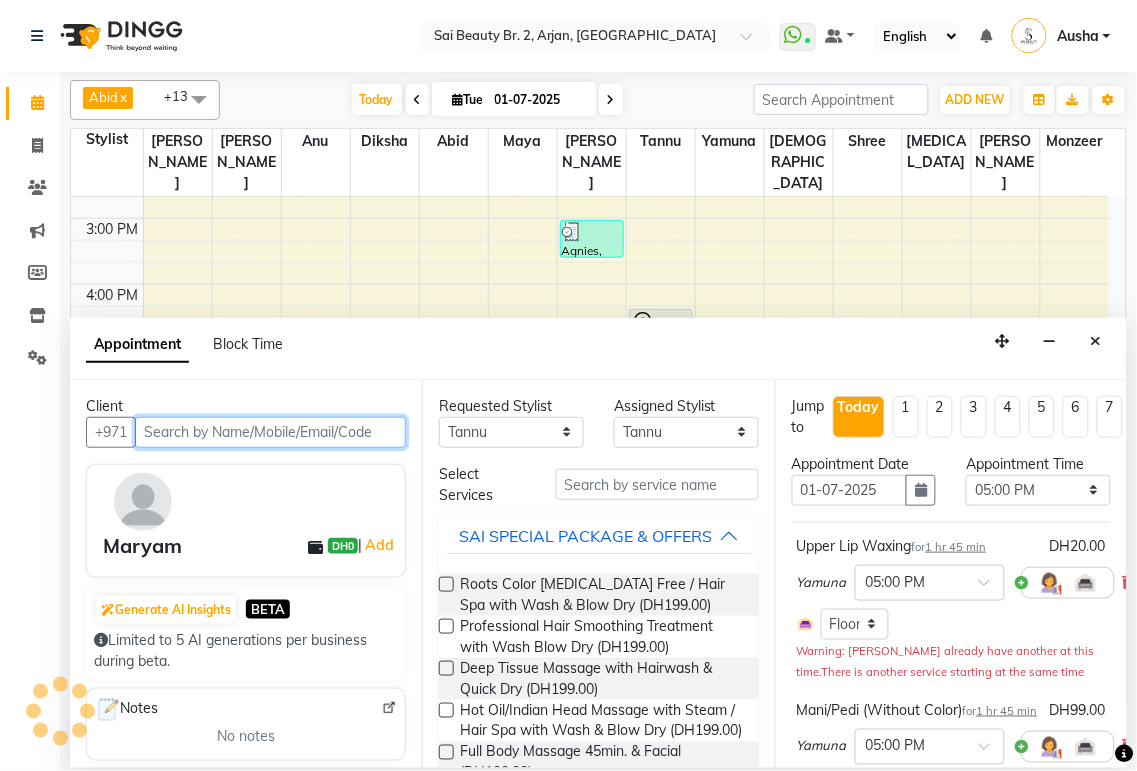 select on "3469" 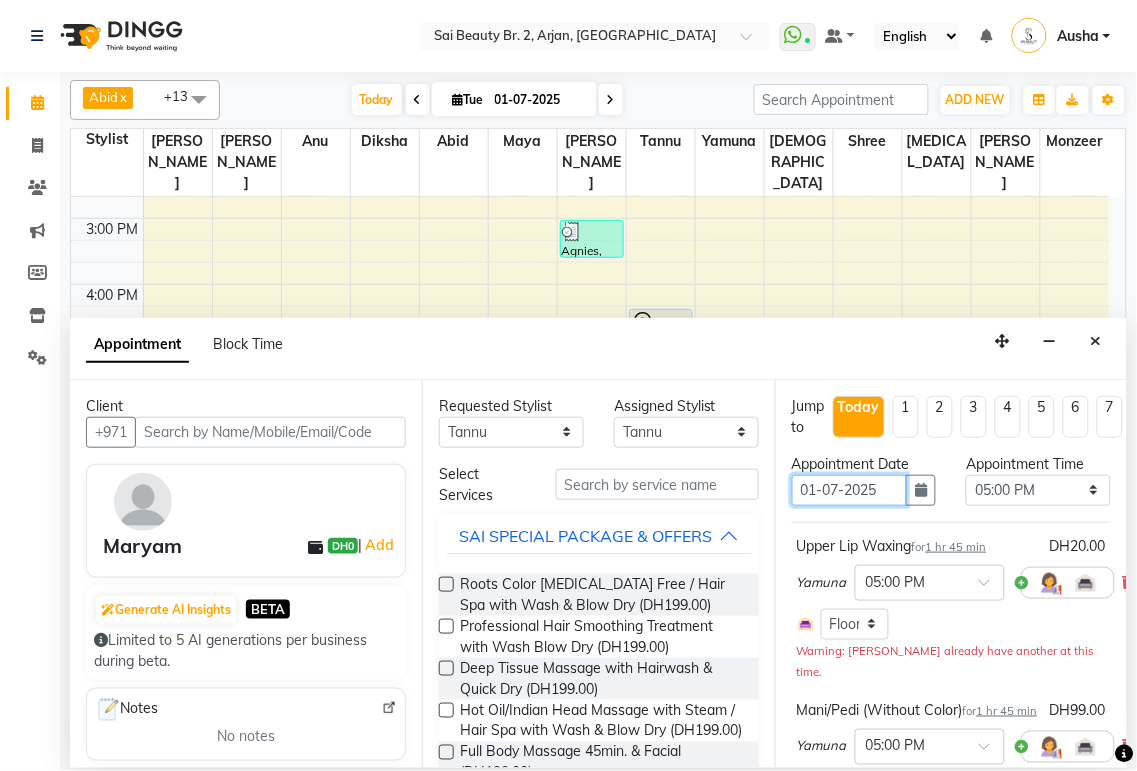 click on "01-07-2025" at bounding box center (850, 490) 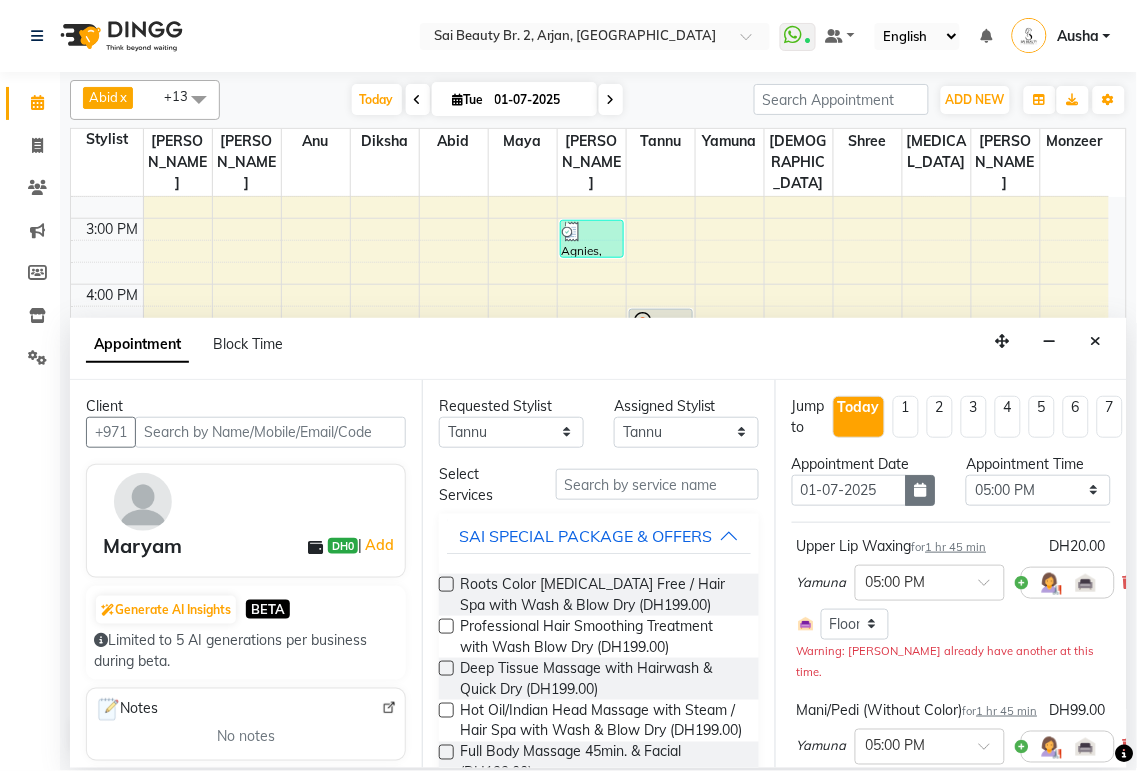 click at bounding box center (921, 490) 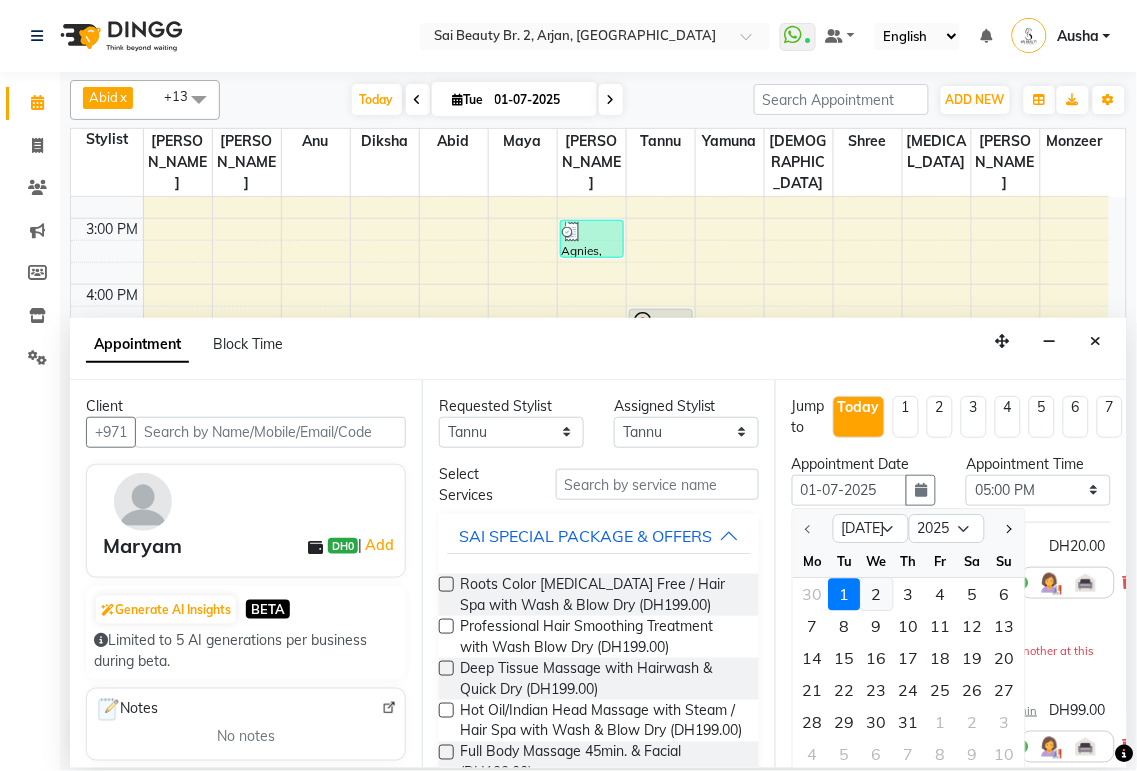 click on "2" at bounding box center (877, 594) 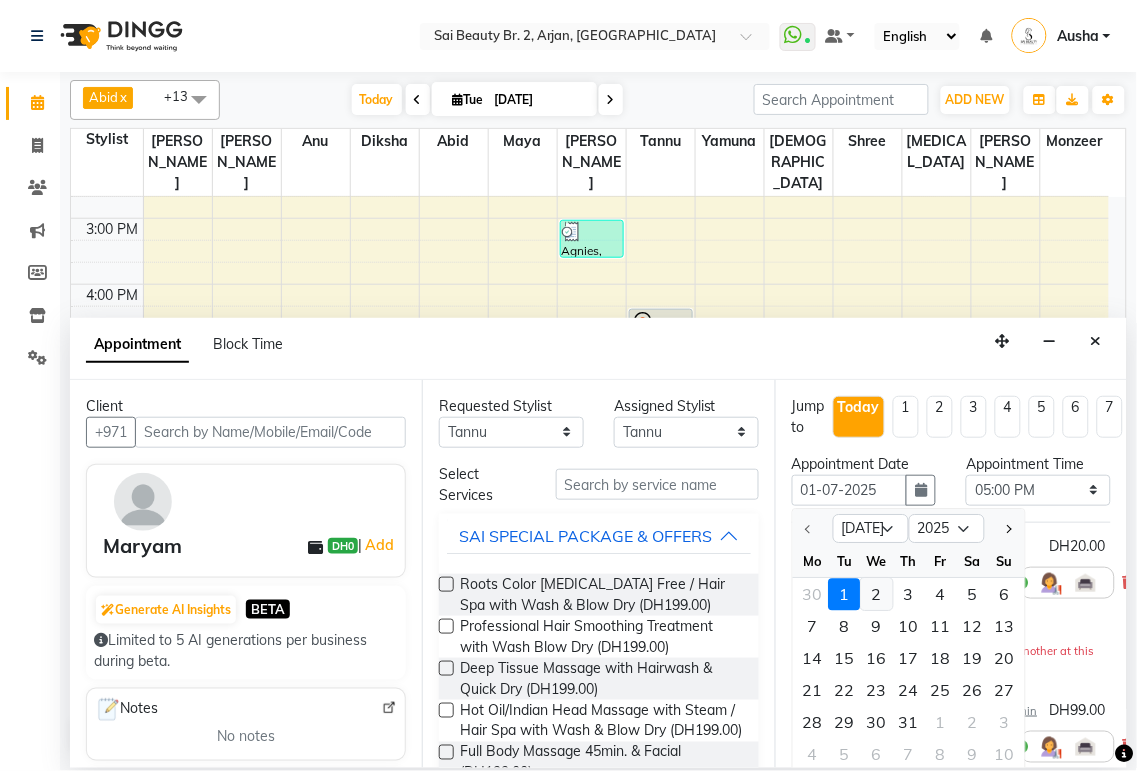 type on "[DATE]" 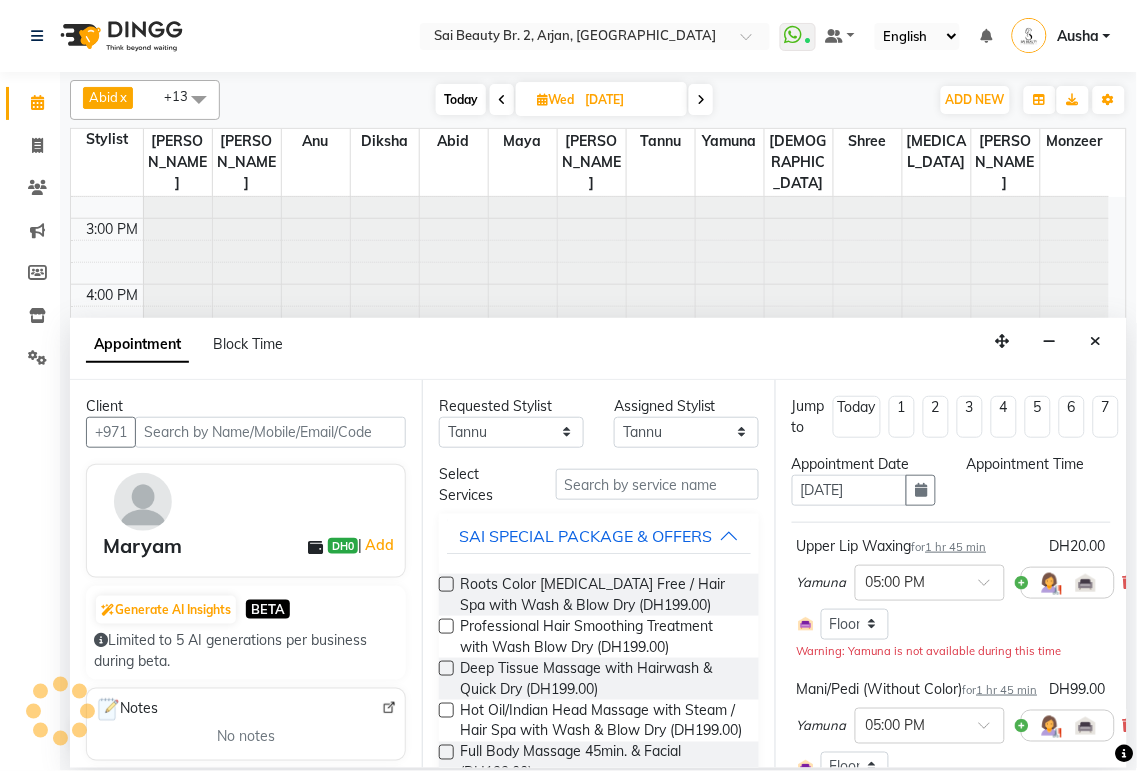 scroll, scrollTop: 0, scrollLeft: 0, axis: both 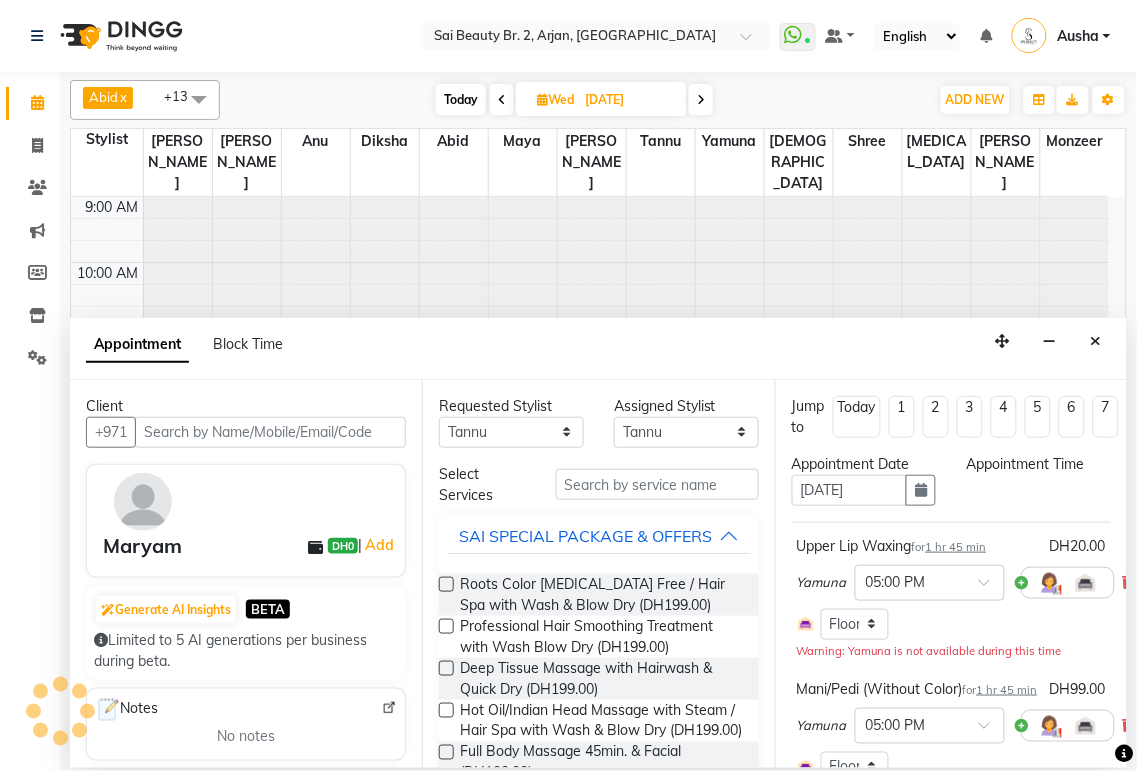 select on "1020" 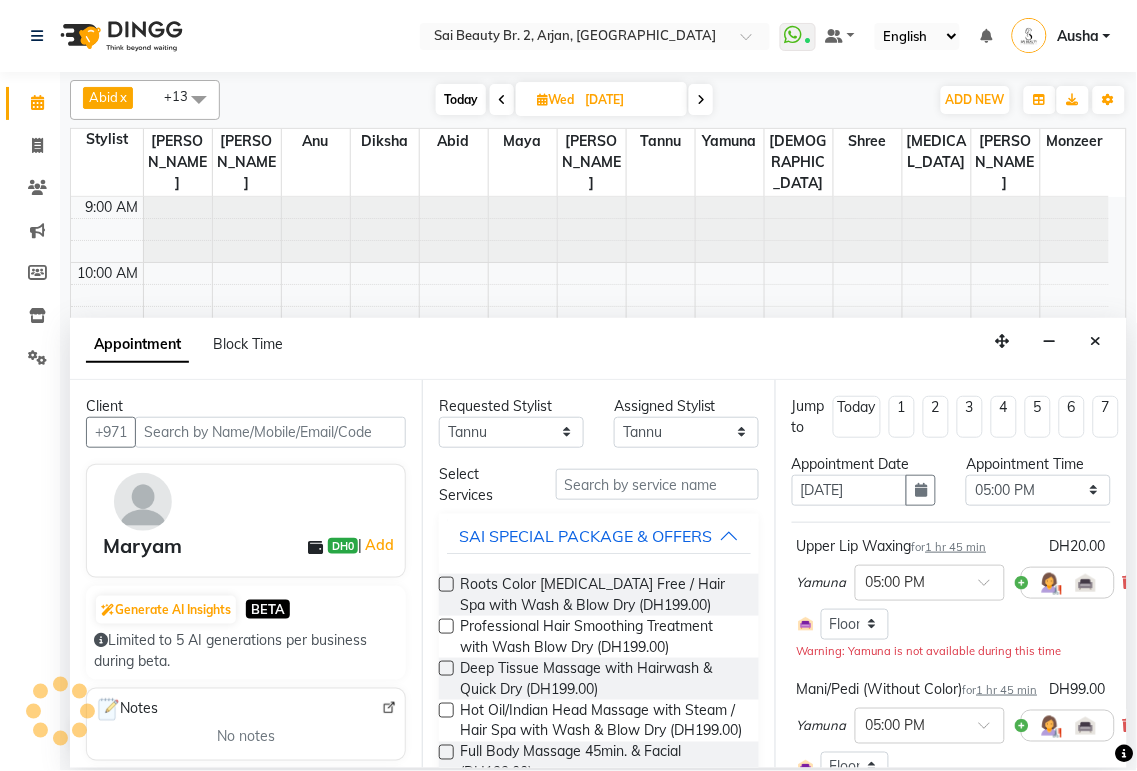 scroll, scrollTop: 374, scrollLeft: 0, axis: vertical 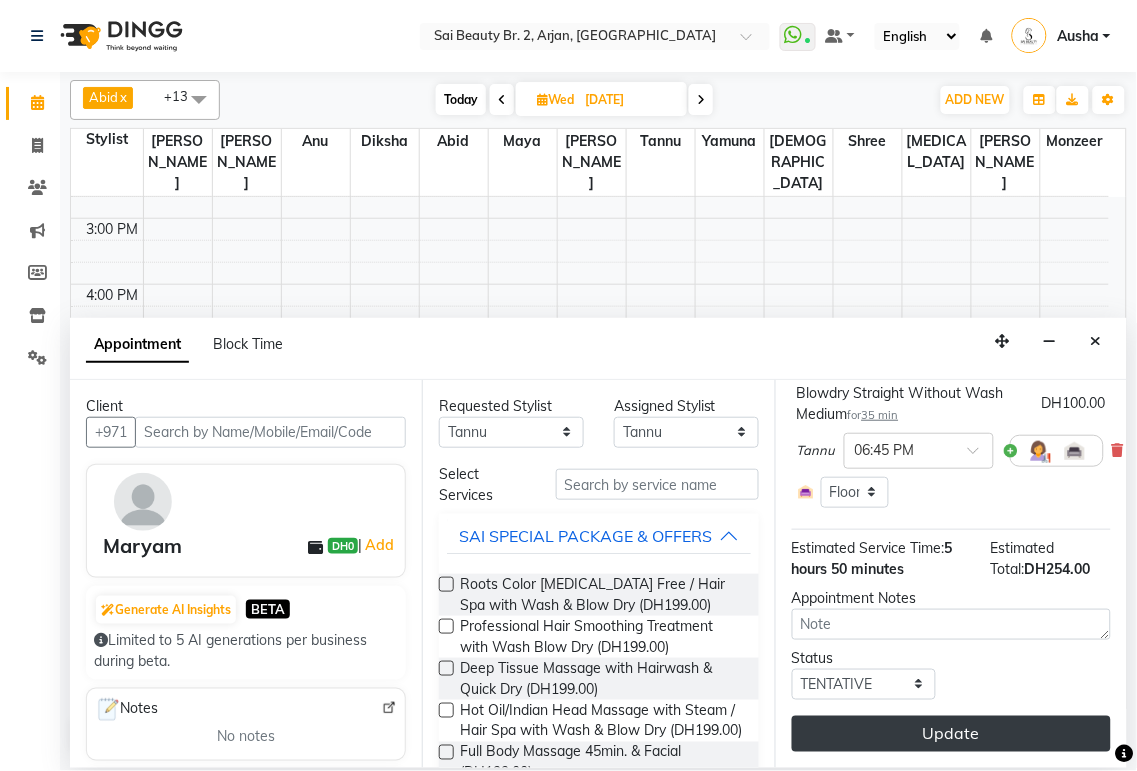 click on "Update" at bounding box center (951, 734) 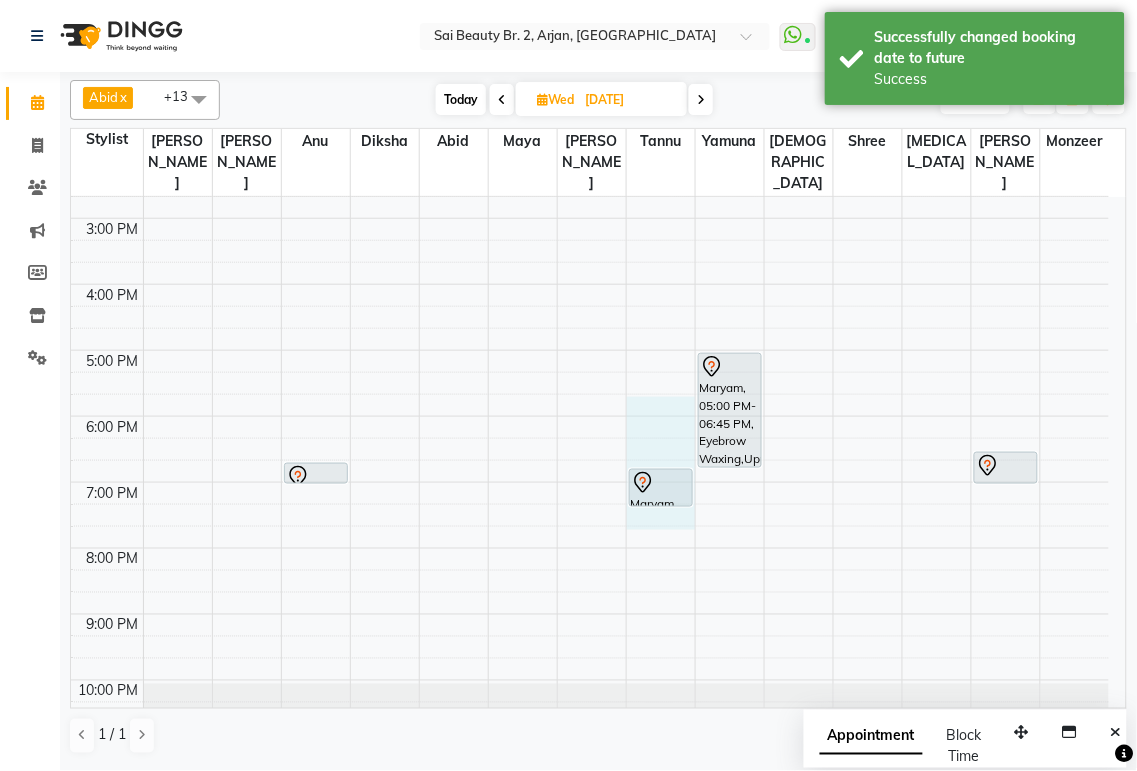 select on "60066" 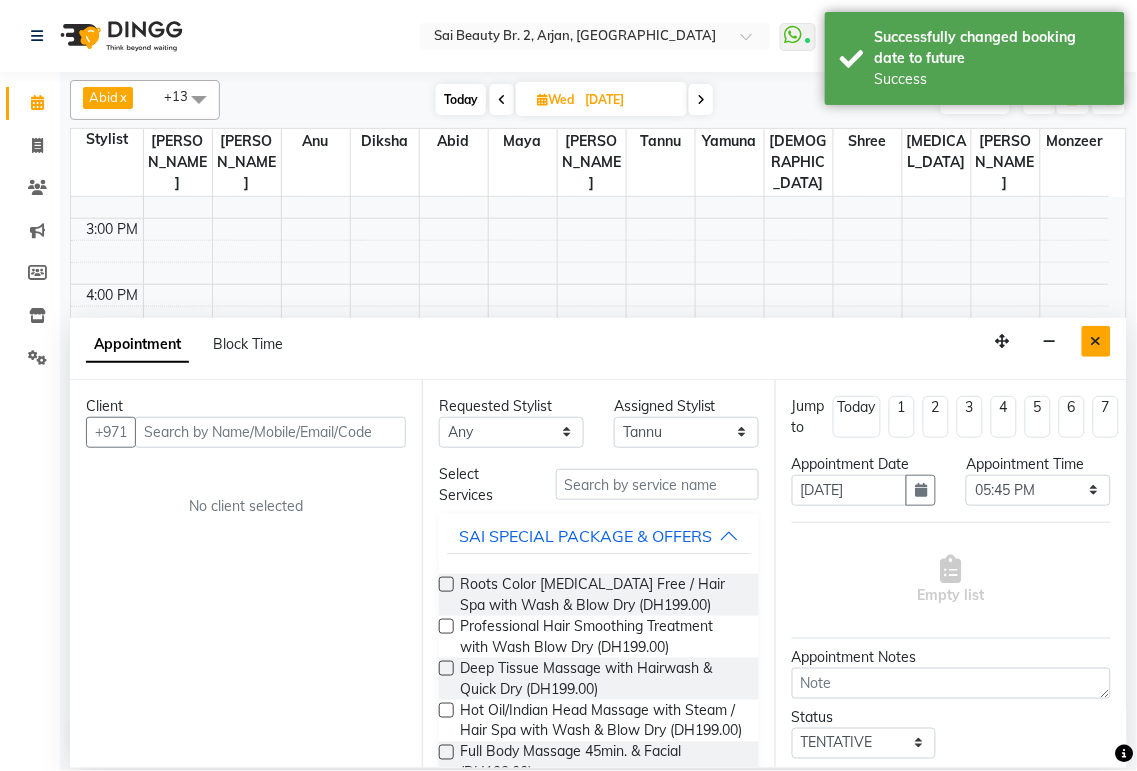click at bounding box center [1096, 341] 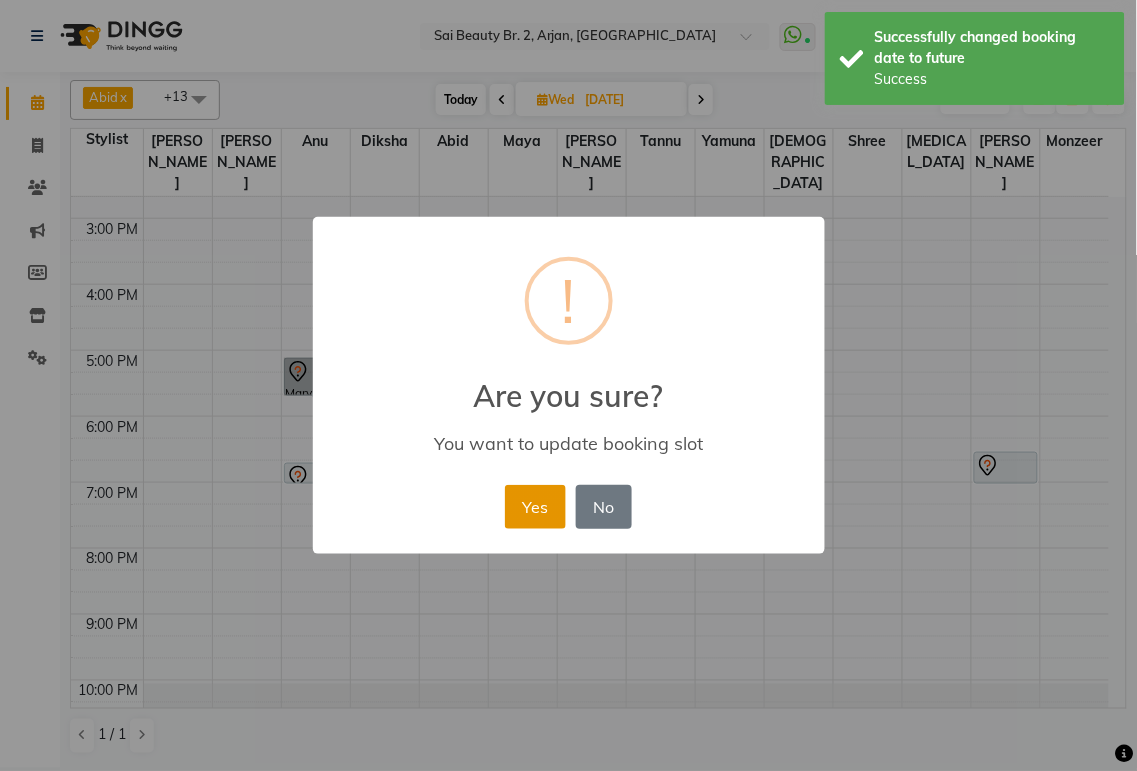 click on "Yes" at bounding box center [535, 507] 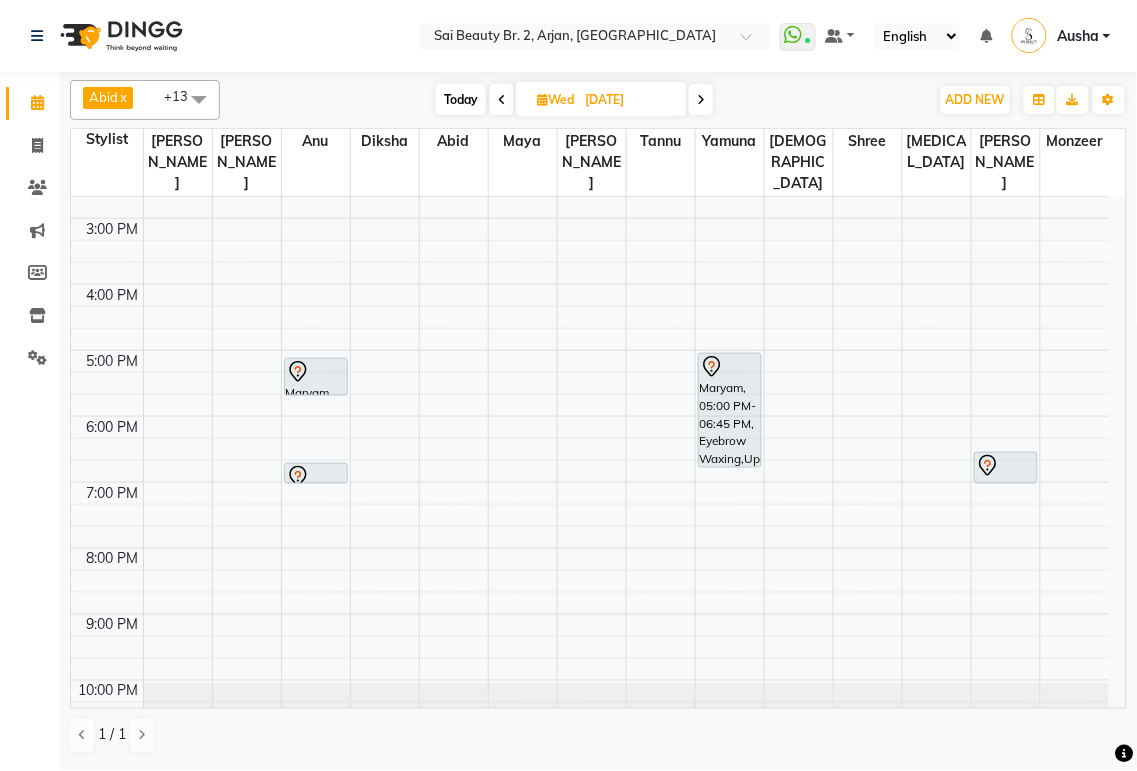 scroll, scrollTop: 0, scrollLeft: 0, axis: both 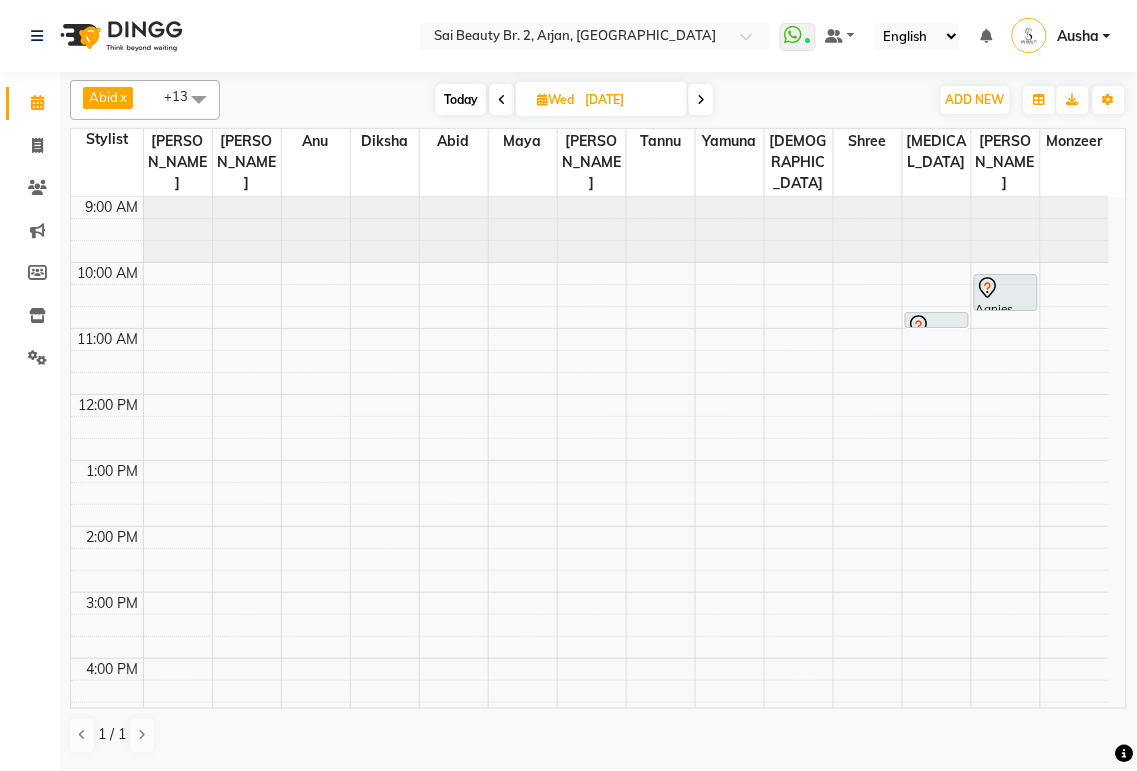 click at bounding box center [1006, 310] 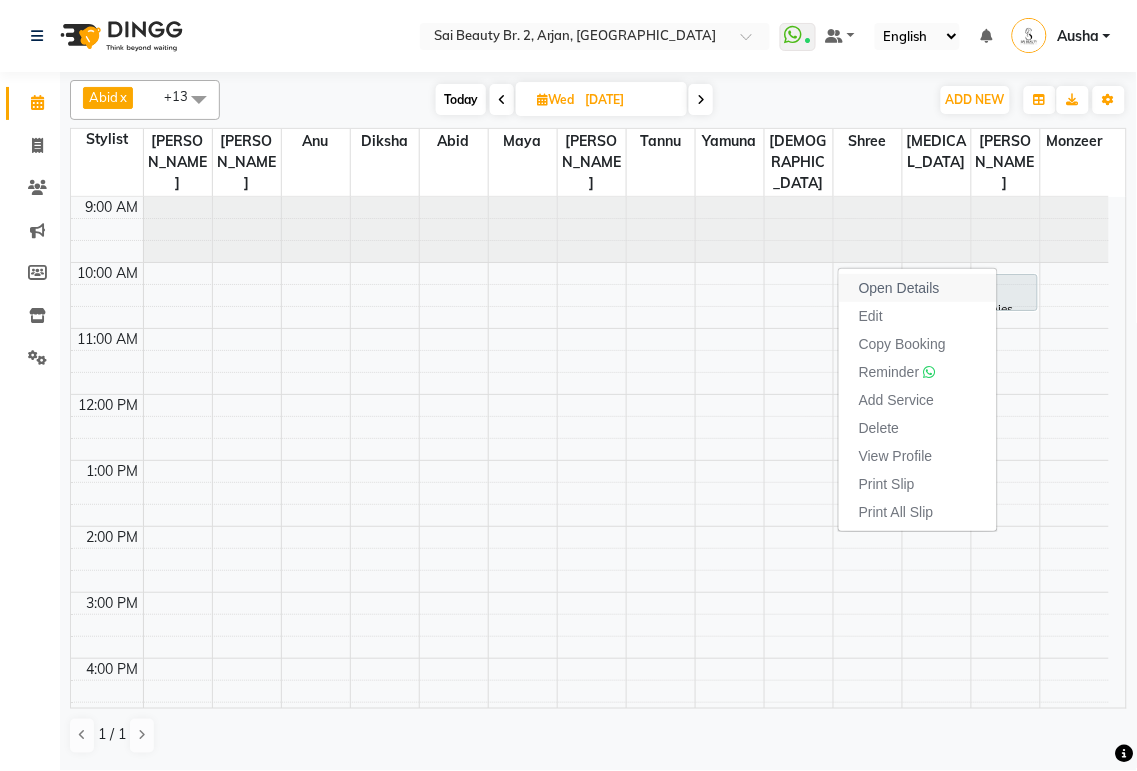 click on "Open Details" at bounding box center (899, 288) 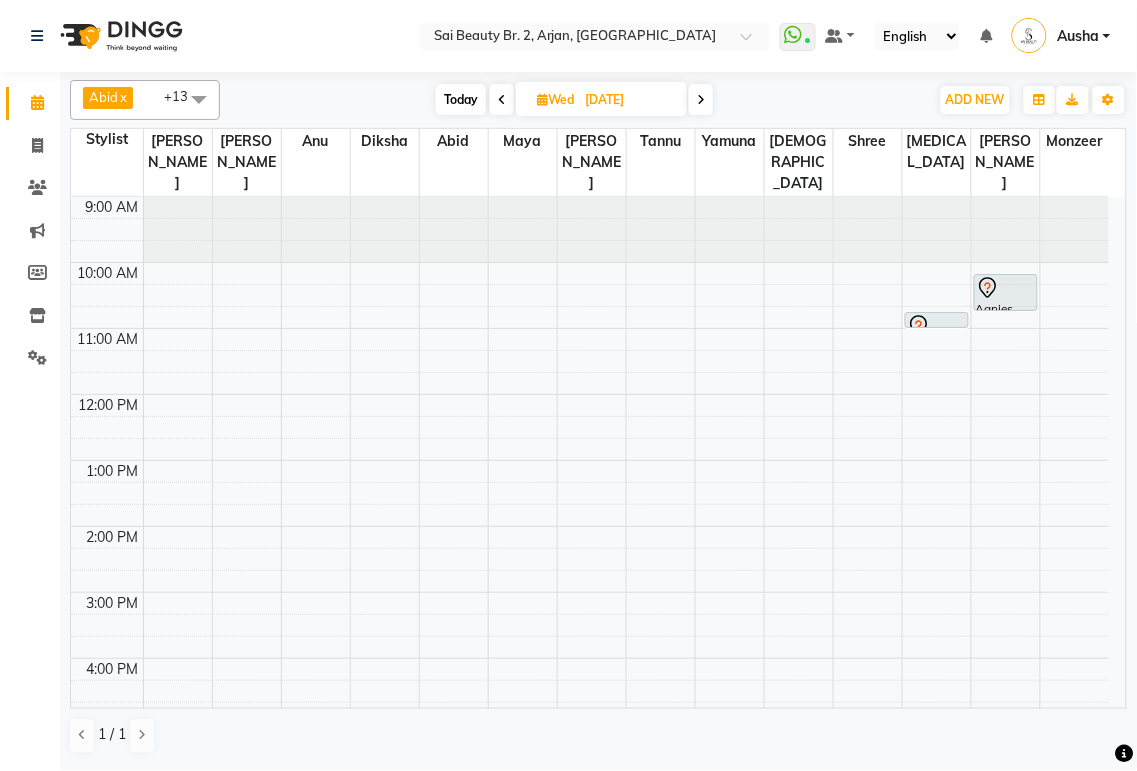 click 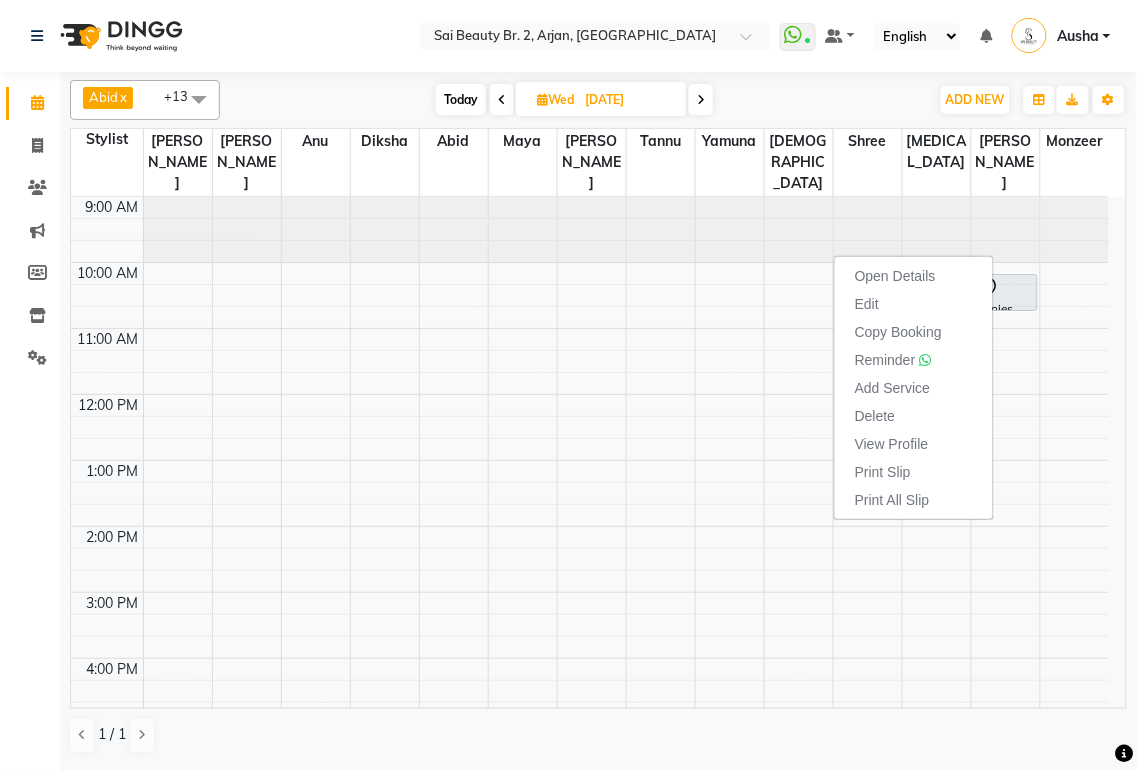 click at bounding box center (502, 100) 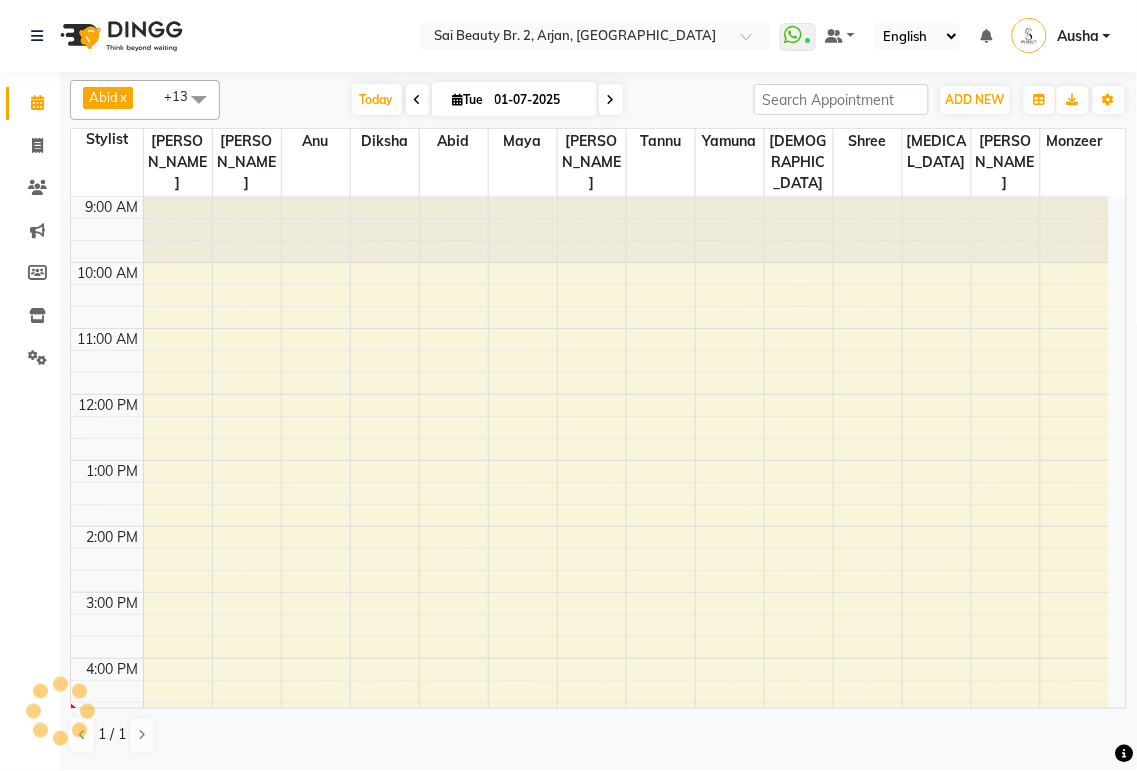 scroll, scrollTop: 374, scrollLeft: 0, axis: vertical 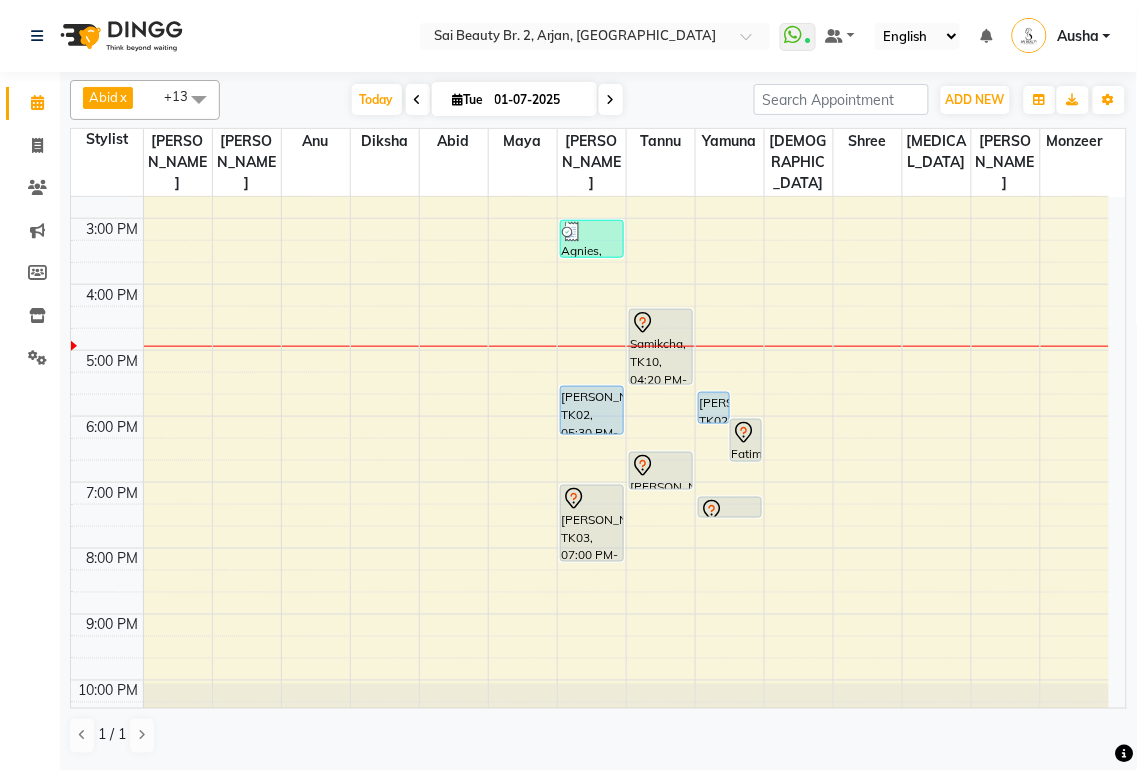 click at bounding box center [611, 100] 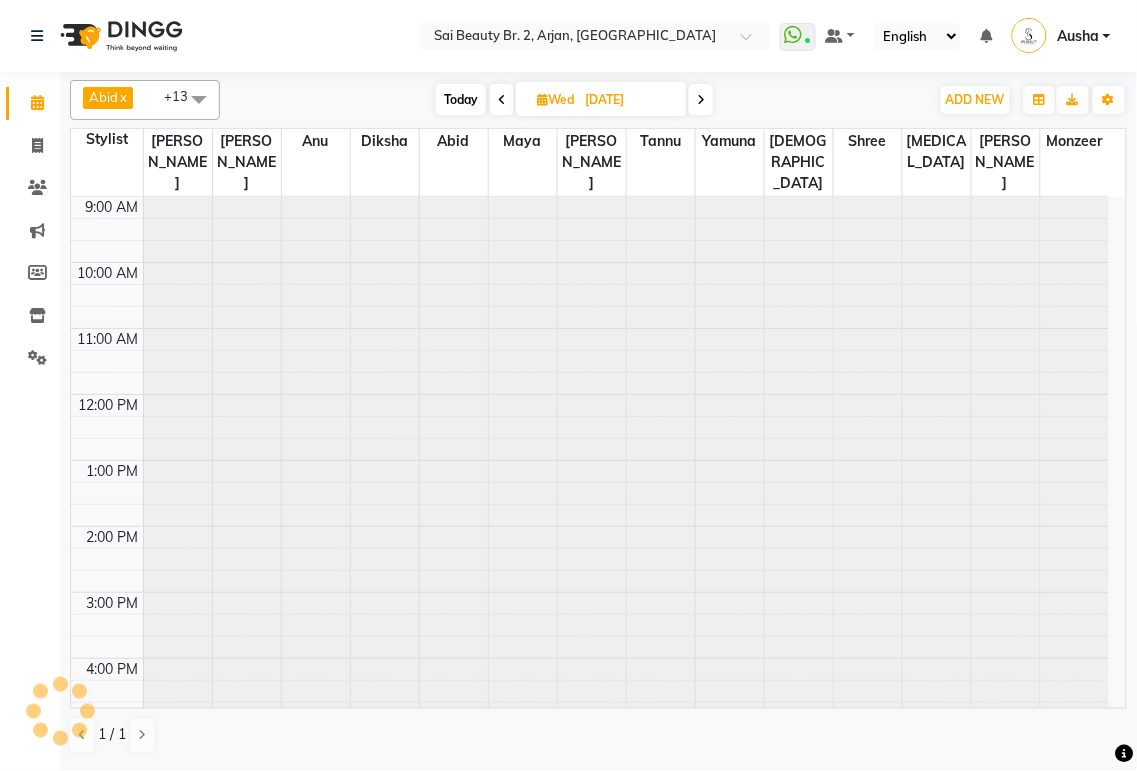 scroll, scrollTop: 374, scrollLeft: 0, axis: vertical 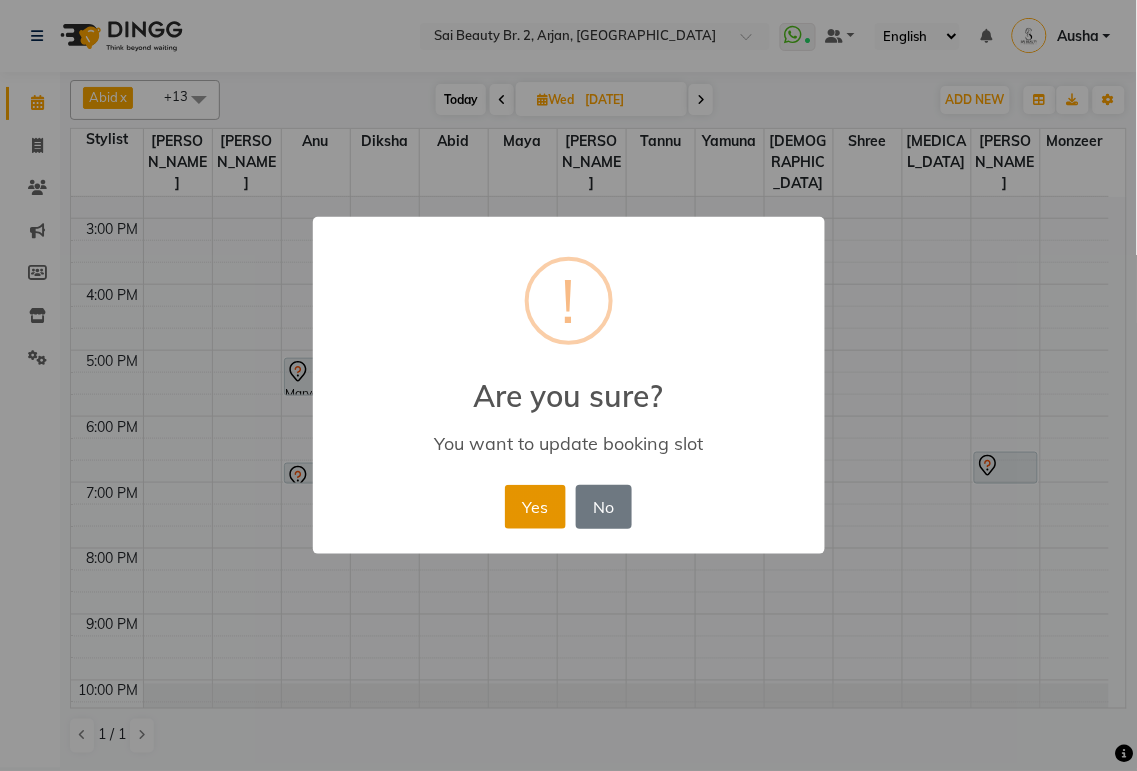 click on "Yes" at bounding box center [535, 507] 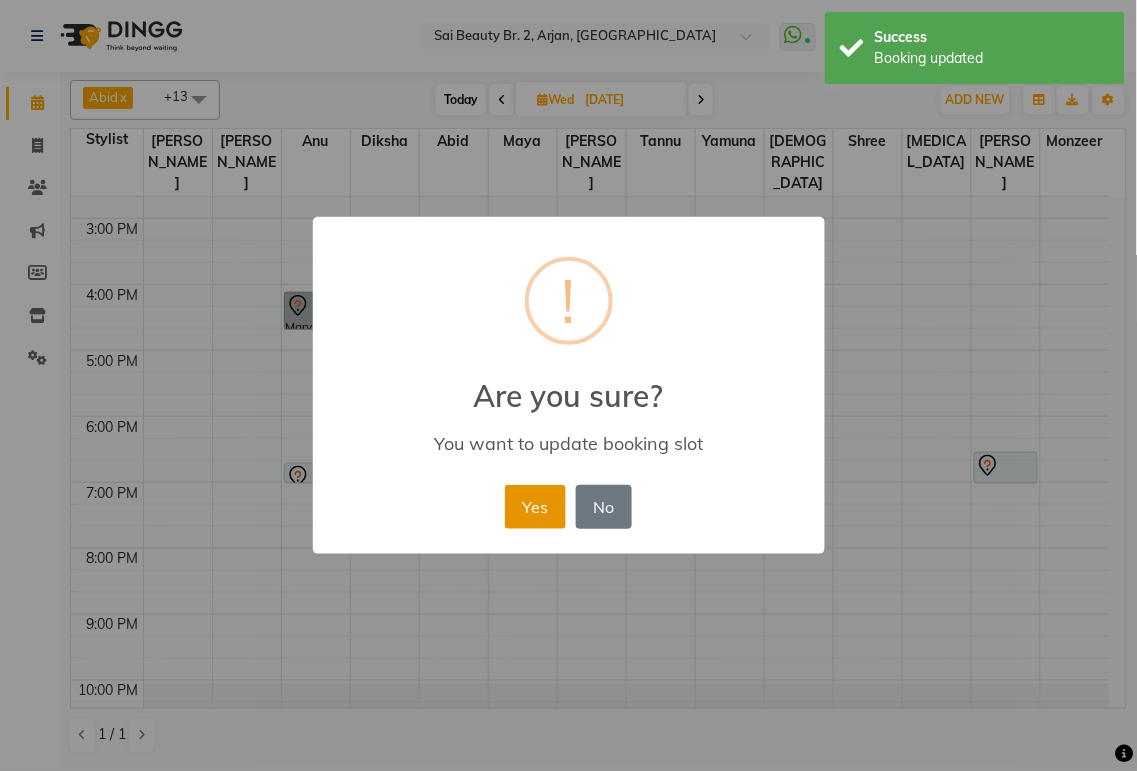 click on "Yes" at bounding box center [535, 507] 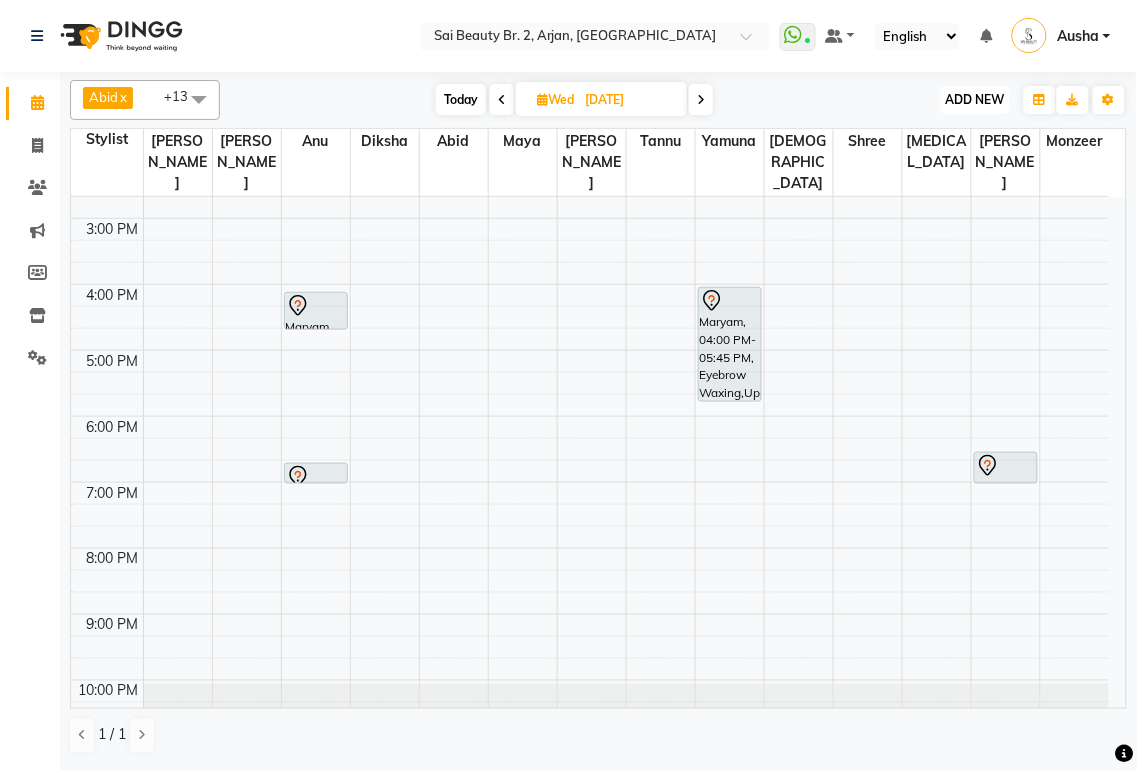 click on "ADD NEW" at bounding box center [975, 99] 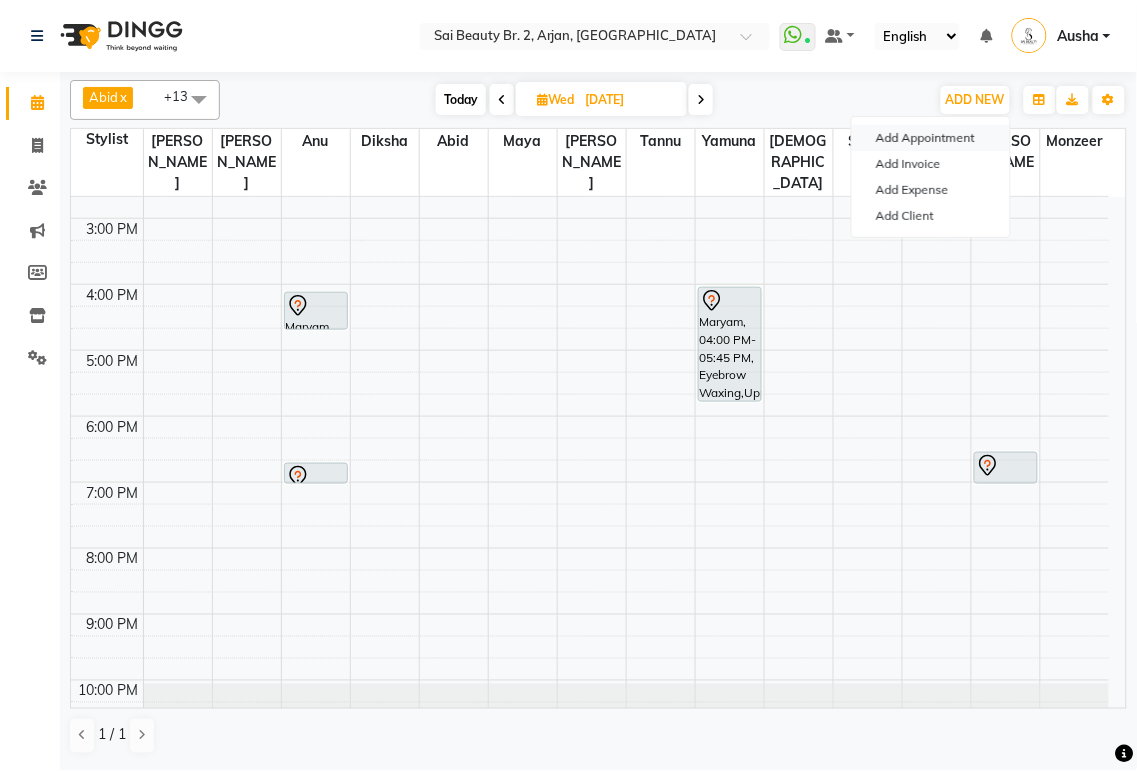 click on "Add Appointment" at bounding box center [931, 138] 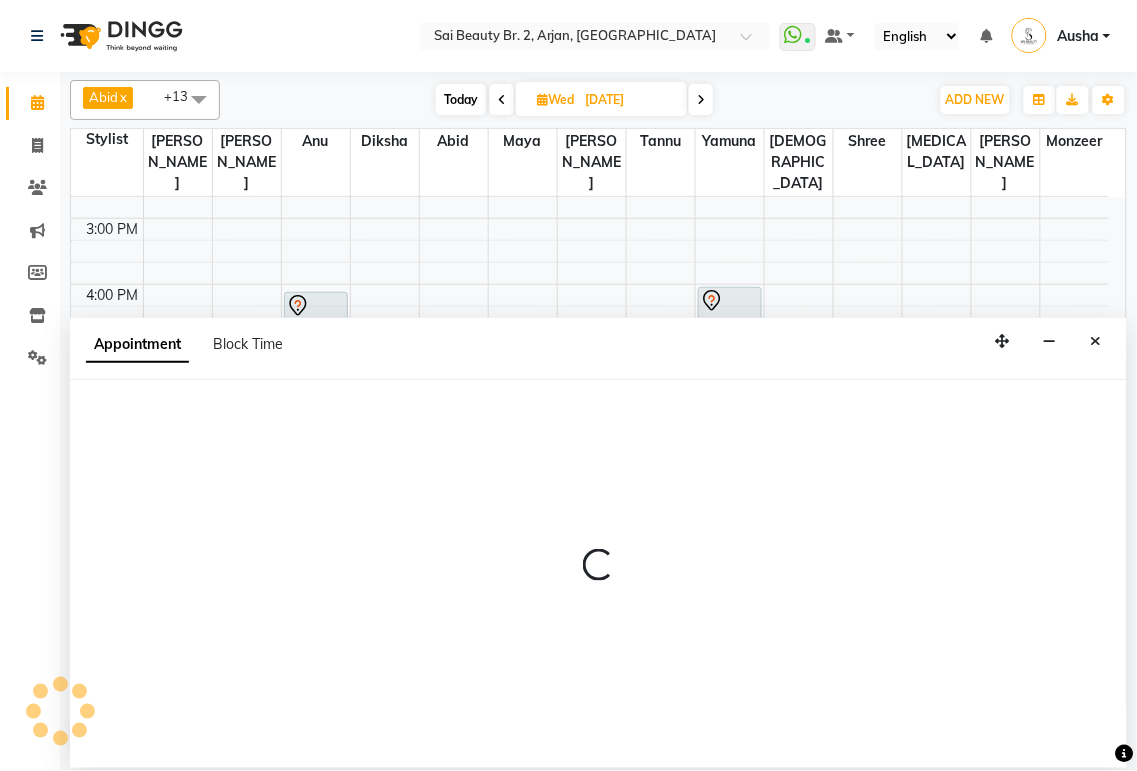 select on "600" 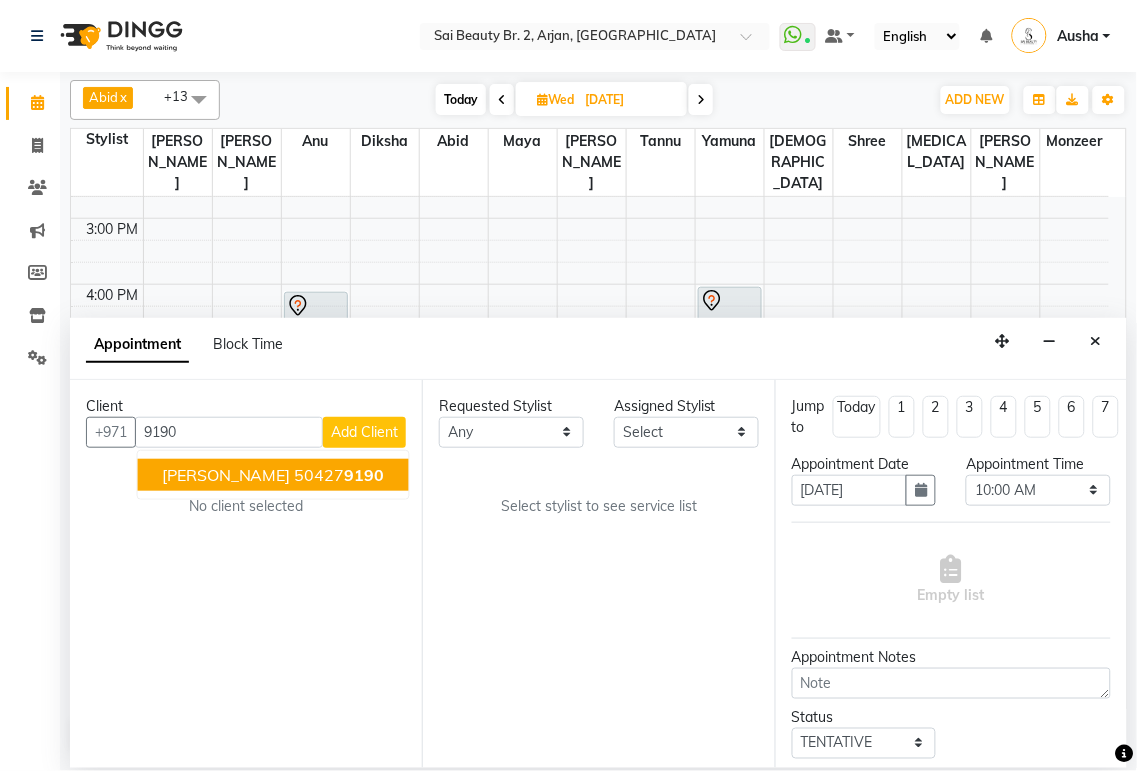 click on "9190" at bounding box center [365, 475] 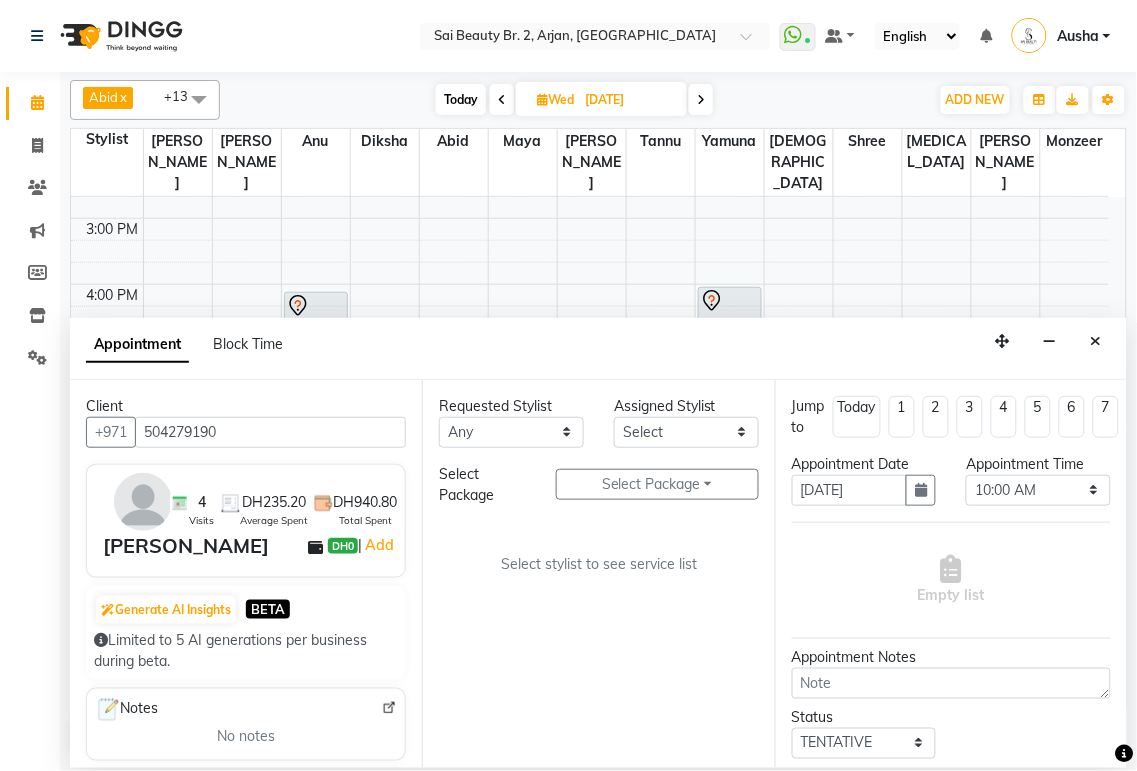type on "504279190" 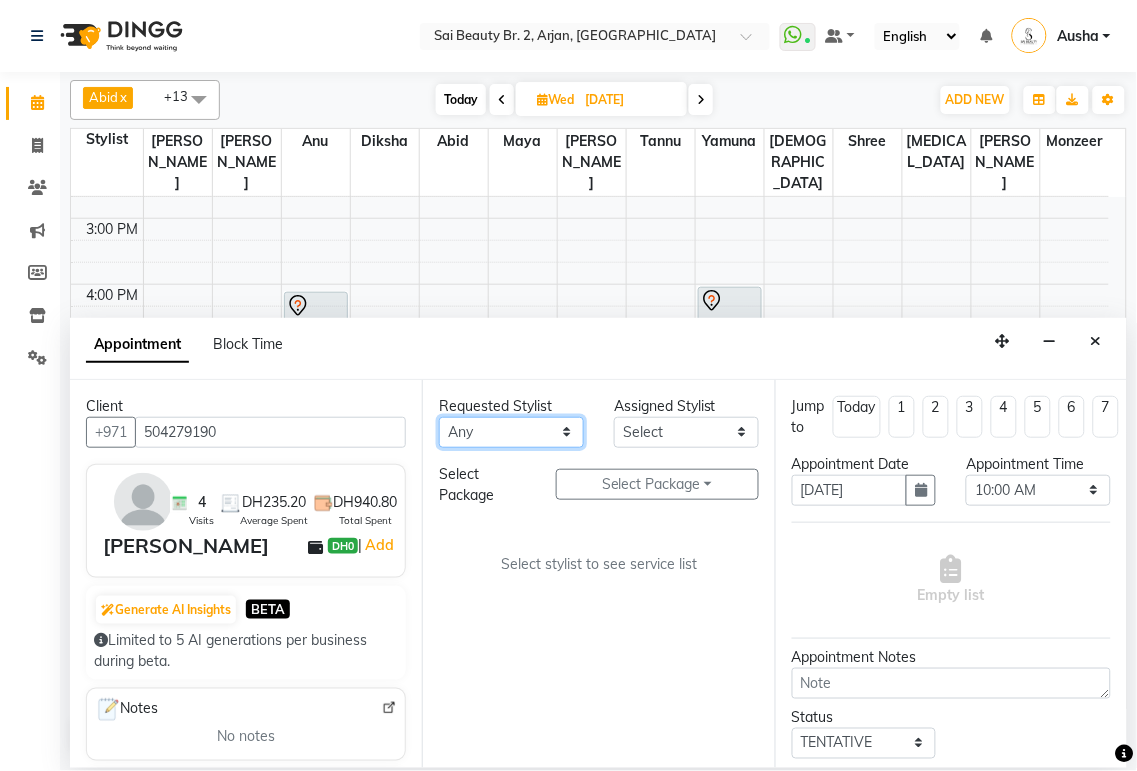 click on "Any [PERSON_NAME][MEDICAL_DATA] [PERSON_NAME] [PERSON_NAME] [PERSON_NAME] Gita [PERSON_NAME] monzeer Shree [PERSON_NAME] [PERSON_NAME]" at bounding box center [511, 432] 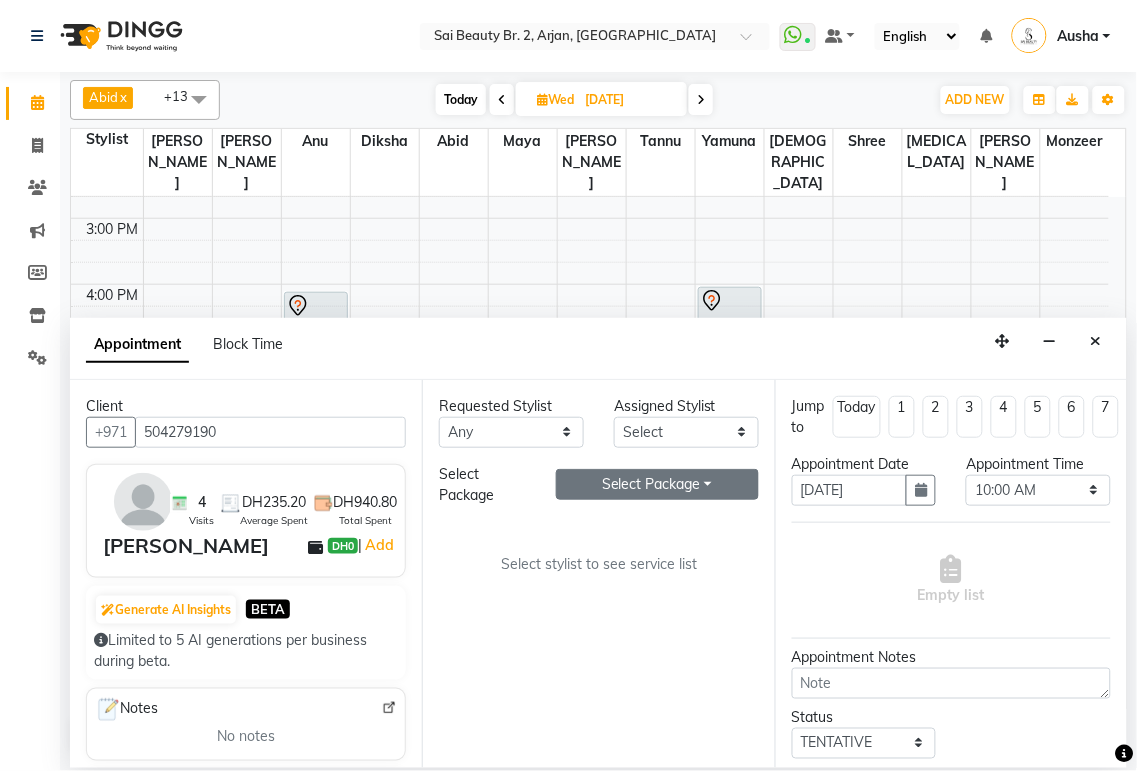 click on "Select Package  Toggle Dropdown" at bounding box center (657, 484) 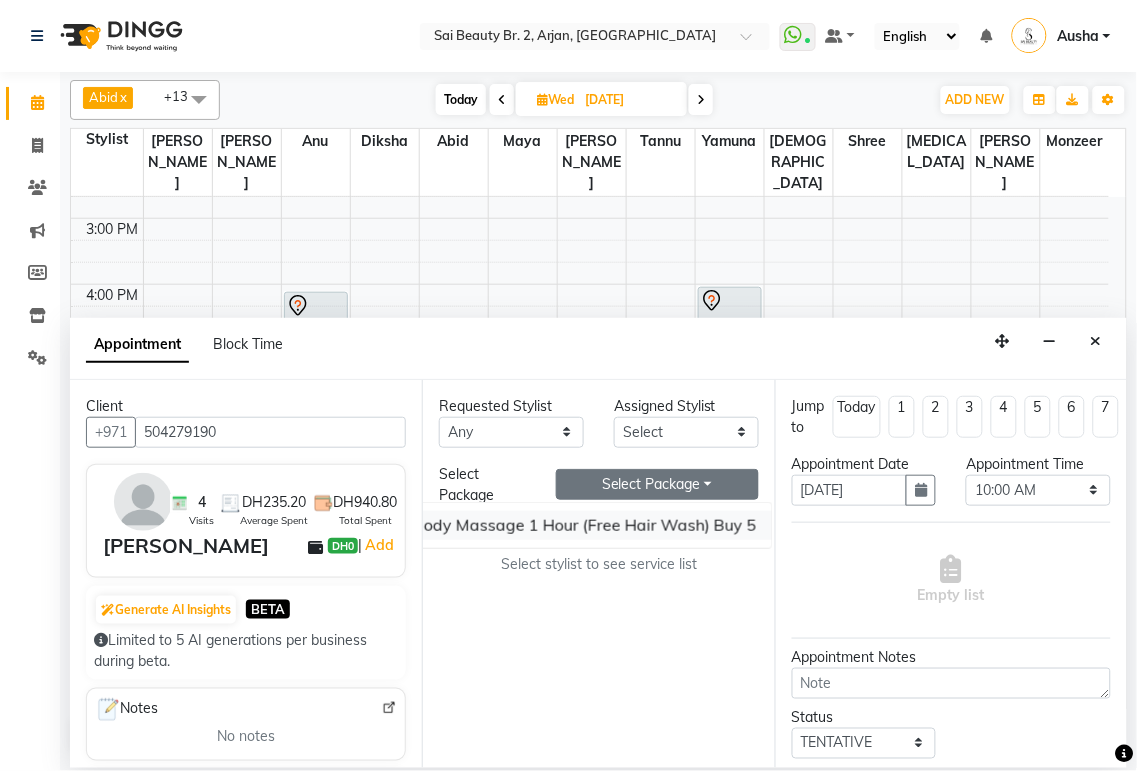 click on "Body Massage 1 Hour (Free Hair Wash) Buy 5" at bounding box center (585, 525) 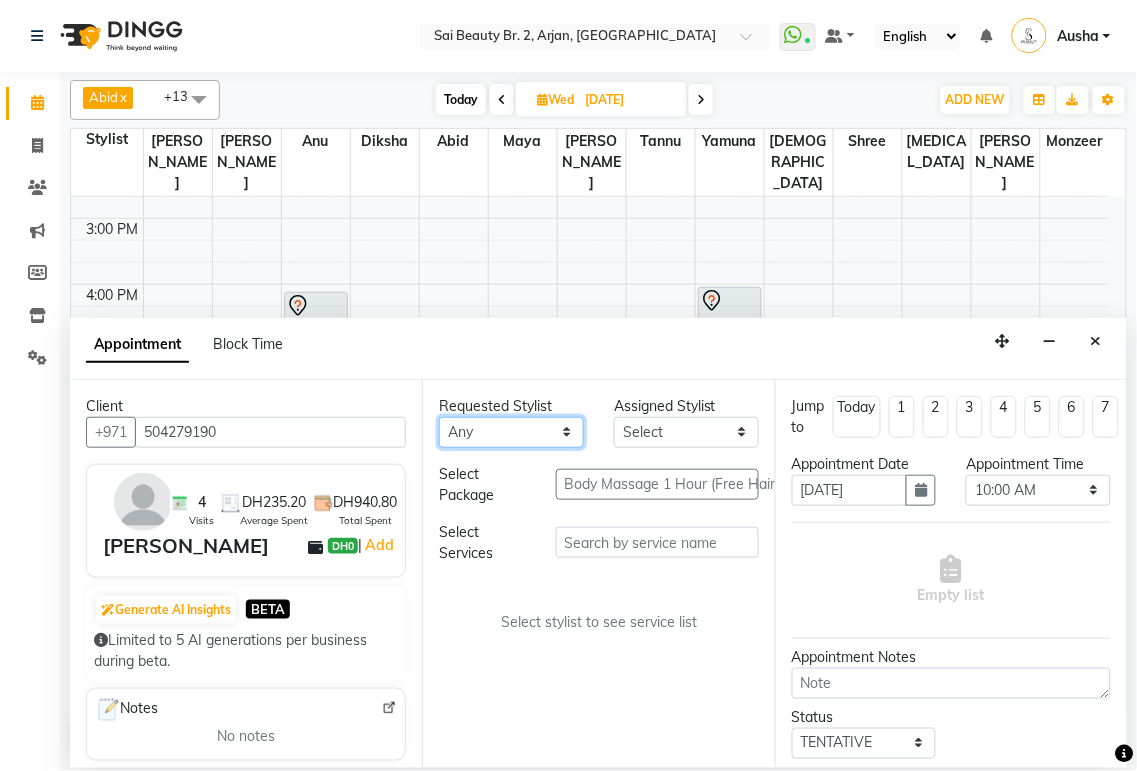 click on "Any [PERSON_NAME][MEDICAL_DATA] [PERSON_NAME] [PERSON_NAME] [PERSON_NAME] Gita [PERSON_NAME] monzeer Shree [PERSON_NAME] [PERSON_NAME]" at bounding box center [511, 432] 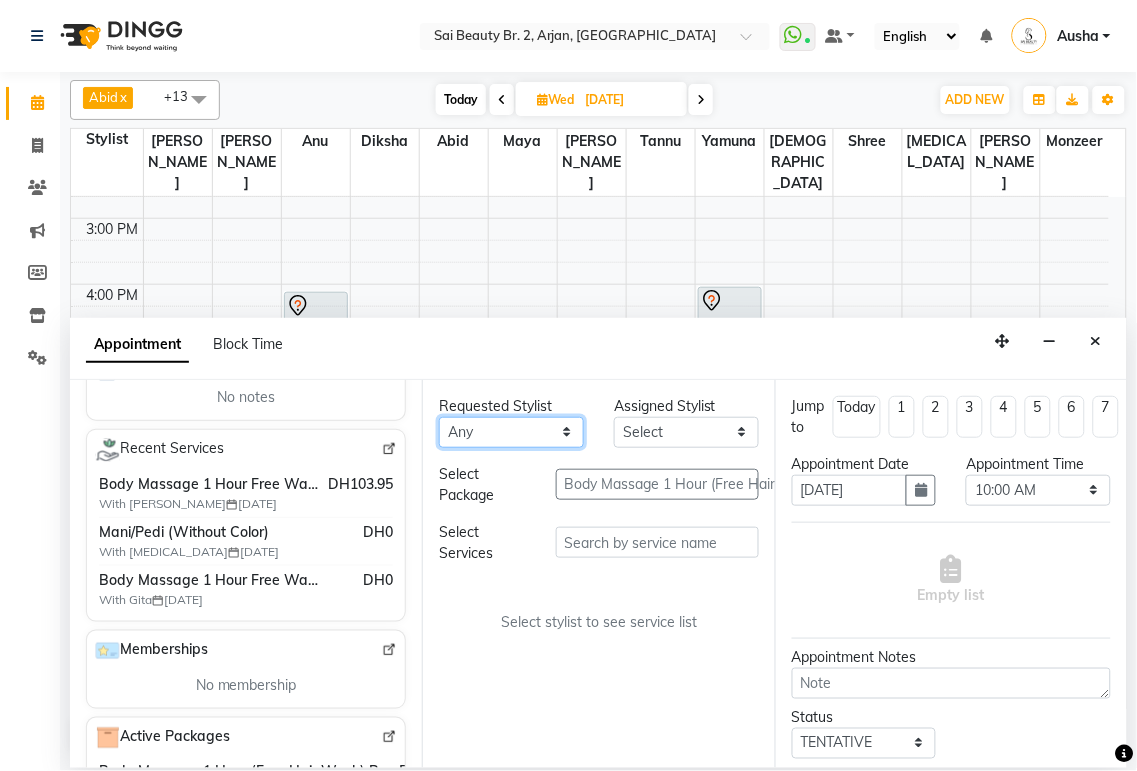 scroll, scrollTop: 350, scrollLeft: 0, axis: vertical 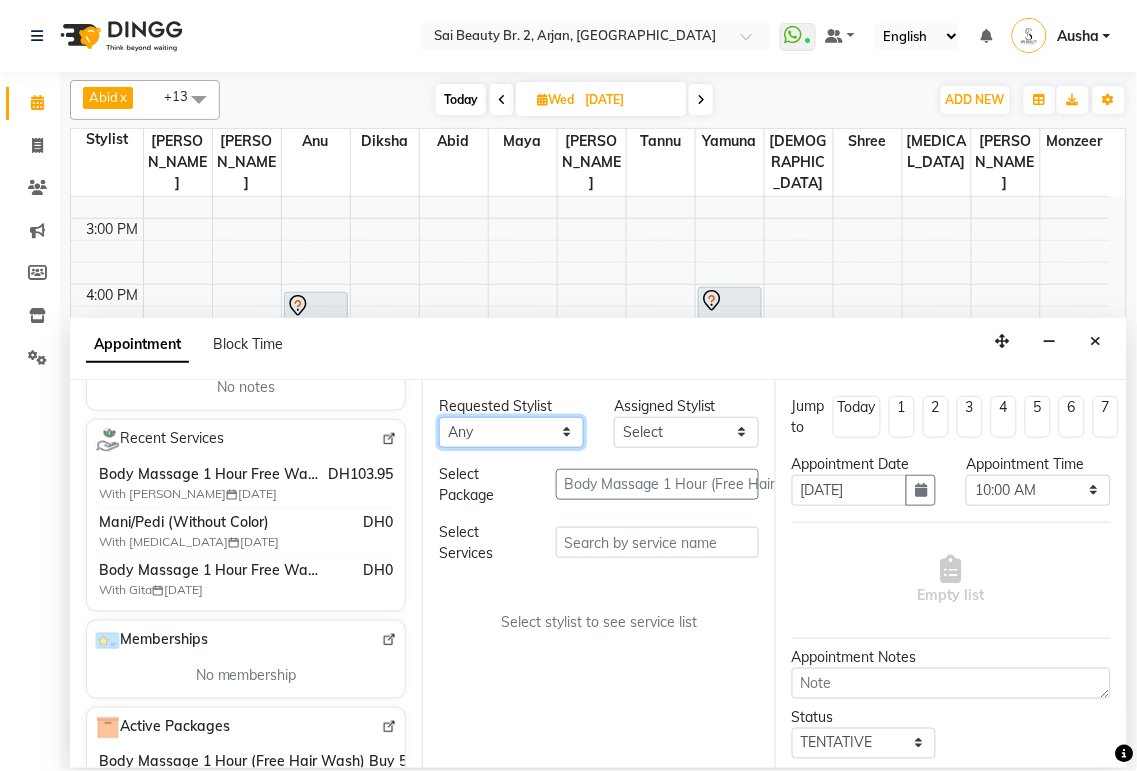 click on "Any [PERSON_NAME][MEDICAL_DATA] [PERSON_NAME] [PERSON_NAME] [PERSON_NAME] Gita [PERSON_NAME] monzeer Shree [PERSON_NAME] [PERSON_NAME]" at bounding box center [511, 432] 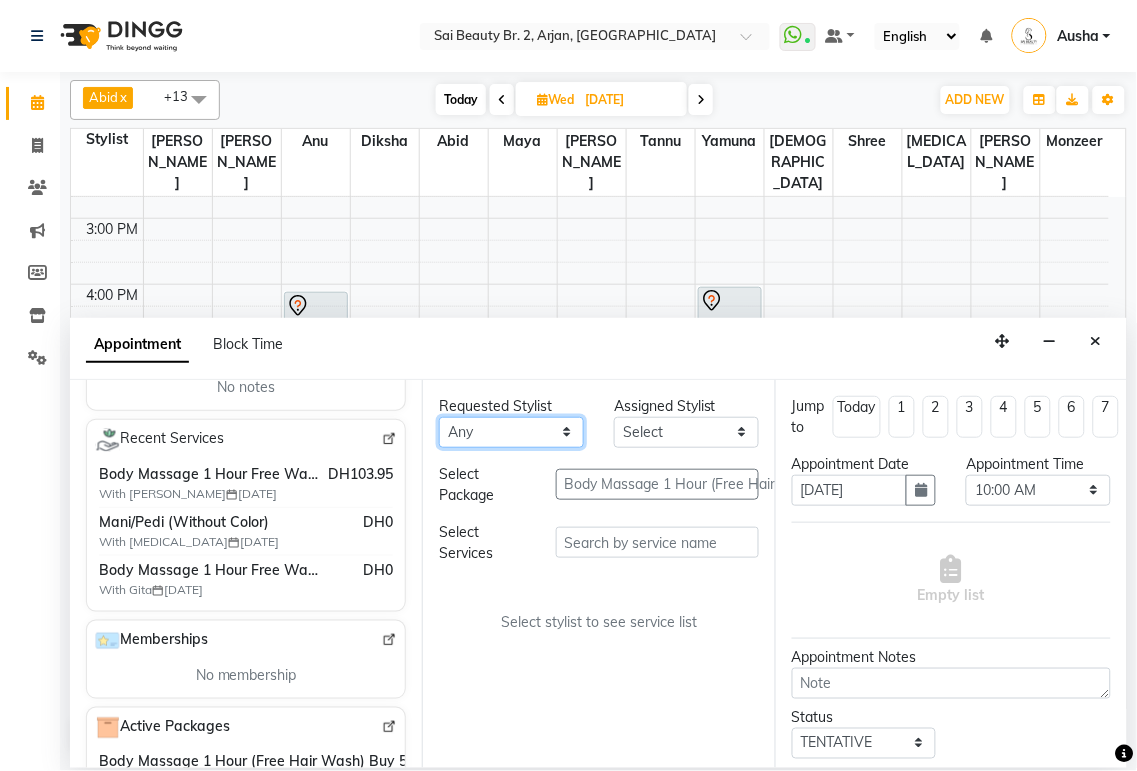 select on "61483" 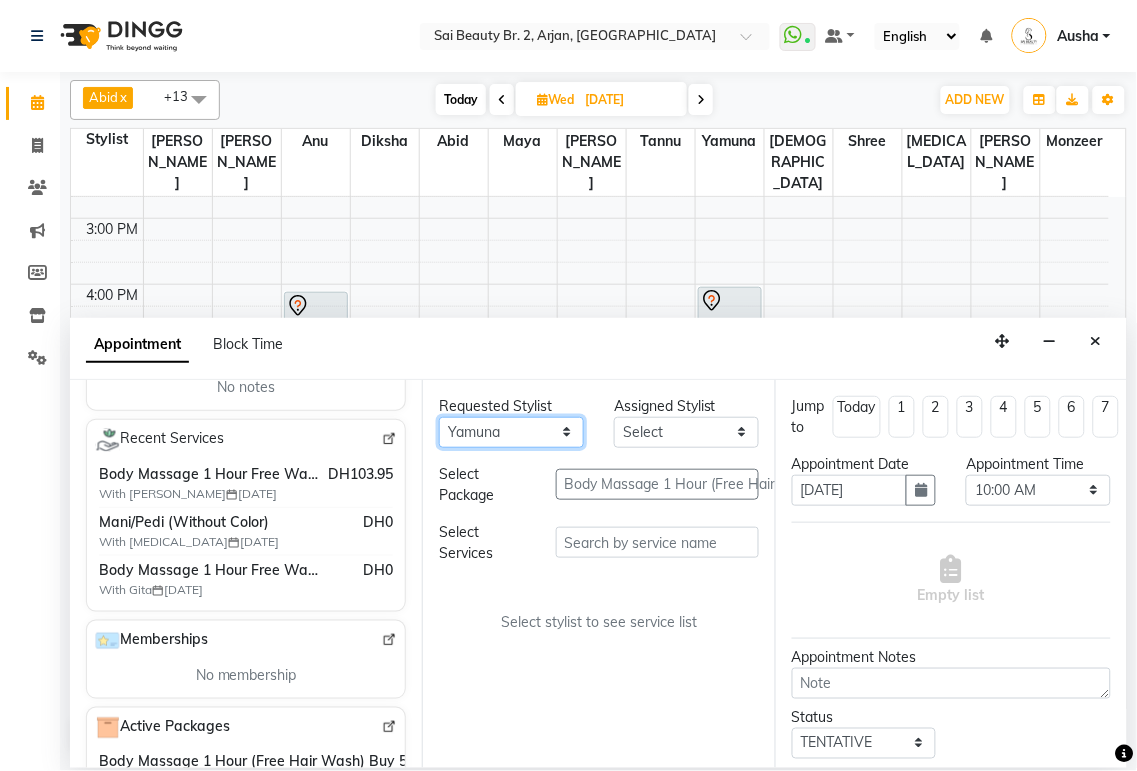 click on "Any [PERSON_NAME][MEDICAL_DATA] [PERSON_NAME] [PERSON_NAME] [PERSON_NAME] Gita [PERSON_NAME] monzeer Shree [PERSON_NAME] [PERSON_NAME]" at bounding box center [511, 432] 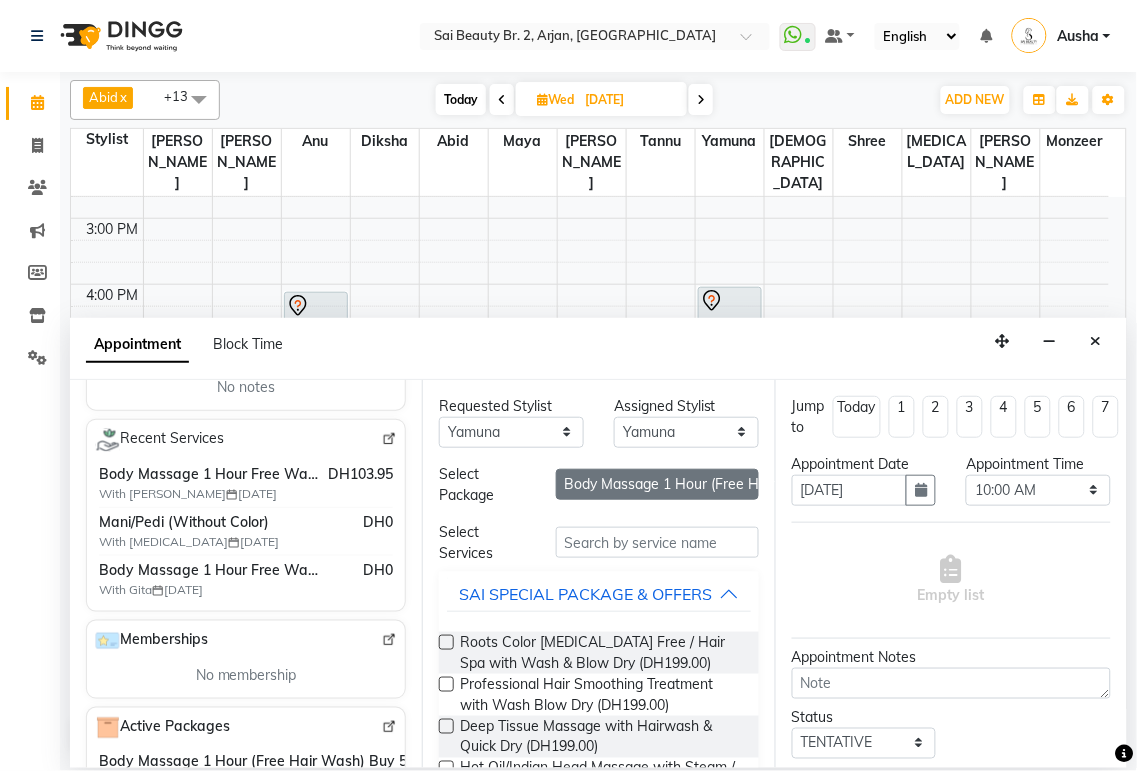 click on "Body Massage 1 Hour (Free Hair Wash) Buy 5" at bounding box center (657, 484) 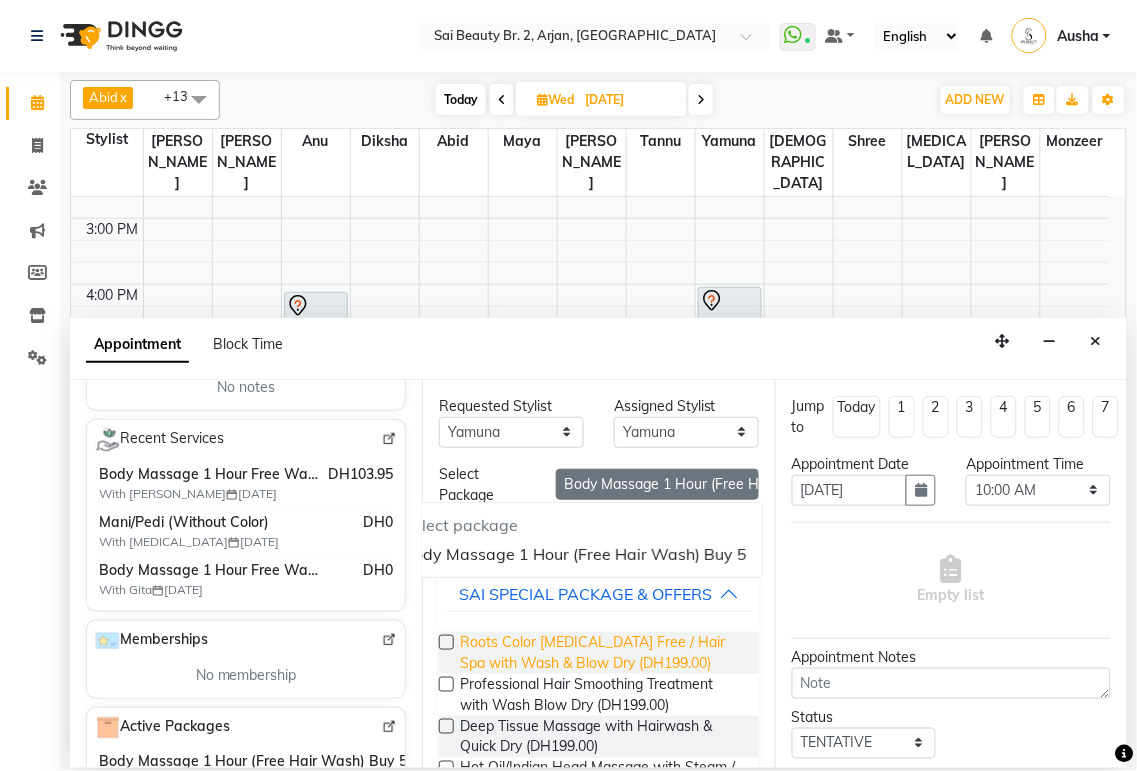 click on "Roots Color [MEDICAL_DATA] Free / Hair Spa with Wash & Blow Dry (DH199.00)" at bounding box center [601, 653] 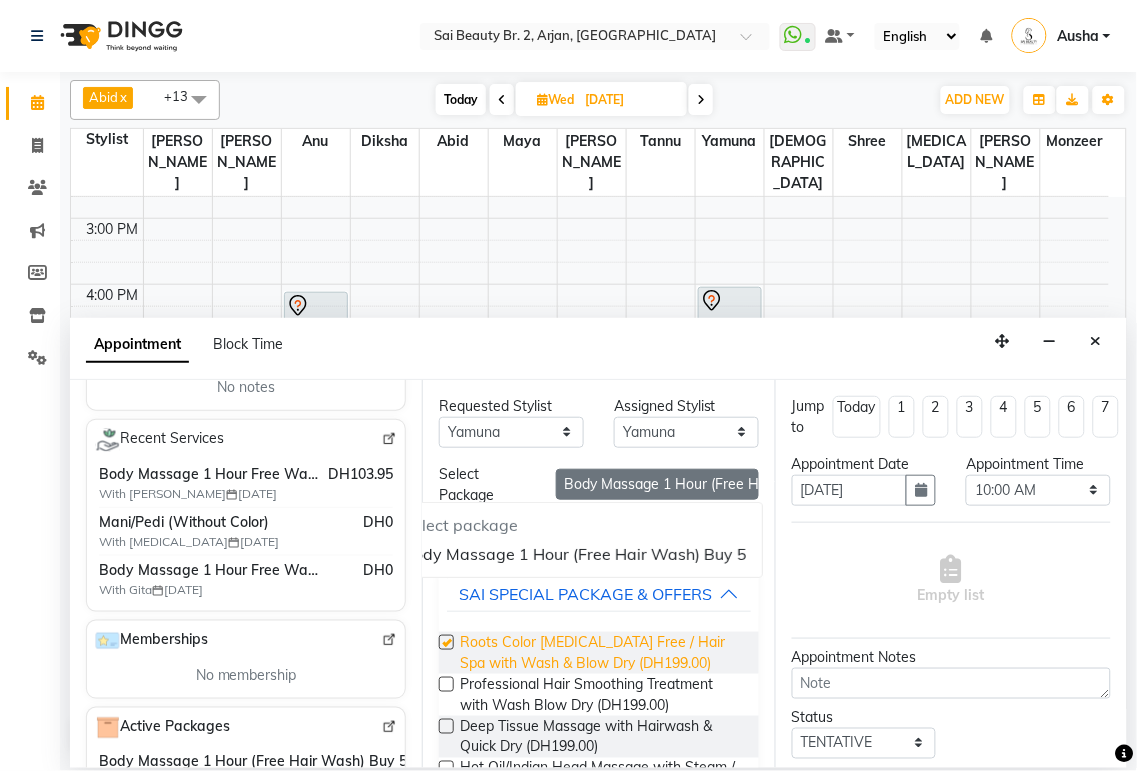 checkbox on "false" 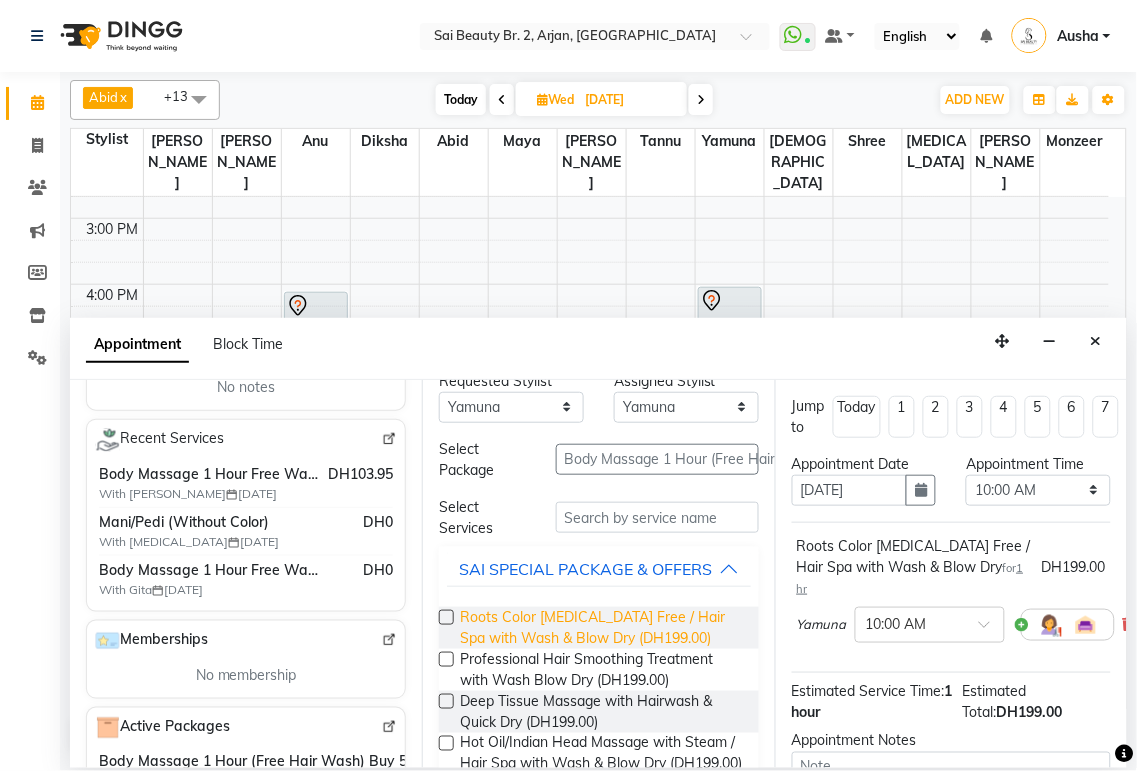 scroll, scrollTop: 24, scrollLeft: 0, axis: vertical 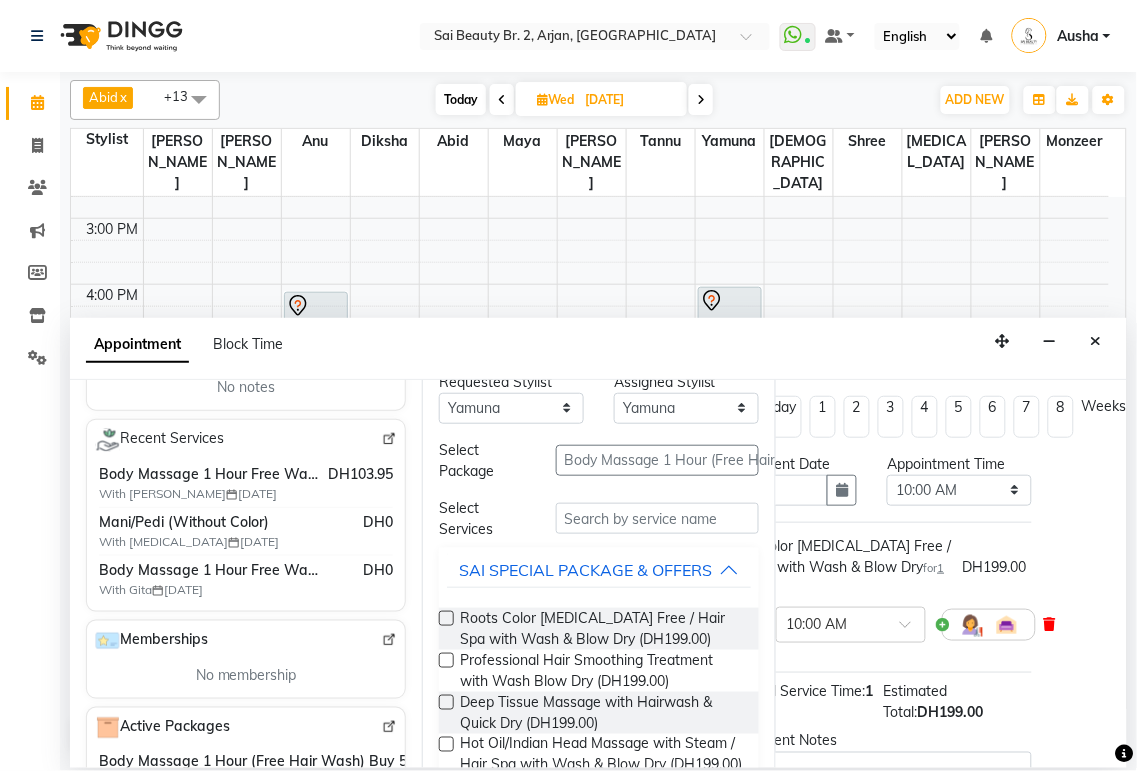 click at bounding box center (1050, 624) 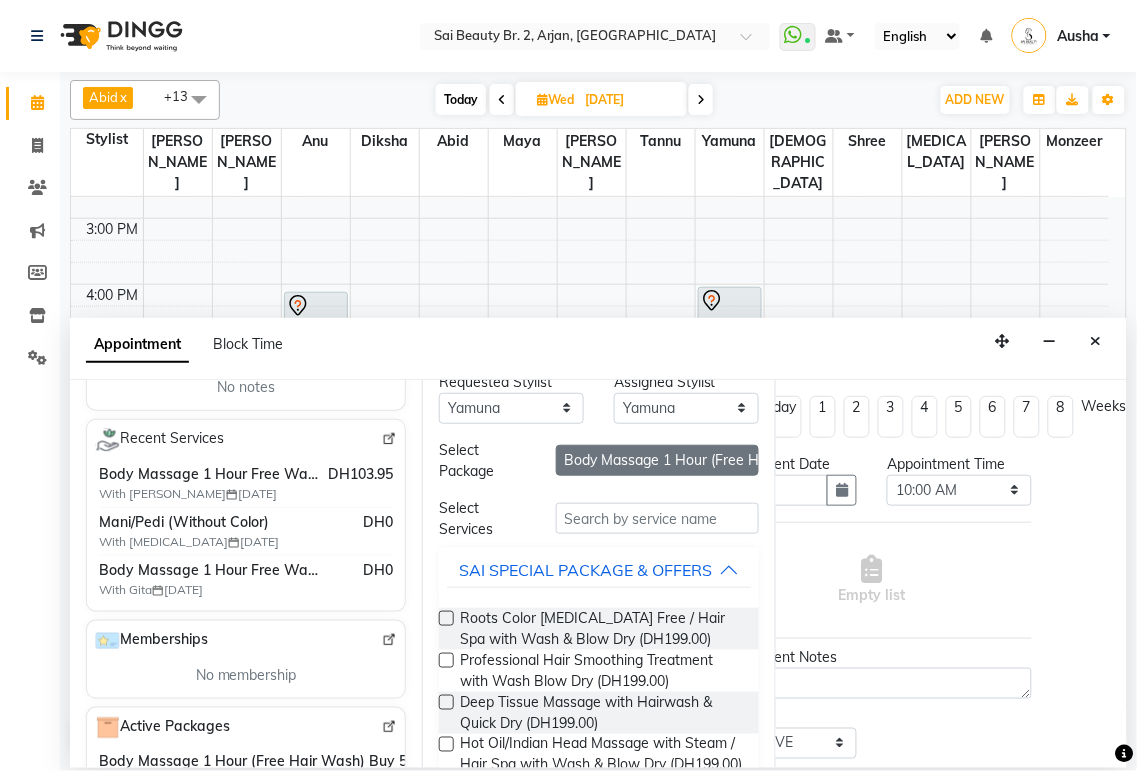 click on "Body Massage 1 Hour (Free Hair Wash) Buy 5" at bounding box center [657, 460] 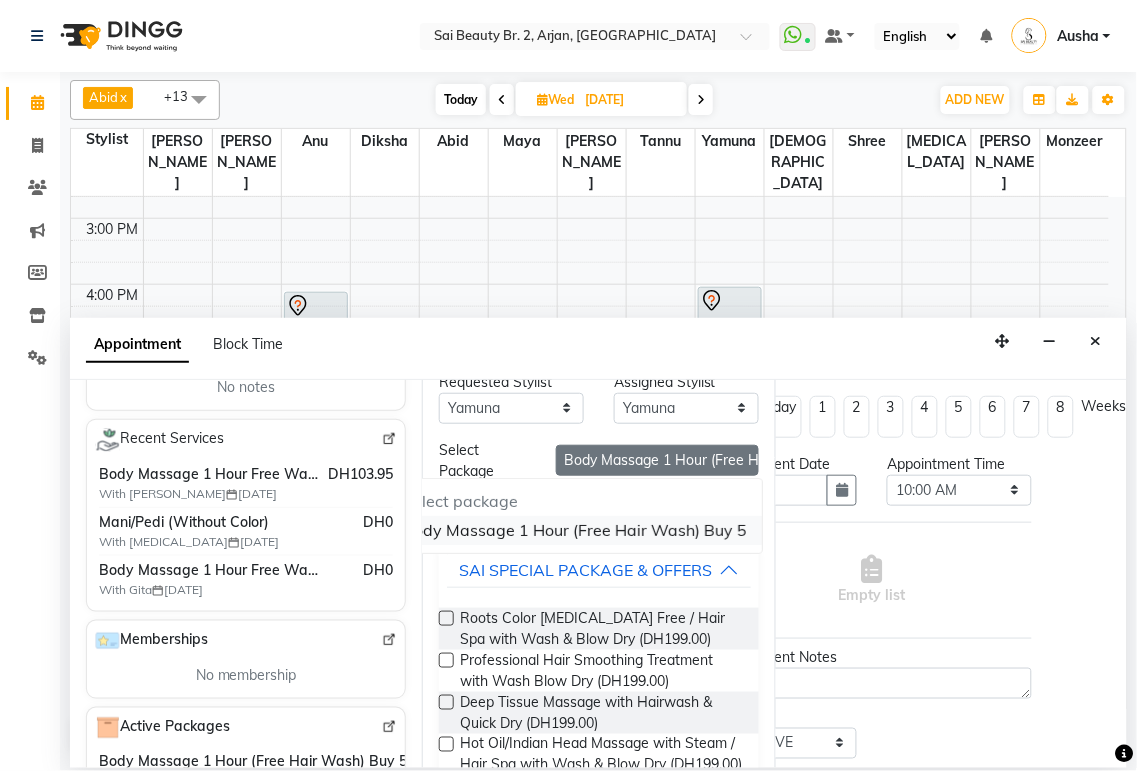 click on "Body Massage 1 Hour (Free Hair Wash) Buy 5" at bounding box center [575, 530] 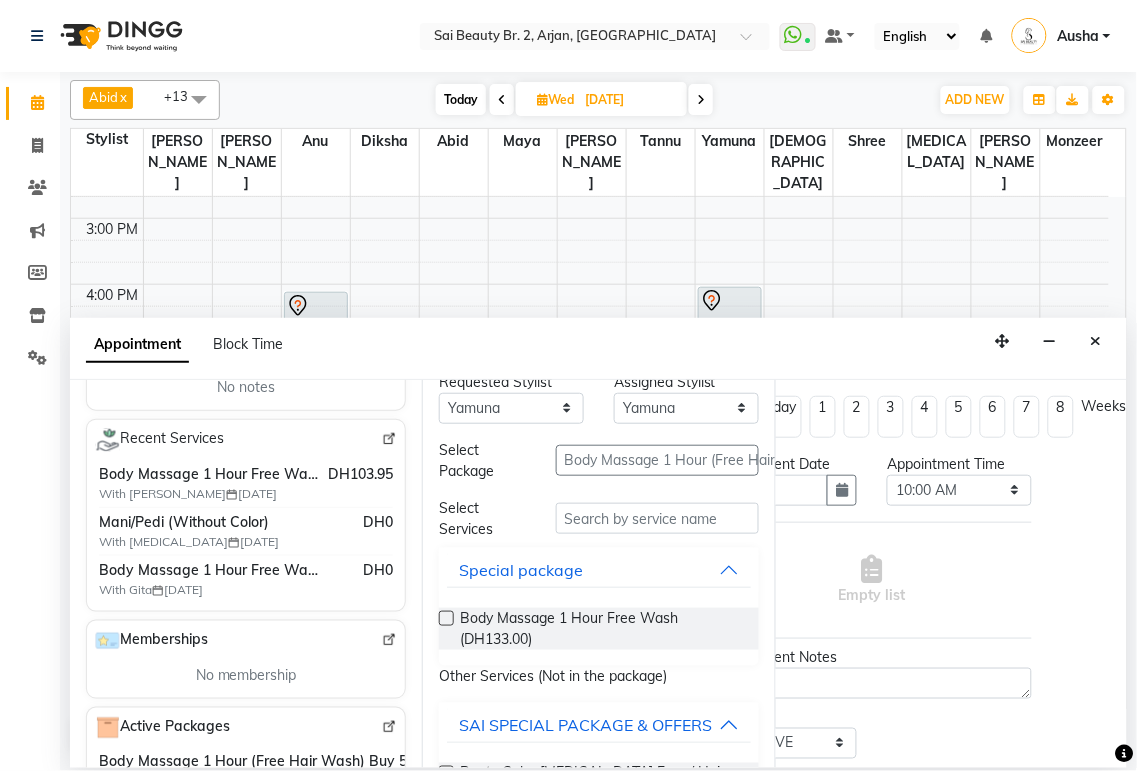 scroll, scrollTop: 0, scrollLeft: 0, axis: both 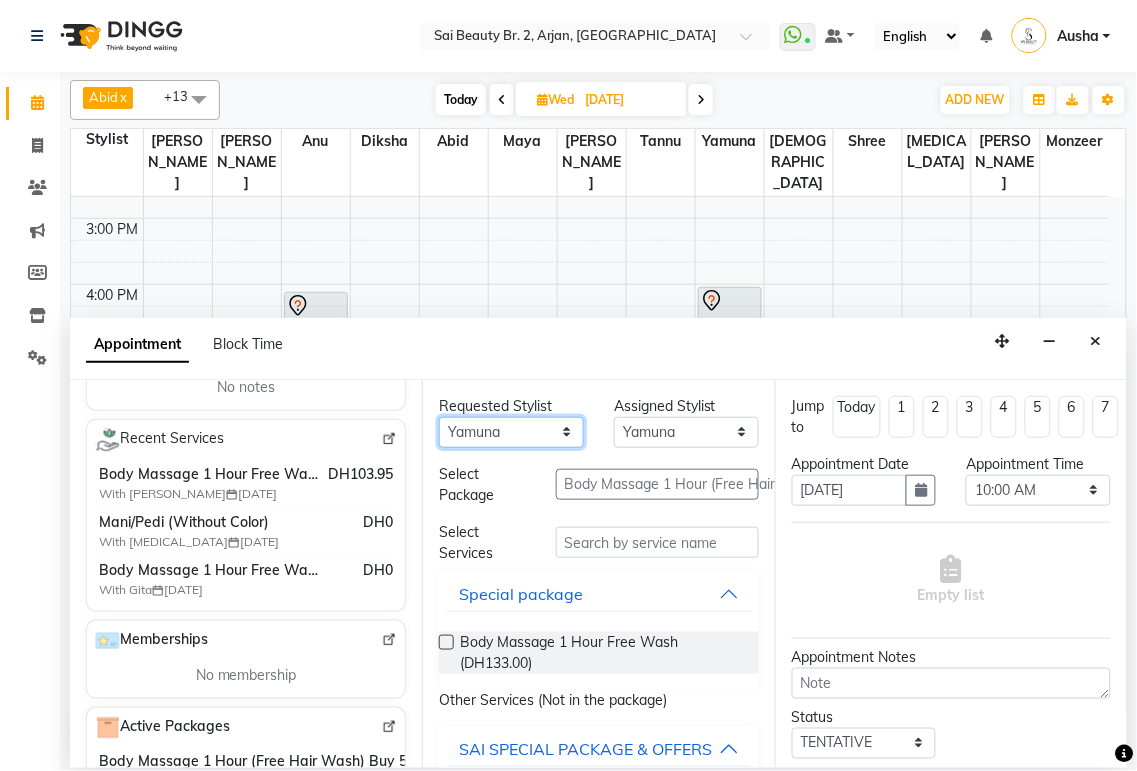 click on "Any [PERSON_NAME][MEDICAL_DATA] [PERSON_NAME] [PERSON_NAME] [PERSON_NAME] Gita [PERSON_NAME] monzeer Shree [PERSON_NAME] [PERSON_NAME]" at bounding box center (511, 432) 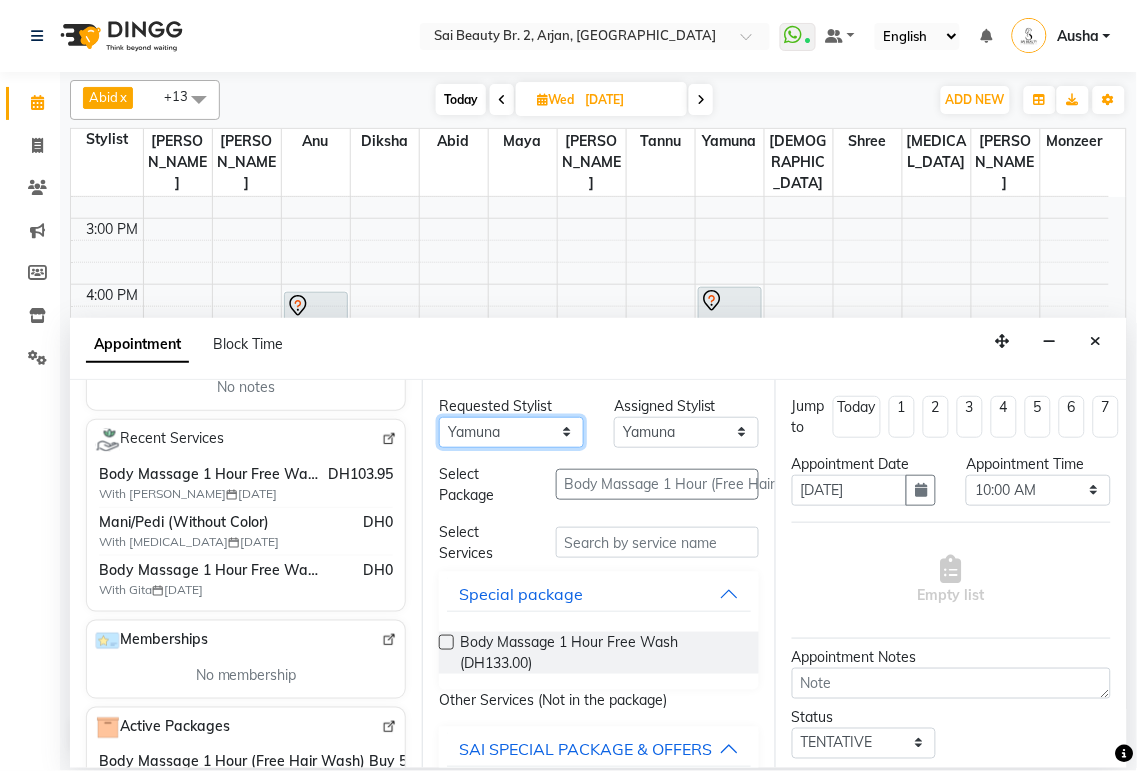 select on "57878" 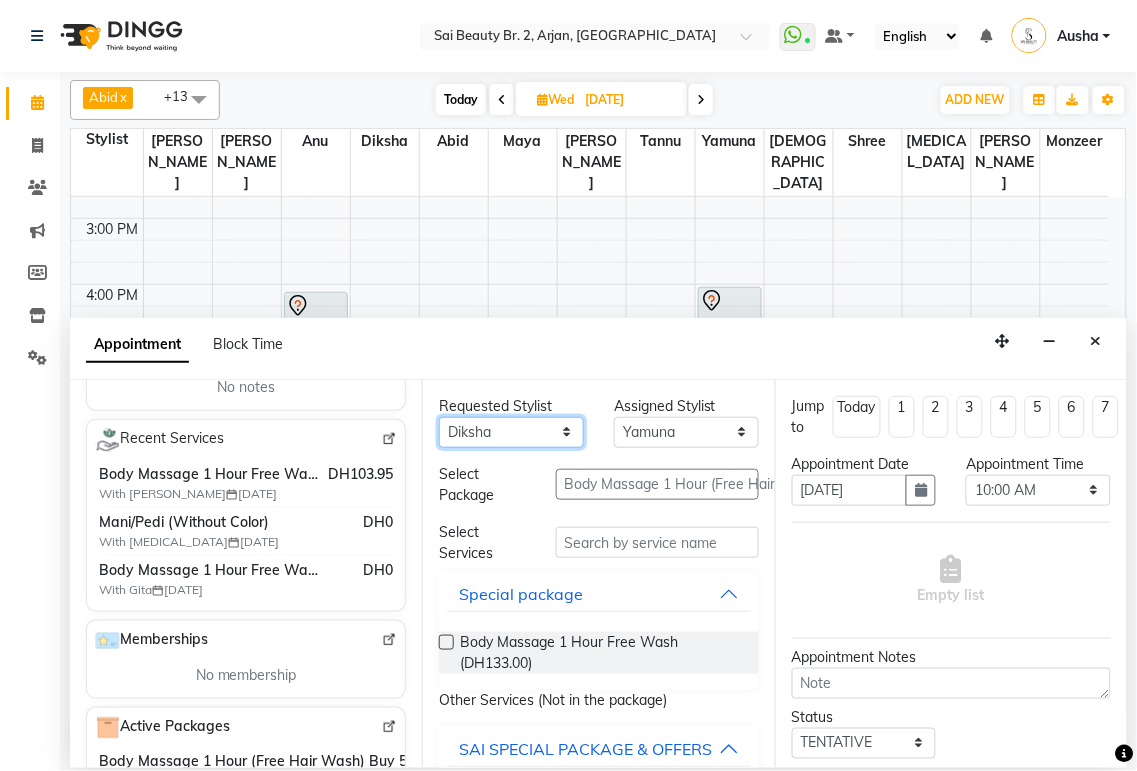 click on "Any [PERSON_NAME][MEDICAL_DATA] [PERSON_NAME] [PERSON_NAME] [PERSON_NAME] Gita [PERSON_NAME] monzeer Shree [PERSON_NAME] [PERSON_NAME]" at bounding box center [511, 432] 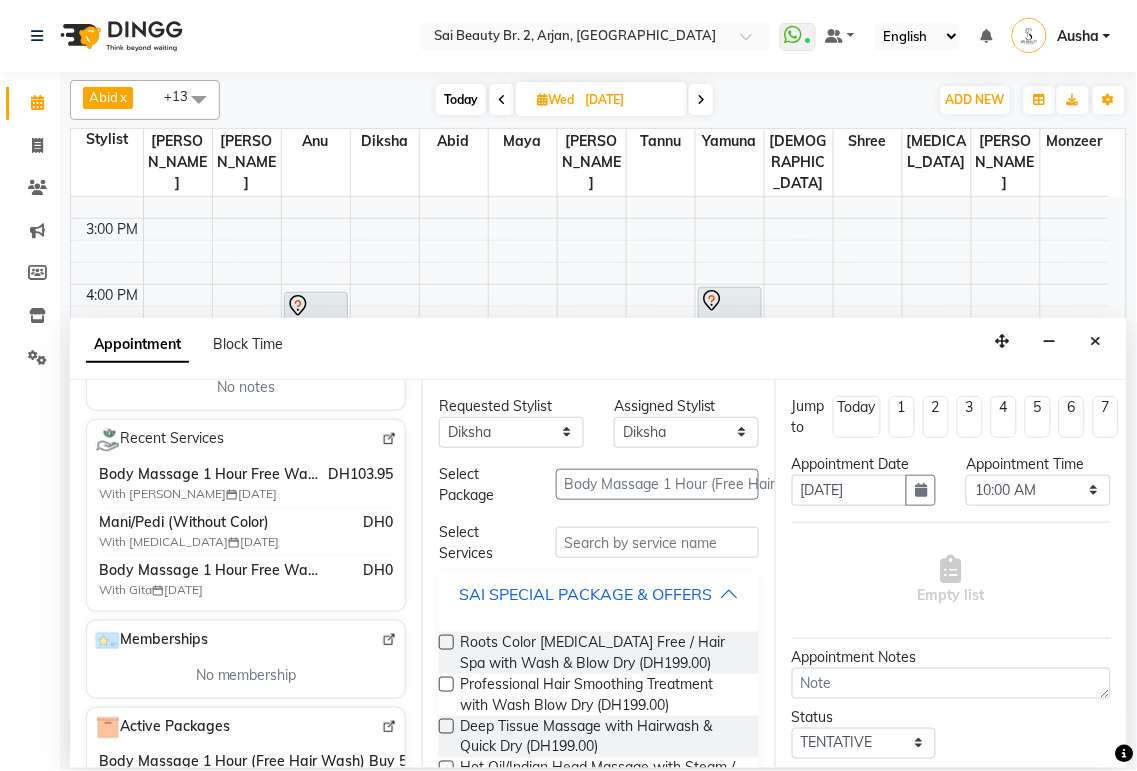 click on "SAI SPECIAL PACKAGE & OFFERS" at bounding box center [585, 594] 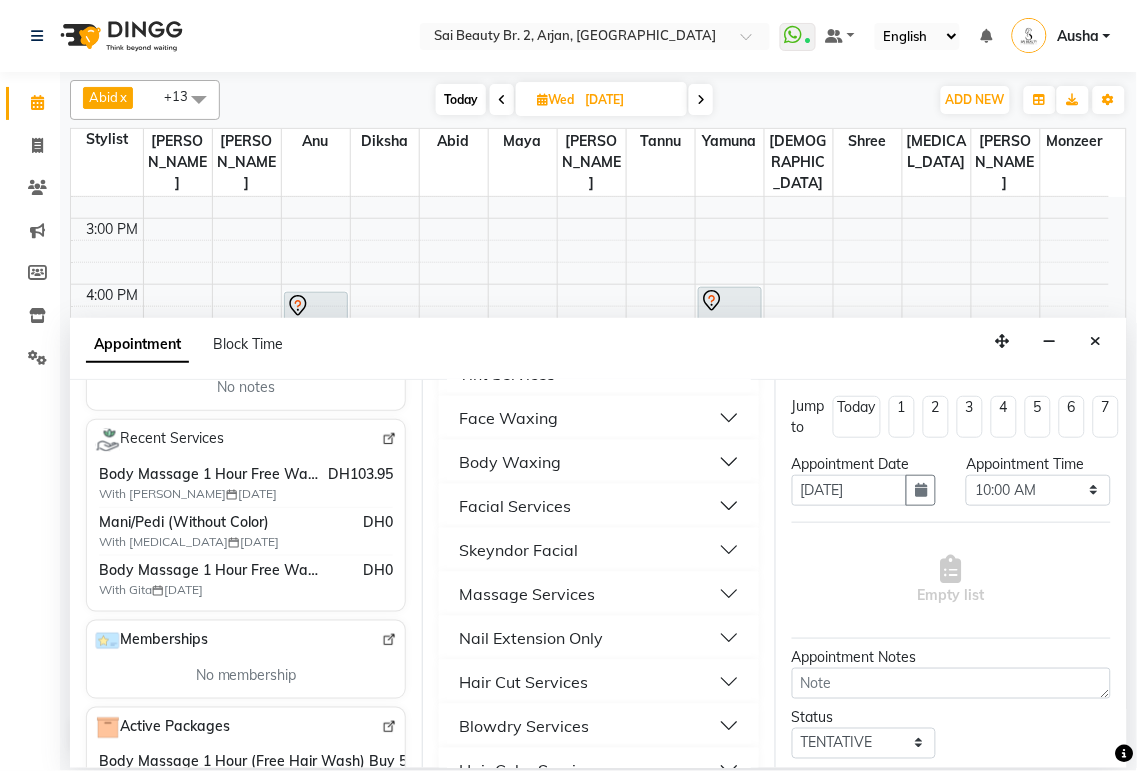 click on "Massage Services" at bounding box center [598, 594] 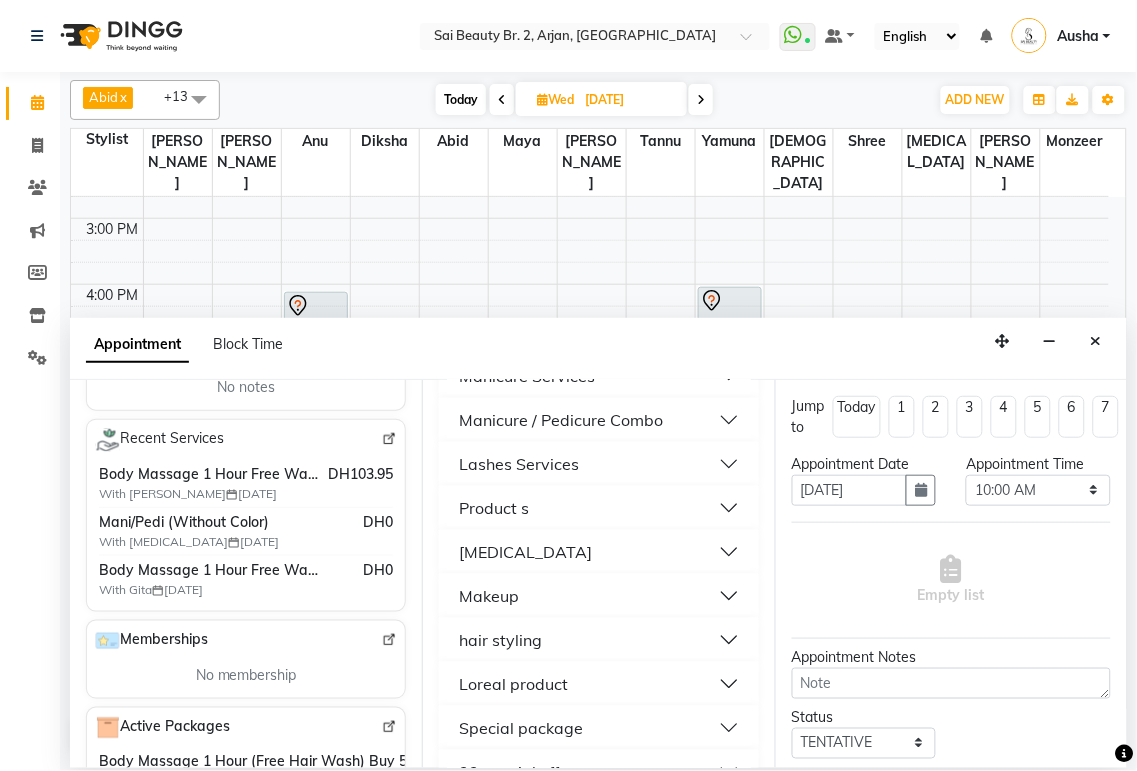scroll, scrollTop: 1610, scrollLeft: 0, axis: vertical 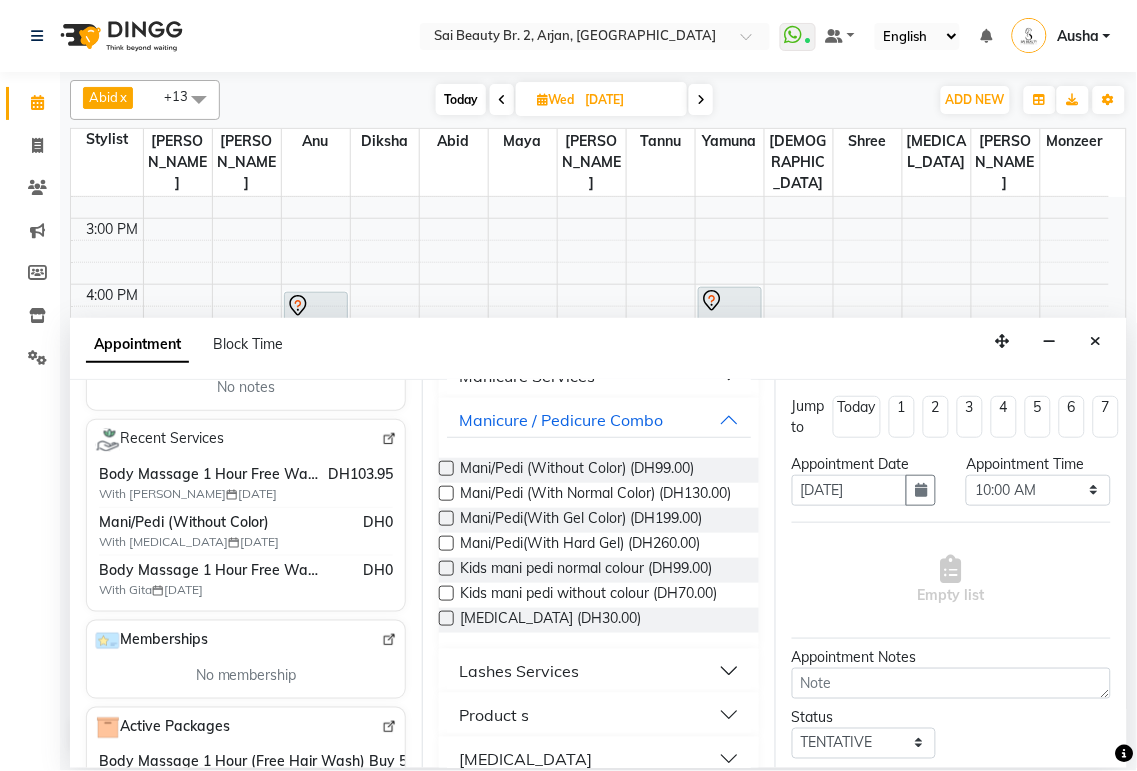 click at bounding box center (446, 468) 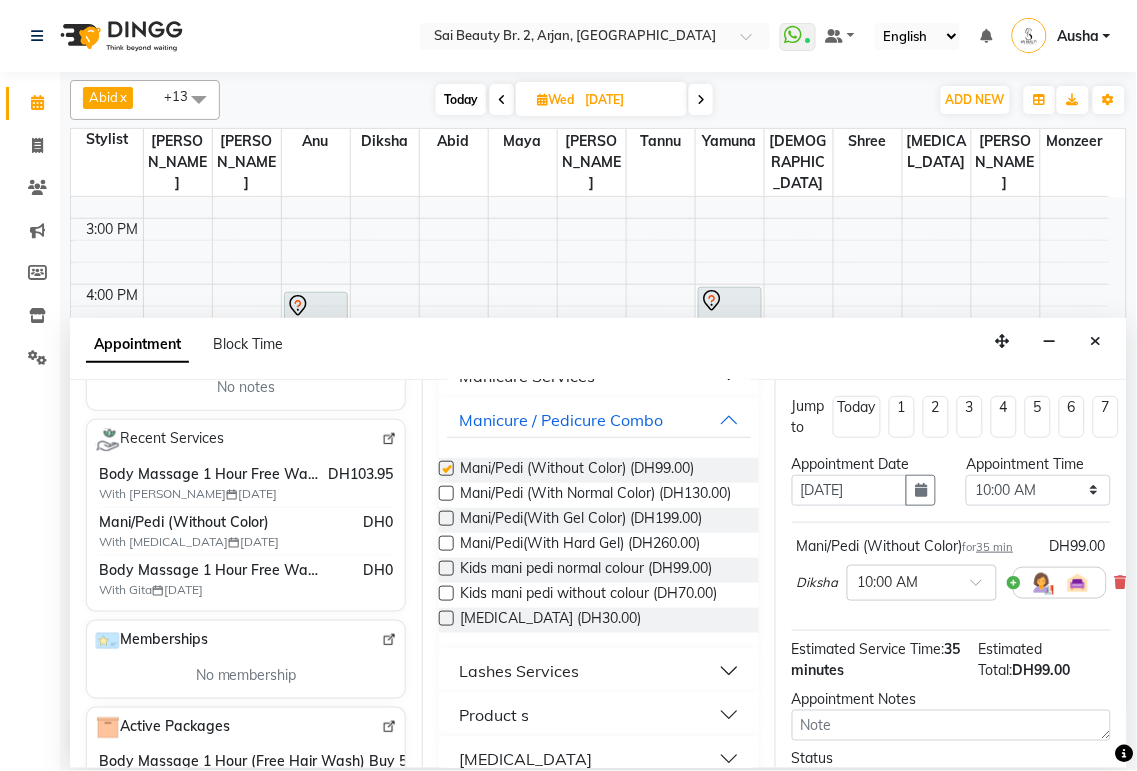 checkbox on "false" 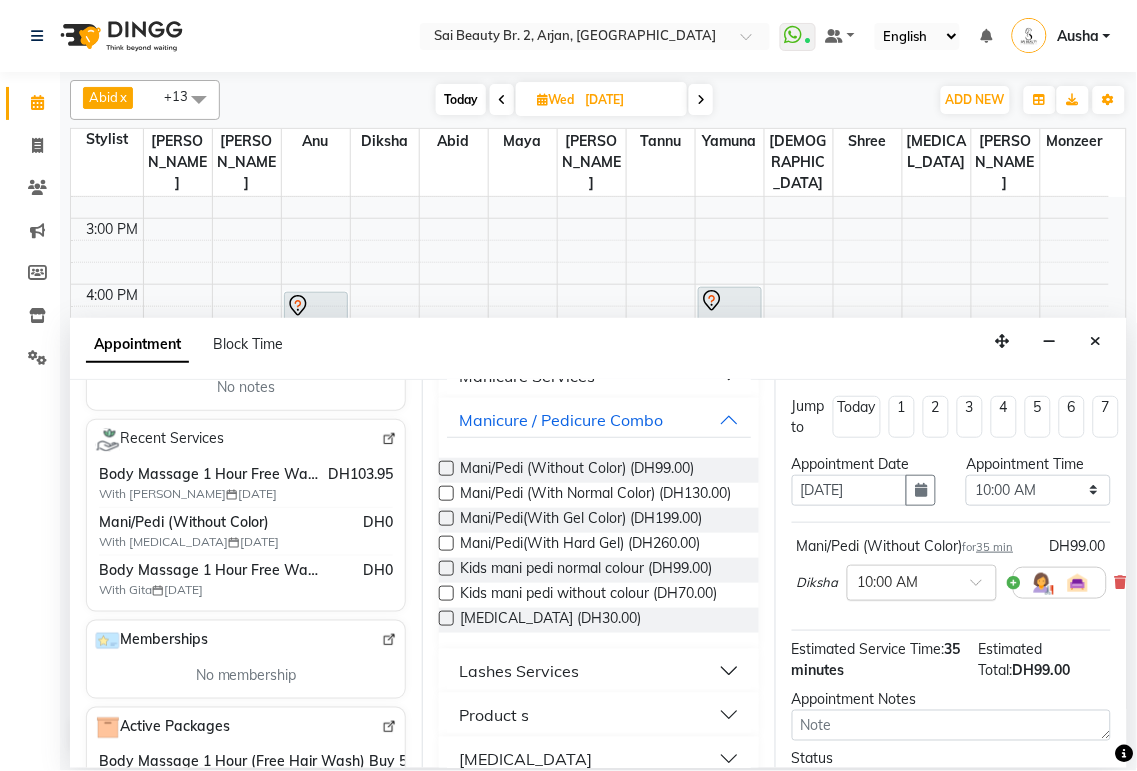 click at bounding box center [983, 588] 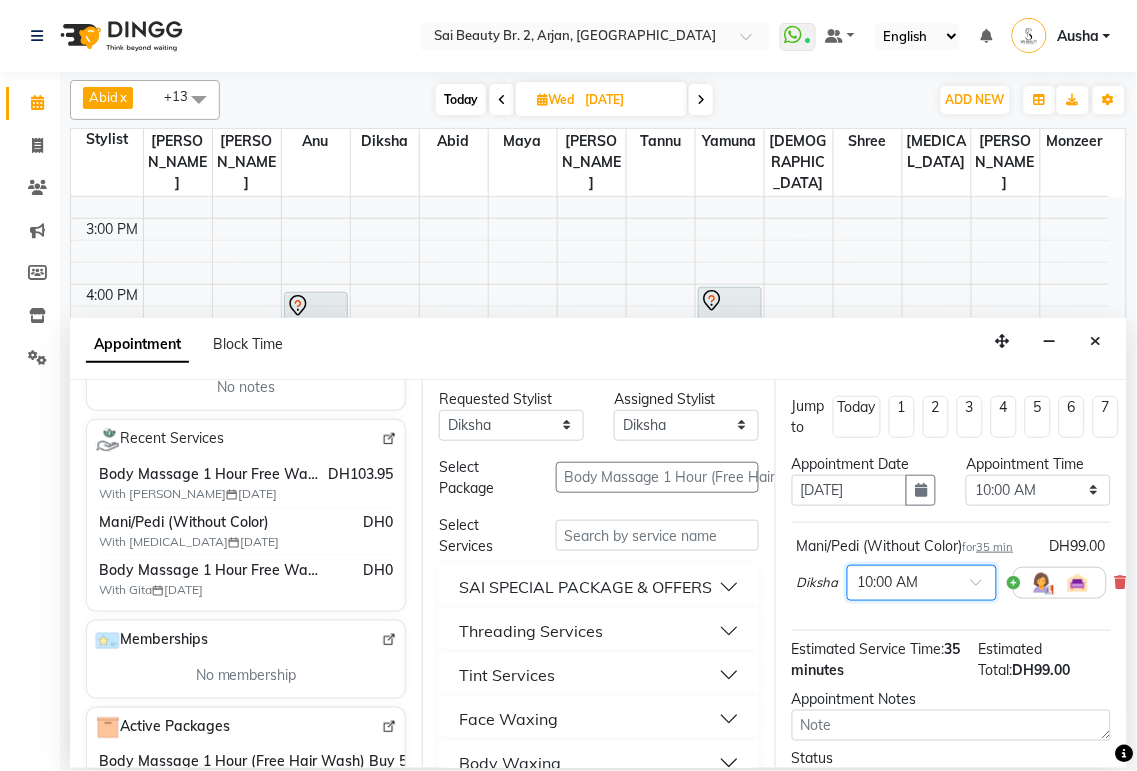 scroll, scrollTop: 0, scrollLeft: 0, axis: both 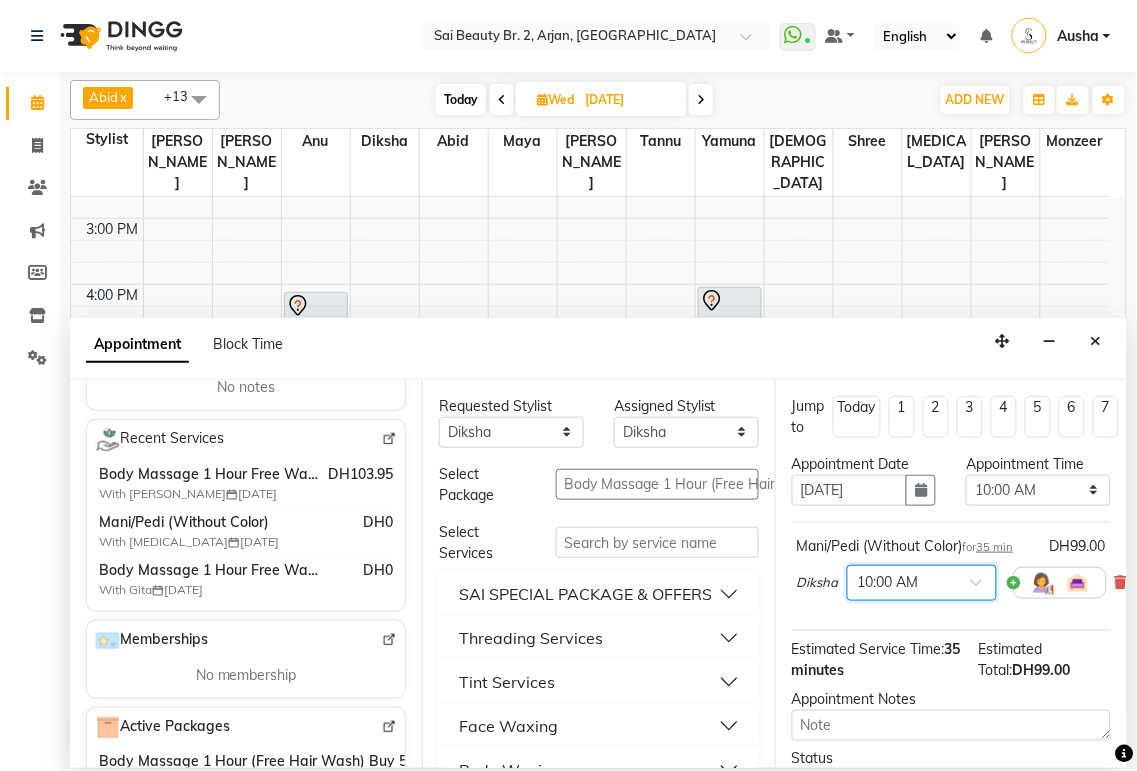 click on "Select Package" at bounding box center (482, 485) 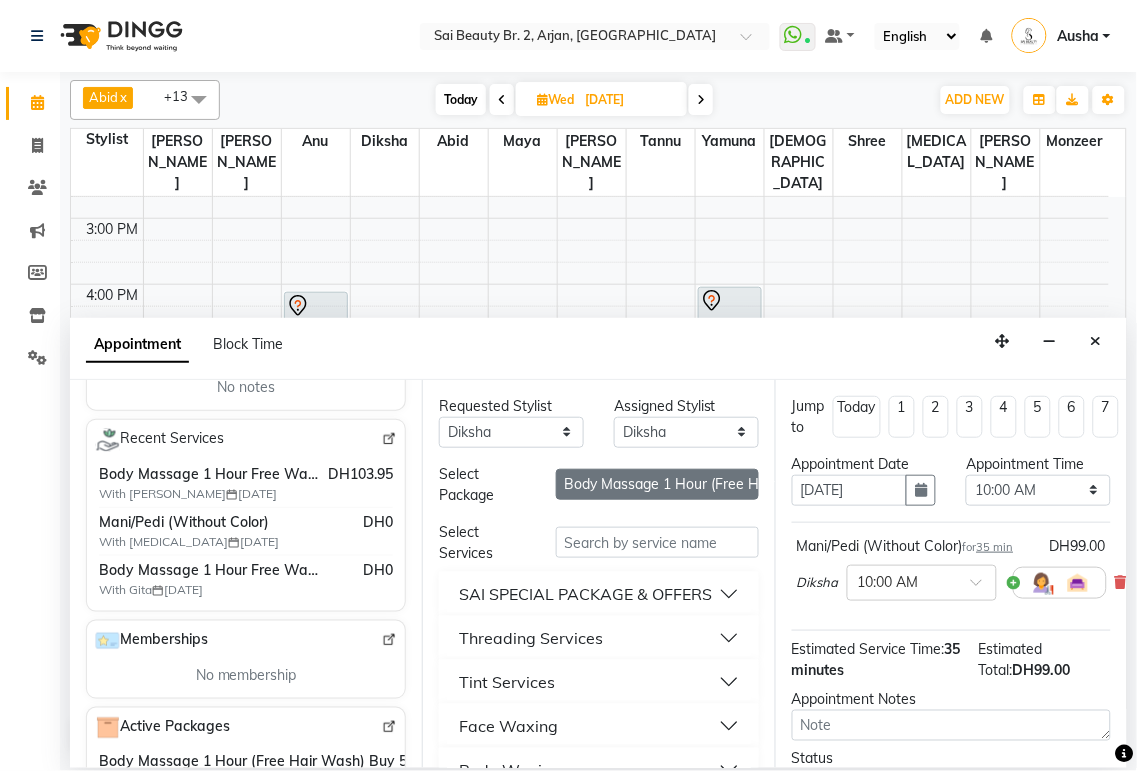 click on "Body Massage 1 Hour (Free Hair Wash) Buy 5" at bounding box center [657, 484] 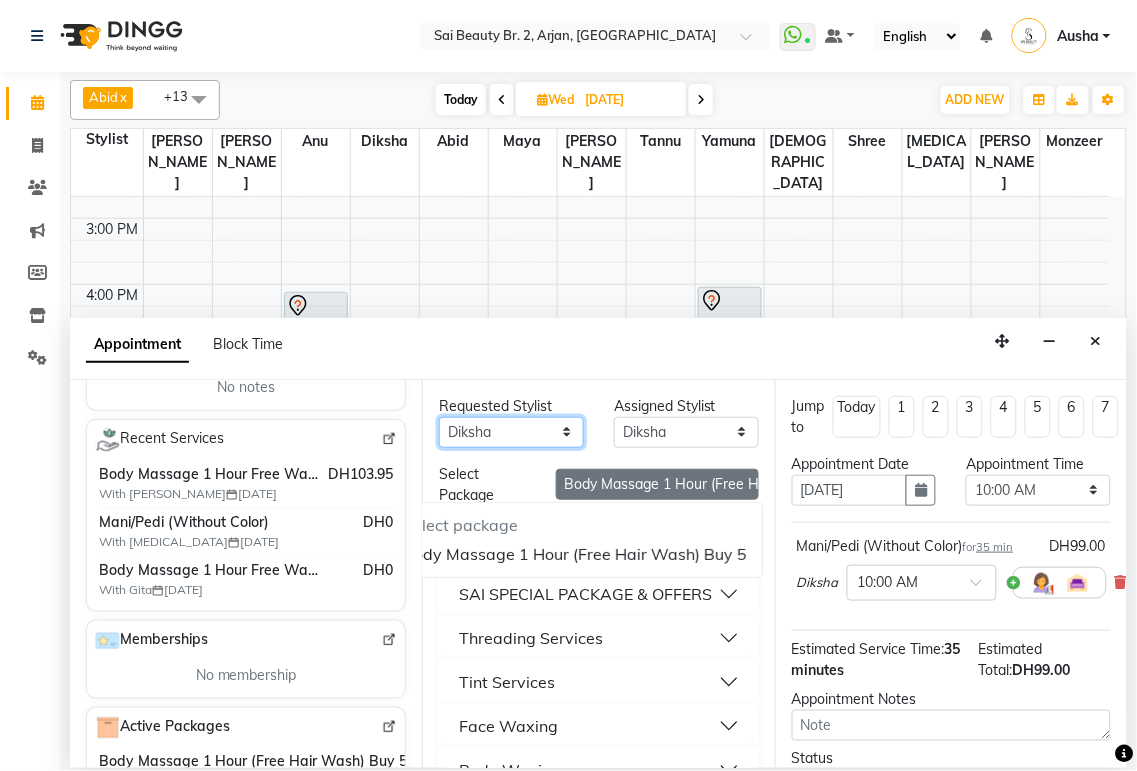 click on "Any [PERSON_NAME][MEDICAL_DATA] [PERSON_NAME] [PERSON_NAME] [PERSON_NAME] Gita [PERSON_NAME] monzeer Shree [PERSON_NAME] [PERSON_NAME]" at bounding box center [511, 432] 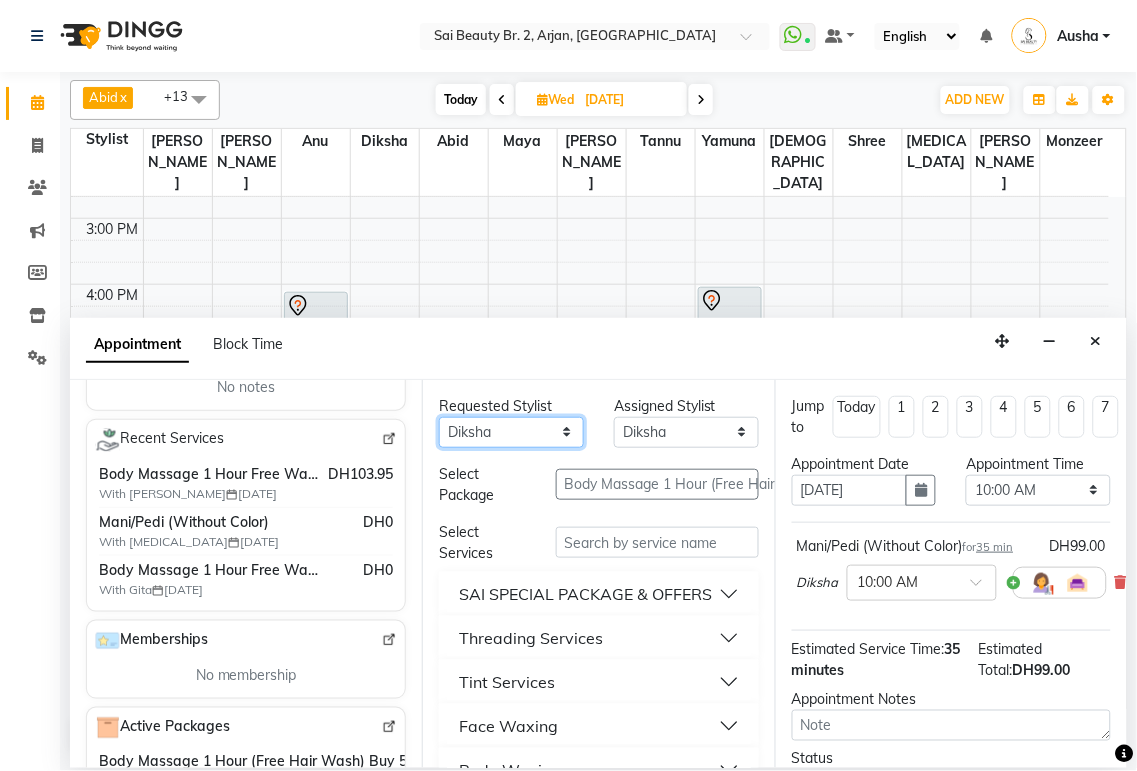 select on "61483" 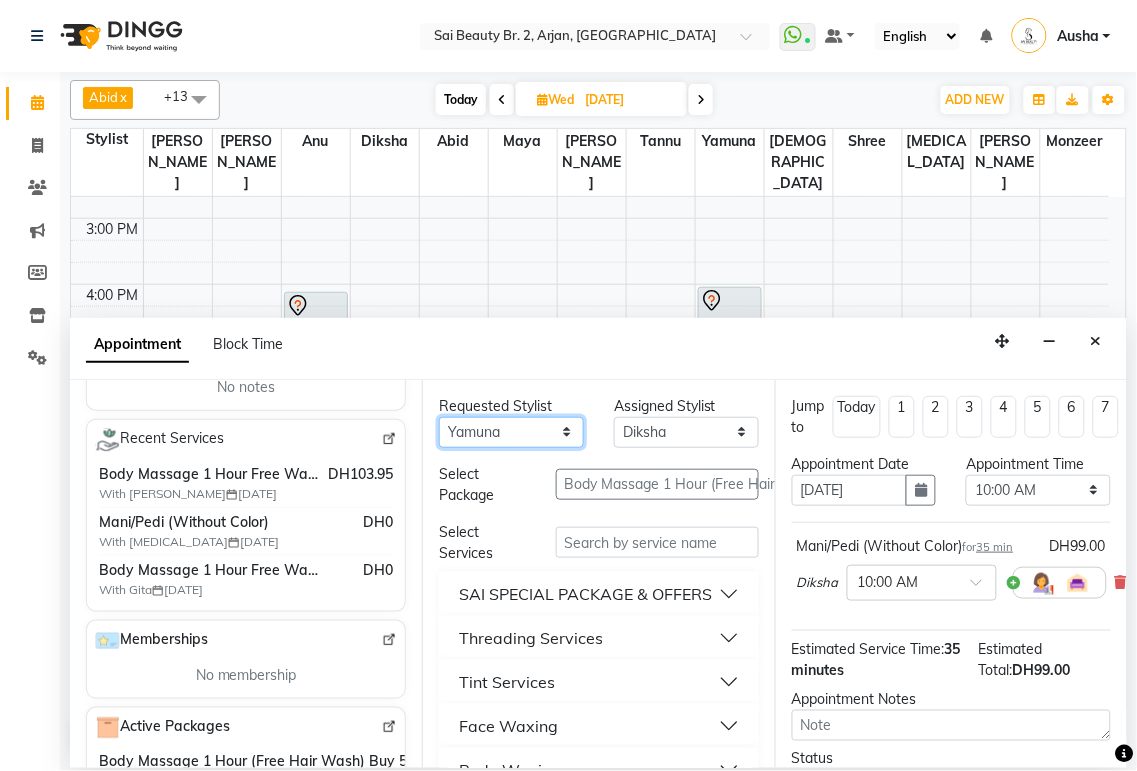 click on "Any [PERSON_NAME][MEDICAL_DATA] [PERSON_NAME] [PERSON_NAME] [PERSON_NAME] Gita [PERSON_NAME] monzeer Shree [PERSON_NAME] [PERSON_NAME]" at bounding box center [511, 432] 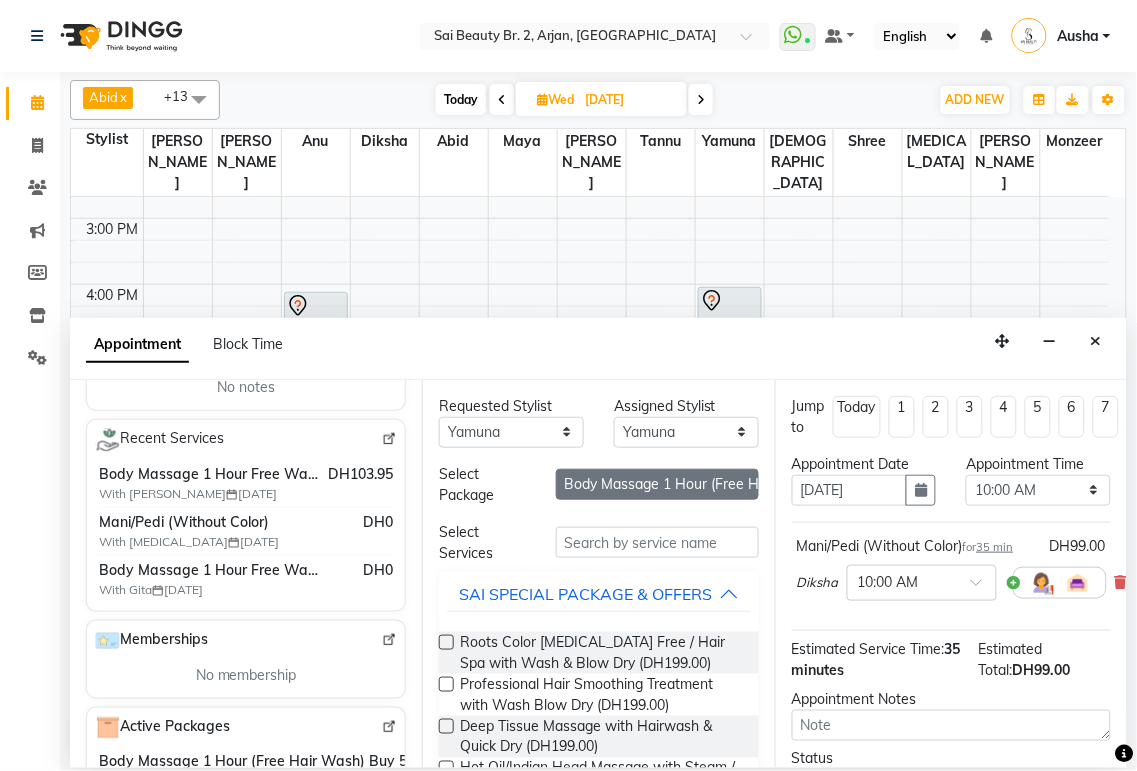click on "Body Massage 1 Hour (Free Hair Wash) Buy 5" at bounding box center (657, 484) 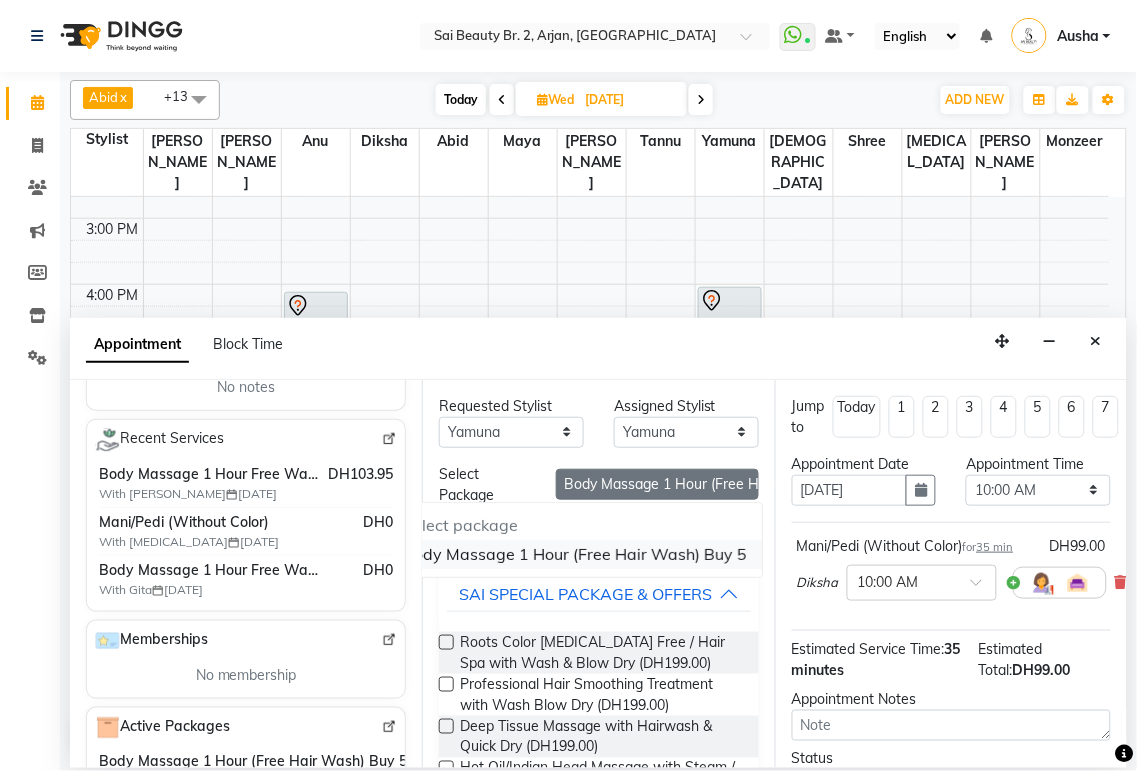click on "Body Massage 1 Hour (Free Hair Wash) Buy 5" at bounding box center (575, 554) 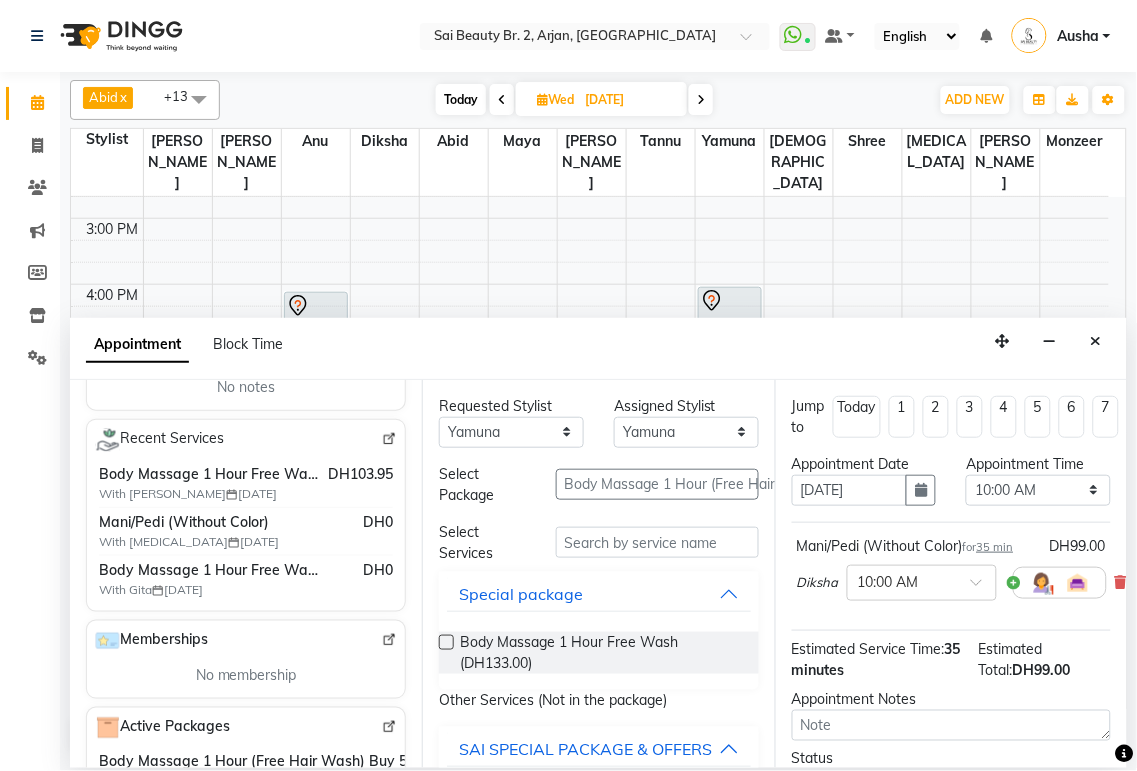click at bounding box center (446, 642) 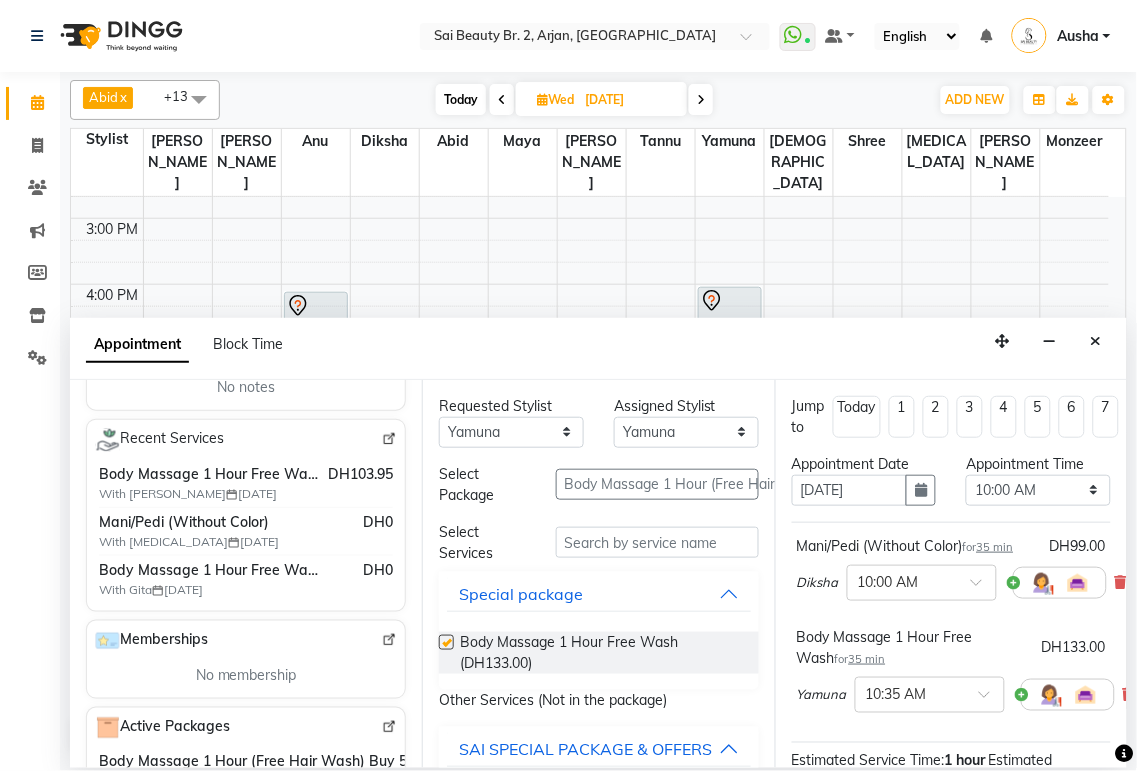 checkbox on "false" 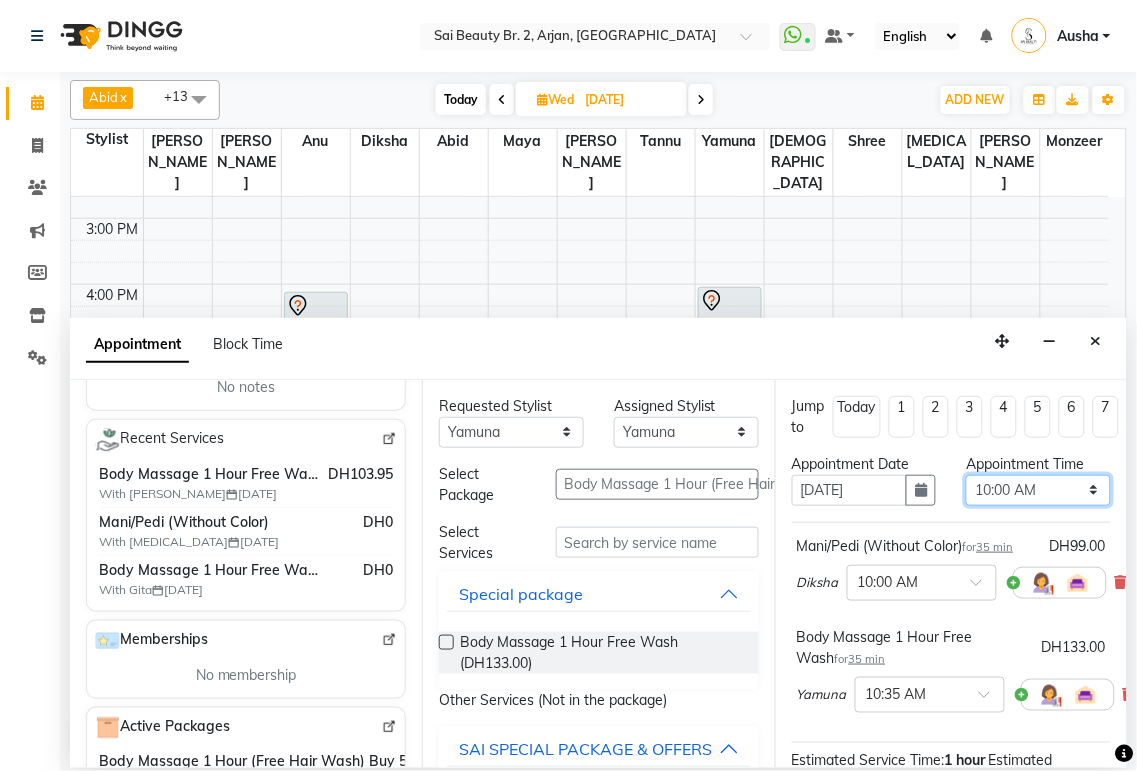 click on "Select 10:00 AM 10:05 AM 10:10 AM 10:15 AM 10:20 AM 10:25 AM 10:30 AM 10:35 AM 10:40 AM 10:45 AM 10:50 AM 10:55 AM 11:00 AM 11:05 AM 11:10 AM 11:15 AM 11:20 AM 11:25 AM 11:30 AM 11:35 AM 11:40 AM 11:45 AM 11:50 AM 11:55 AM 12:00 PM 12:05 PM 12:10 PM 12:15 PM 12:20 PM 12:25 PM 12:30 PM 12:35 PM 12:40 PM 12:45 PM 12:50 PM 12:55 PM 01:00 PM 01:05 PM 01:10 PM 01:15 PM 01:20 PM 01:25 PM 01:30 PM 01:35 PM 01:40 PM 01:45 PM 01:50 PM 01:55 PM 02:00 PM 02:05 PM 02:10 PM 02:15 PM 02:20 PM 02:25 PM 02:30 PM 02:35 PM 02:40 PM 02:45 PM 02:50 PM 02:55 PM 03:00 PM 03:05 PM 03:10 PM 03:15 PM 03:20 PM 03:25 PM 03:30 PM 03:35 PM 03:40 PM 03:45 PM 03:50 PM 03:55 PM 04:00 PM 04:05 PM 04:10 PM 04:15 PM 04:20 PM 04:25 PM 04:30 PM 04:35 PM 04:40 PM 04:45 PM 04:50 PM 04:55 PM 05:00 PM 05:05 PM 05:10 PM 05:15 PM 05:20 PM 05:25 PM 05:30 PM 05:35 PM 05:40 PM 05:45 PM 05:50 PM 05:55 PM 06:00 PM 06:05 PM 06:10 PM 06:15 PM 06:20 PM 06:25 PM 06:30 PM 06:35 PM 06:40 PM 06:45 PM 06:50 PM 06:55 PM 07:00 PM 07:05 PM 07:10 PM 07:15 PM 07:20 PM" at bounding box center [1038, 490] 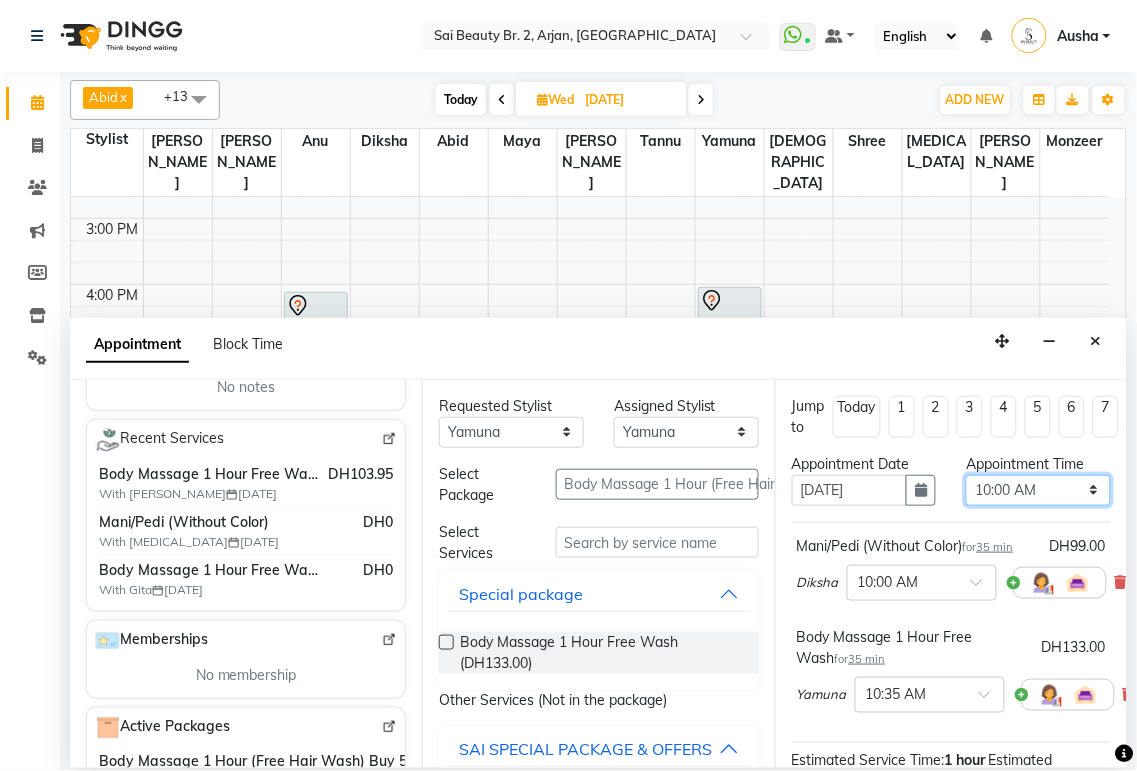 select on "750" 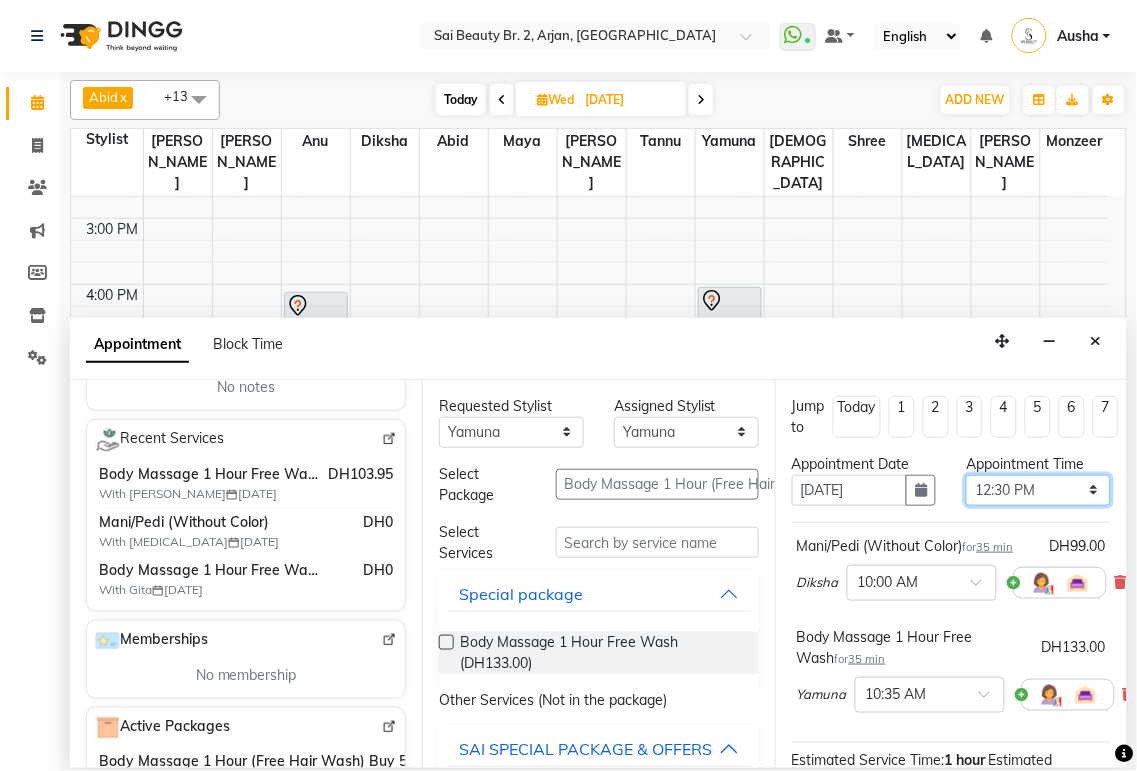 click on "Select 10:00 AM 10:05 AM 10:10 AM 10:15 AM 10:20 AM 10:25 AM 10:30 AM 10:35 AM 10:40 AM 10:45 AM 10:50 AM 10:55 AM 11:00 AM 11:05 AM 11:10 AM 11:15 AM 11:20 AM 11:25 AM 11:30 AM 11:35 AM 11:40 AM 11:45 AM 11:50 AM 11:55 AM 12:00 PM 12:05 PM 12:10 PM 12:15 PM 12:20 PM 12:25 PM 12:30 PM 12:35 PM 12:40 PM 12:45 PM 12:50 PM 12:55 PM 01:00 PM 01:05 PM 01:10 PM 01:15 PM 01:20 PM 01:25 PM 01:30 PM 01:35 PM 01:40 PM 01:45 PM 01:50 PM 01:55 PM 02:00 PM 02:05 PM 02:10 PM 02:15 PM 02:20 PM 02:25 PM 02:30 PM 02:35 PM 02:40 PM 02:45 PM 02:50 PM 02:55 PM 03:00 PM 03:05 PM 03:10 PM 03:15 PM 03:20 PM 03:25 PM 03:30 PM 03:35 PM 03:40 PM 03:45 PM 03:50 PM 03:55 PM 04:00 PM 04:05 PM 04:10 PM 04:15 PM 04:20 PM 04:25 PM 04:30 PM 04:35 PM 04:40 PM 04:45 PM 04:50 PM 04:55 PM 05:00 PM 05:05 PM 05:10 PM 05:15 PM 05:20 PM 05:25 PM 05:30 PM 05:35 PM 05:40 PM 05:45 PM 05:50 PM 05:55 PM 06:00 PM 06:05 PM 06:10 PM 06:15 PM 06:20 PM 06:25 PM 06:30 PM 06:35 PM 06:40 PM 06:45 PM 06:50 PM 06:55 PM 07:00 PM 07:05 PM 07:10 PM 07:15 PM 07:20 PM" at bounding box center [1038, 490] 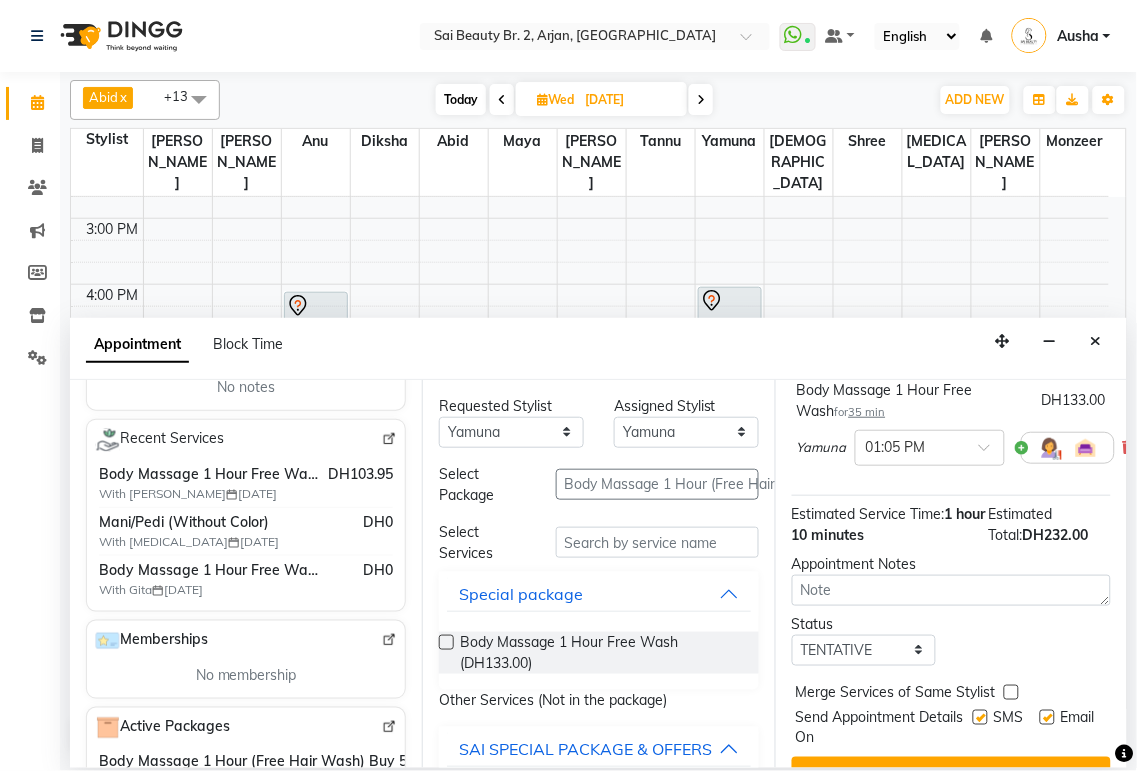 scroll, scrollTop: 273, scrollLeft: 0, axis: vertical 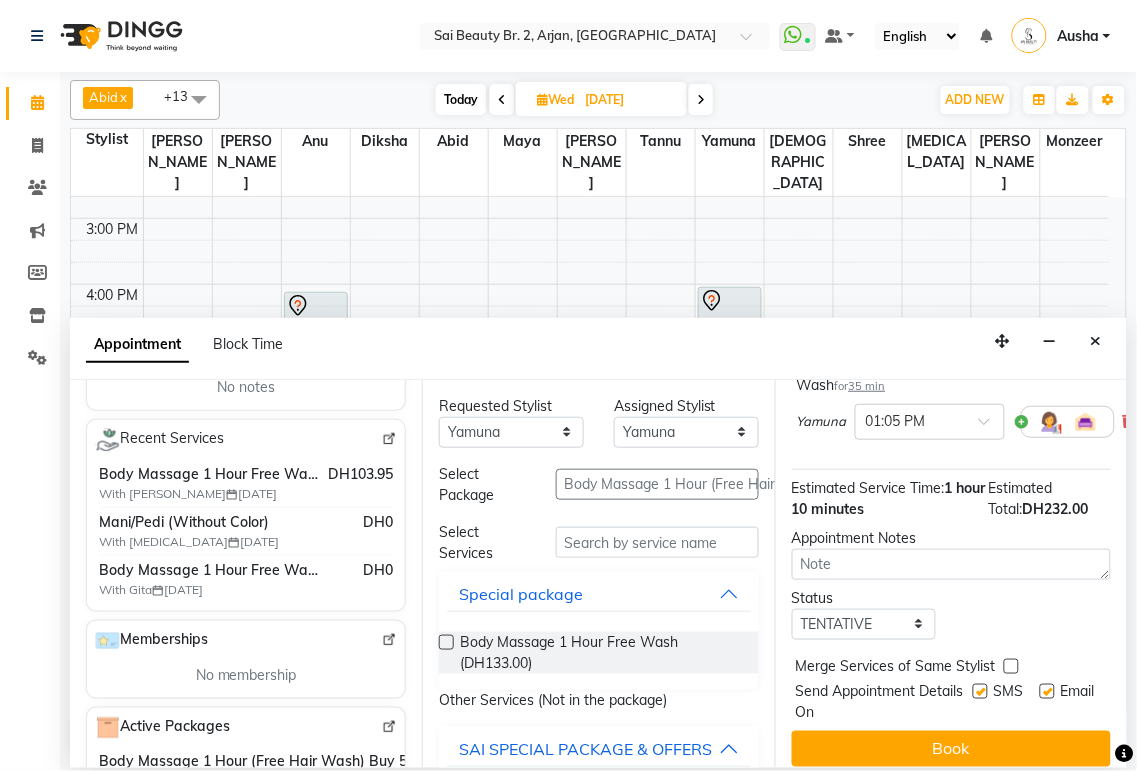 click at bounding box center [1011, 666] 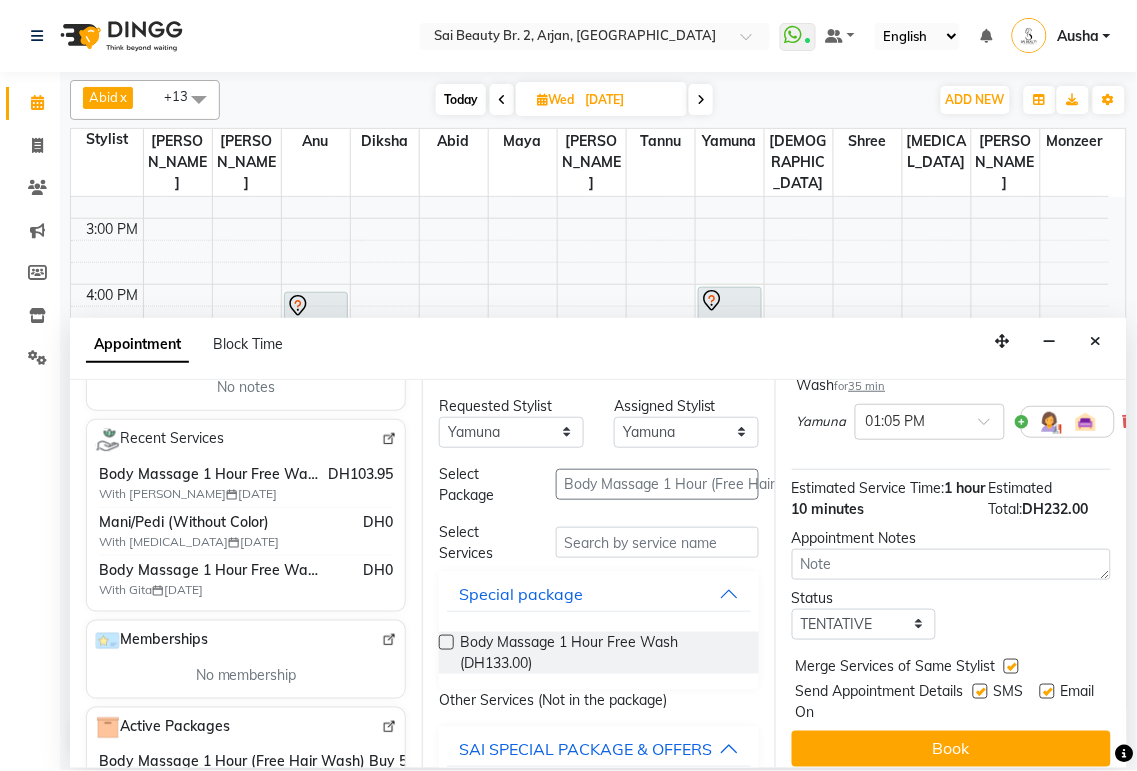 scroll, scrollTop: 305, scrollLeft: 0, axis: vertical 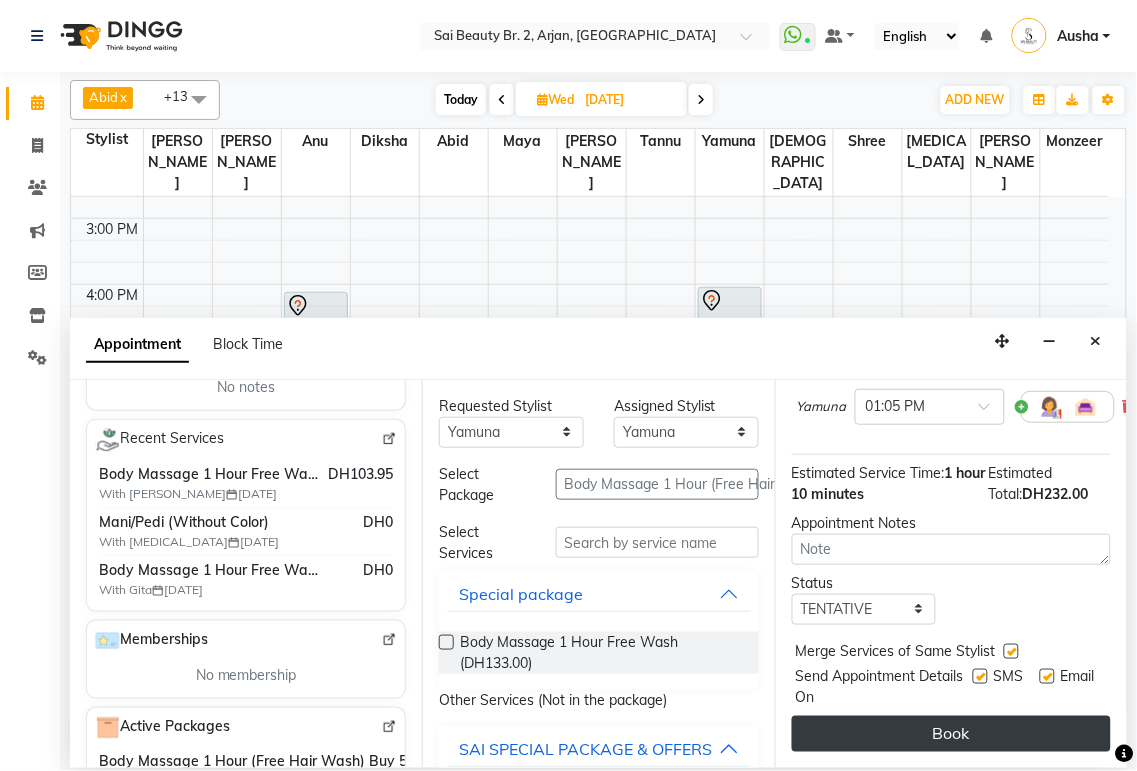click on "Book" at bounding box center (951, 734) 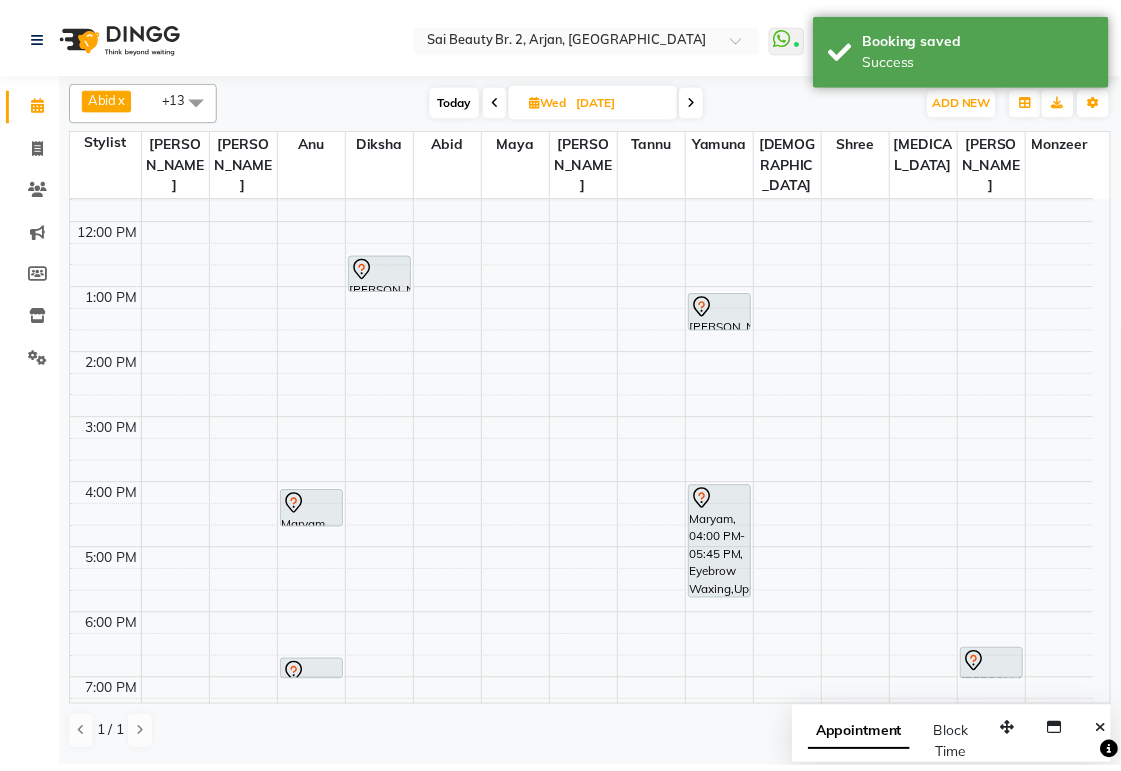 scroll, scrollTop: 0, scrollLeft: 0, axis: both 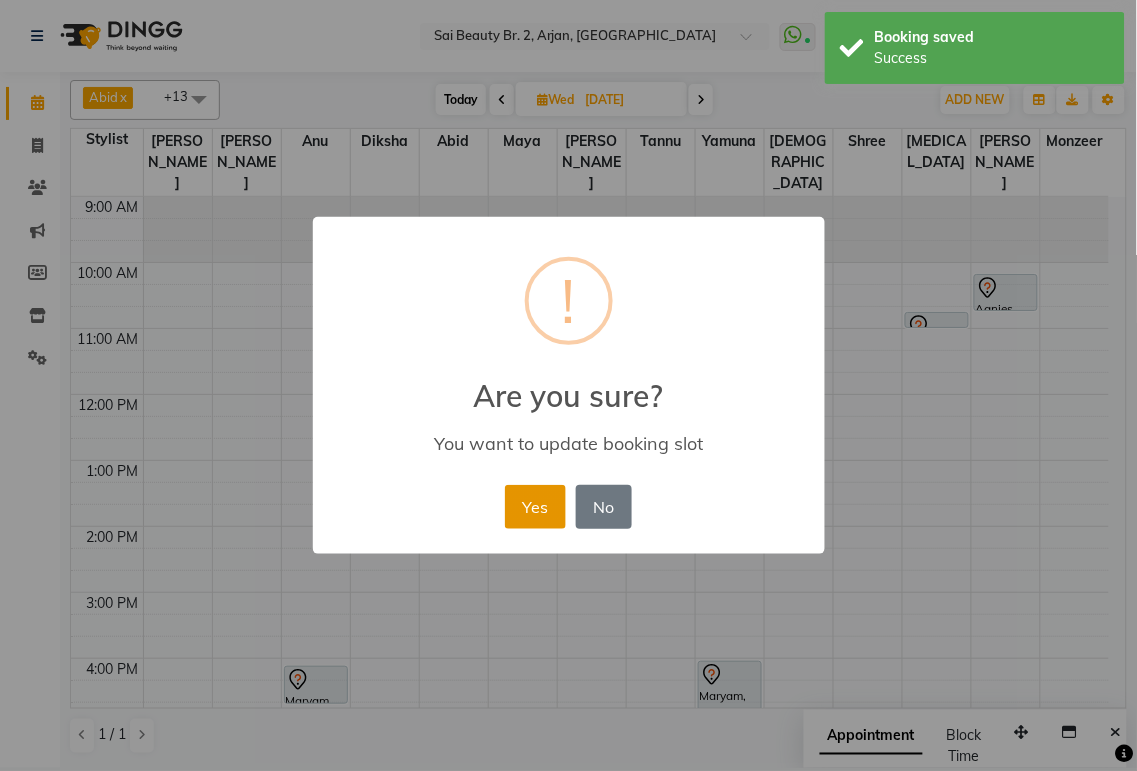 click on "Yes" at bounding box center (535, 507) 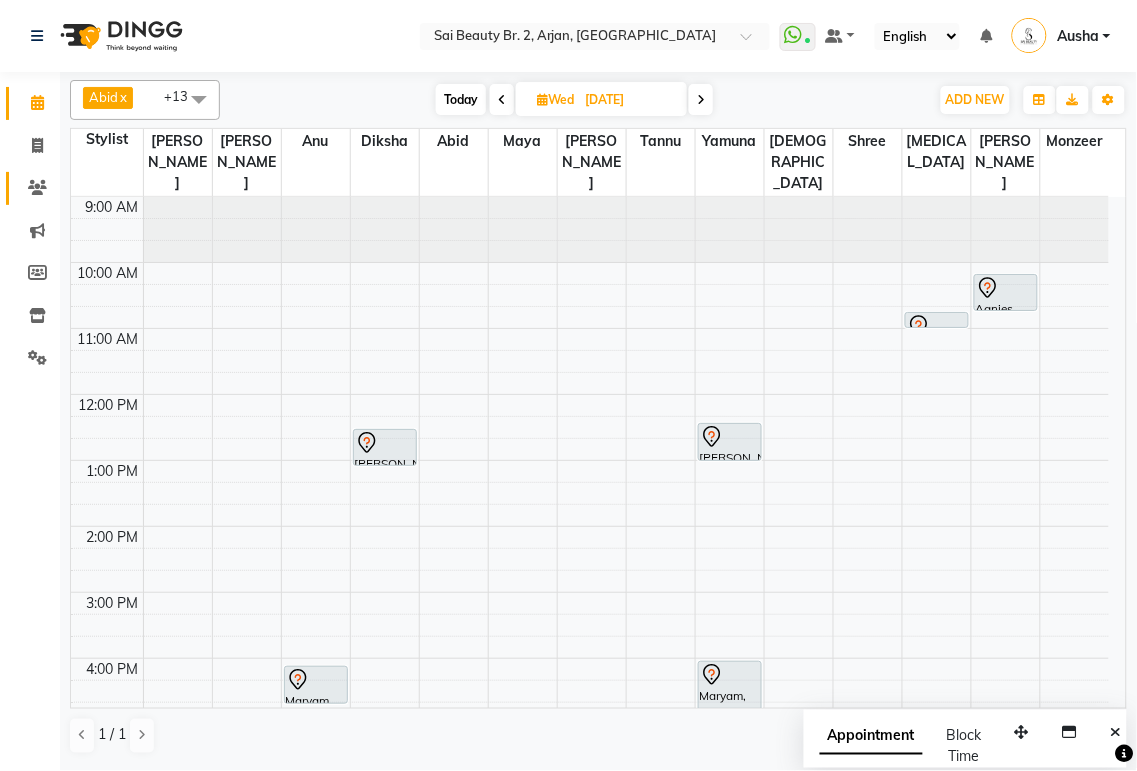 click 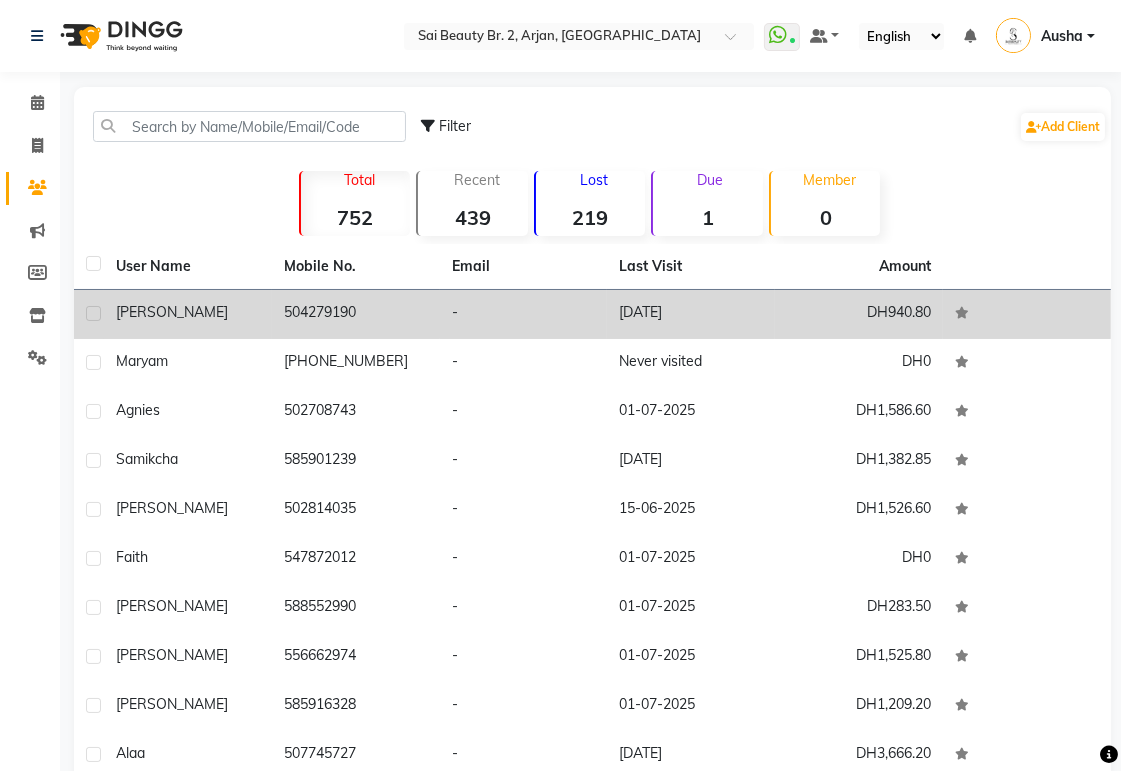 click on "504279190" 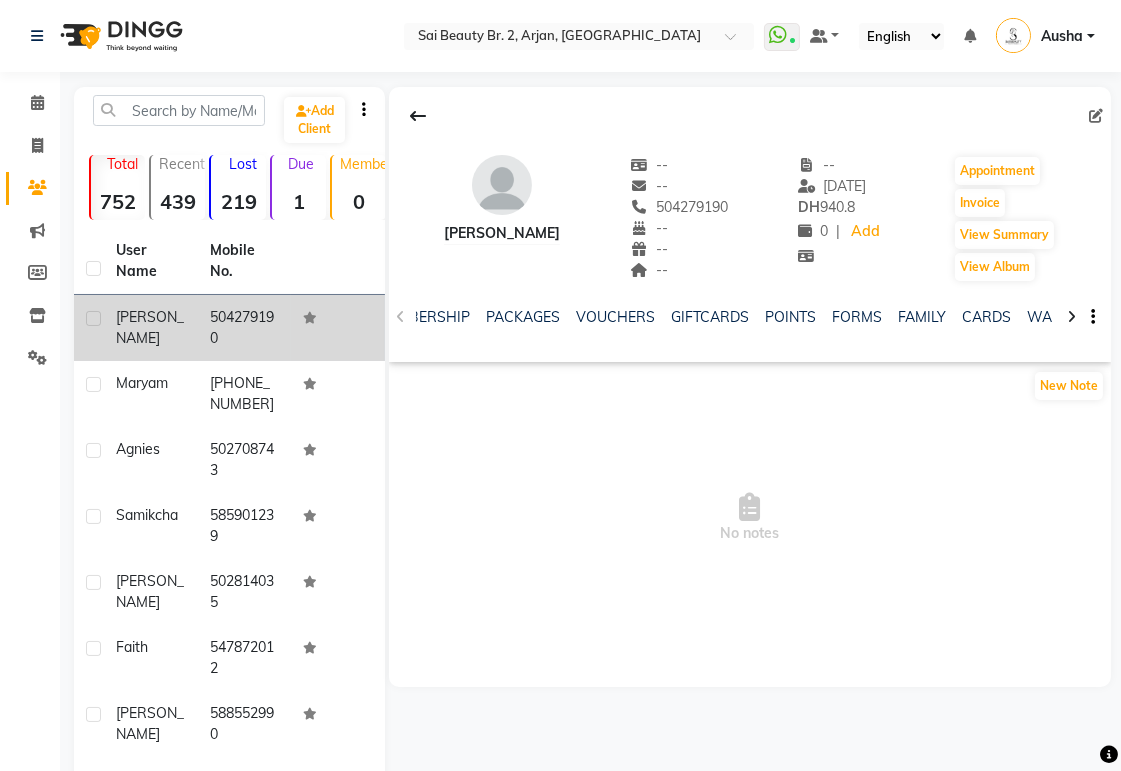 scroll, scrollTop: 0, scrollLeft: 631, axis: horizontal 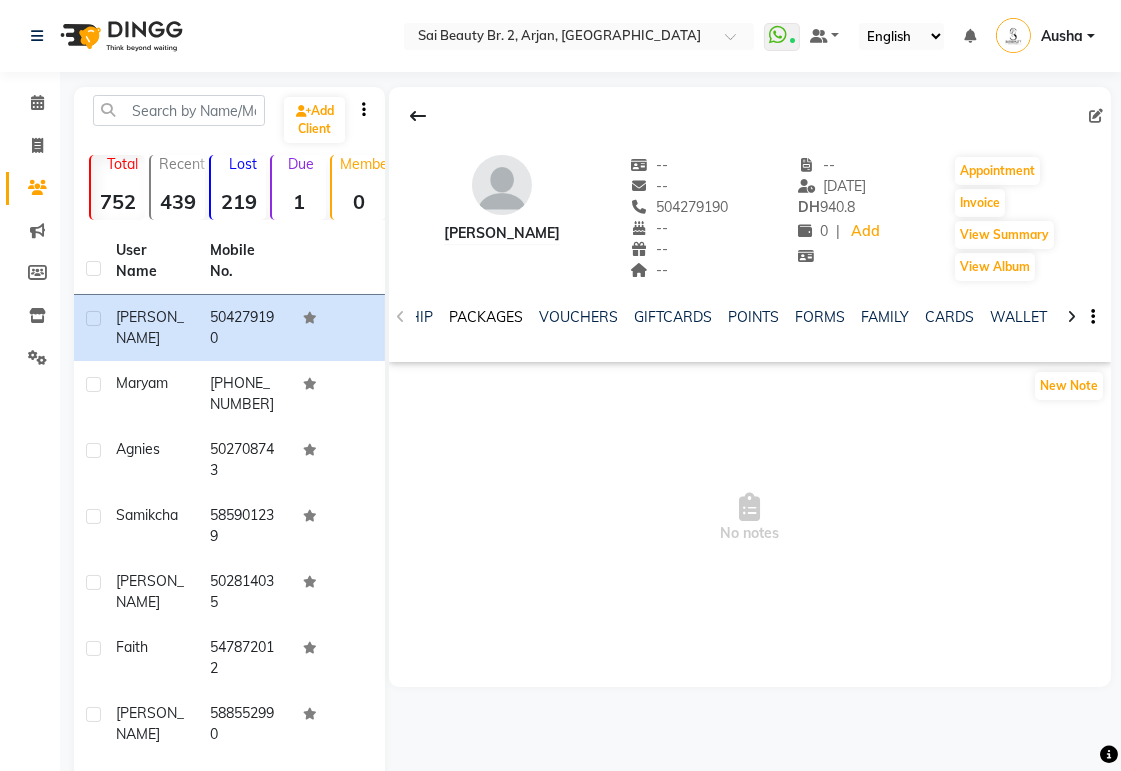 click on "PACKAGES" 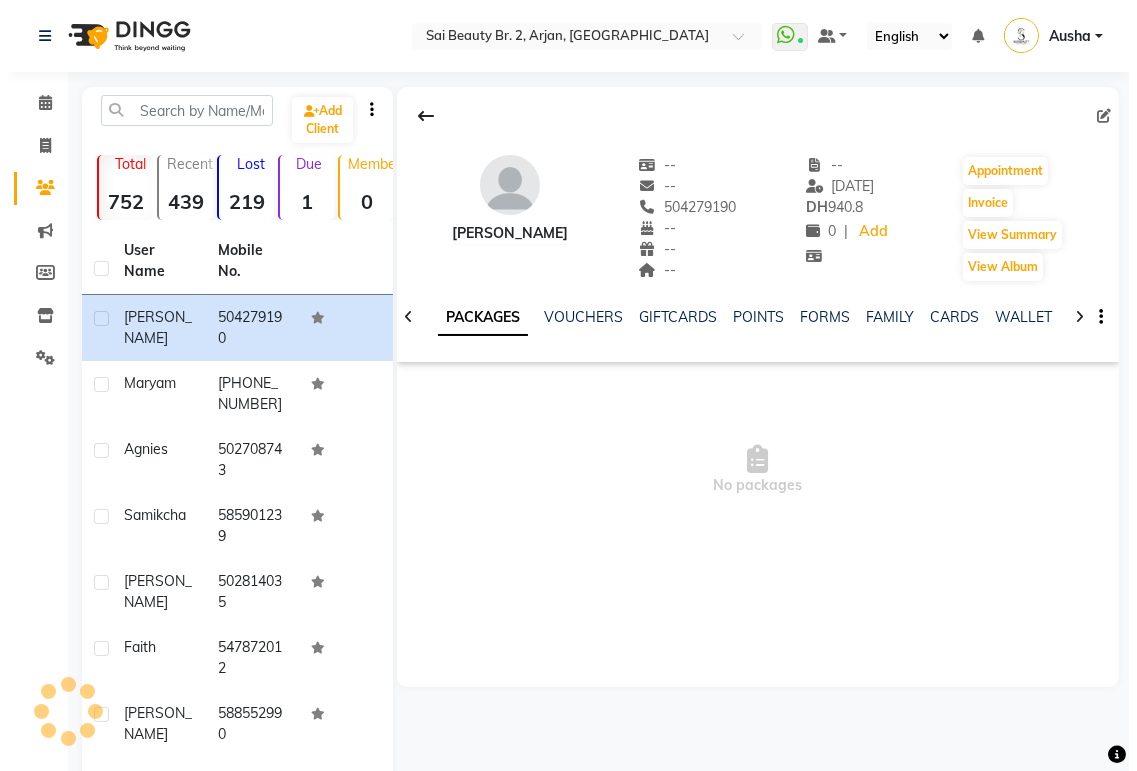scroll, scrollTop: 0, scrollLeft: 531, axis: horizontal 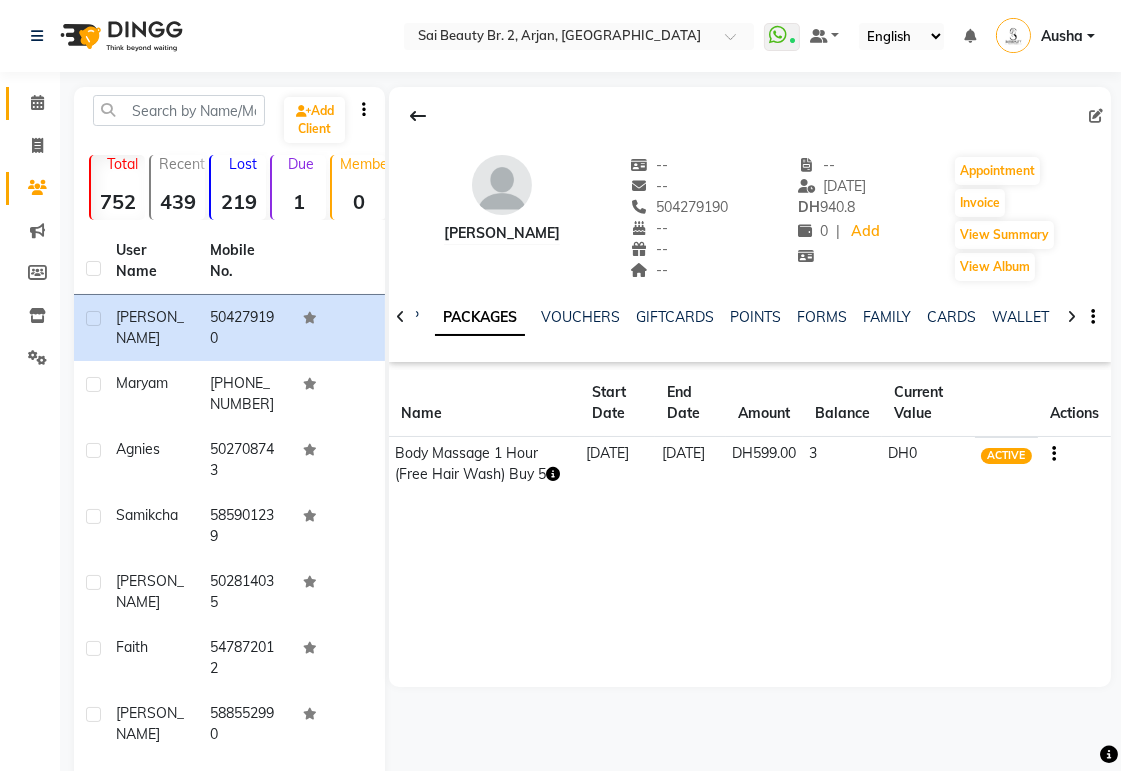 click 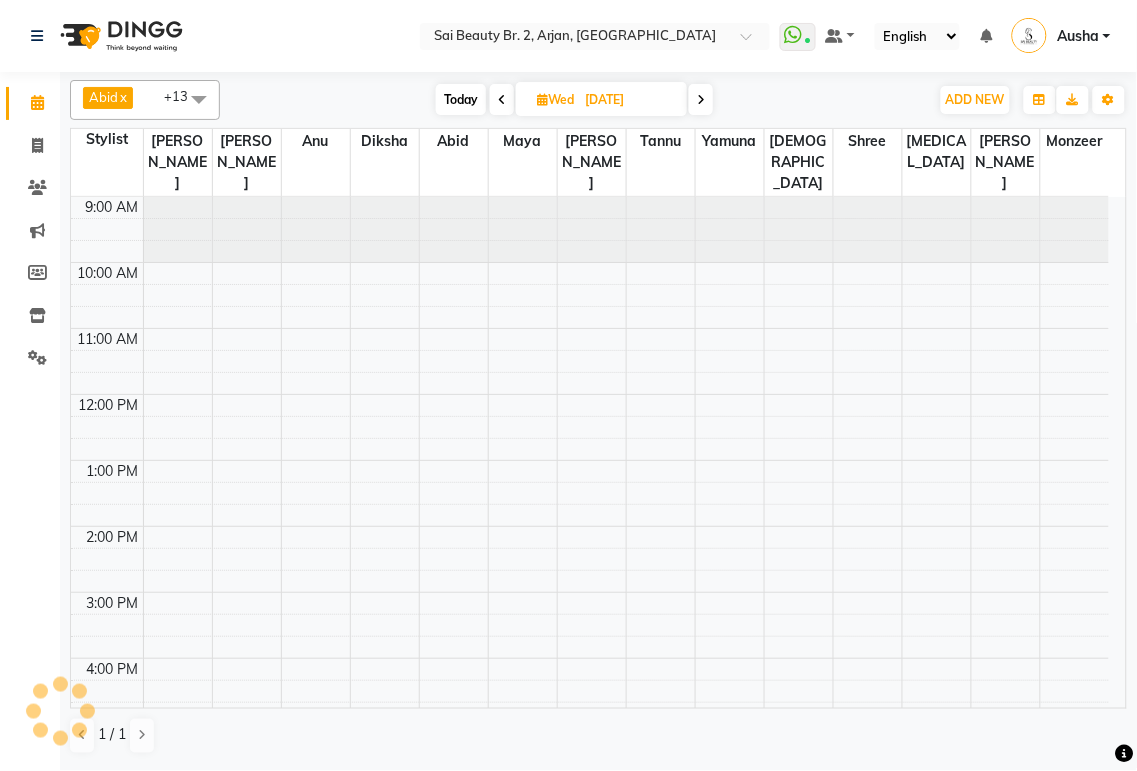 scroll, scrollTop: 0, scrollLeft: 0, axis: both 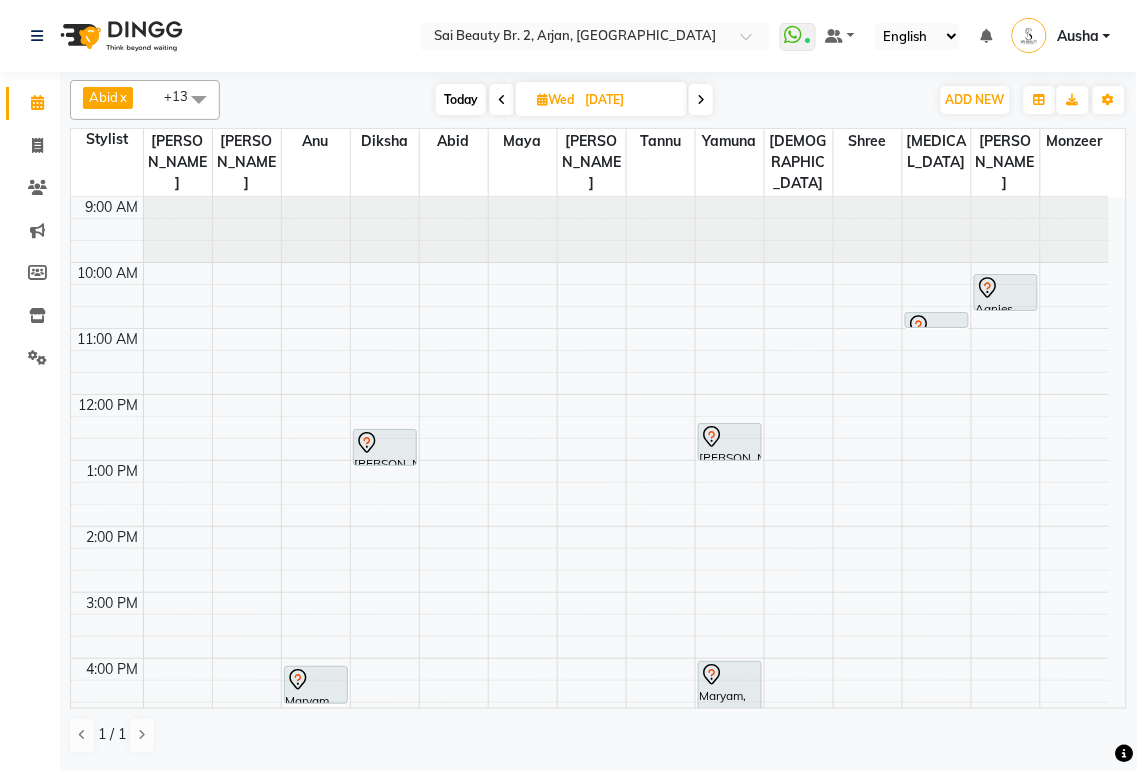 click at bounding box center [502, 100] 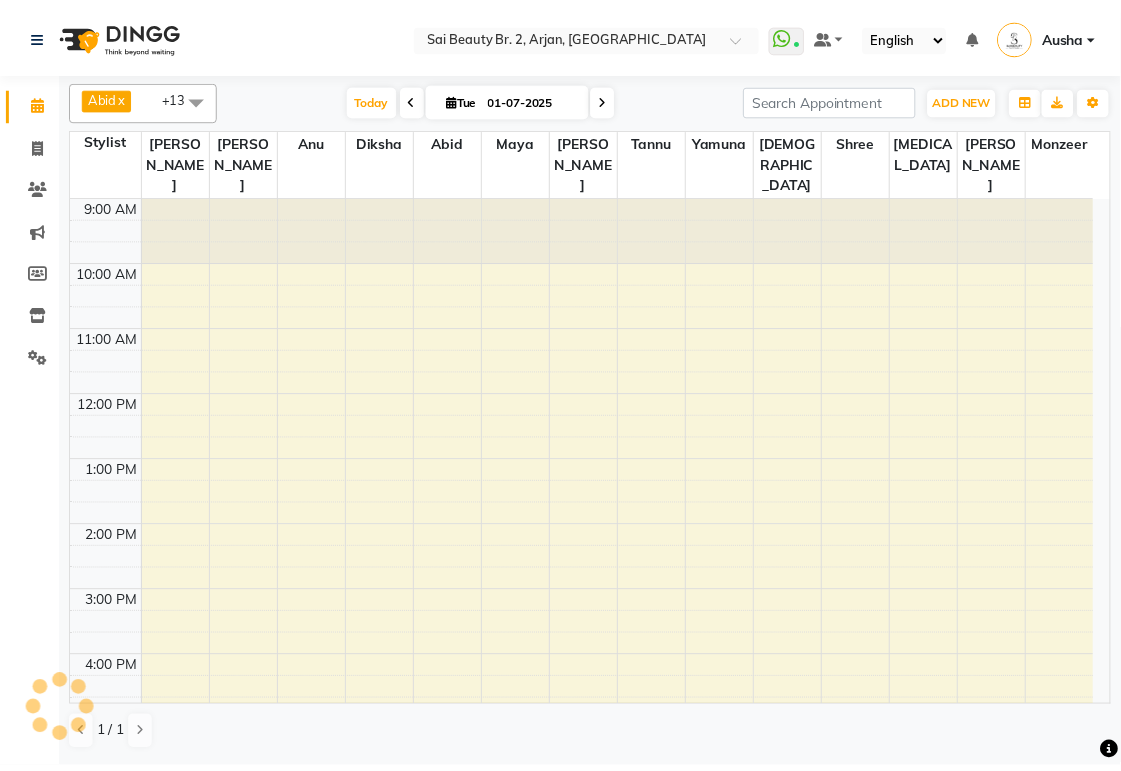 scroll, scrollTop: 374, scrollLeft: 0, axis: vertical 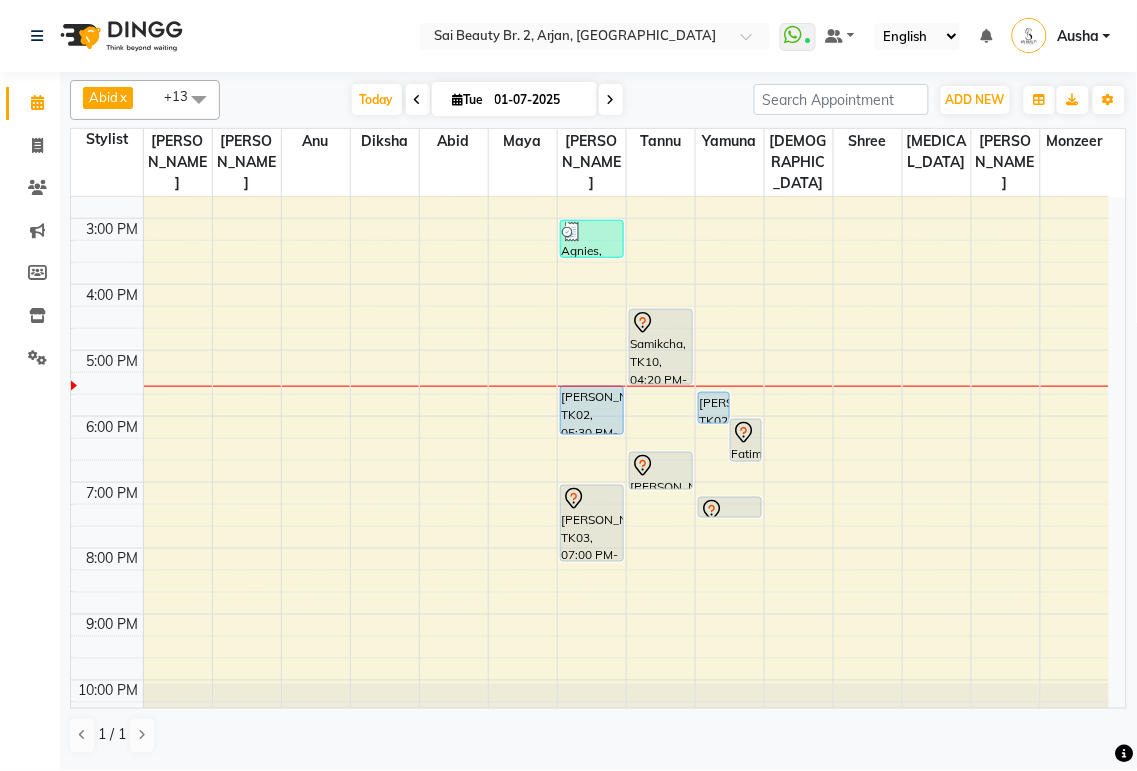 click on "[PERSON_NAME], TK02, 05:30 PM-06:15 PM, Mani/Pedi (With Normal Color)" at bounding box center [592, 410] 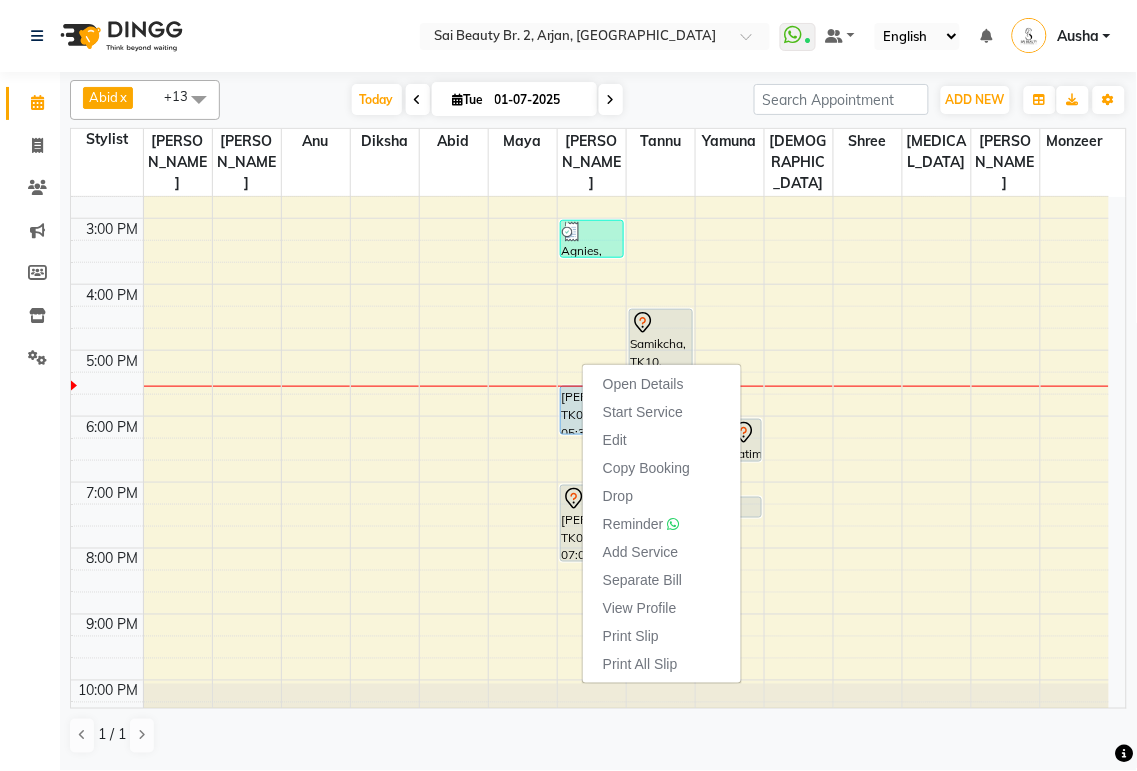 click on "Open Details Start Service Edit Copy Booking Drop Reminder   Add Service Separate Bill View Profile Print Slip Print All Slip" at bounding box center [662, 523] 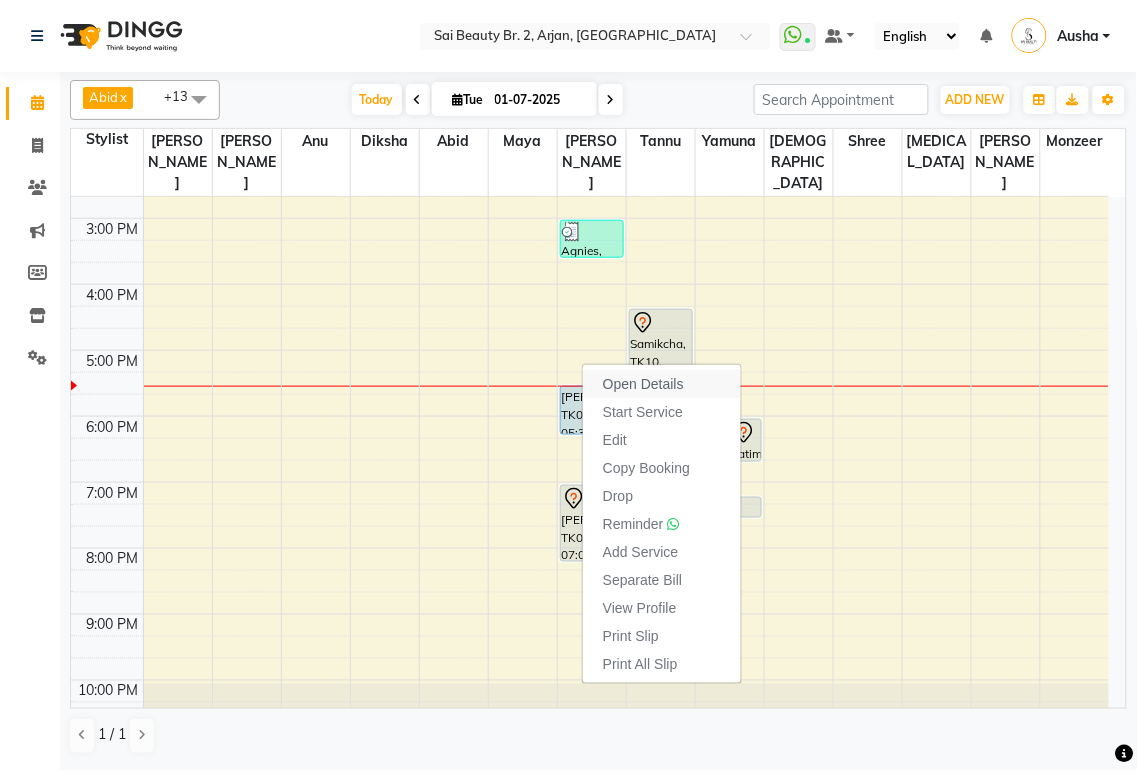 click on "Open Details" at bounding box center (643, 384) 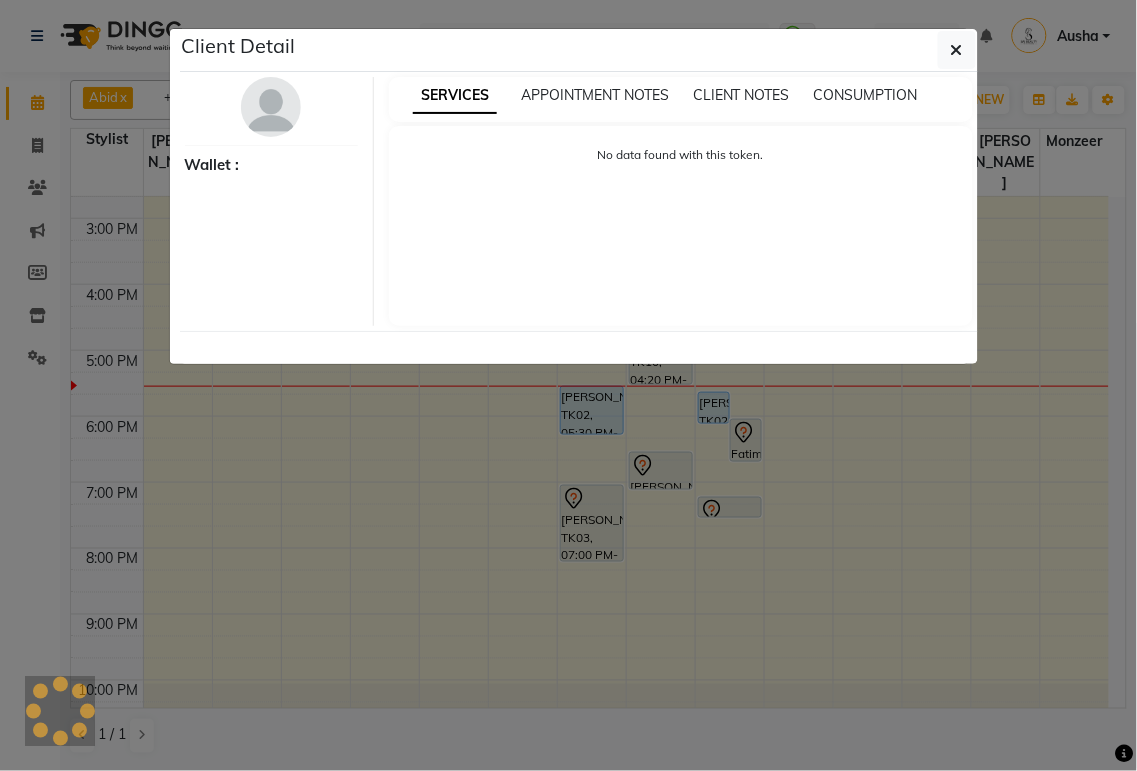 select on "5" 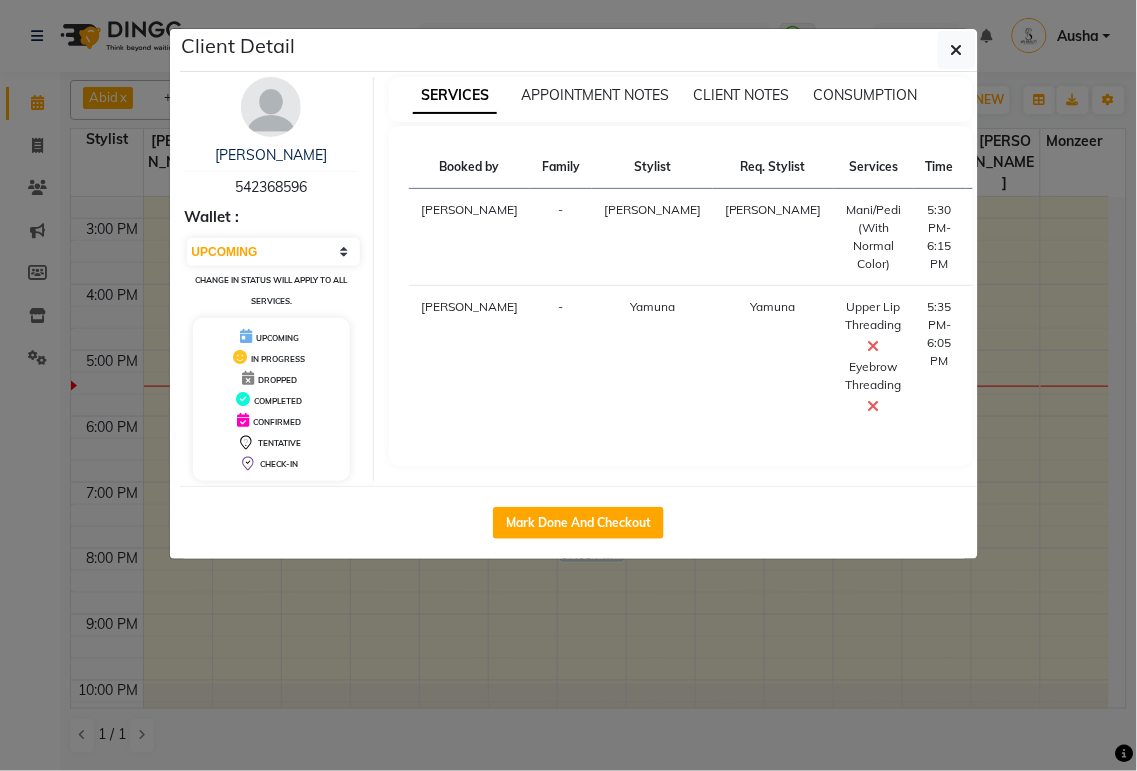 click on "Client Detail  [PERSON_NAME]    542368596 Wallet : Select IN SERVICE CONFIRMED TENTATIVE CHECK IN MARK DONE DROPPED UPCOMING Change in status will apply to all services. UPCOMING IN PROGRESS DROPPED COMPLETED CONFIRMED TENTATIVE CHECK-IN SERVICES APPOINTMENT NOTES CLIENT NOTES CONSUMPTION Booked by Family Stylist Req. Stylist Services Time Status  [PERSON_NAME] [PERSON_NAME]/Pedi (With Normal Color)   5:30 PM-6:15 PM   START   [PERSON_NAME] Yamuna  Upper Lip Threading   Eyebrow Threading   5:35 PM-6:05 PM   START   Mark Done And Checkout" 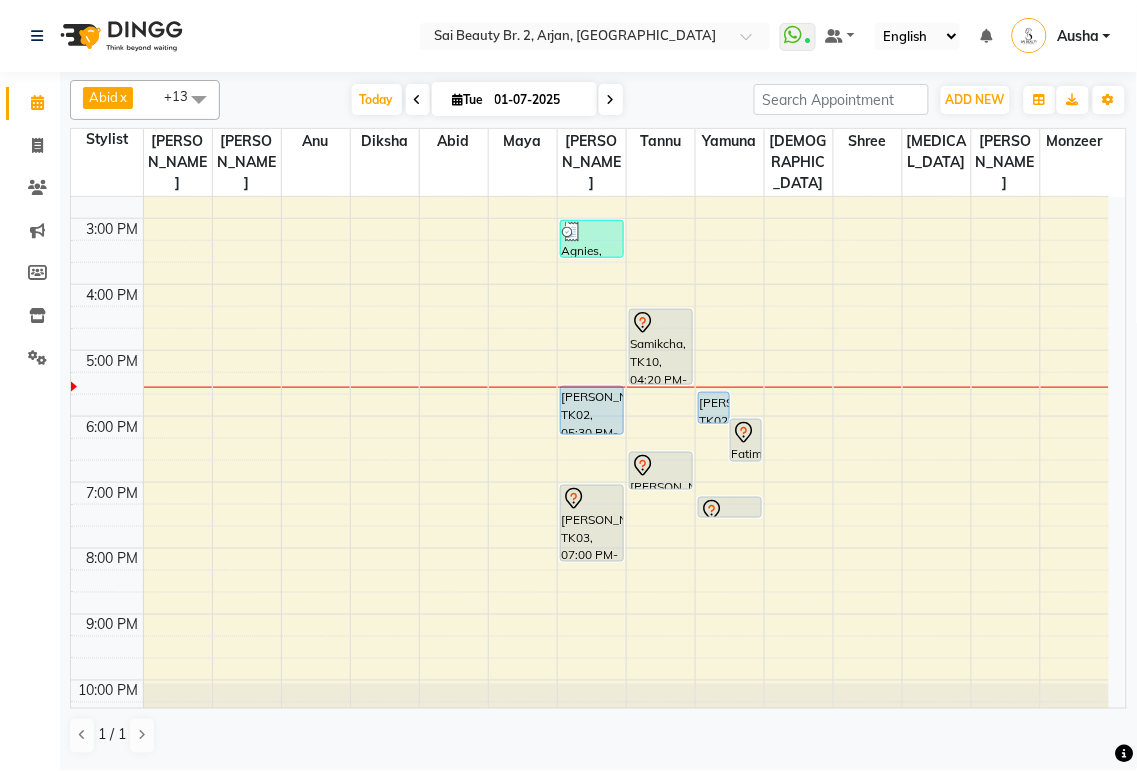 click 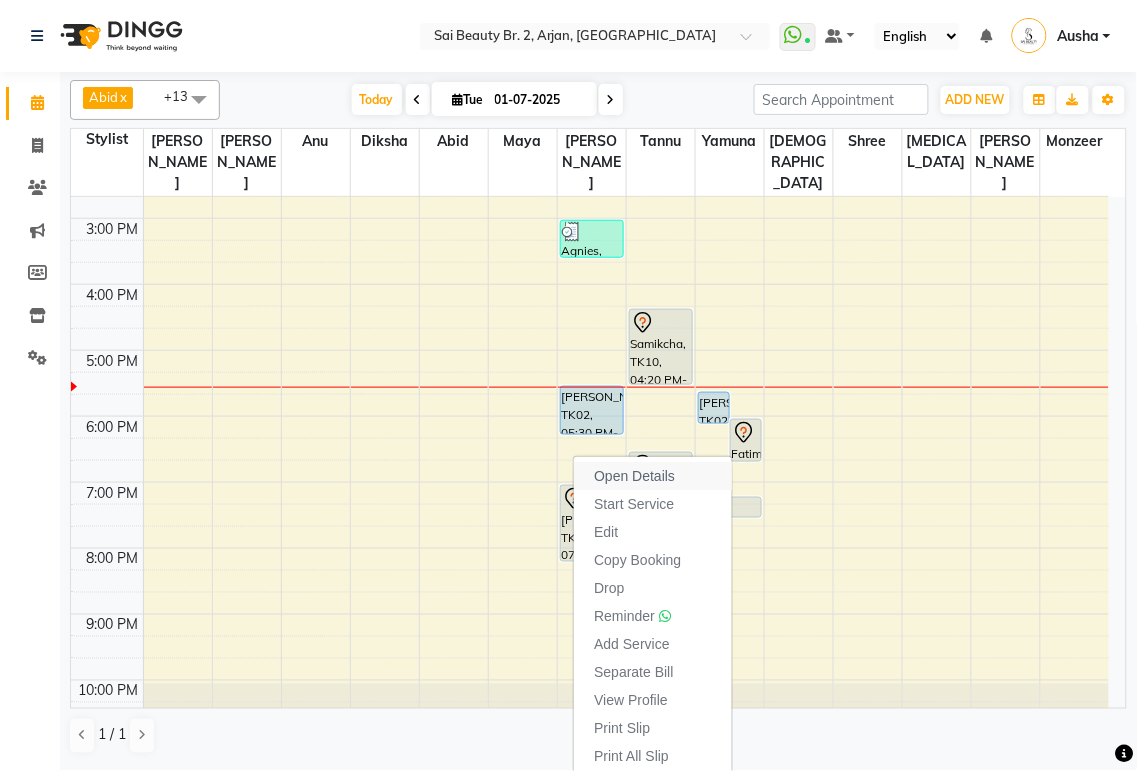 click on "Open Details" at bounding box center [634, 476] 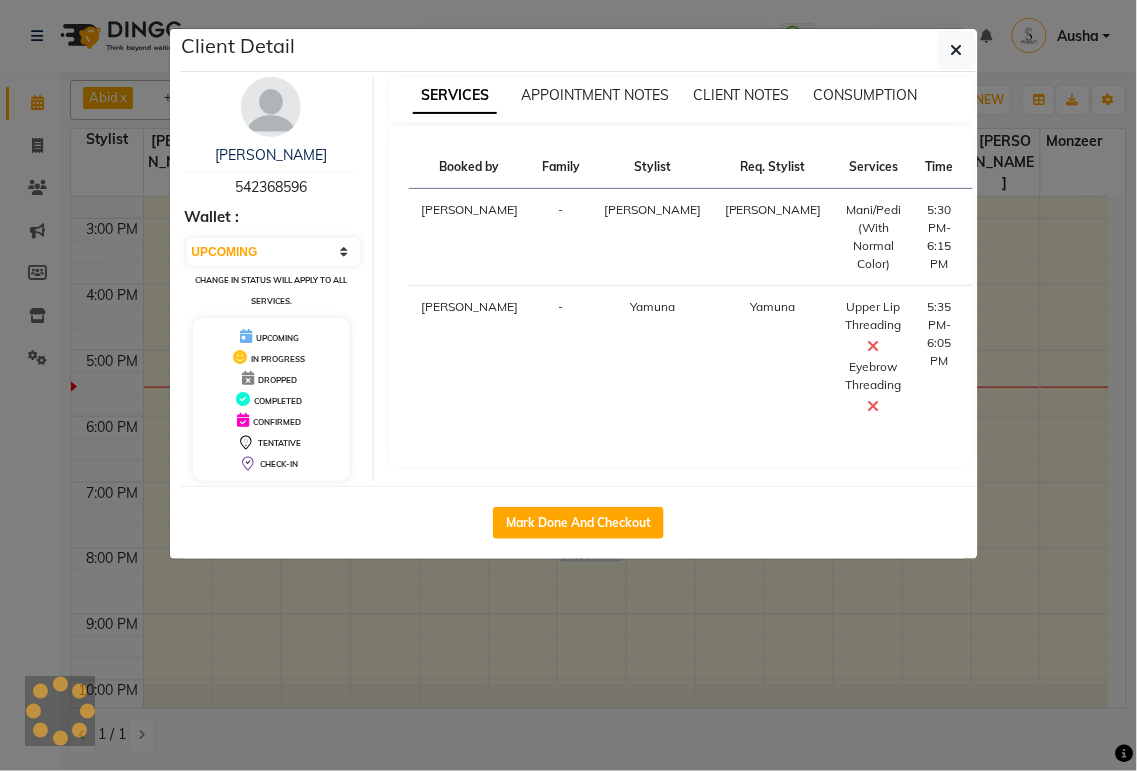 select on "7" 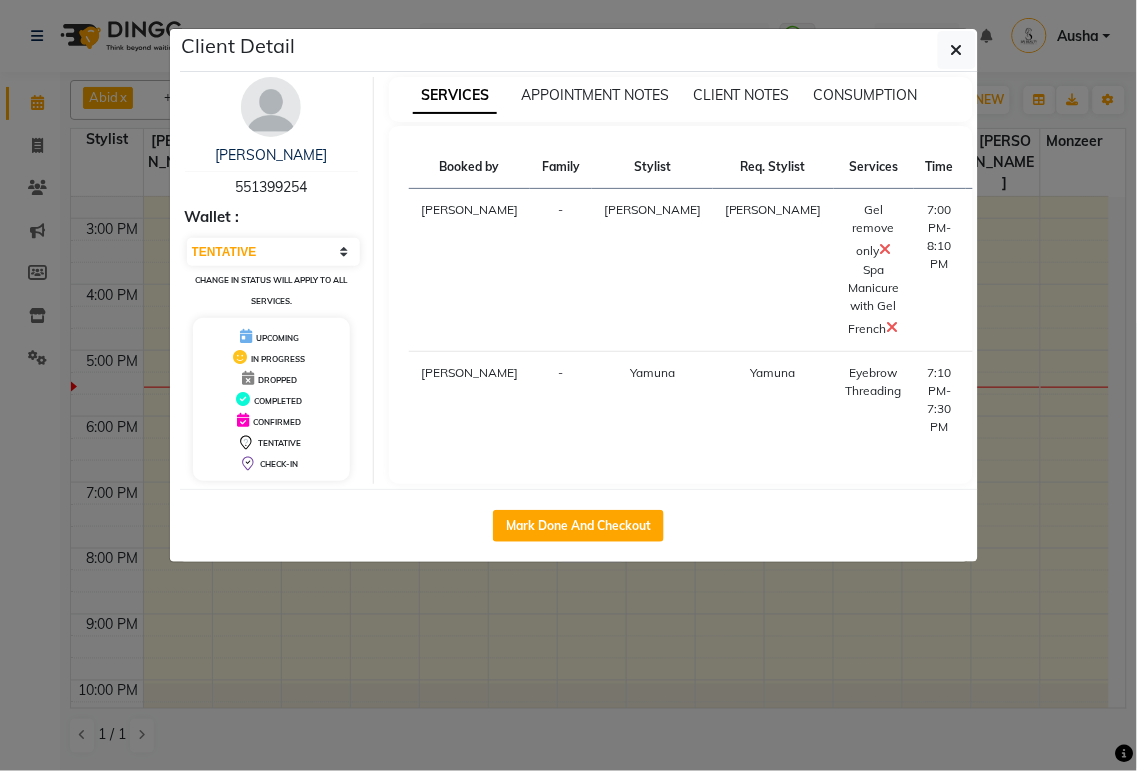 click on "Client Detail  Bianca    551399254 Wallet : Select IN SERVICE CONFIRMED TENTATIVE CHECK IN MARK DONE DROPPED UPCOMING Change in status will apply to all services. UPCOMING IN PROGRESS DROPPED COMPLETED CONFIRMED TENTATIVE CHECK-IN SERVICES APPOINTMENT NOTES CLIENT NOTES CONSUMPTION Booked by Family Stylist Req. Stylist Services Time Status  [PERSON_NAME] [PERSON_NAME]  Gel remove only   Spa Manicure with Gel French   7:00 PM-8:10 PM   START   [PERSON_NAME] Yamuna  Eyebrow Threading   7:10 PM-7:30 PM   START   Mark Done And Checkout" 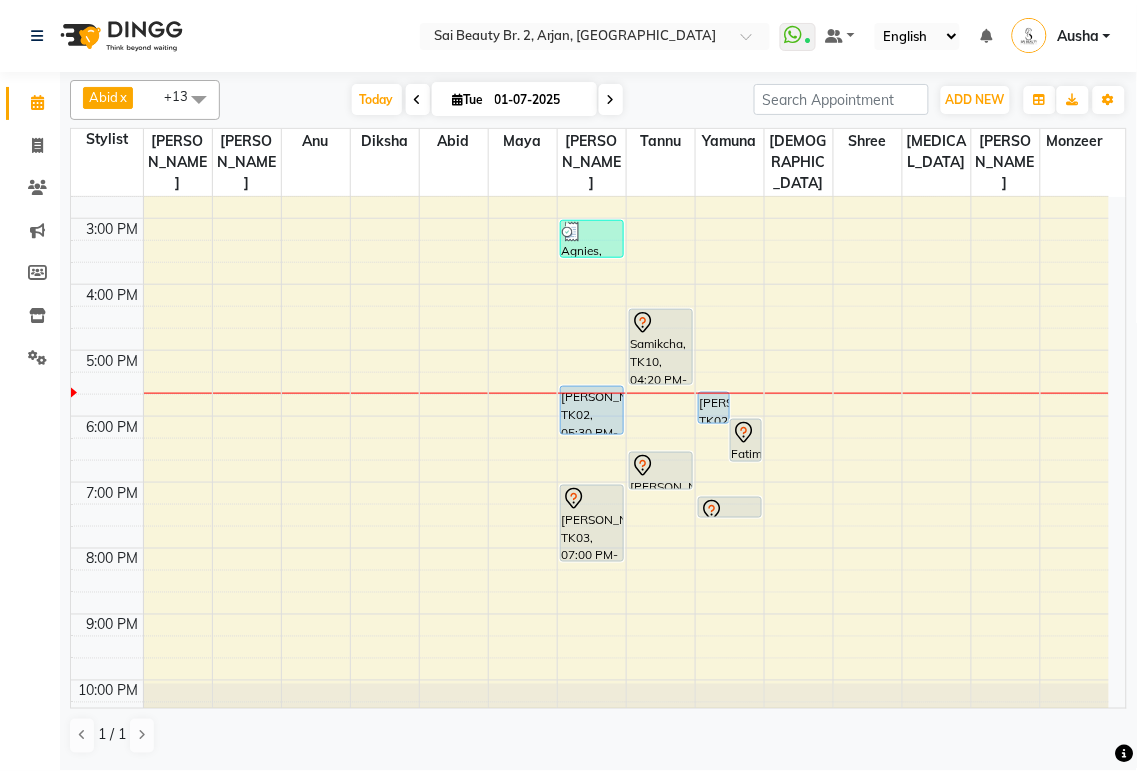 click on "[PERSON_NAME], TK02, 05:30 PM-06:15 PM, Mani/Pedi (With Normal Color)" at bounding box center (592, 410) 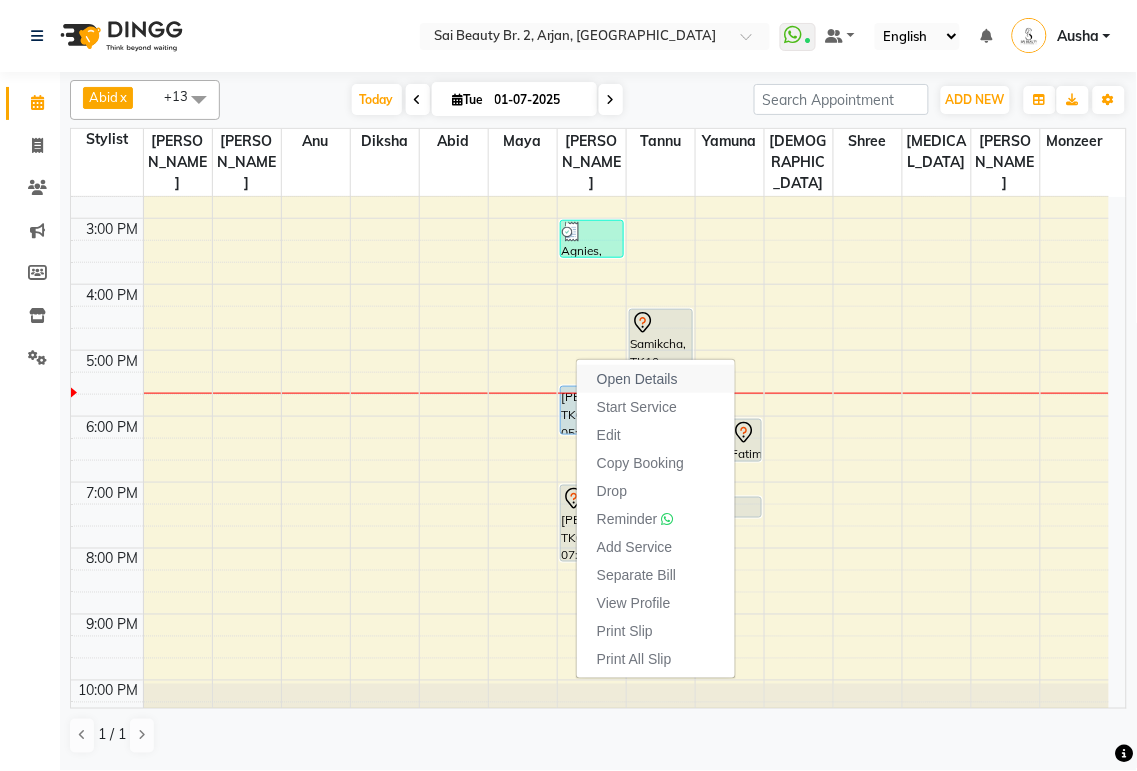 click on "Open Details" at bounding box center [637, 379] 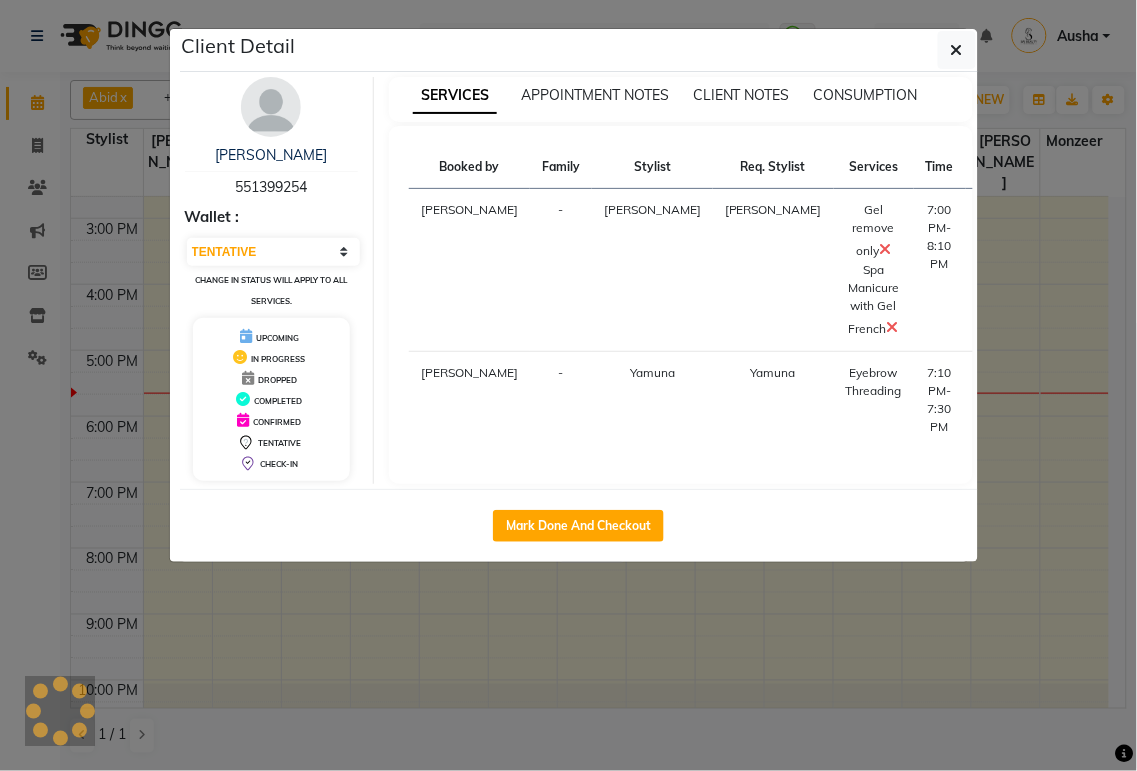 select on "5" 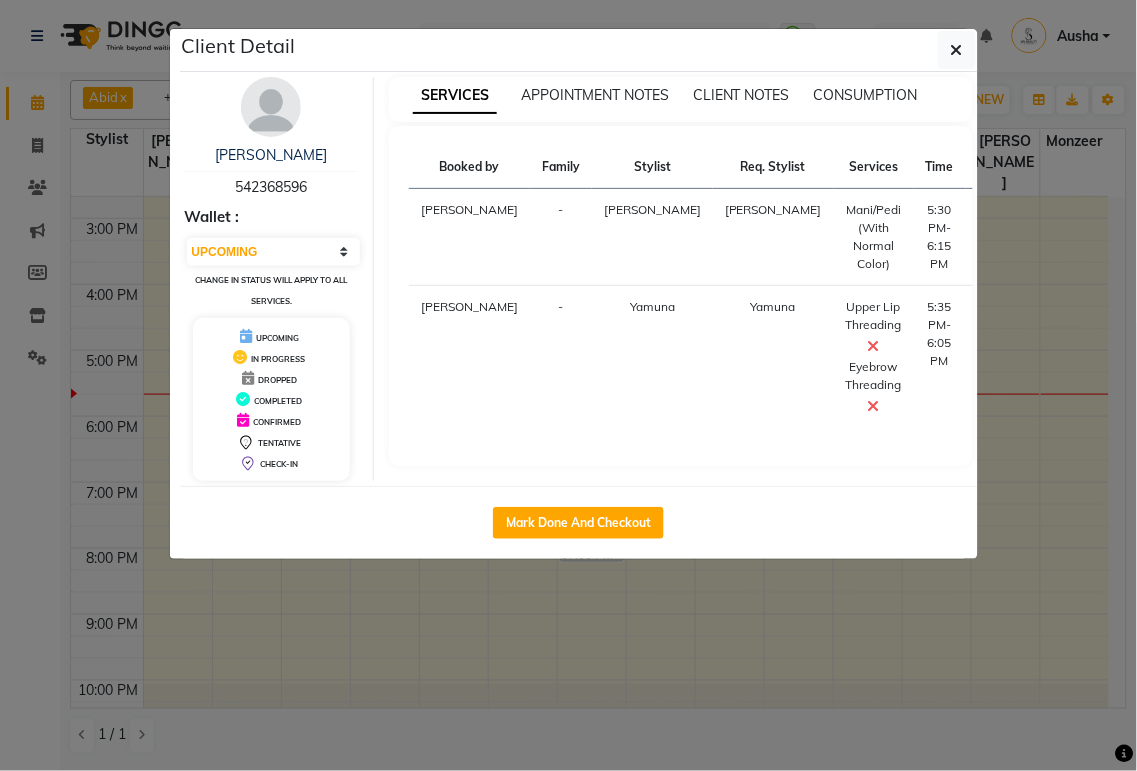 click on "Client Detail  [PERSON_NAME]    542368596 Wallet : Select IN SERVICE CONFIRMED TENTATIVE CHECK IN MARK DONE DROPPED UPCOMING Change in status will apply to all services. UPCOMING IN PROGRESS DROPPED COMPLETED CONFIRMED TENTATIVE CHECK-IN SERVICES APPOINTMENT NOTES CLIENT NOTES CONSUMPTION Booked by Family Stylist Req. Stylist Services Time Status  [PERSON_NAME] [PERSON_NAME]/Pedi (With Normal Color)   5:30 PM-6:15 PM   START   [PERSON_NAME] Yamuna  Upper Lip Threading   Eyebrow Threading   5:35 PM-6:05 PM   START   Mark Done And Checkout" 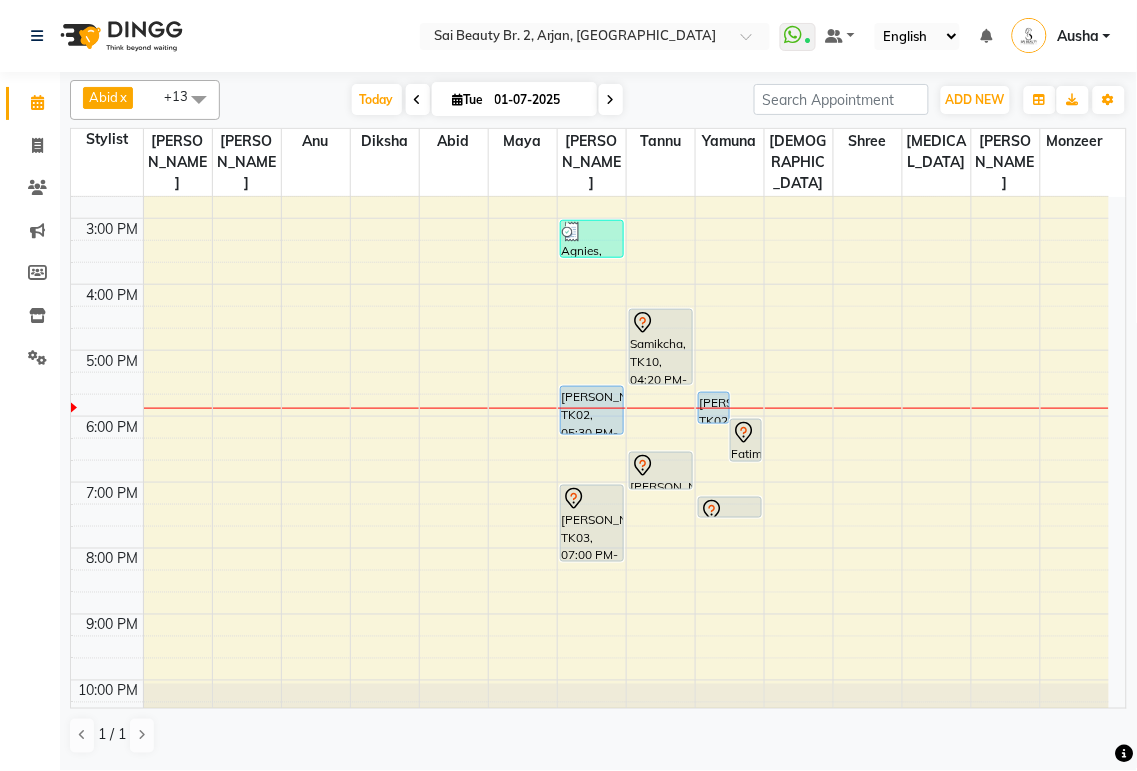 click 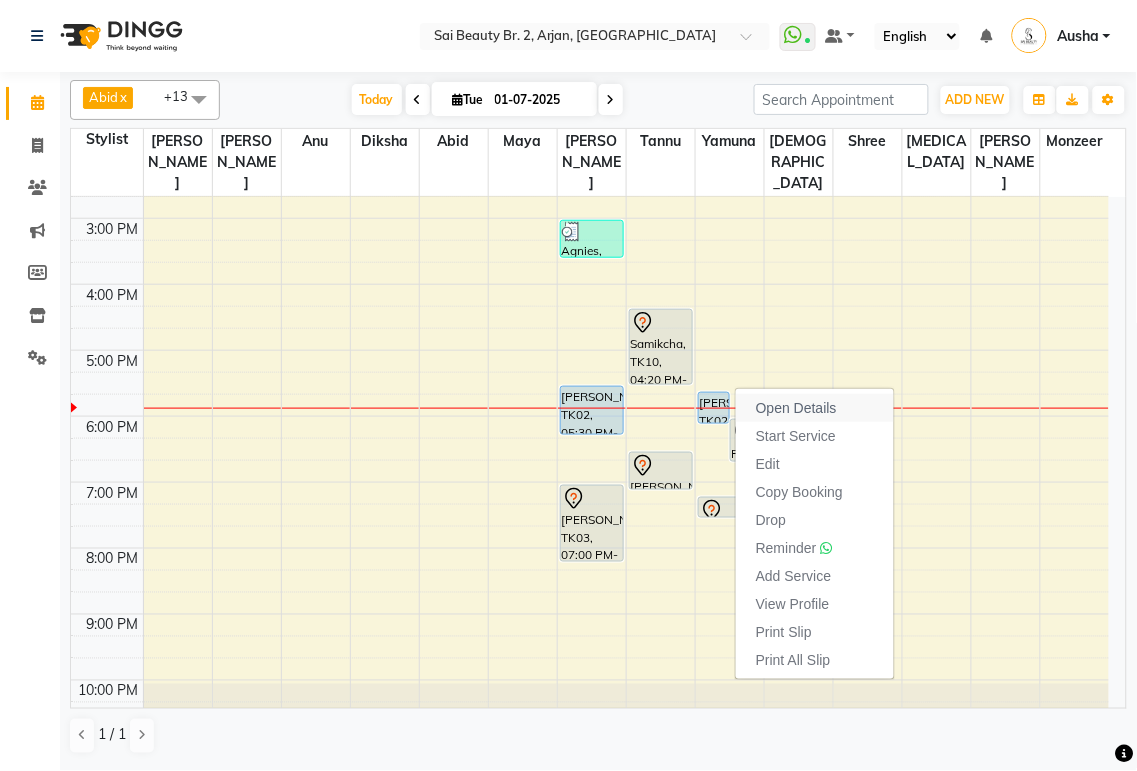 click on "Open Details" at bounding box center [796, 408] 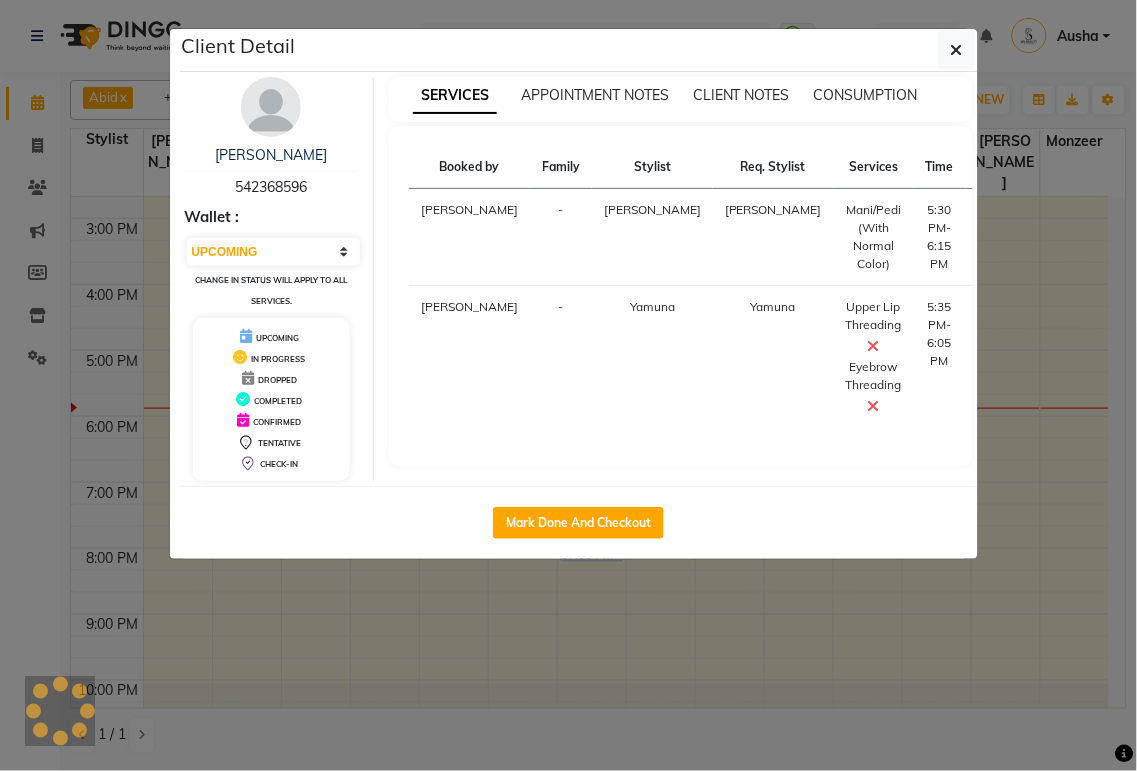 select on "7" 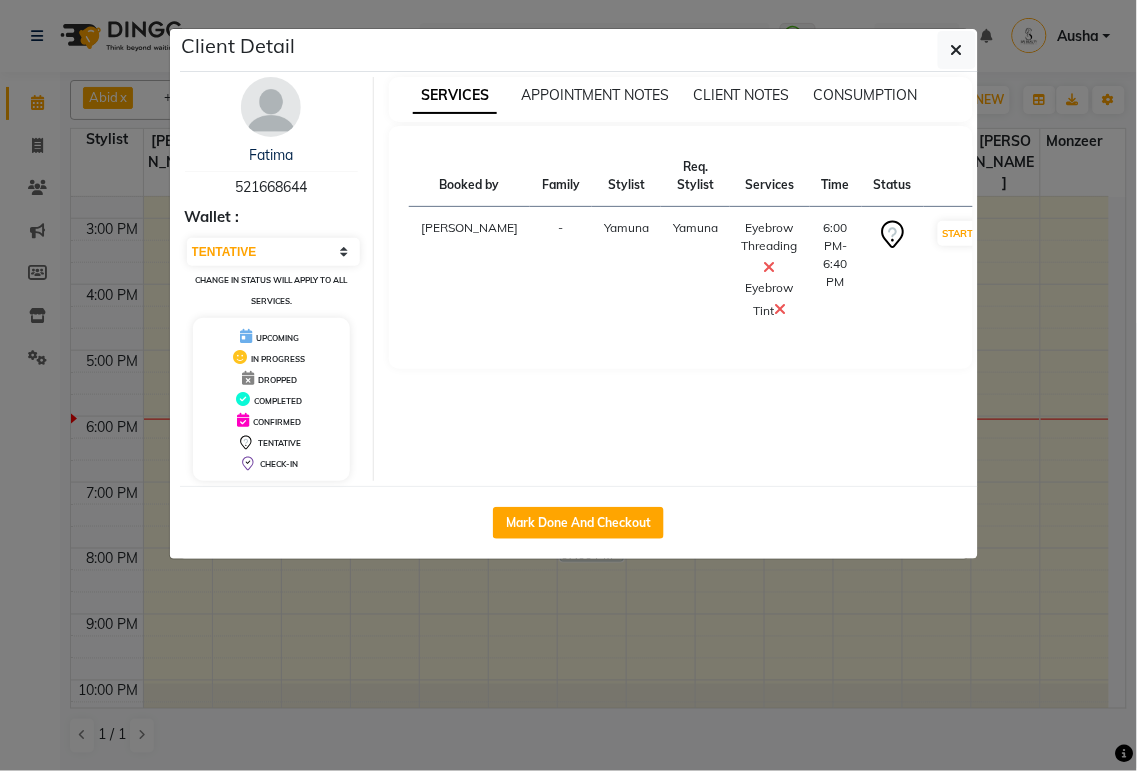 click on "Client Detail  Fatima    521668644 Wallet : Select IN SERVICE CONFIRMED TENTATIVE CHECK IN MARK DONE DROPPED UPCOMING Change in status will apply to all services. UPCOMING IN PROGRESS DROPPED COMPLETED CONFIRMED TENTATIVE CHECK-IN SERVICES APPOINTMENT NOTES CLIENT NOTES CONSUMPTION Booked by Family Stylist Req. Stylist Services Time Status  [PERSON_NAME] Yamuna  Eyebrow Threading   Eyebrow Tint   6:00 PM-6:40 PM   START   Mark Done And Checkout" 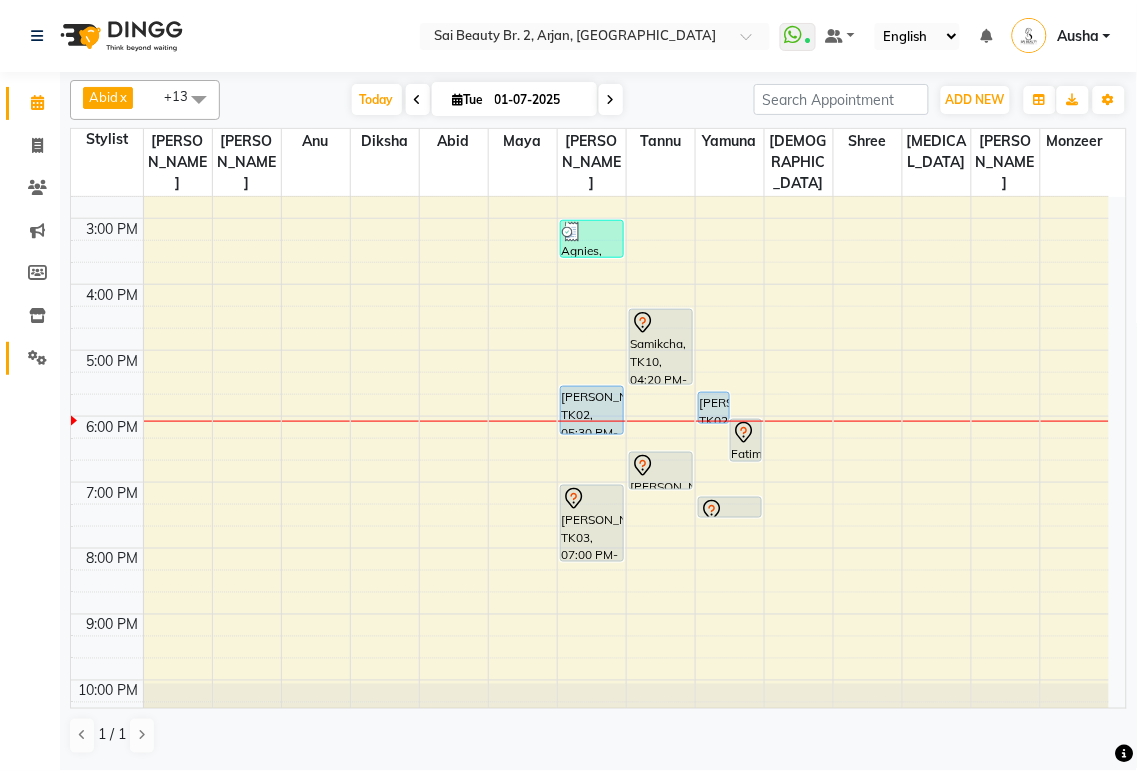 click 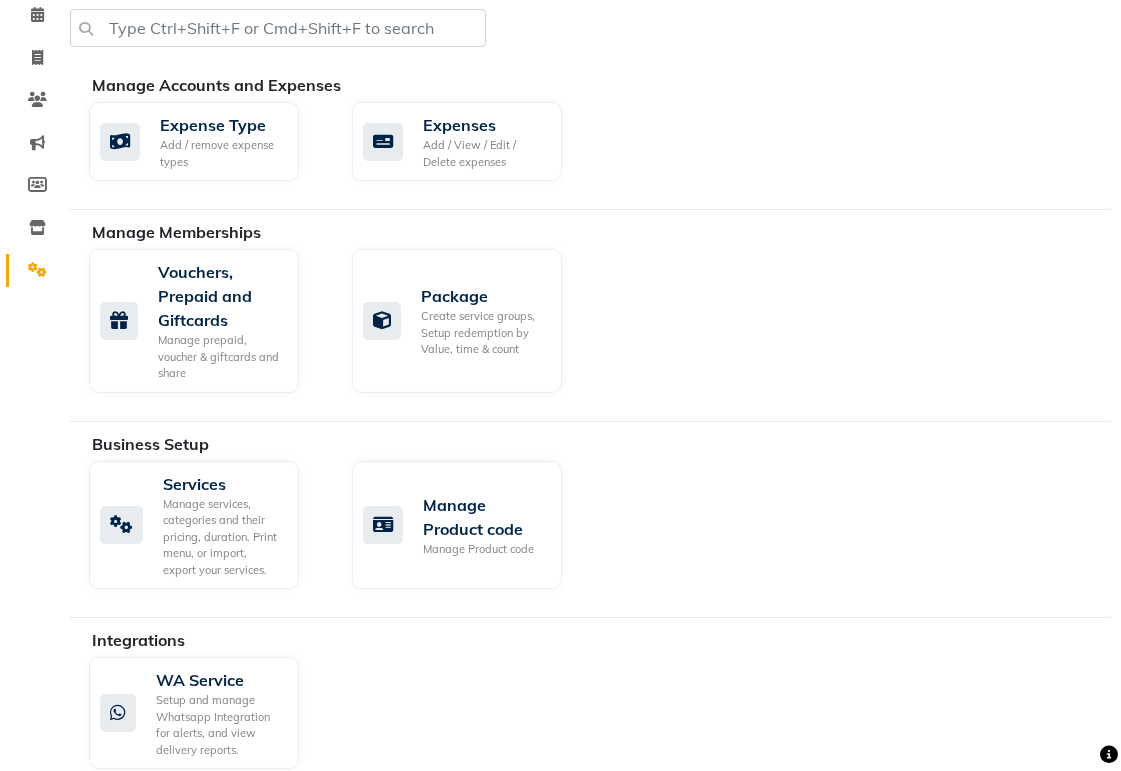 scroll, scrollTop: 124, scrollLeft: 0, axis: vertical 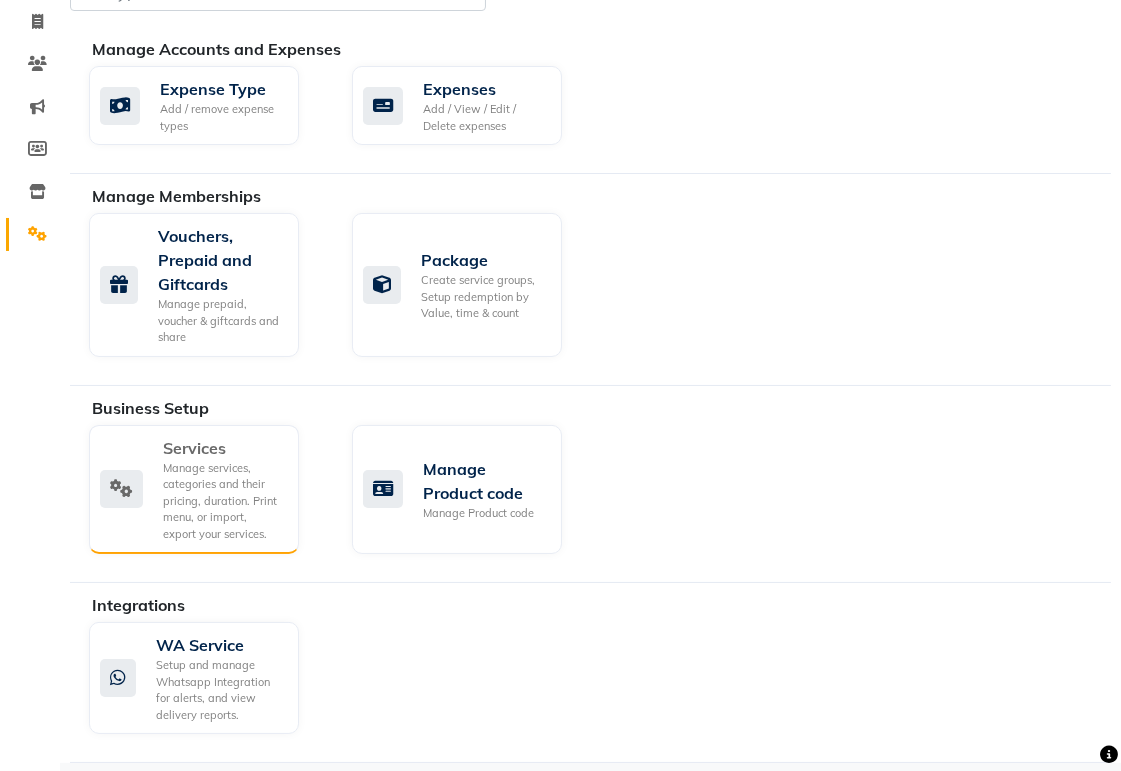 click on "Manage services, categories and their pricing, duration. Print menu, or import, export your services." 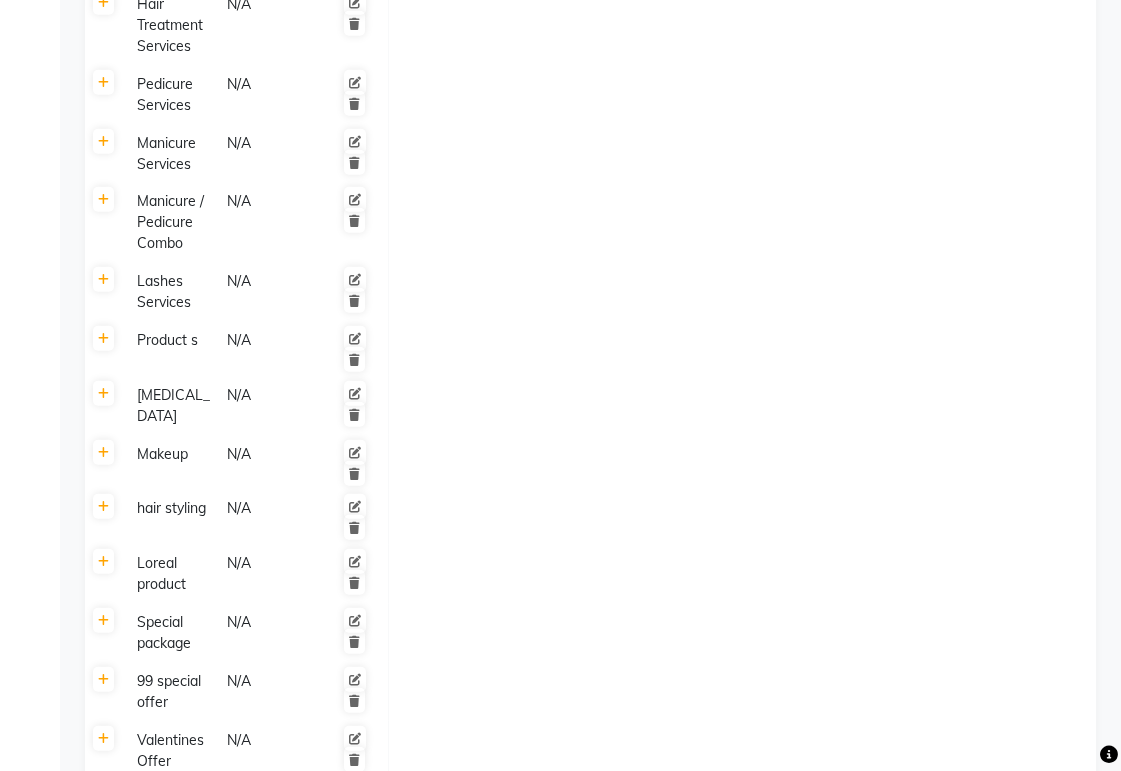 scroll, scrollTop: 1751, scrollLeft: 0, axis: vertical 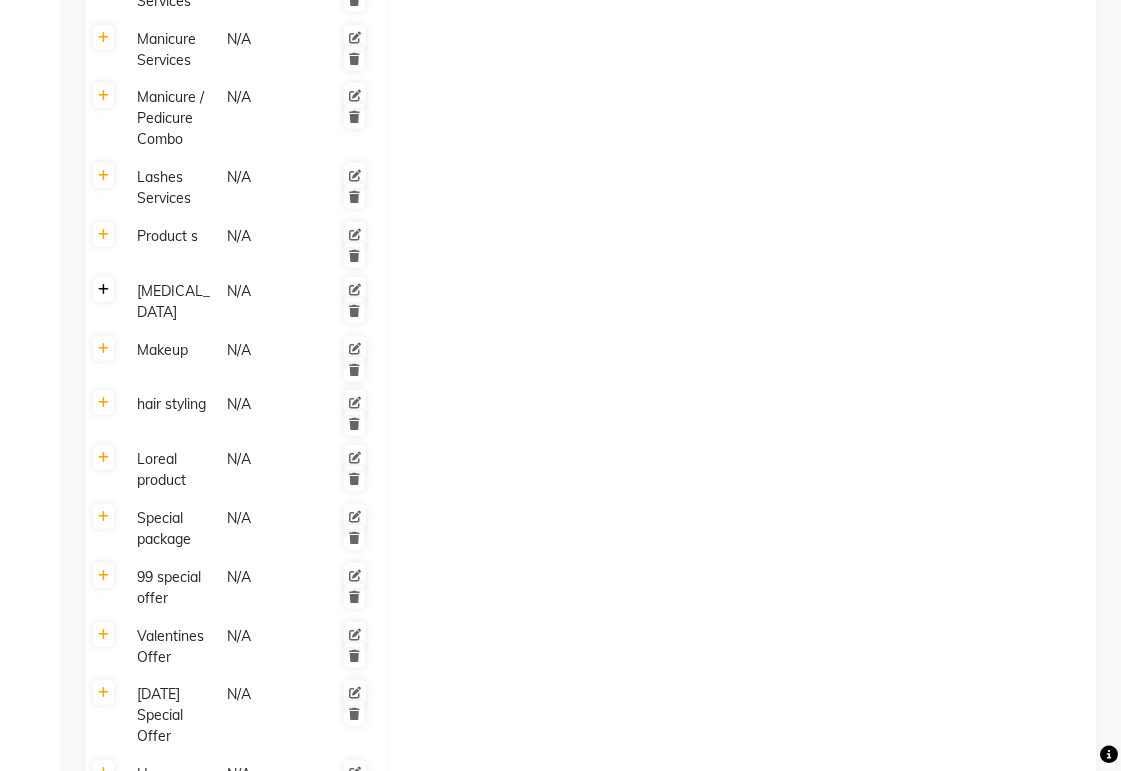 click 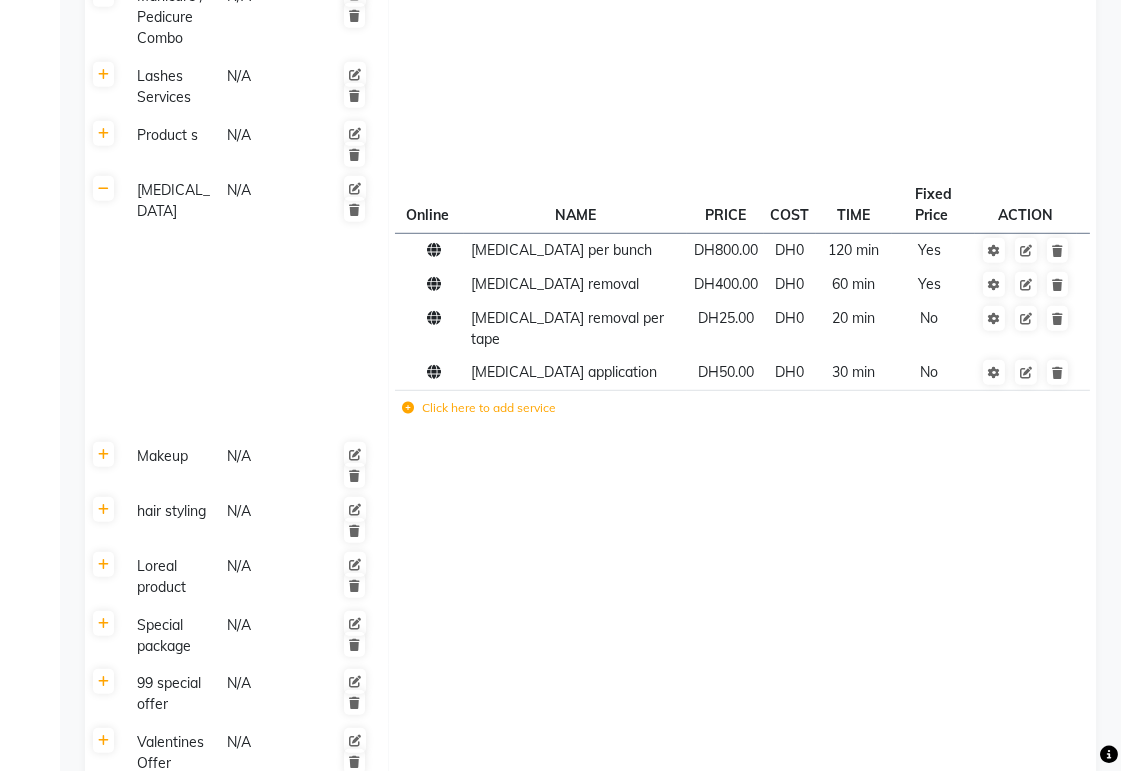 scroll, scrollTop: 1924, scrollLeft: 0, axis: vertical 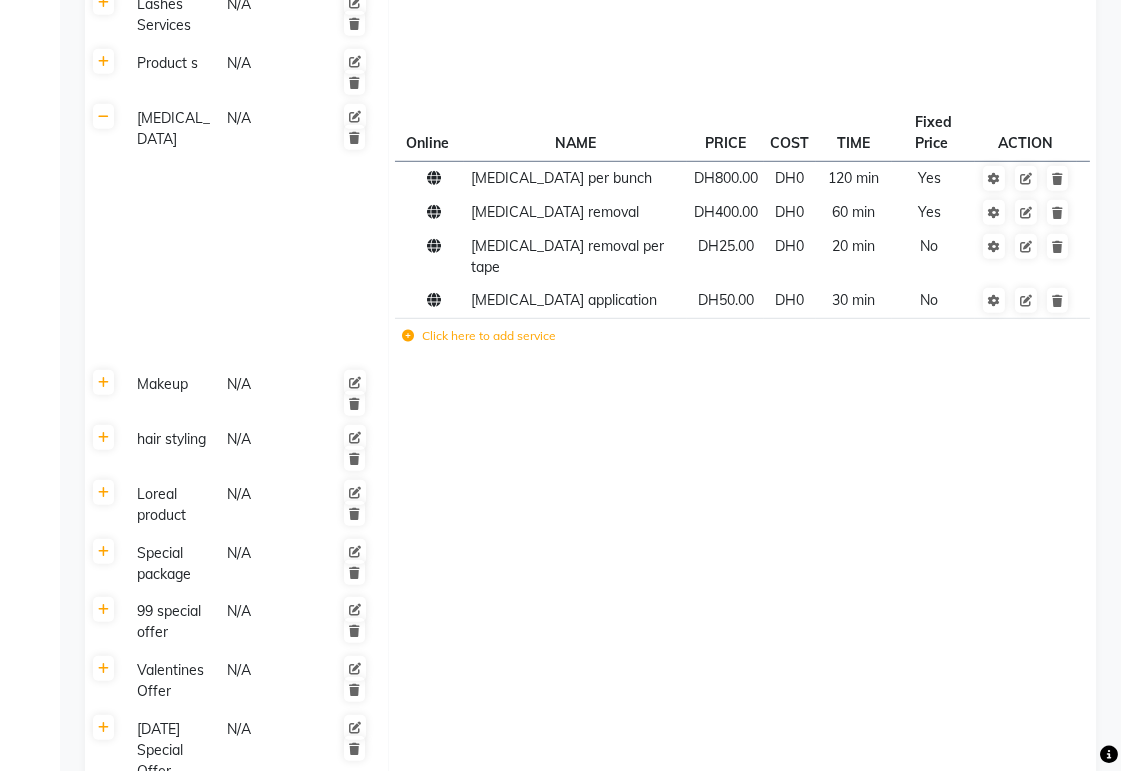 click 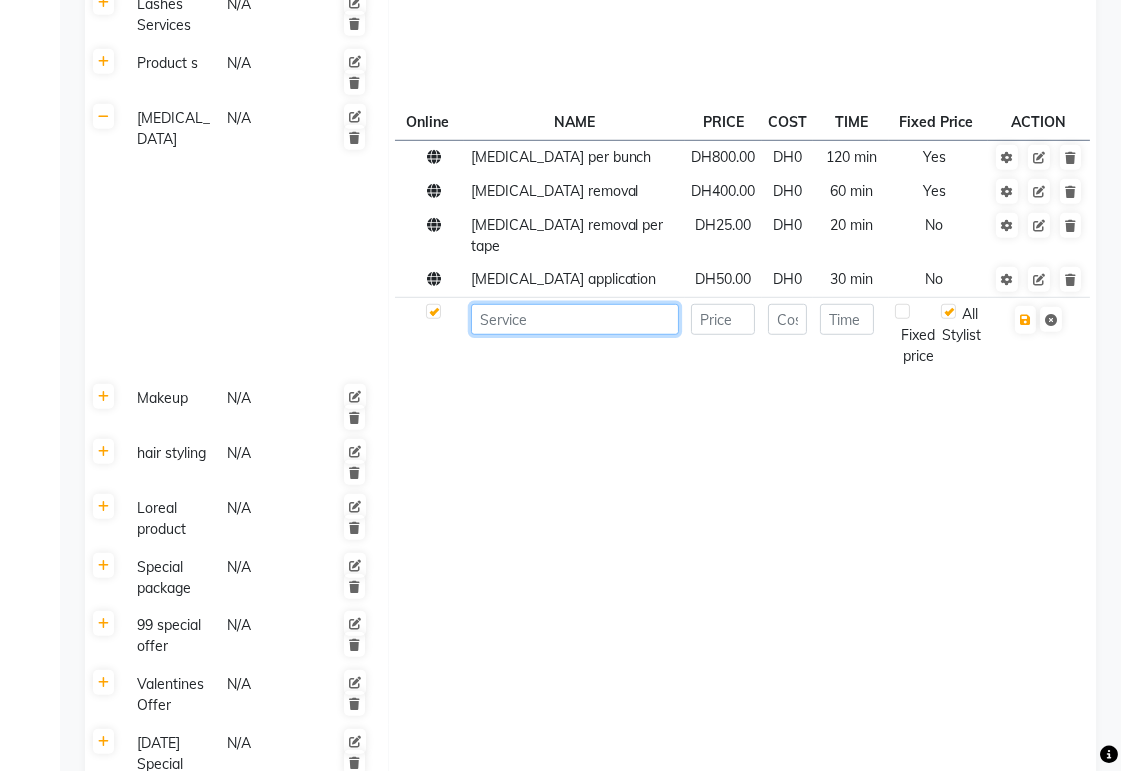 click 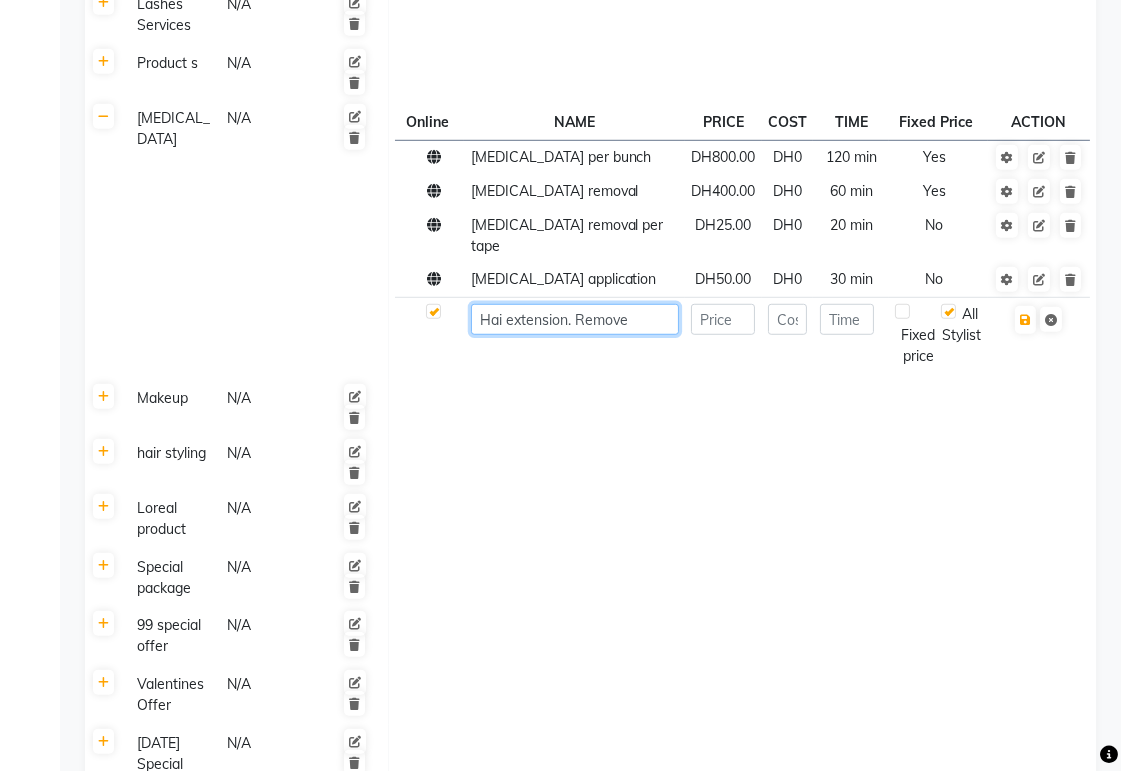 type on "Hai extension. Remove" 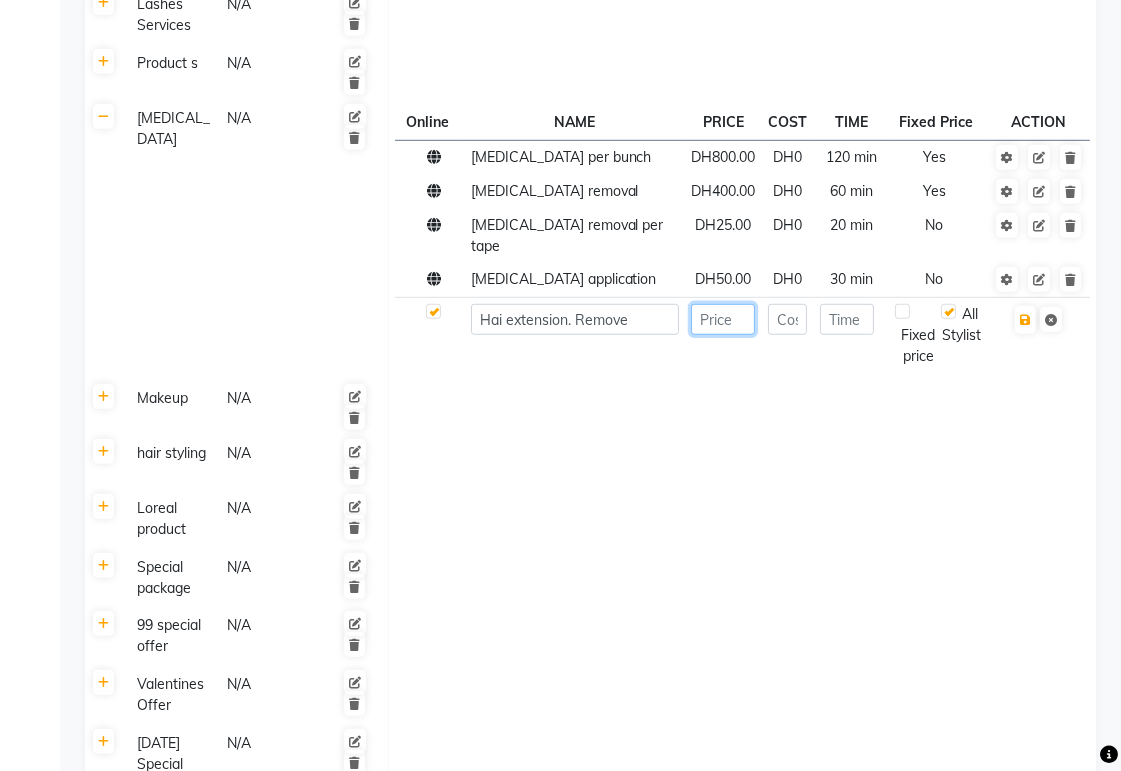 click 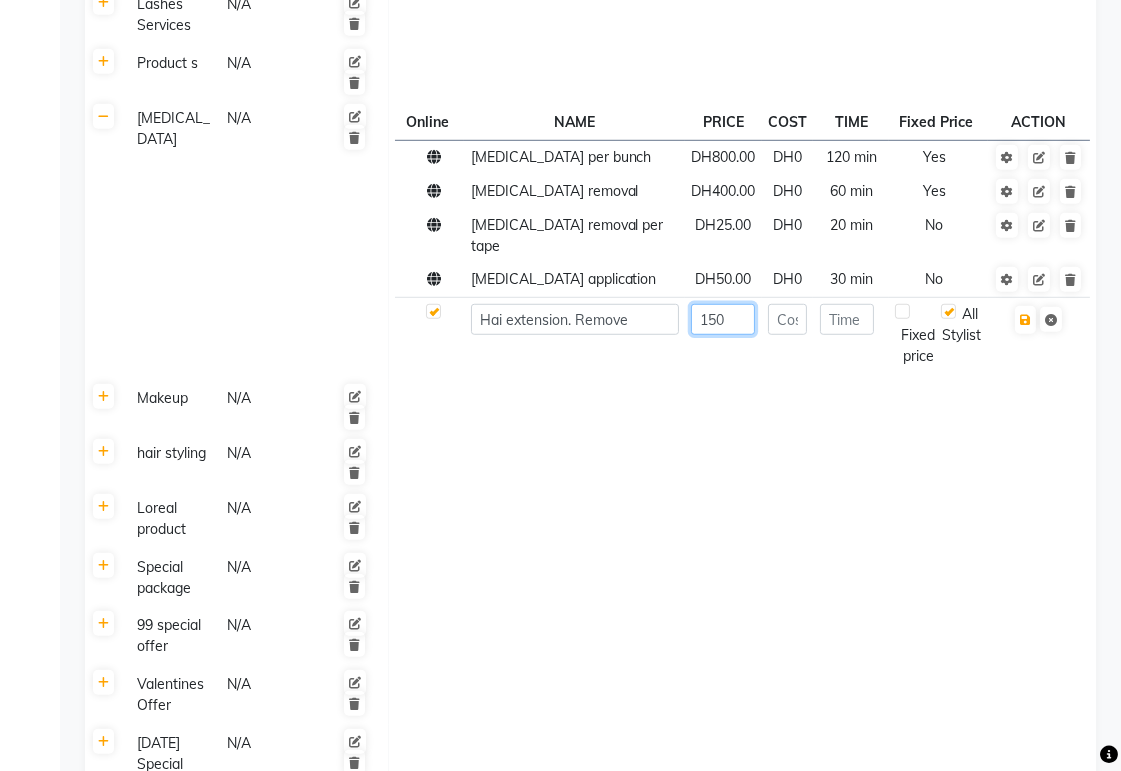 type on "150" 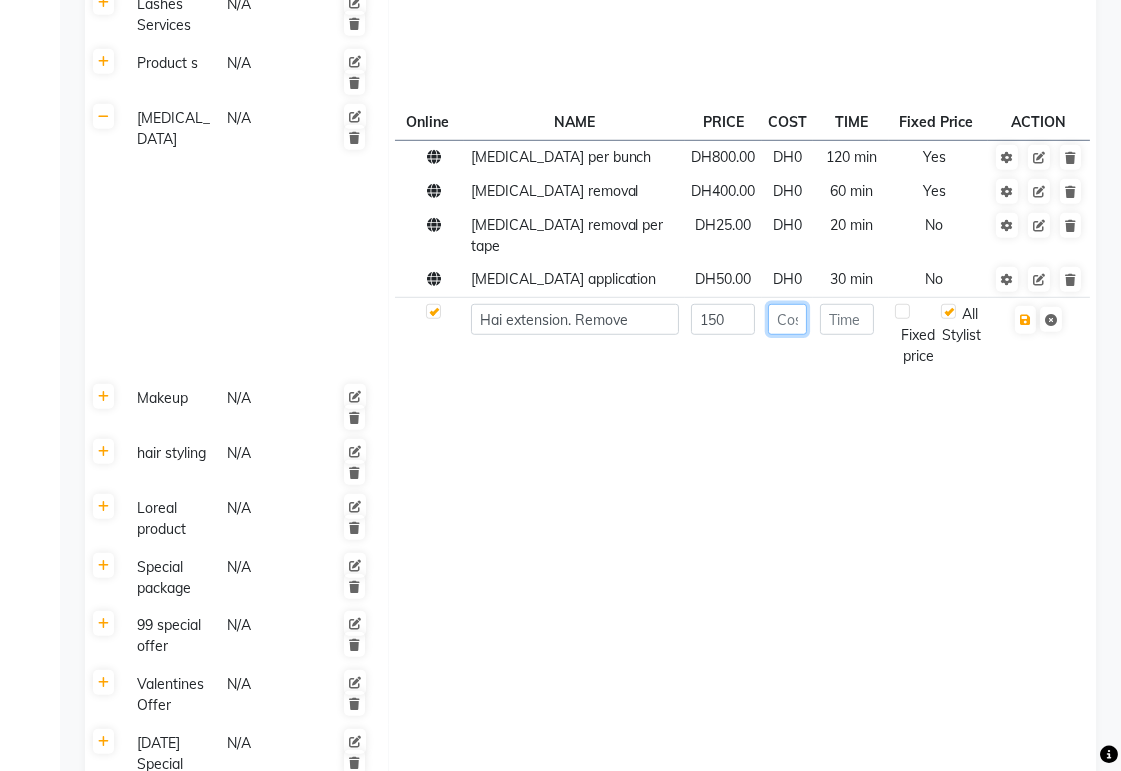 click 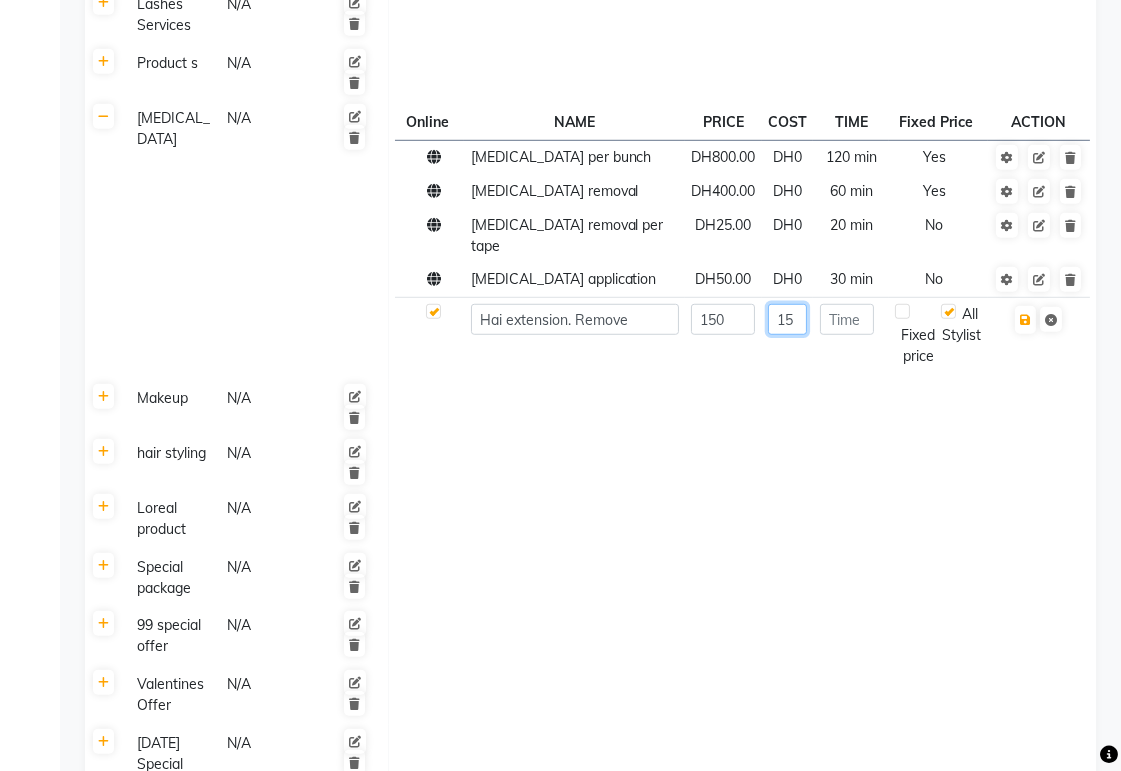 type on "1" 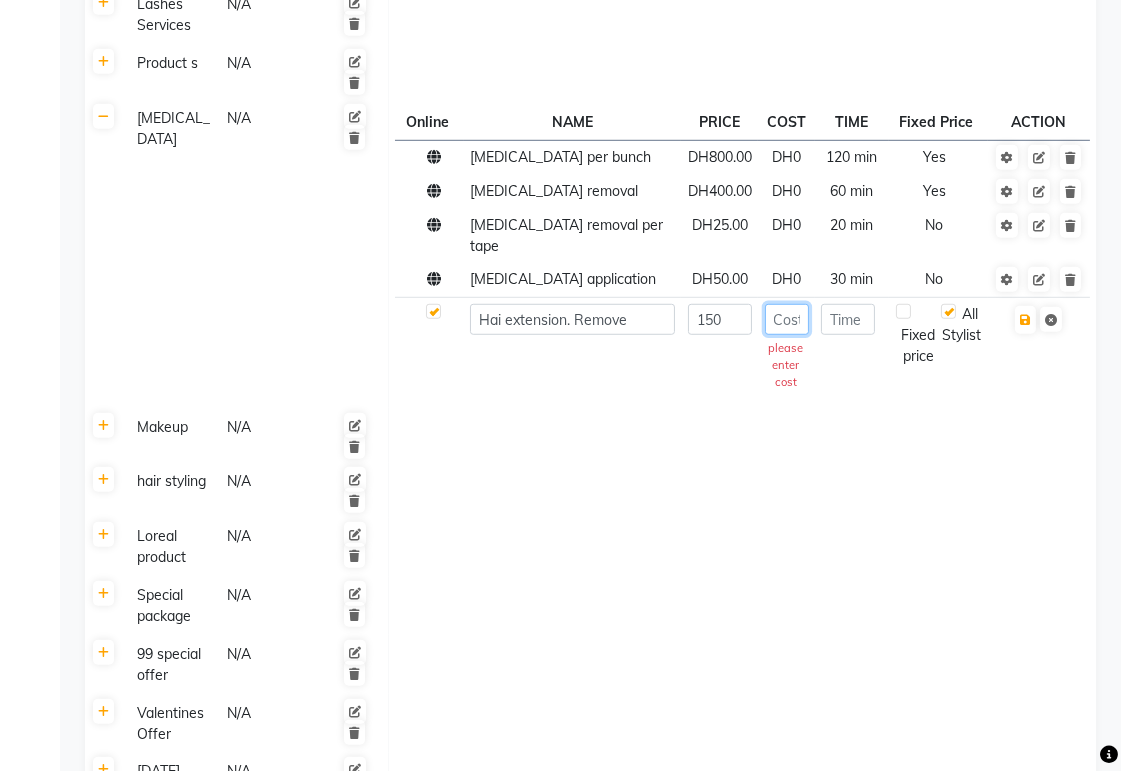 click 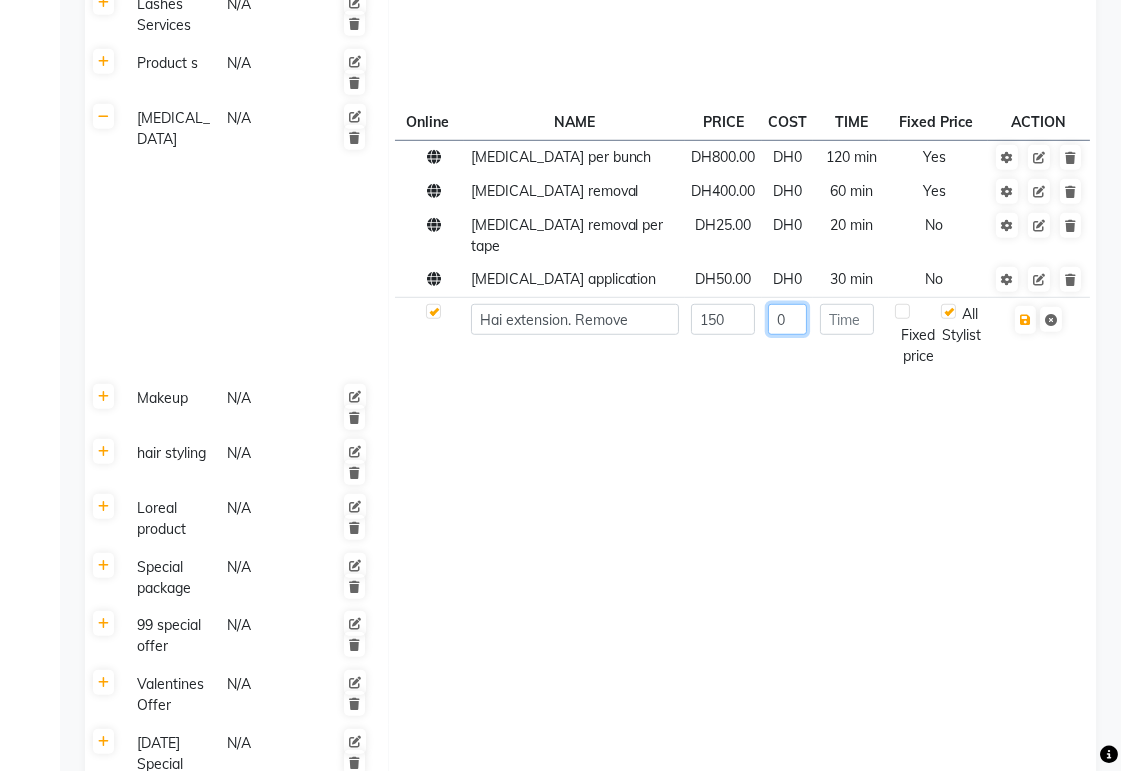 type on "0" 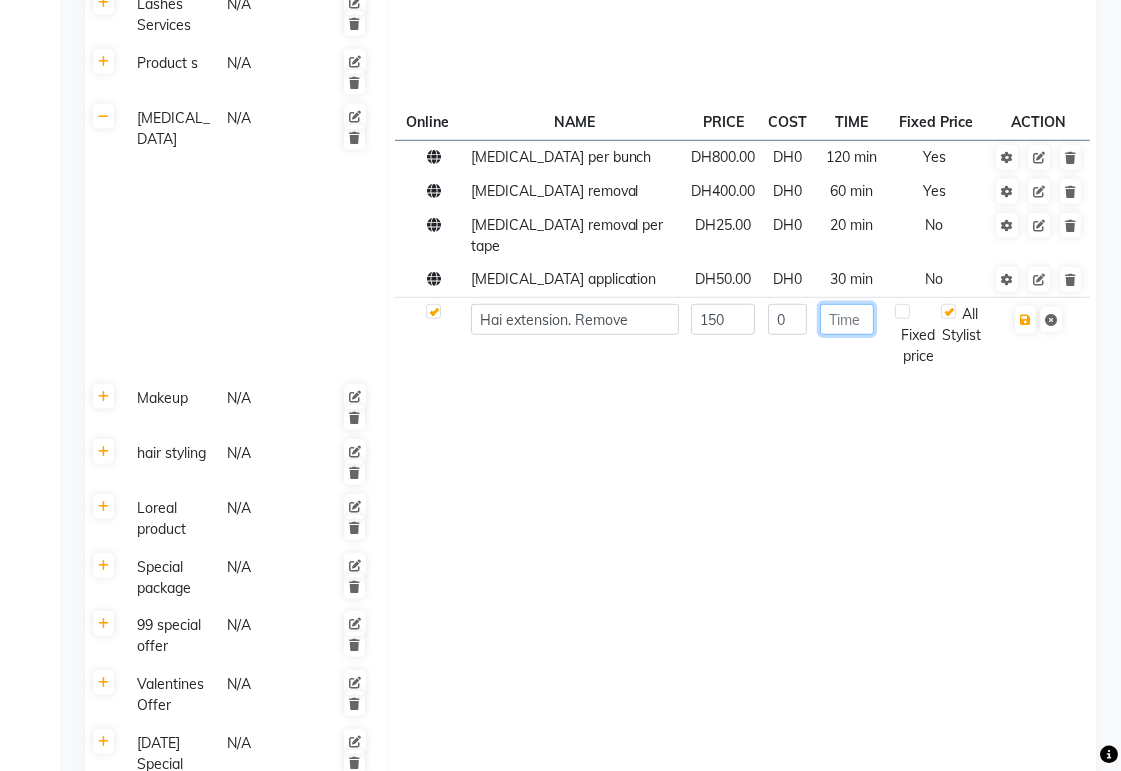 click 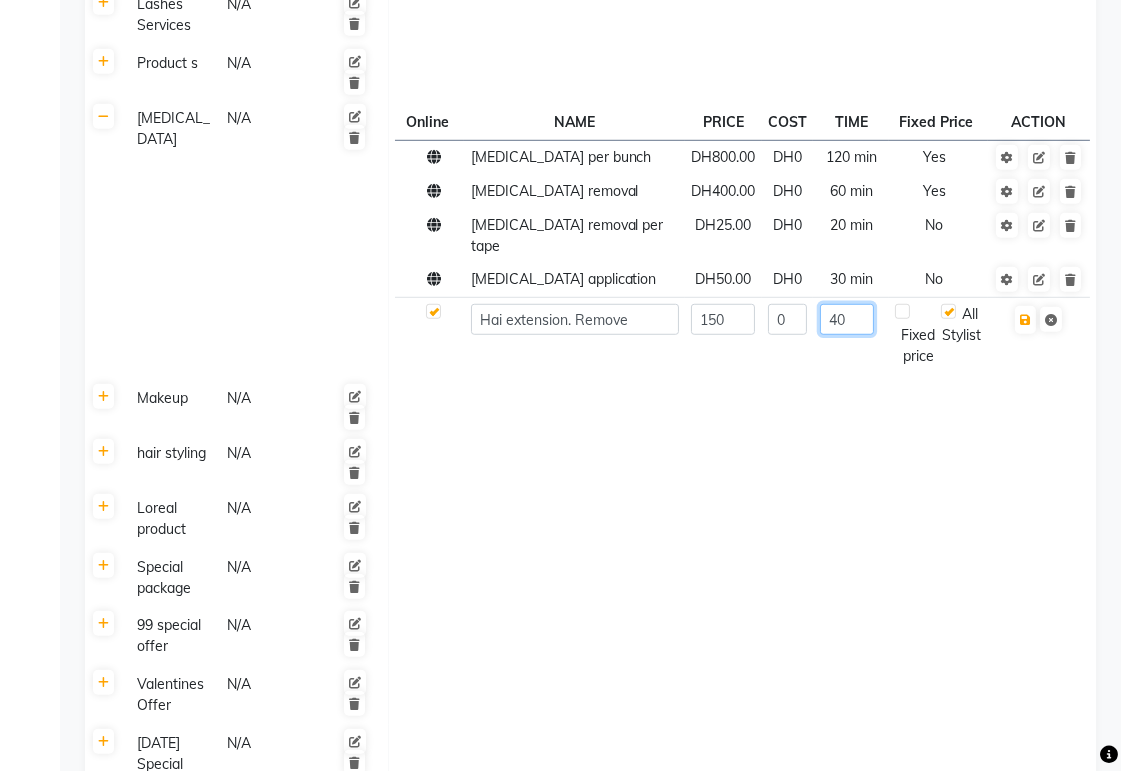 type on "40" 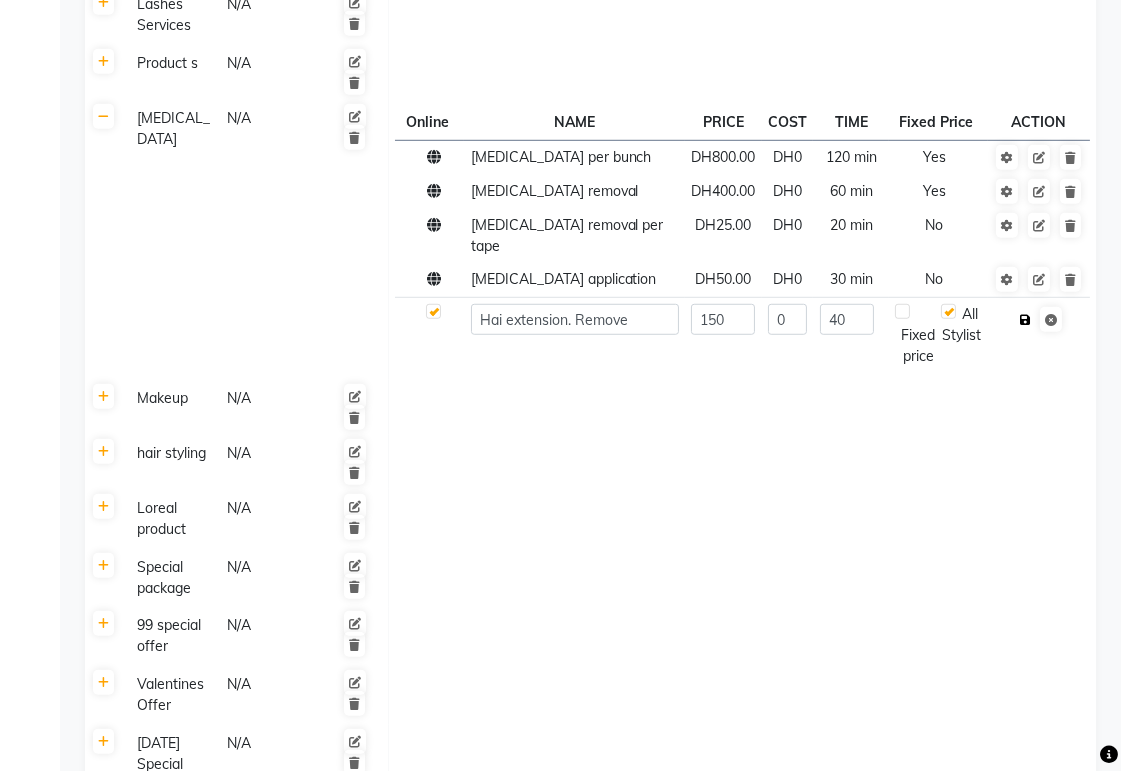 click at bounding box center [1025, 320] 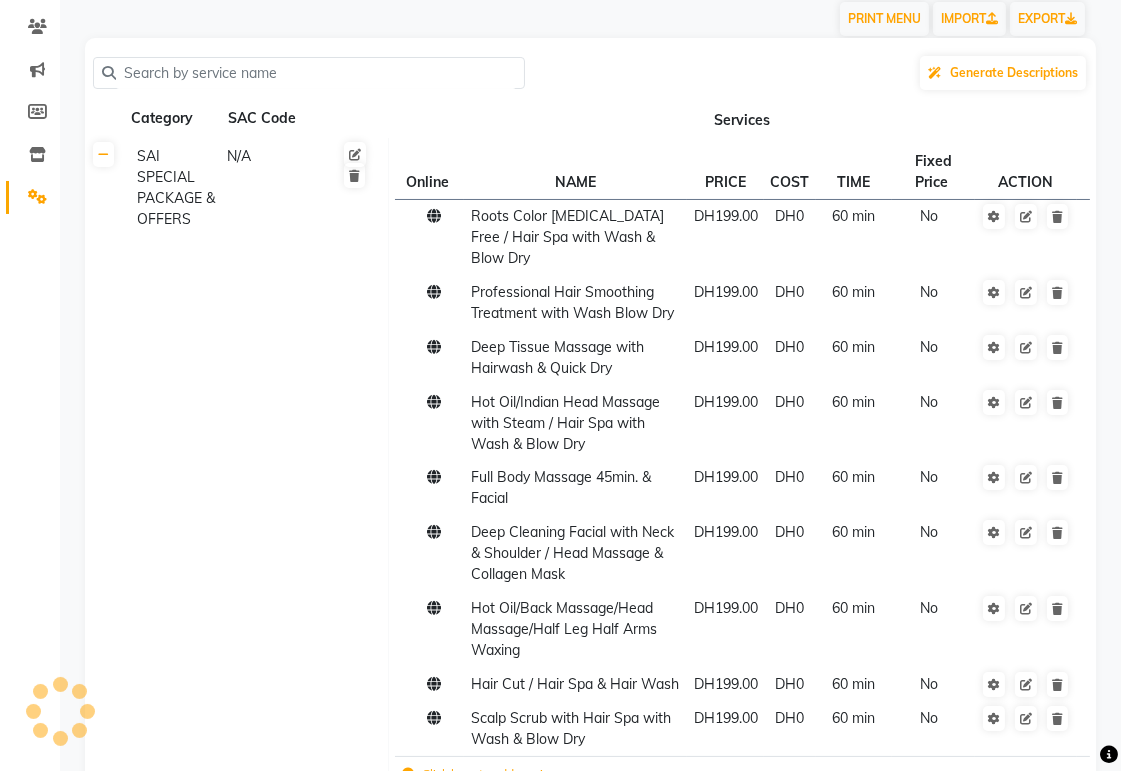 scroll, scrollTop: 0, scrollLeft: 0, axis: both 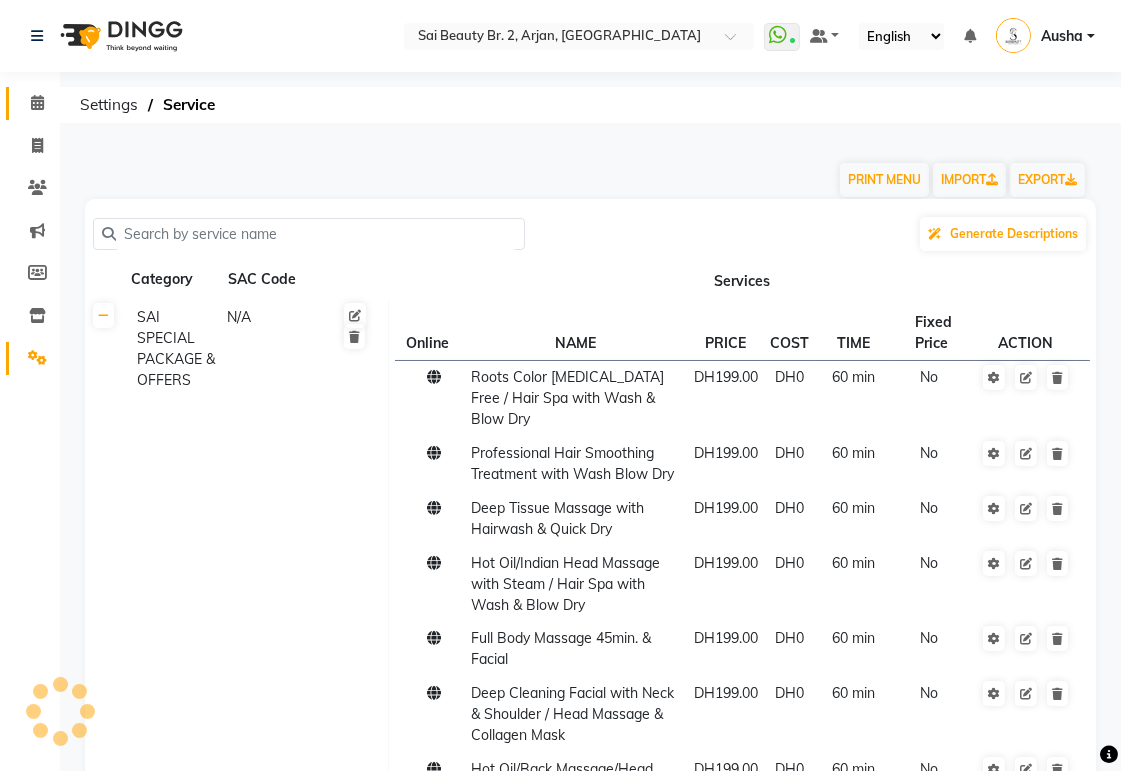 click 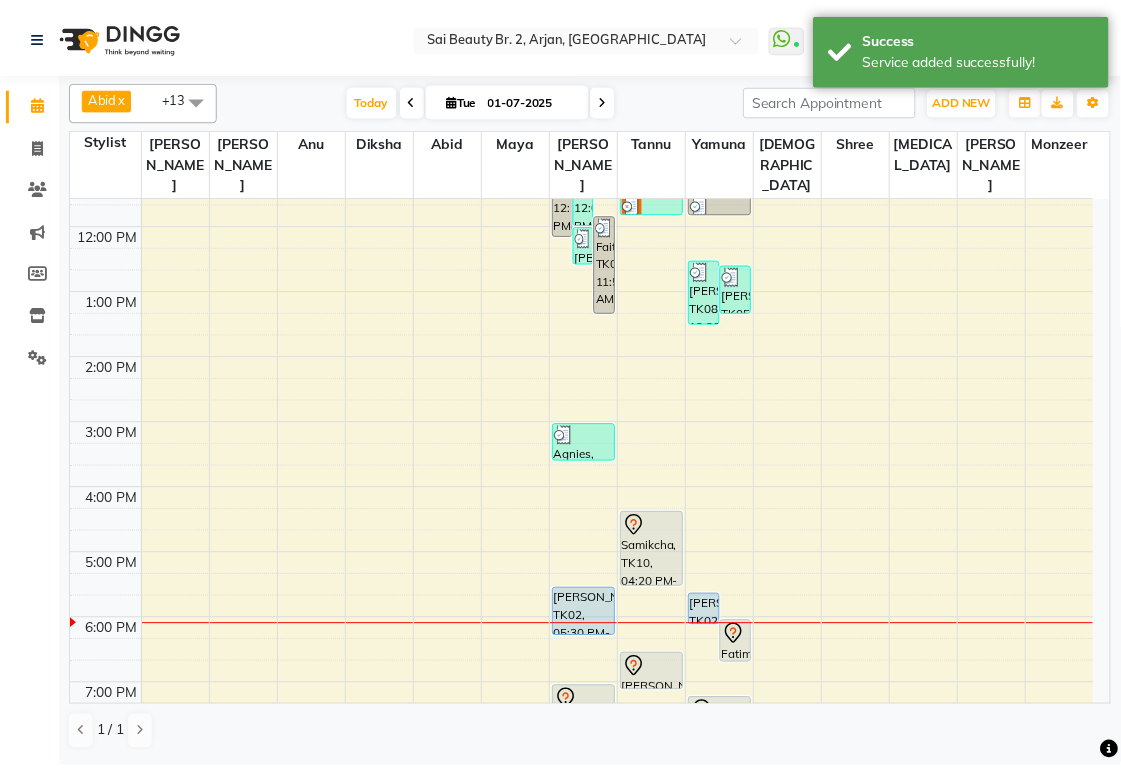 scroll, scrollTop: 171, scrollLeft: 0, axis: vertical 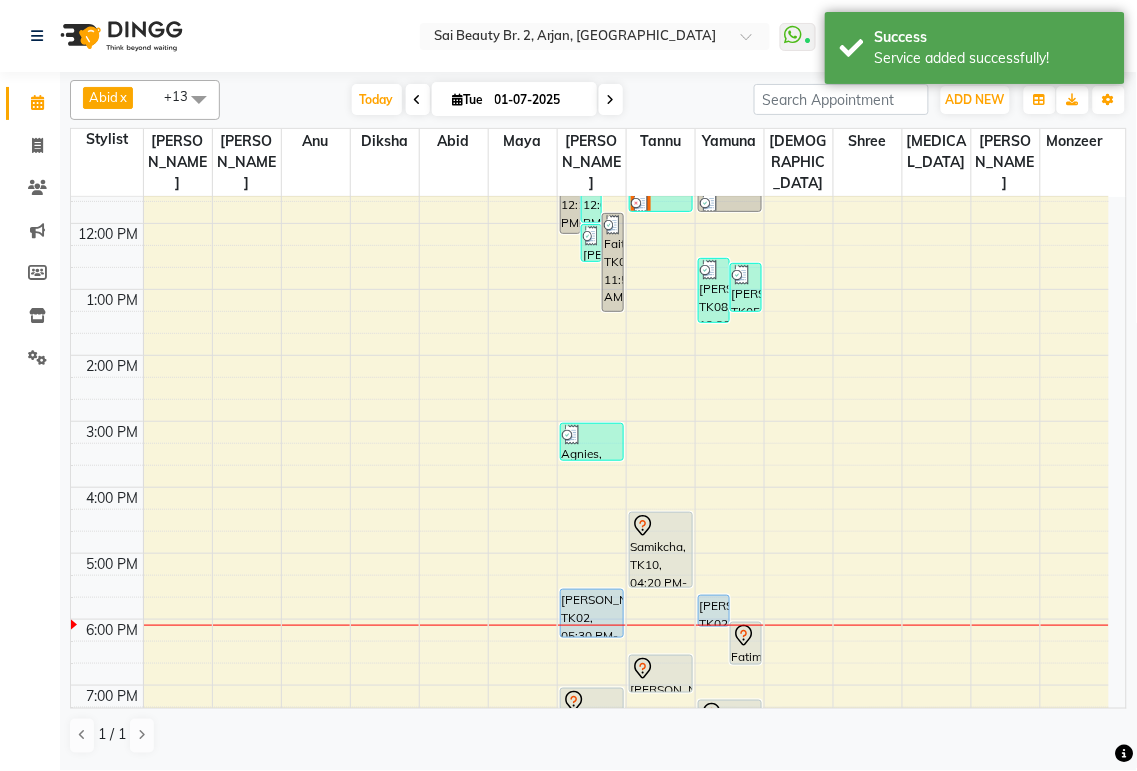 click at bounding box center (661, 526) 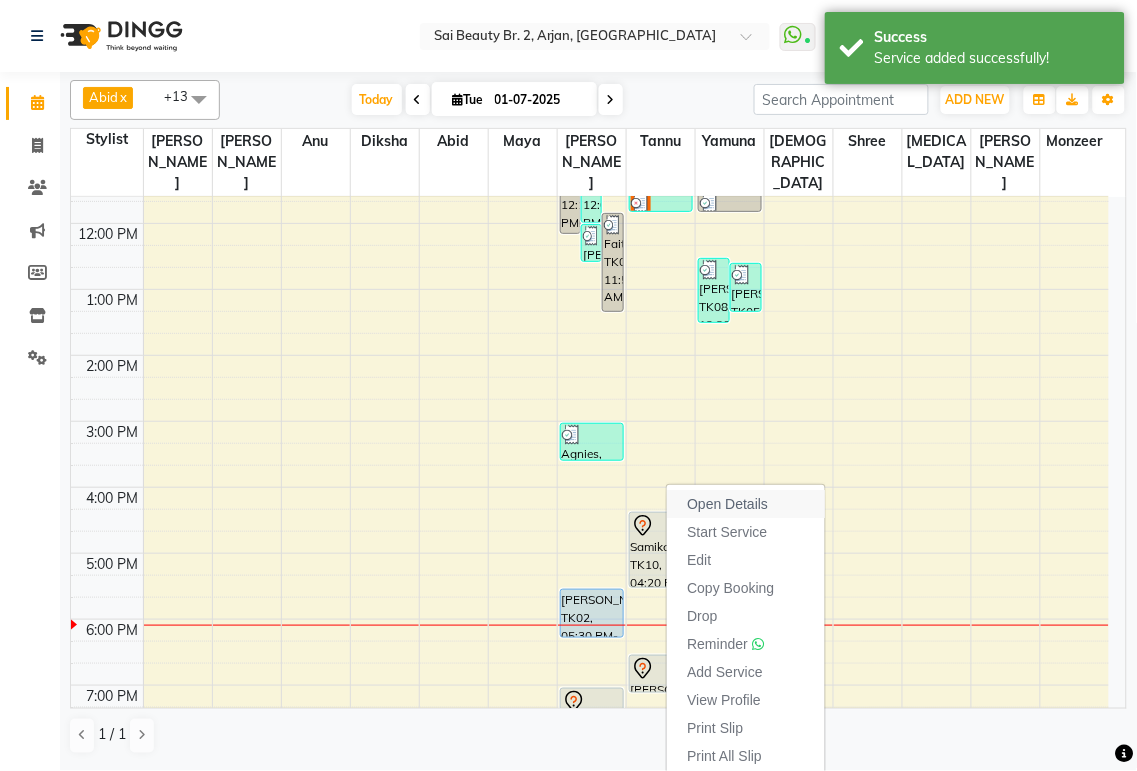 click on "Open Details" at bounding box center [727, 504] 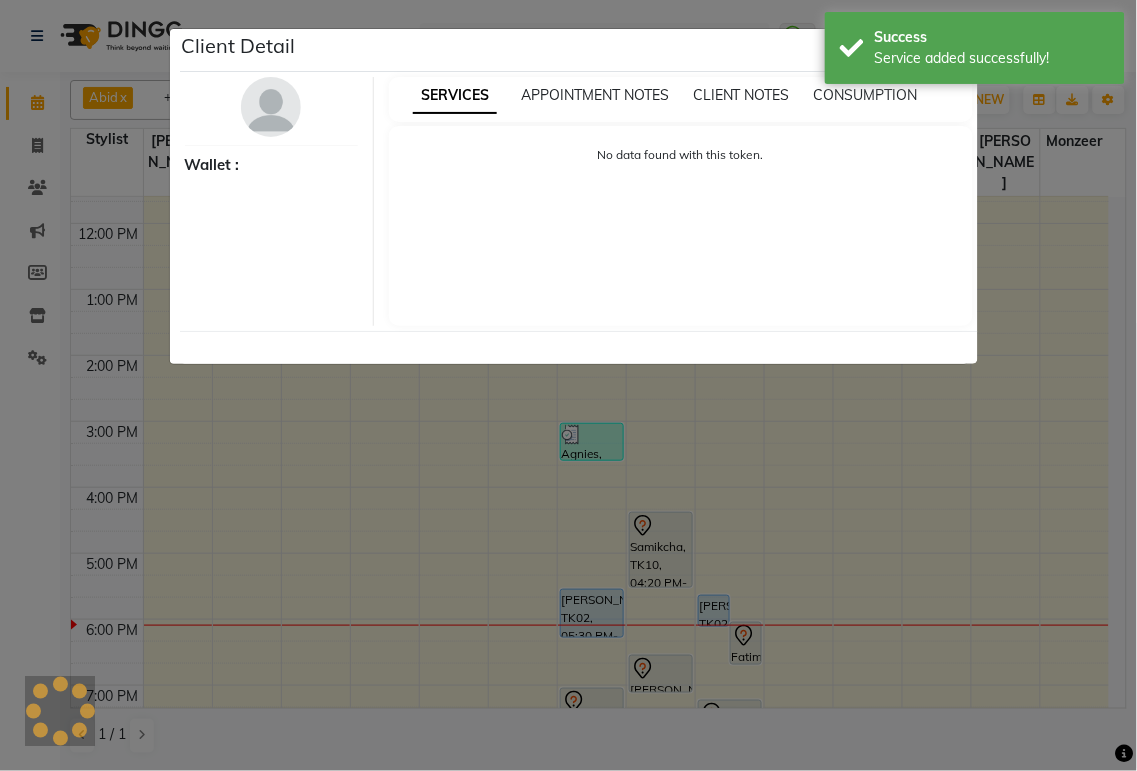 select on "7" 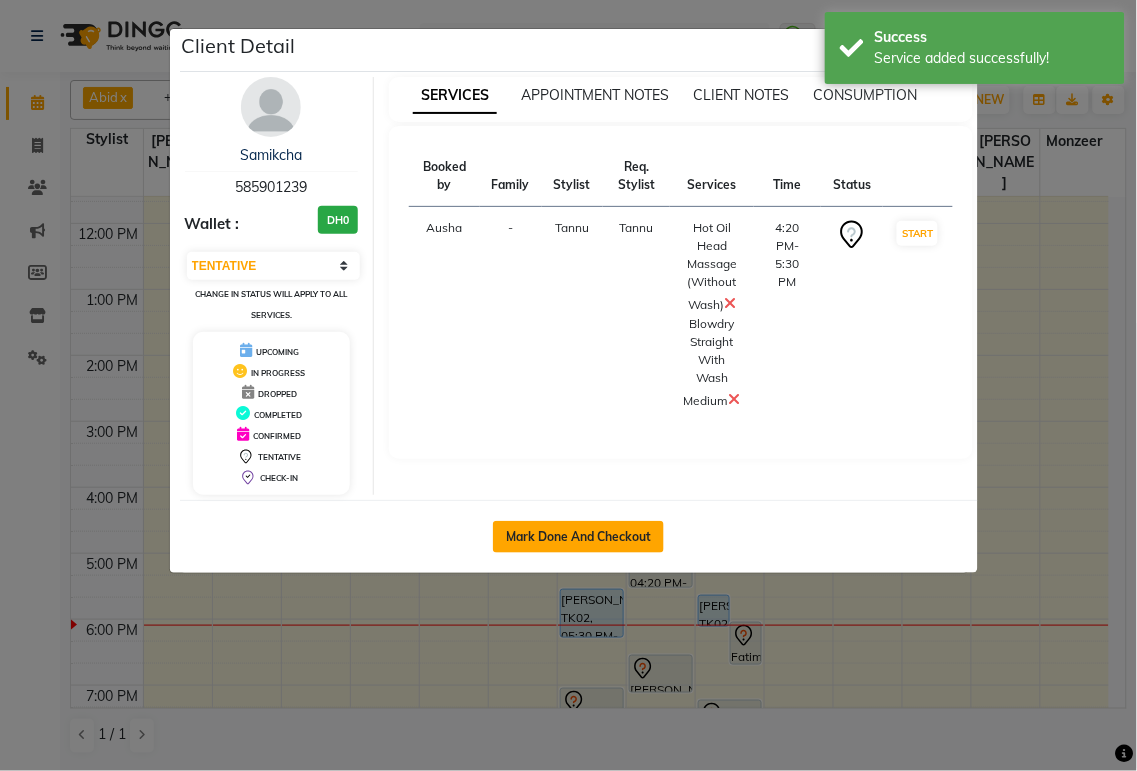 click on "Mark Done And Checkout" 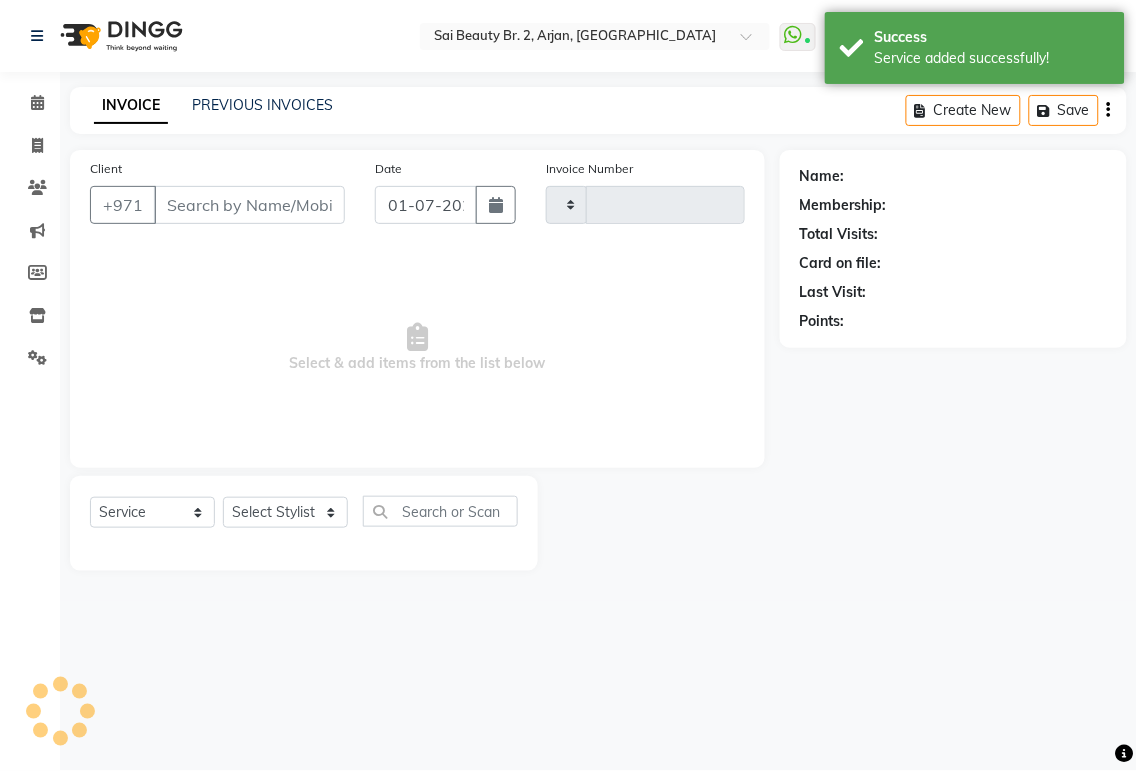 type on "1175" 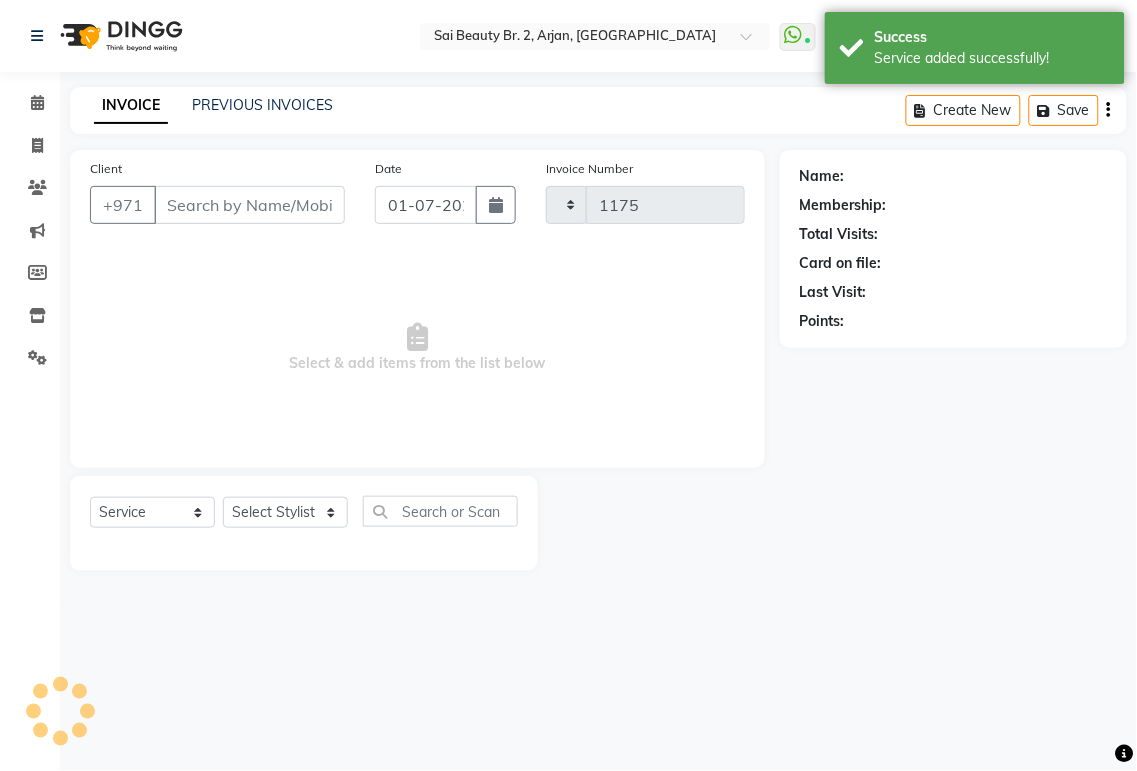 select on "6956" 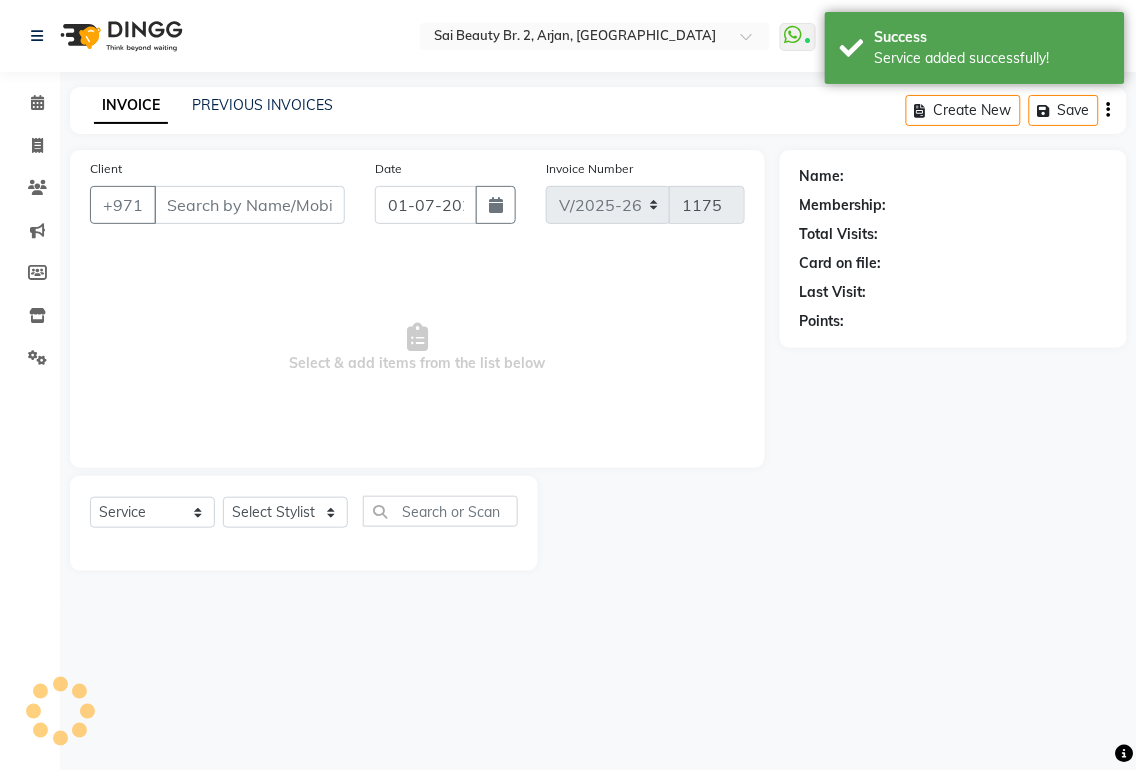 click on "Name: Membership: Total Visits: Card on file: Last Visit:  Points:" 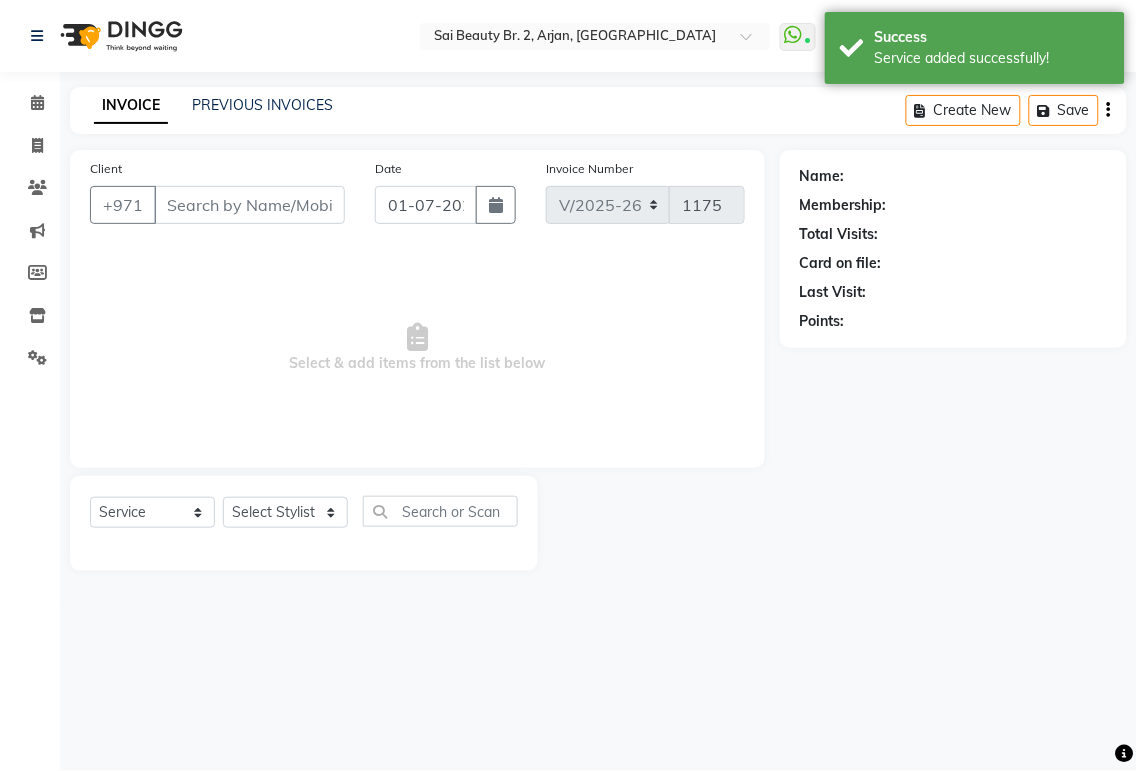 type on "585901239" 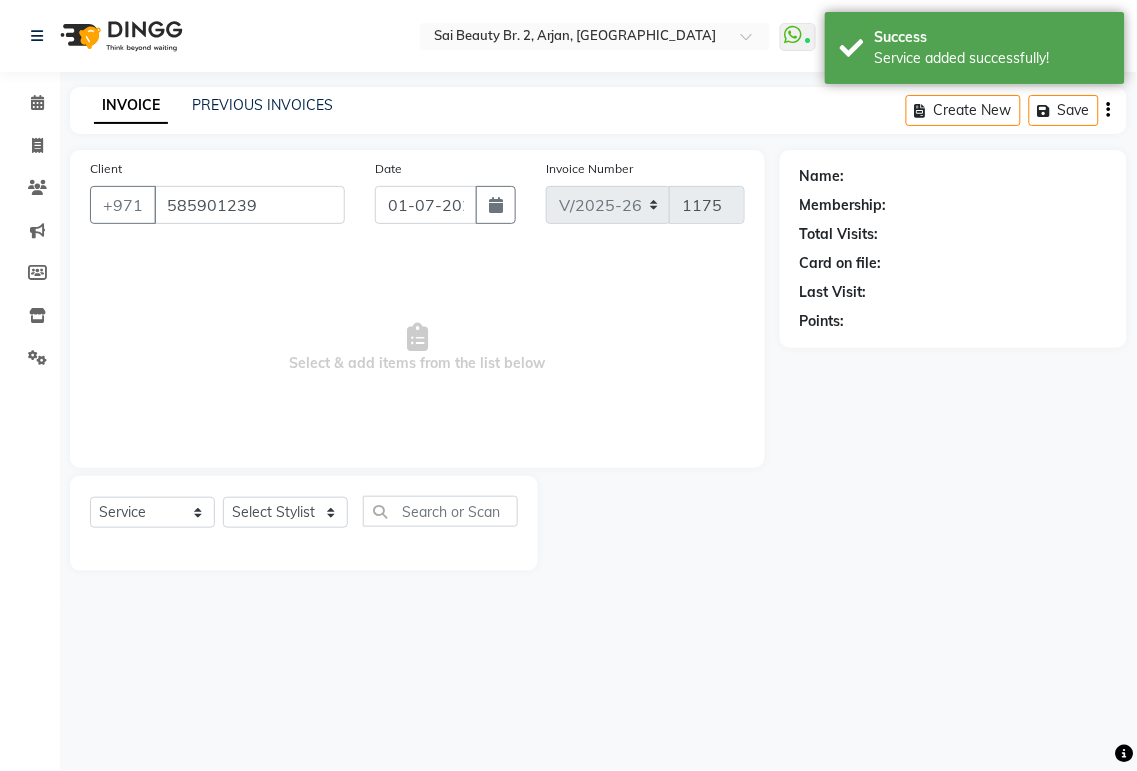 select on "60066" 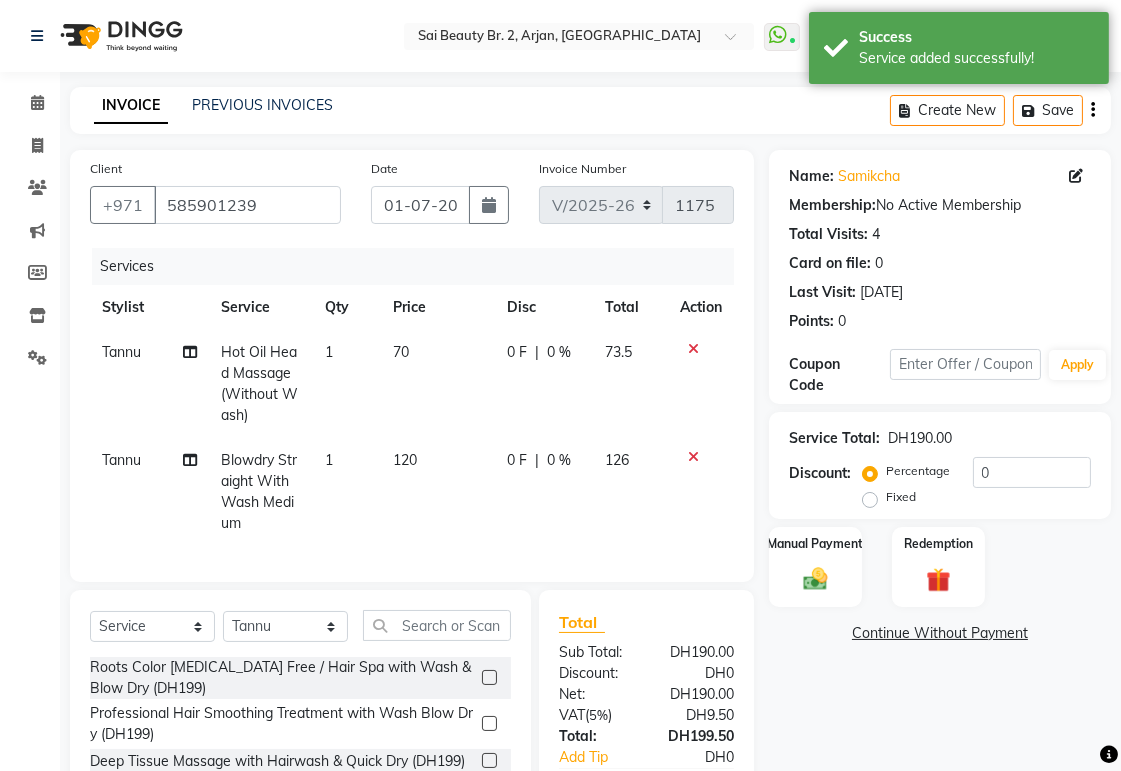 click 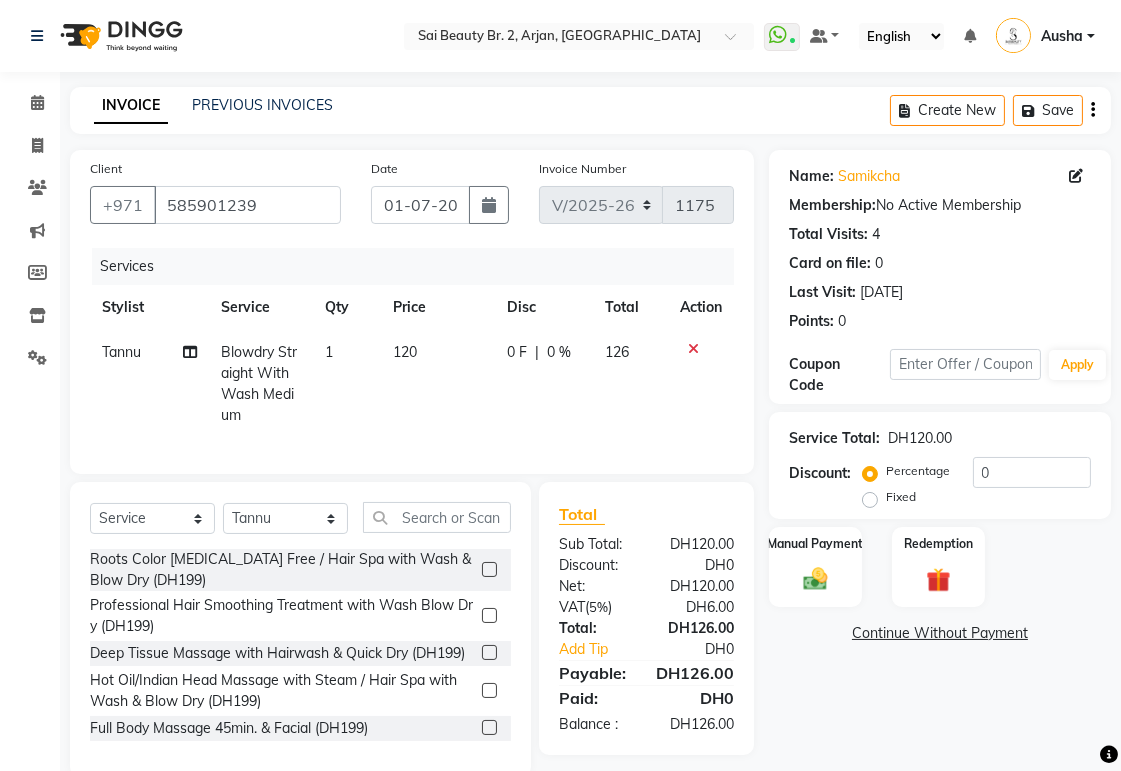 click 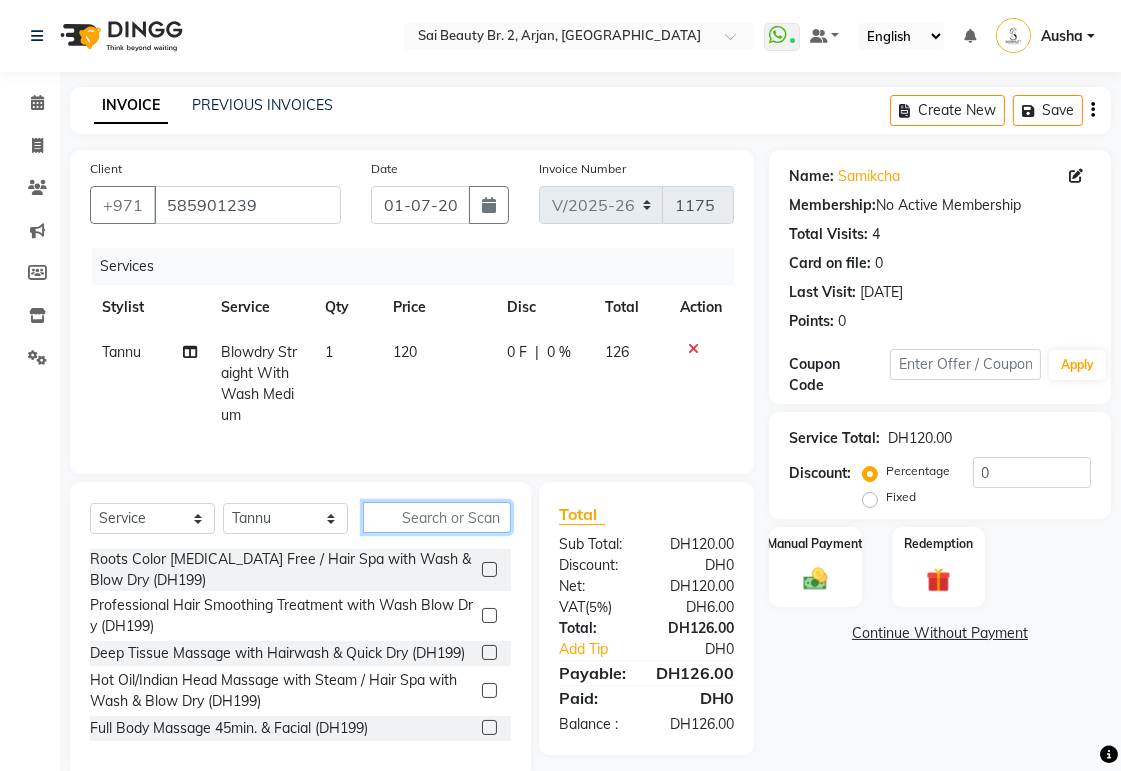 click 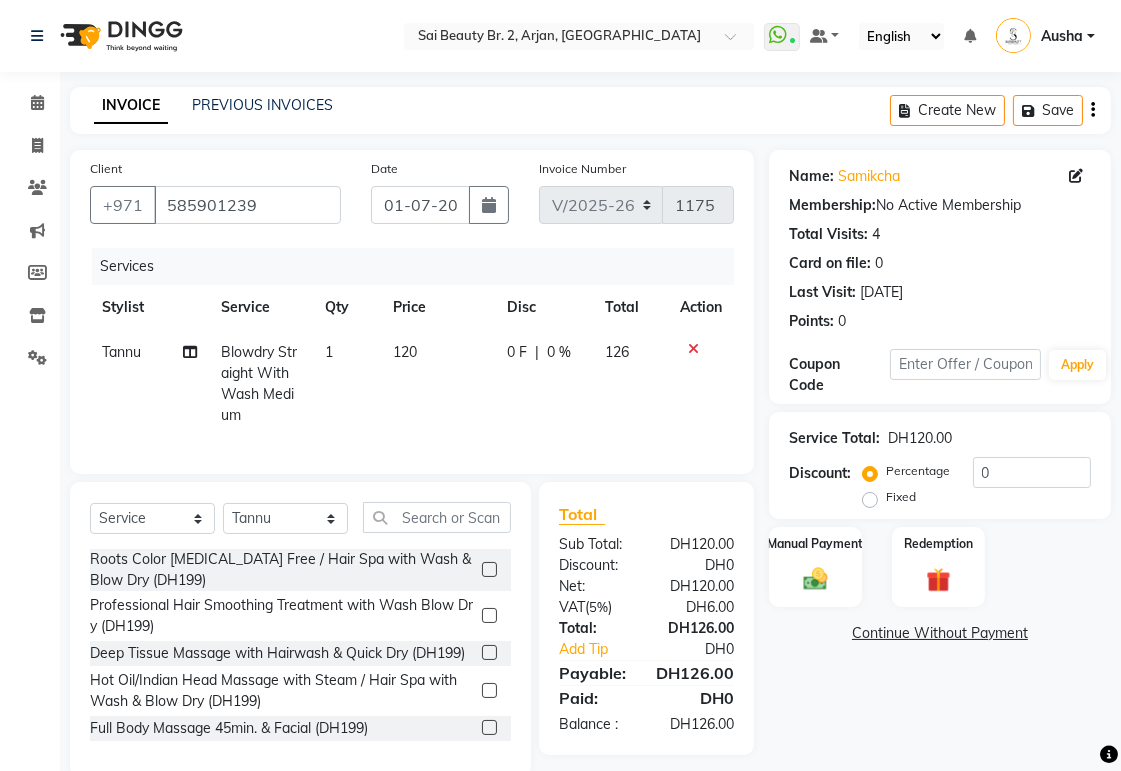 click 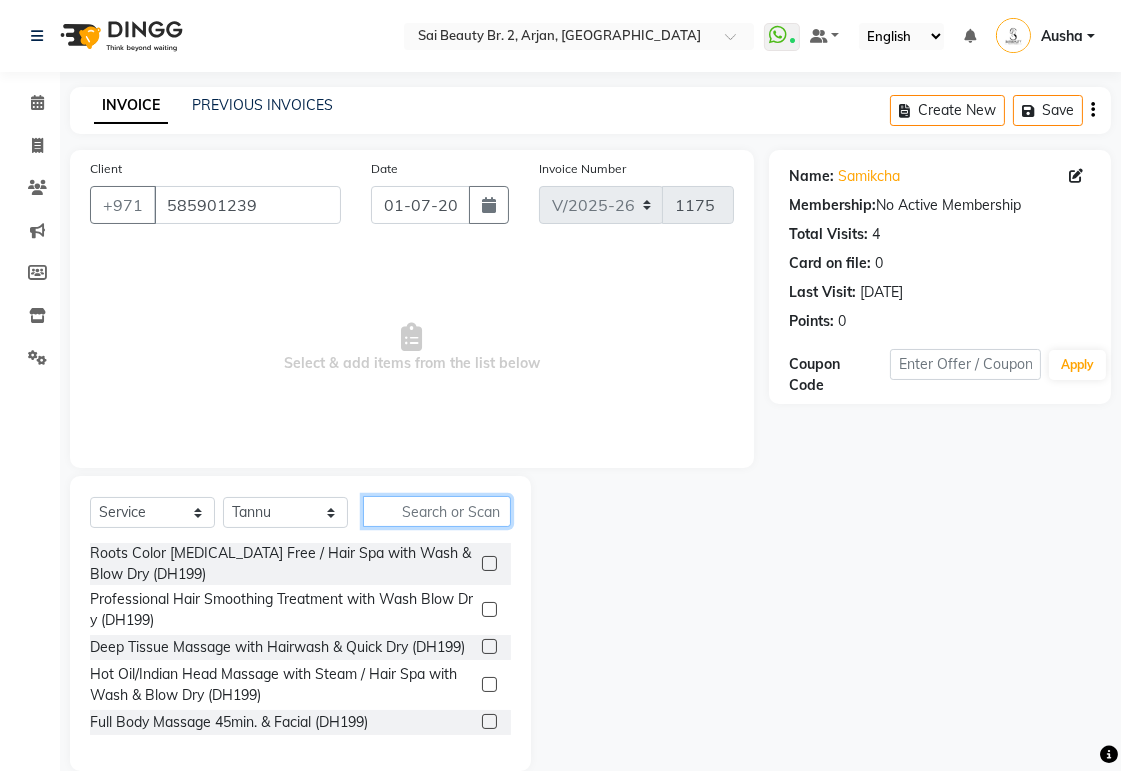 click 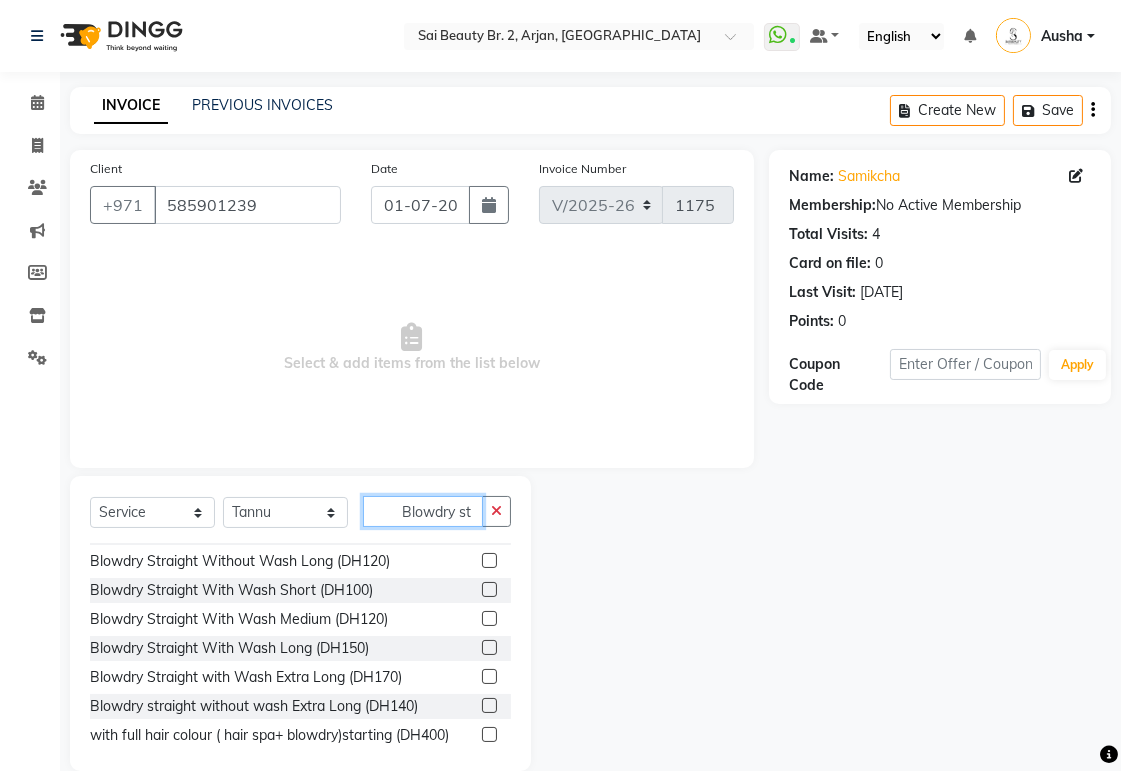 scroll, scrollTop: 88, scrollLeft: 0, axis: vertical 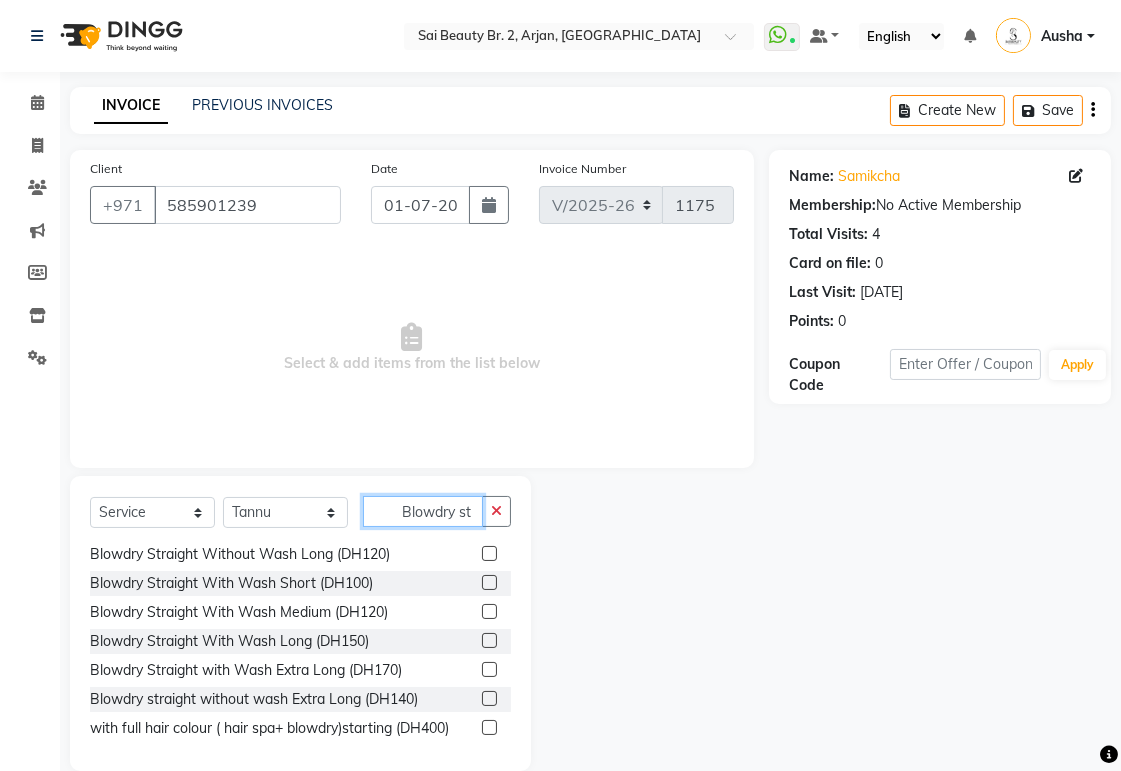type on "Blowdry st" 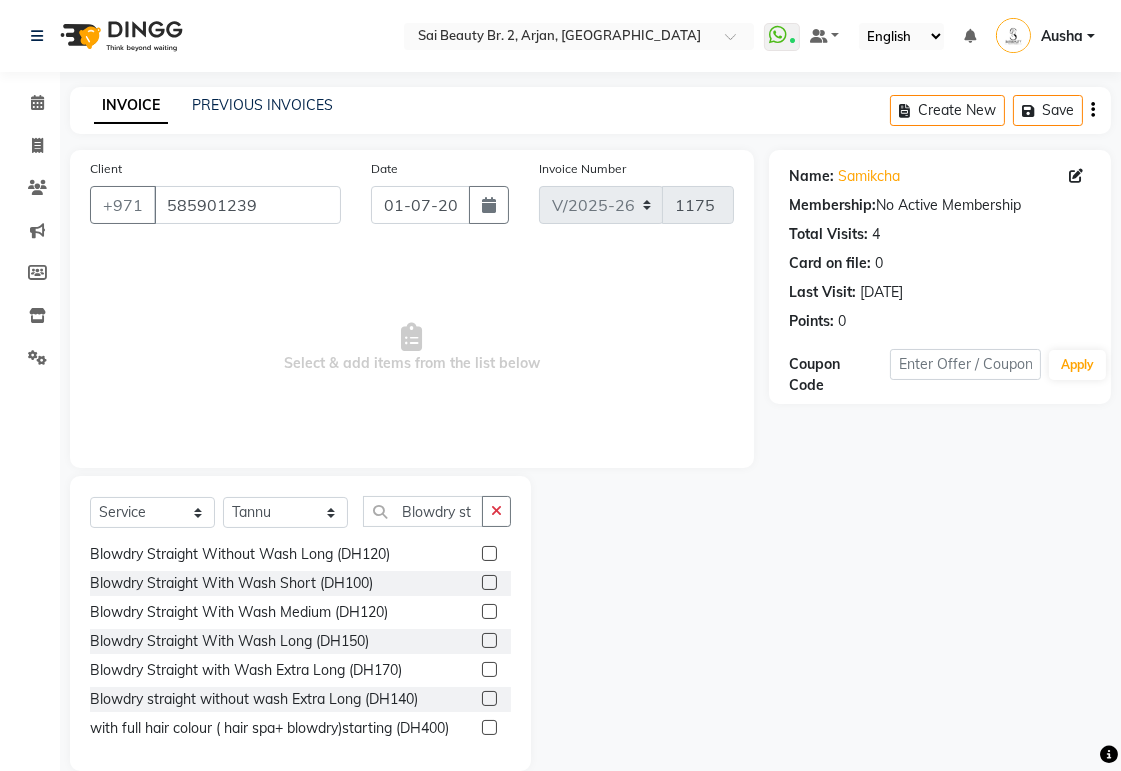 click 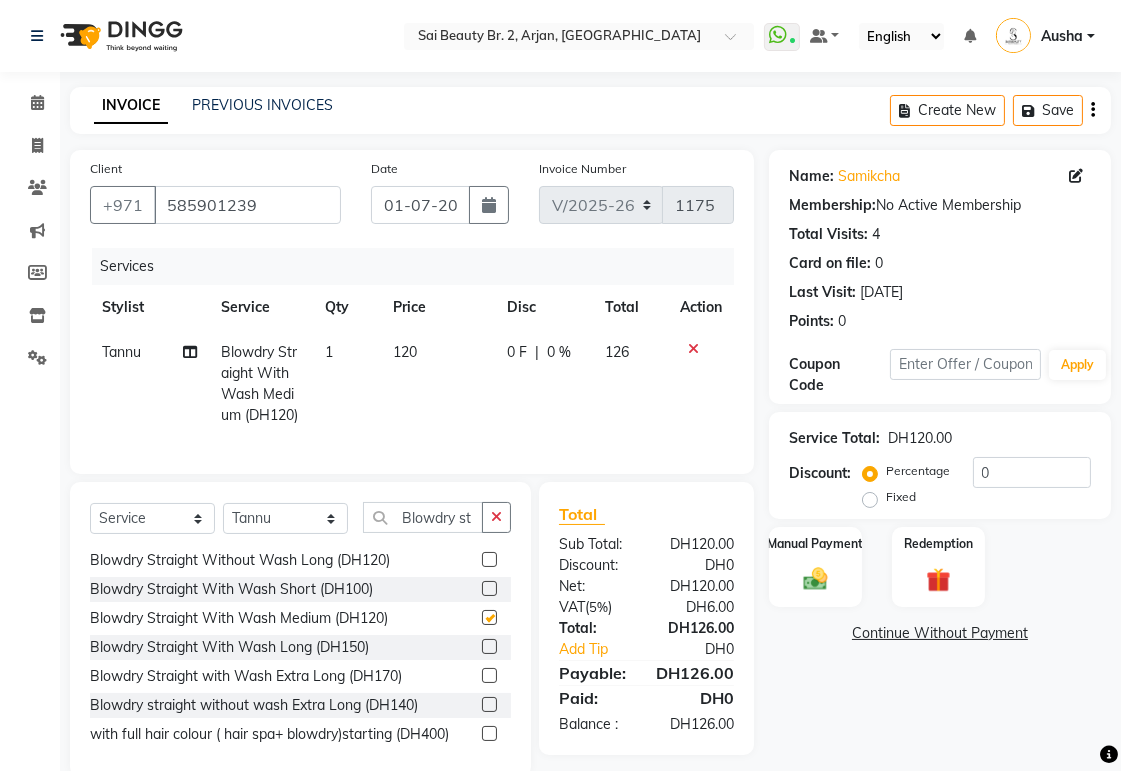 checkbox on "false" 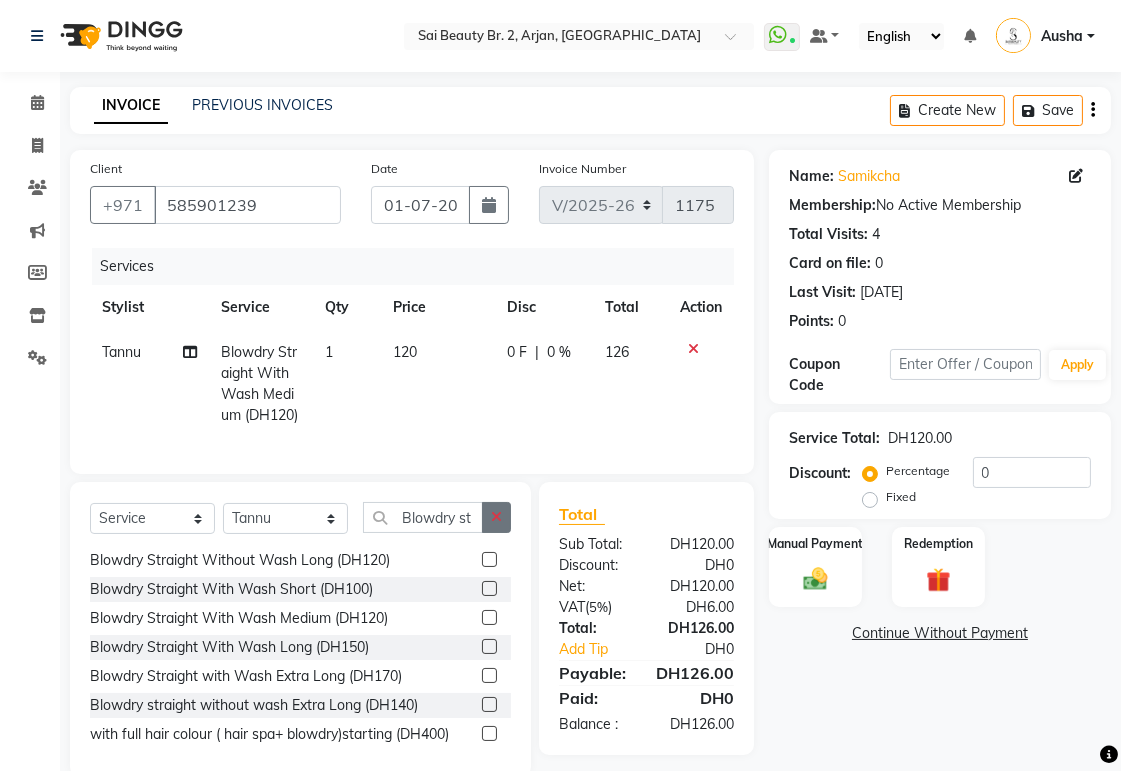 click 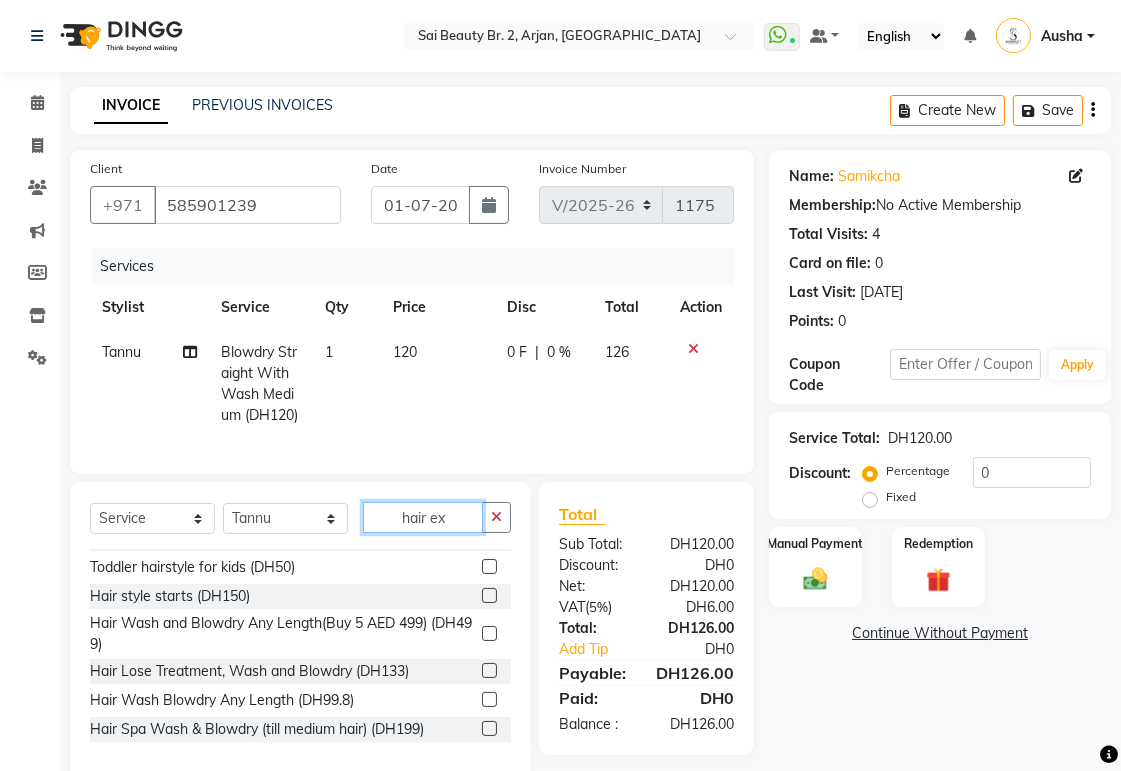 scroll, scrollTop: 0, scrollLeft: 0, axis: both 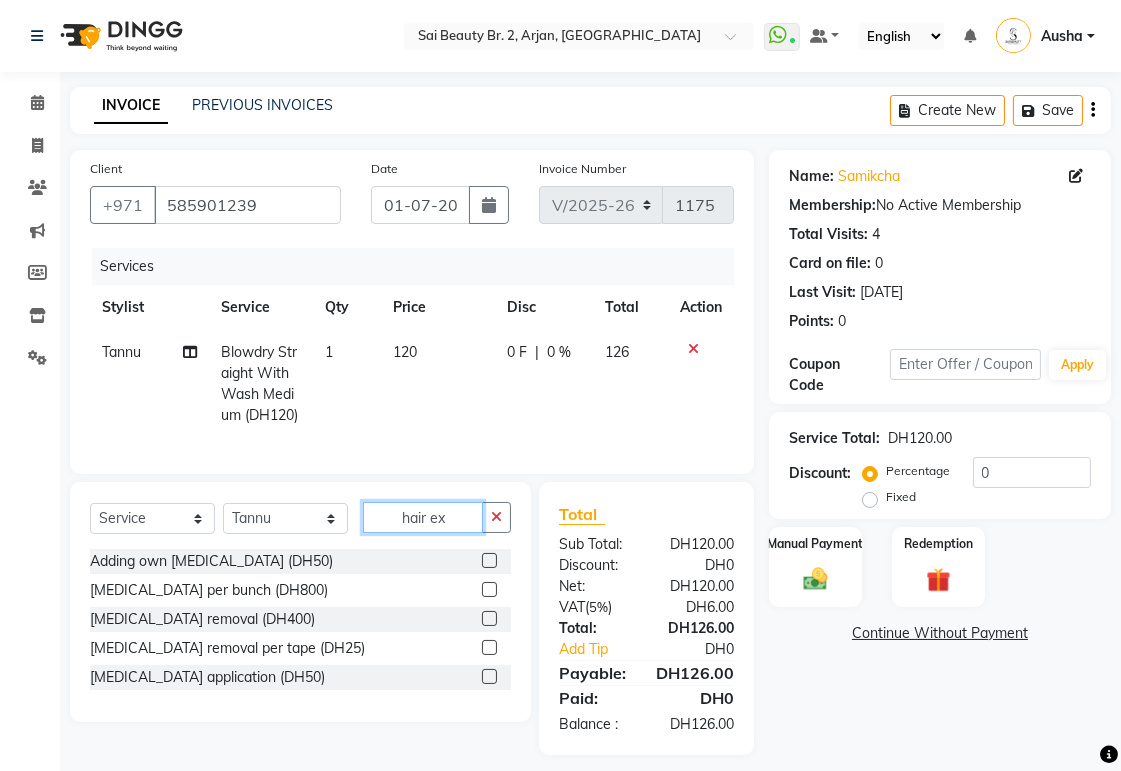 type on "hair ex" 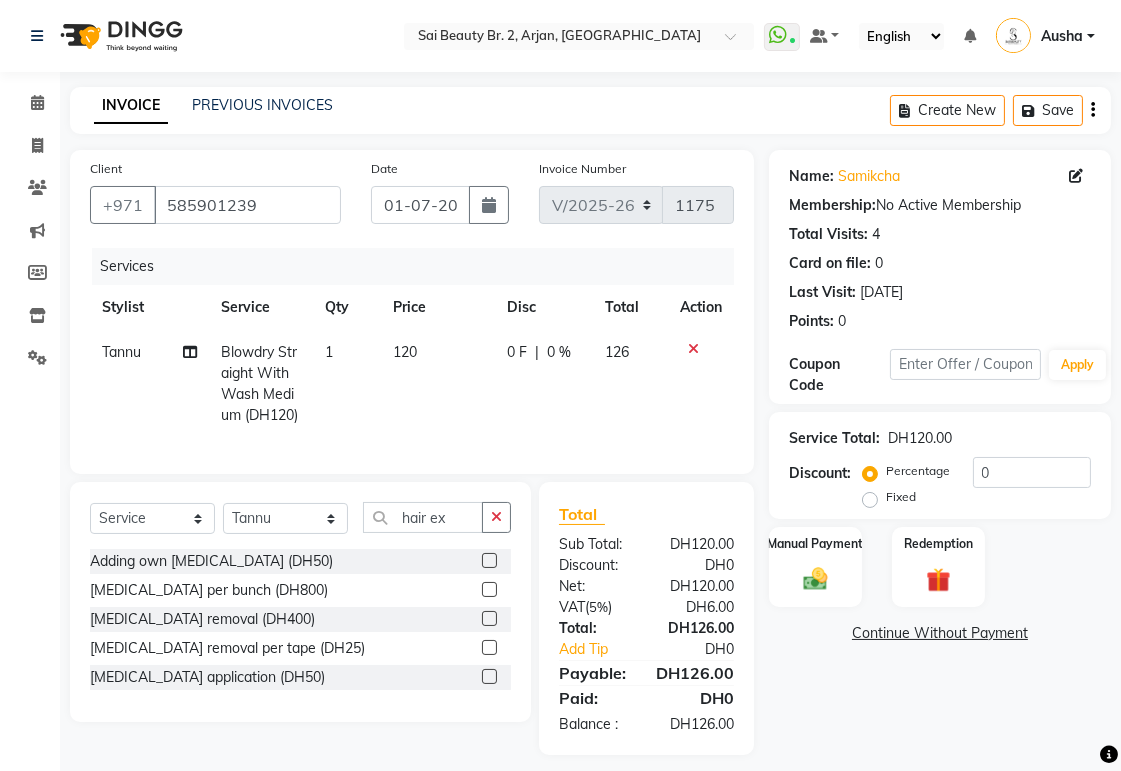 click 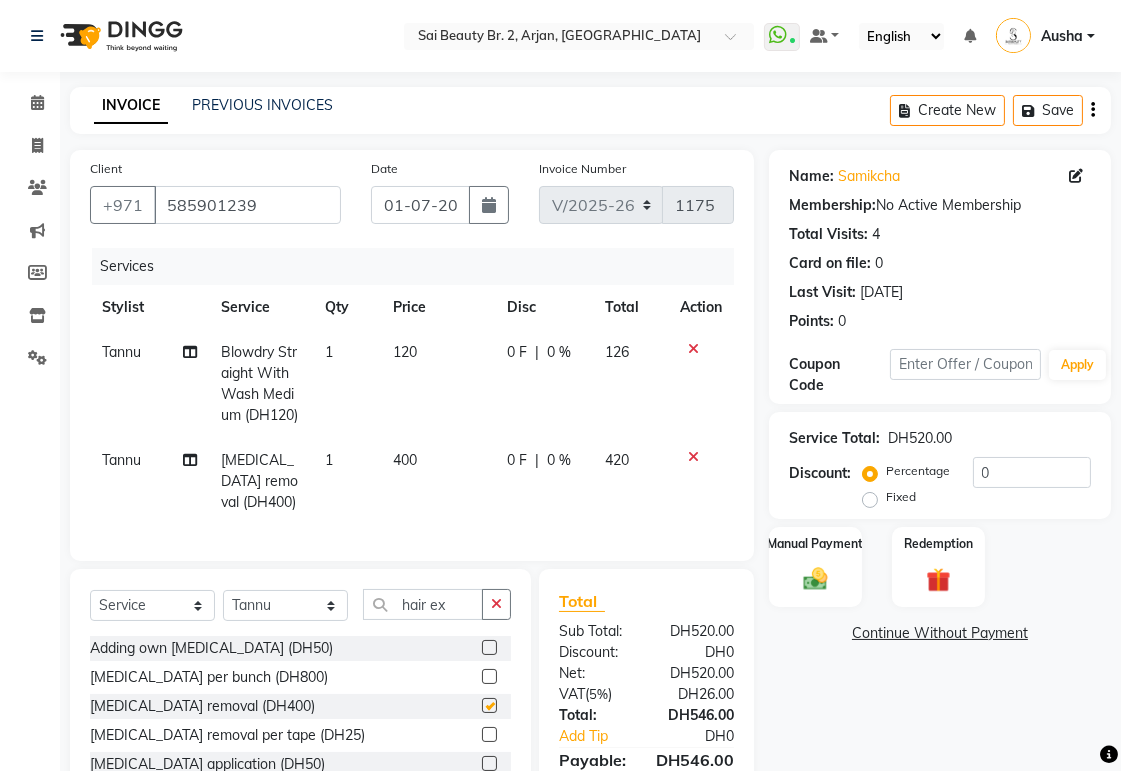 checkbox on "false" 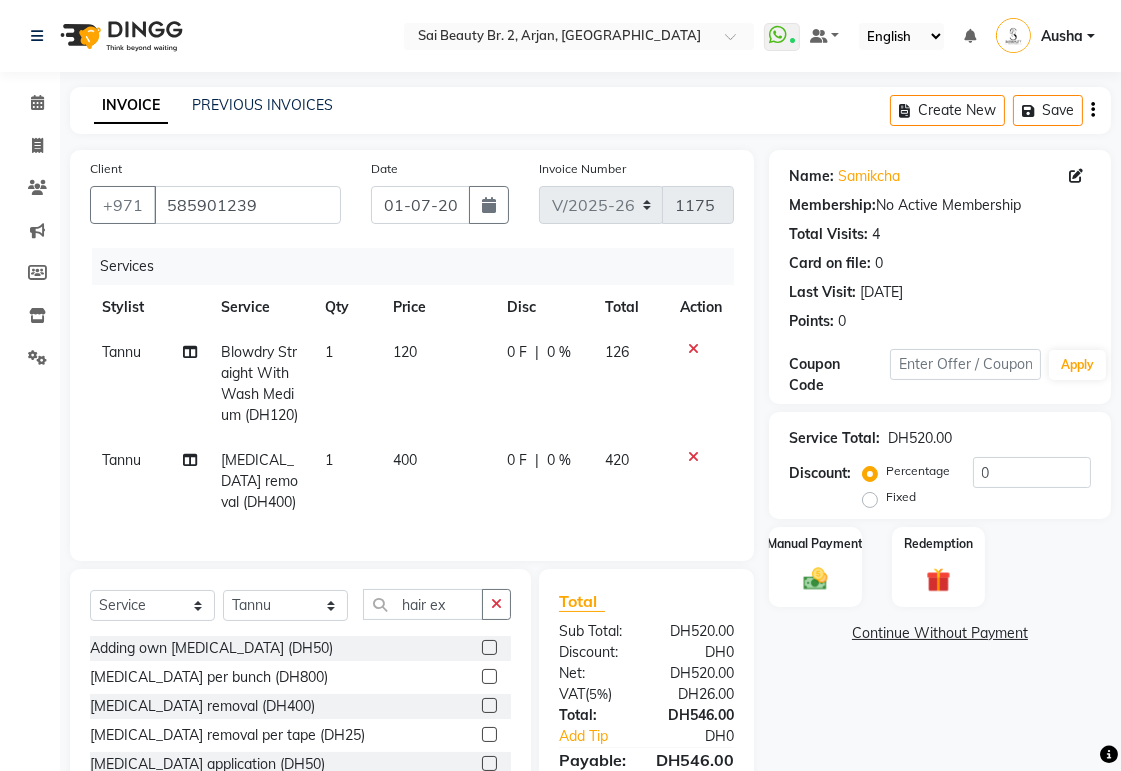 click on "400" 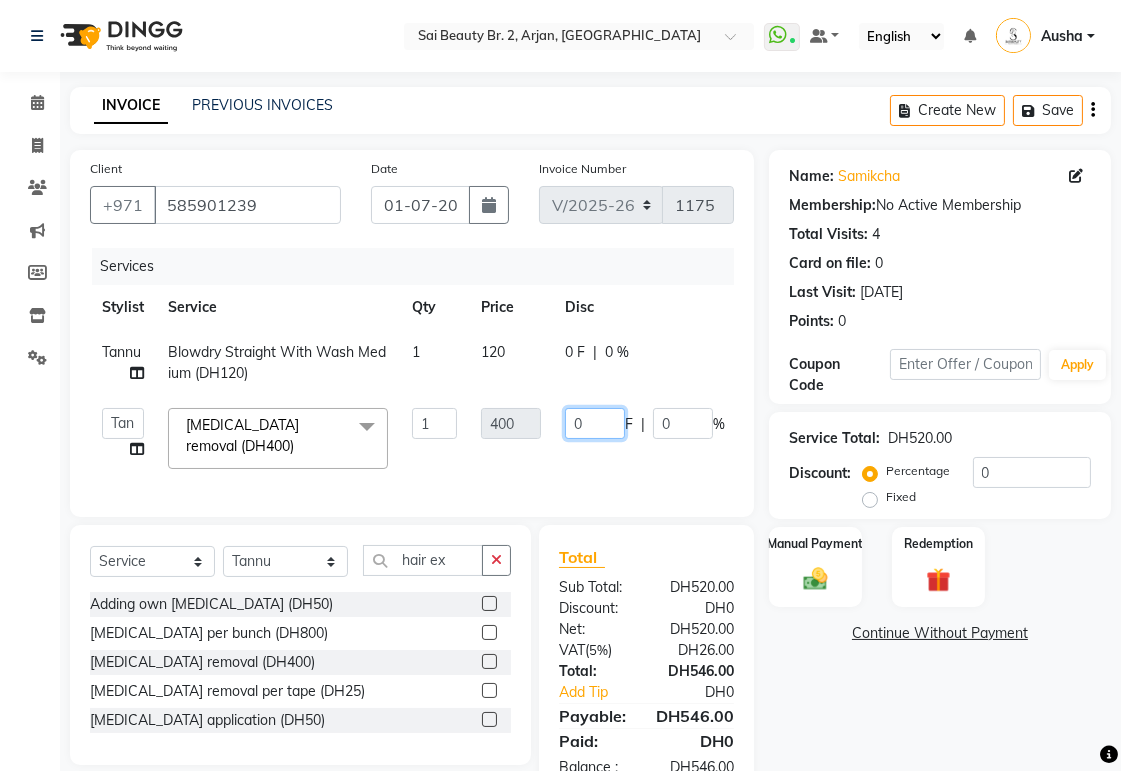 click on "0" 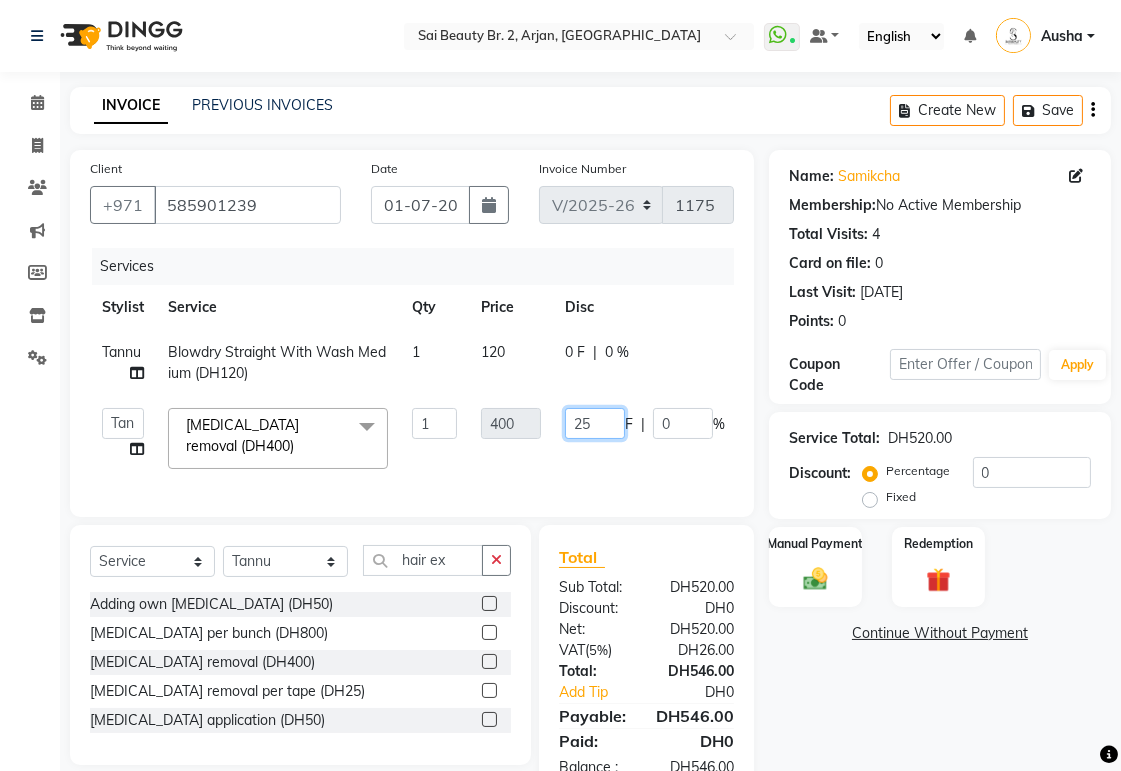 type on "250" 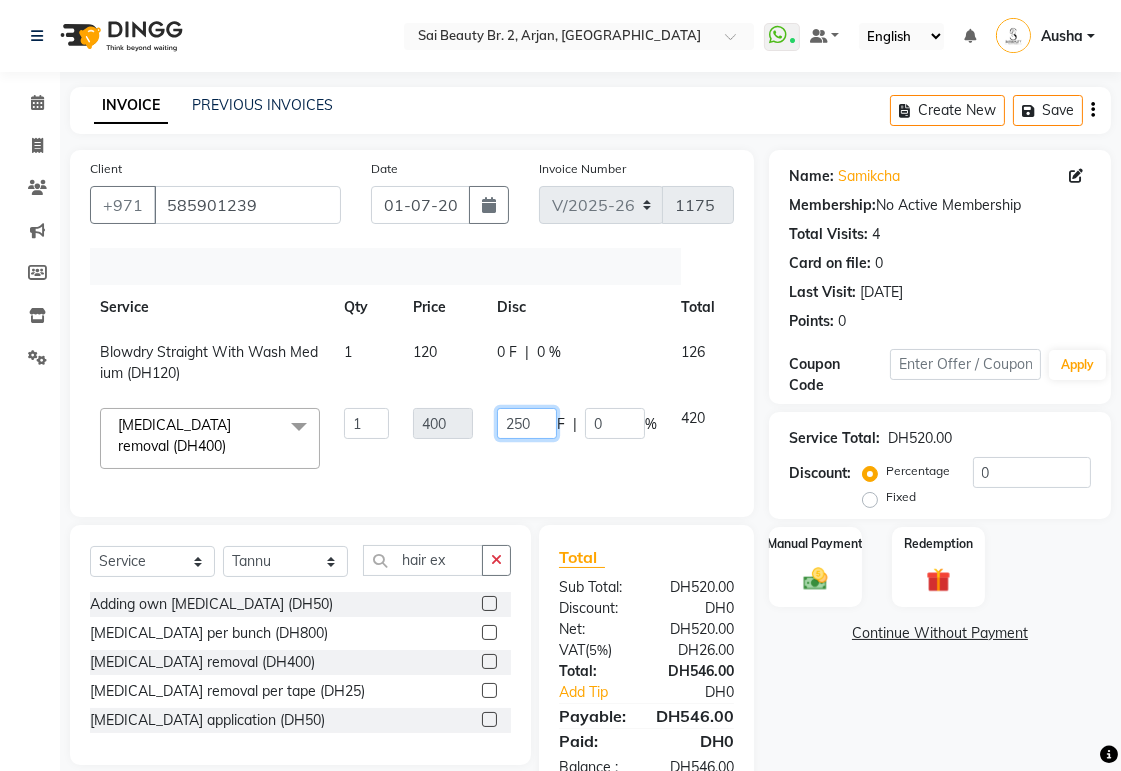 scroll, scrollTop: 0, scrollLeft: 125, axis: horizontal 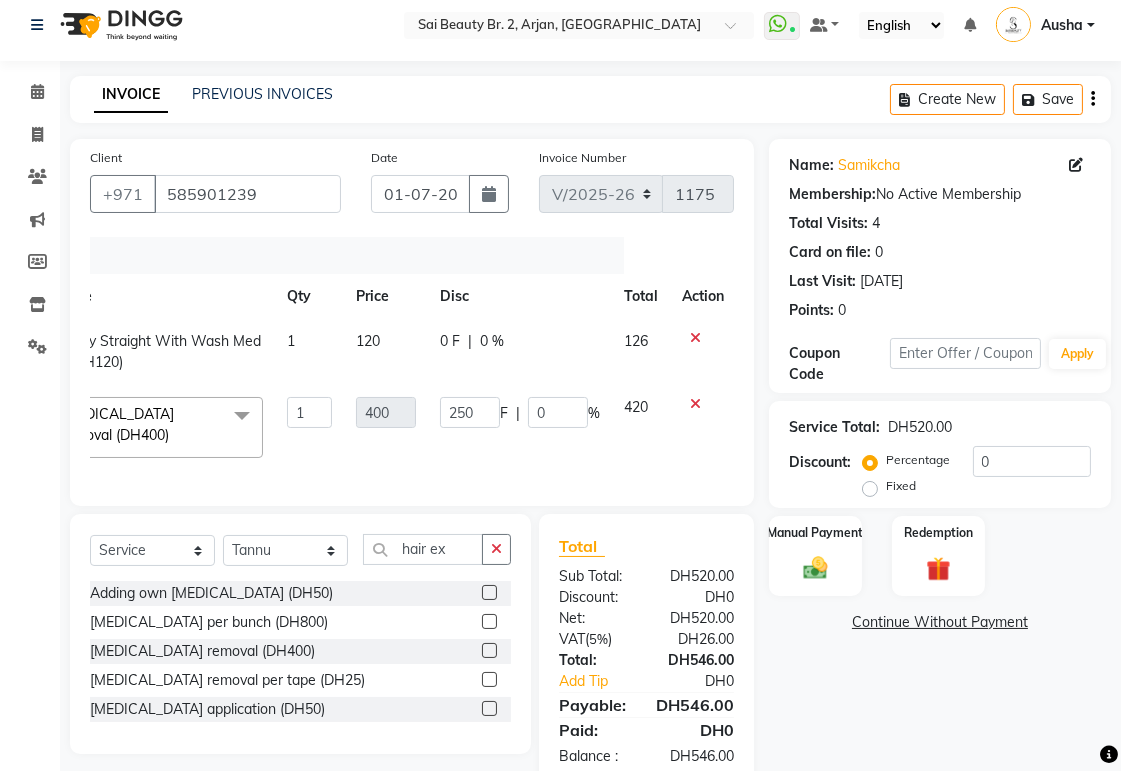 click on "Tannu Blowdry Straight With Wash Medium (DH120) 1 120 0 F | 0 % 126  [PERSON_NAME][MEDICAL_DATA]   [PERSON_NAME]   [PERSON_NAME]   [PERSON_NAME]   [PERSON_NAME]   Gita   [PERSON_NAME]   monzeer   Shree   [PERSON_NAME]   [PERSON_NAME]  [MEDICAL_DATA] removal  (DH400)  x Roots Color [MEDICAL_DATA] Free / Hair Spa with Wash & Blow Dry (DH199) Professional Hair Smoothing Treatment with Wash Blow Dry (DH199) Deep Tissue Massage with Hairwash & Quick Dry (DH199) Hot Oil/Indian Head Massage with Steam / Hair Spa with Wash & Blow Dry (DH199) Full Body Massage 45min. & Facial (DH199) Deep Cleaning Facial with Neck & Shoulder / Head Massage & Collagen Mask (DH199) Hot Oil/Back Massage/Head Massage/Half Leg Half Arms Waxing (DH199) Hair Cut / Hair Spa & Hair Wash (DH199) Scalp Scrub with Hair Spa with Wash & Blow Dry (DH199) Eyebrow Threading (DH30) Upper Lip Threading (DH15) Lower Lip Threading (DH10) Chin Threading (DH20) Forehead Threading (DH15) Sides Threading (DH20) Full Neck Threading (DH20) Full Face Threading (Without Eyebrow) (DH90) Middle eyebrows (DH10)" 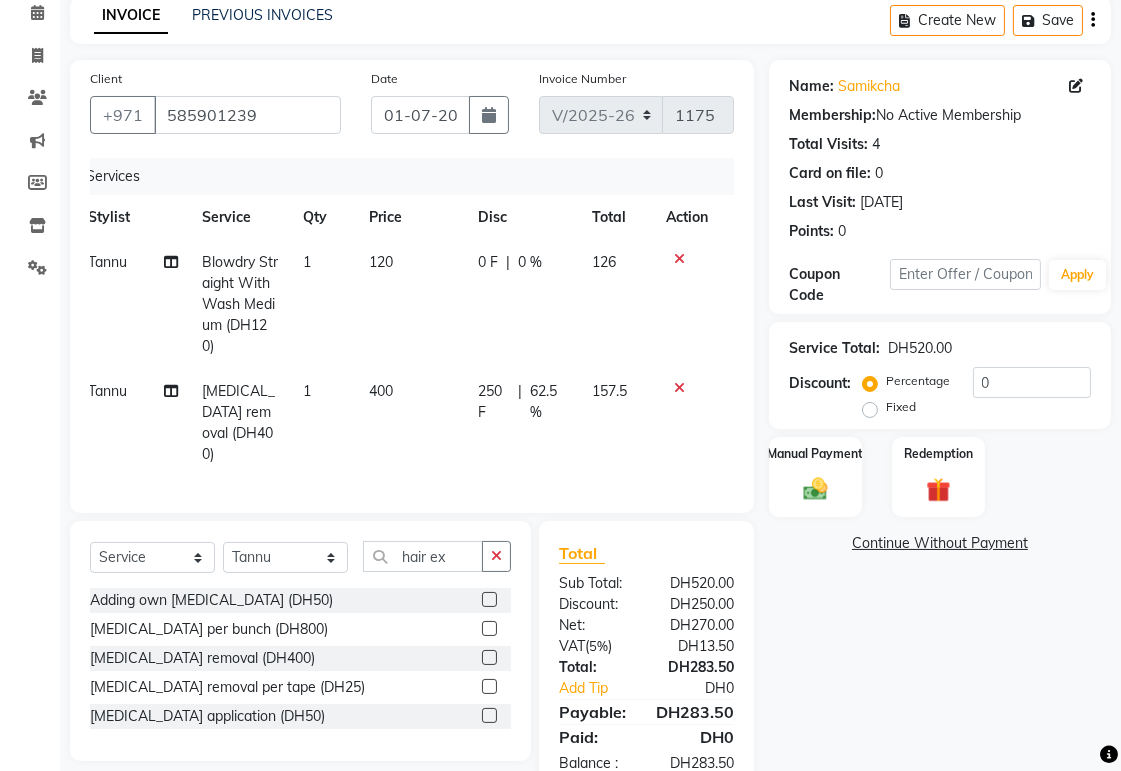 scroll, scrollTop: 138, scrollLeft: 0, axis: vertical 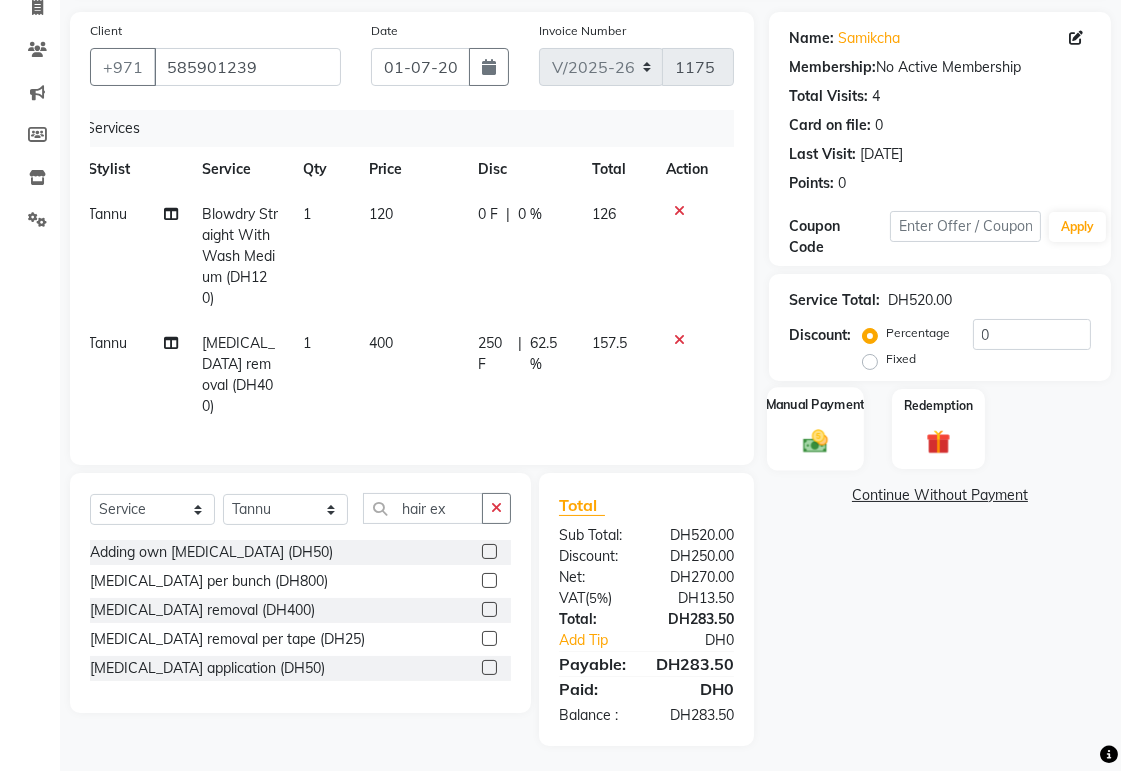 click 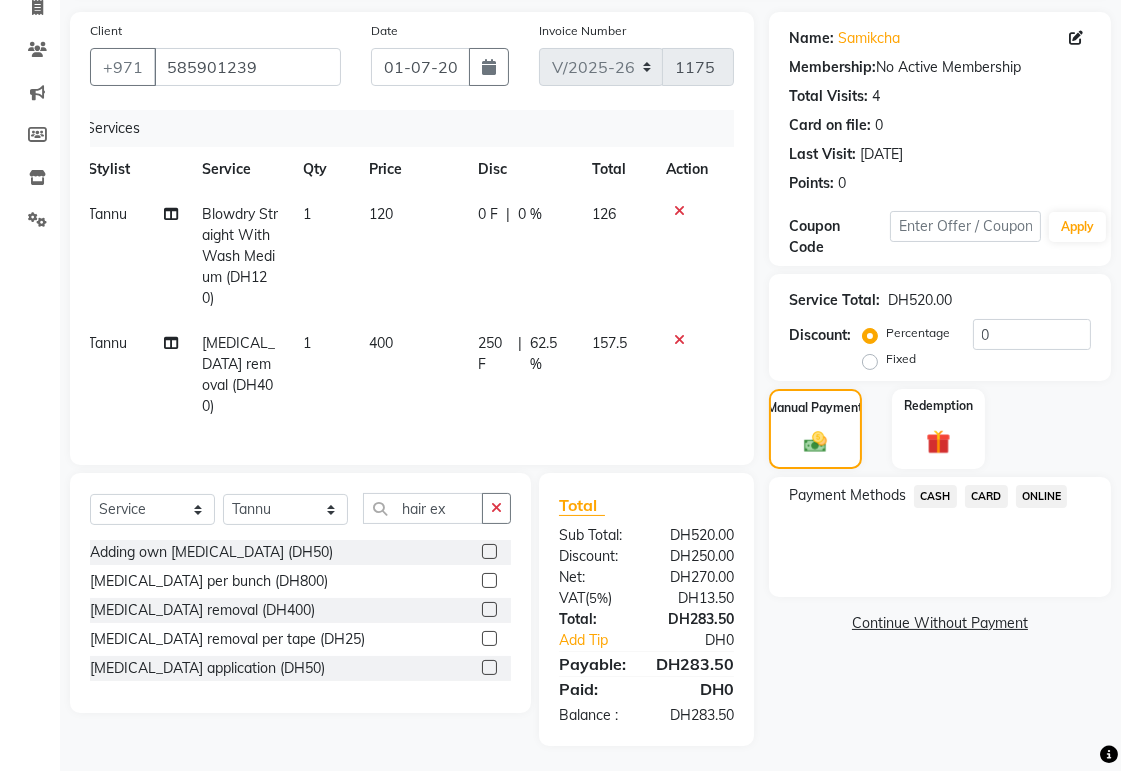click on "CARD" 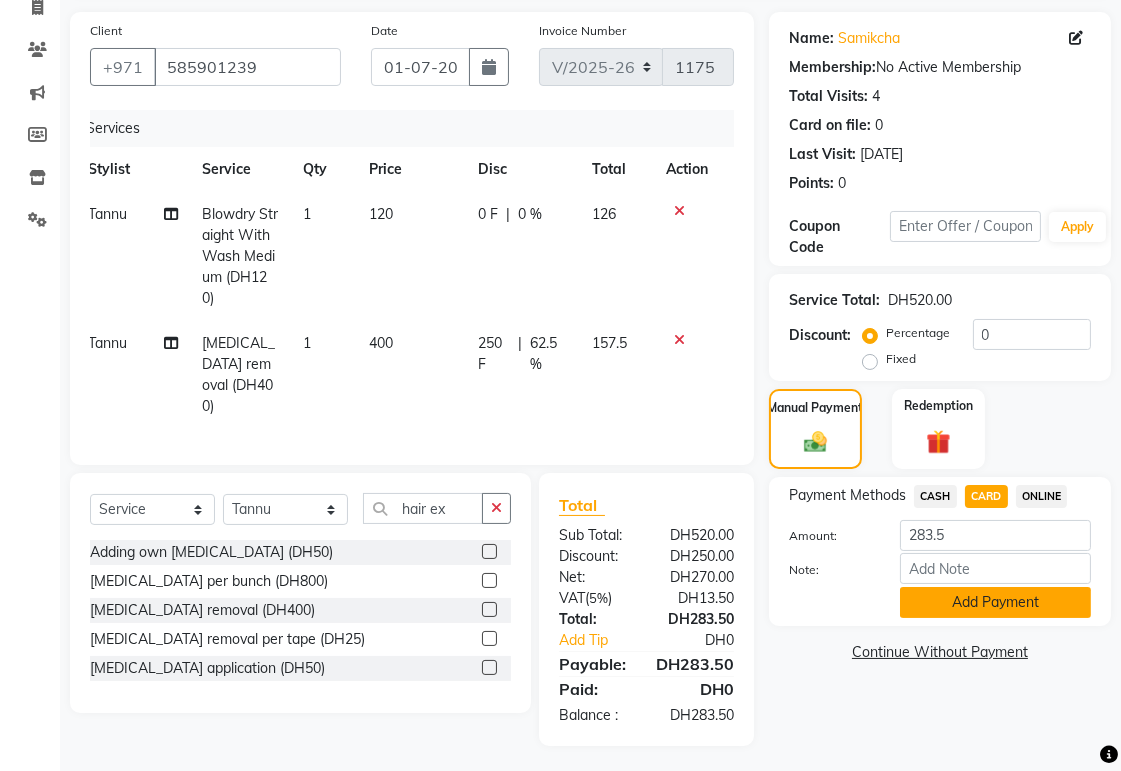click on "Add Payment" 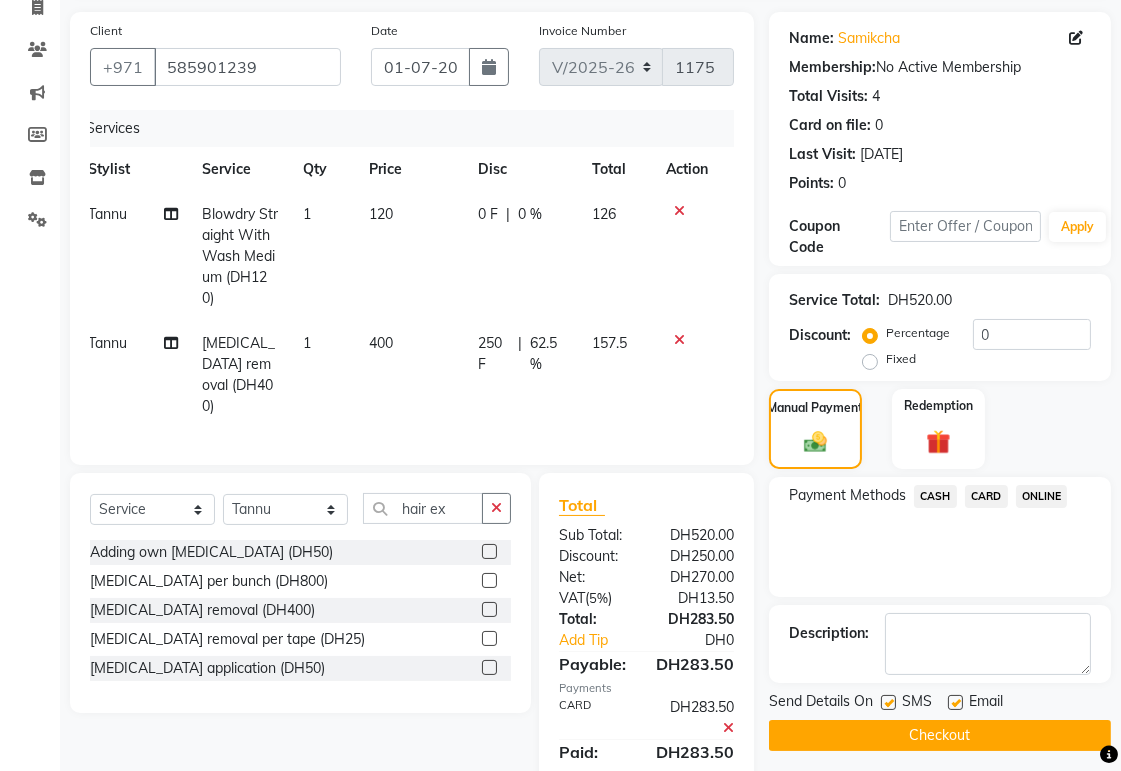 scroll, scrollTop: 201, scrollLeft: 0, axis: vertical 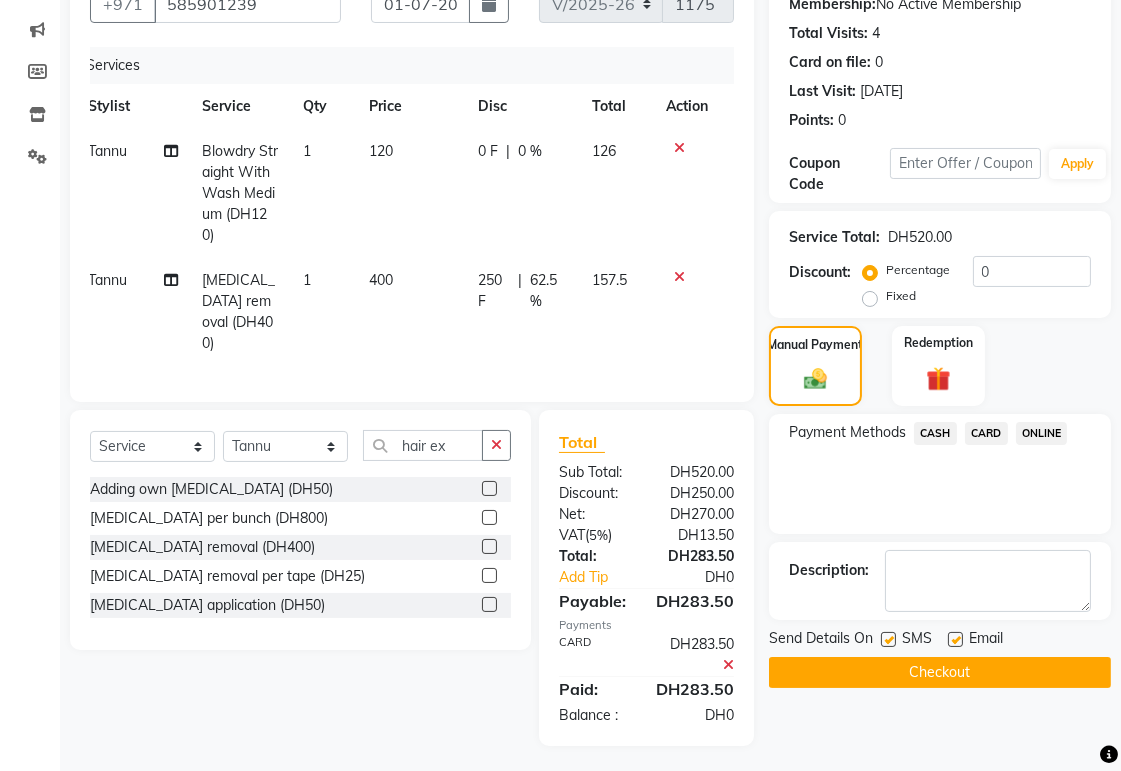 click on "Checkout" 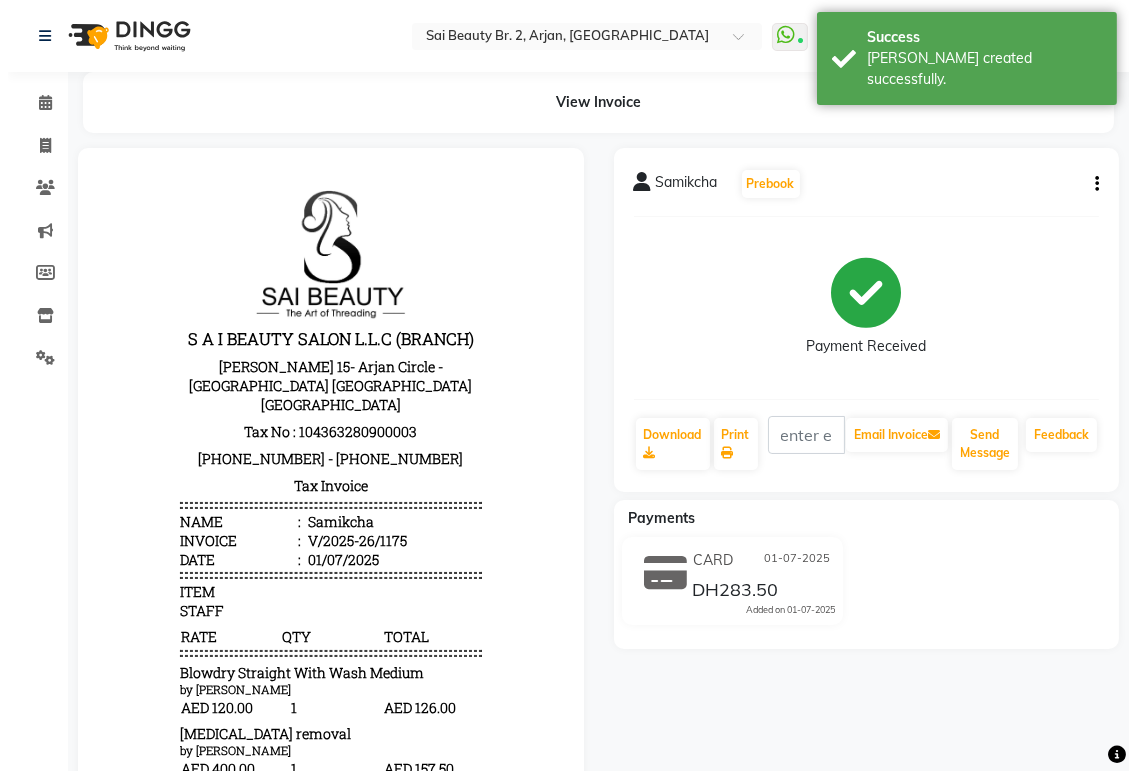 scroll, scrollTop: 0, scrollLeft: 0, axis: both 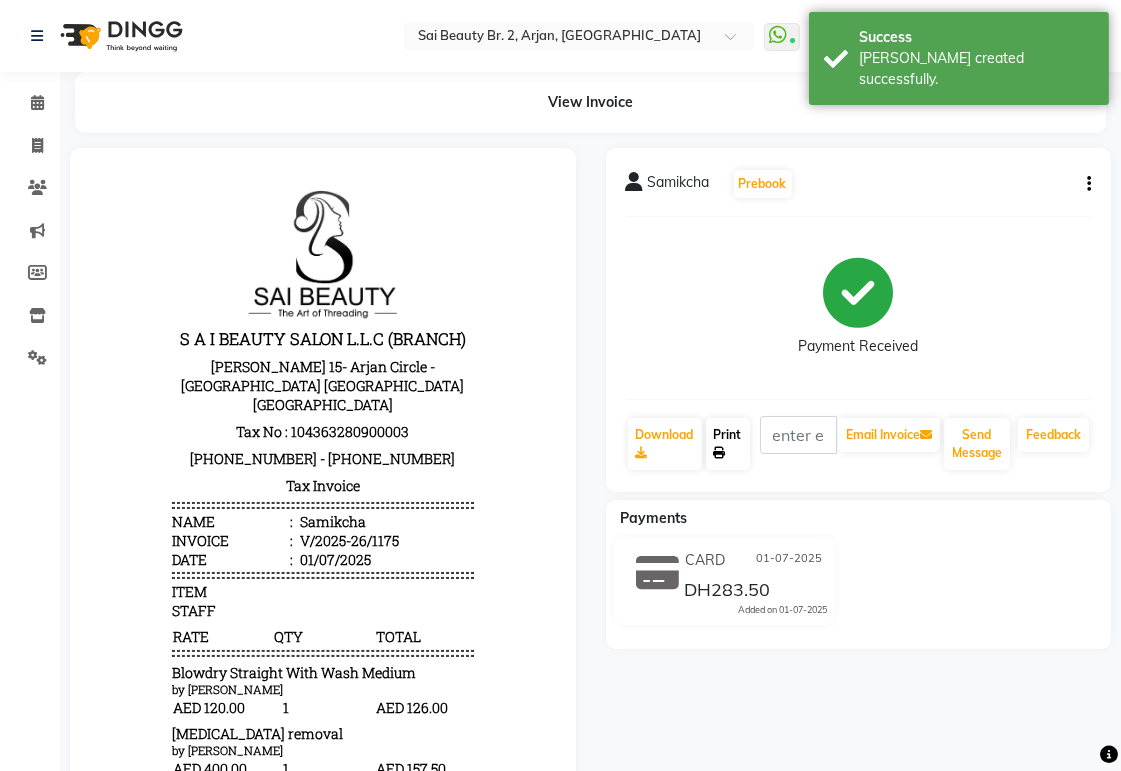 click on "Print" 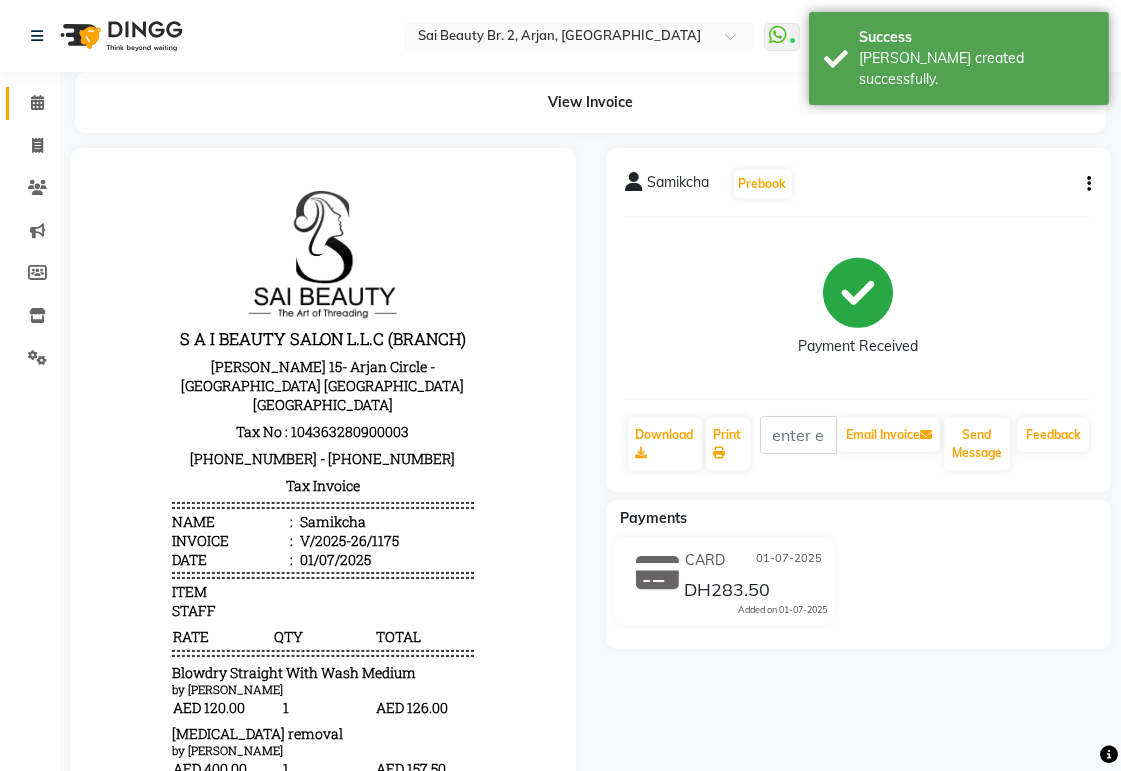 click 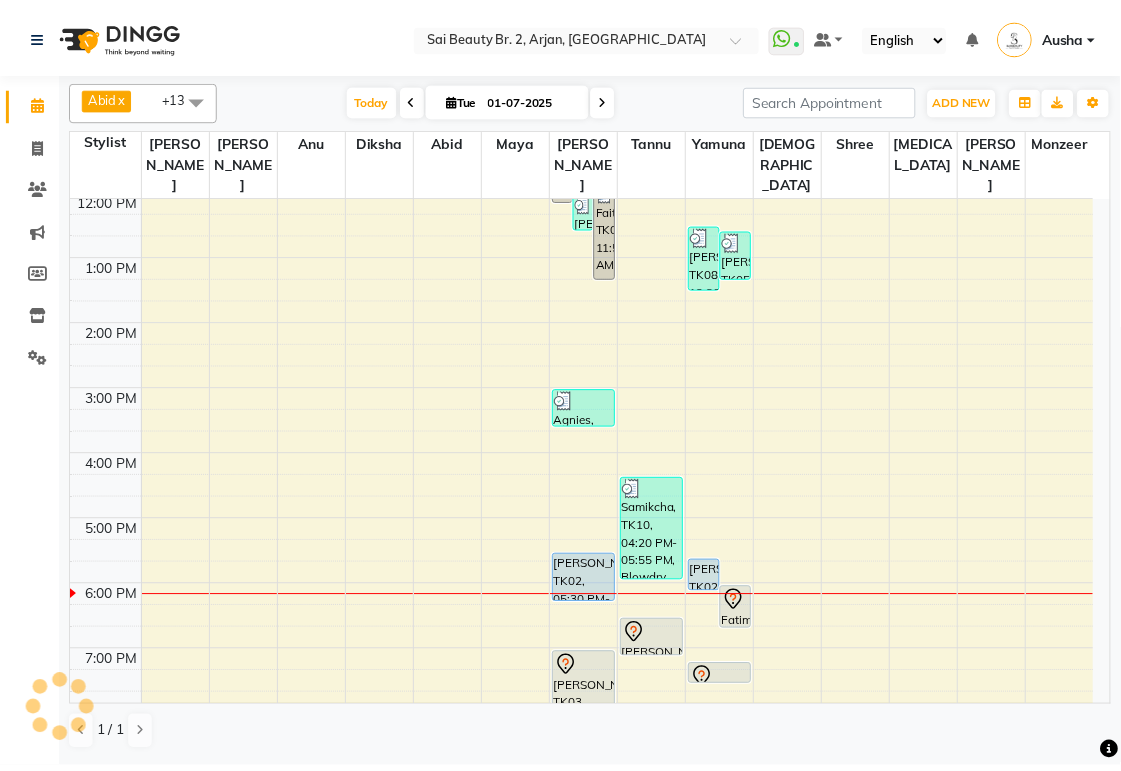 scroll, scrollTop: 0, scrollLeft: 0, axis: both 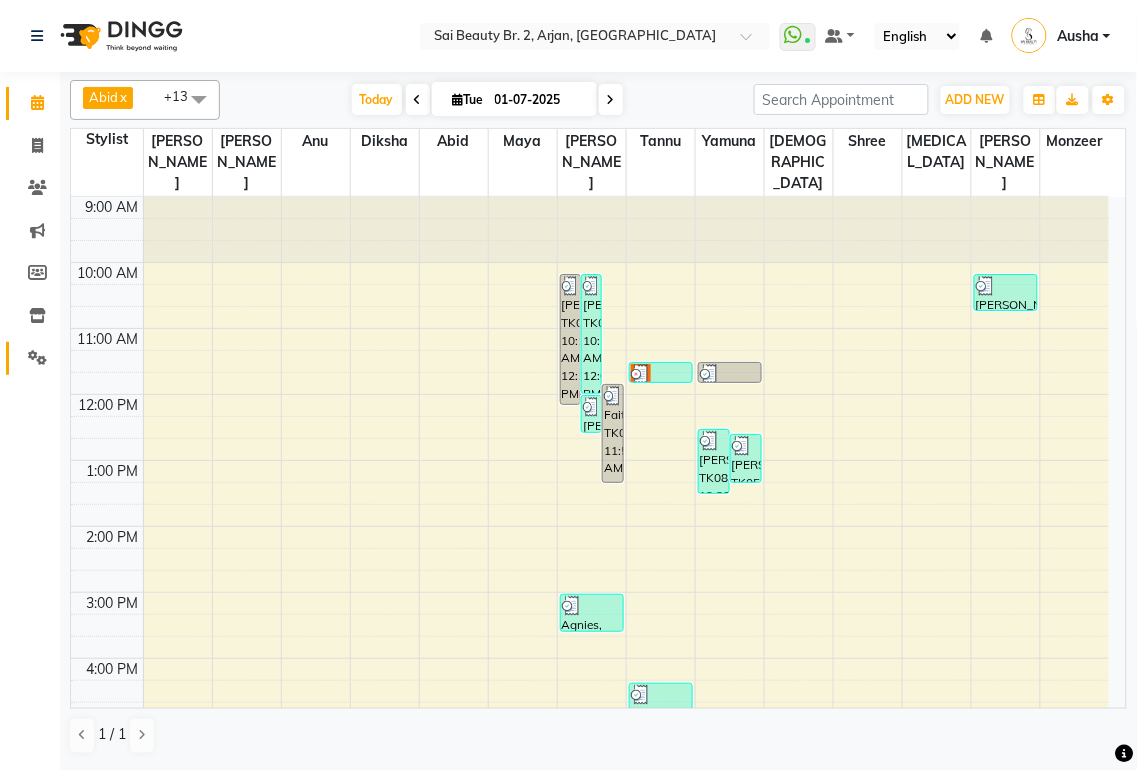 click 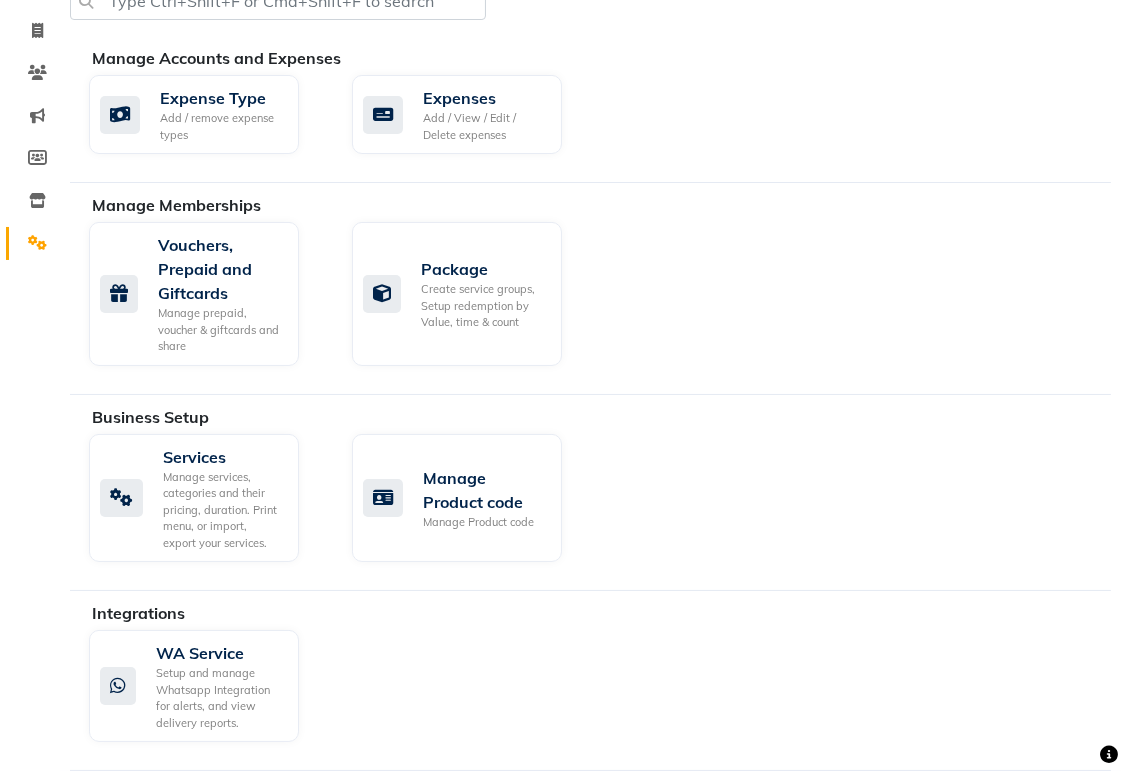 scroll, scrollTop: 124, scrollLeft: 0, axis: vertical 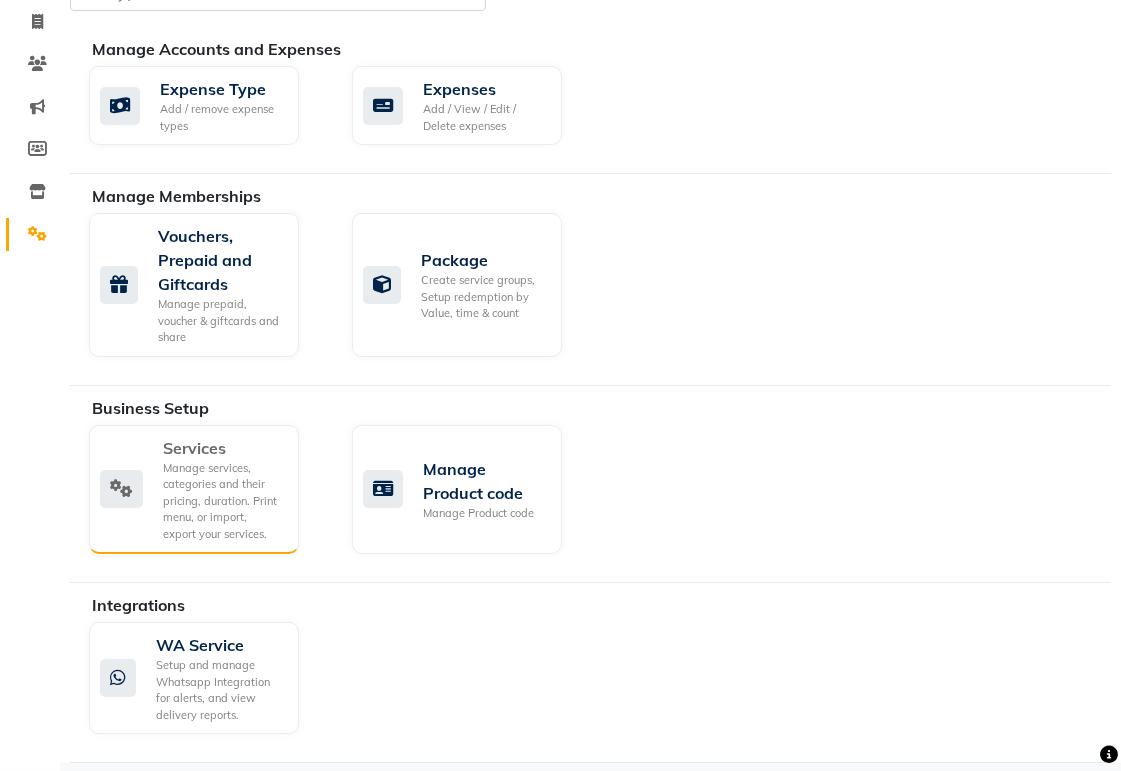 click on "Manage services, categories and their pricing, duration. Print menu, or import, export your services." 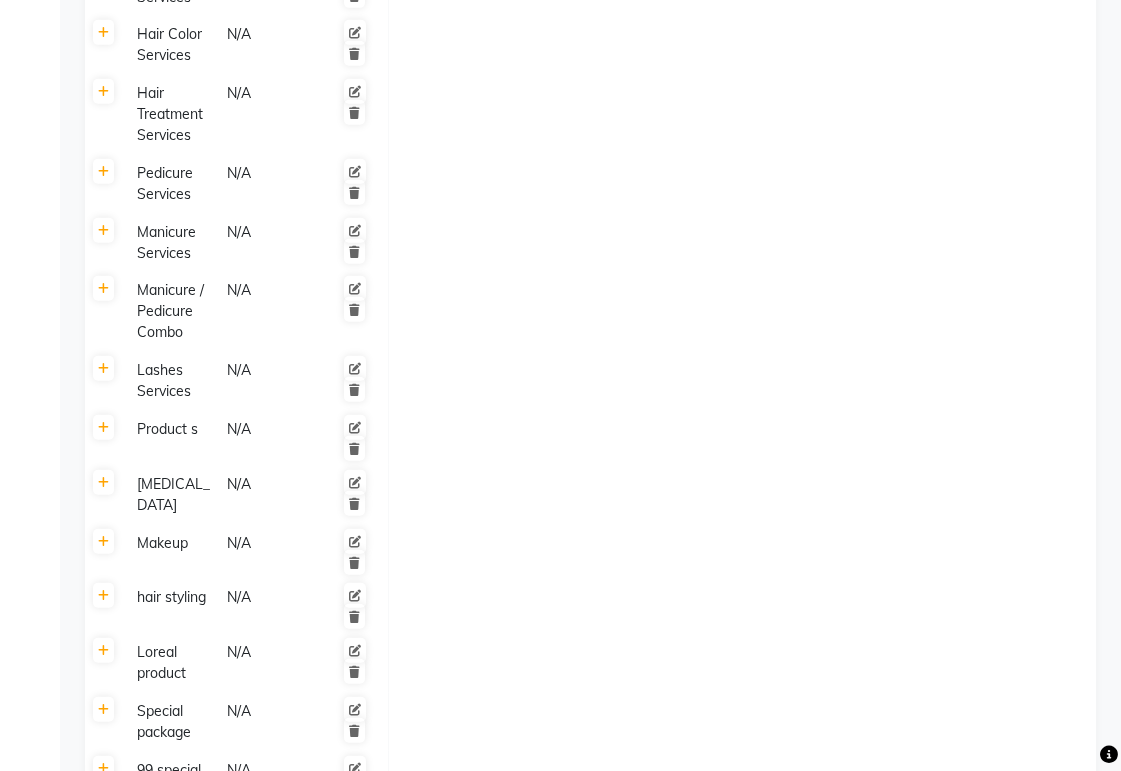 scroll, scrollTop: 1553, scrollLeft: 0, axis: vertical 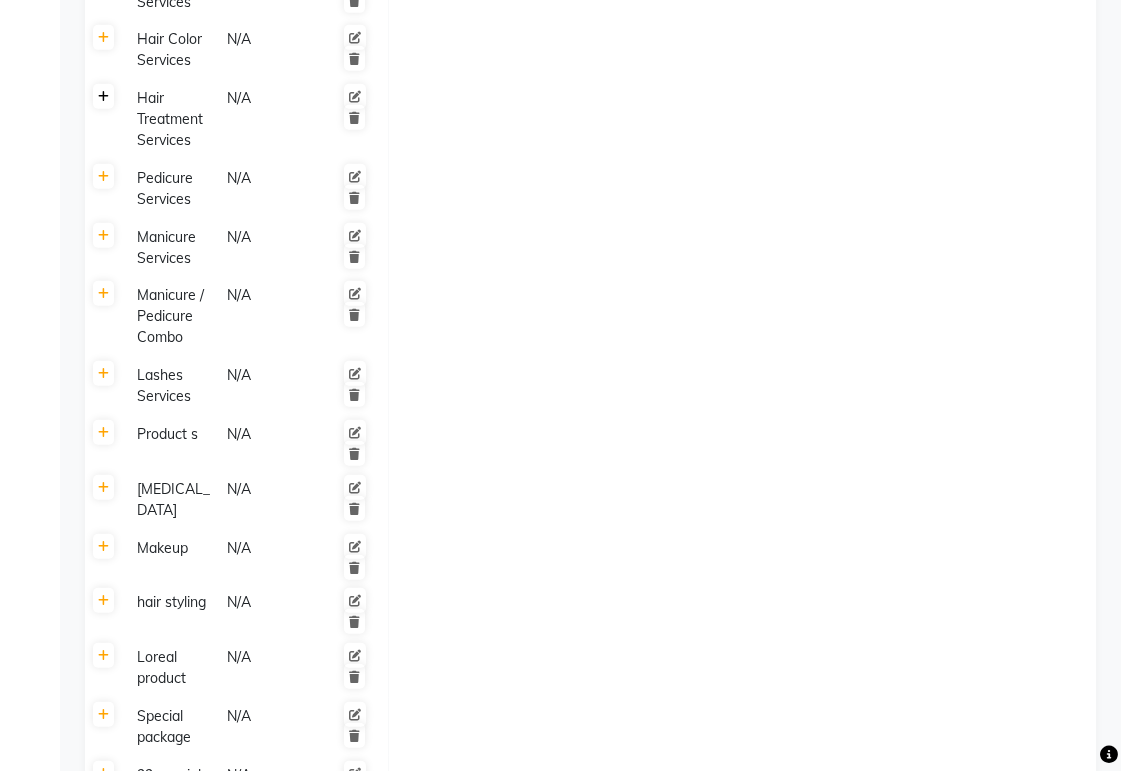 click 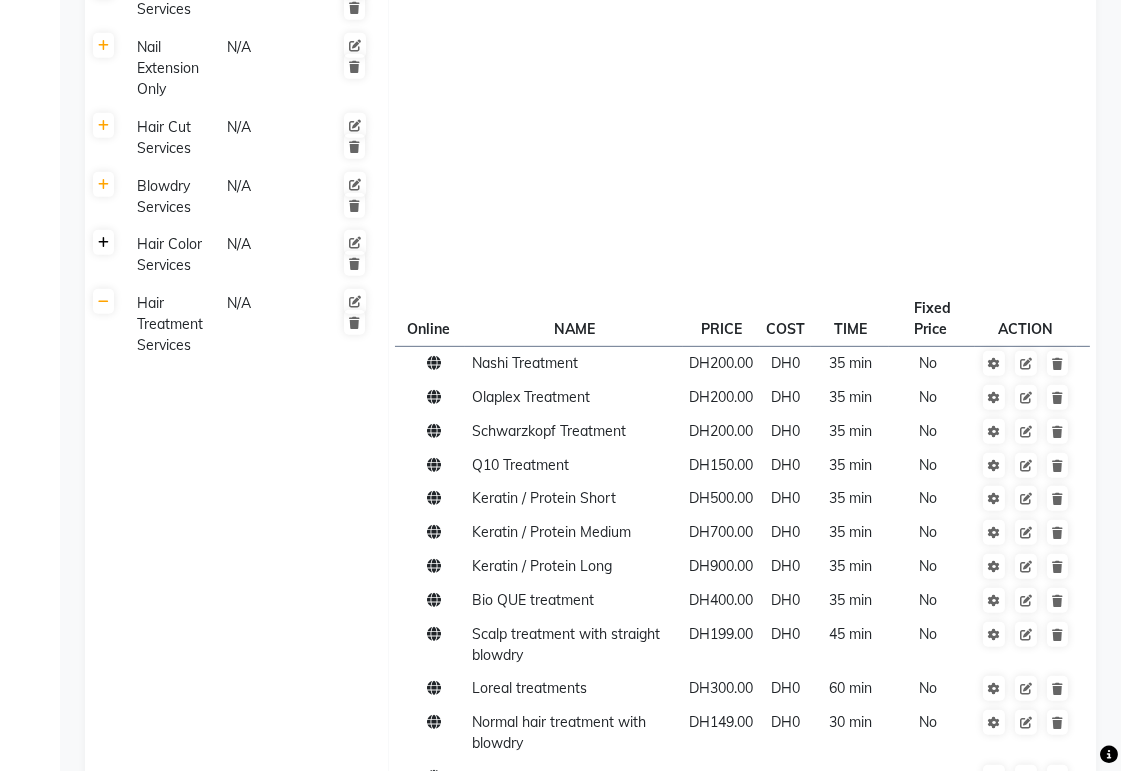 click 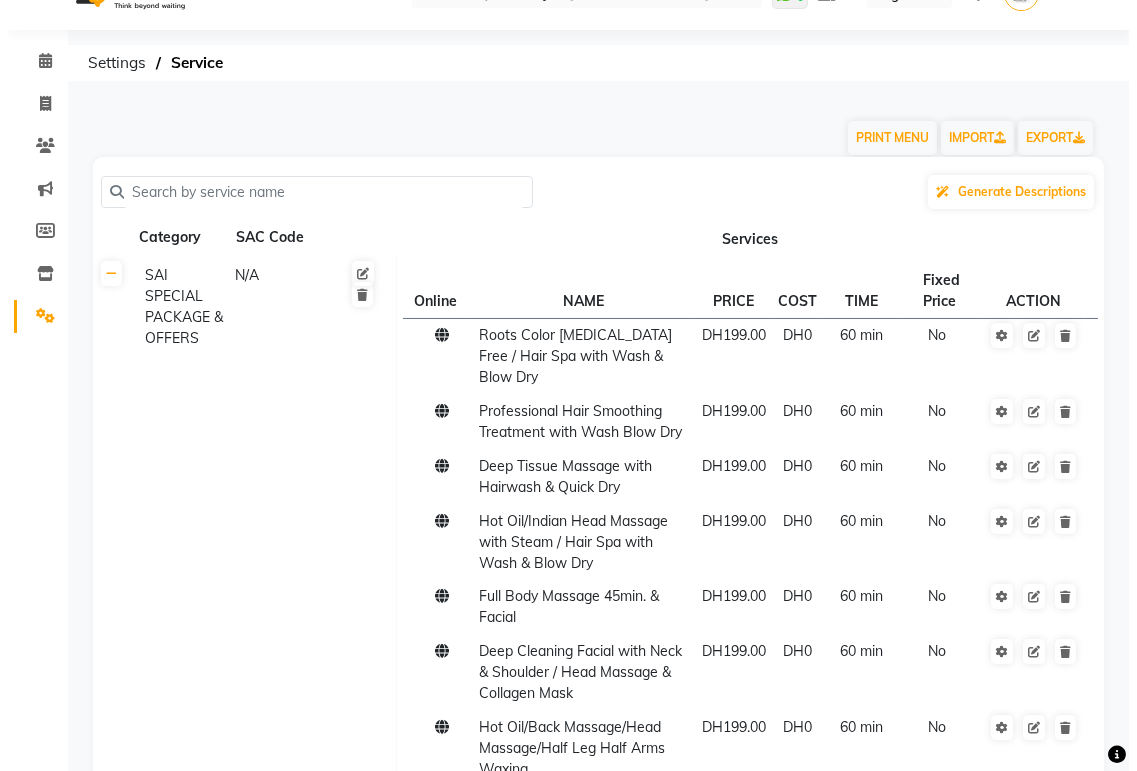 scroll, scrollTop: 0, scrollLeft: 0, axis: both 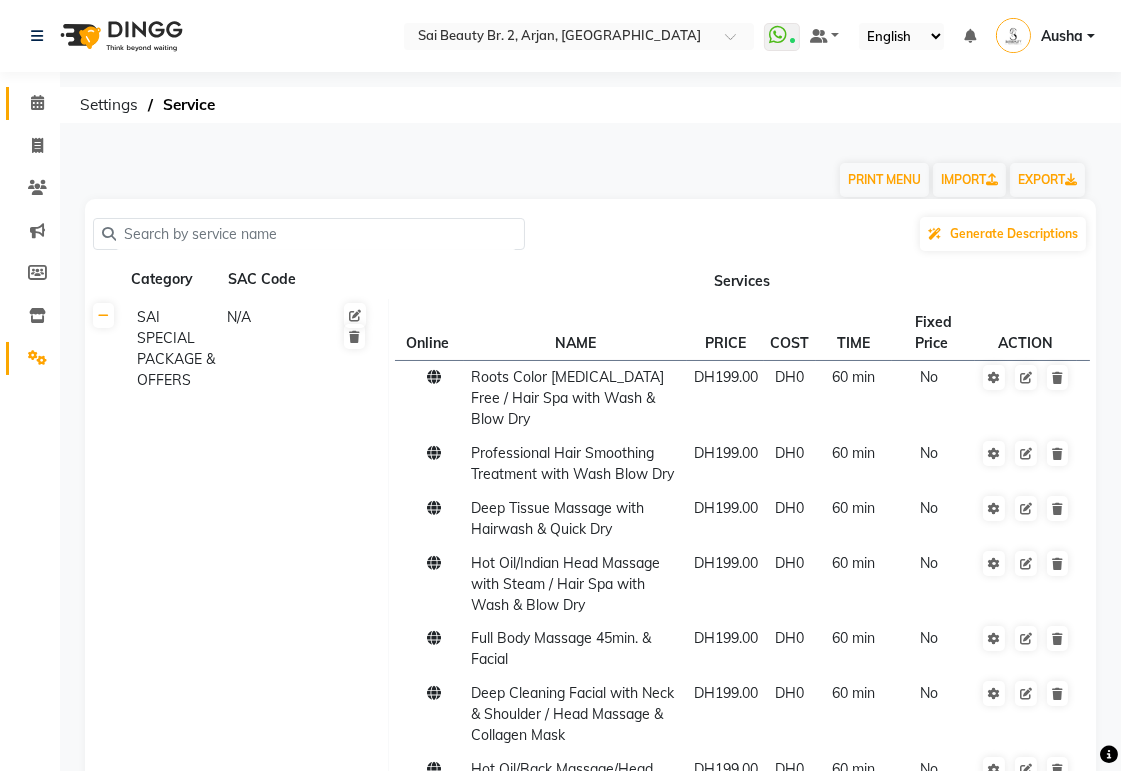 click 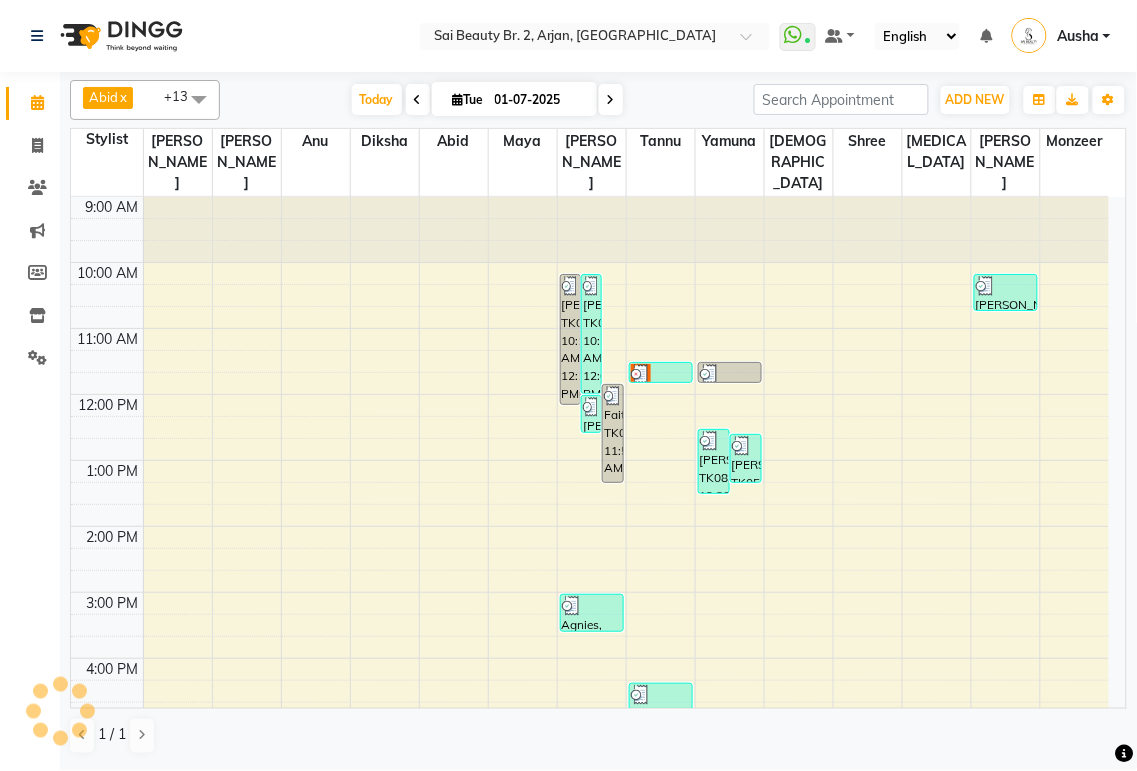 scroll, scrollTop: 336, scrollLeft: 0, axis: vertical 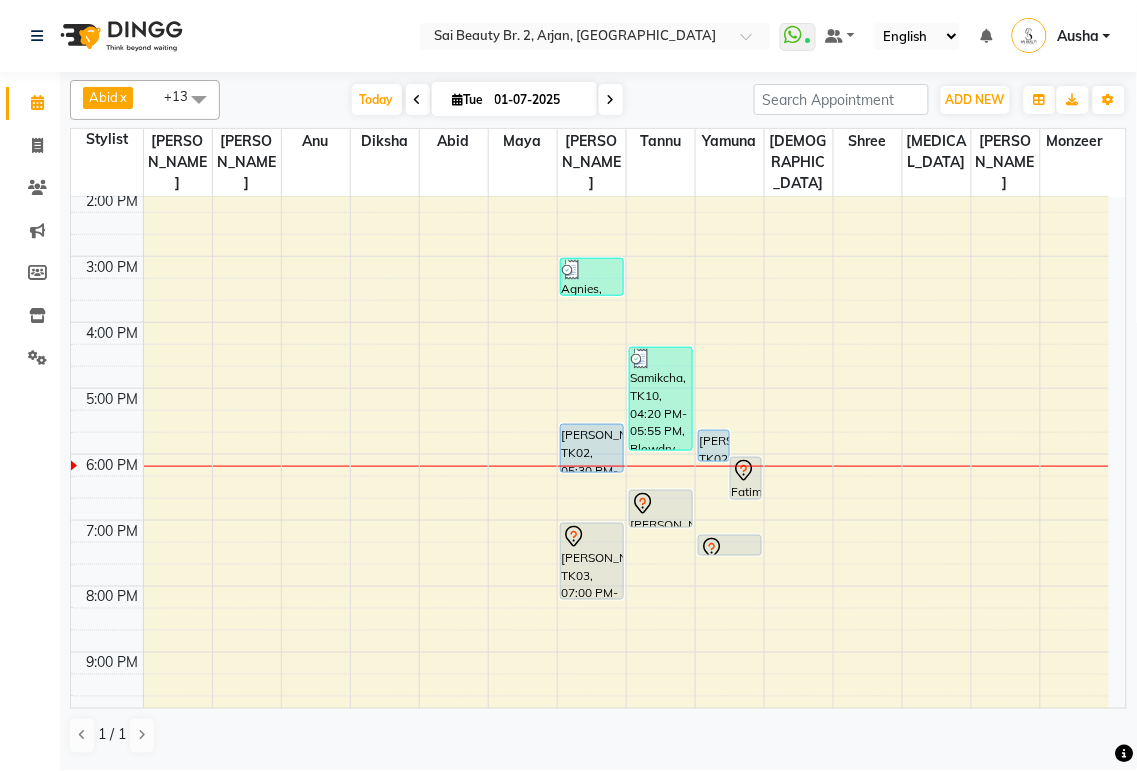 click at bounding box center [661, 359] 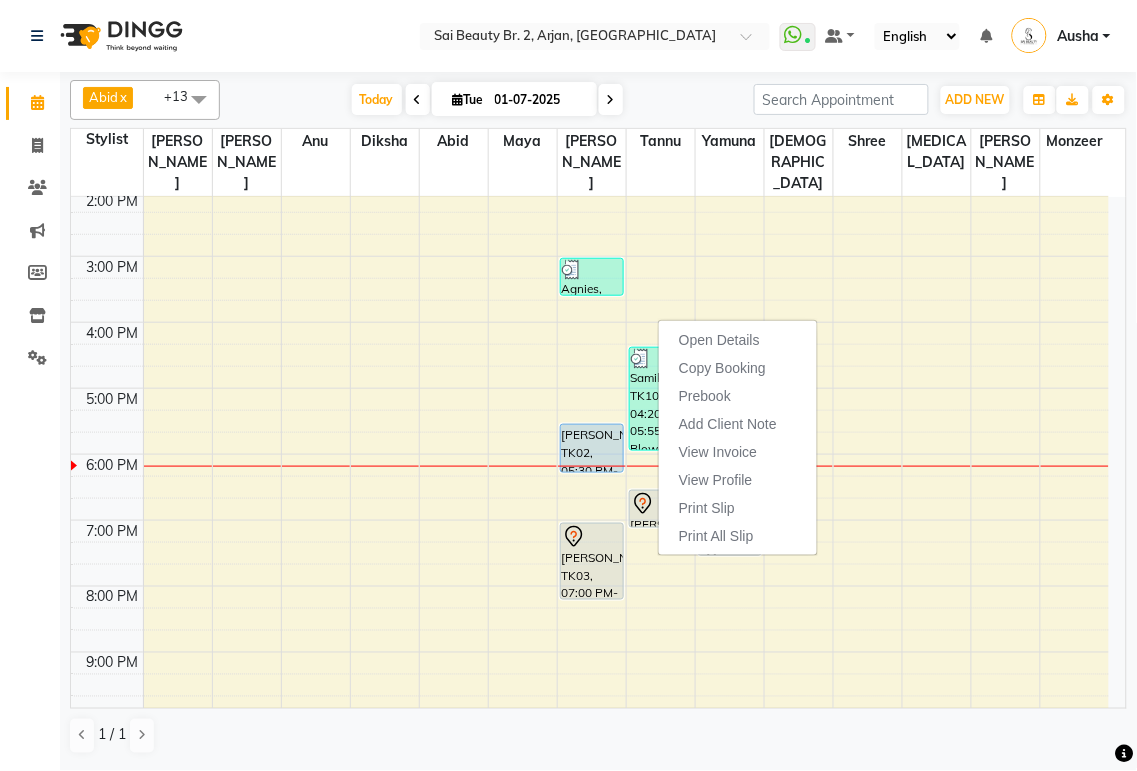 click at bounding box center [626, 333] 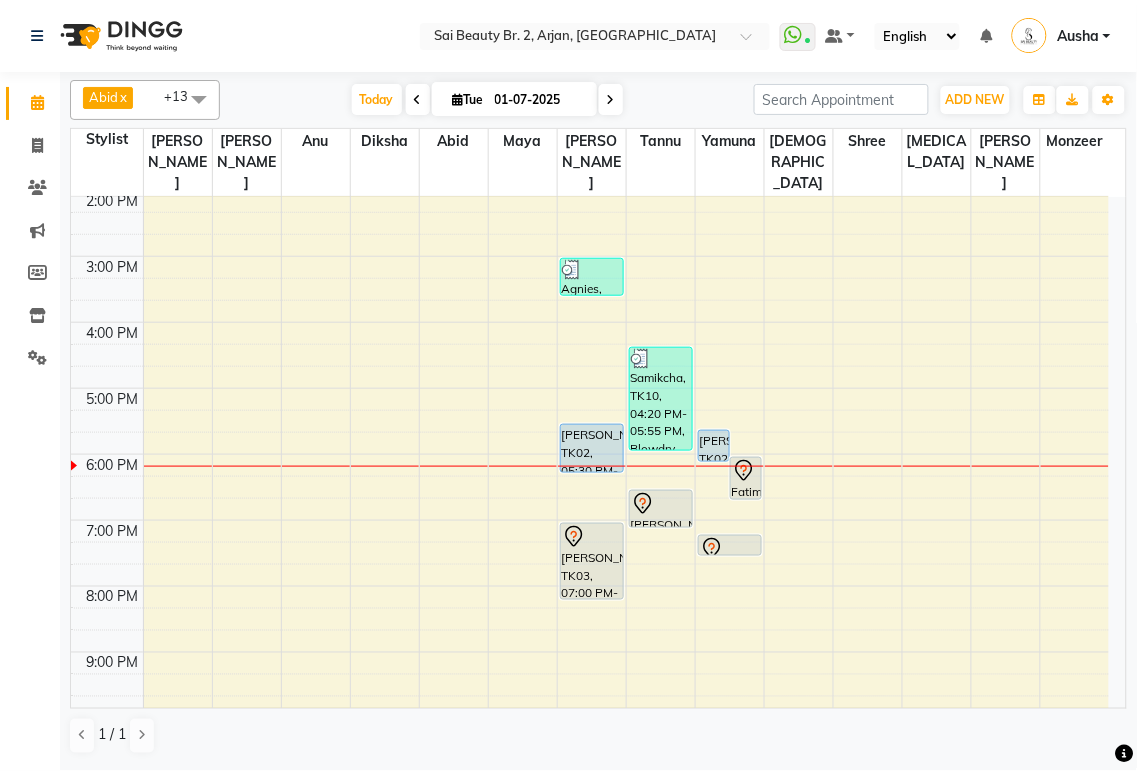click at bounding box center (661, 359) 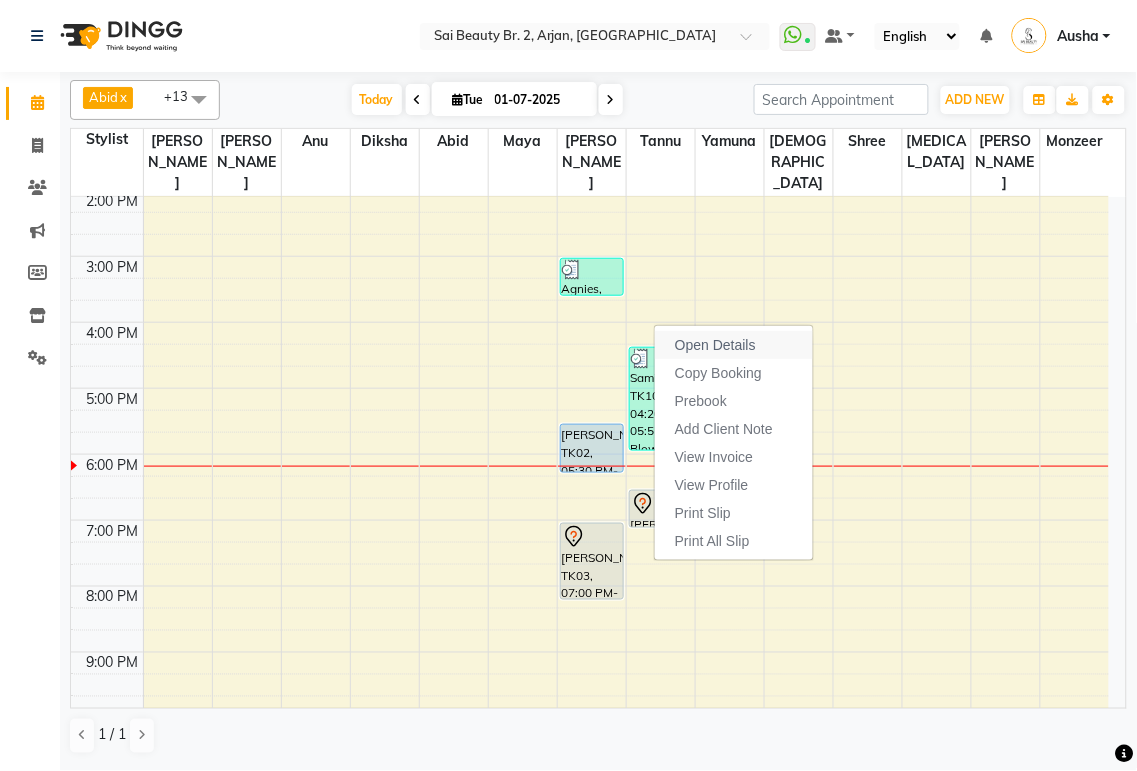 click on "Open Details" at bounding box center (715, 345) 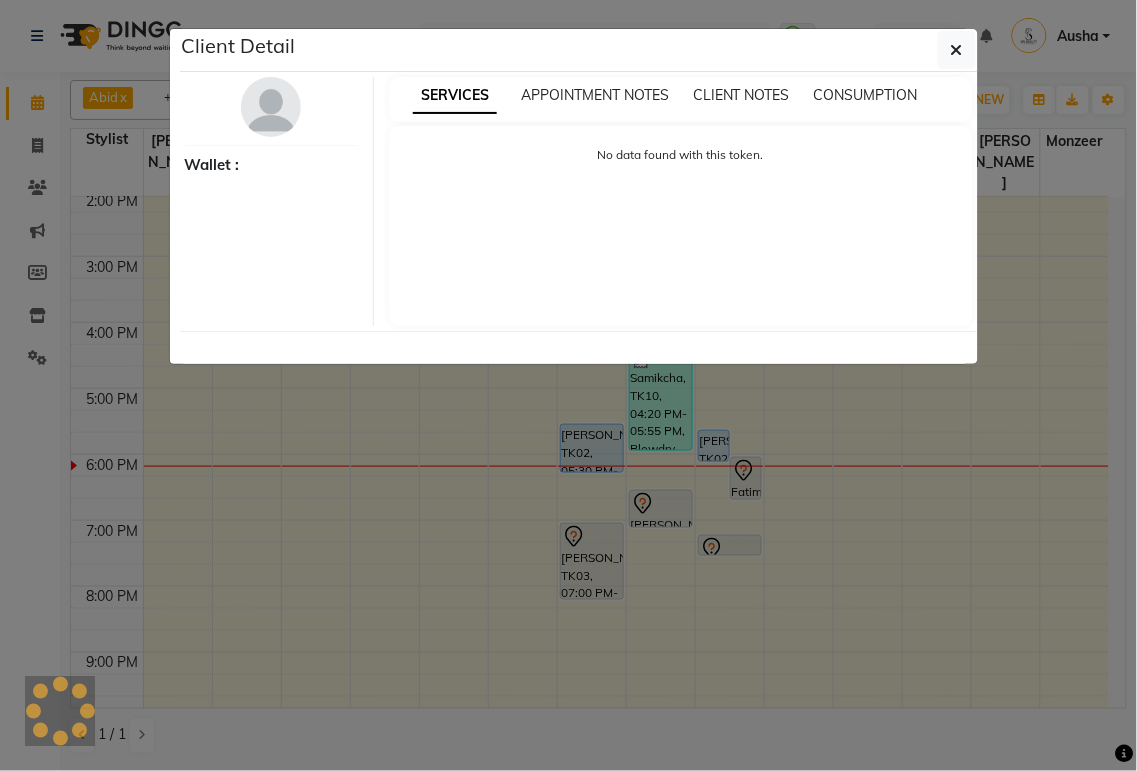 select on "3" 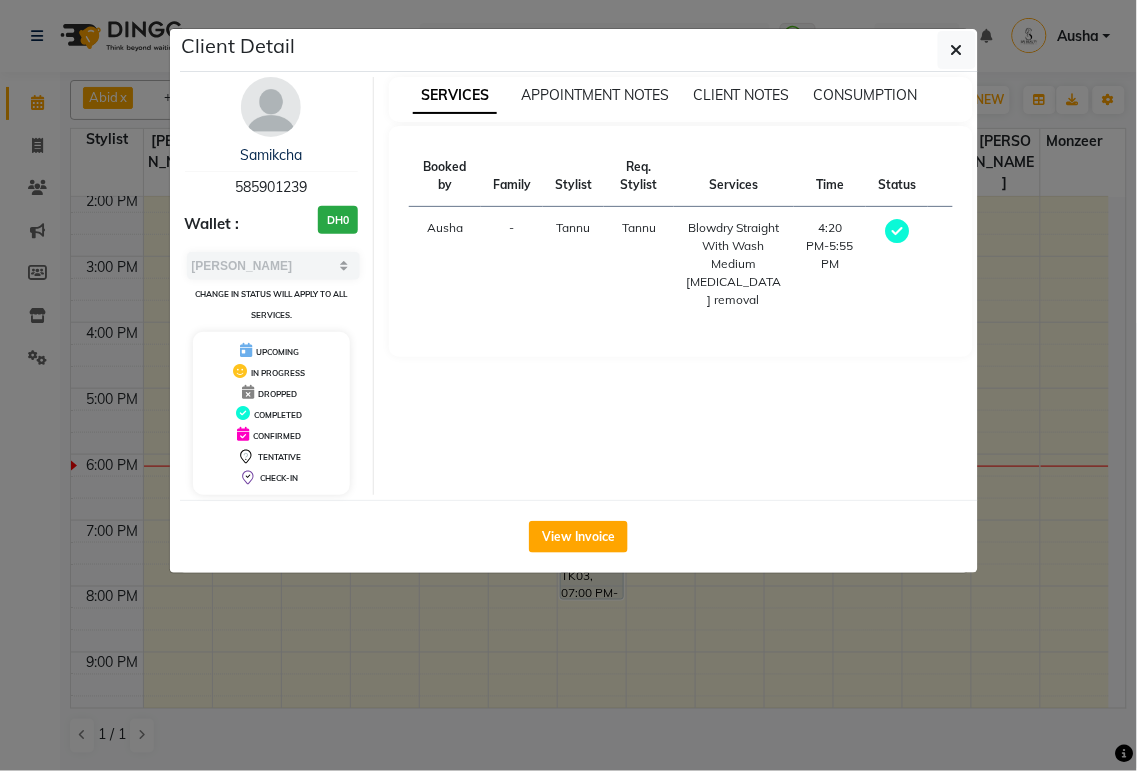 click on "Client Detail  Samikcha    585901239 Wallet : DH0 Select MARK DONE UPCOMING Change in status will apply to all services. UPCOMING IN PROGRESS DROPPED COMPLETED CONFIRMED TENTATIVE CHECK-IN SERVICES APPOINTMENT NOTES CLIENT NOTES CONSUMPTION Booked by Family Stylist Req. Stylist Services Time Status  Ausha  - Tannu Tannu  Blowdry Straight With Wash Medium   [MEDICAL_DATA] removal    4:20 PM-5:55 PM   View Invoice" 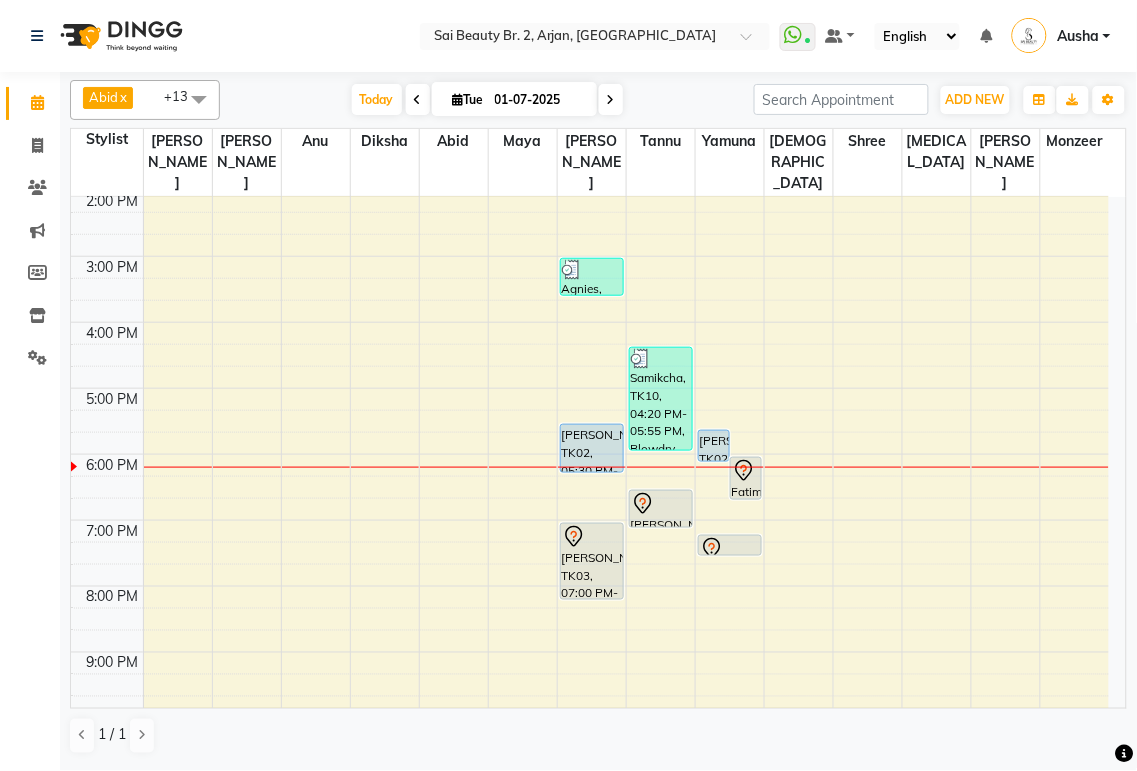 click 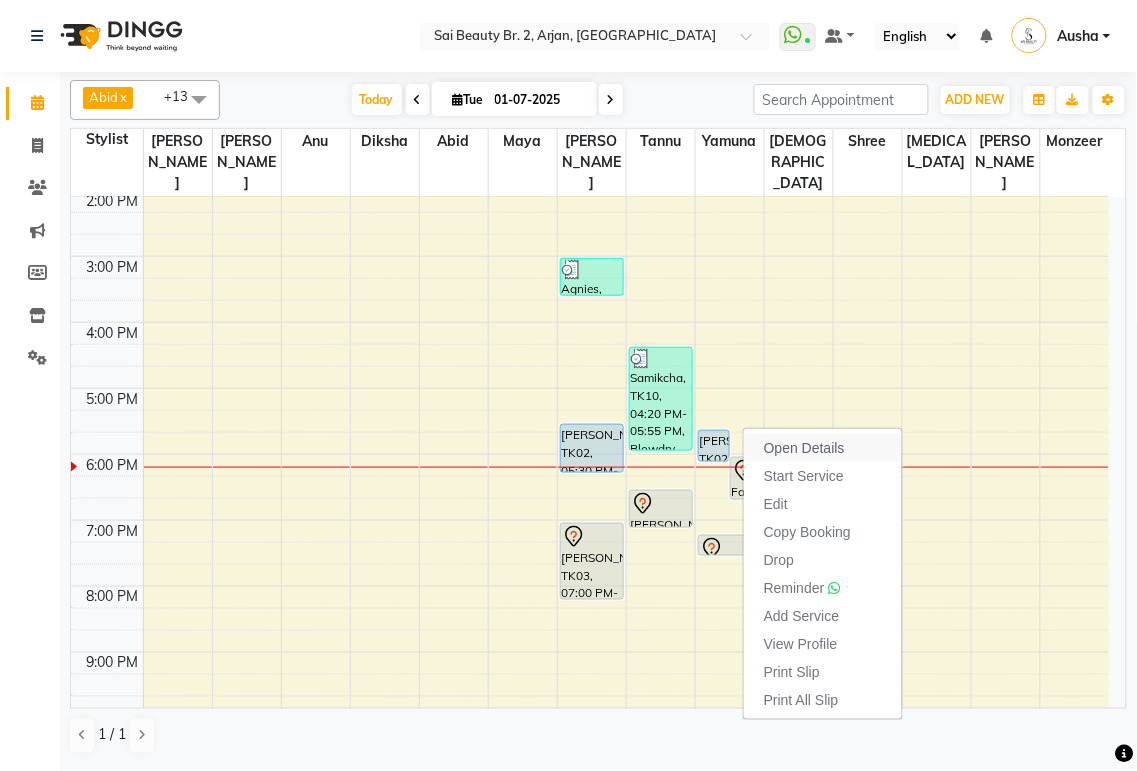 click on "Open Details" at bounding box center (804, 448) 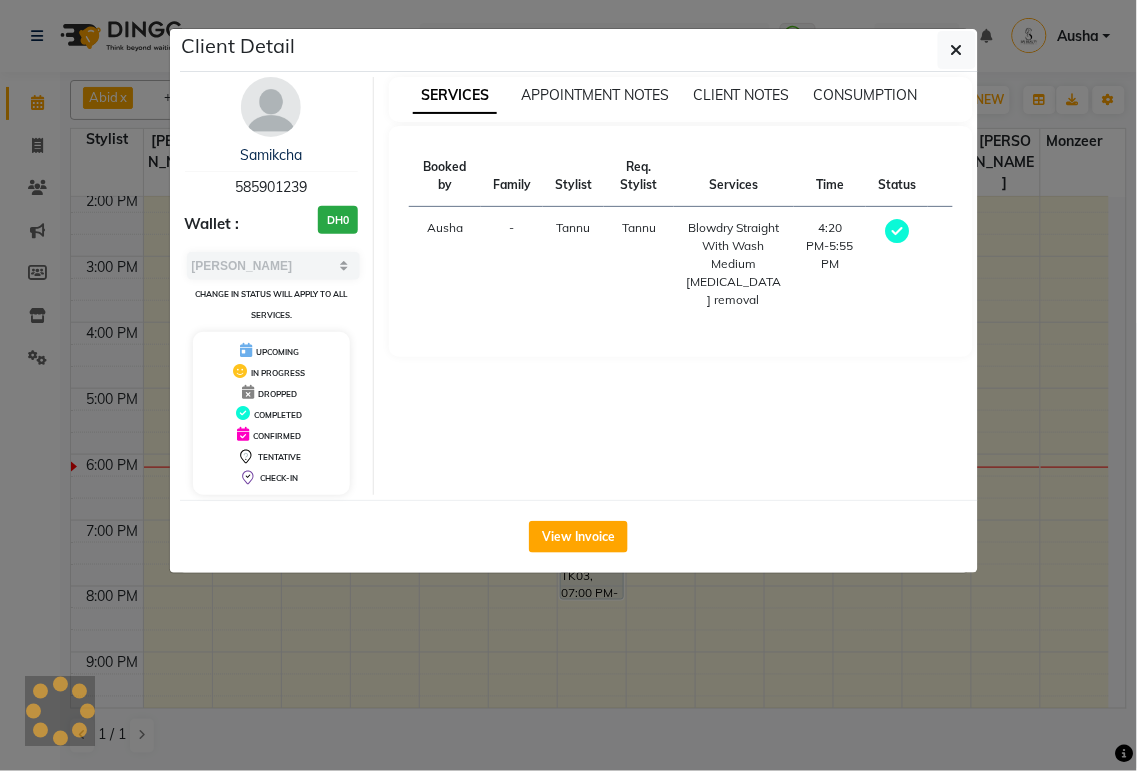 select on "7" 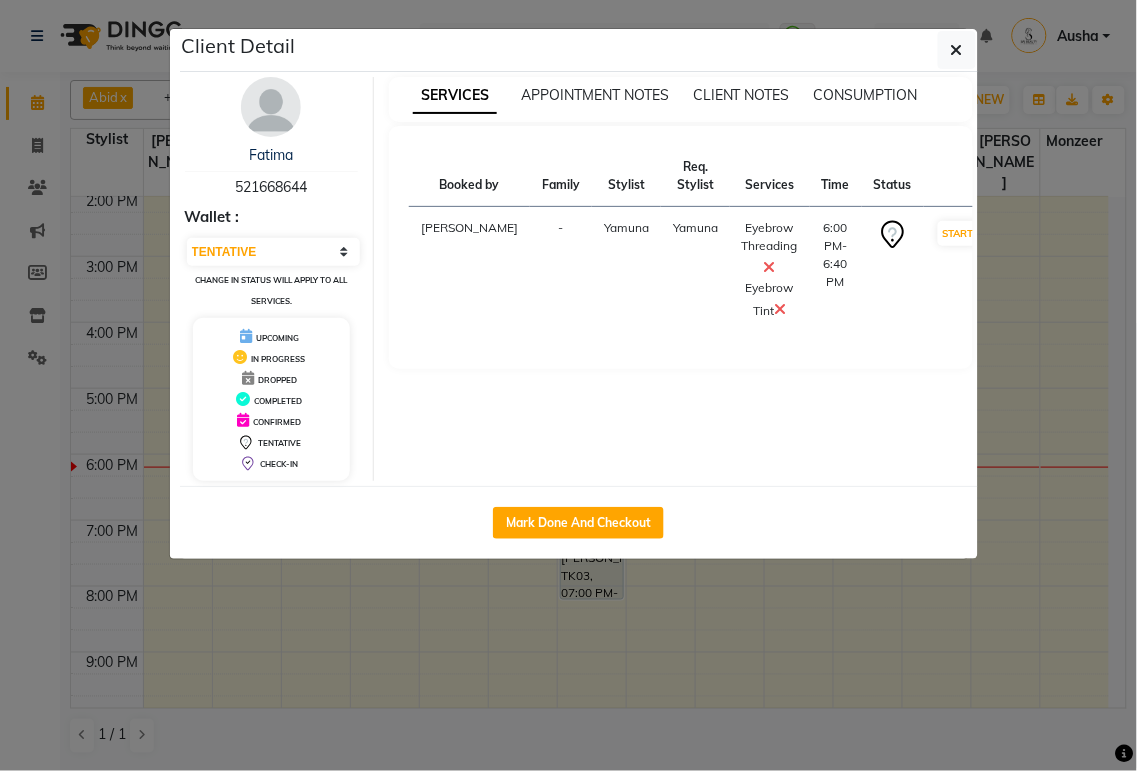 click on "Client Detail  Fatima    521668644 Wallet : Select IN SERVICE CONFIRMED TENTATIVE CHECK IN MARK DONE DROPPED UPCOMING Change in status will apply to all services. UPCOMING IN PROGRESS DROPPED COMPLETED CONFIRMED TENTATIVE CHECK-IN SERVICES APPOINTMENT NOTES CLIENT NOTES CONSUMPTION Booked by Family Stylist Req. Stylist Services Time Status  [PERSON_NAME] Yamuna  Eyebrow Threading   Eyebrow Tint   6:00 PM-6:40 PM   START   Mark Done And Checkout" 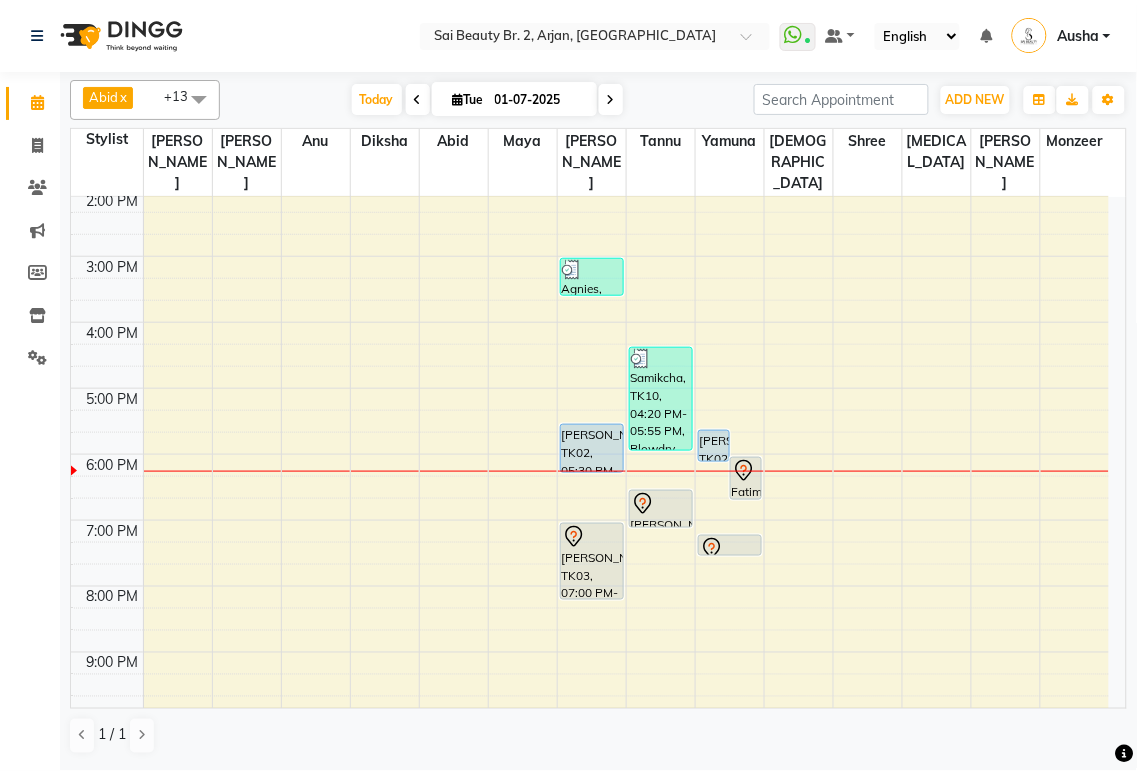 click 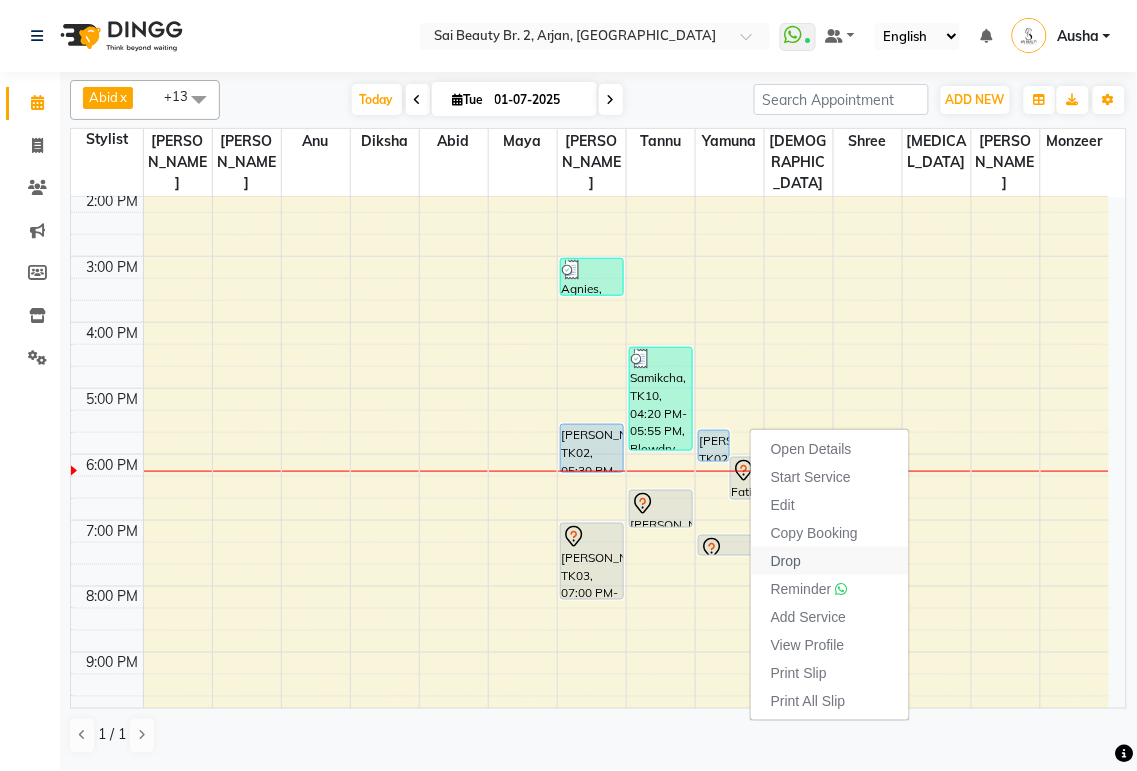 click on "Drop" at bounding box center (830, 561) 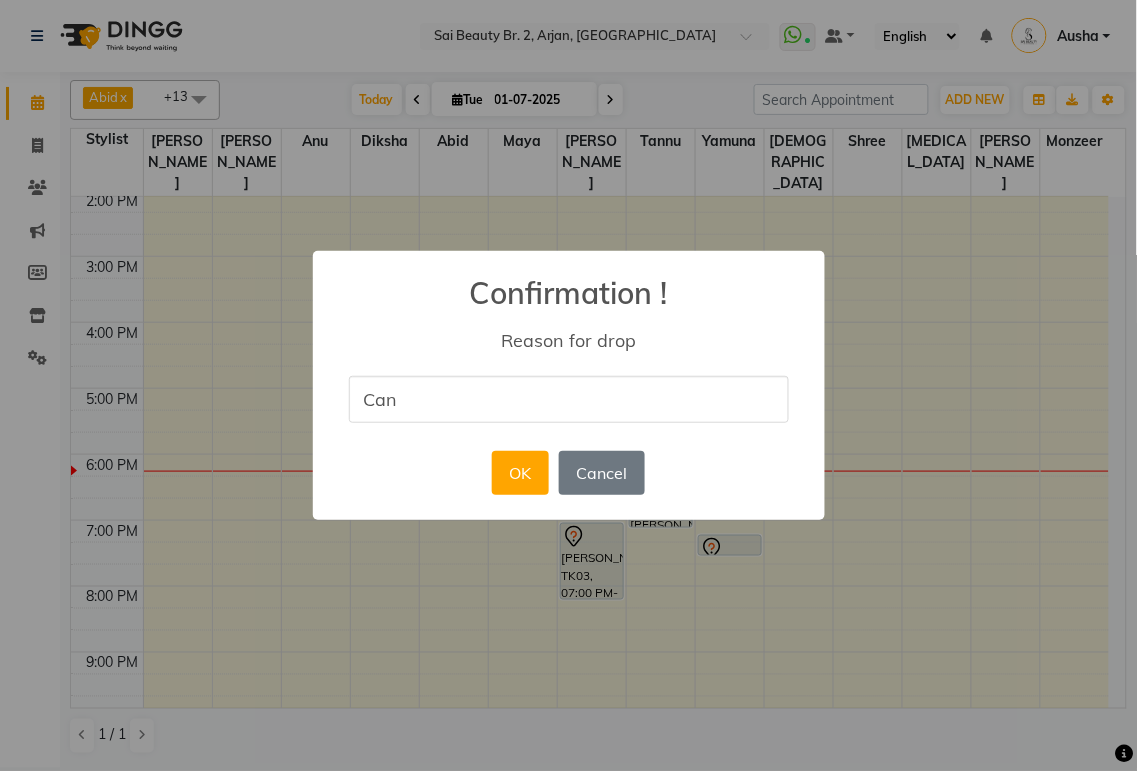 type on "Cancel" 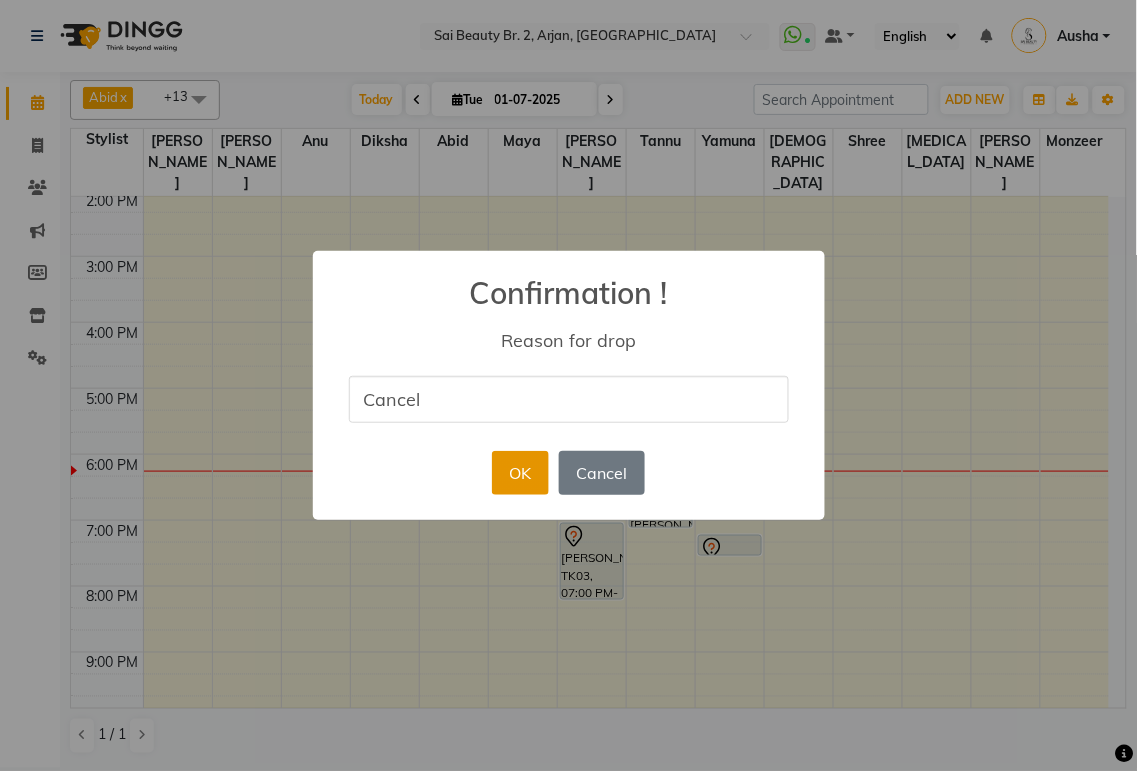 click on "OK" at bounding box center (520, 473) 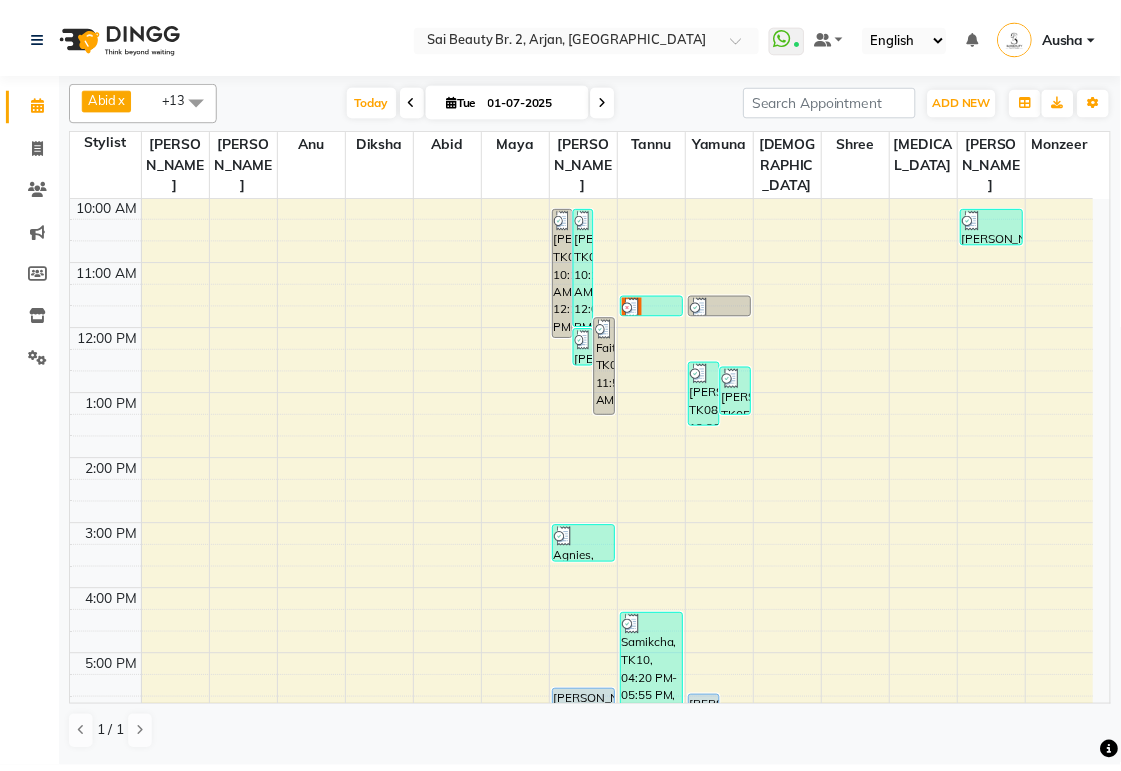 scroll, scrollTop: 66, scrollLeft: 0, axis: vertical 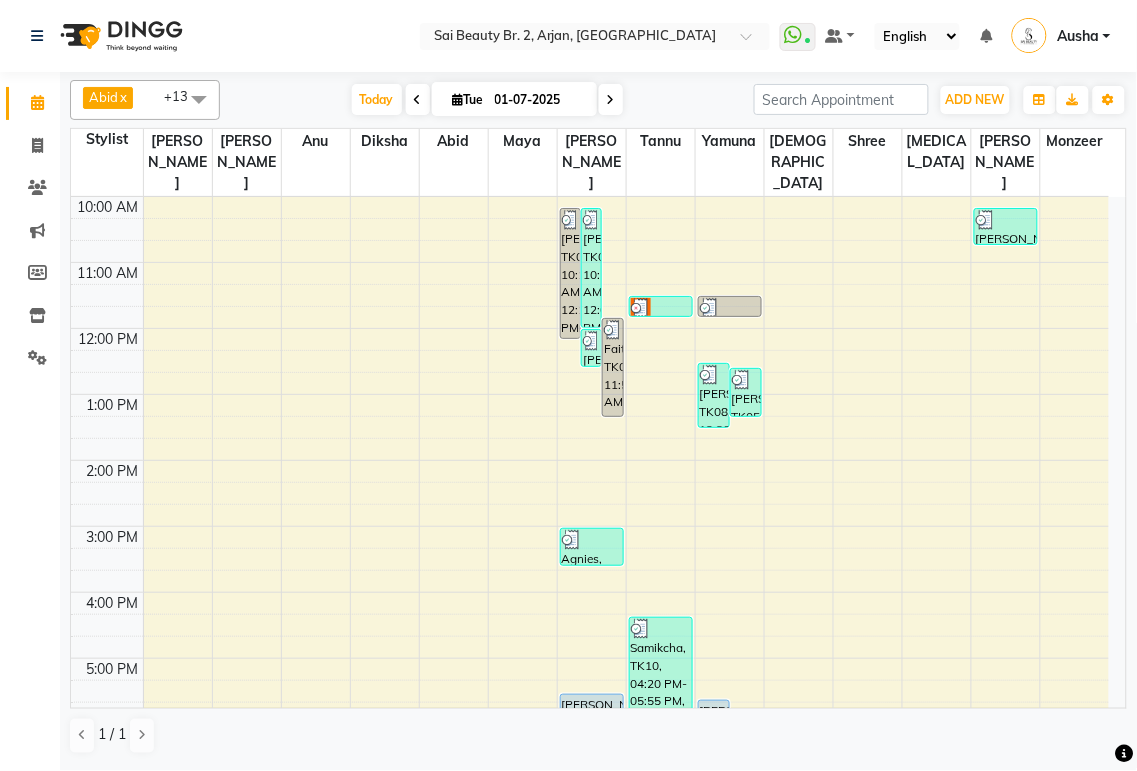 click at bounding box center [661, 308] 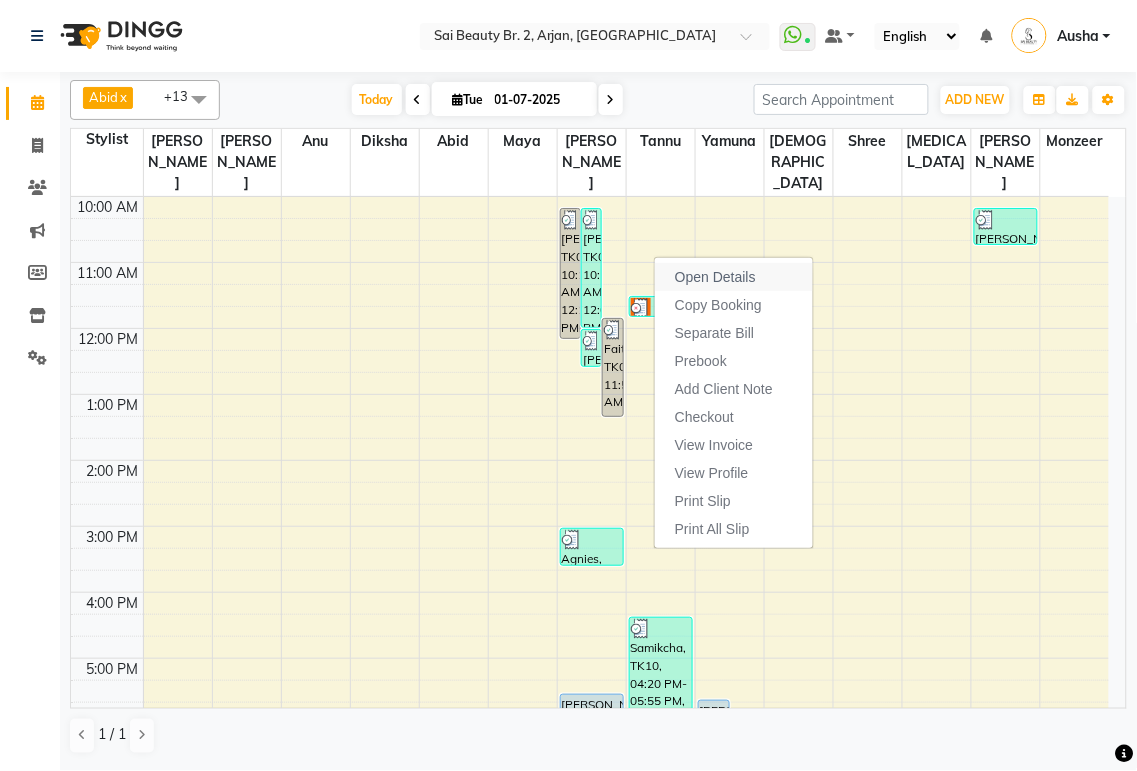 click on "Open Details" at bounding box center [715, 277] 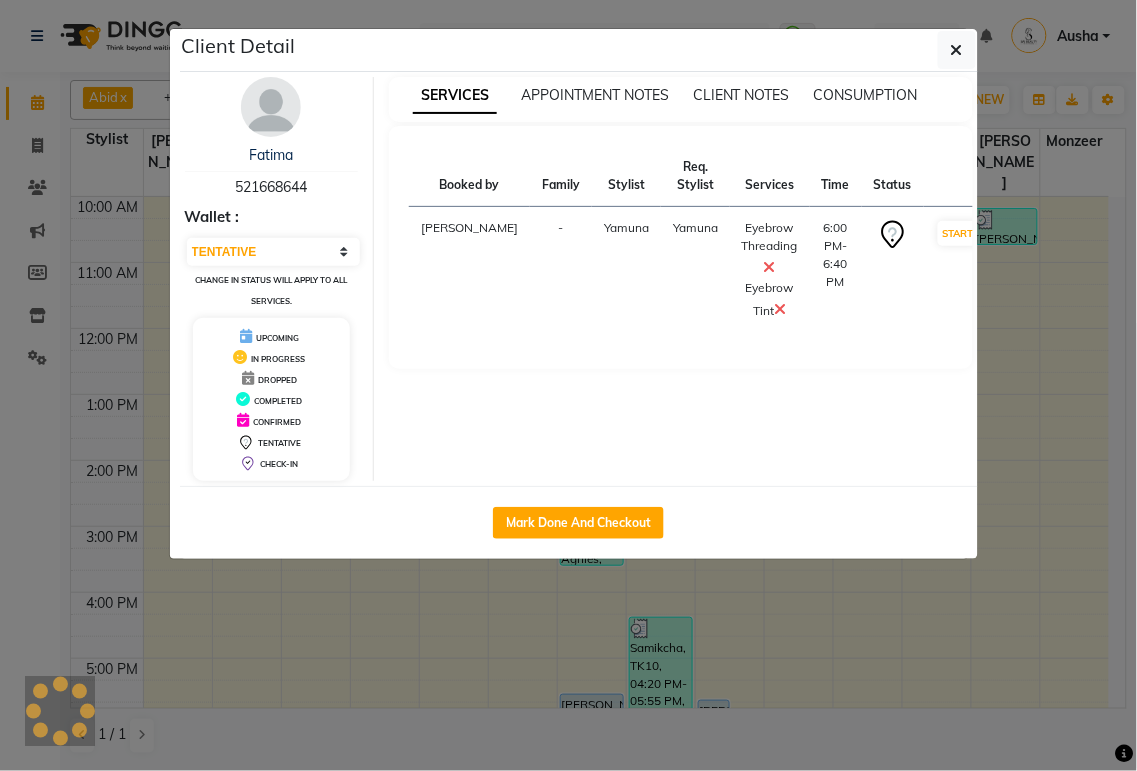 select on "3" 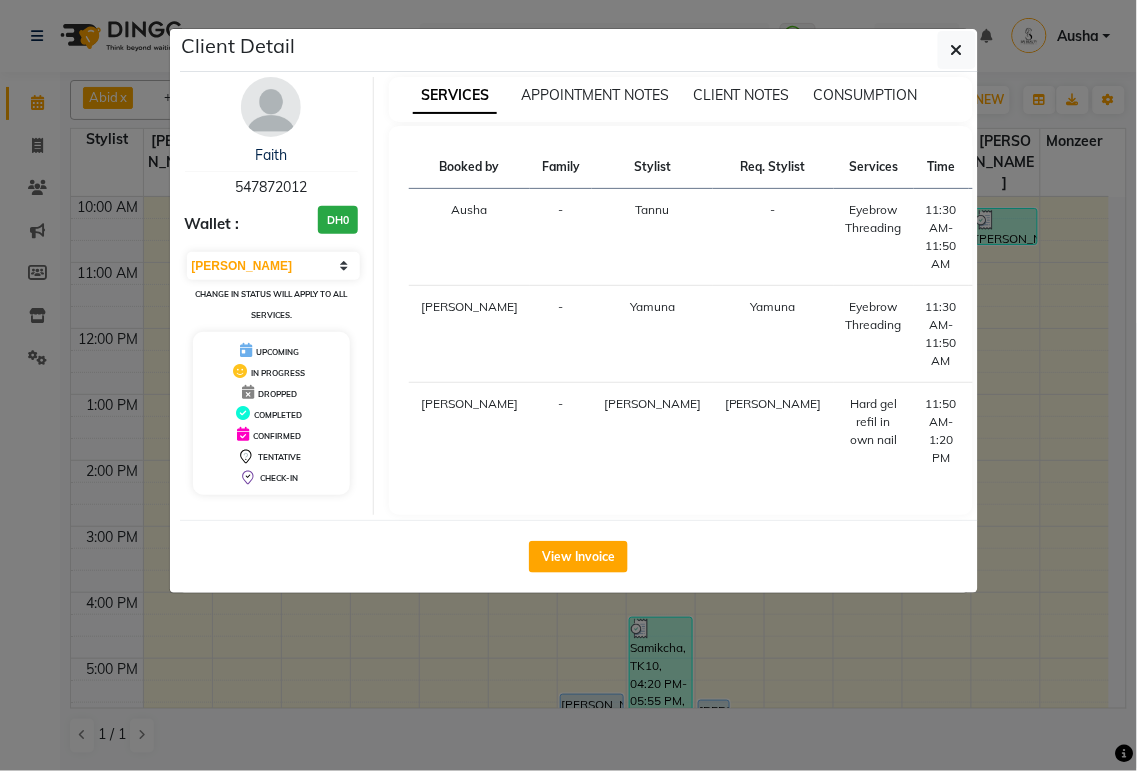 click on "Client Detail  Faith    547872012 Wallet : DH0 Select MARK DONE UPCOMING Change in status will apply to all services. UPCOMING IN PROGRESS DROPPED COMPLETED CONFIRMED TENTATIVE CHECK-IN SERVICES APPOINTMENT NOTES CLIENT NOTES CONSUMPTION Booked by Family Stylist Req. Stylist Services Time Status  Ausha  - Tannu -  Eyebrow Threading   11:30 AM-11:50 AM   [PERSON_NAME] Yamuna  Eyebrow Threading   11:30 AM-11:50 AM   [PERSON_NAME] [PERSON_NAME]  Hard gel refil in own nail   11:50 AM-1:20 PM   View Invoice" 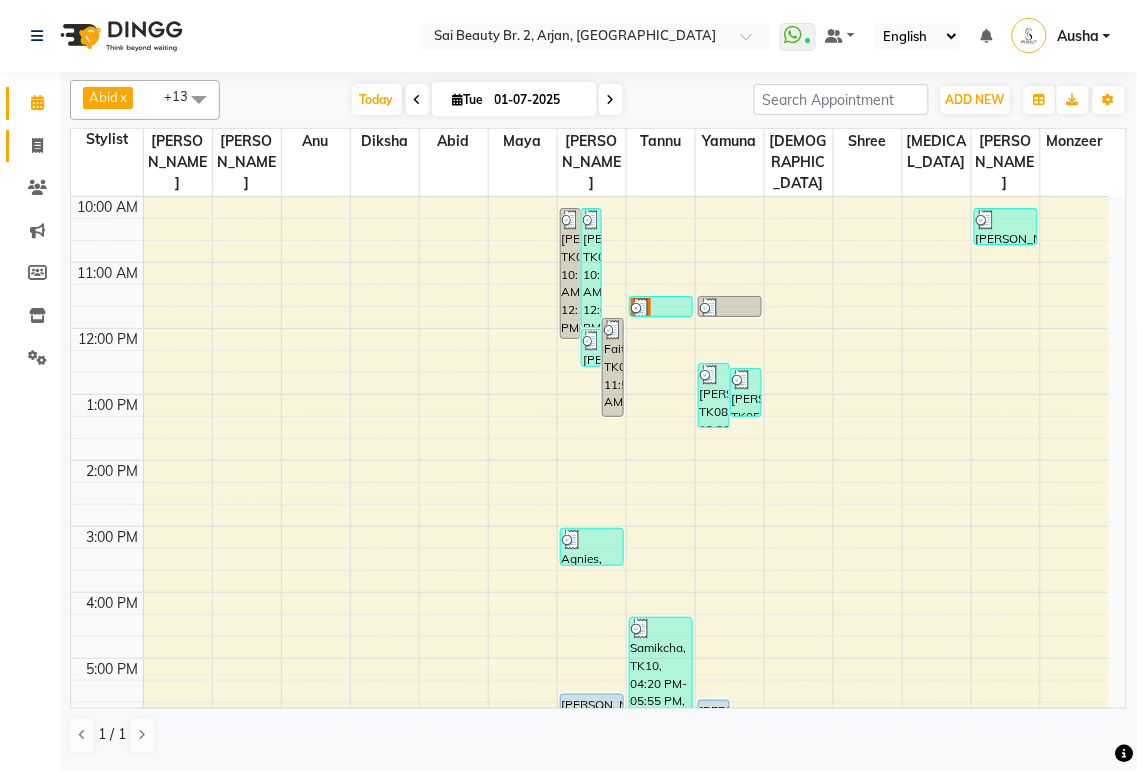 click 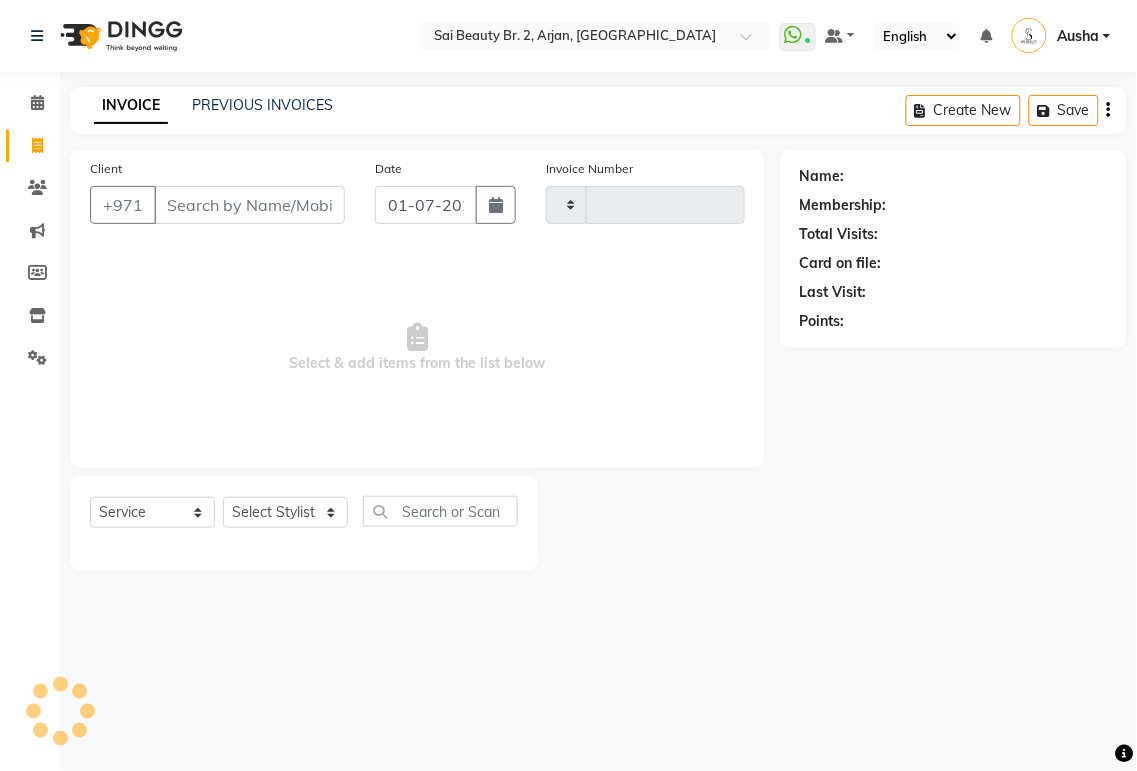 type on "1176" 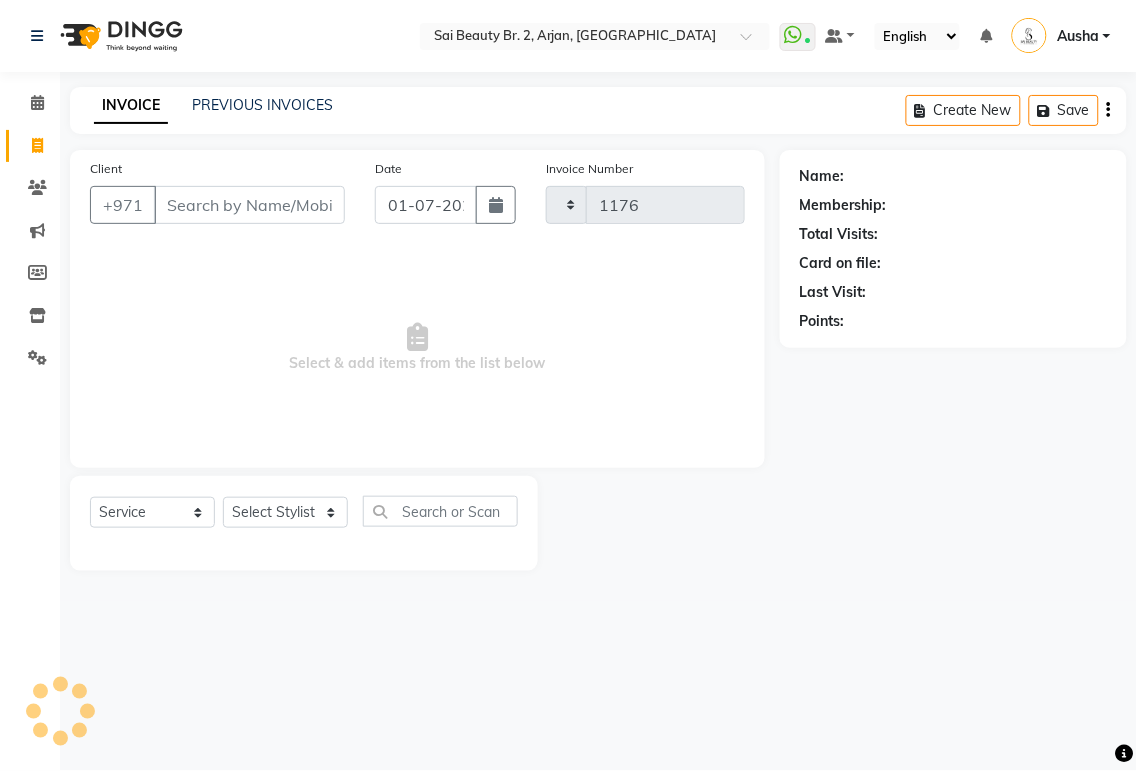 select on "6956" 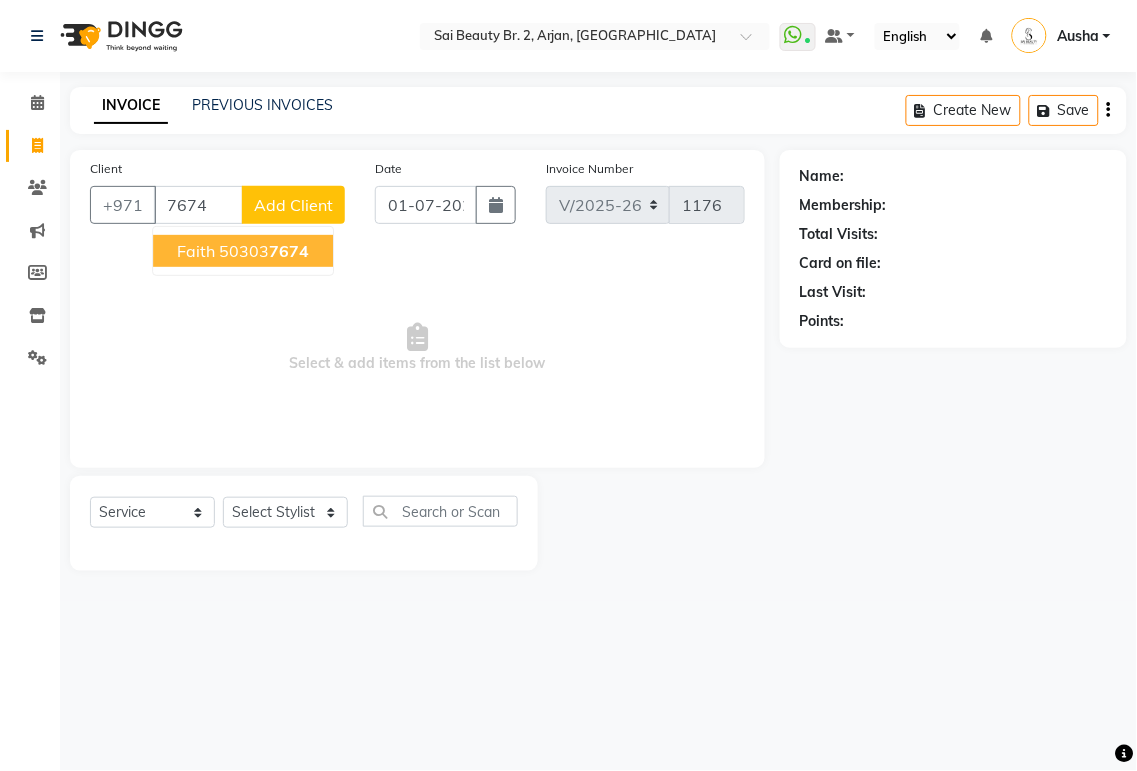 click on "Faith" at bounding box center [196, 251] 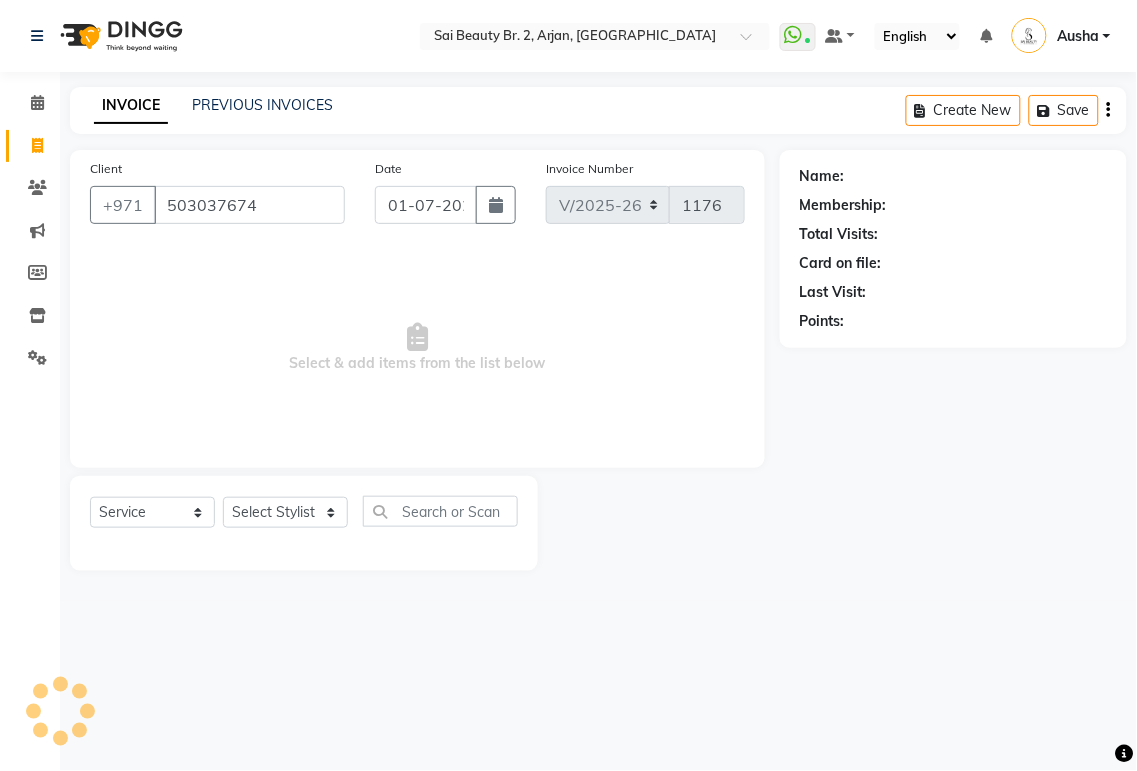 type on "503037674" 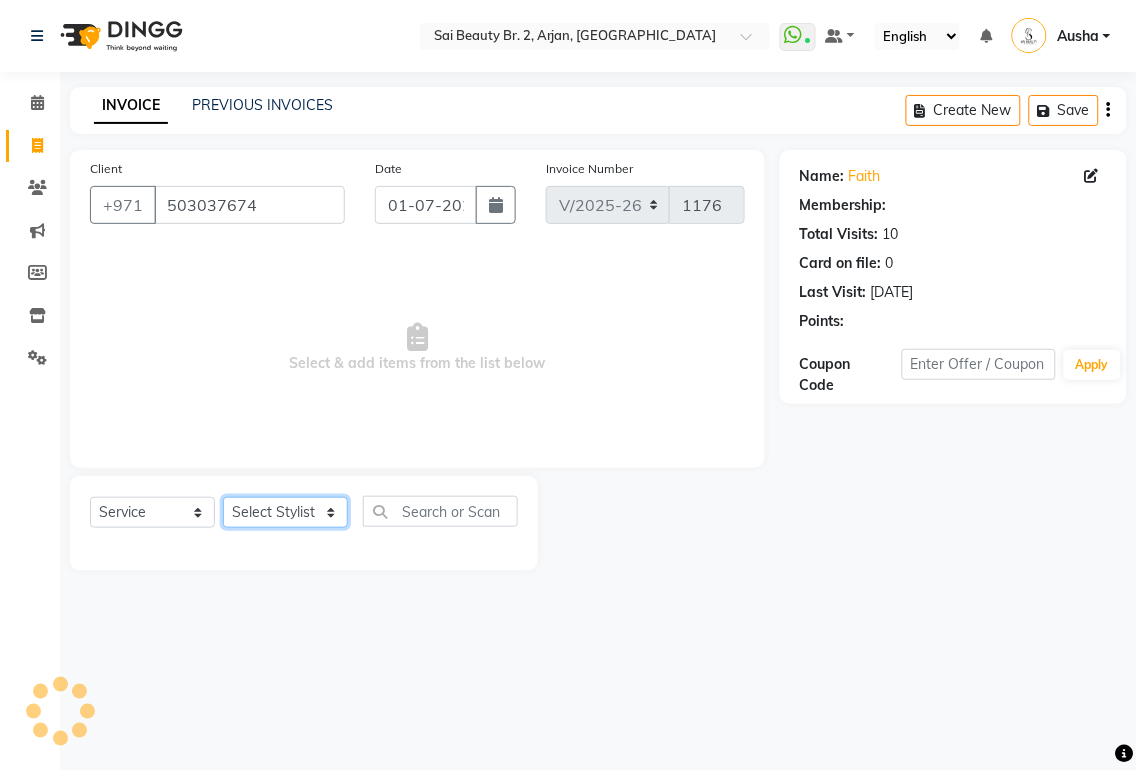 click on "Select Stylist [PERSON_NAME][MEDICAL_DATA] [PERSON_NAME] [PERSON_NAME] [PERSON_NAME] [PERSON_NAME] Gita [PERSON_NAME] monzeer Shree [PERSON_NAME] [PERSON_NAME]" 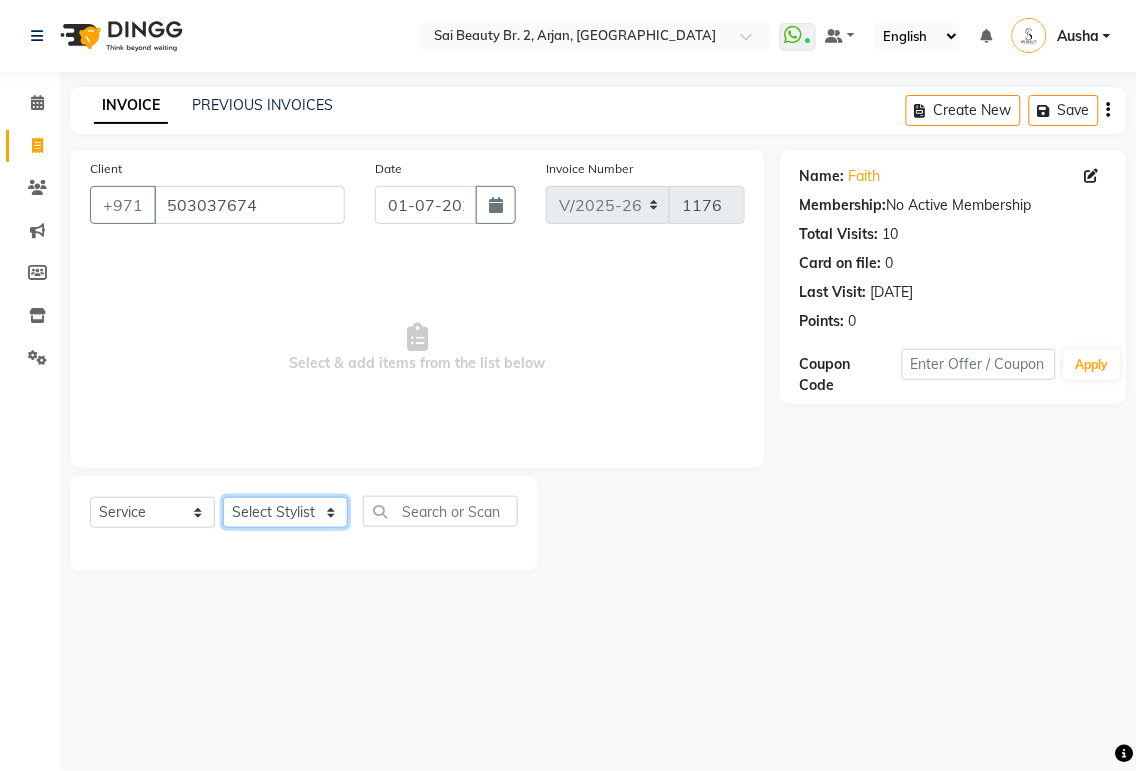 select on "60066" 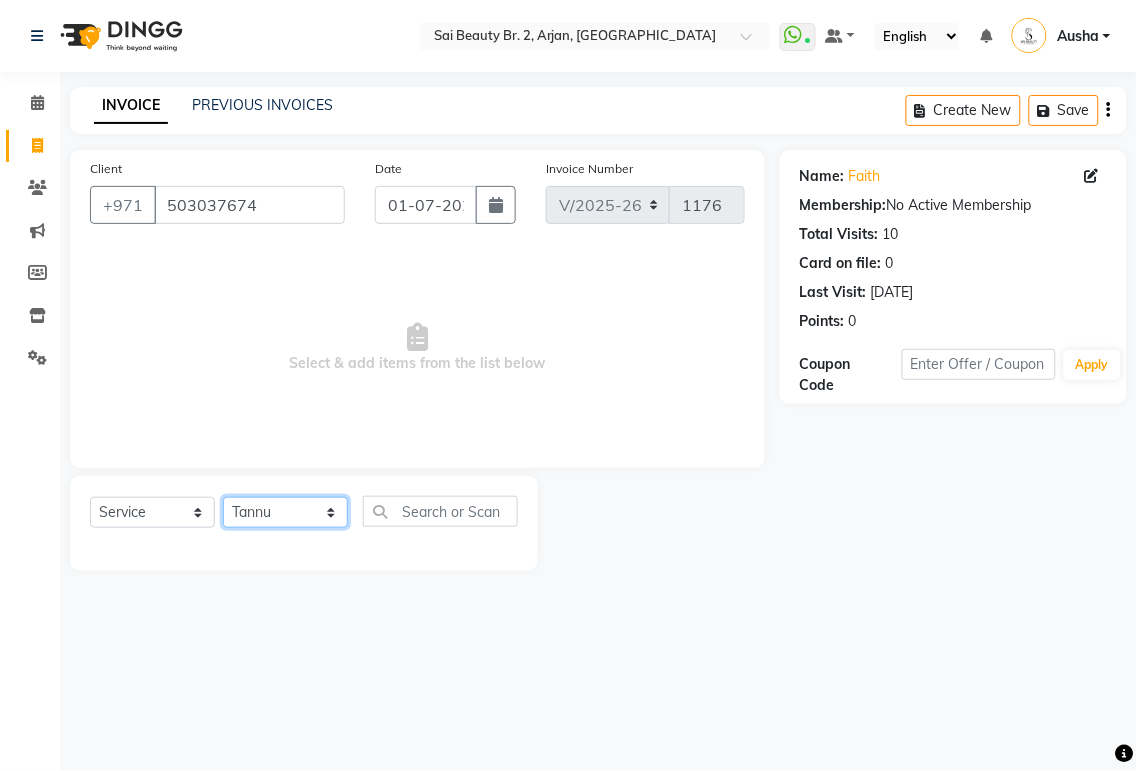 click on "Select Stylist [PERSON_NAME][MEDICAL_DATA] [PERSON_NAME] [PERSON_NAME] [PERSON_NAME] [PERSON_NAME] Gita [PERSON_NAME] monzeer Shree [PERSON_NAME] [PERSON_NAME]" 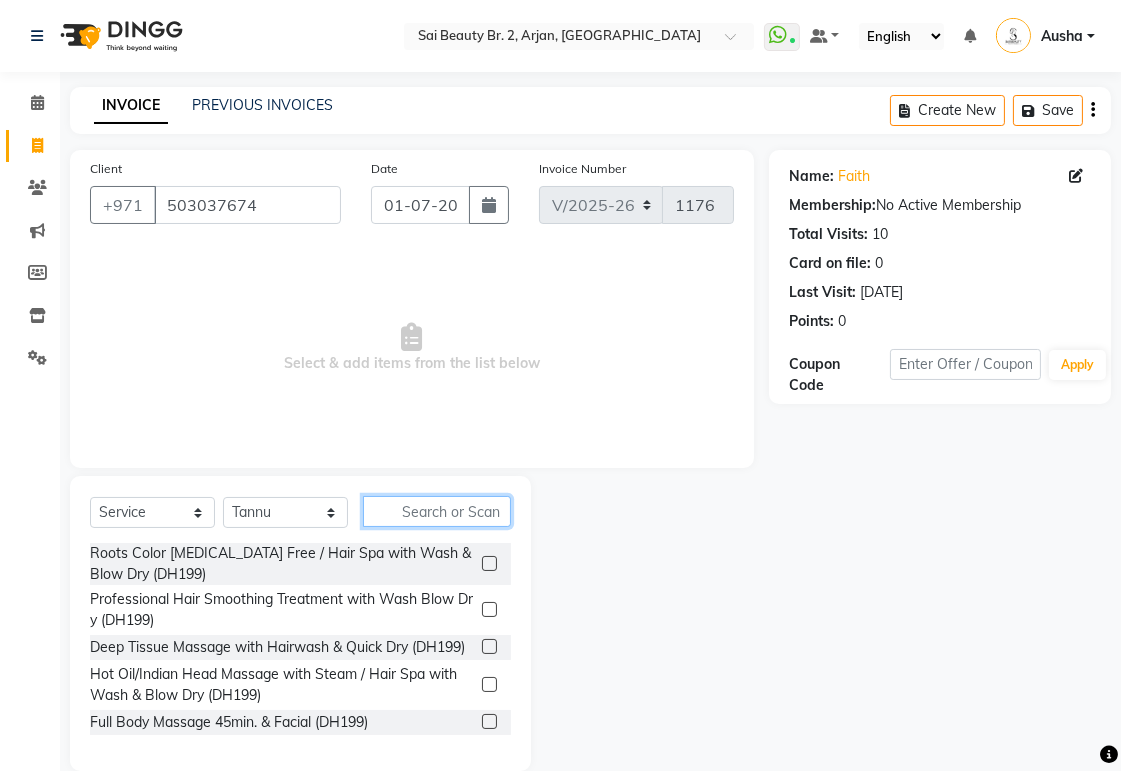 click 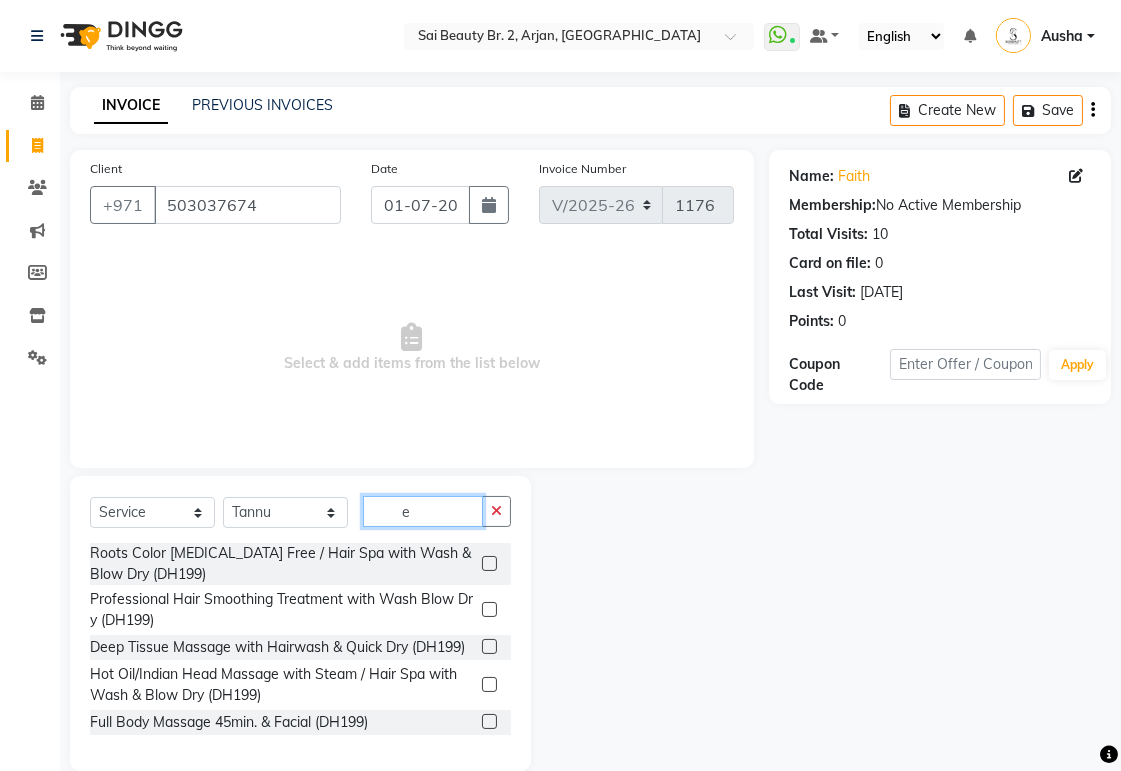 type 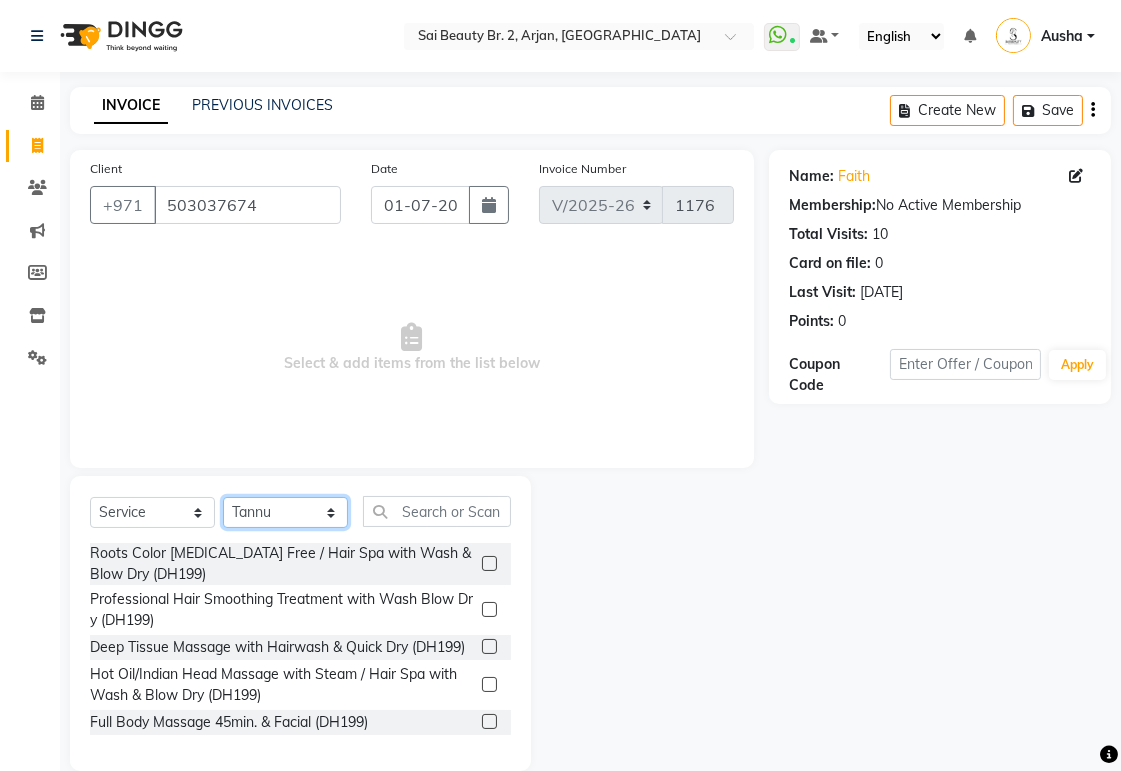 click on "Select Stylist [PERSON_NAME][MEDICAL_DATA] [PERSON_NAME] [PERSON_NAME] [PERSON_NAME] [PERSON_NAME] Gita [PERSON_NAME] monzeer Shree [PERSON_NAME] [PERSON_NAME]" 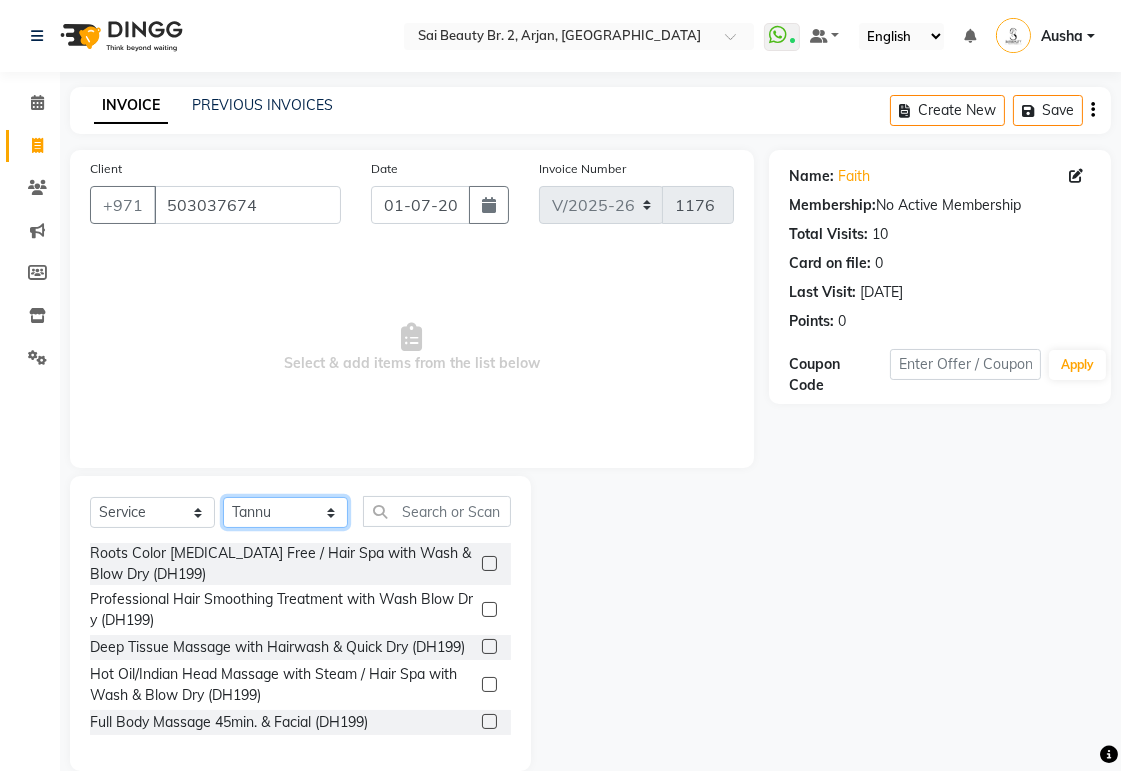 select on "66493" 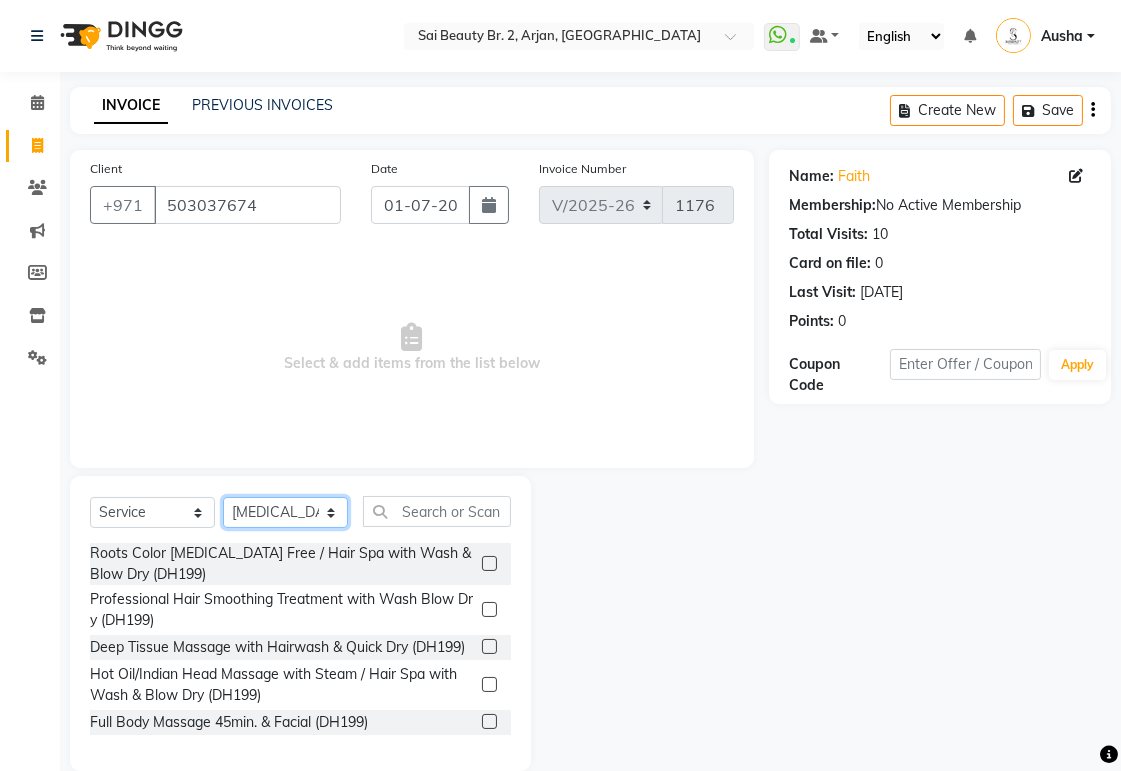 click on "Select Stylist [PERSON_NAME][MEDICAL_DATA] [PERSON_NAME] [PERSON_NAME] [PERSON_NAME] [PERSON_NAME] Gita [PERSON_NAME] monzeer Shree [PERSON_NAME] [PERSON_NAME]" 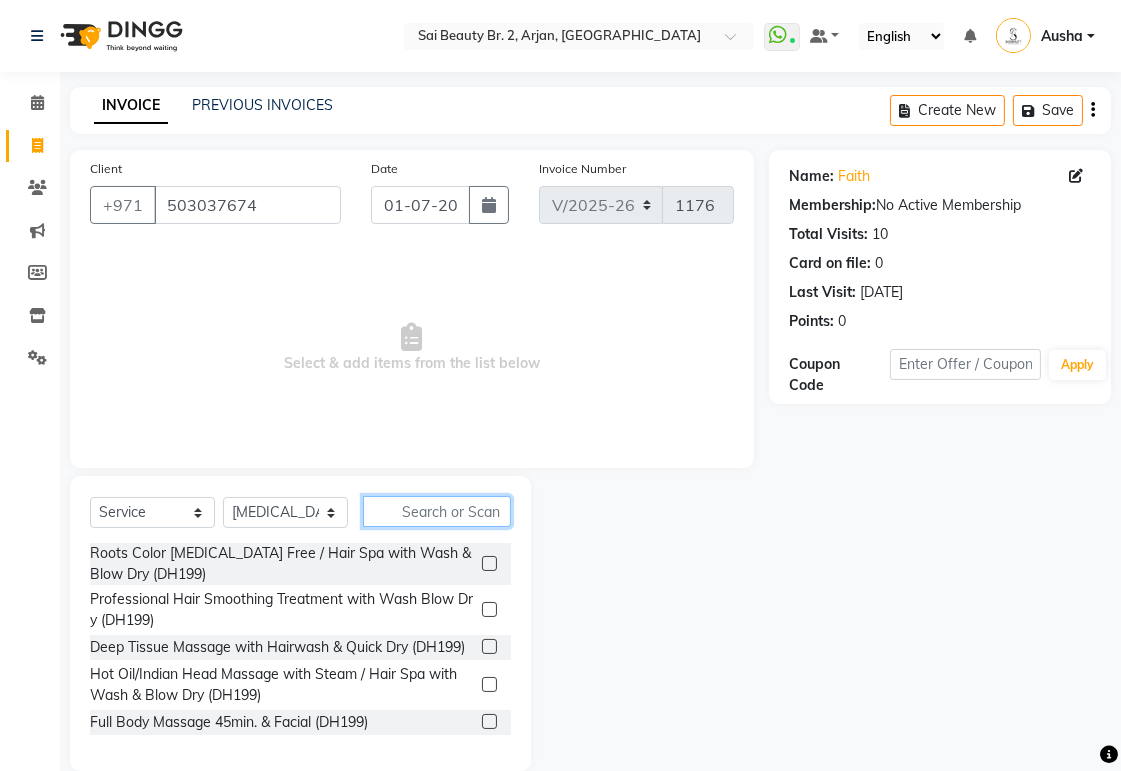 click 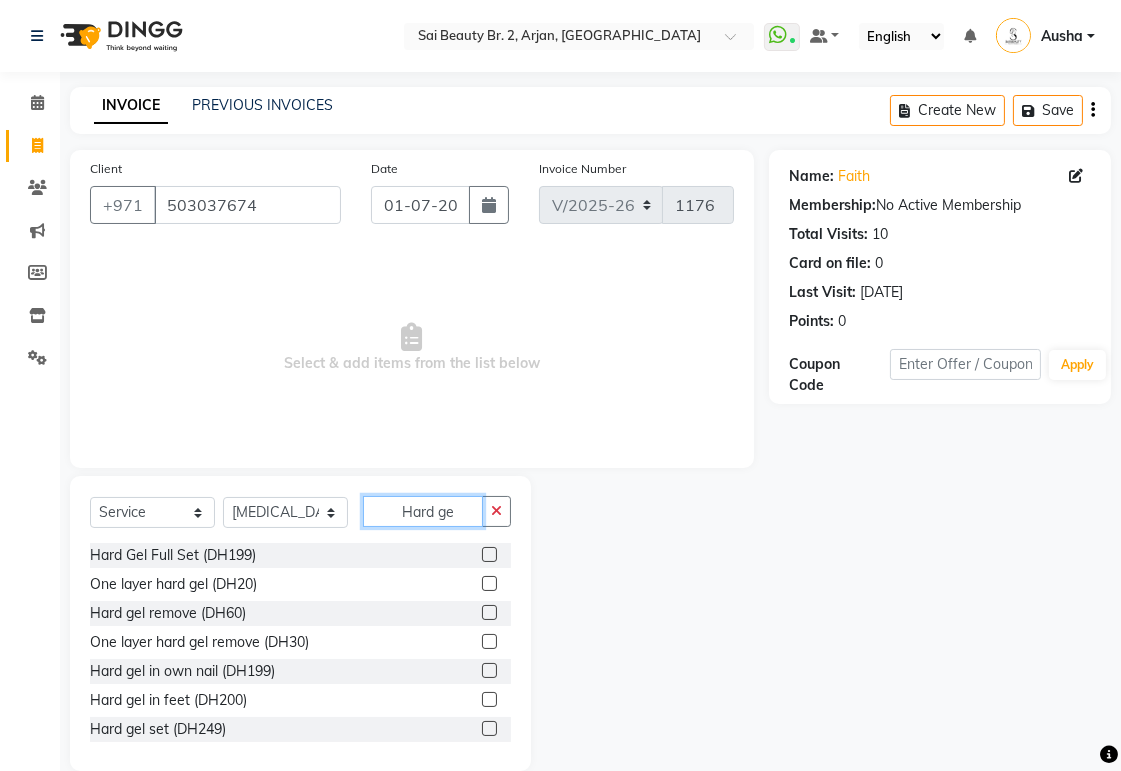type on "Hard gel" 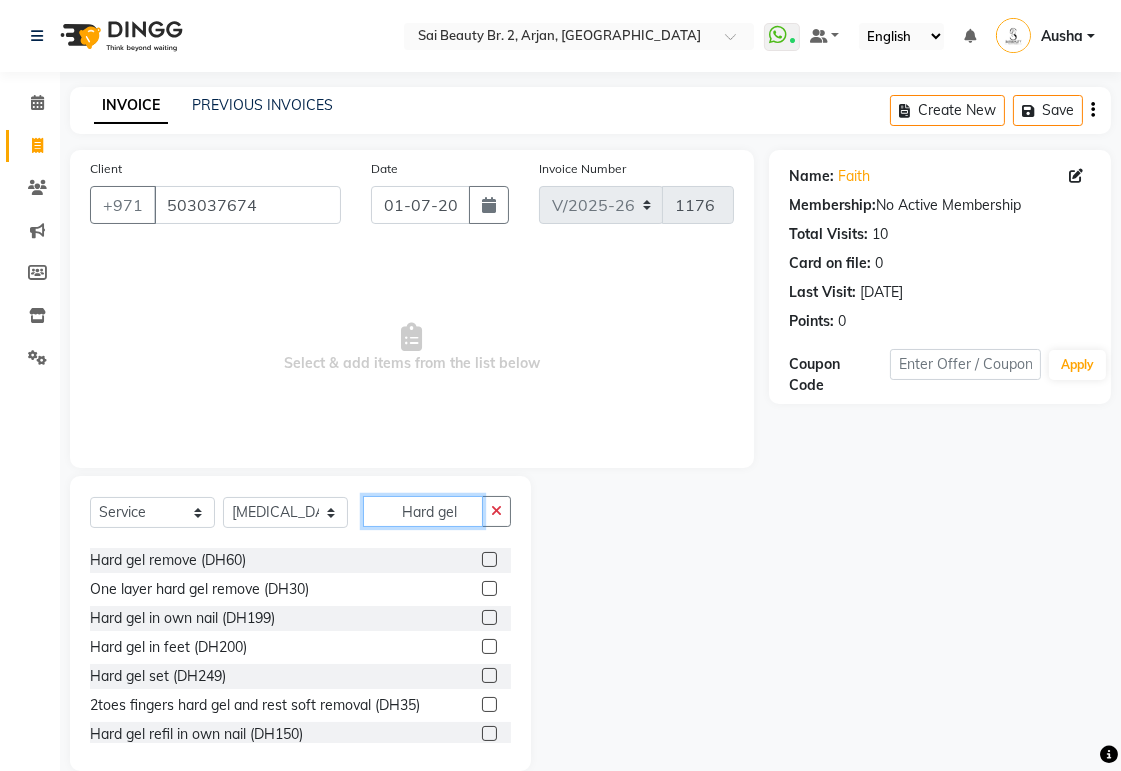 scroll, scrollTop: 118, scrollLeft: 0, axis: vertical 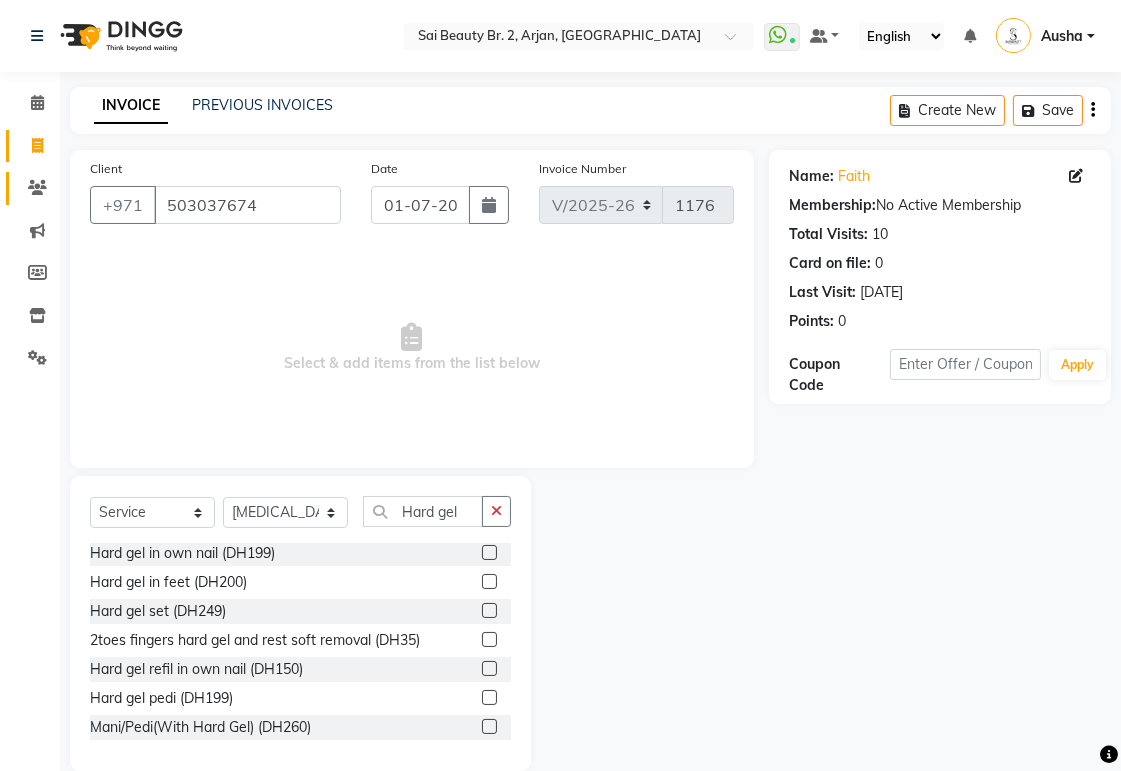 click 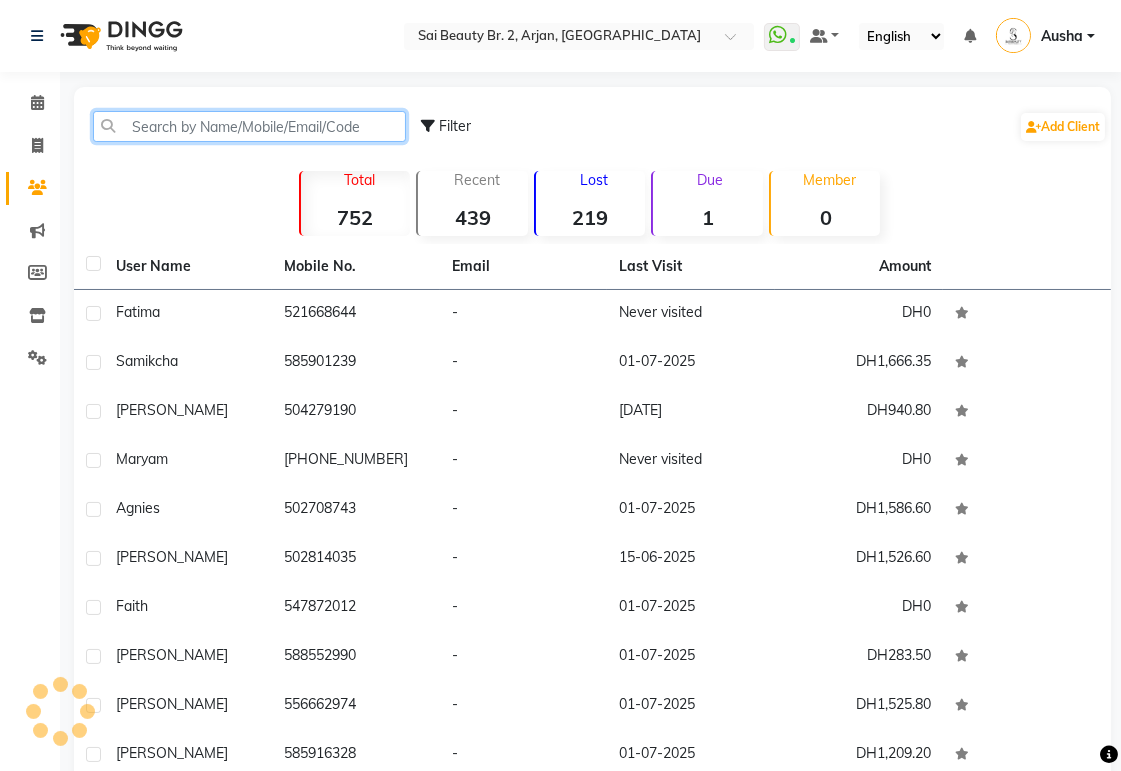 click 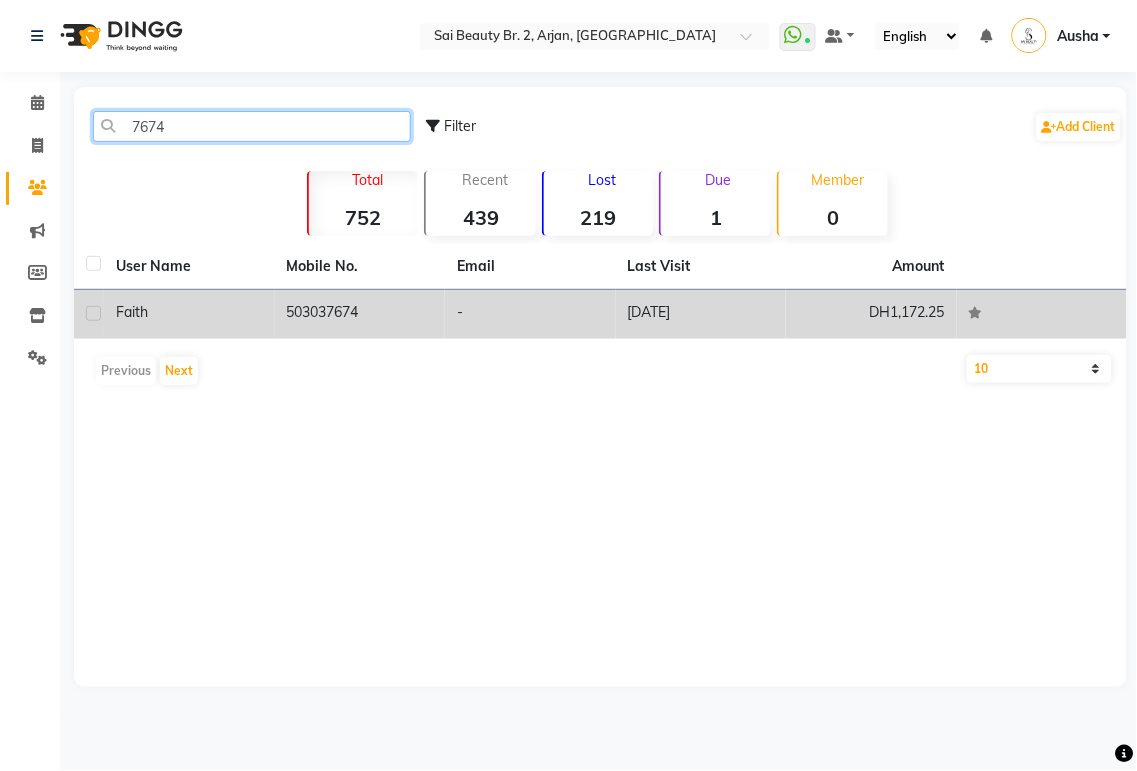 type on "7674" 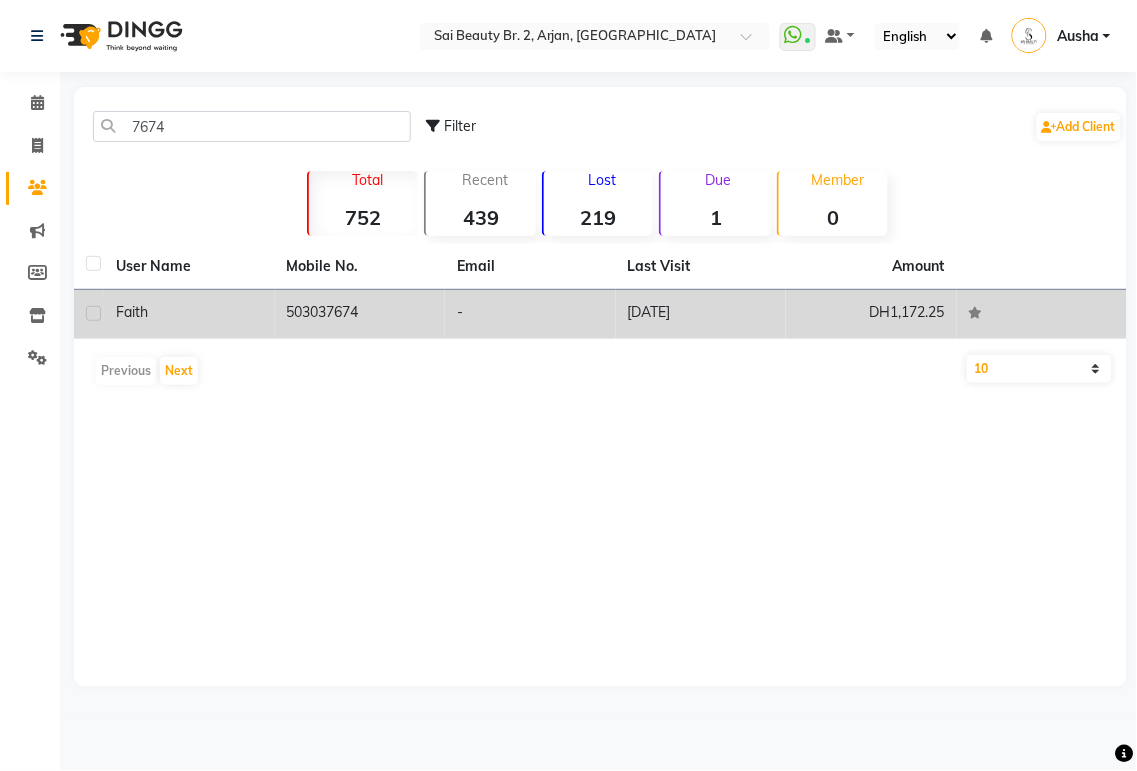 click on "Faith" 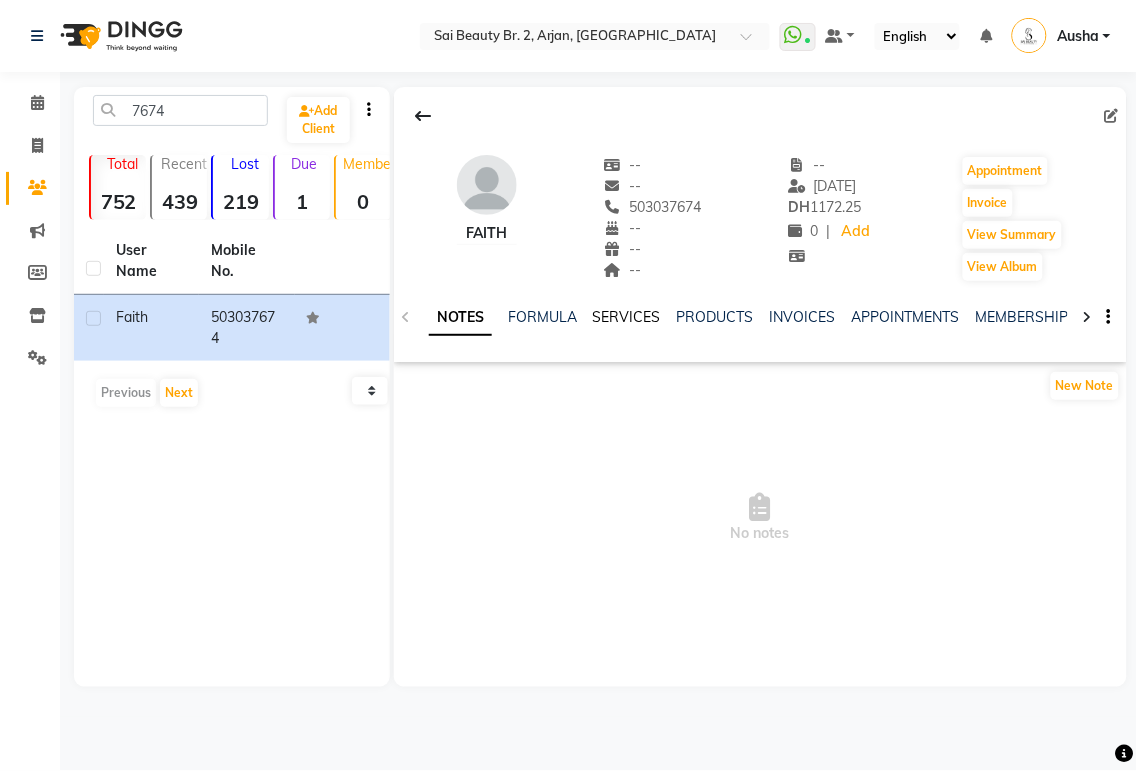 click on "SERVICES" 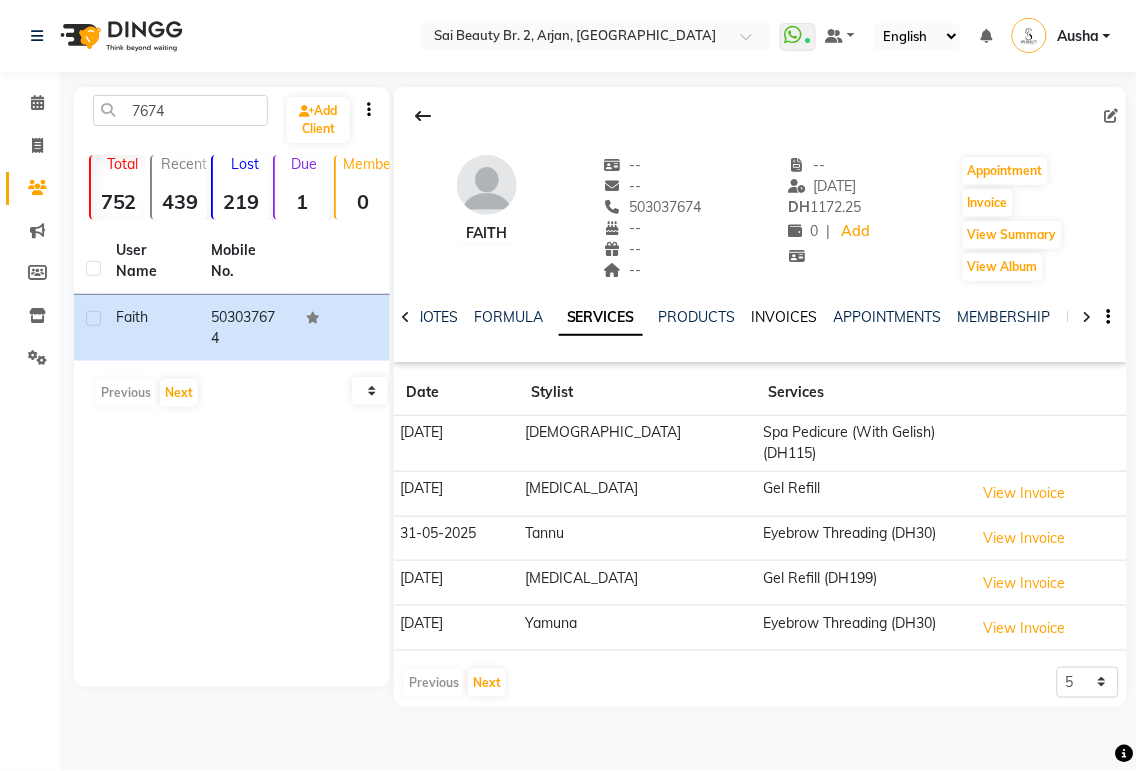 click on "INVOICES" 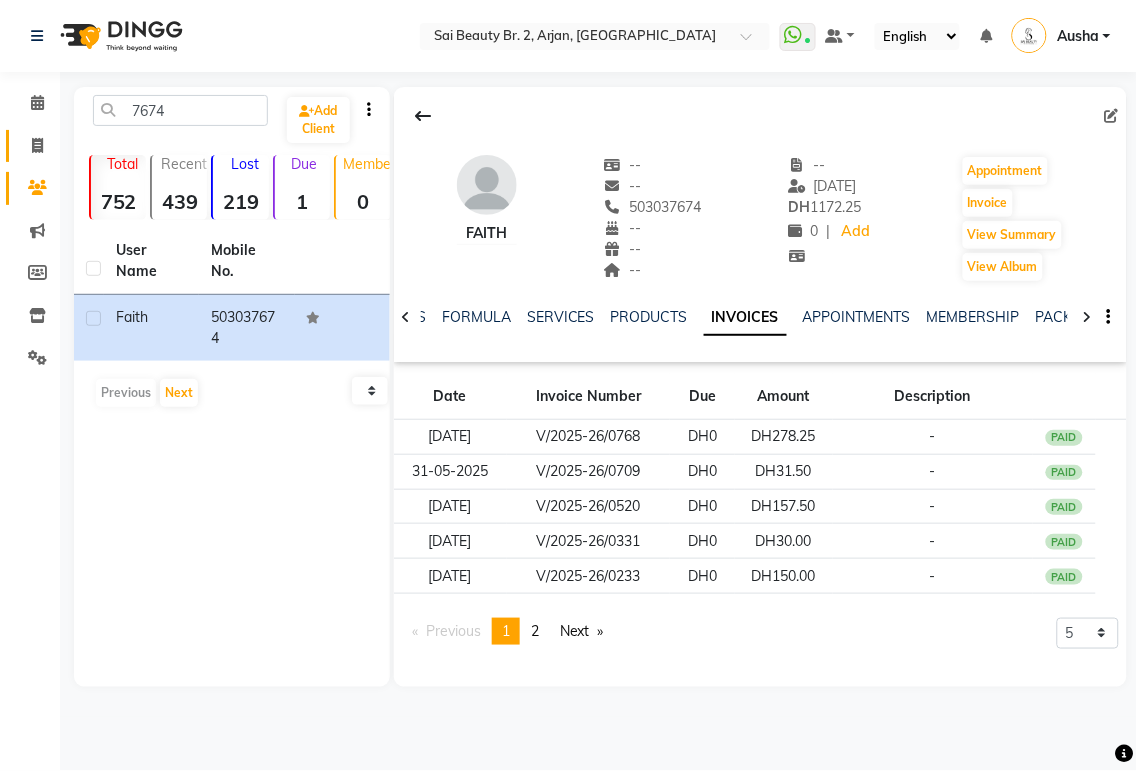 click 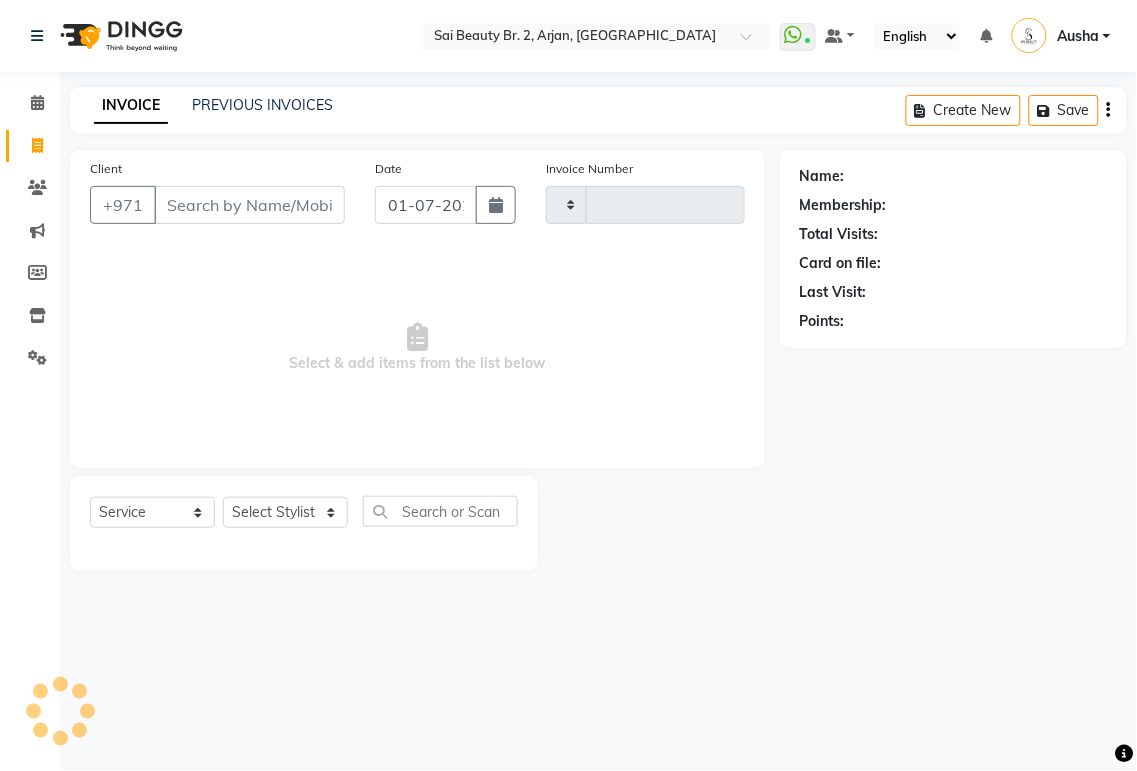 type on "1176" 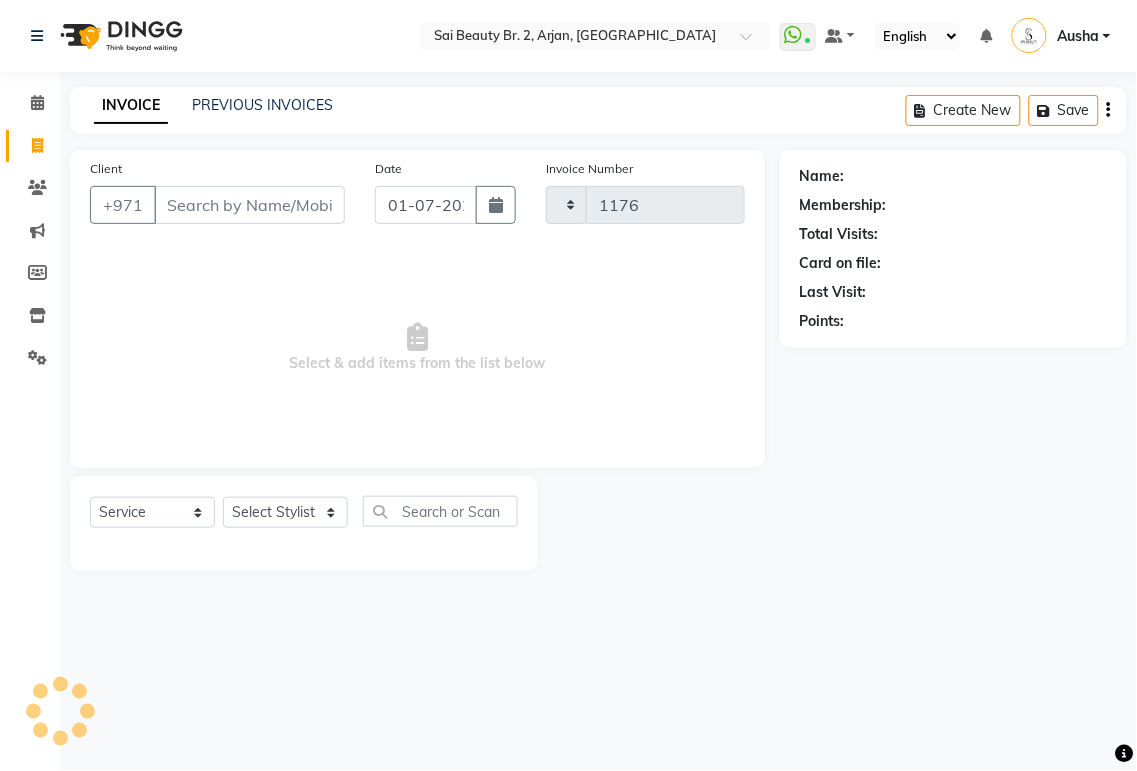 select on "6956" 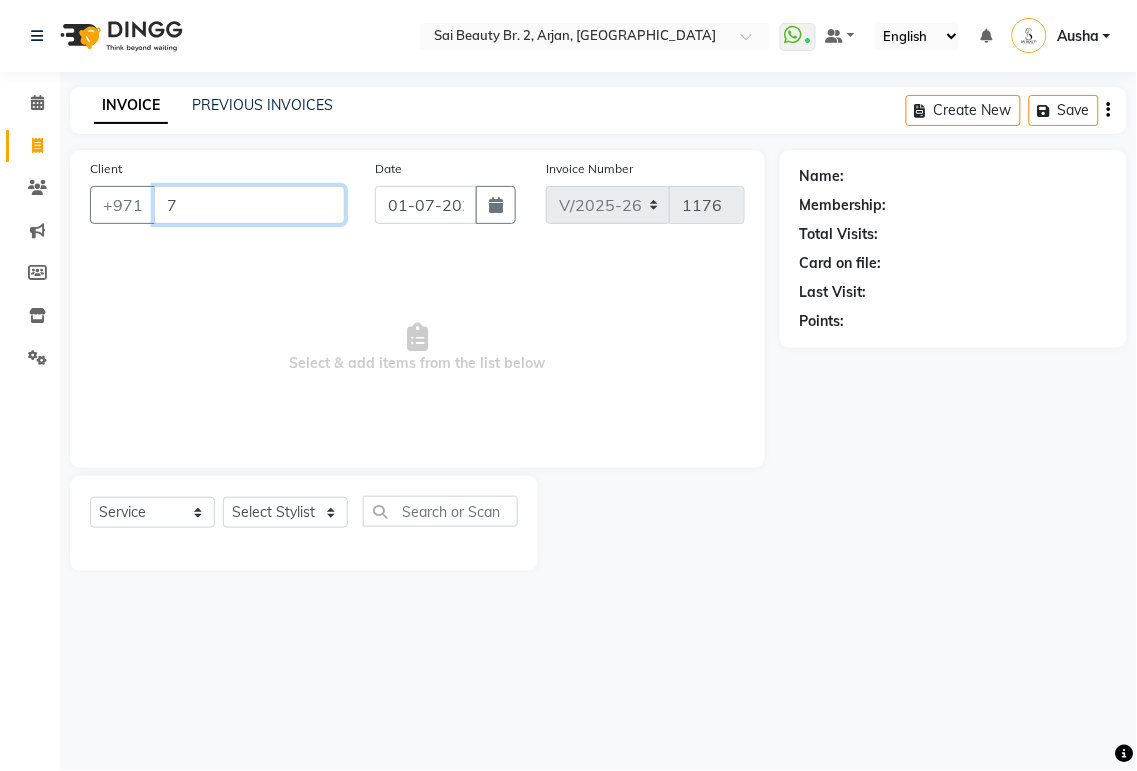 click on "7" at bounding box center (249, 205) 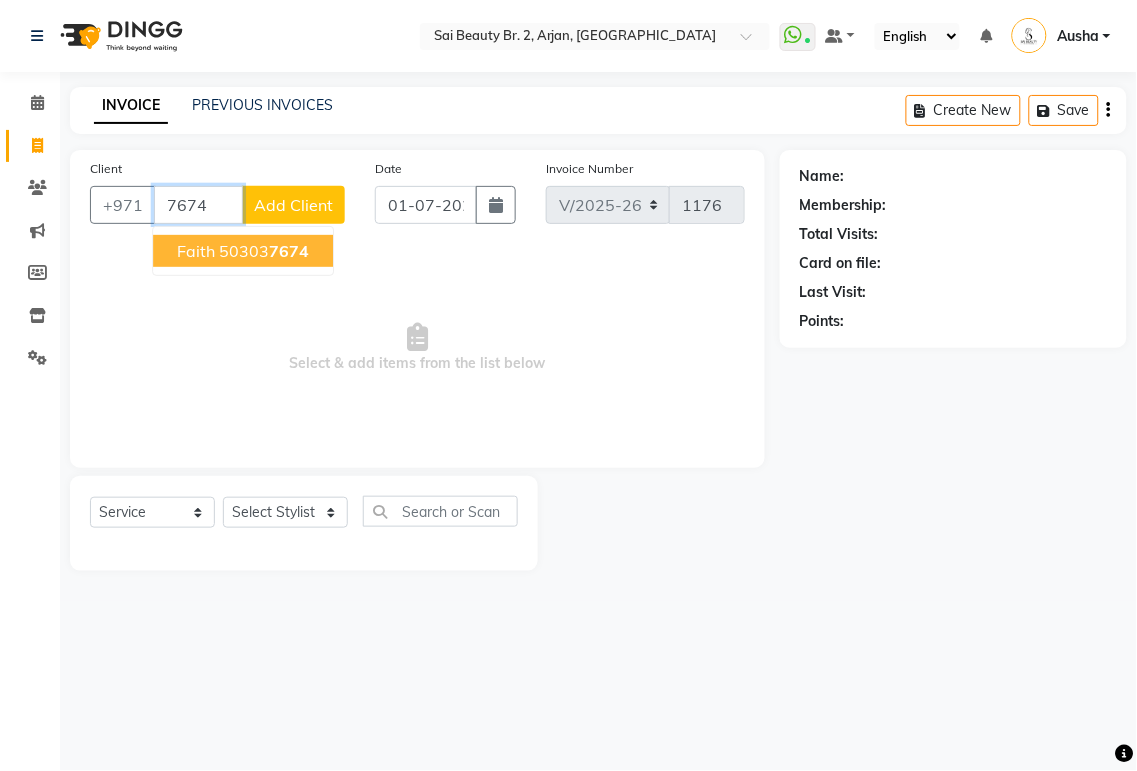 click on "7674" at bounding box center [289, 251] 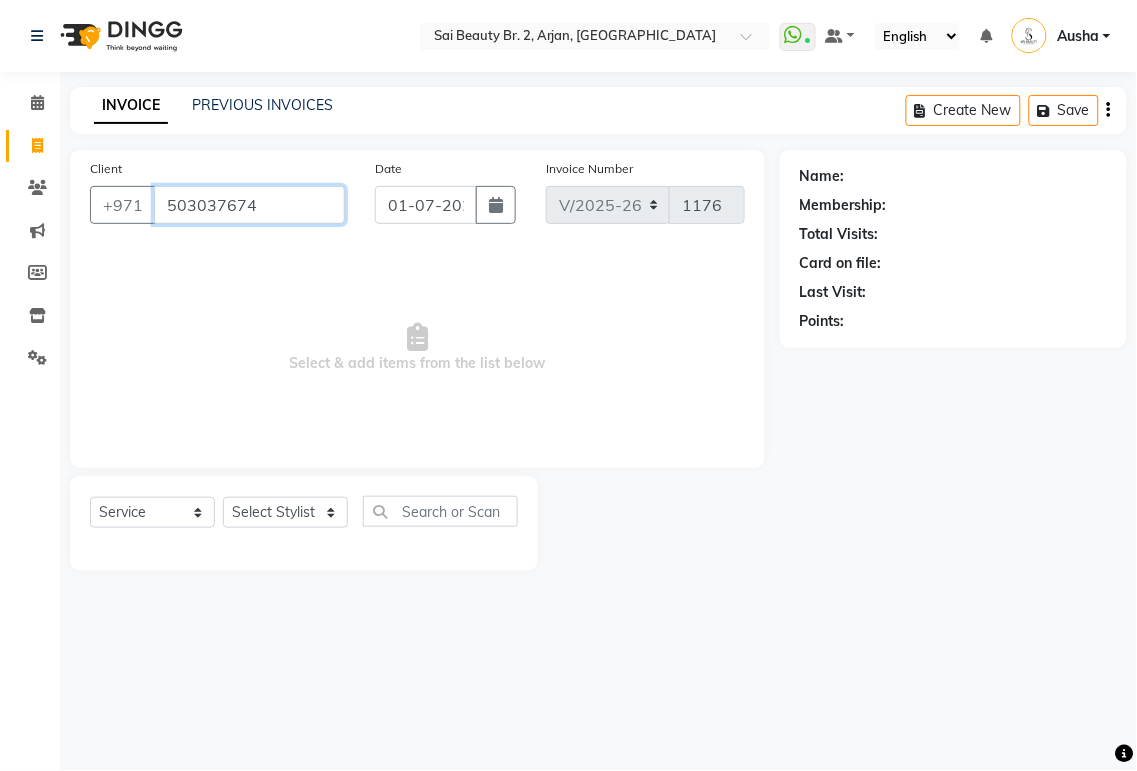 type on "503037674" 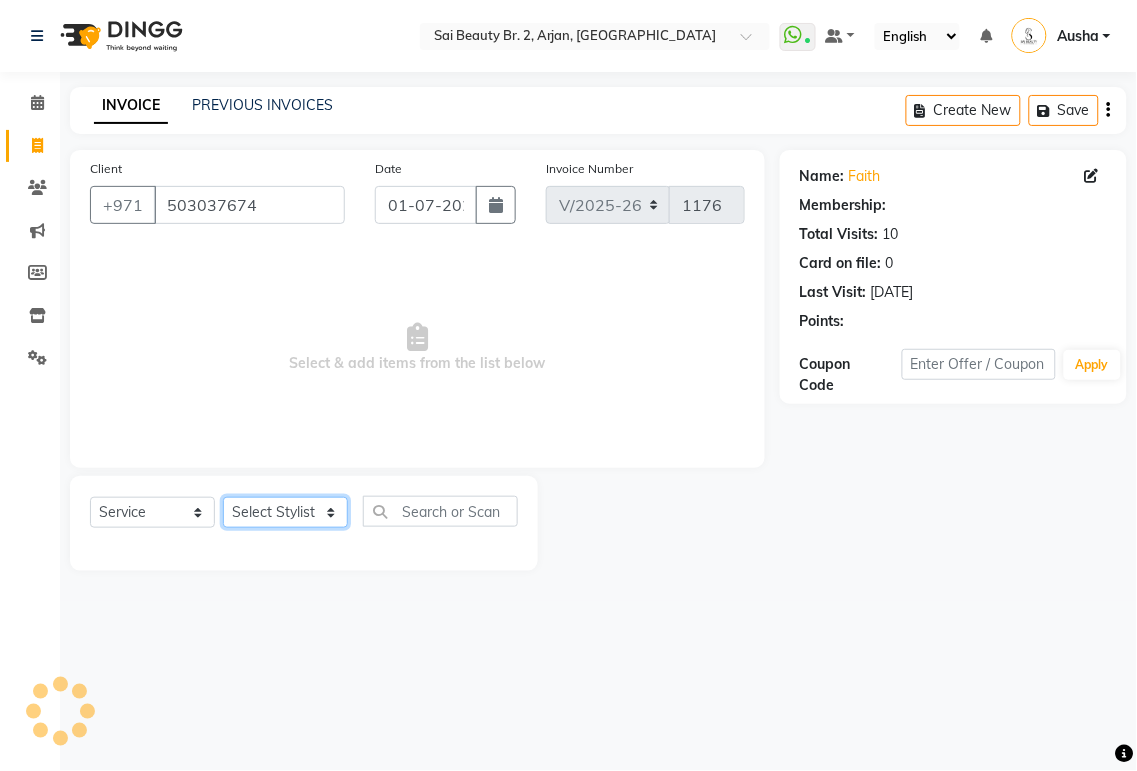 click on "Select Stylist [PERSON_NAME][MEDICAL_DATA] [PERSON_NAME] [PERSON_NAME] [PERSON_NAME] [PERSON_NAME] Gita [PERSON_NAME] monzeer Shree [PERSON_NAME] [PERSON_NAME]" 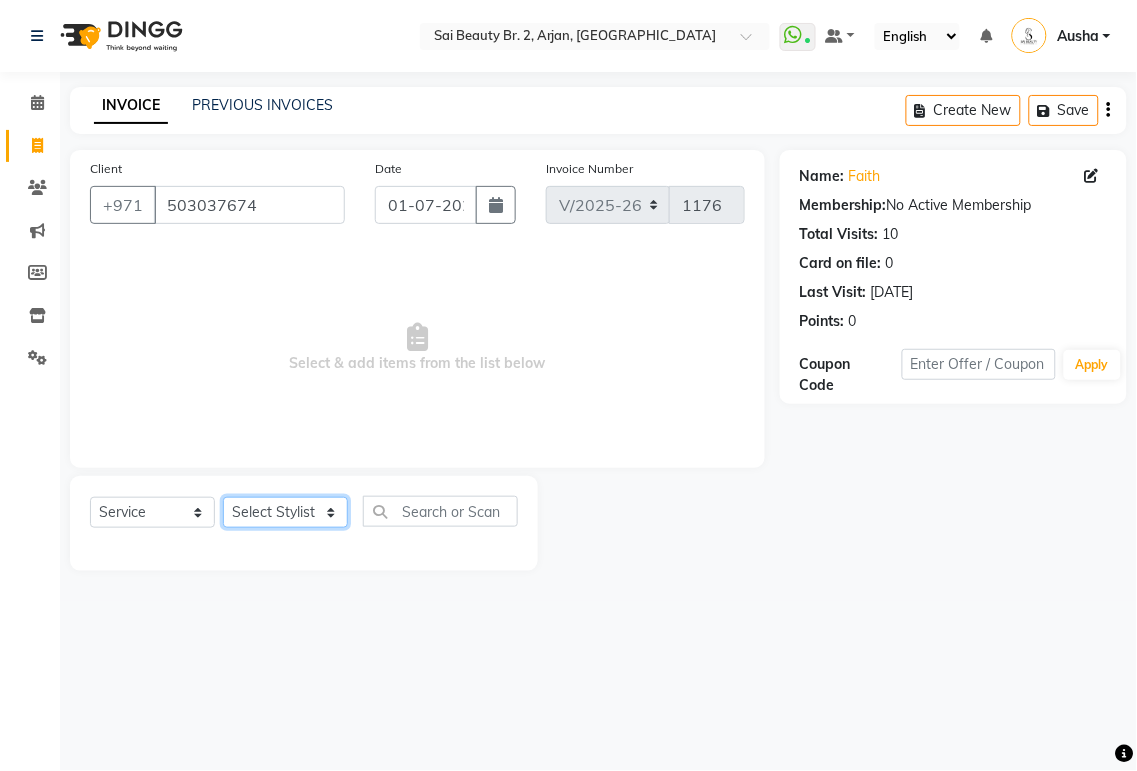select on "66493" 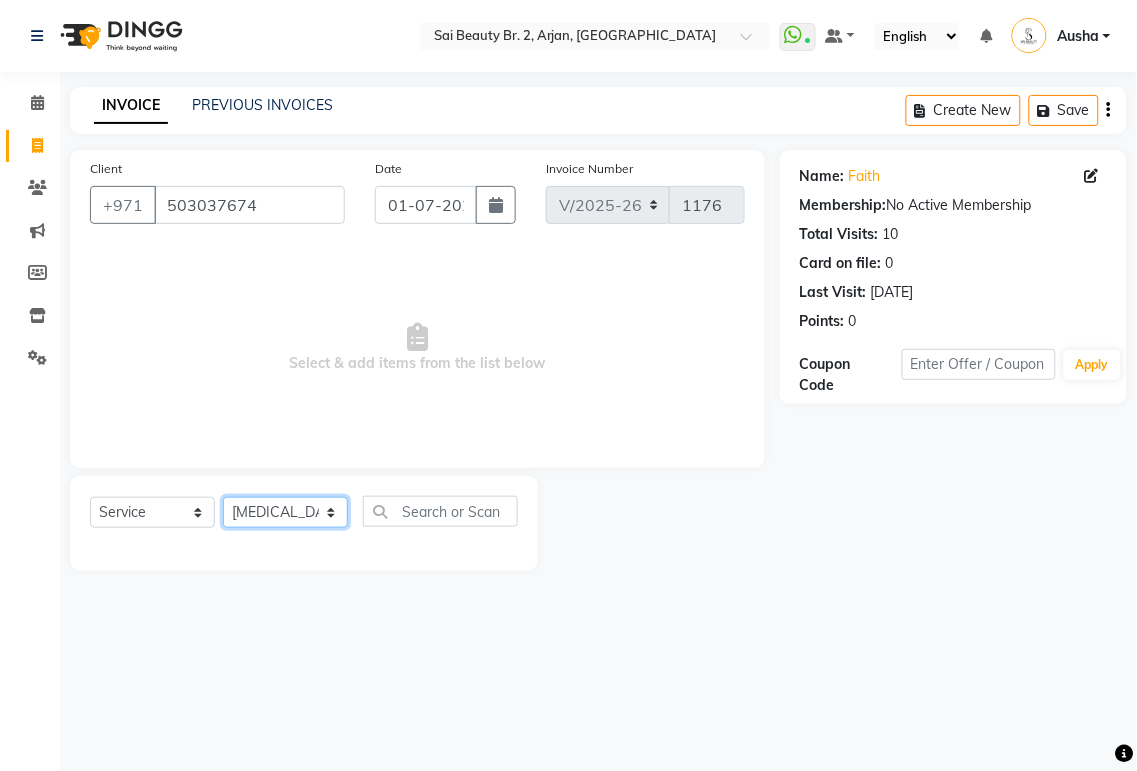 click on "Select Stylist [PERSON_NAME][MEDICAL_DATA] [PERSON_NAME] [PERSON_NAME] [PERSON_NAME] [PERSON_NAME] Gita [PERSON_NAME] monzeer Shree [PERSON_NAME] [PERSON_NAME]" 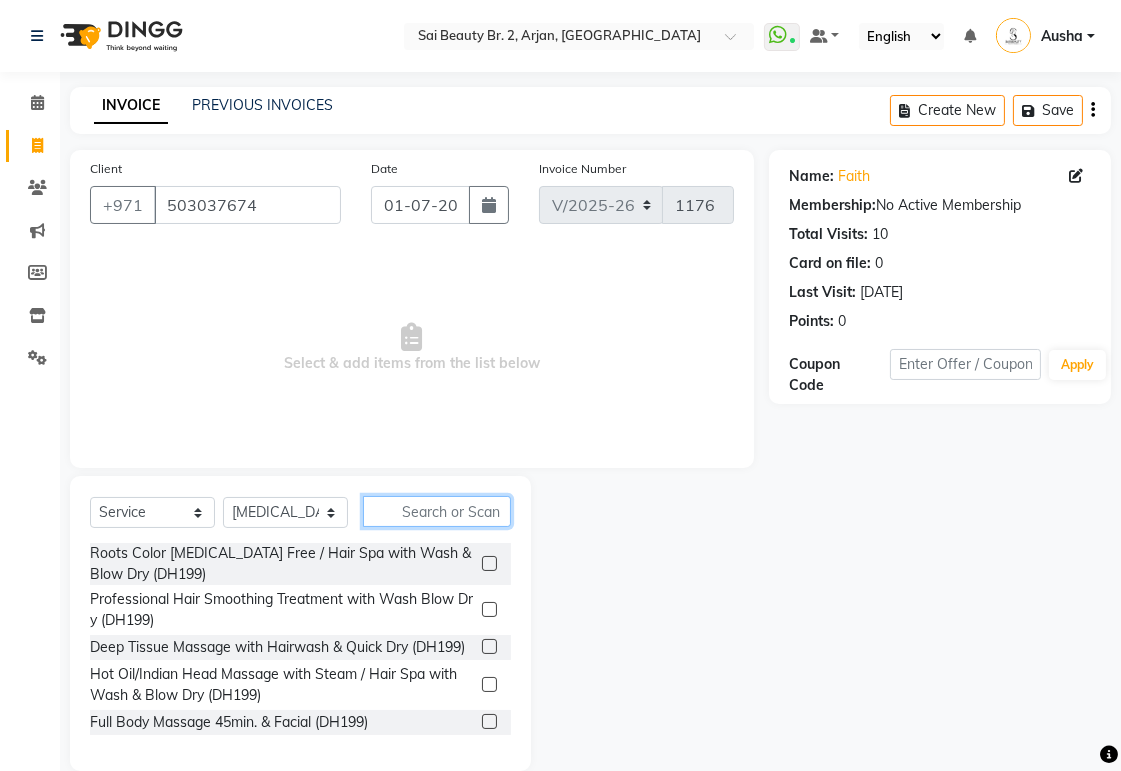 click 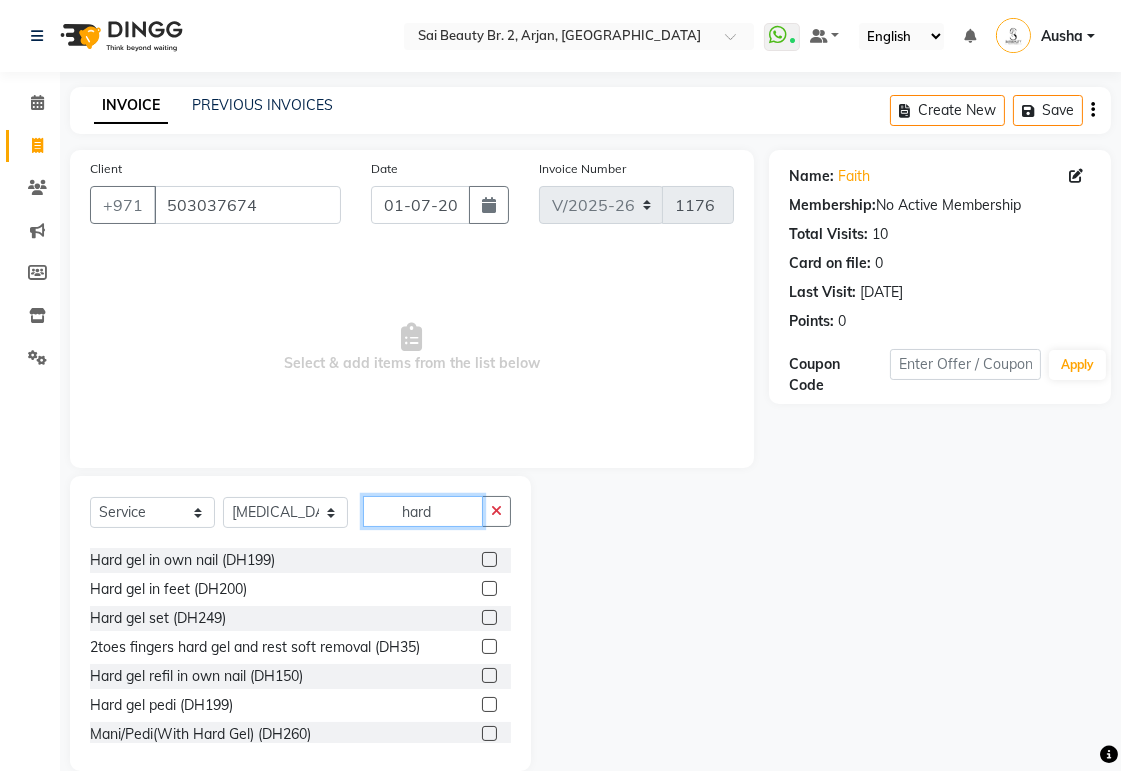 scroll, scrollTop: 113, scrollLeft: 0, axis: vertical 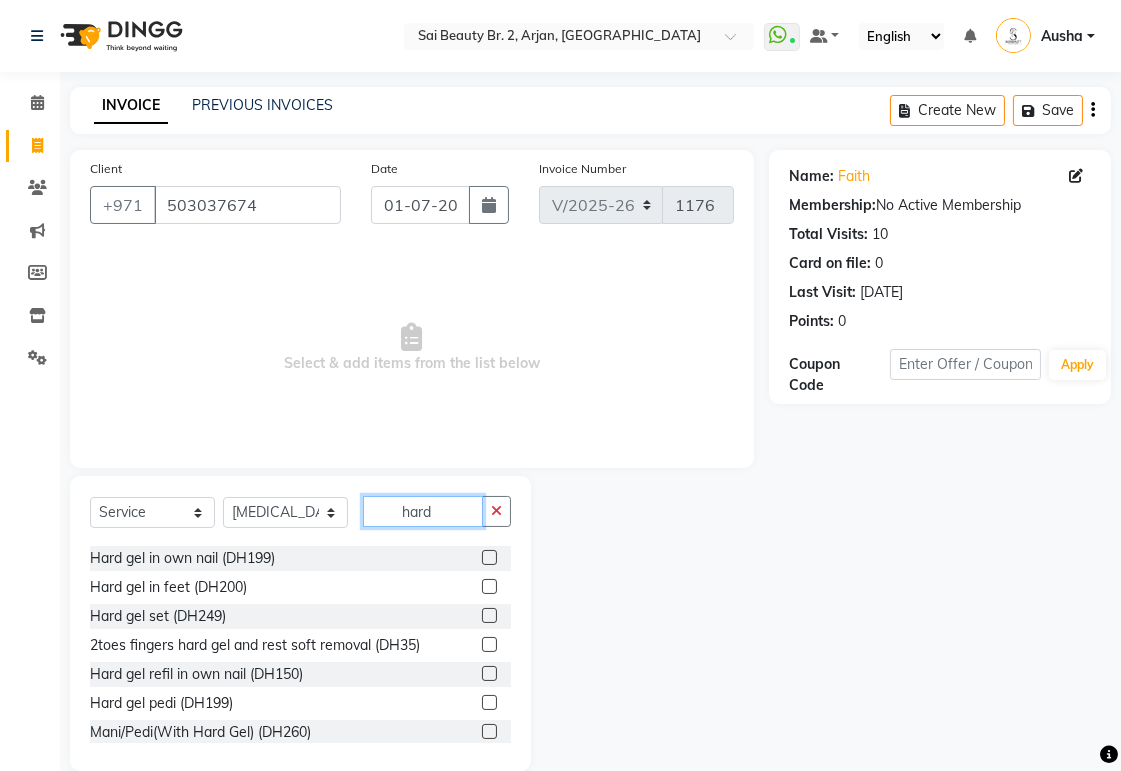 type on "hard" 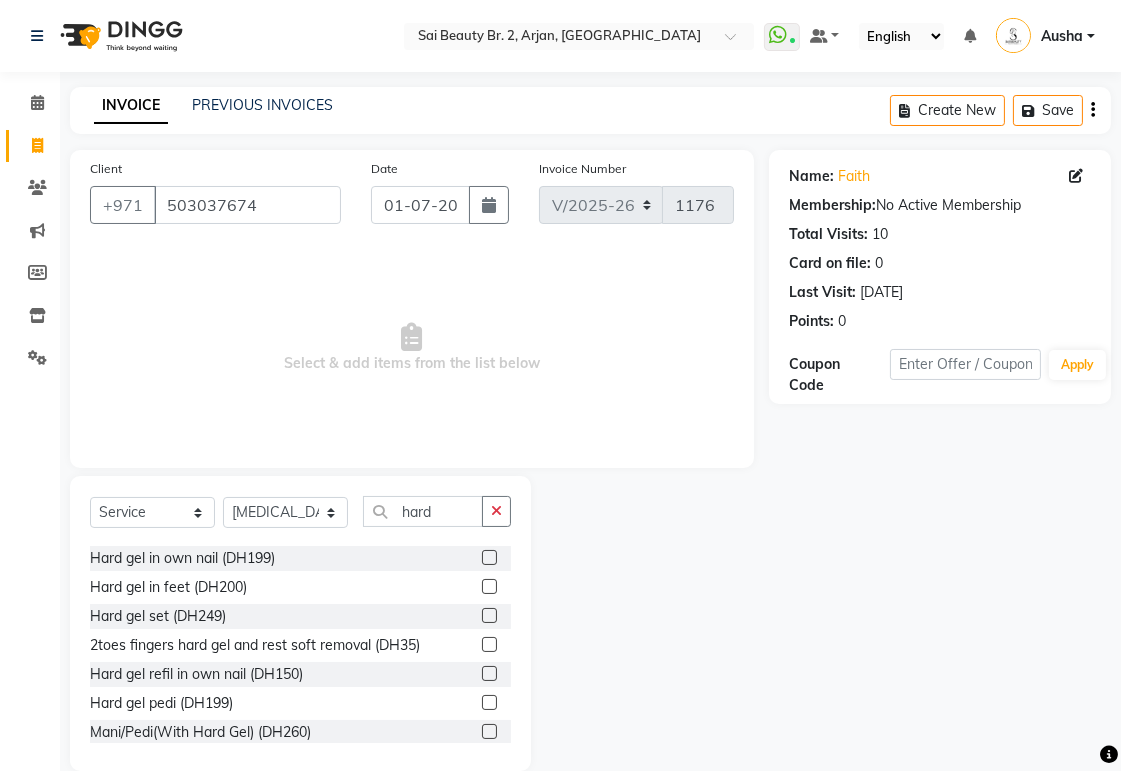 click 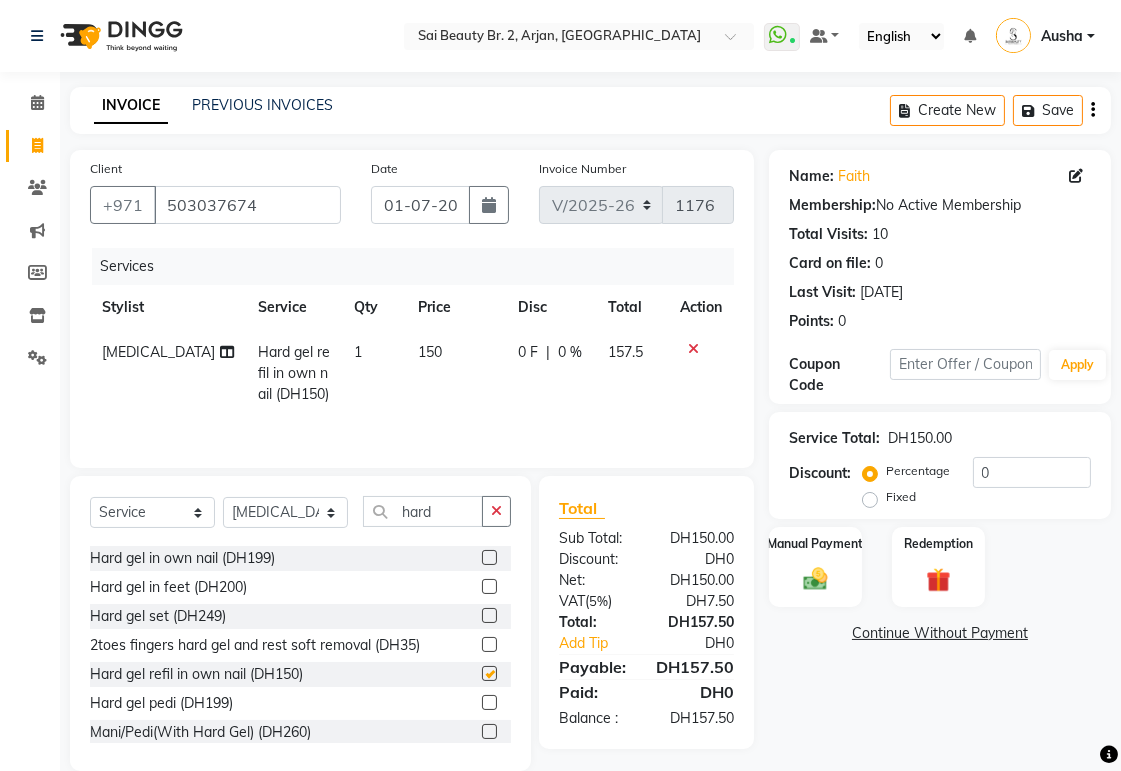 checkbox on "false" 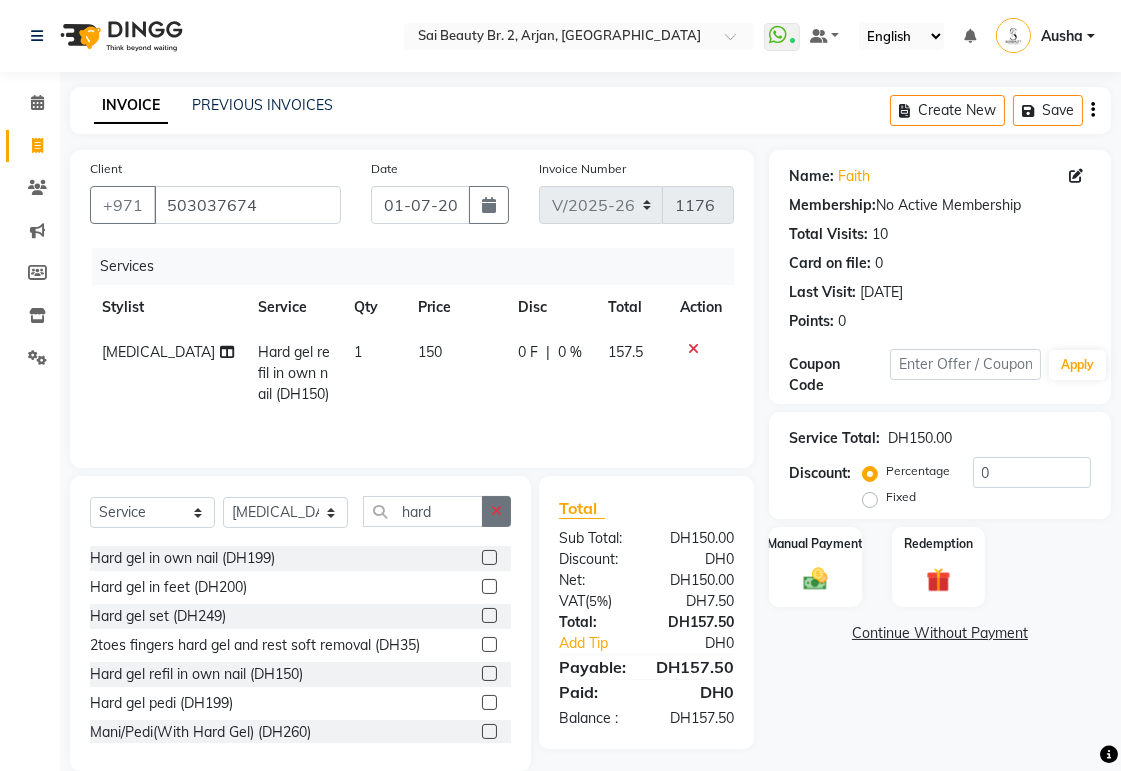 click 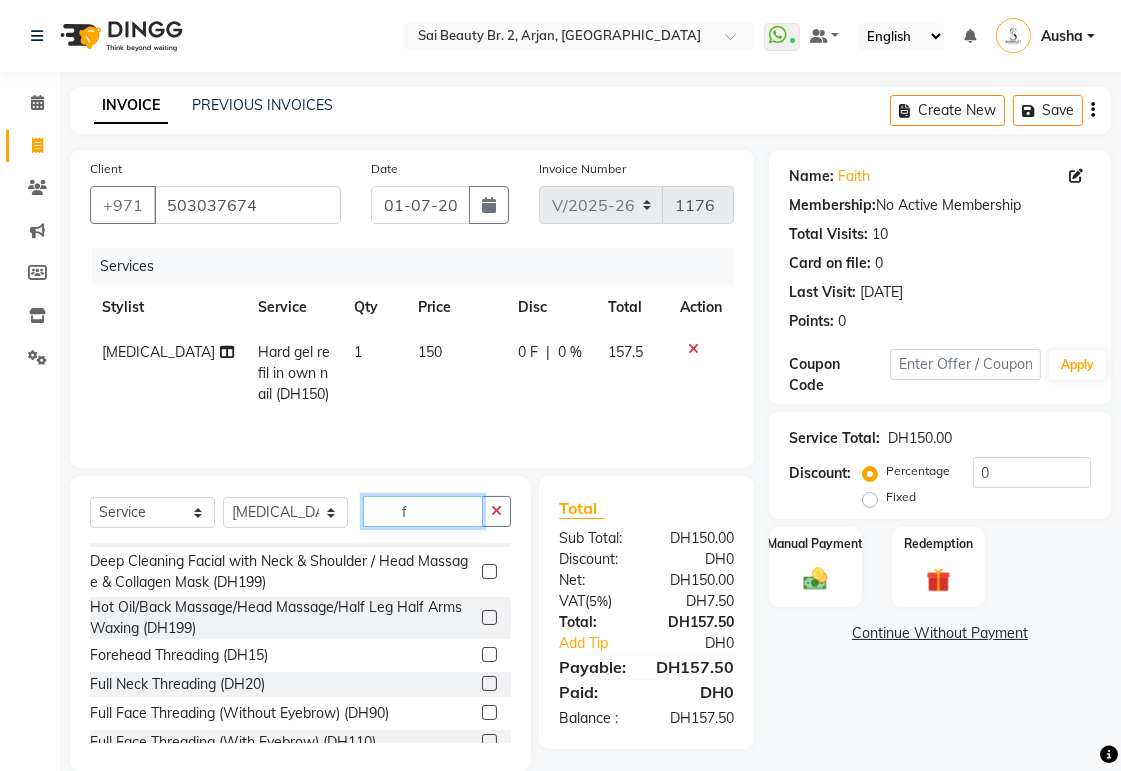 scroll, scrollTop: 21, scrollLeft: 0, axis: vertical 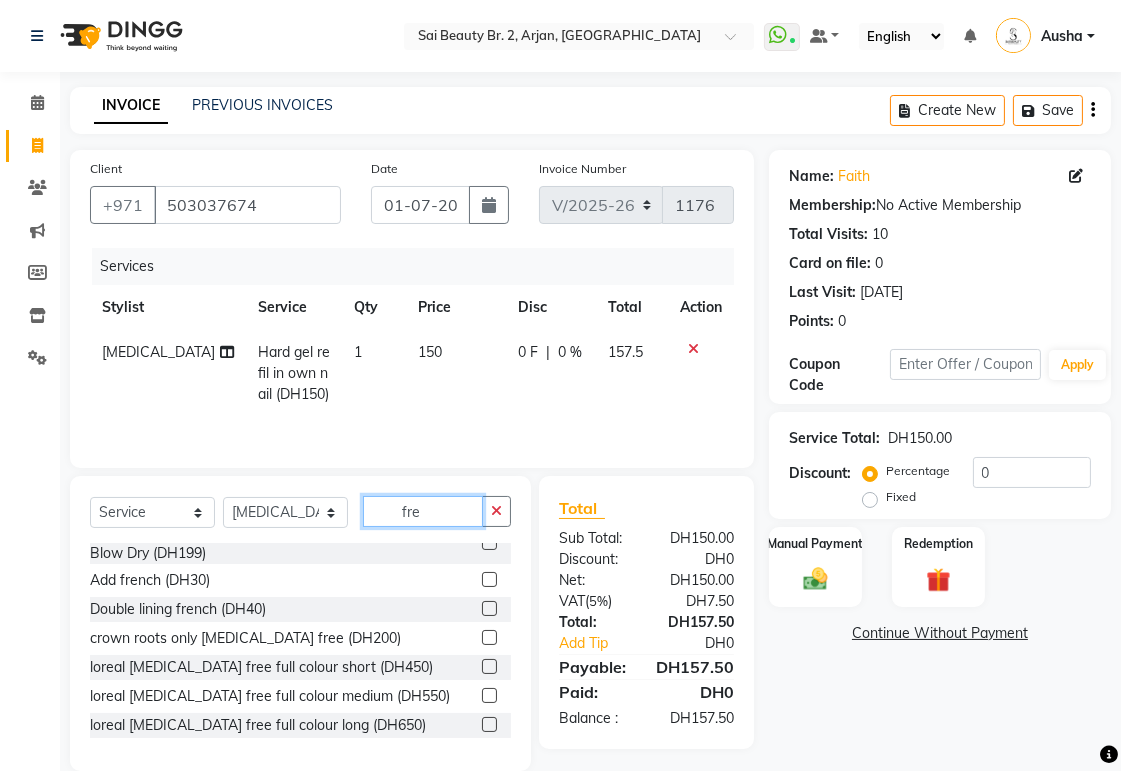 type on "fre" 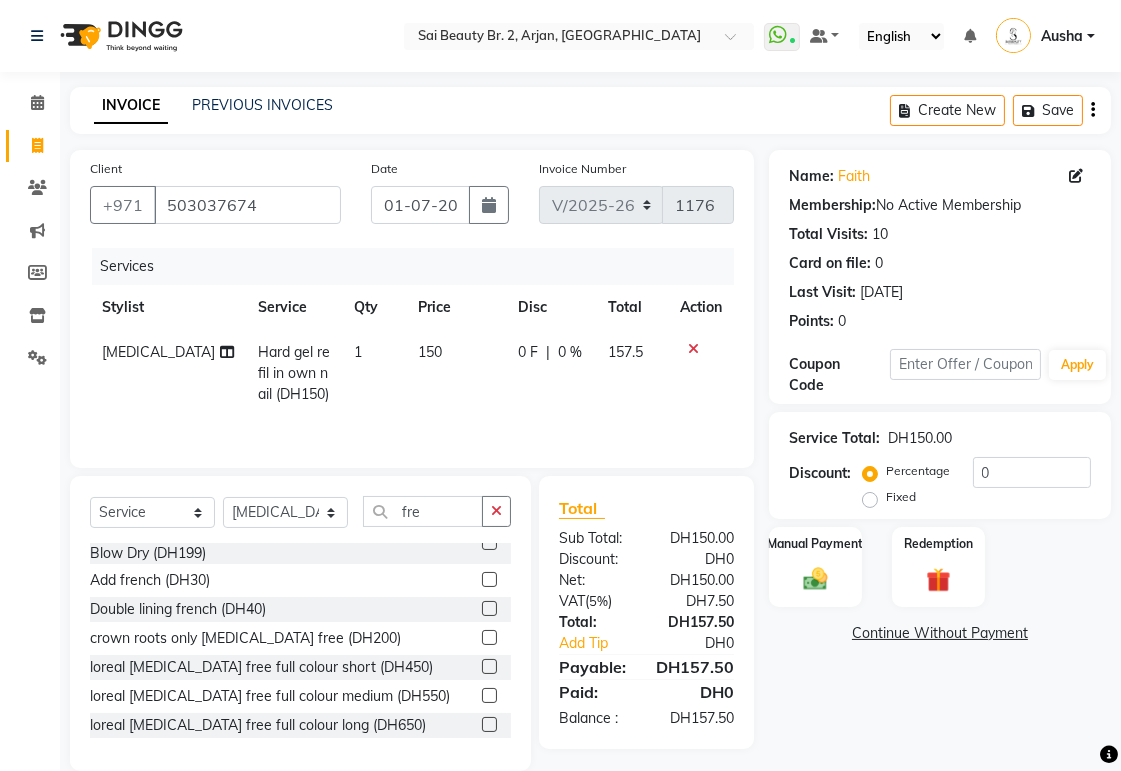 click 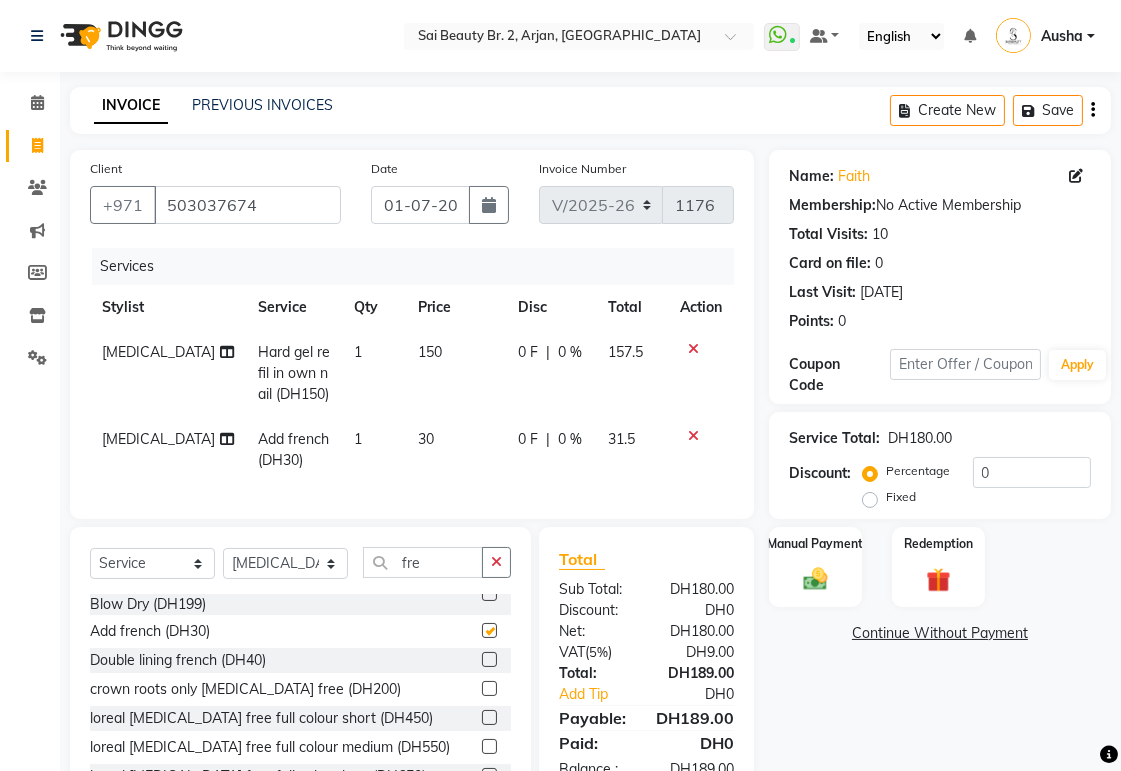checkbox on "false" 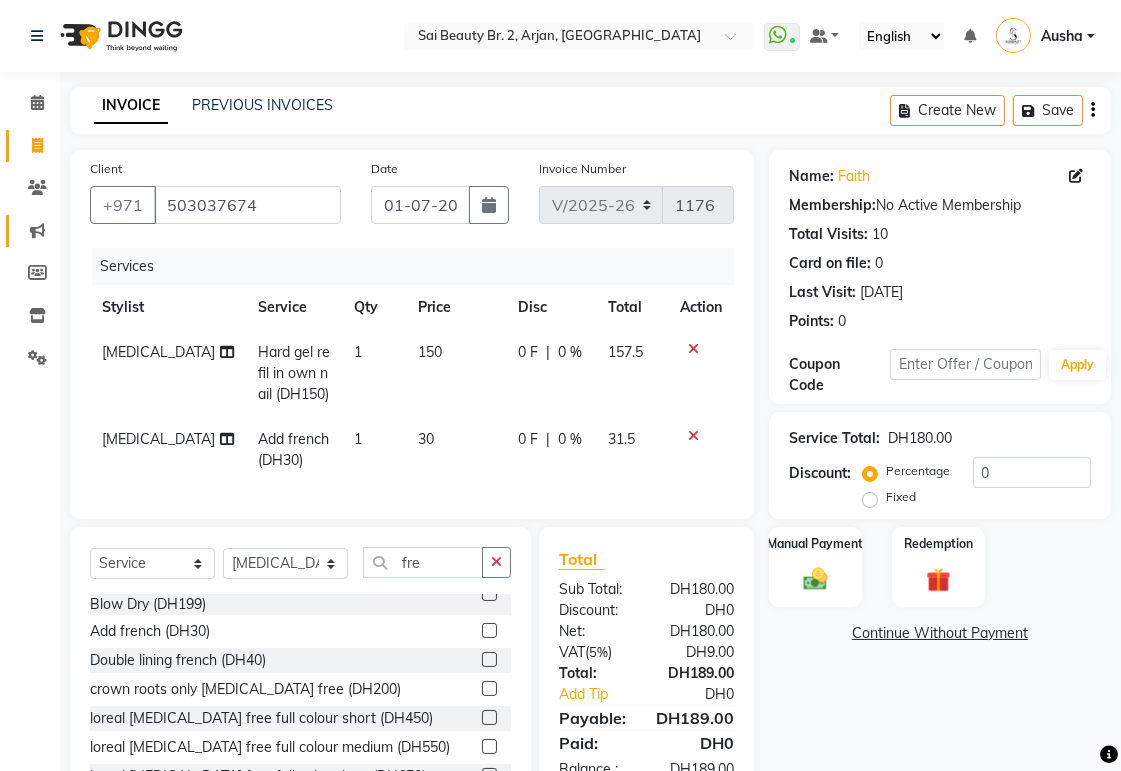 click on "Marketing" 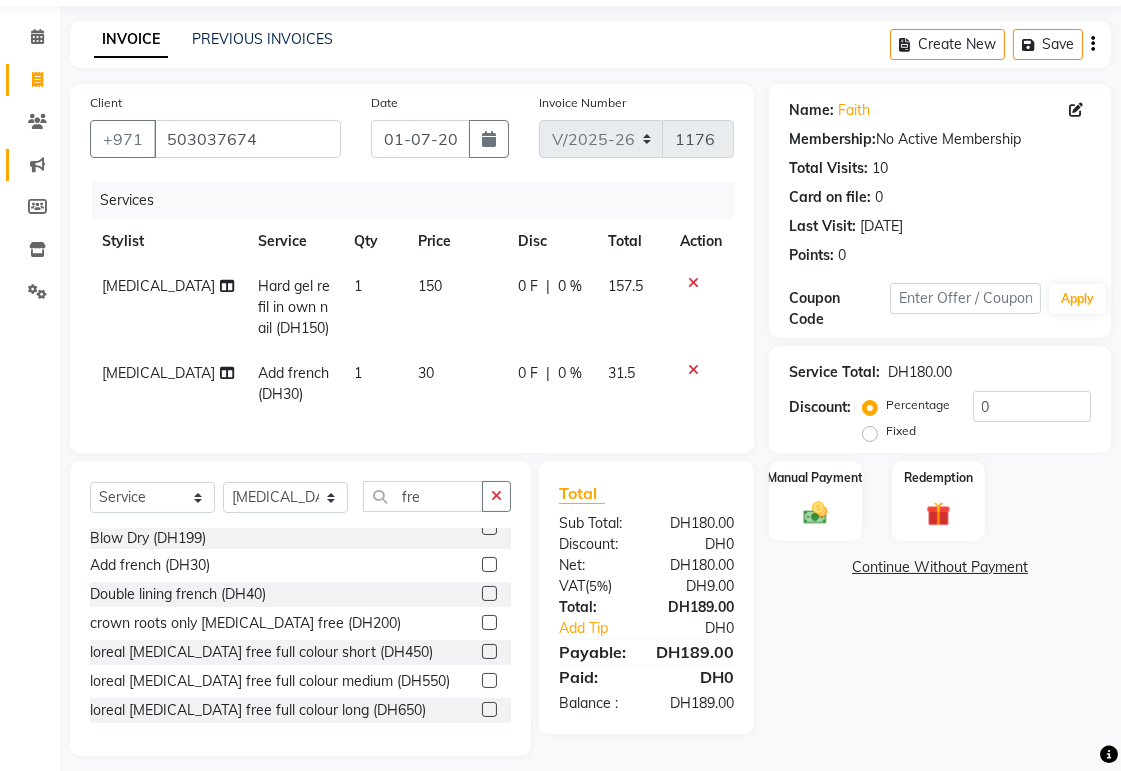 scroll, scrollTop: 97, scrollLeft: 0, axis: vertical 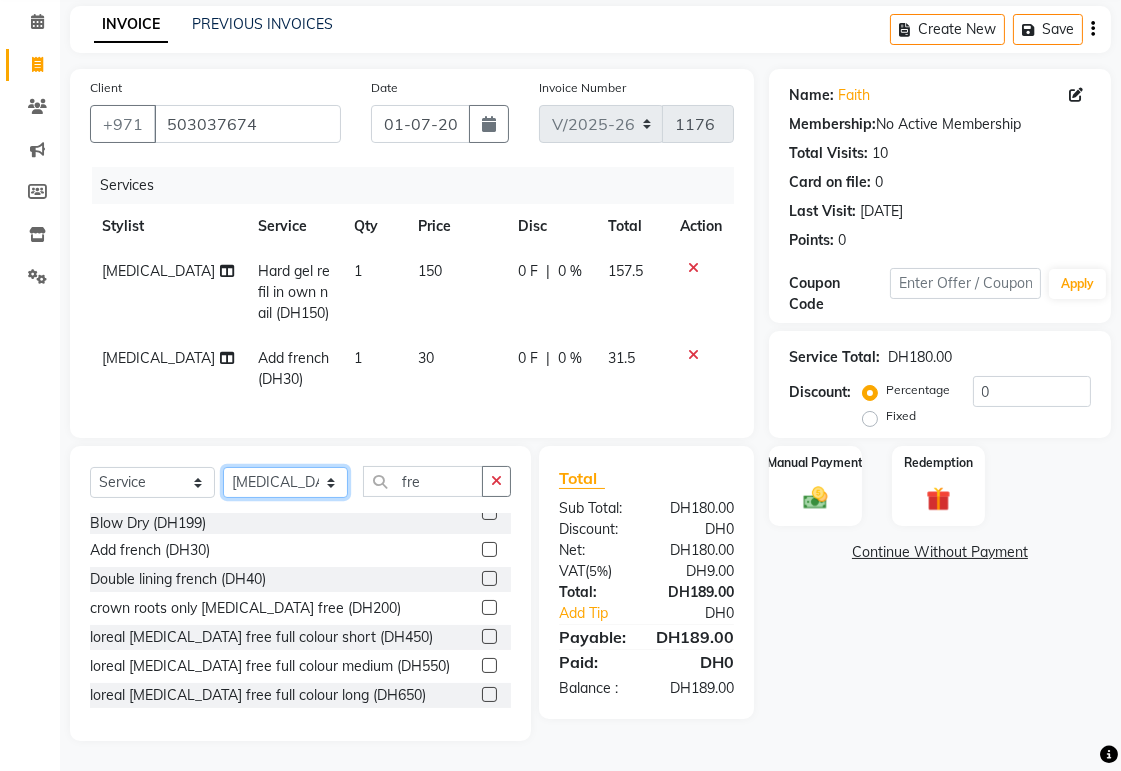 click on "Select Stylist [PERSON_NAME][MEDICAL_DATA] [PERSON_NAME] [PERSON_NAME] [PERSON_NAME] [PERSON_NAME] Gita [PERSON_NAME] monzeer Shree [PERSON_NAME] [PERSON_NAME]" 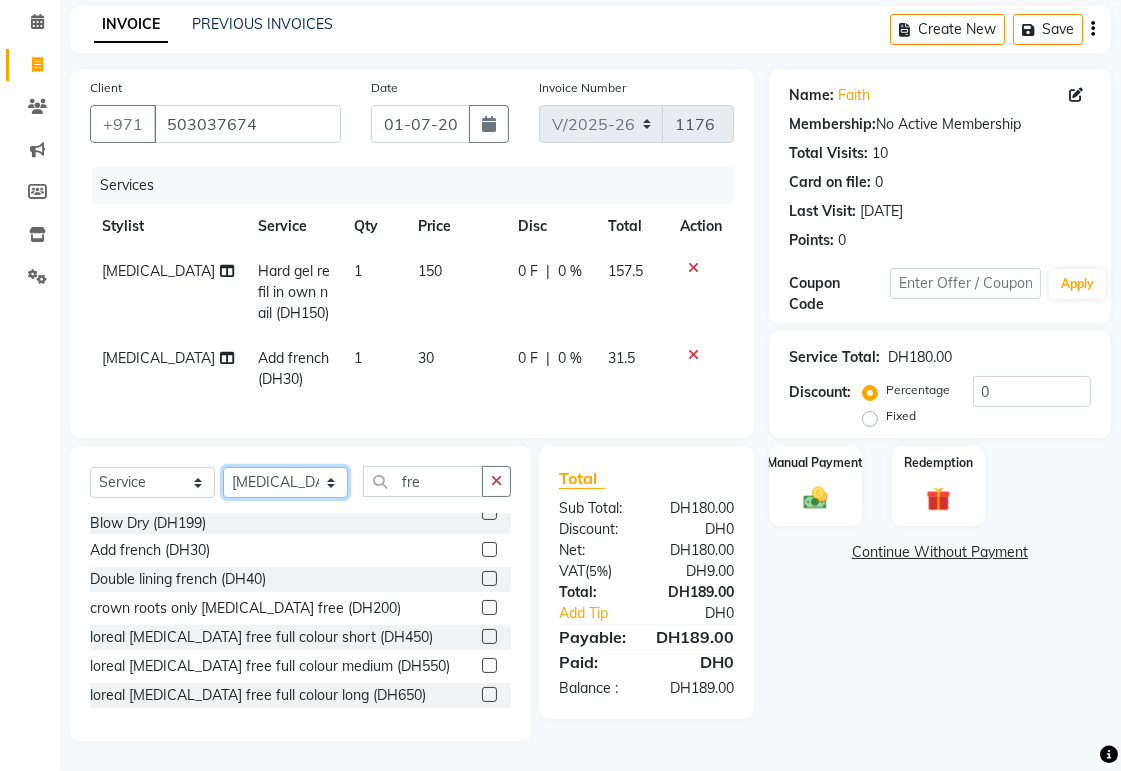 select on "60066" 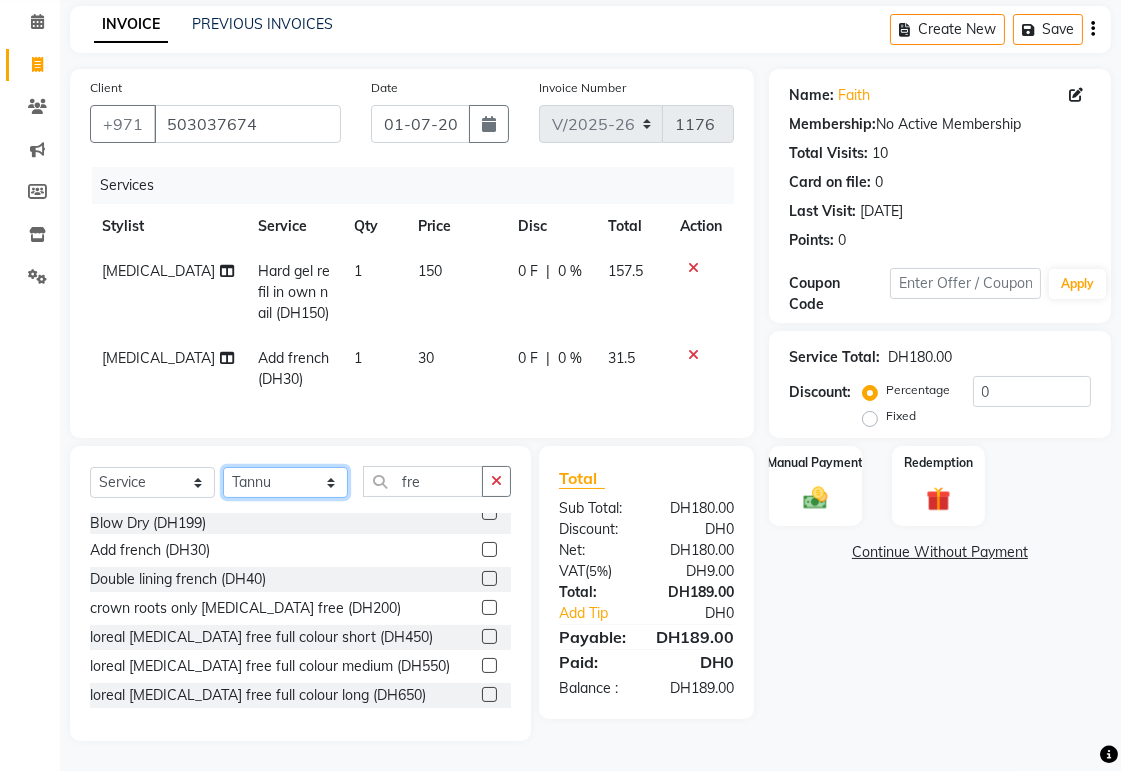 click on "Select Stylist [PERSON_NAME][MEDICAL_DATA] [PERSON_NAME] [PERSON_NAME] [PERSON_NAME] [PERSON_NAME] Gita [PERSON_NAME] monzeer Shree [PERSON_NAME] [PERSON_NAME]" 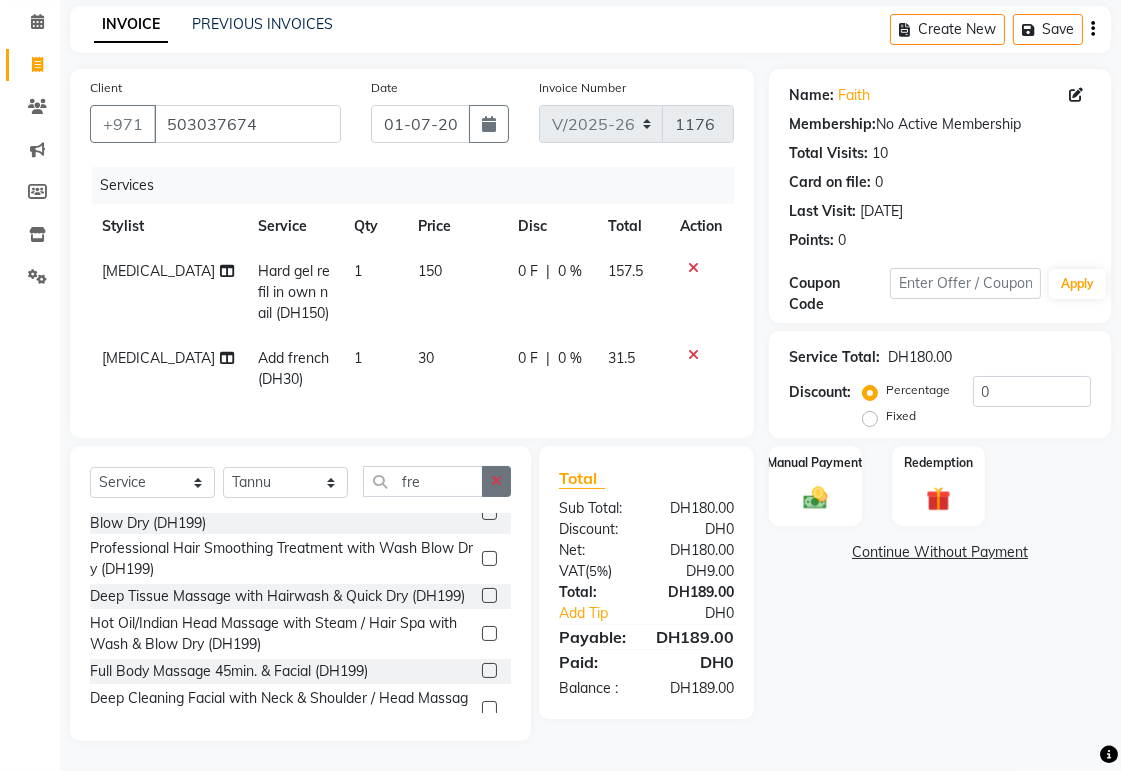 click 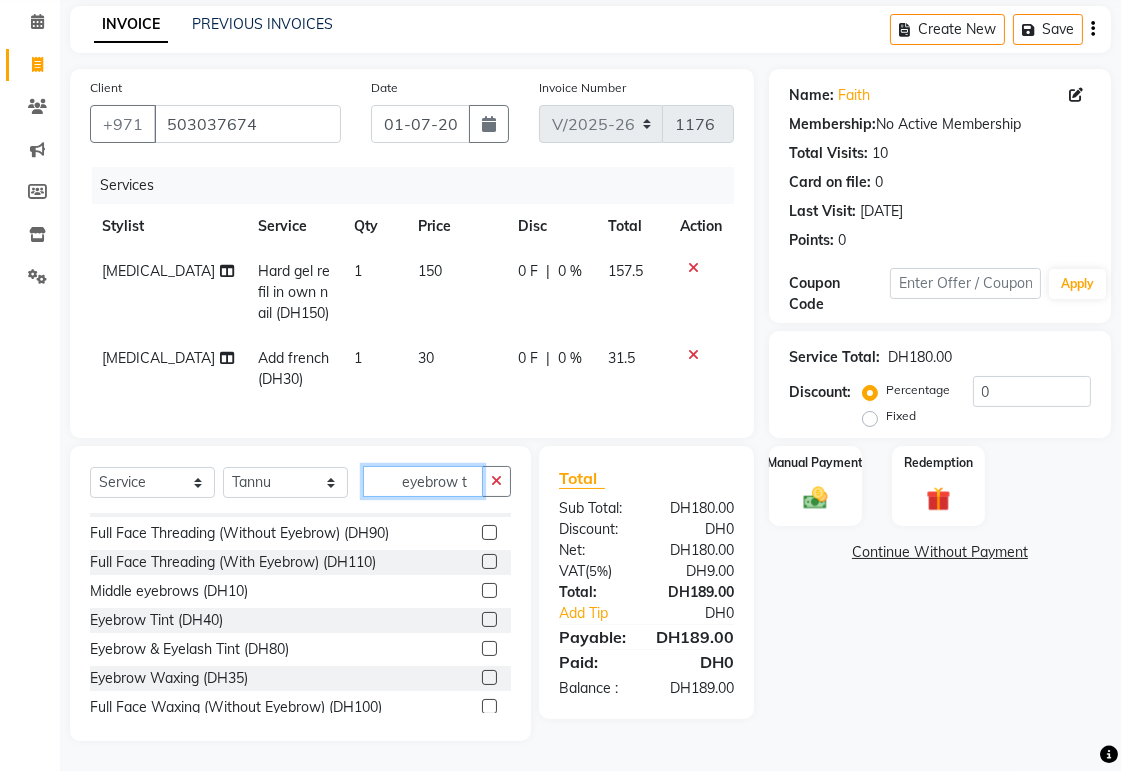 scroll, scrollTop: 0, scrollLeft: 0, axis: both 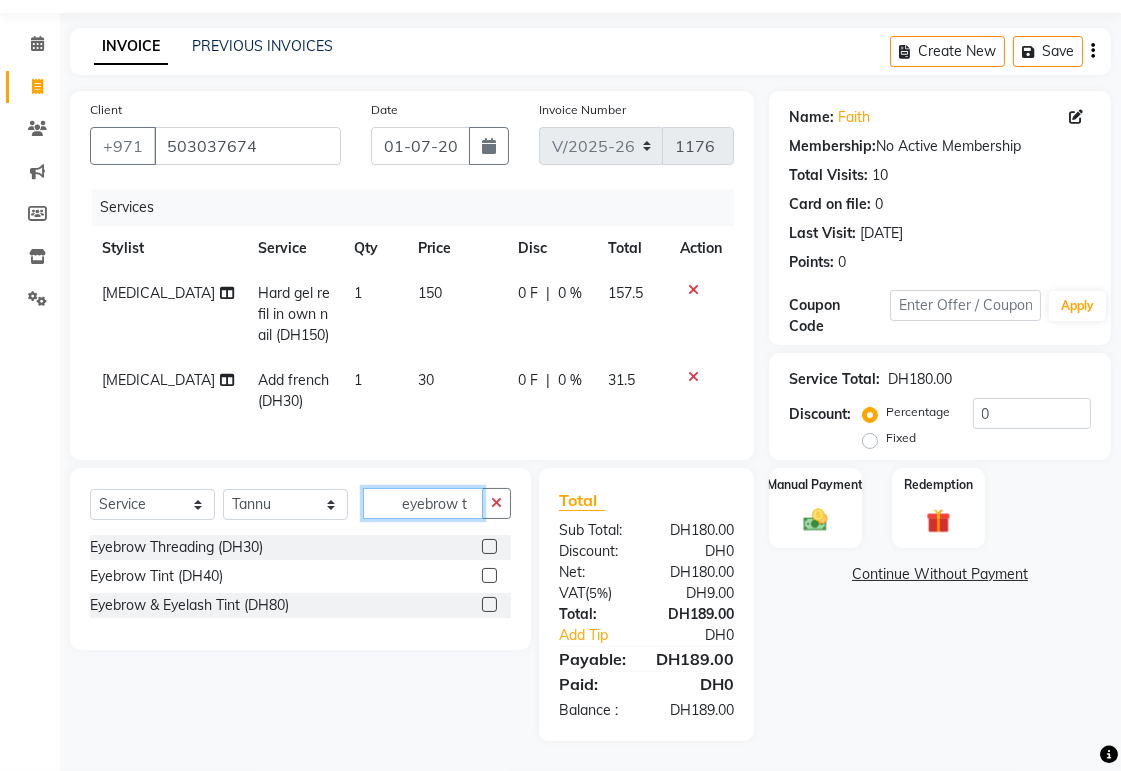 type on "eyebrow t" 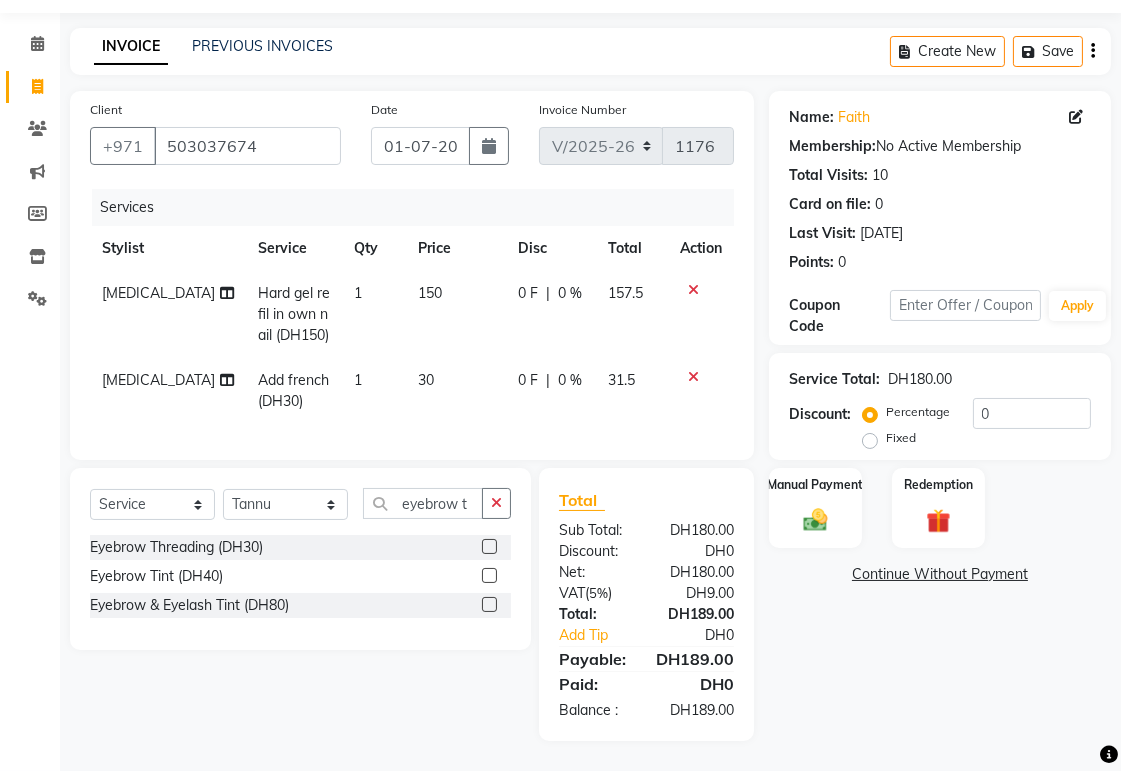 click 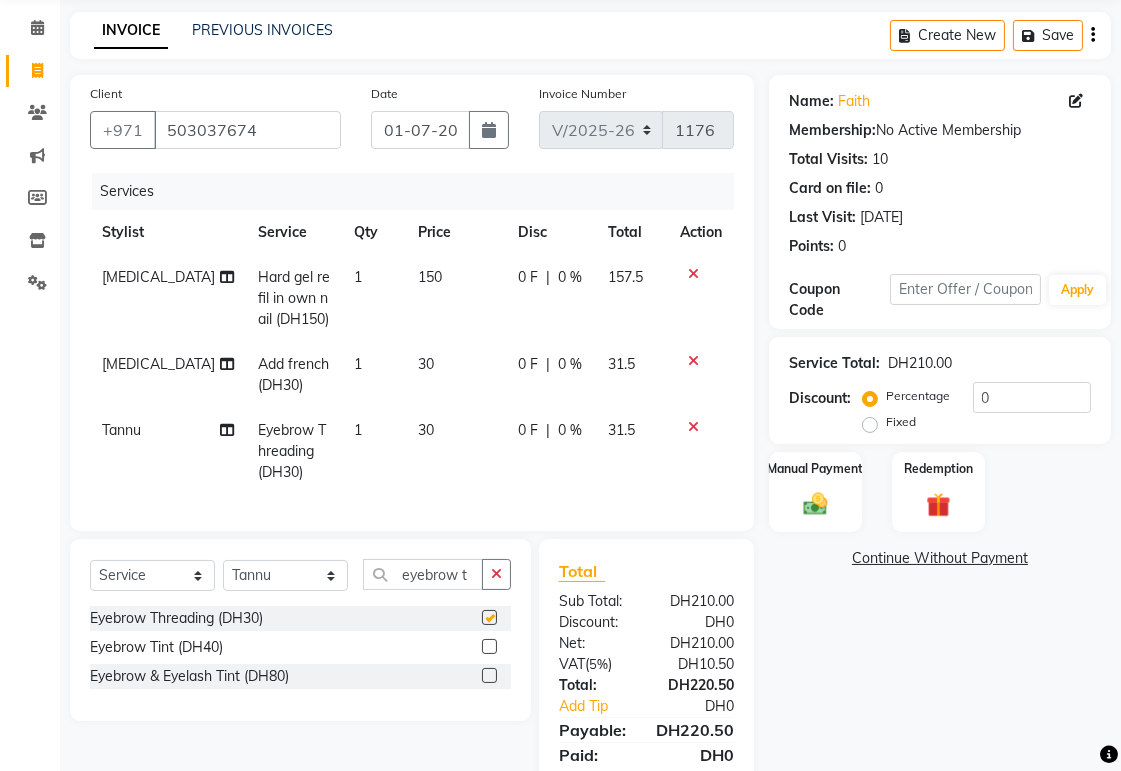checkbox on "false" 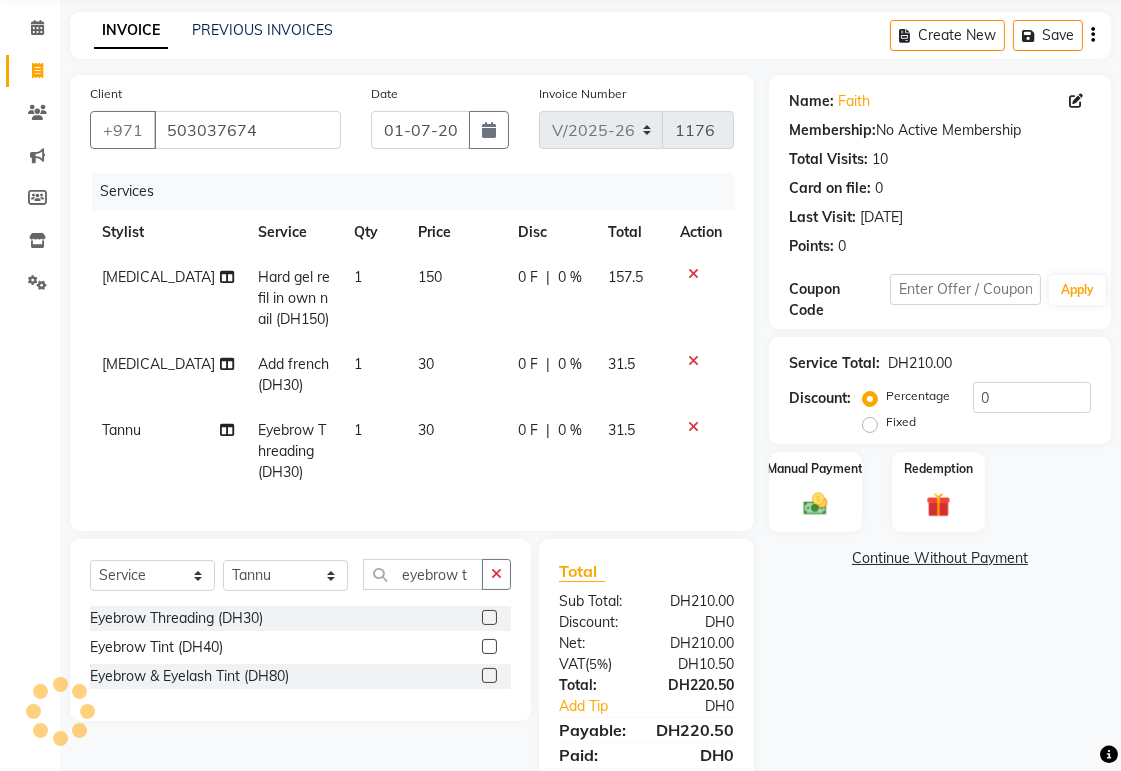 scroll, scrollTop: 163, scrollLeft: 0, axis: vertical 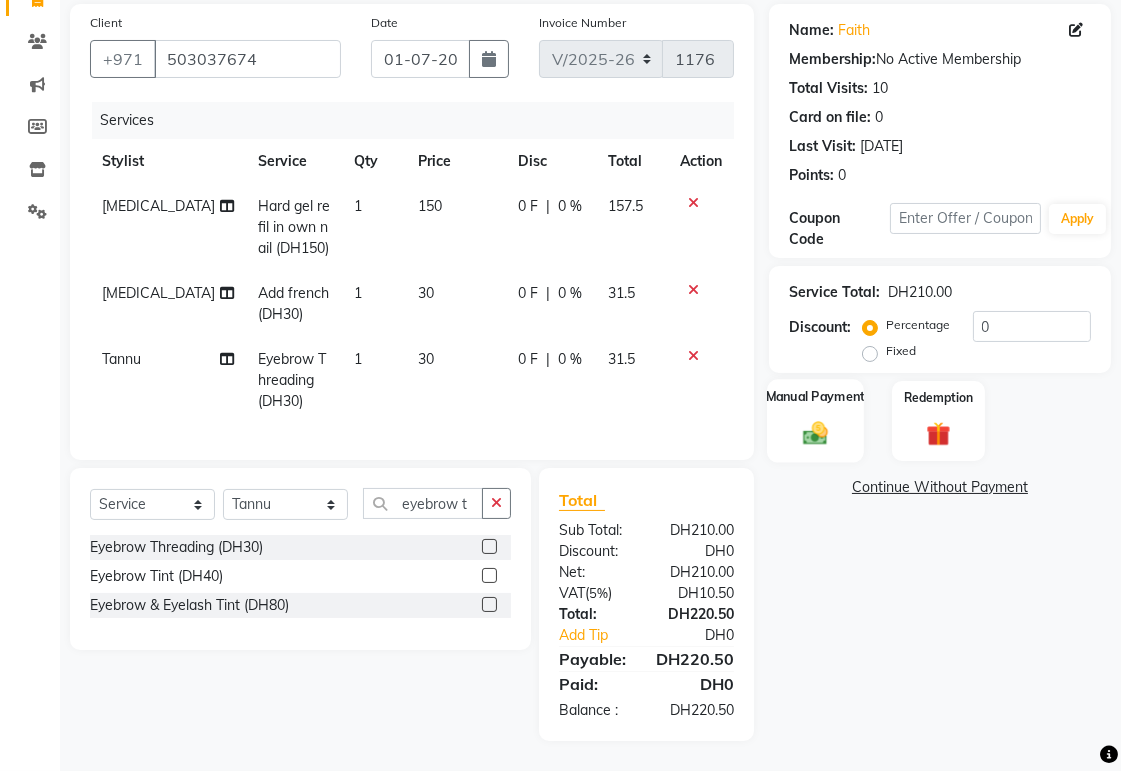 click on "Manual Payment" 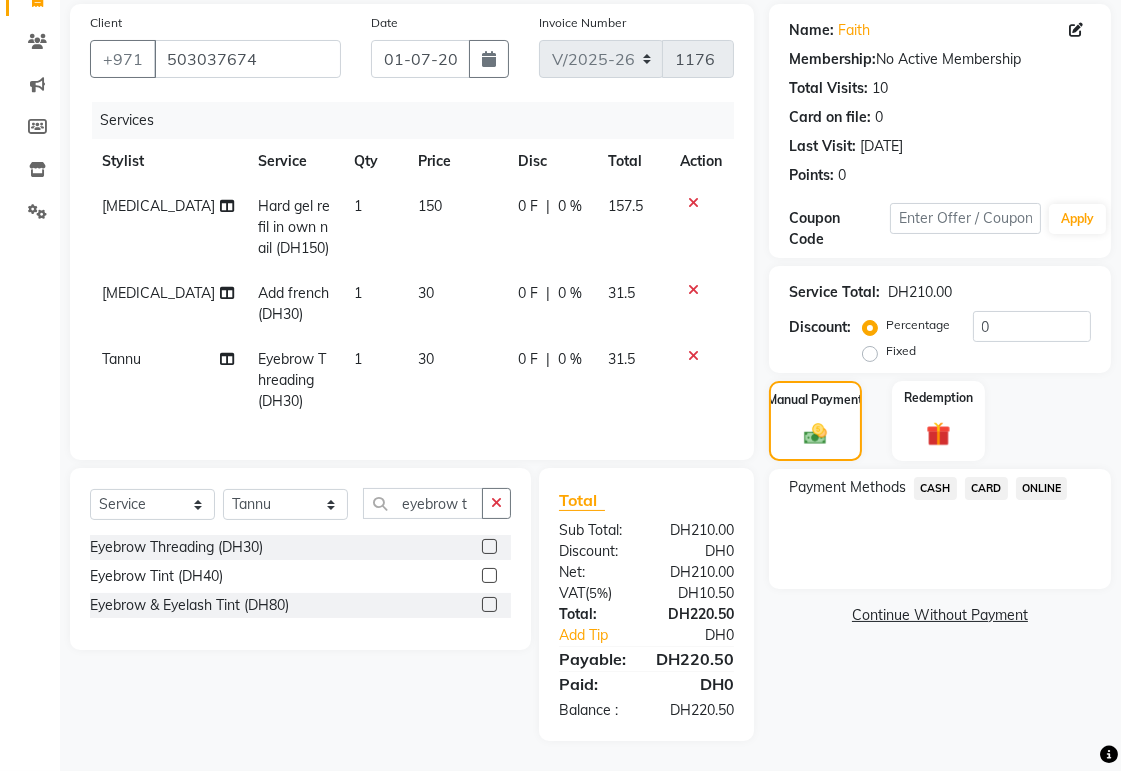 click on "CARD" 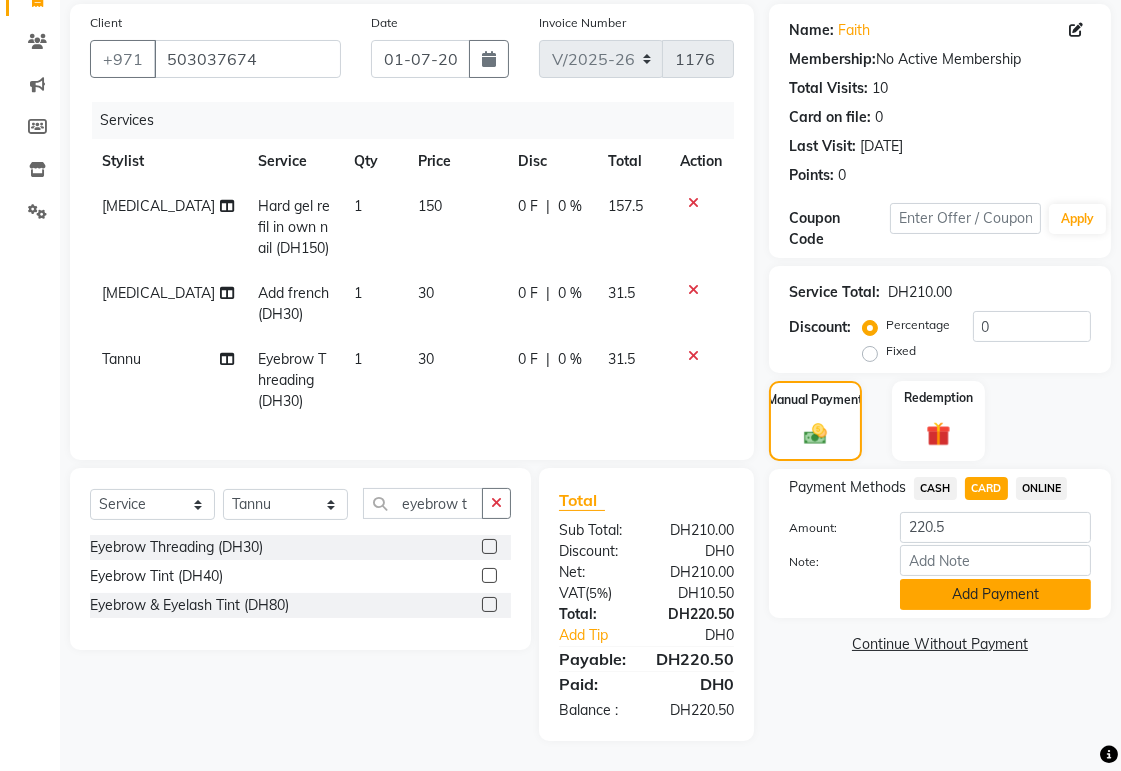 click on "Add Payment" 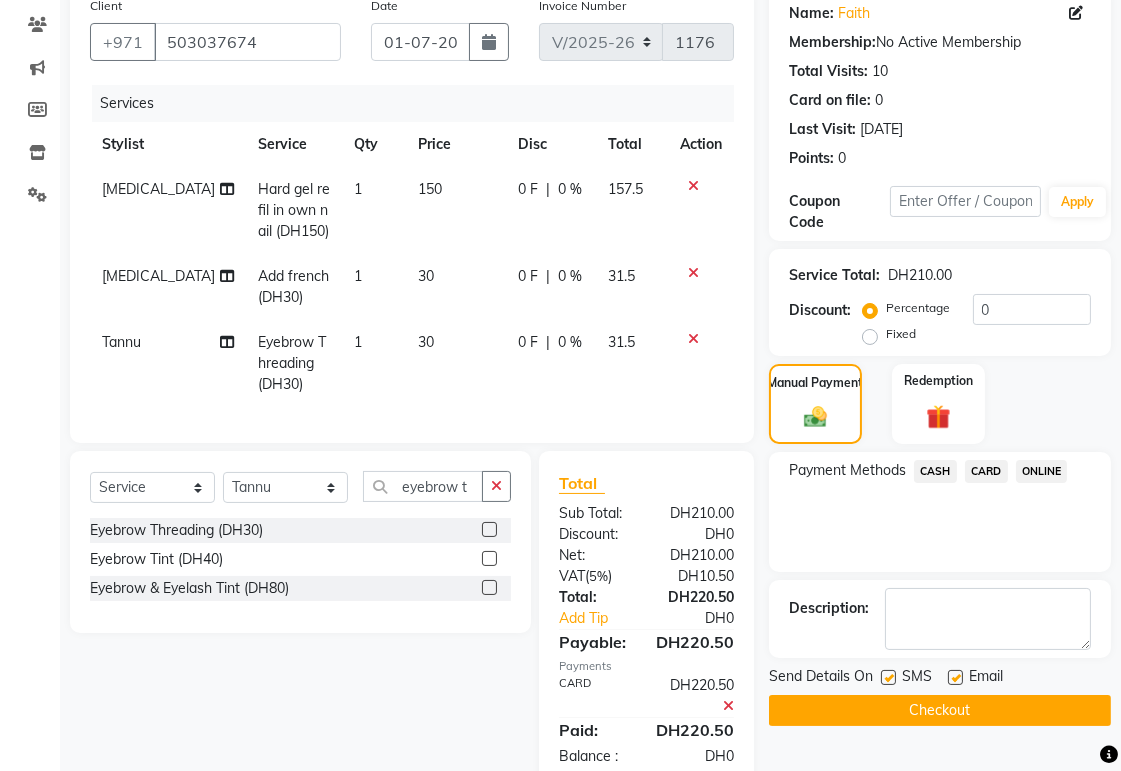 scroll, scrollTop: 225, scrollLeft: 0, axis: vertical 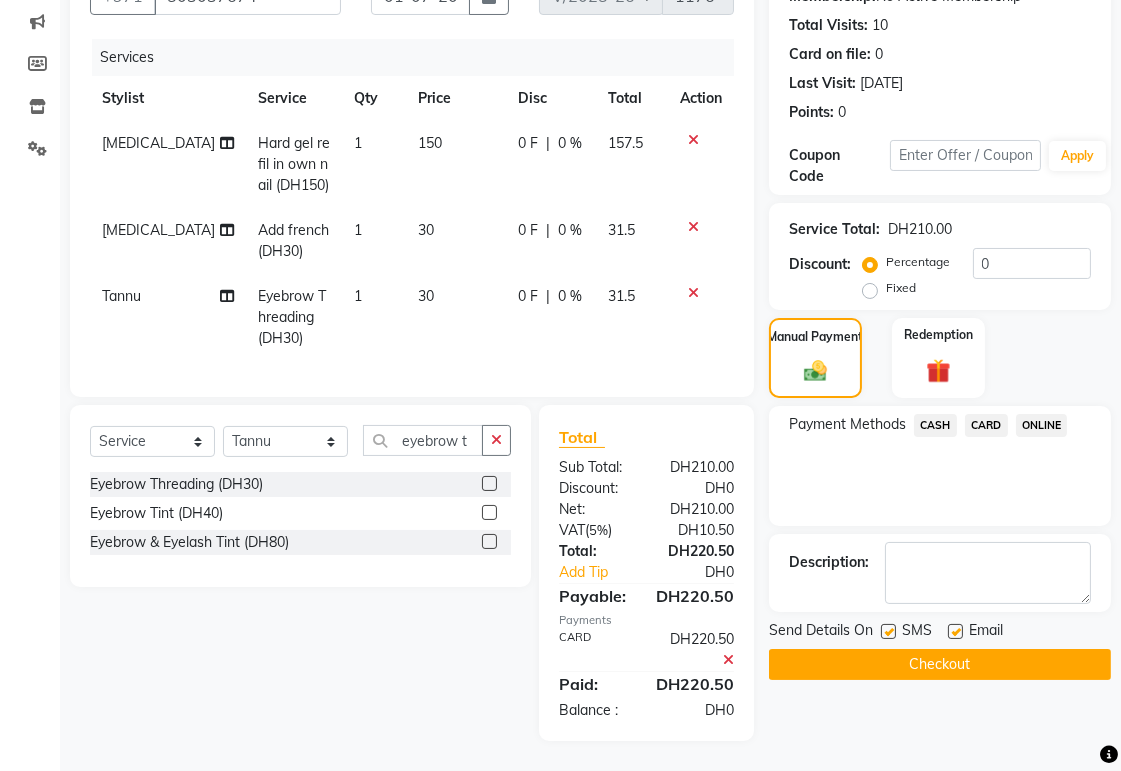 click on "Checkout" 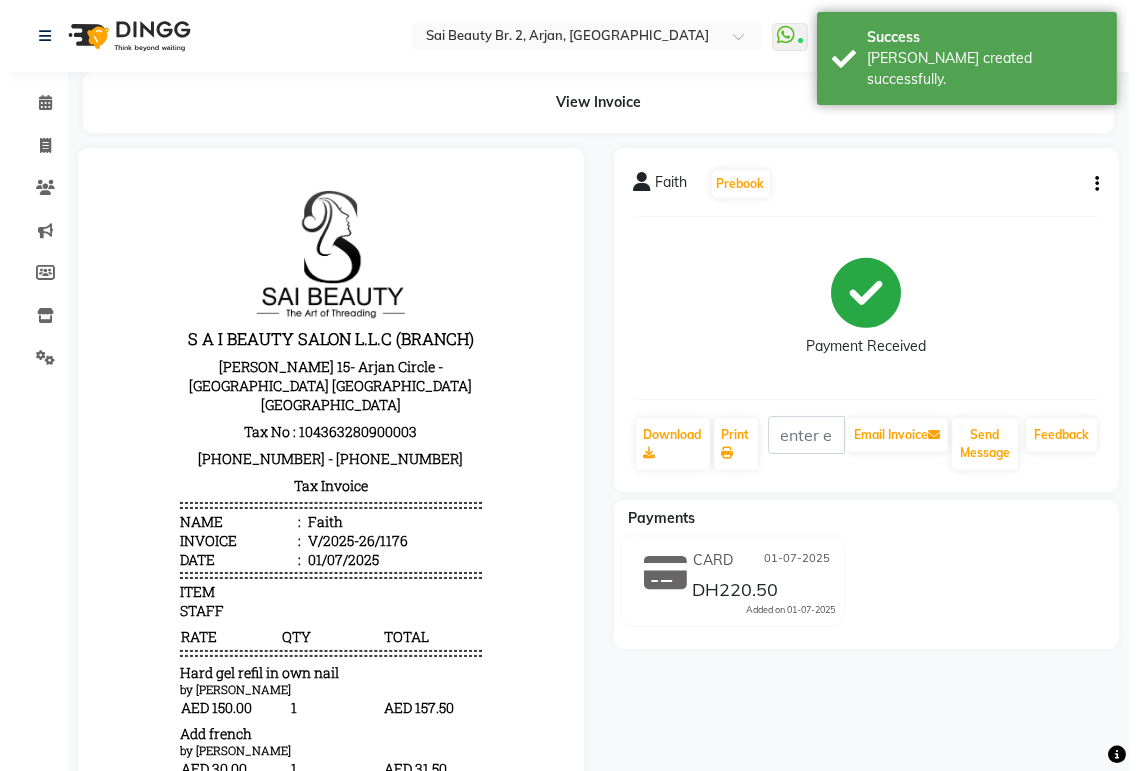 scroll, scrollTop: 0, scrollLeft: 0, axis: both 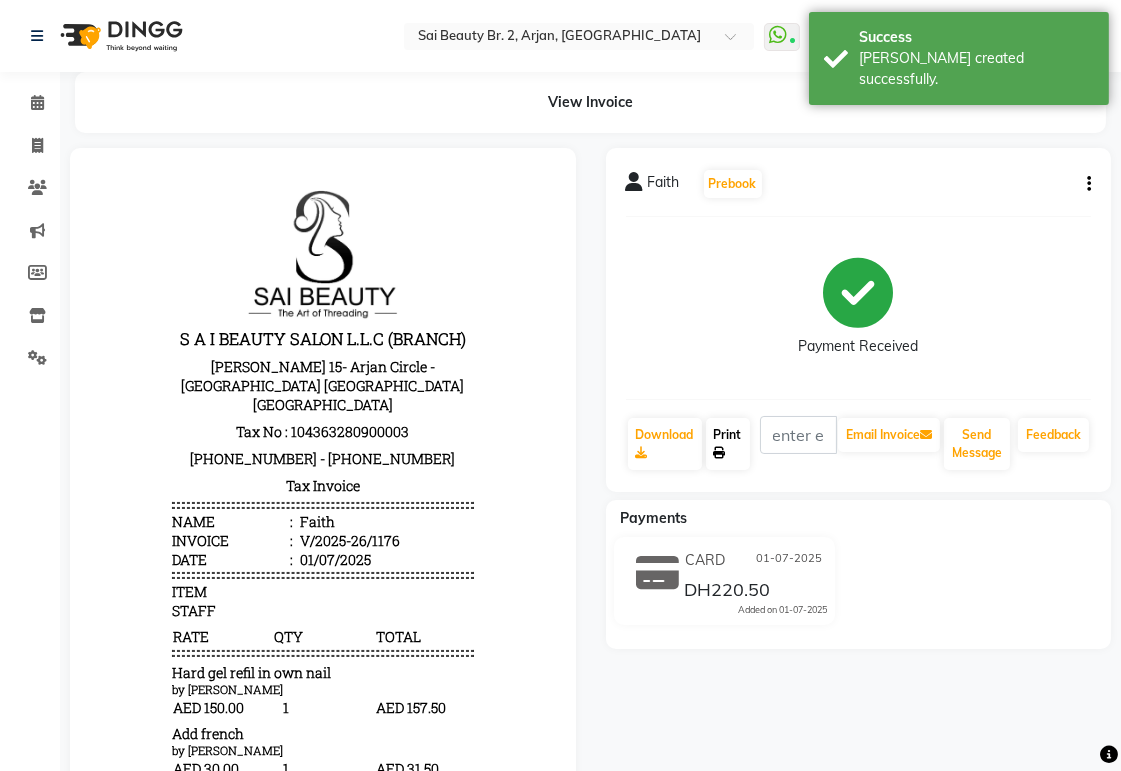 click on "Print" 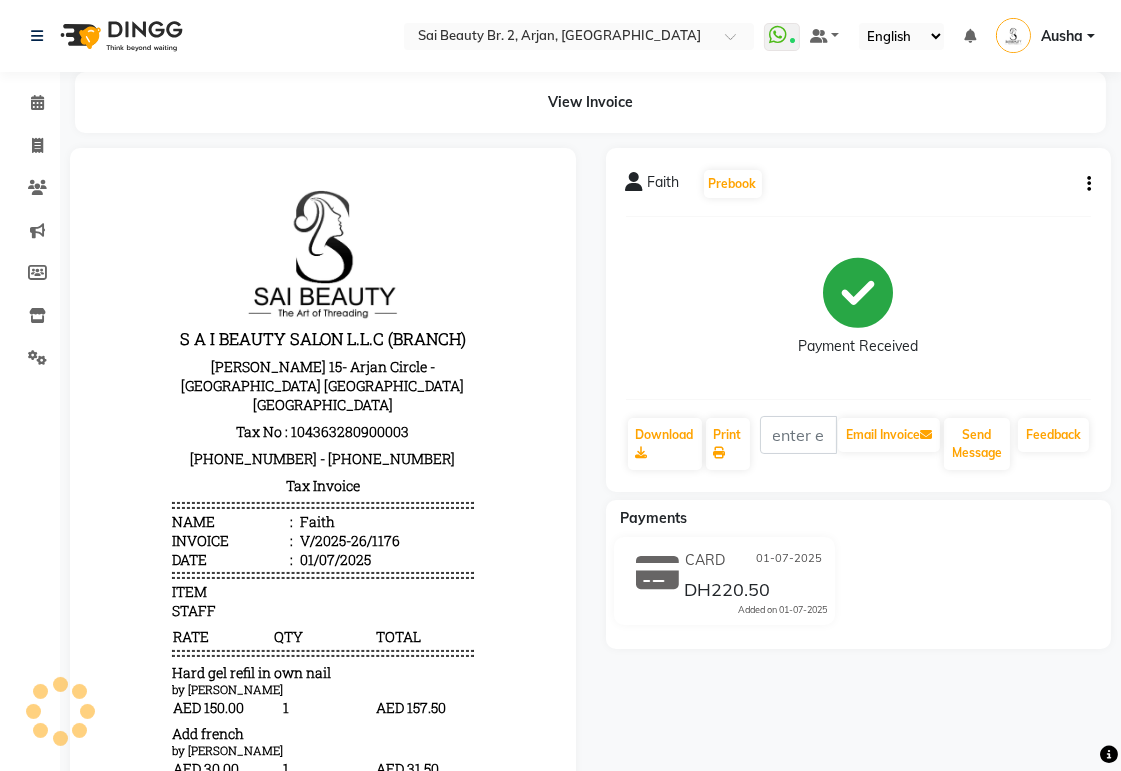 click at bounding box center [323, 595] 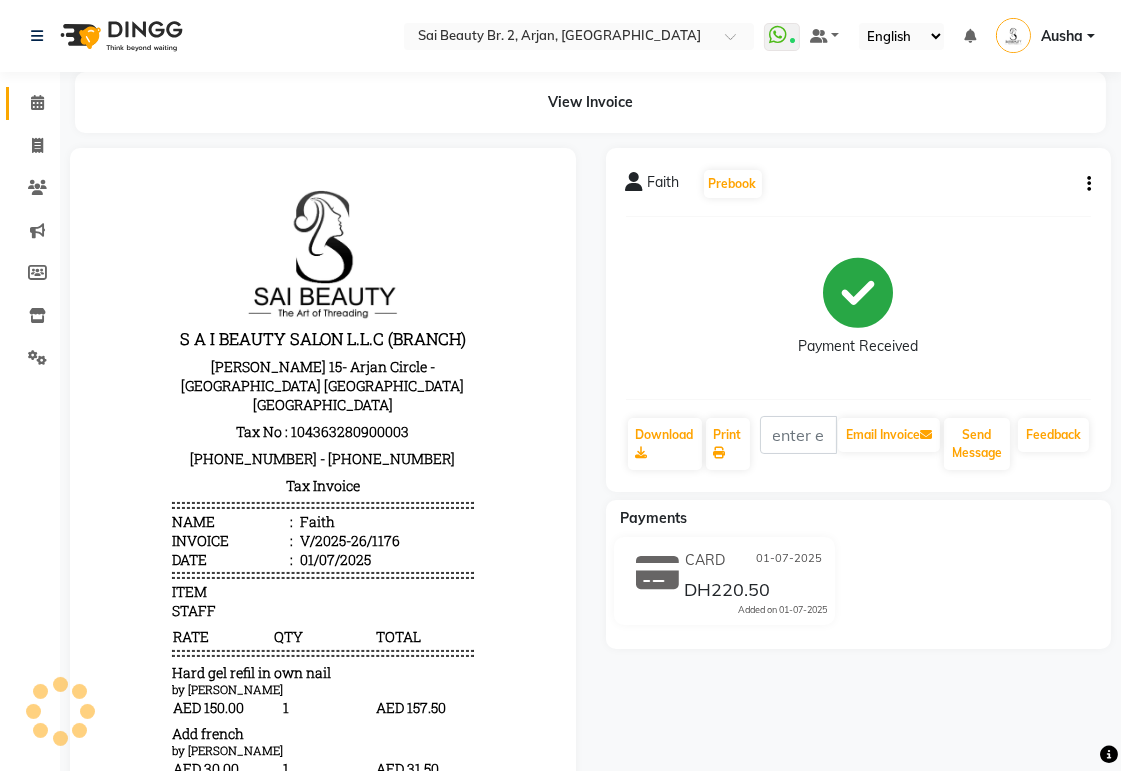 click 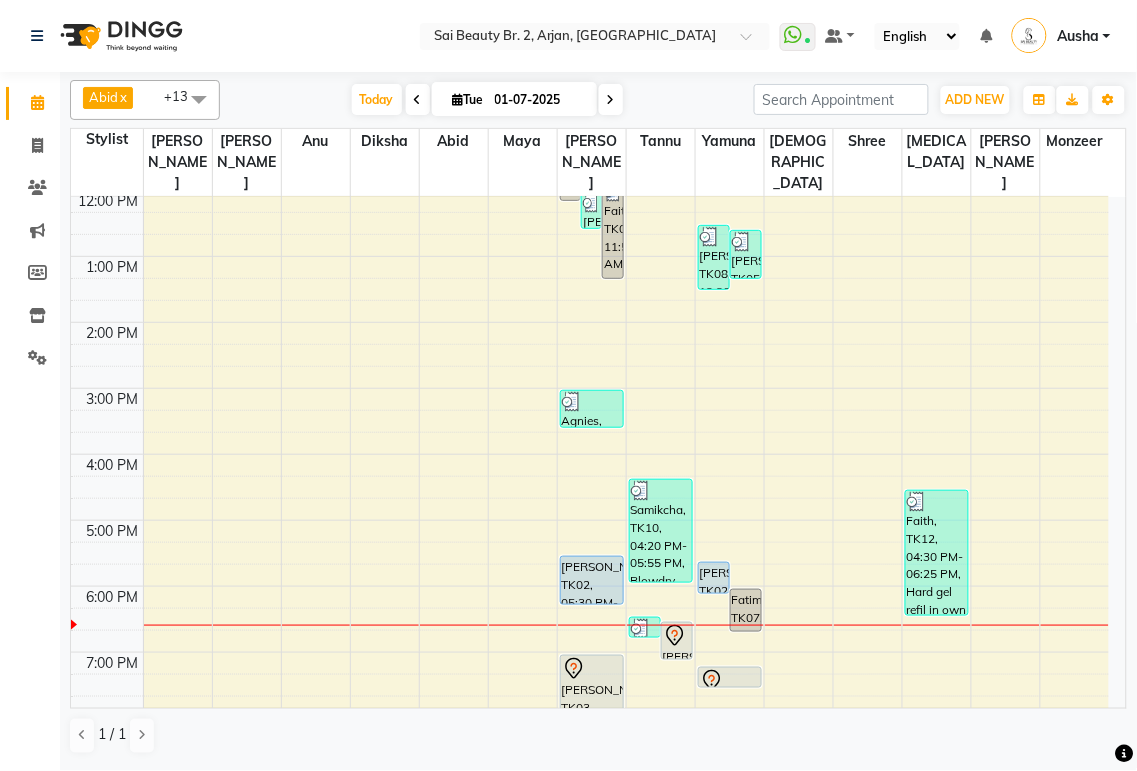 scroll, scrollTop: 0, scrollLeft: 0, axis: both 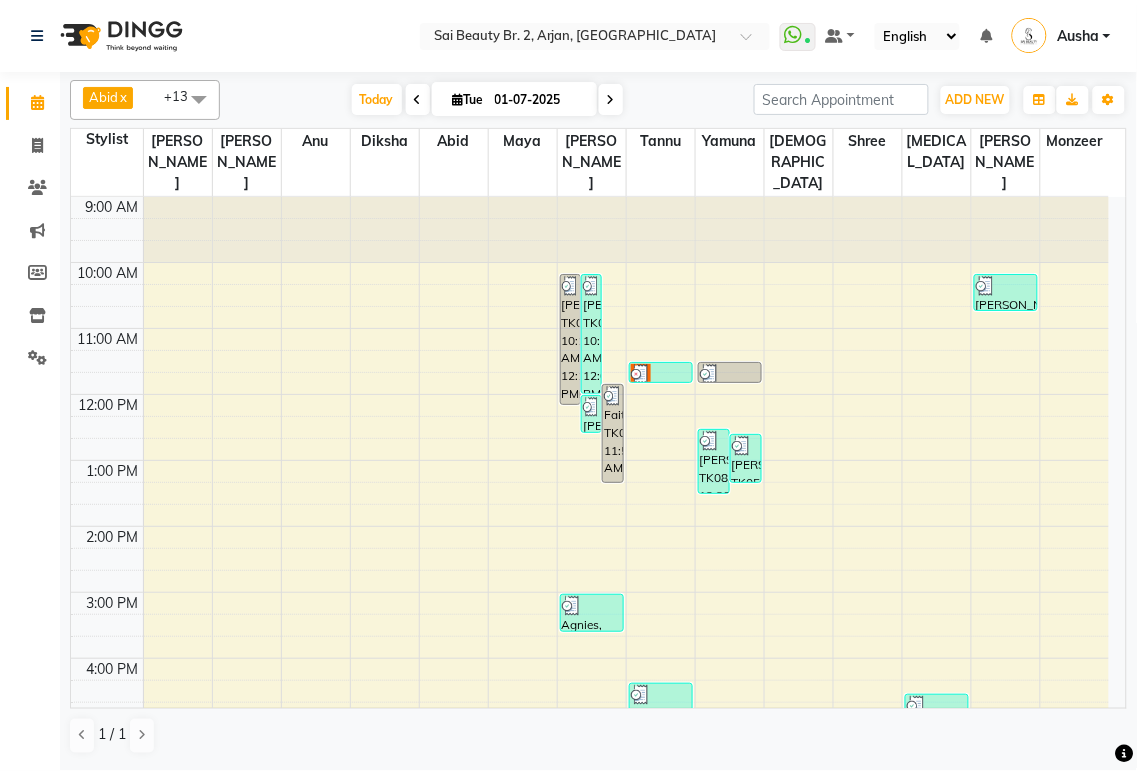 click at bounding box center [661, 374] 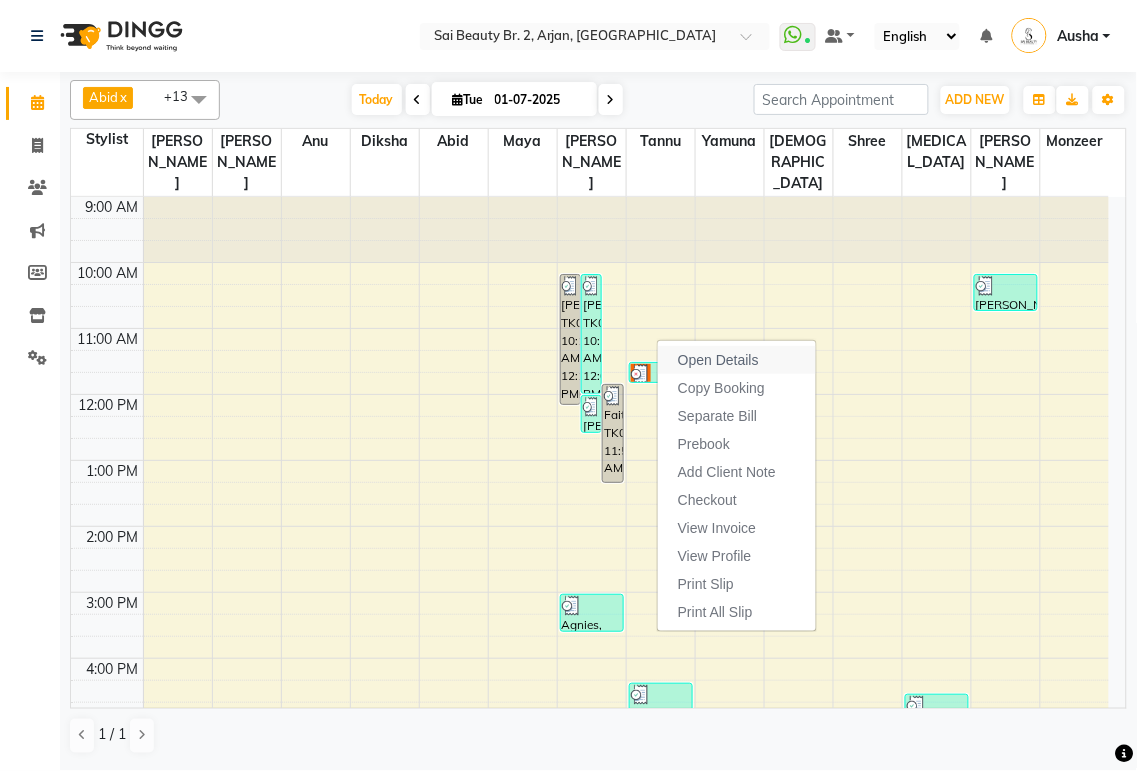 click on "Open Details" at bounding box center [718, 360] 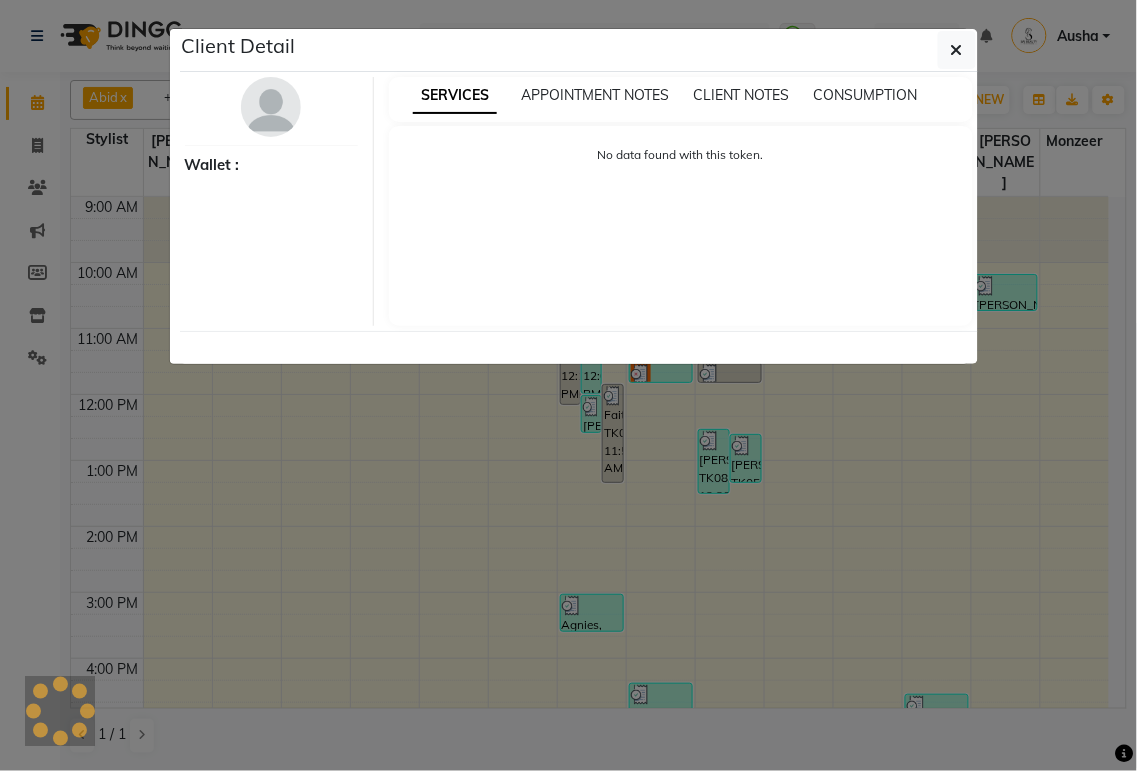 select on "3" 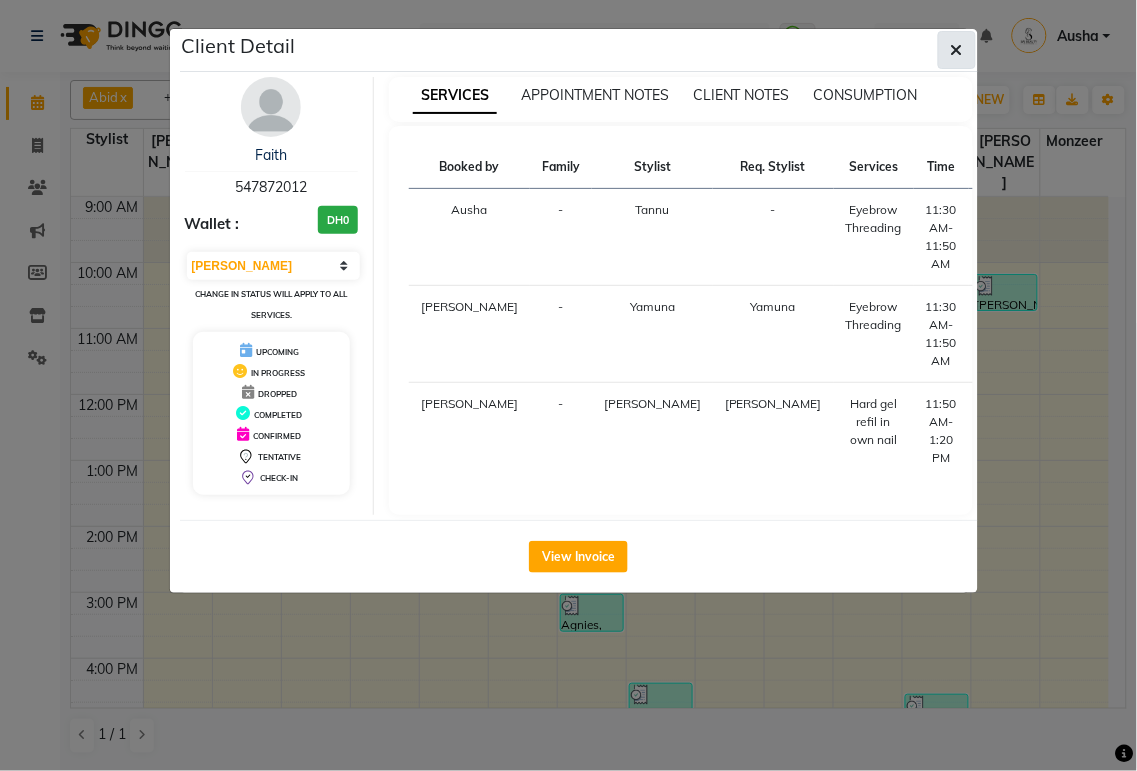 click 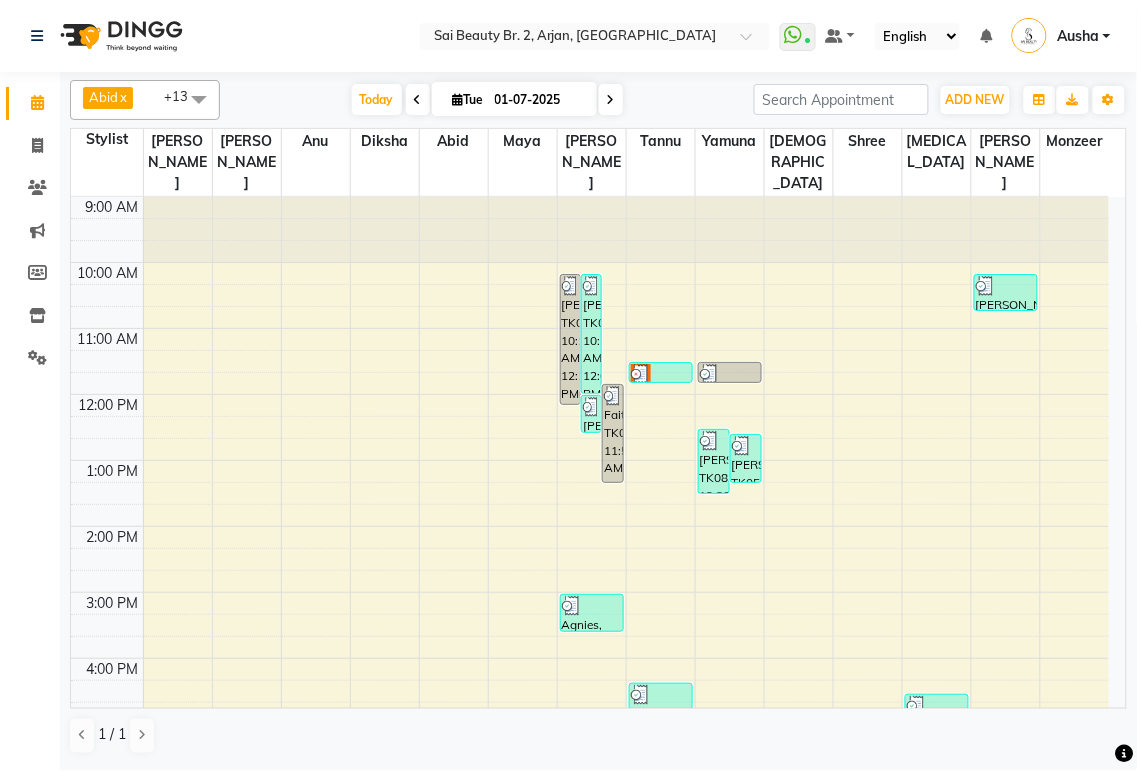 click at bounding box center (661, 374) 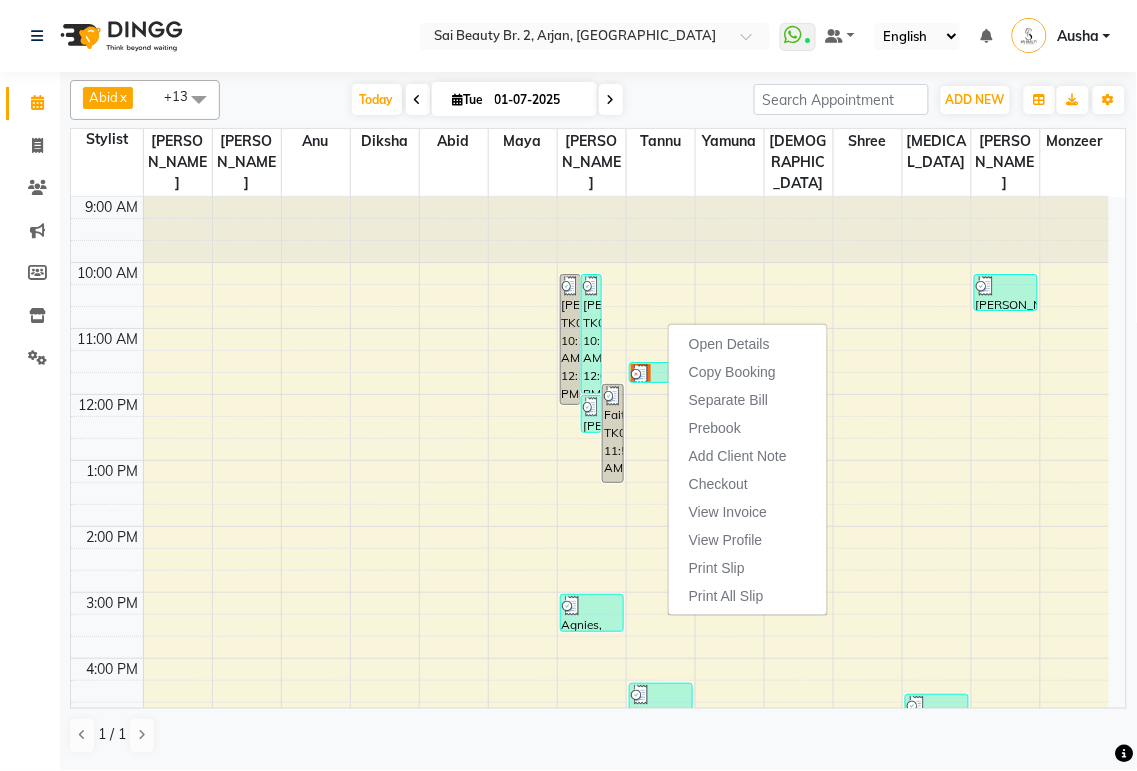 click on "[DATE]  [DATE]" at bounding box center (487, 100) 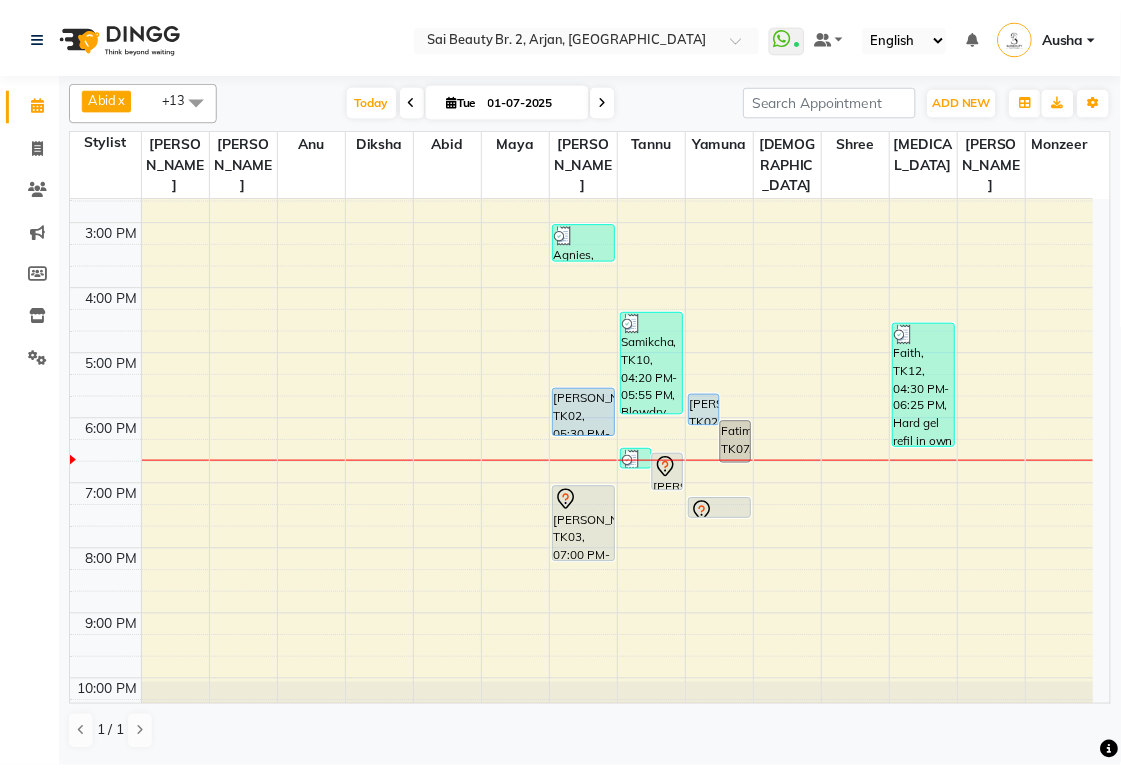scroll, scrollTop: 374, scrollLeft: 0, axis: vertical 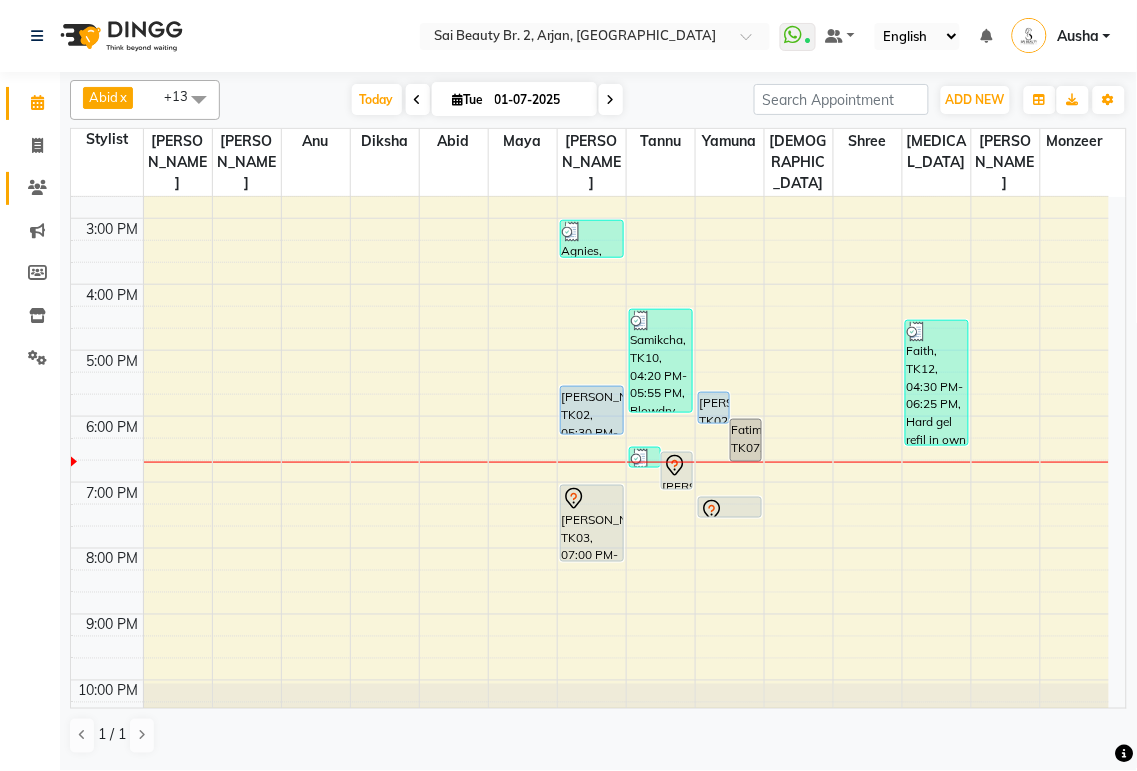 click 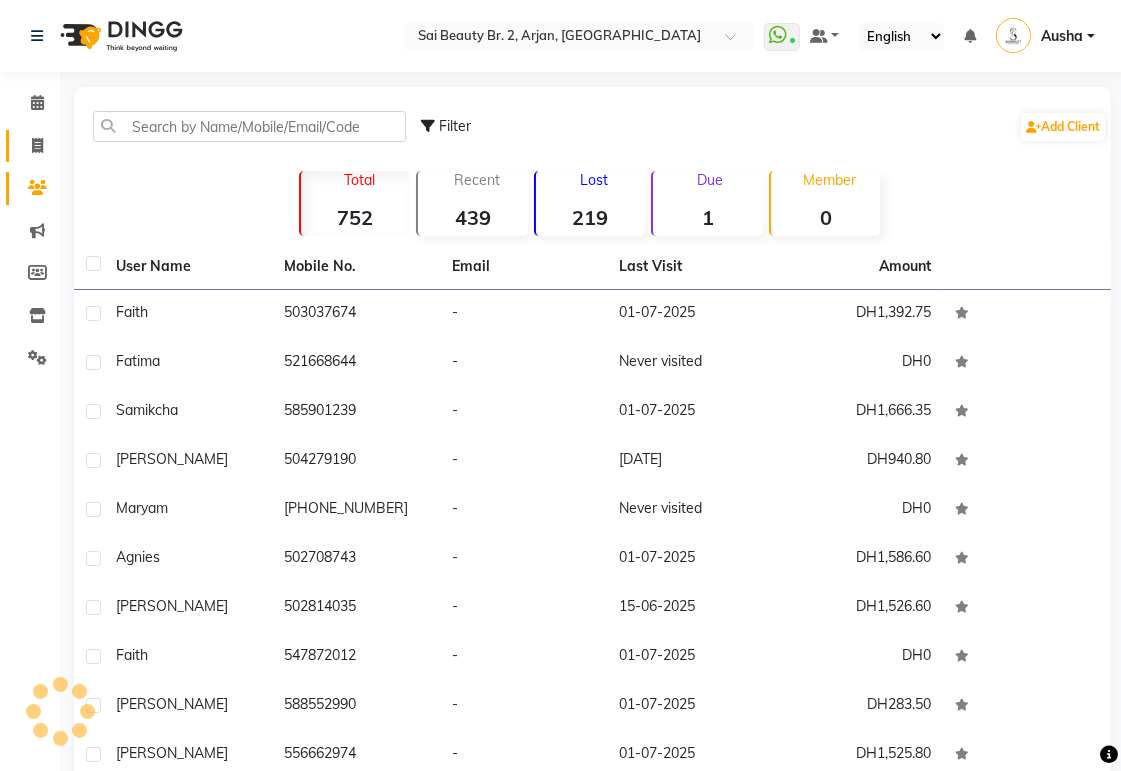 click 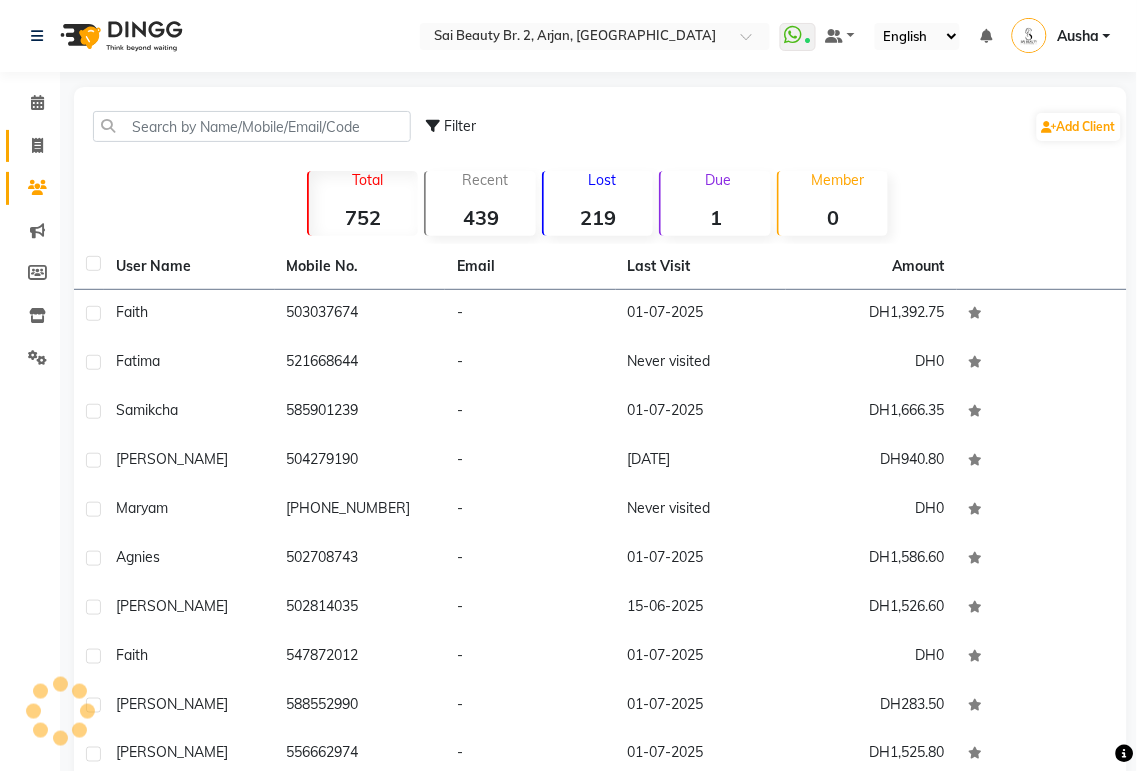 select on "service" 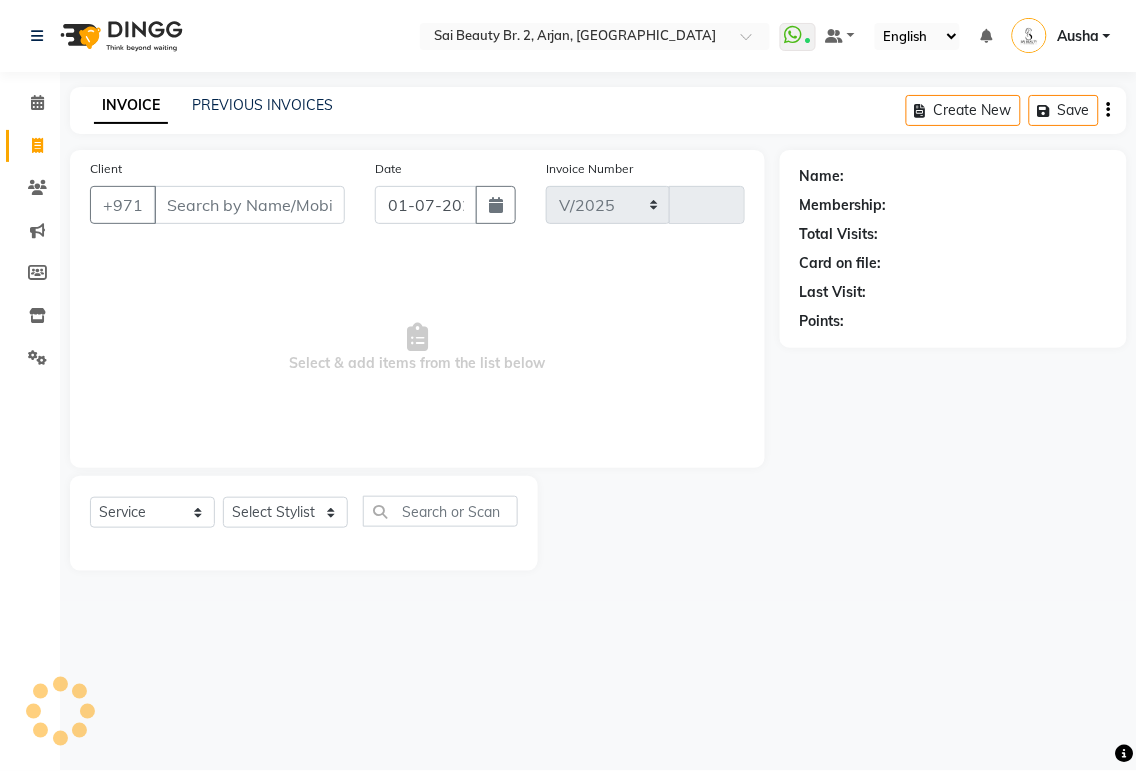 select on "6956" 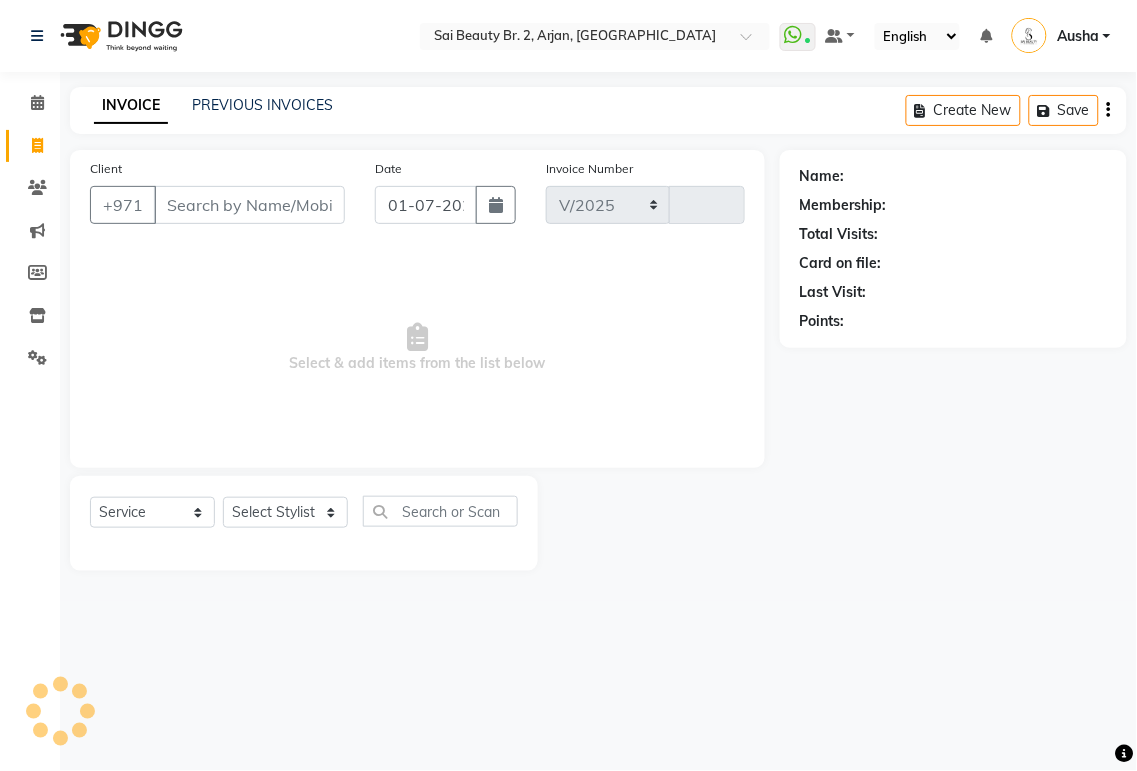 type on "1177" 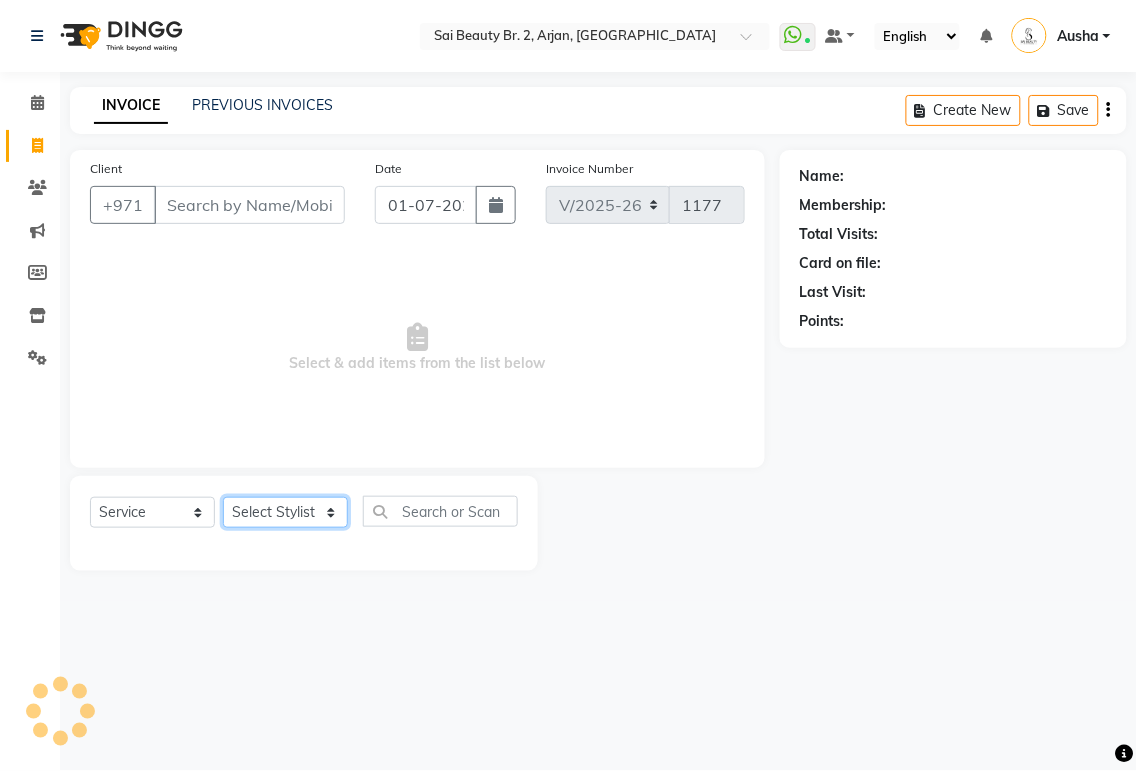 click on "Select Stylist" 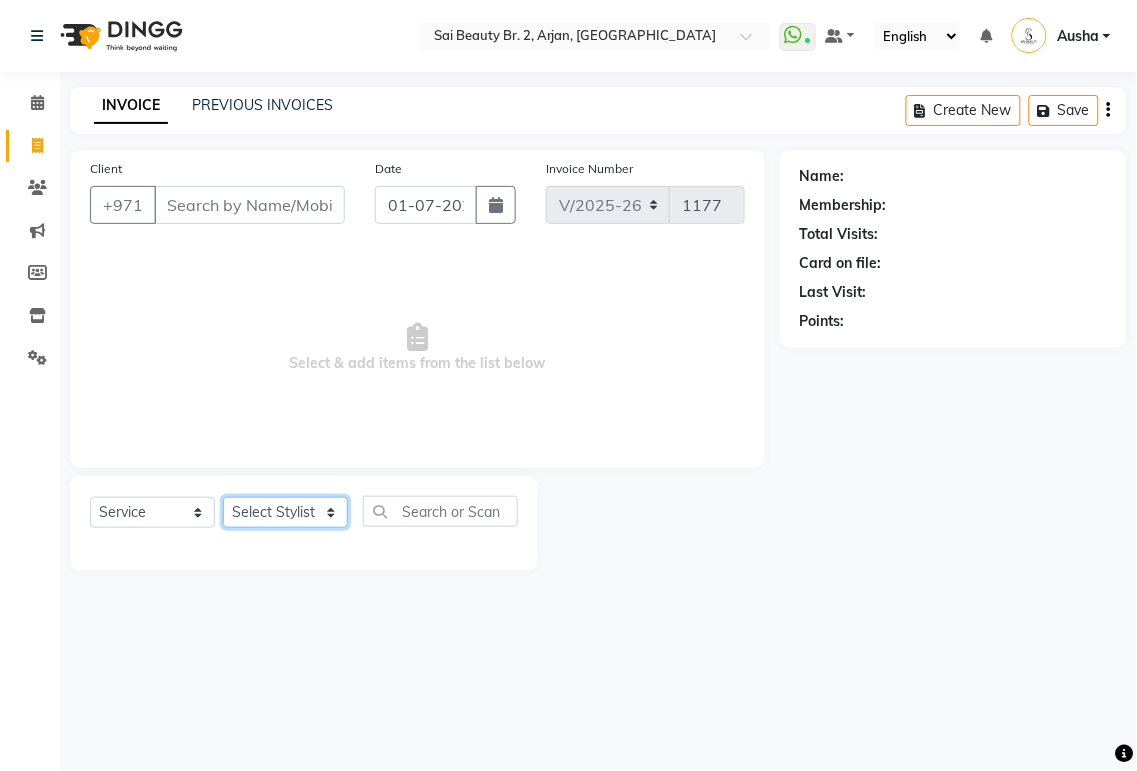 select on "61483" 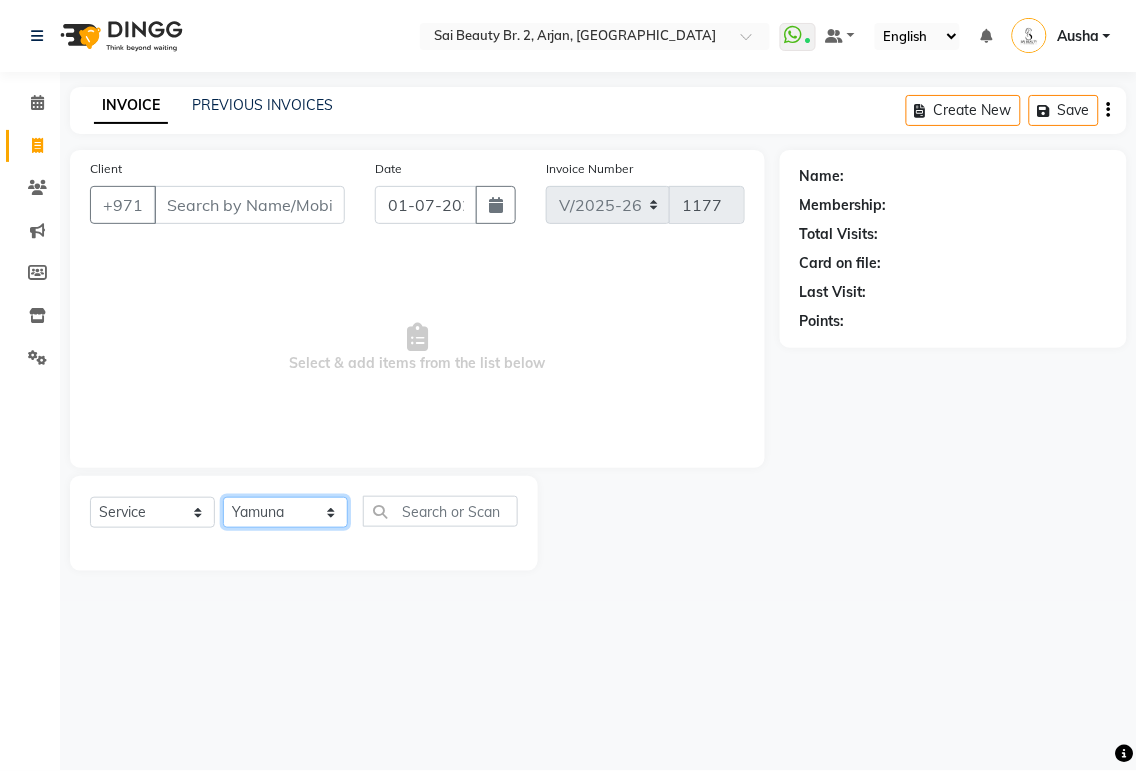 click on "Select Stylist [PERSON_NAME][MEDICAL_DATA] [PERSON_NAME] [PERSON_NAME] [PERSON_NAME] [PERSON_NAME] Gita [PERSON_NAME] monzeer Shree [PERSON_NAME] [PERSON_NAME]" 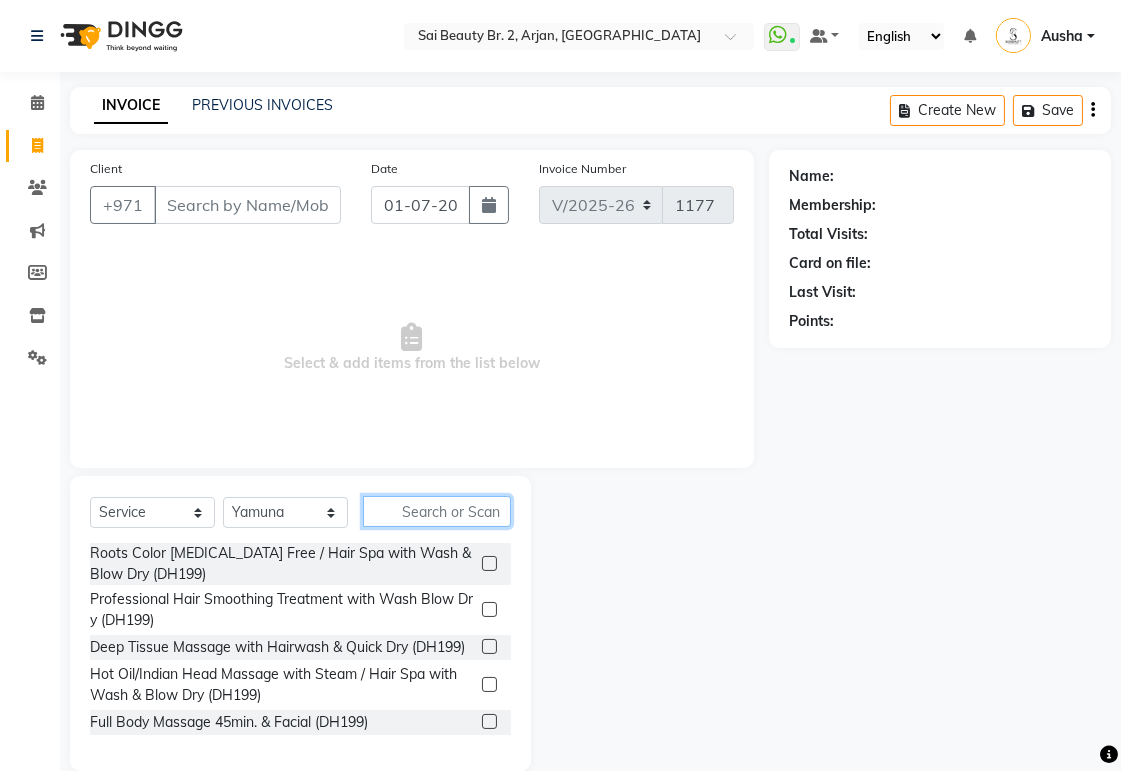 click 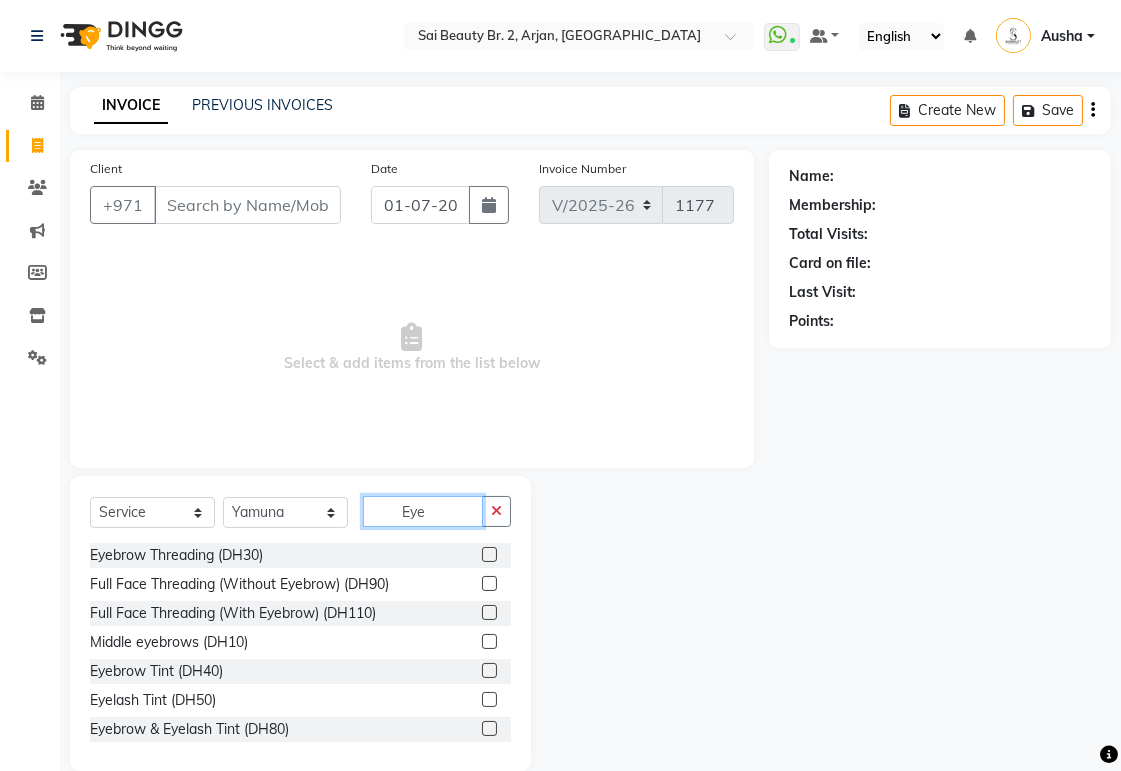 type on "Eye" 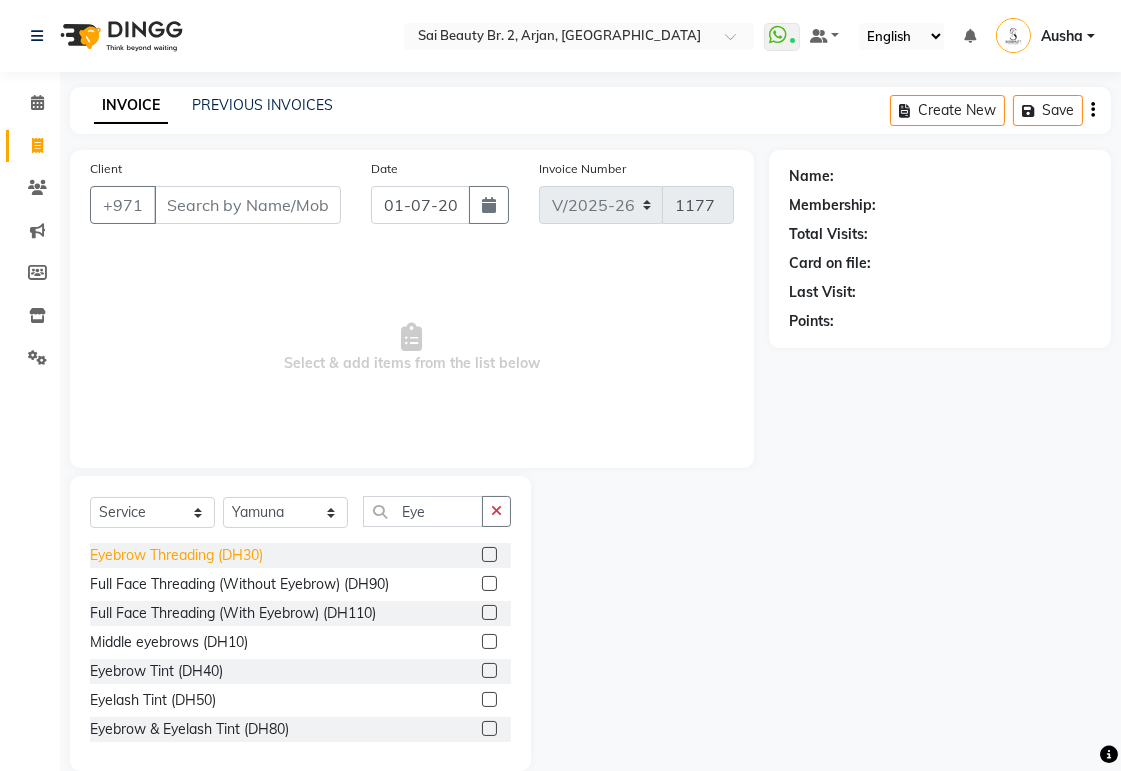 click on "Eyebrow Threading (DH30)" 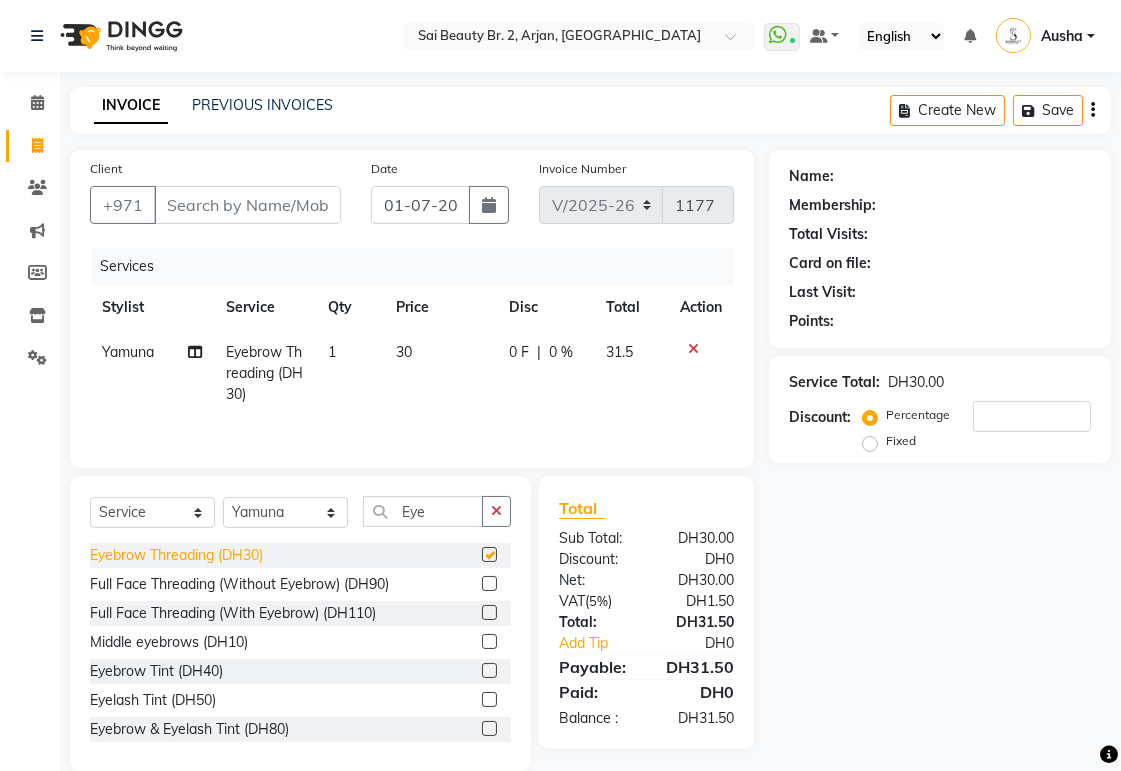 checkbox on "false" 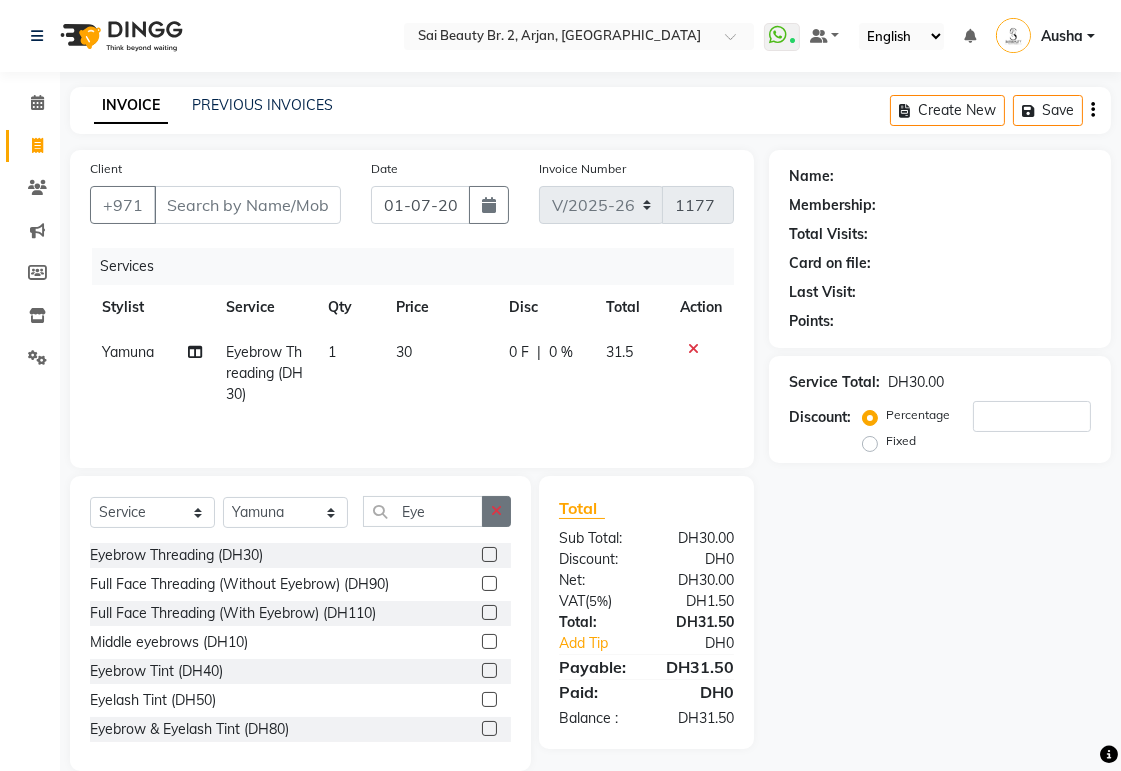 click 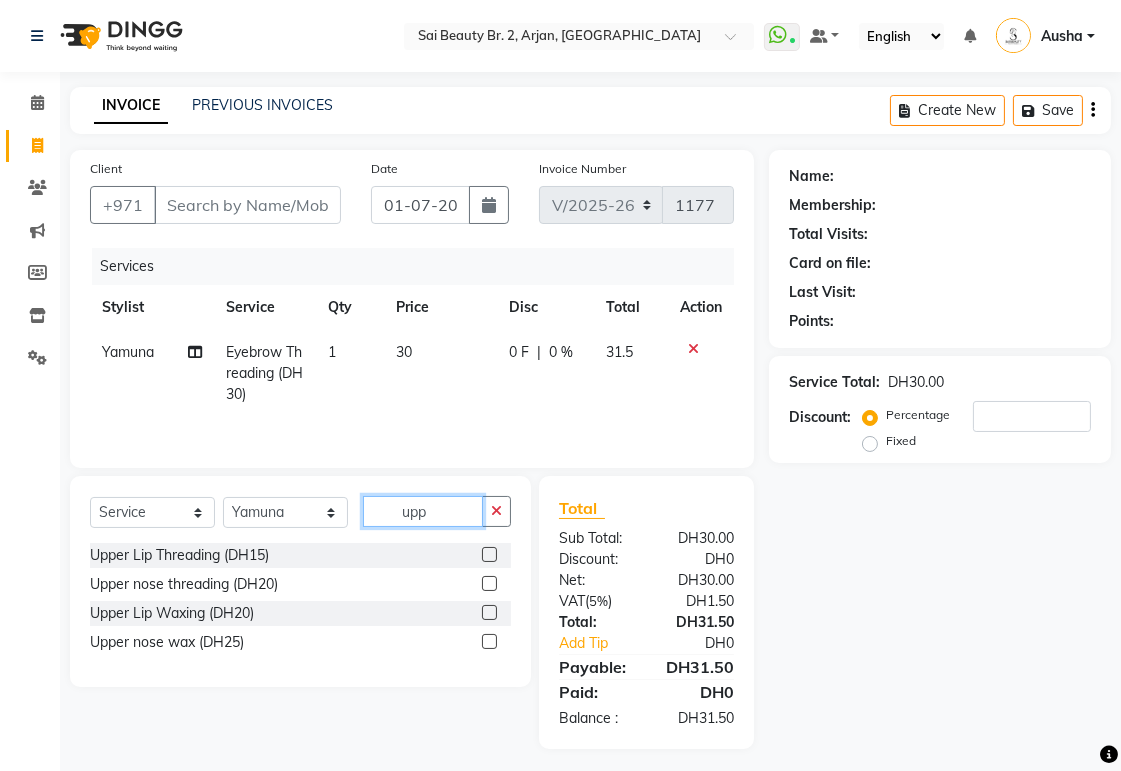 type on "upp" 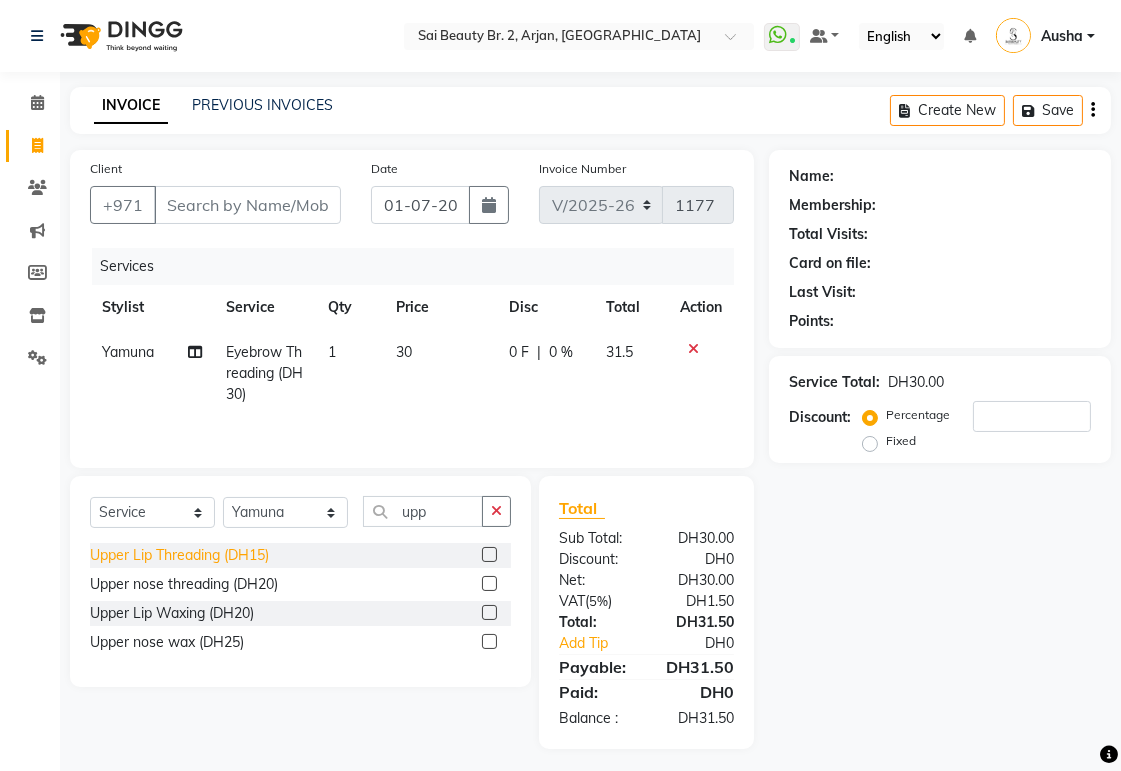 click on "Upper Lip Threading (DH15)" 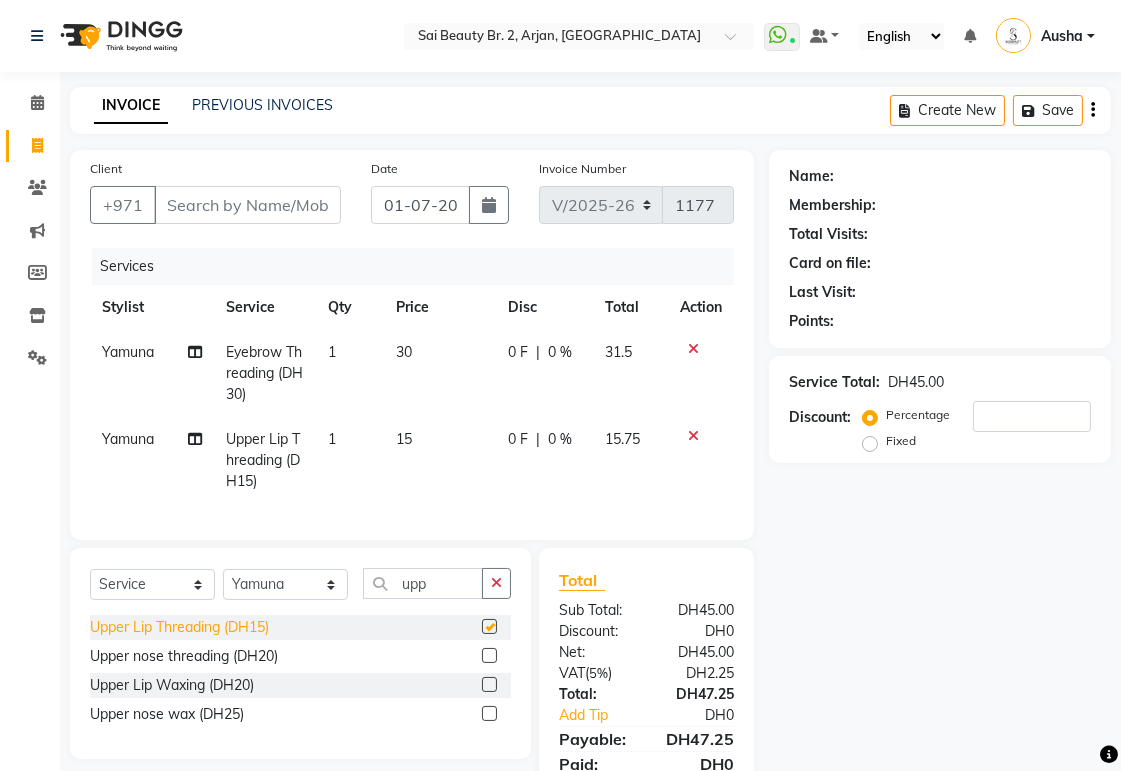 checkbox on "false" 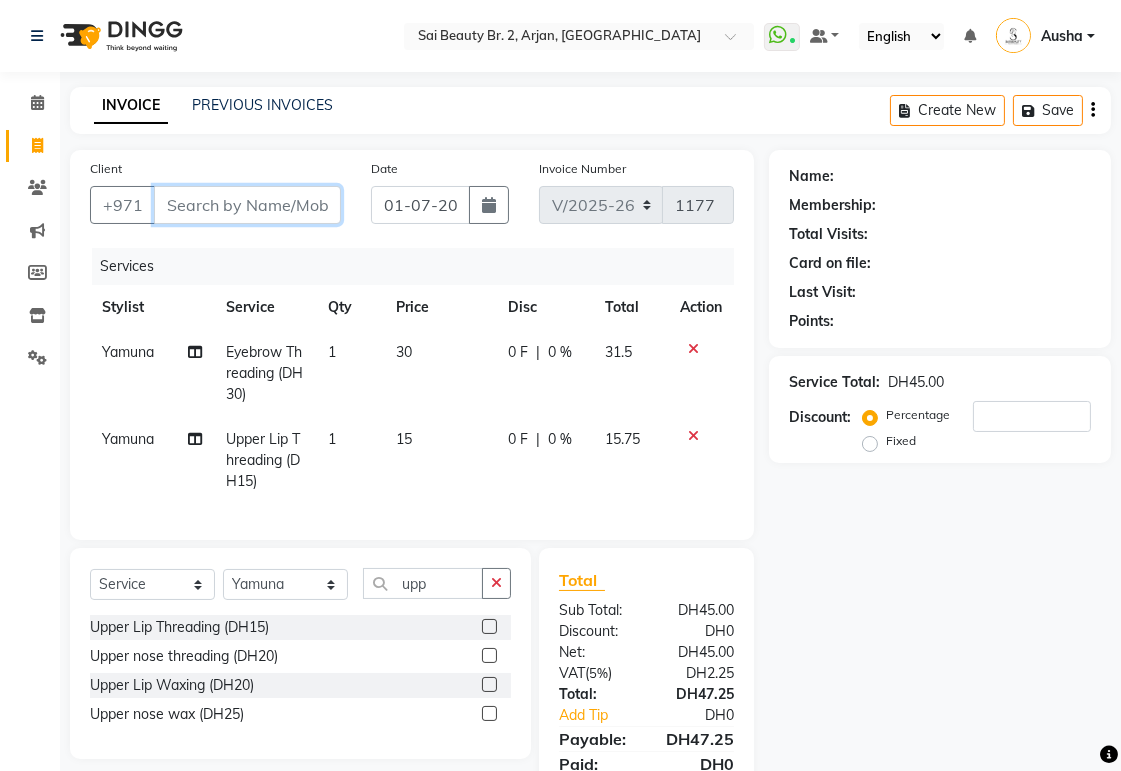 click on "Client" at bounding box center (247, 205) 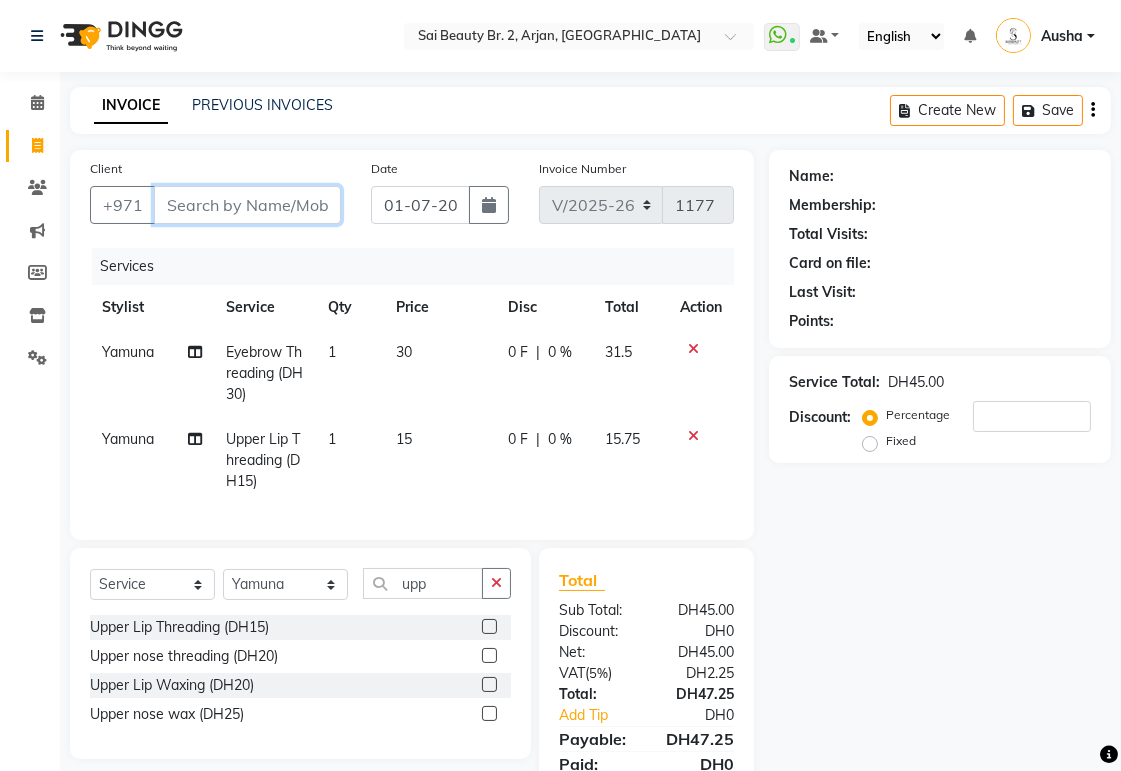 type on "5" 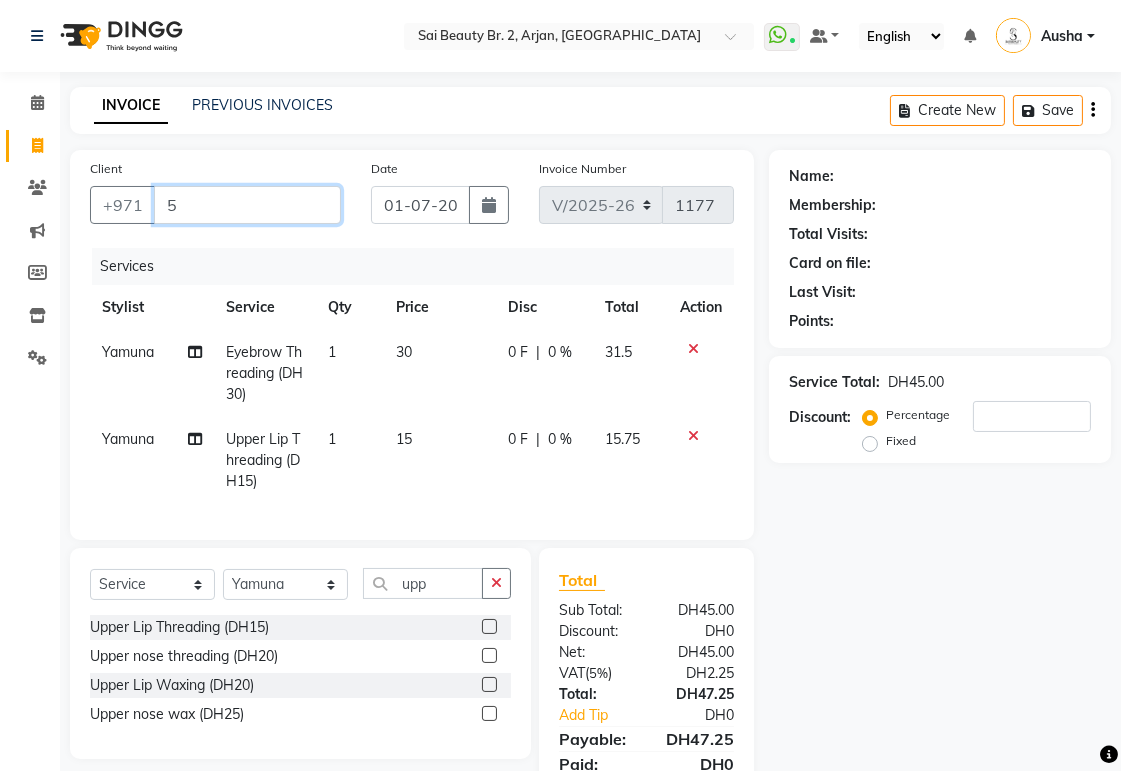 type on "0" 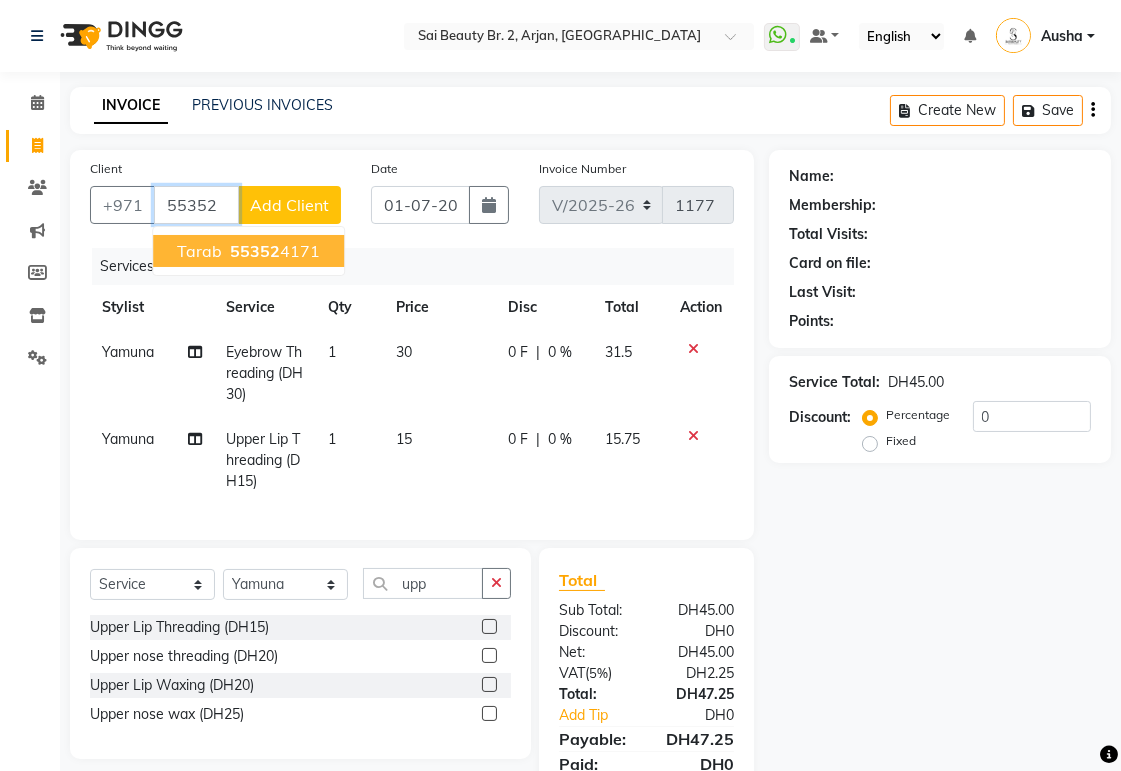 click on "55352 4171" at bounding box center (273, 251) 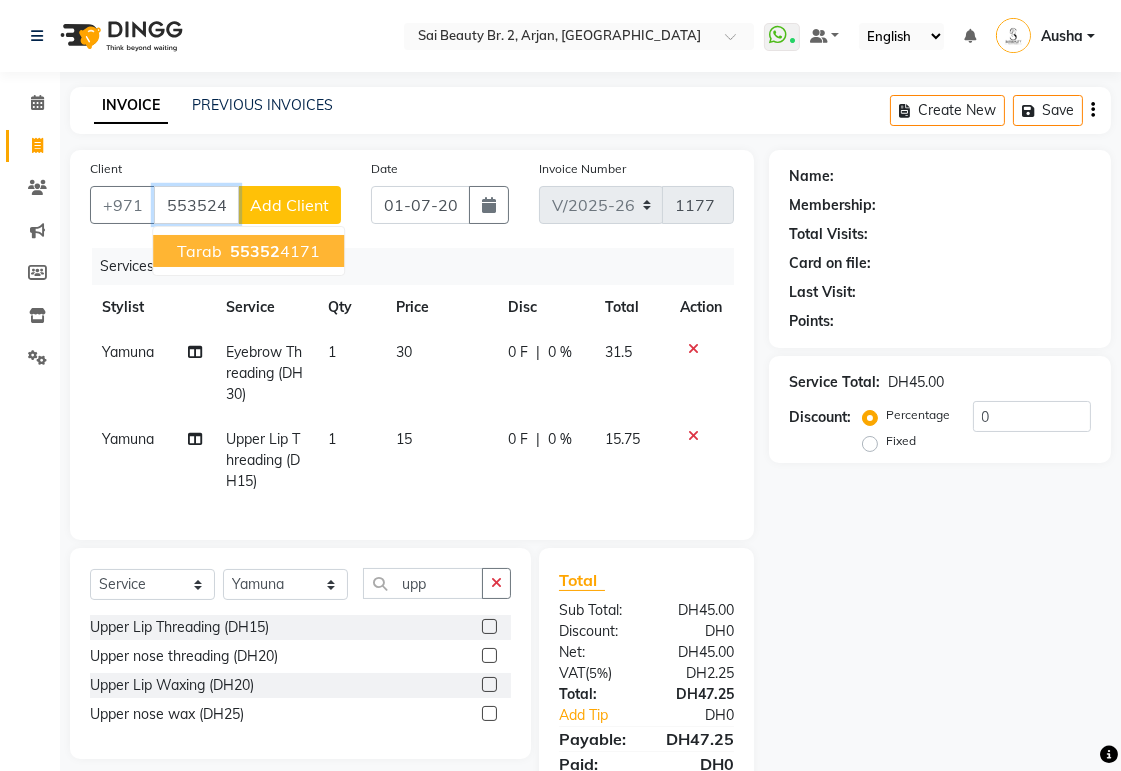 type on "553524171" 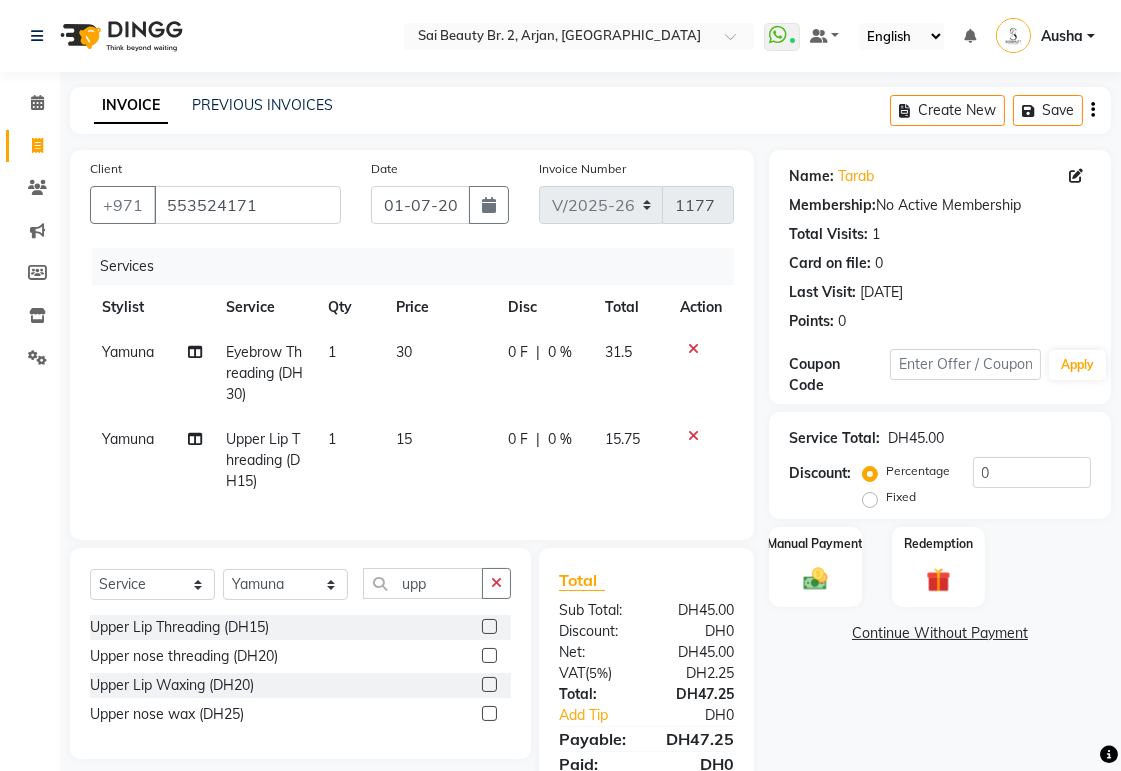 scroll, scrollTop: 96, scrollLeft: 0, axis: vertical 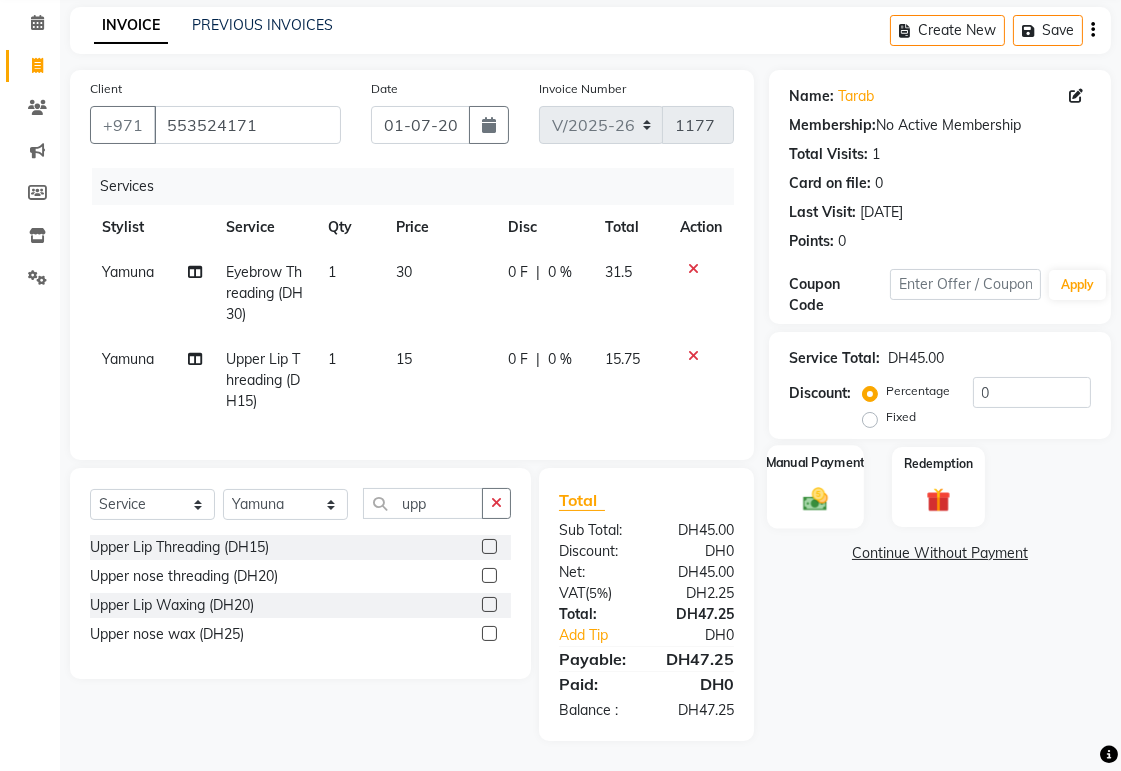 click on "Manual Payment" 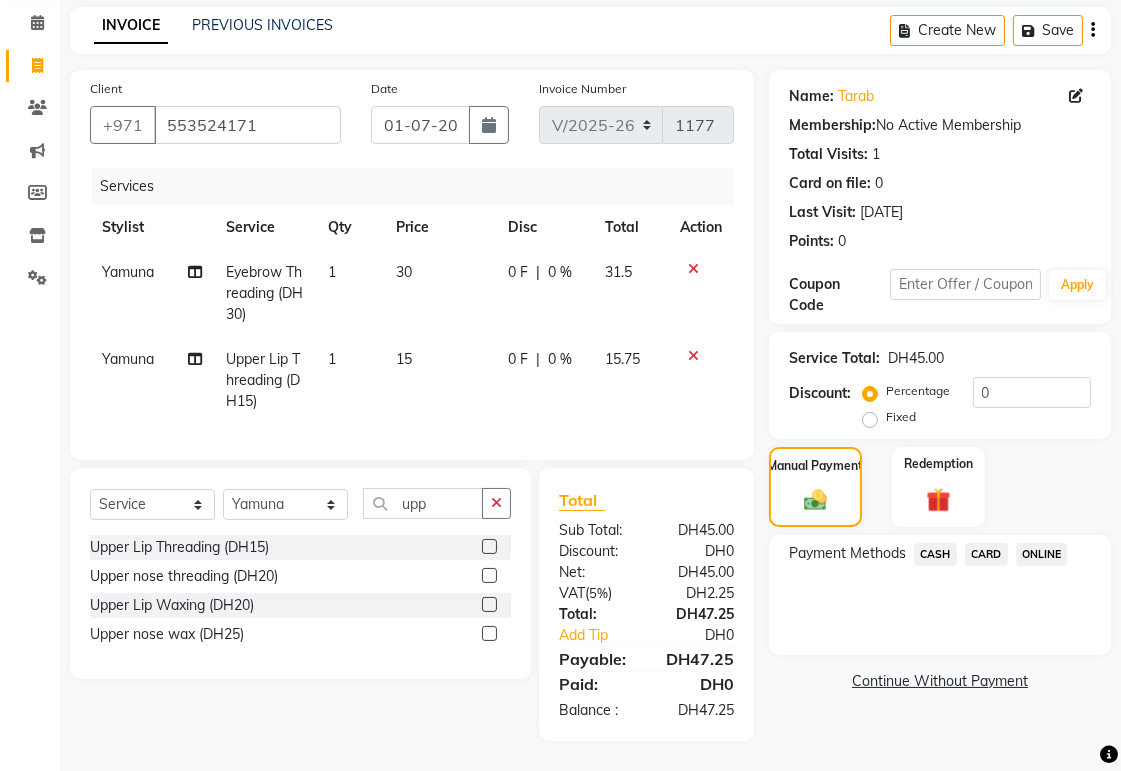 click on "CARD" 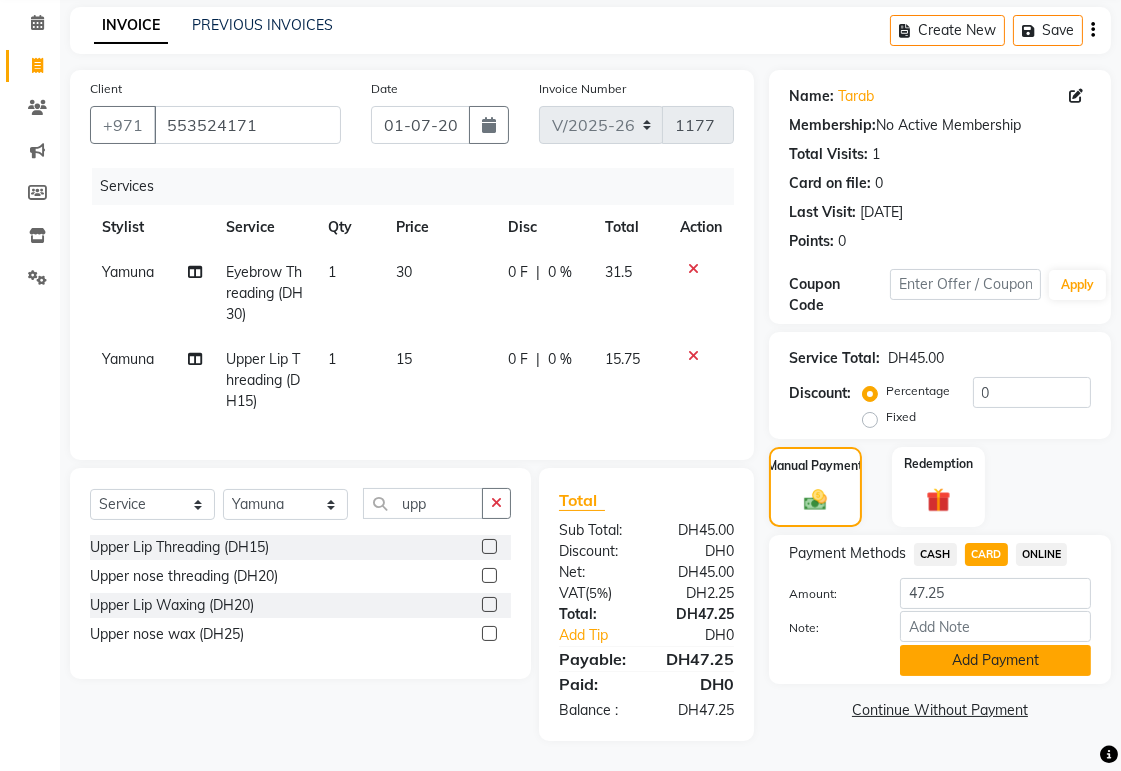 click on "Add Payment" 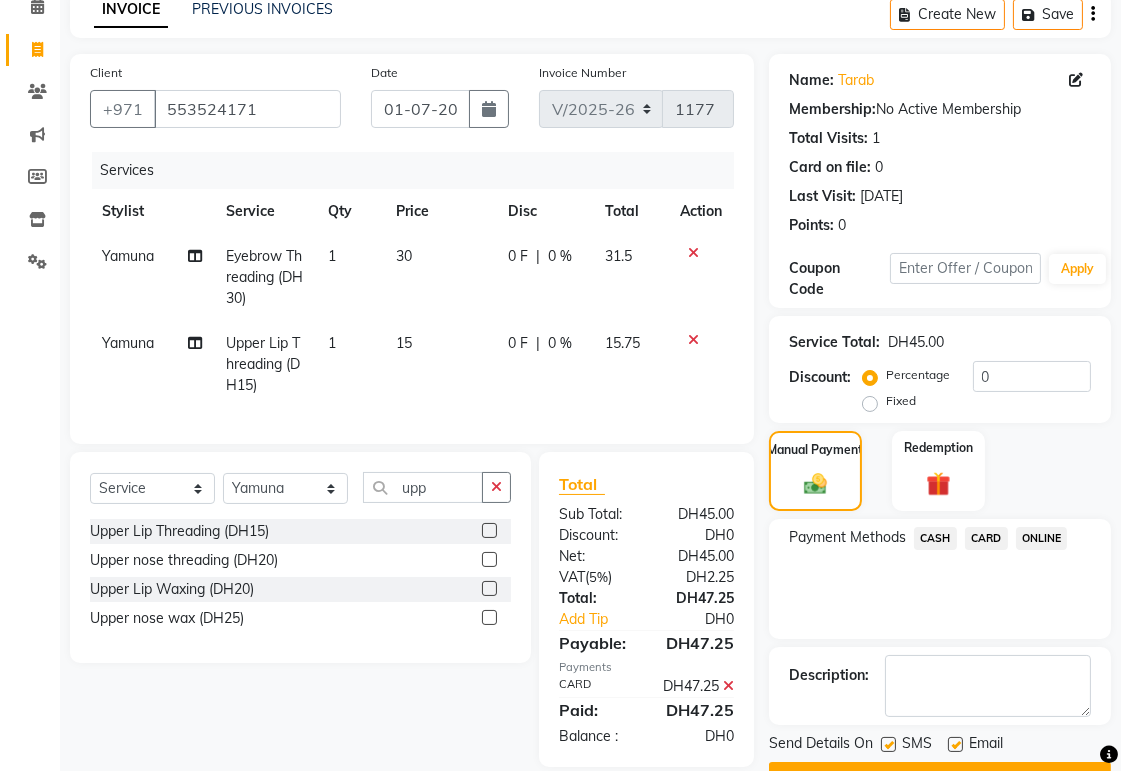click on "Payment Methods  CASH   CARD   ONLINE" 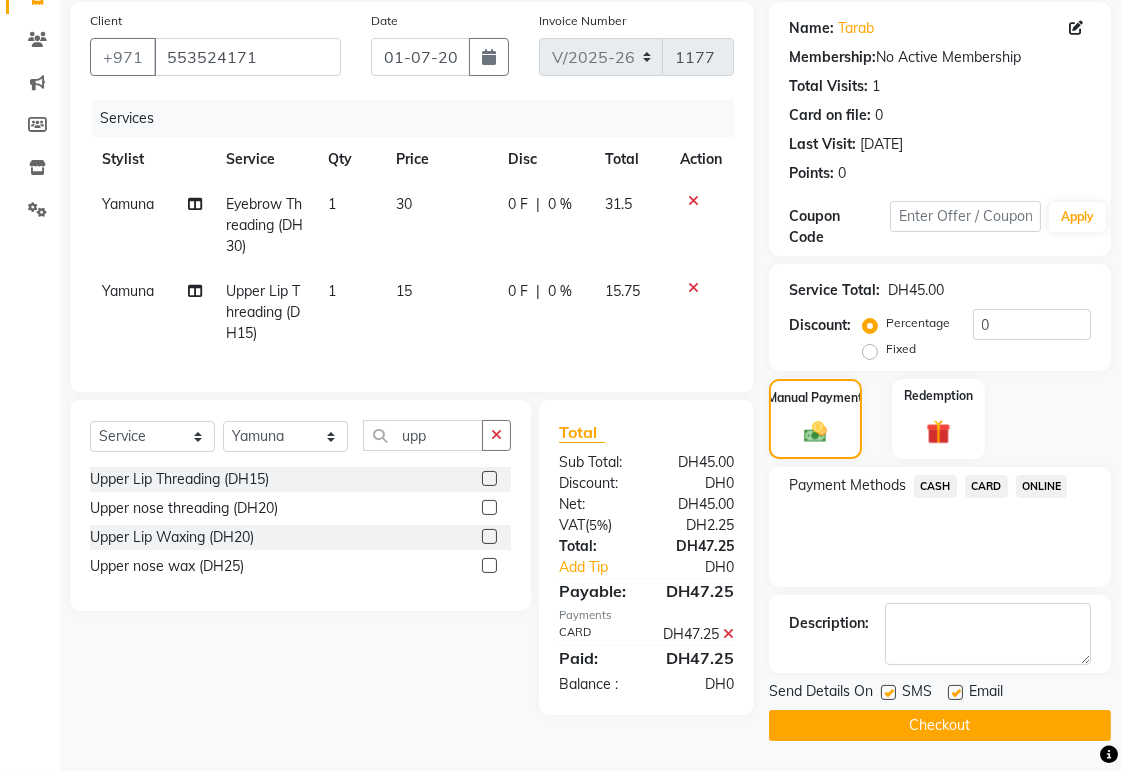 click on "Checkout" 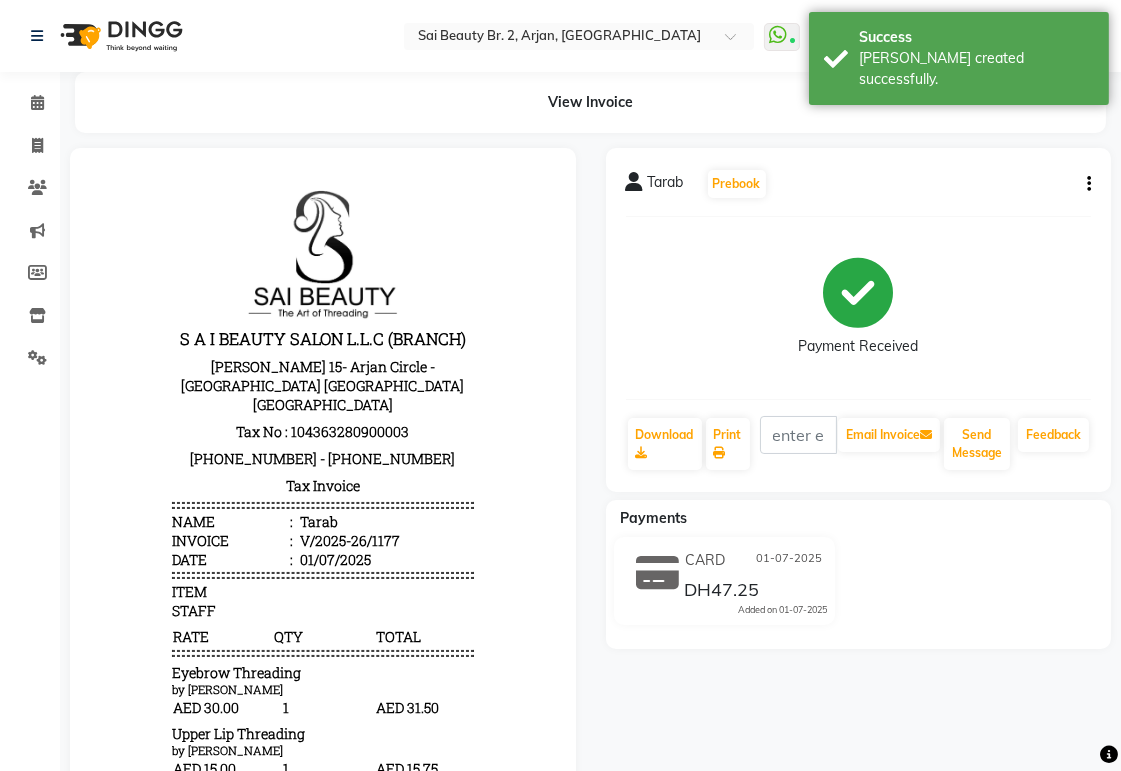 scroll, scrollTop: 0, scrollLeft: 0, axis: both 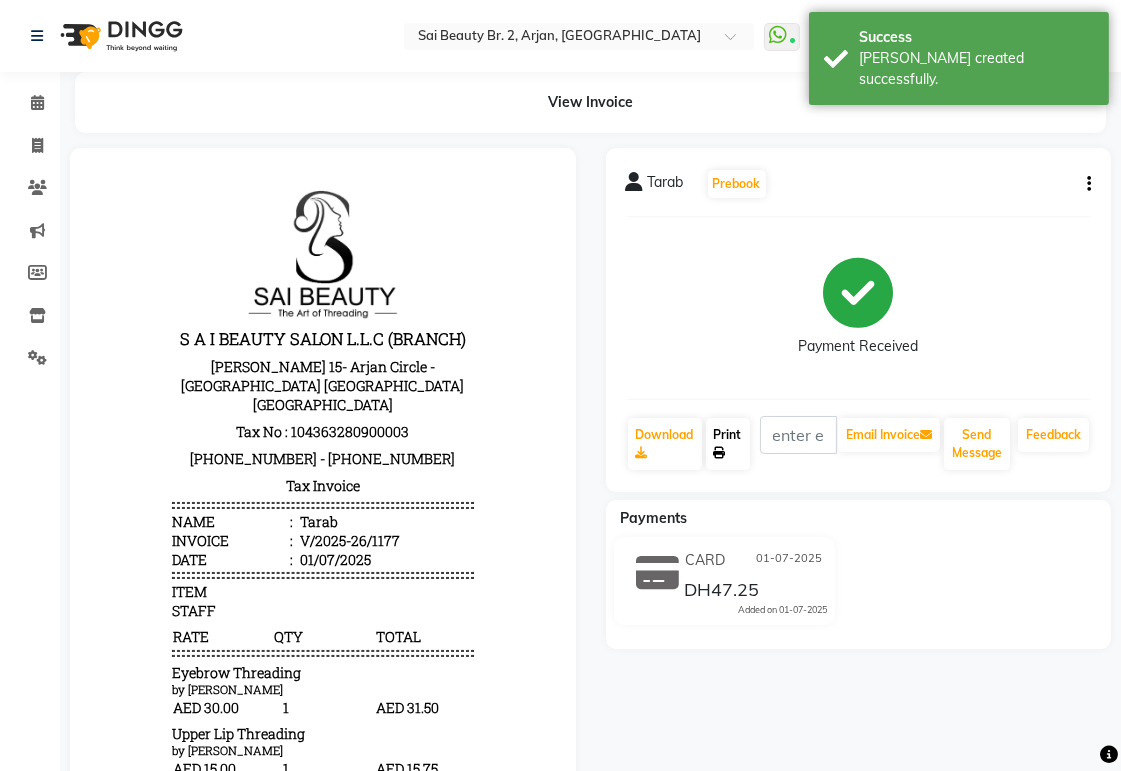 click on "Print" 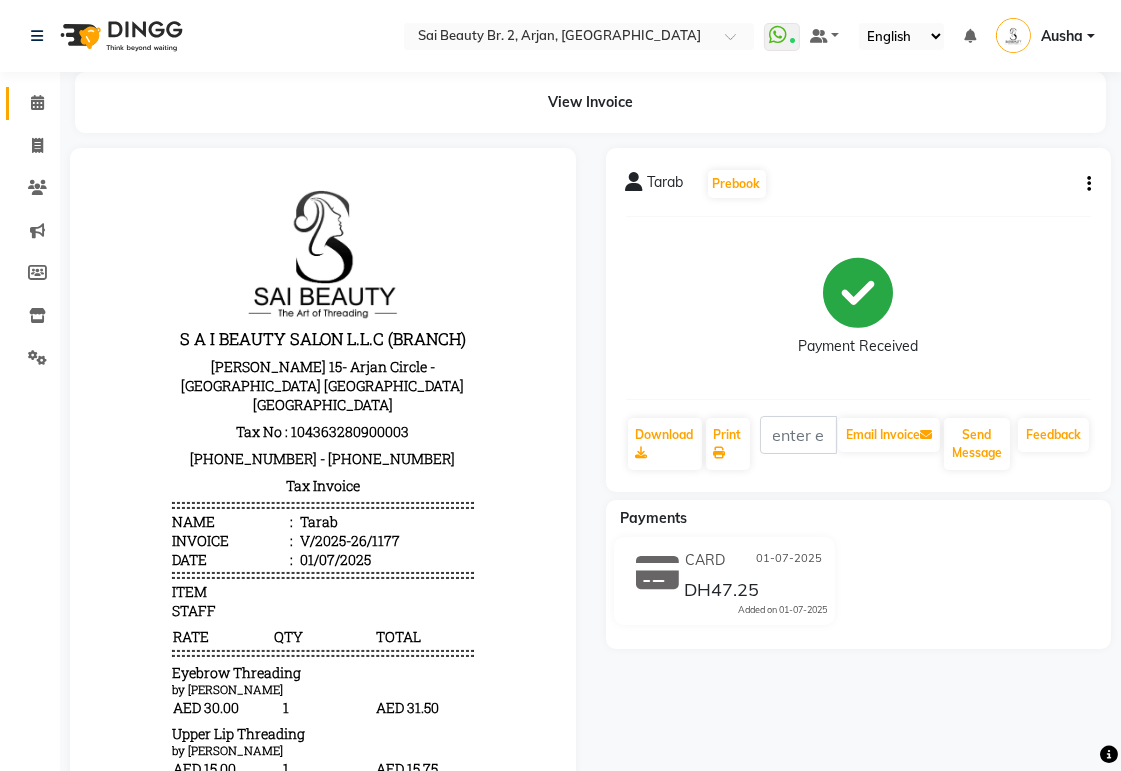 click 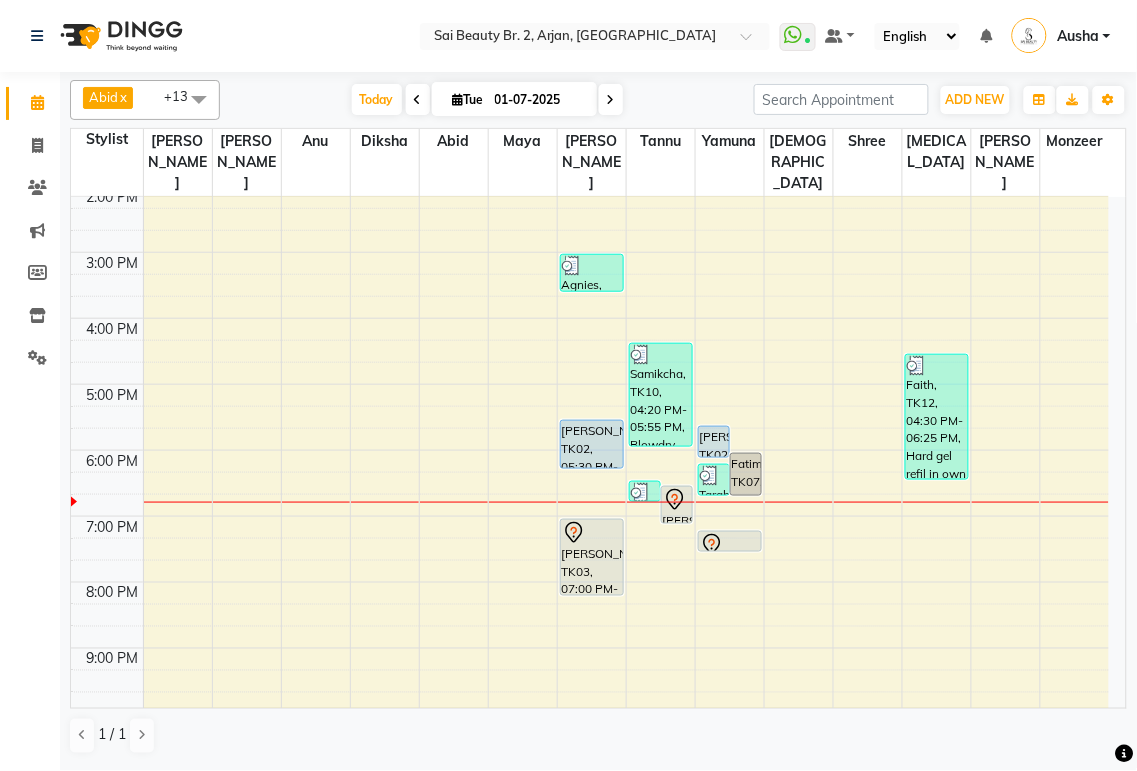 scroll, scrollTop: 374, scrollLeft: 0, axis: vertical 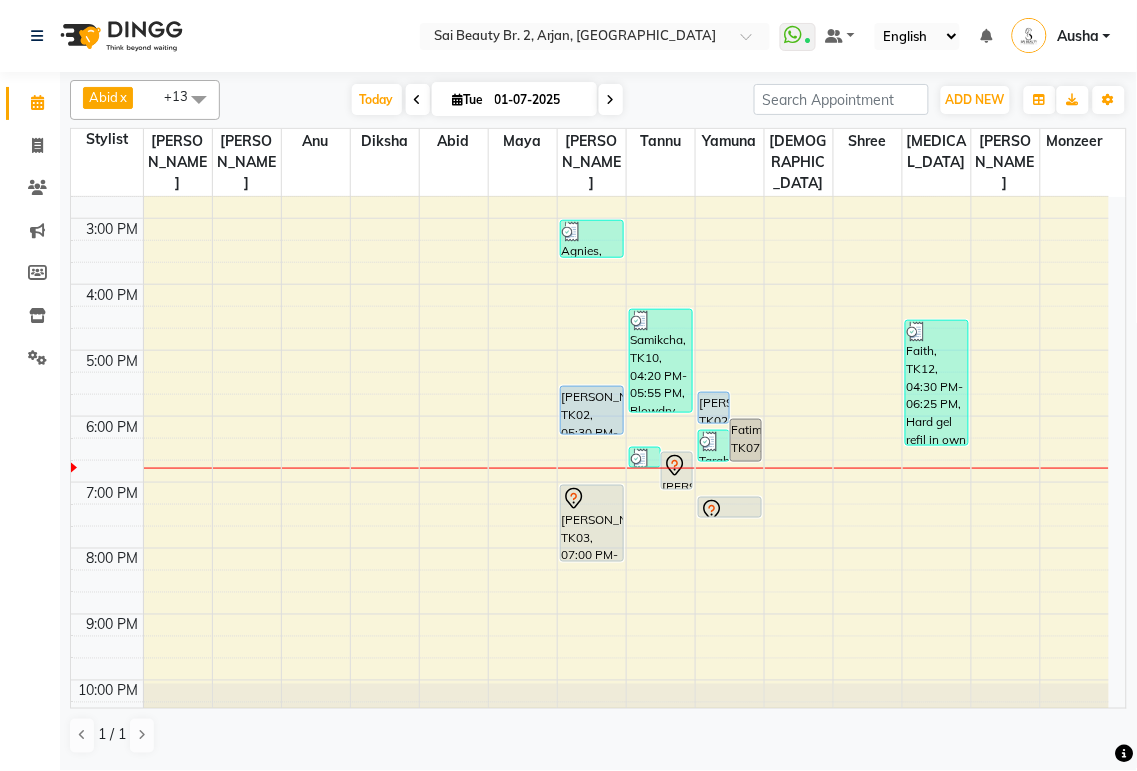 click at bounding box center [611, 100] 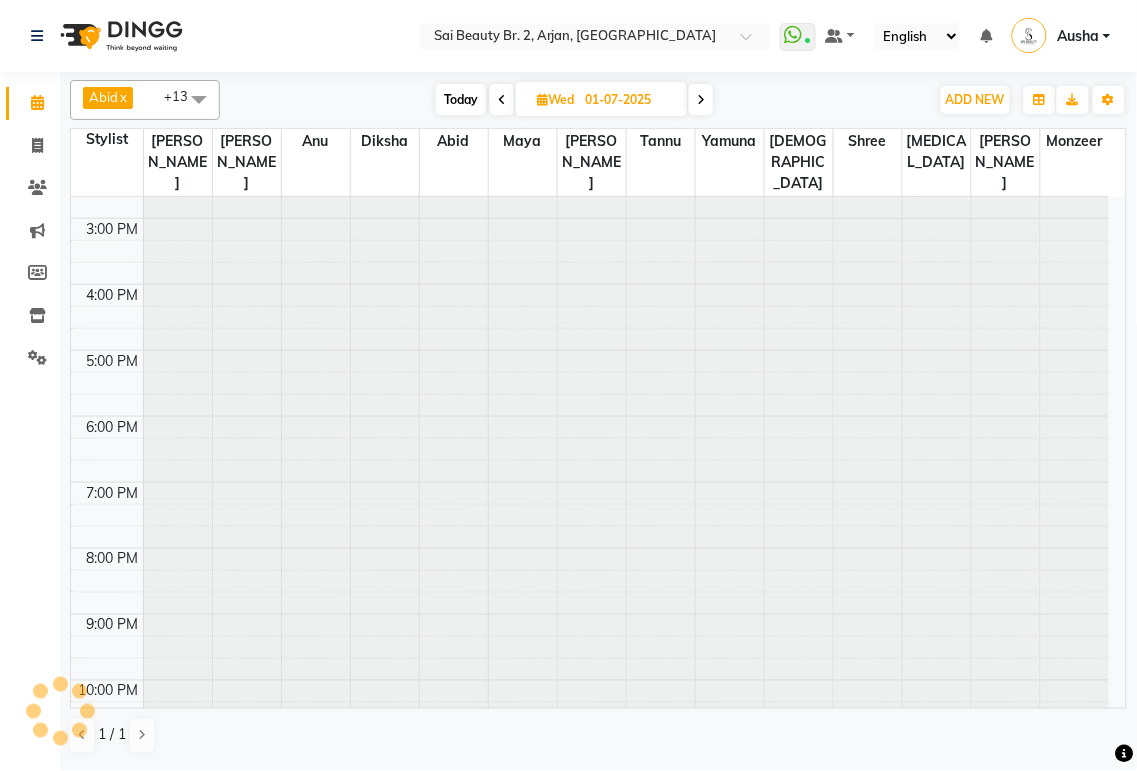 type on "[DATE]" 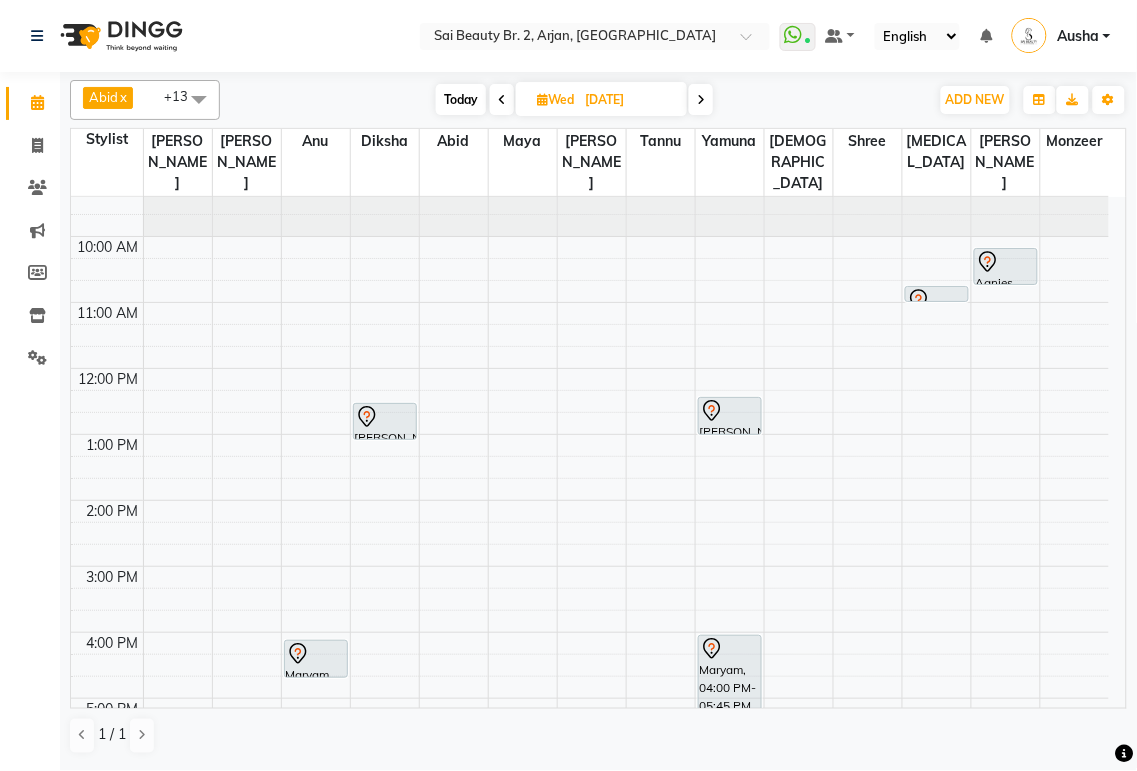 scroll, scrollTop: 0, scrollLeft: 0, axis: both 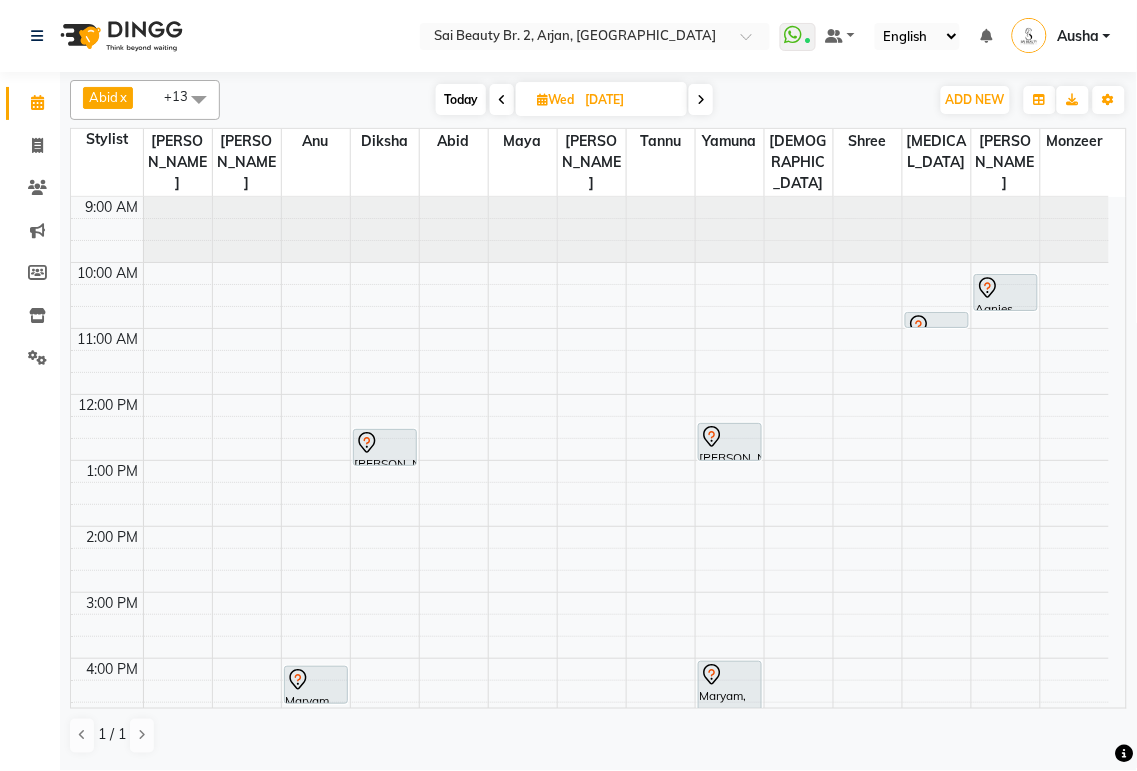 click on "[PERSON_NAME], 12:25 PM-01:00 PM, Body Massage 1 Hour Free Wash" at bounding box center (730, 442) 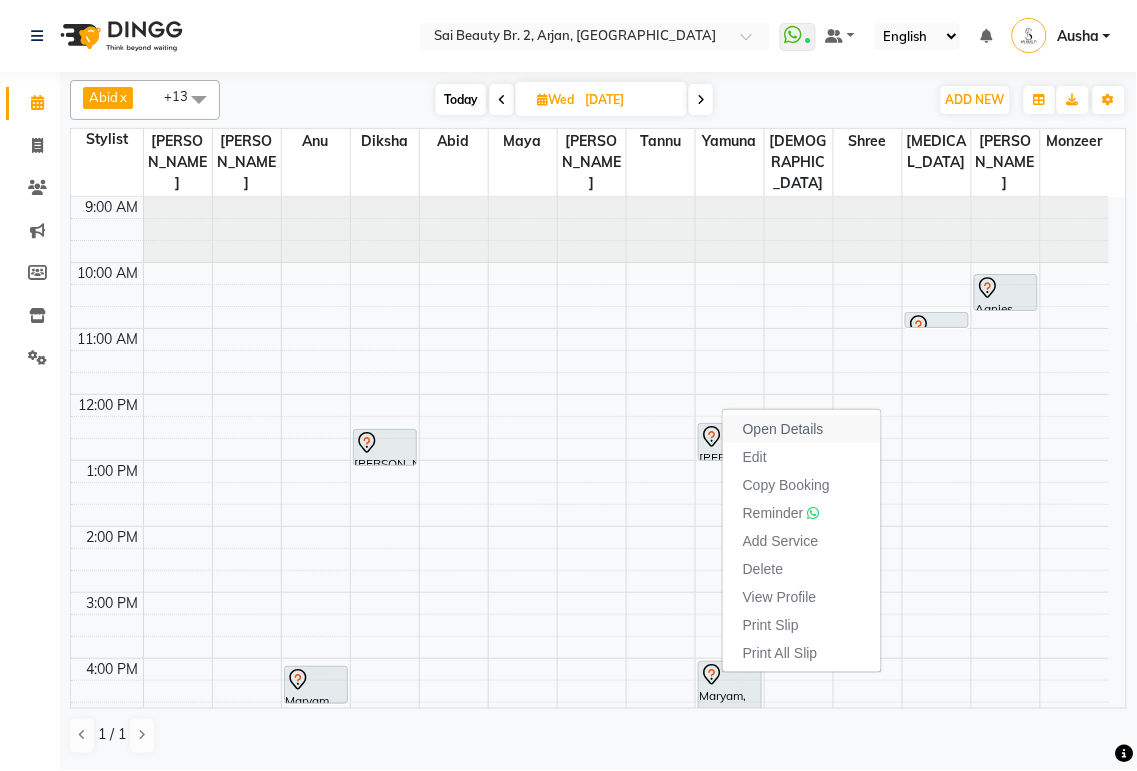 click on "Open Details" at bounding box center (783, 429) 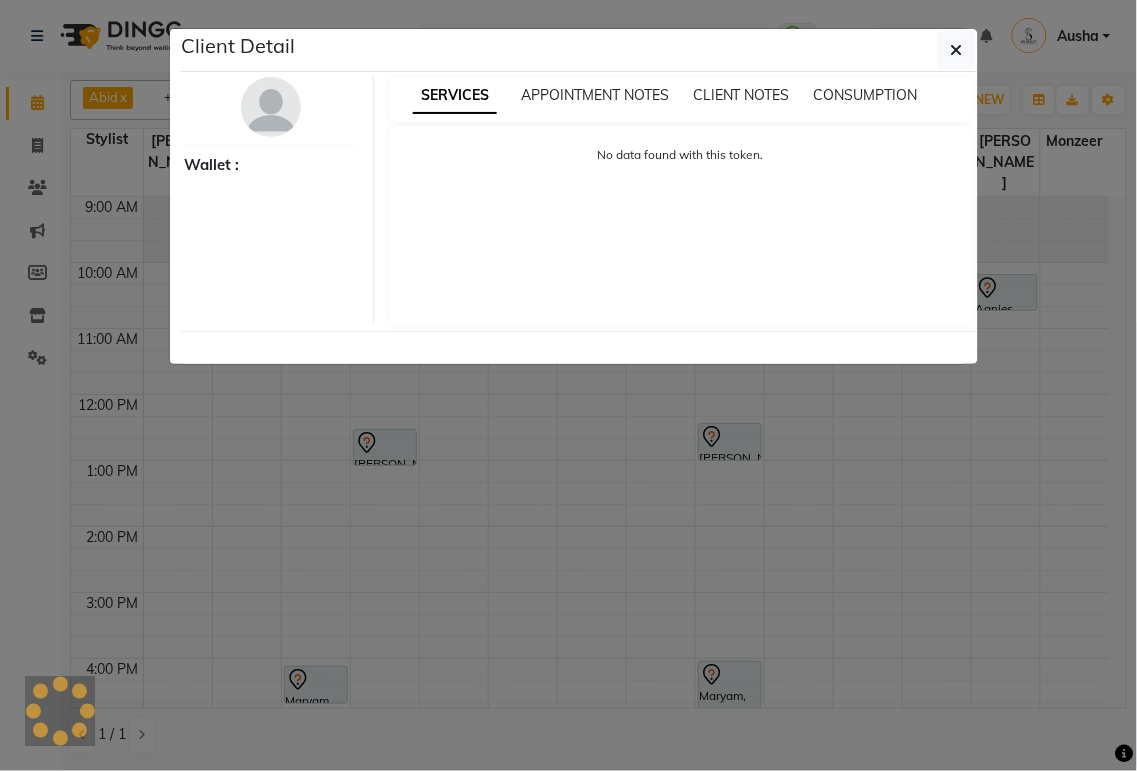 select on "7" 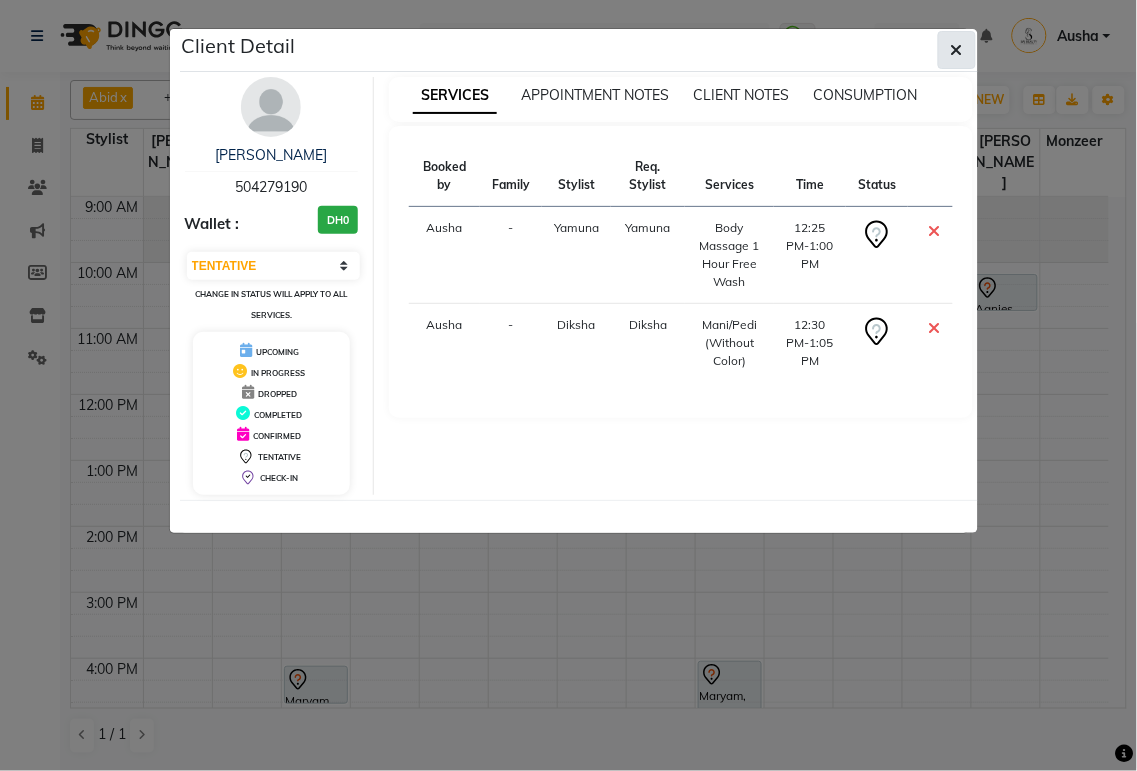 click 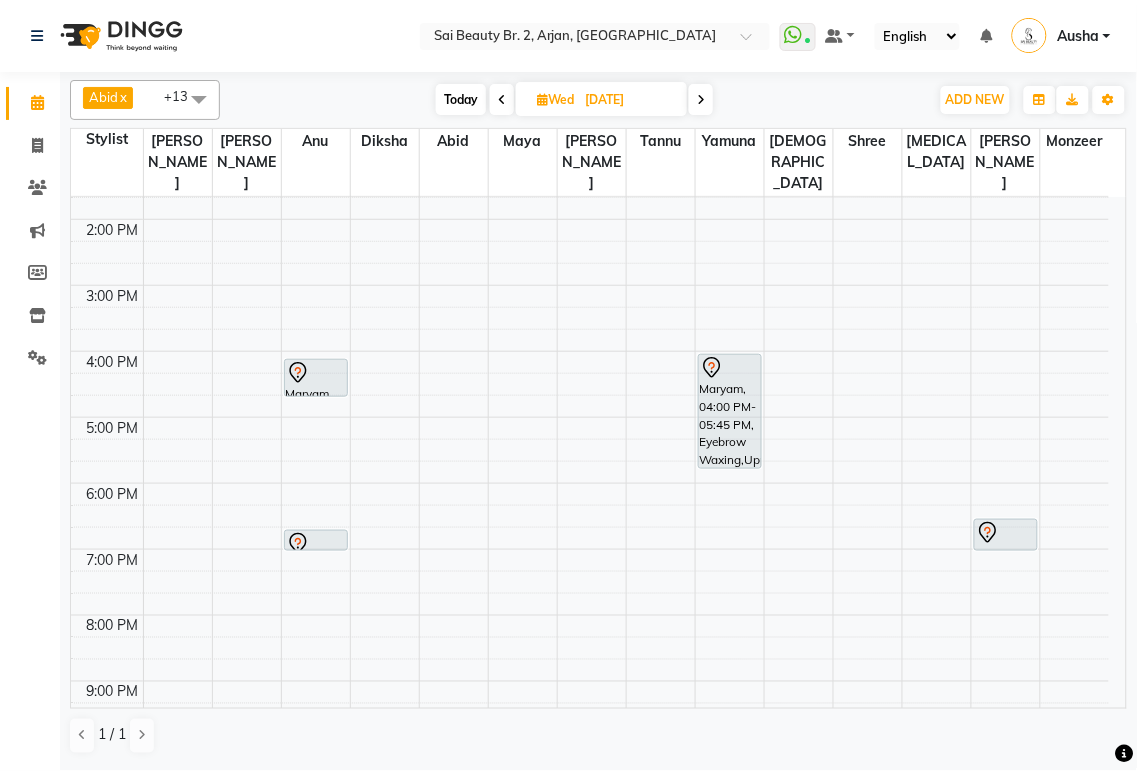 scroll, scrollTop: 324, scrollLeft: 0, axis: vertical 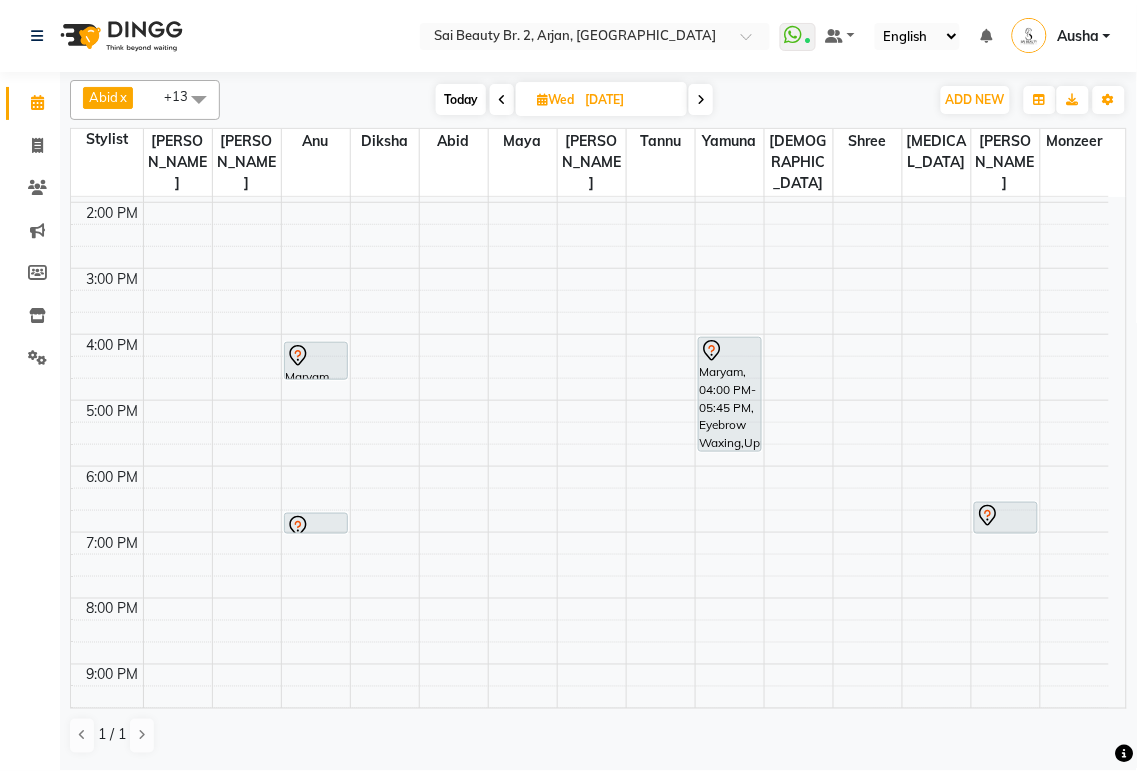 click at bounding box center (316, 533) 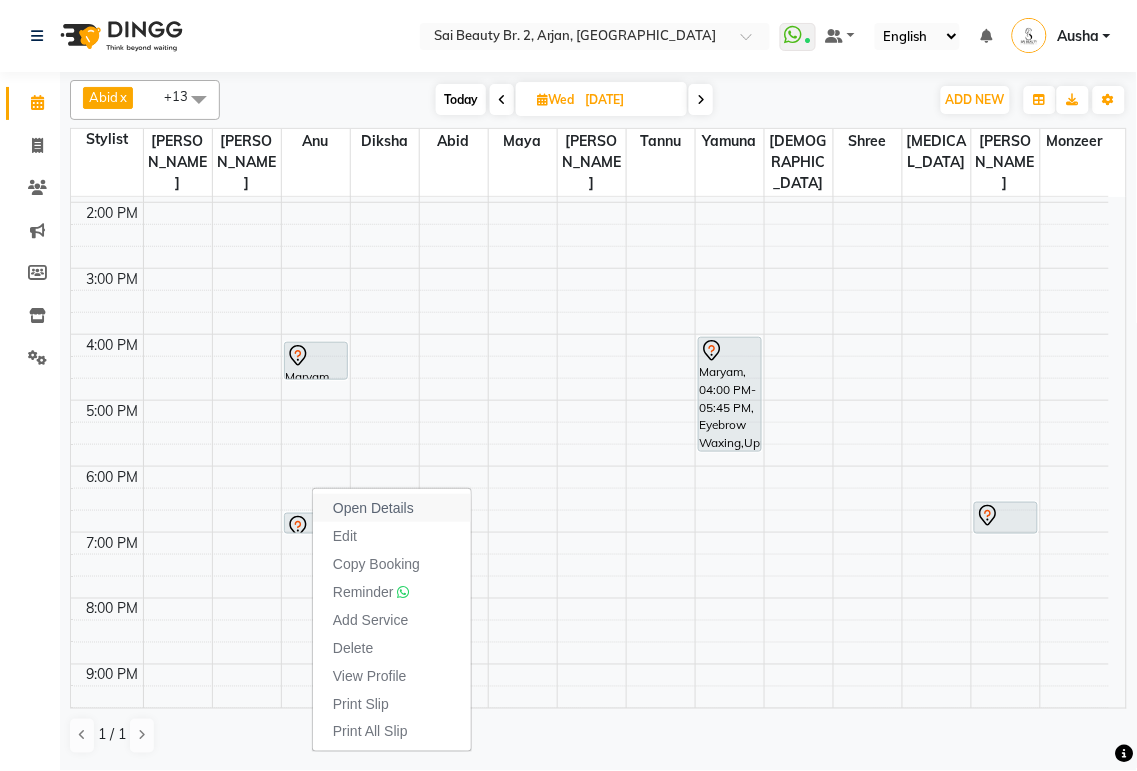 click on "Open Details" at bounding box center (392, 508) 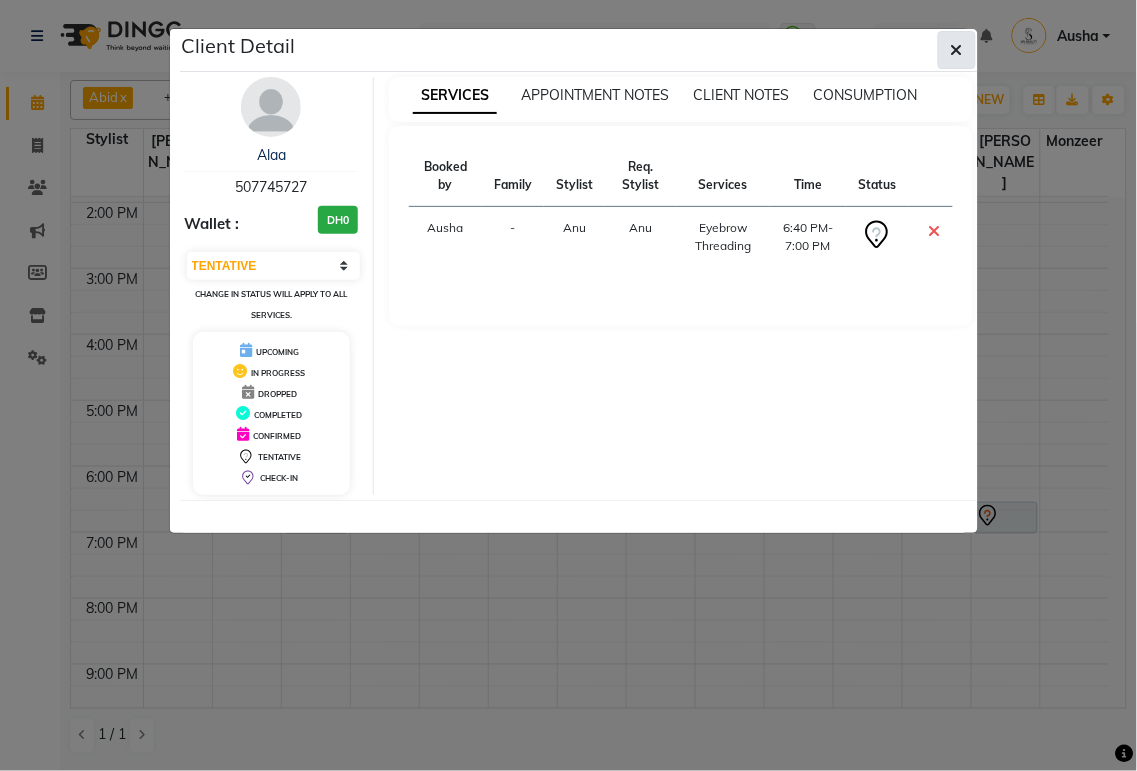 click 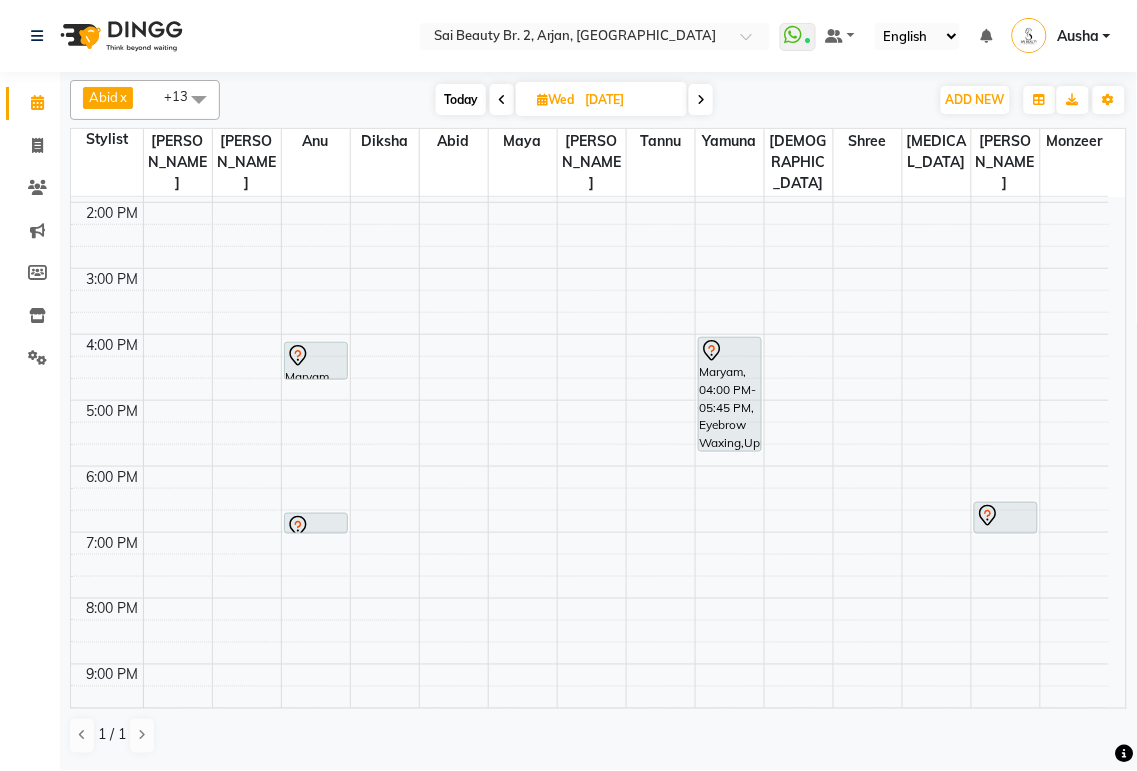 click on "Maryam, 04:05 PM-04:40 PM, Blowdry Straight Without Wash Medium" at bounding box center (316, 361) 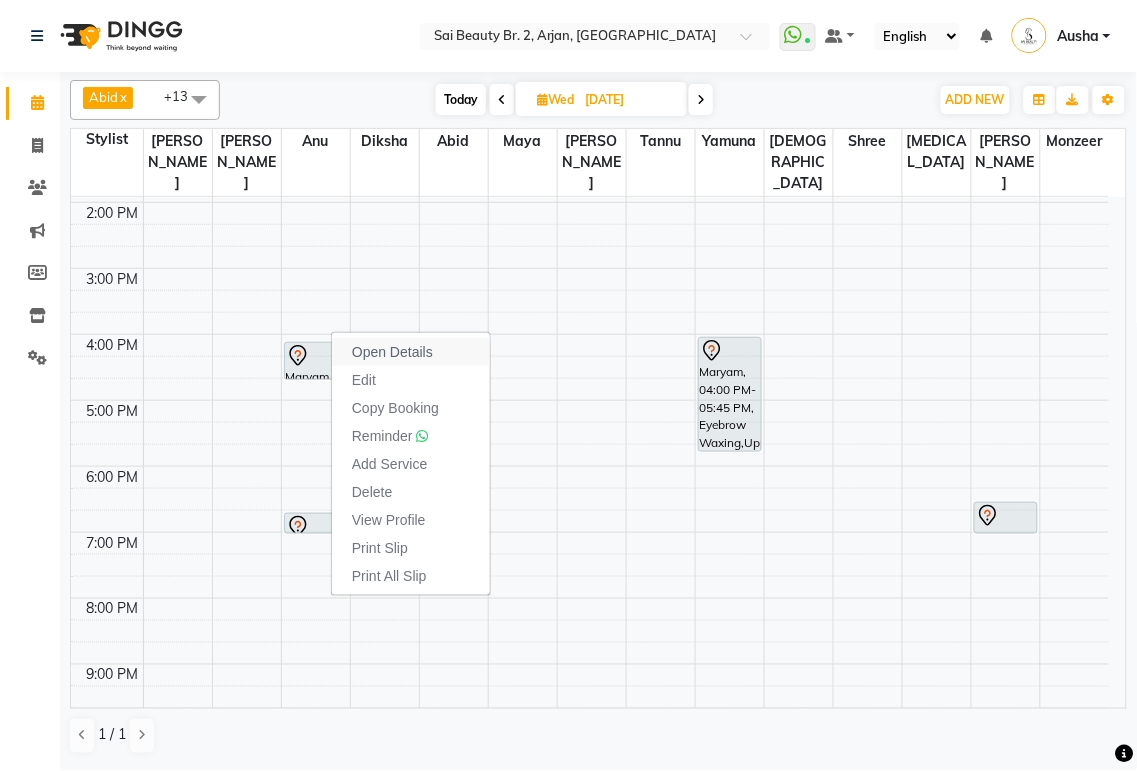 click on "Open Details" at bounding box center [392, 352] 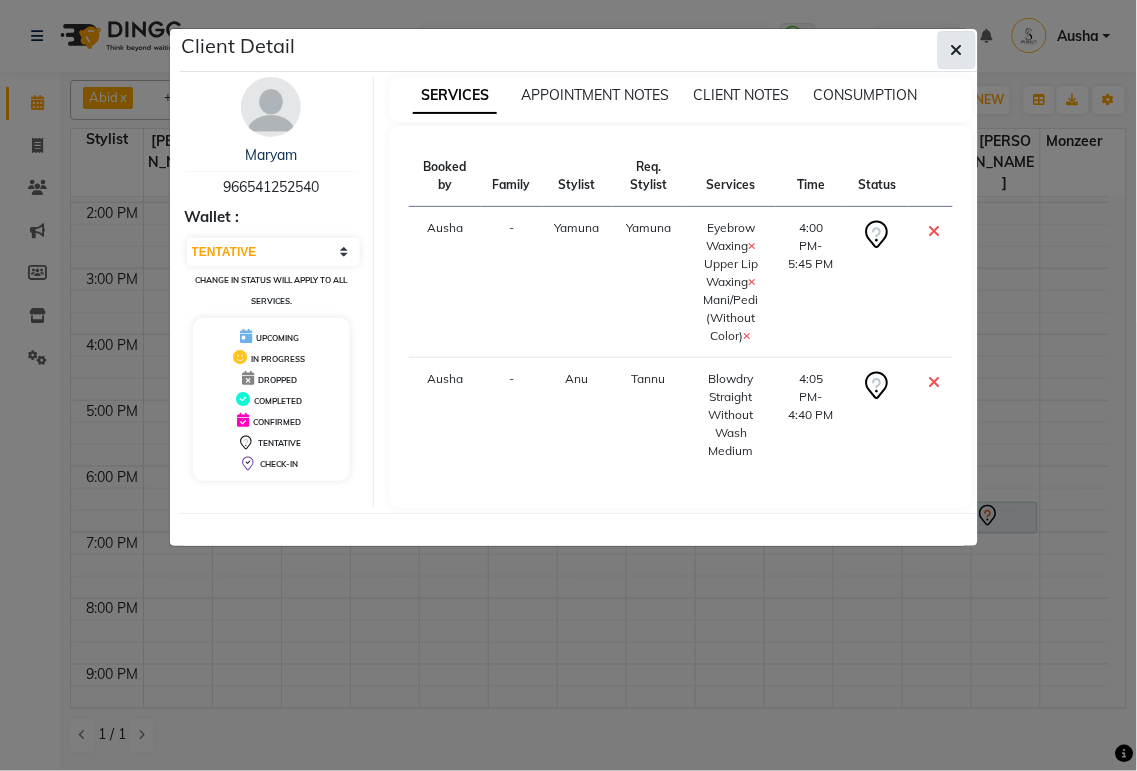 click 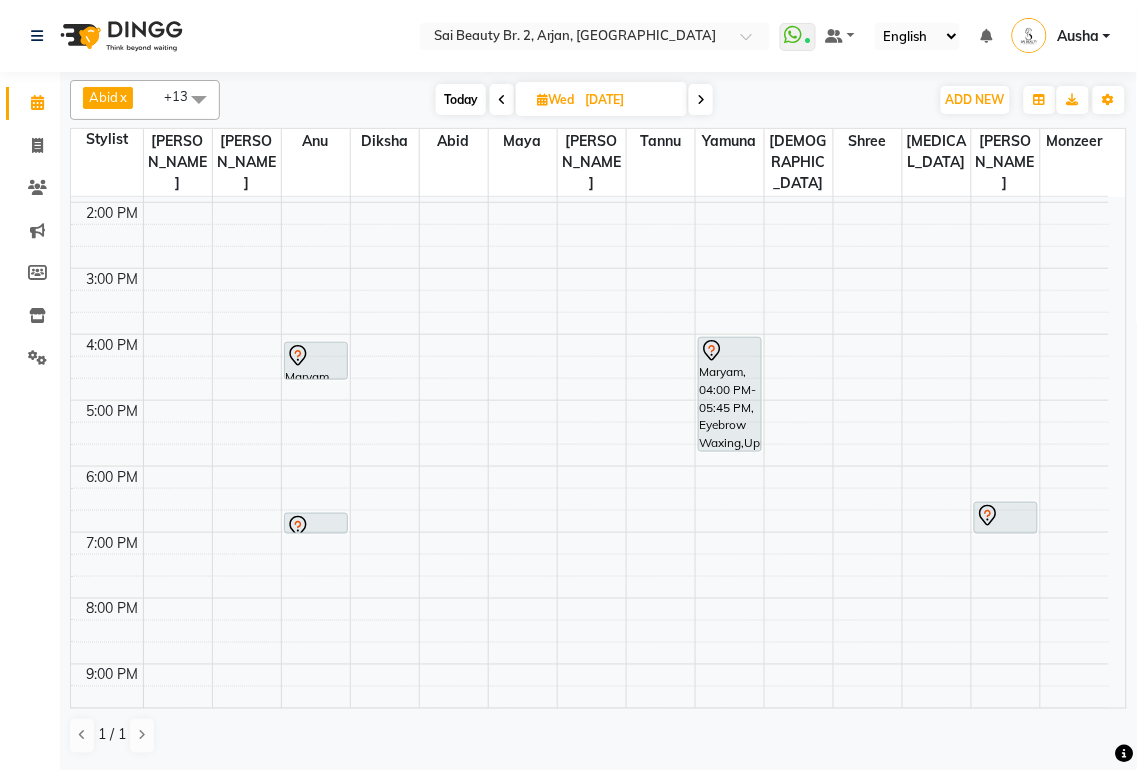click at bounding box center (1006, 516) 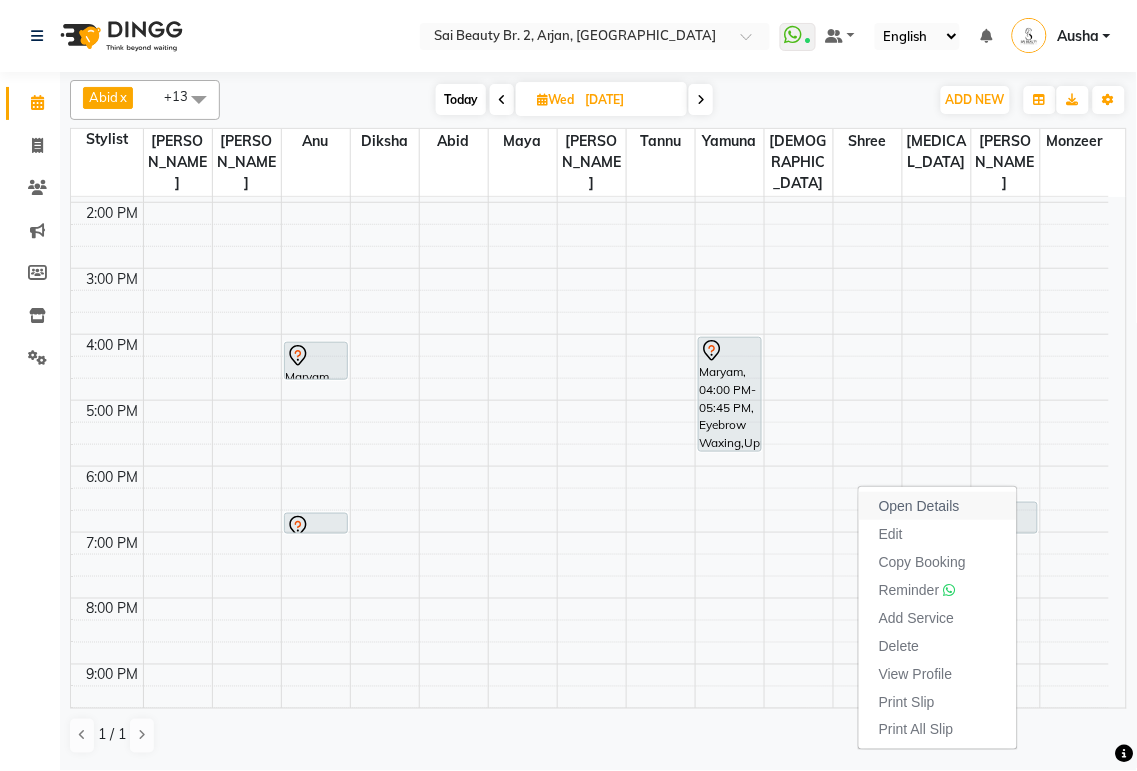 click on "Open Details" at bounding box center [919, 506] 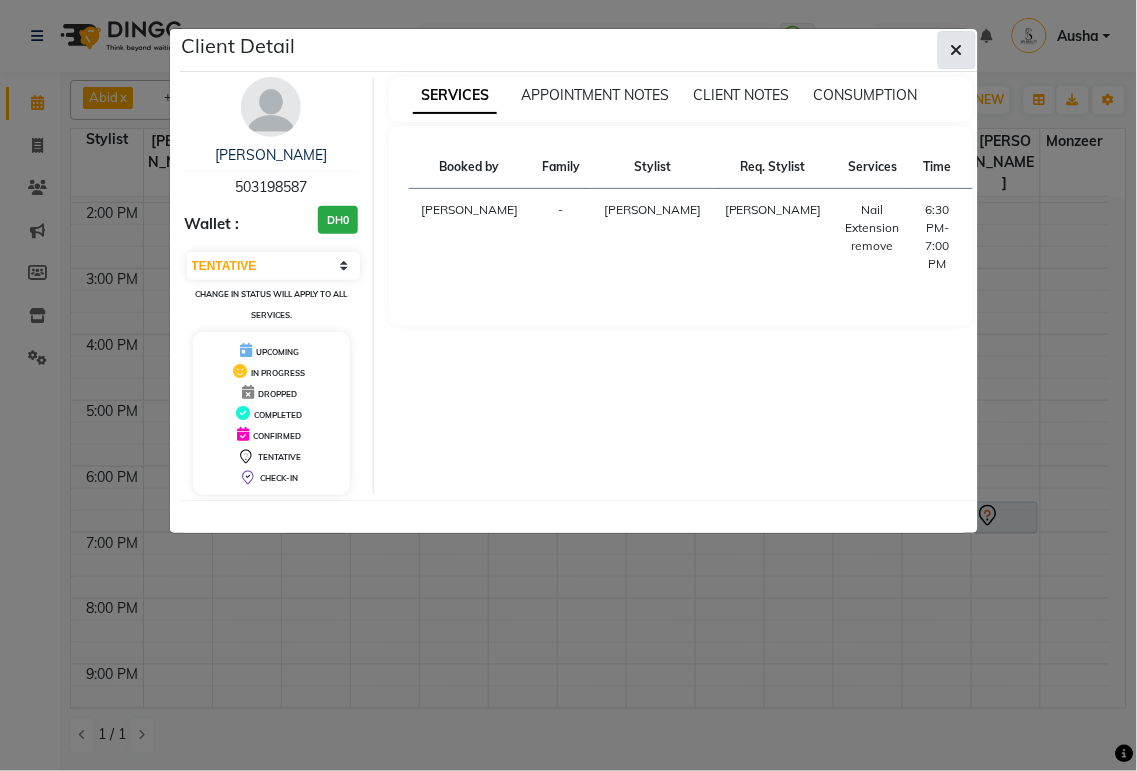 click 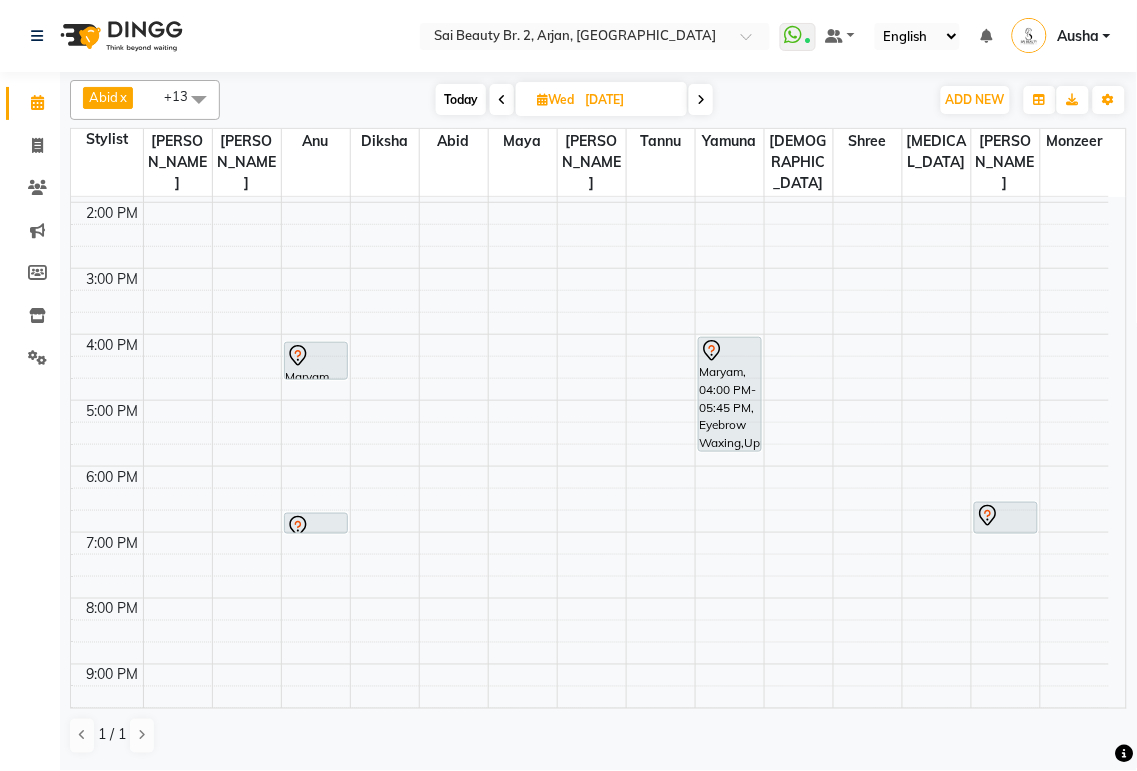 click at bounding box center (701, 100) 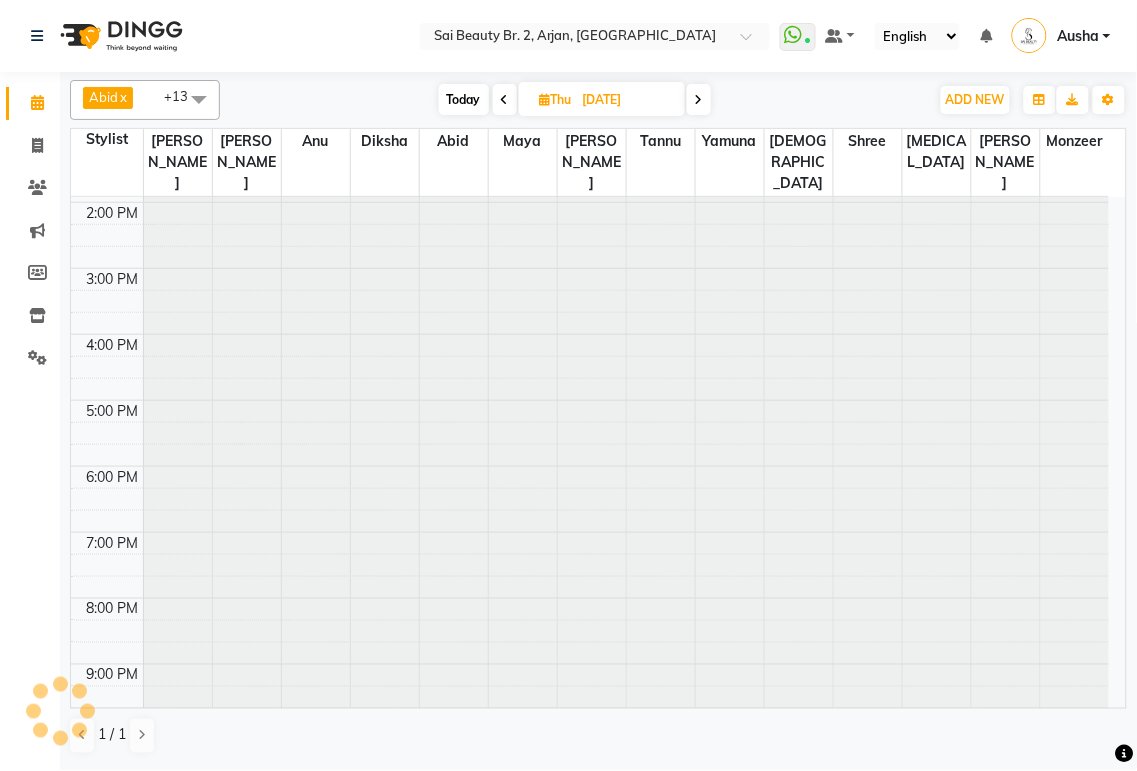 type on "[DATE]" 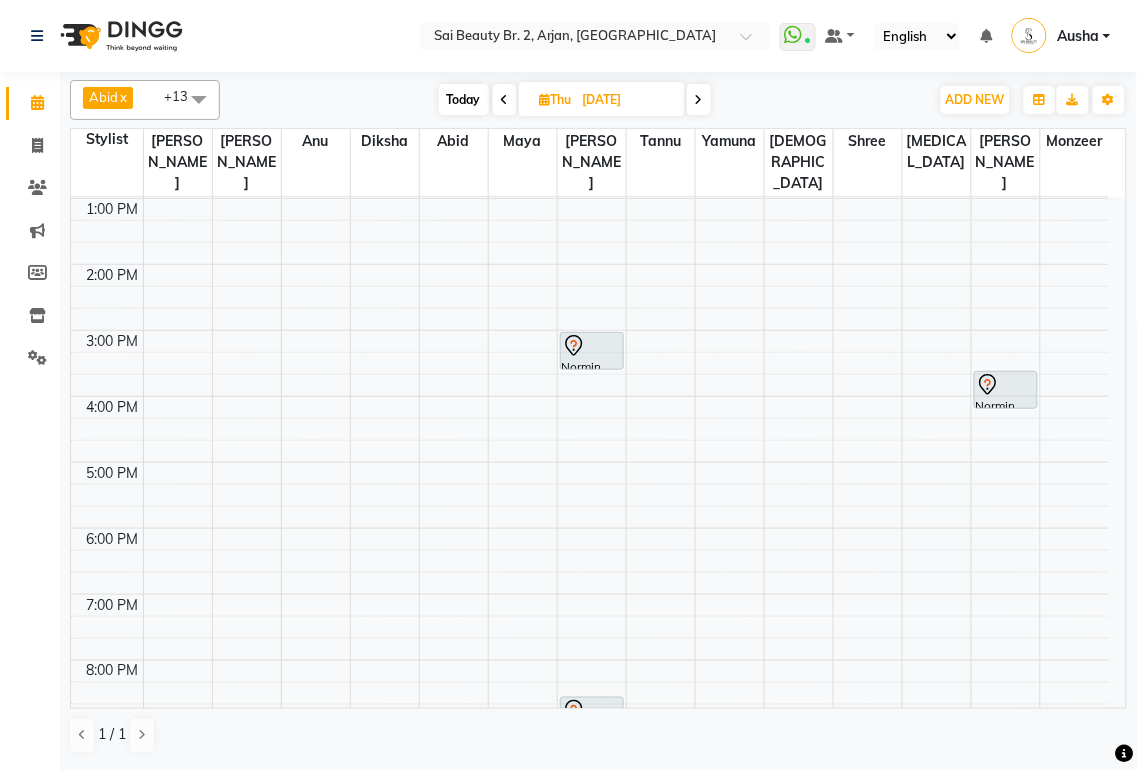 scroll, scrollTop: 290, scrollLeft: 0, axis: vertical 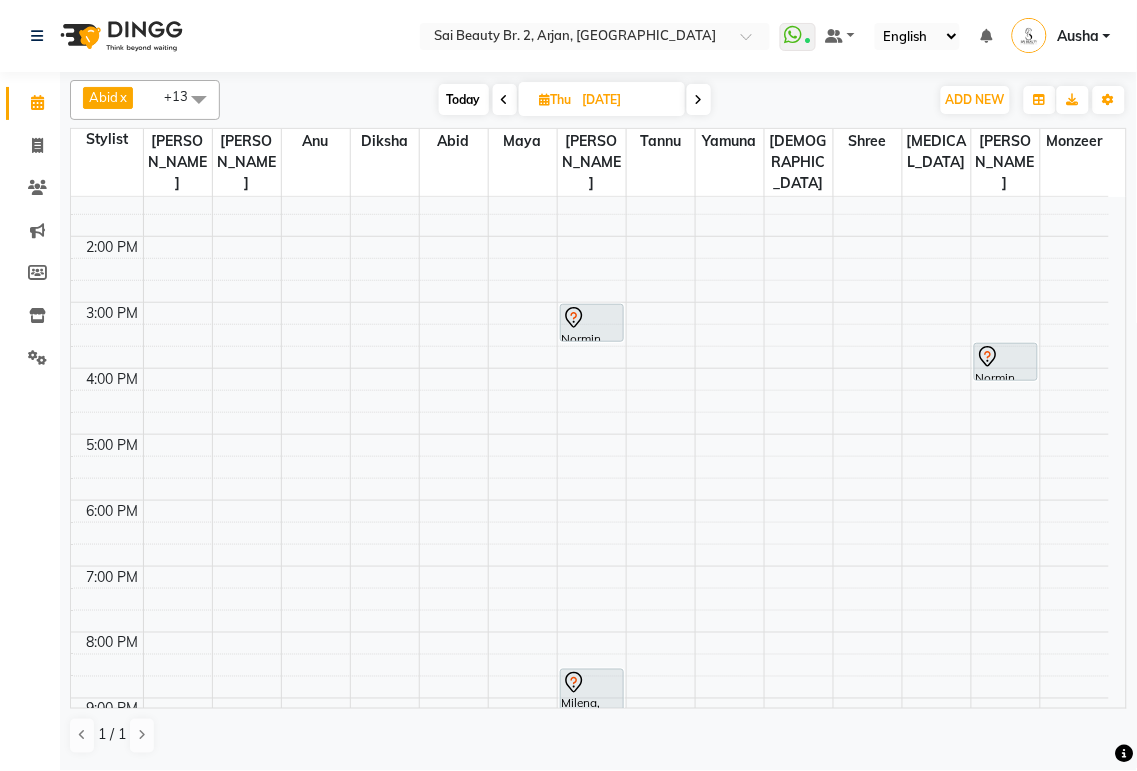 click on "9:00 AM 10:00 AM 11:00 AM 12:00 PM 1:00 PM 2:00 PM 3:00 PM 4:00 PM 5:00 PM 6:00 PM 7:00 PM 8:00 PM 9:00 PM 10:00 PM             Syma, 10:10 AM-10:30 AM, Eyebrow Threading             Normin, 03:00 PM-03:35 PM, Spa Manicure (With Gelish)             [GEOGRAPHIC_DATA], 08:30 PM-09:30 PM, Mani/Pedi(With Gel Color)             [PERSON_NAME], 11:00 AM-12:00 PM, Full Body Massage (60min)             Normin, 03:35 PM-04:10 PM, Spa Pedicure (Normal Color)" at bounding box center [599, 453] 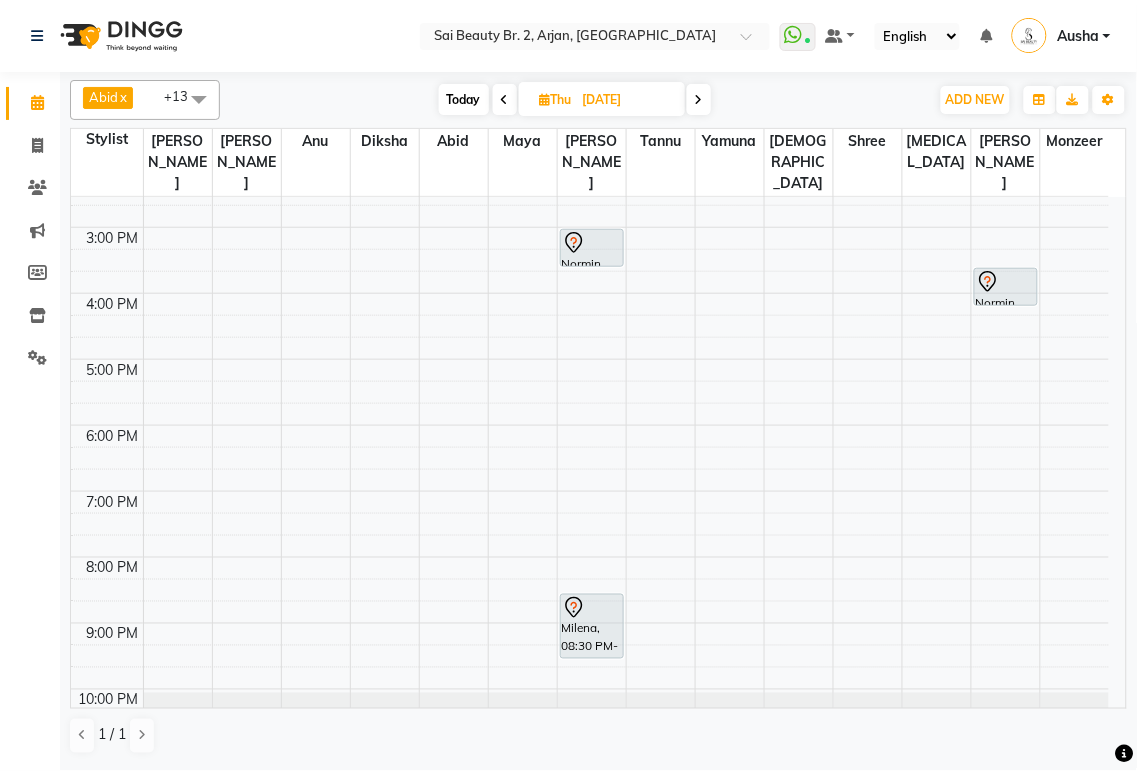 scroll, scrollTop: 374, scrollLeft: 0, axis: vertical 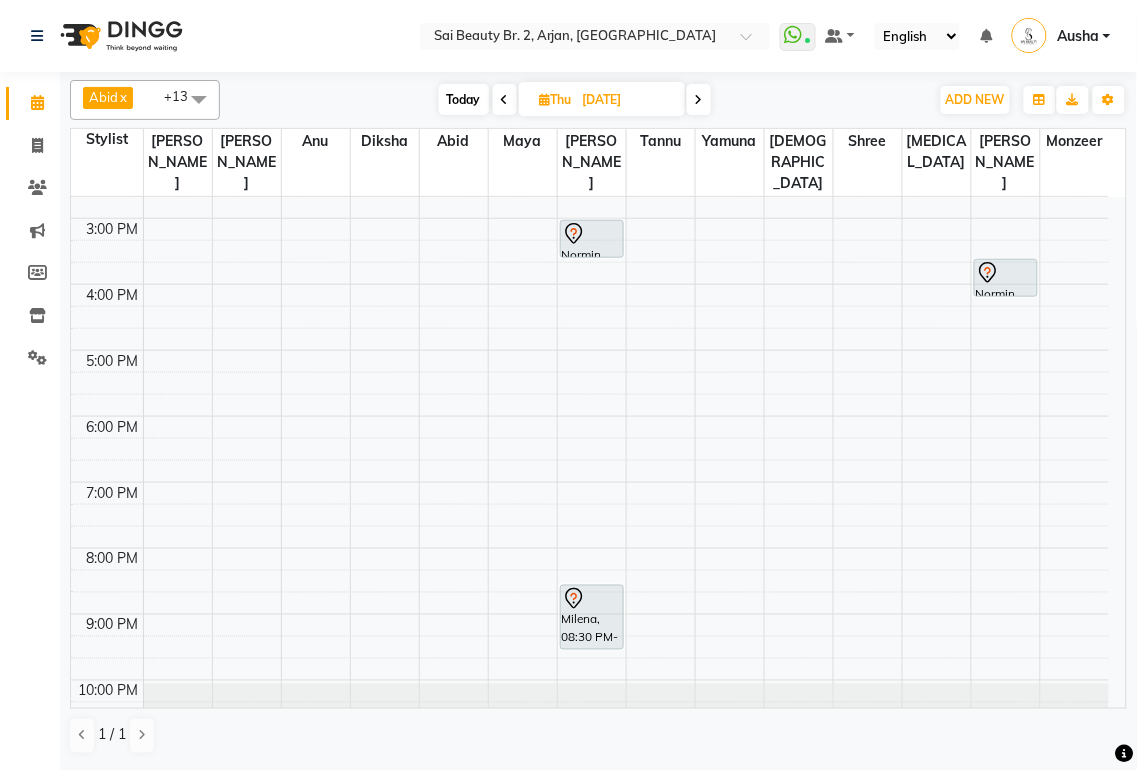 click at bounding box center [592, 257] 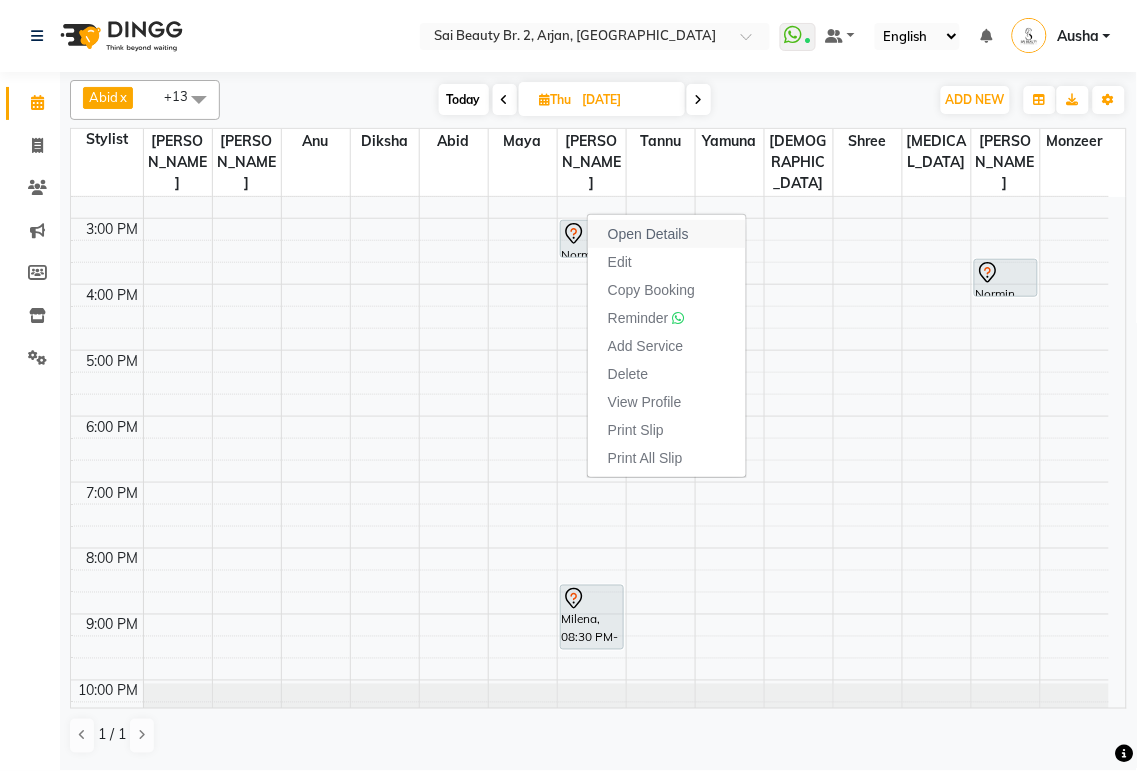 click on "Open Details" at bounding box center [648, 234] 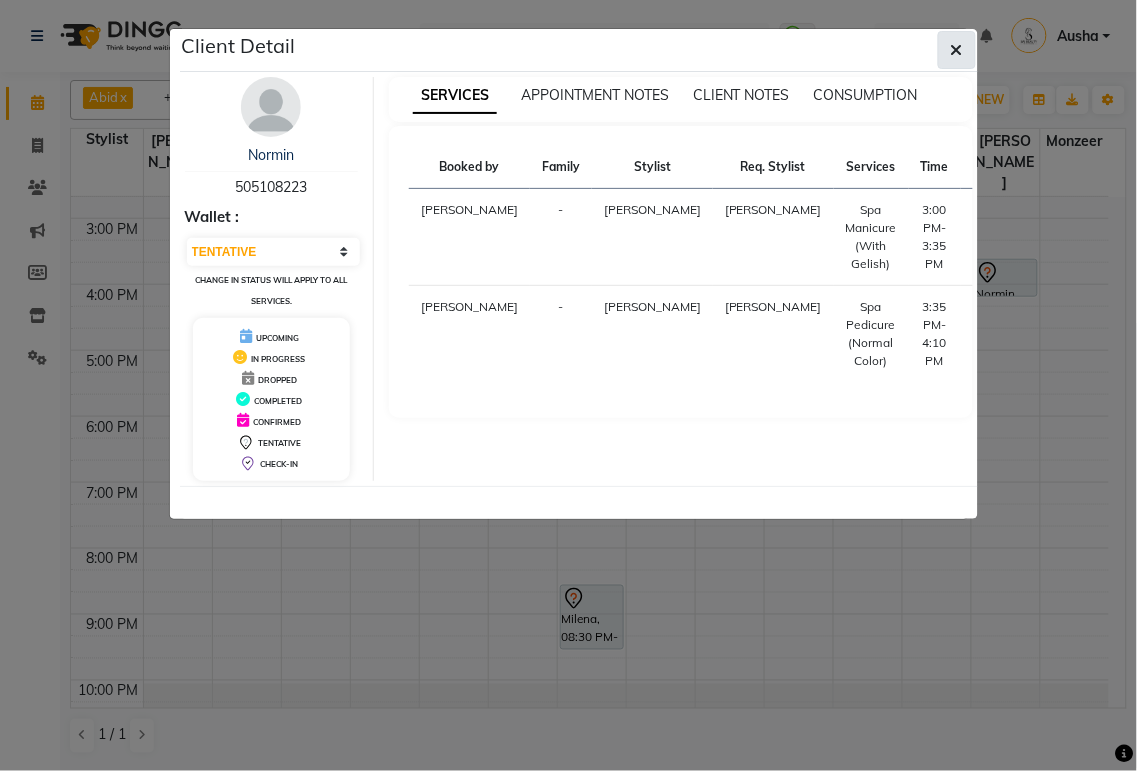 click 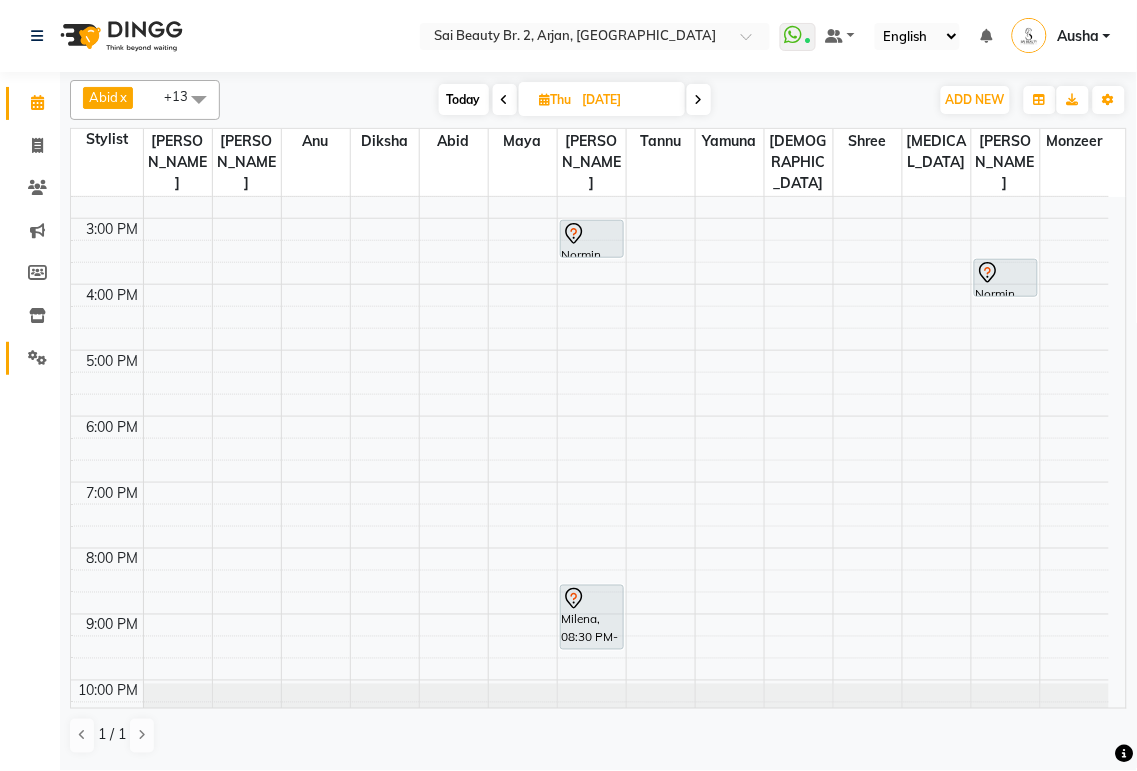 click 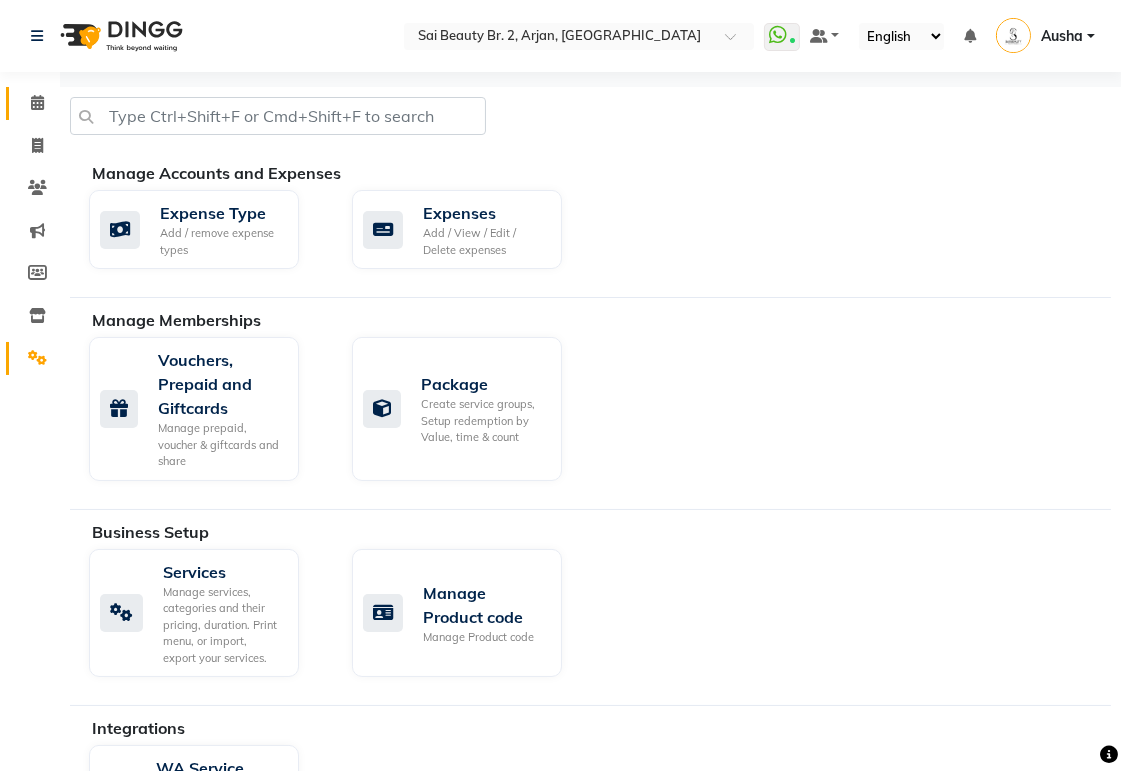 click 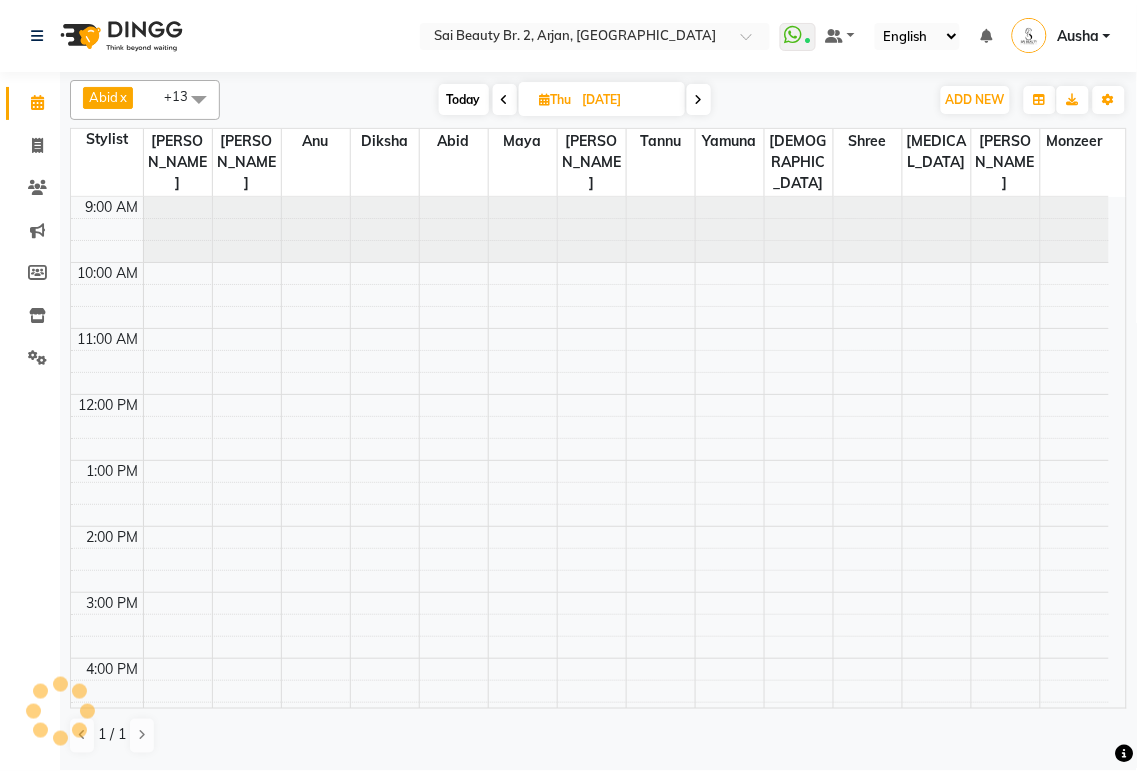 scroll, scrollTop: 0, scrollLeft: 0, axis: both 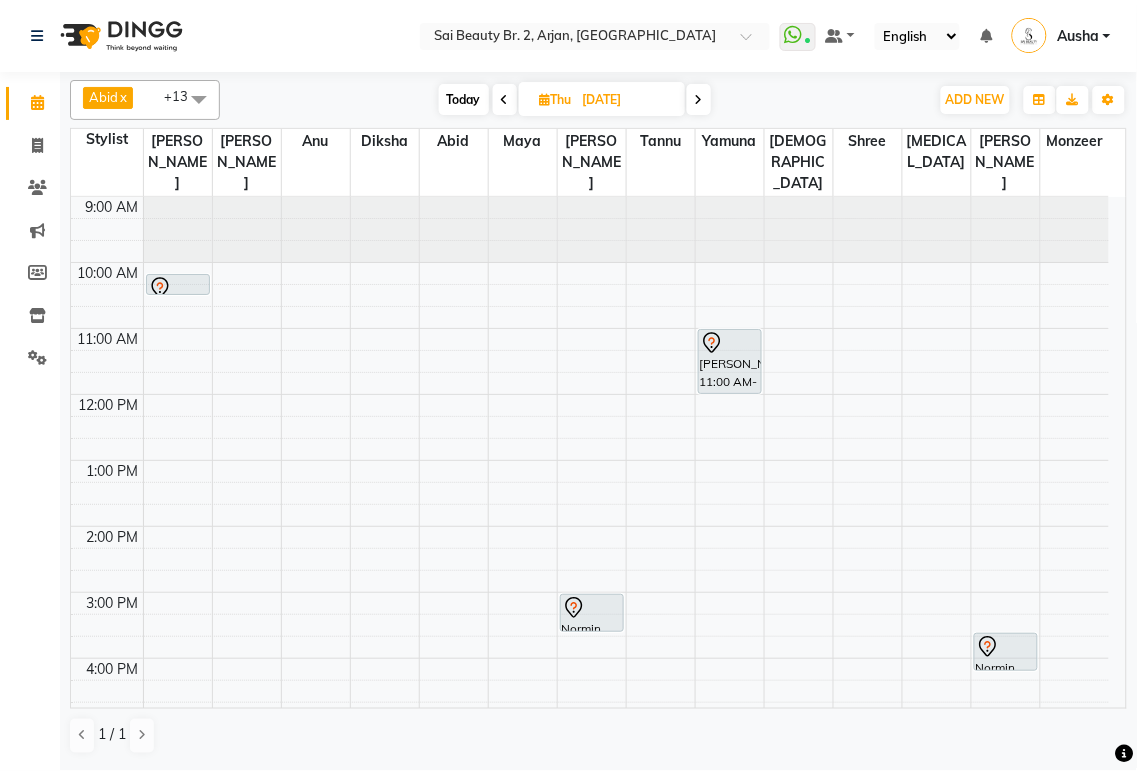 click on "Thu" at bounding box center (556, 99) 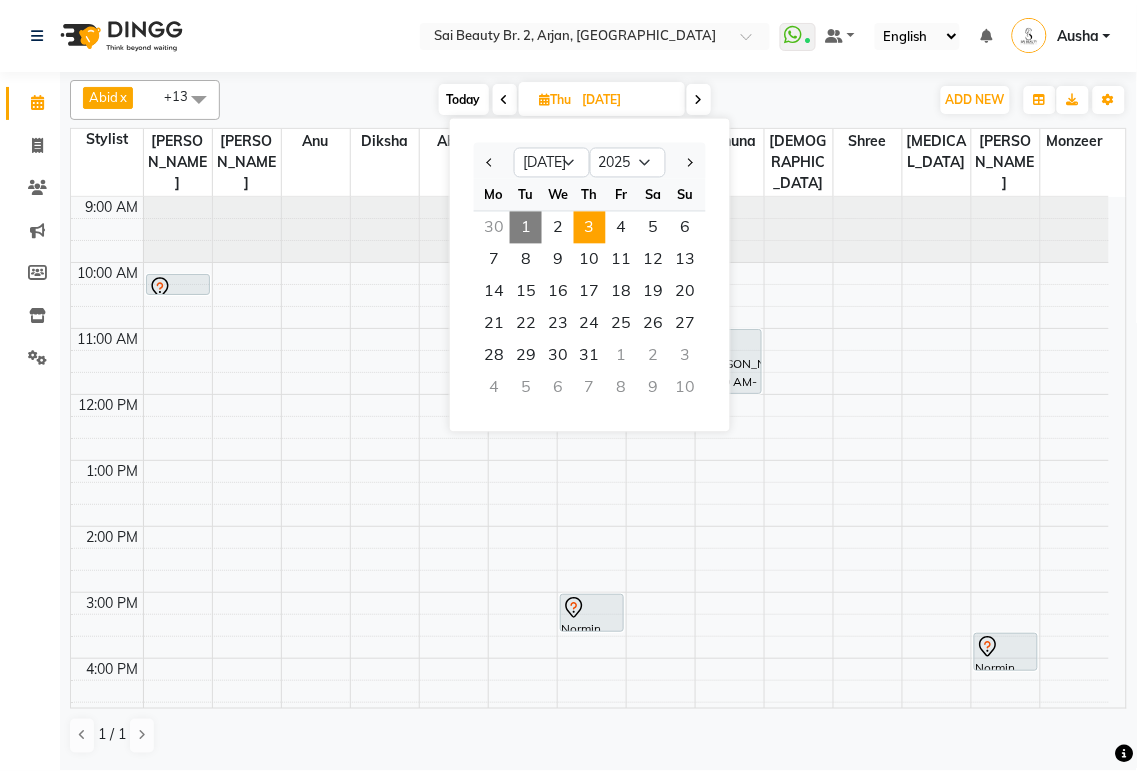 click on "1" at bounding box center [526, 228] 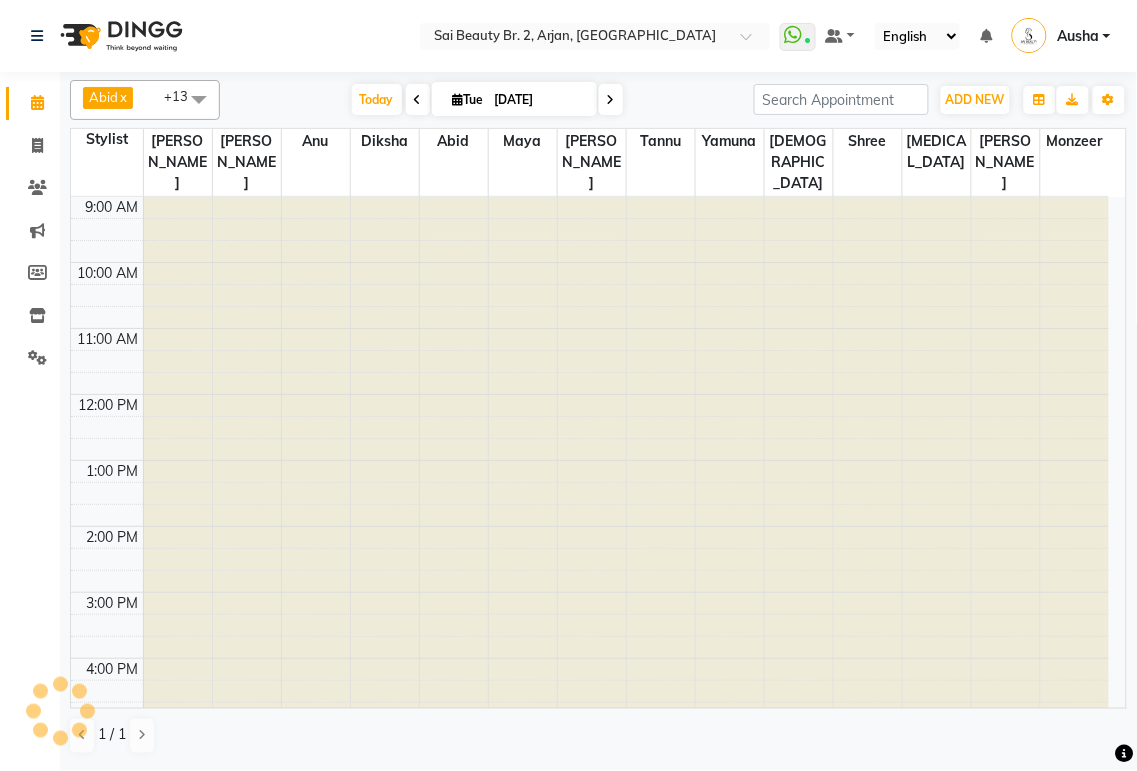 type on "01-07-2025" 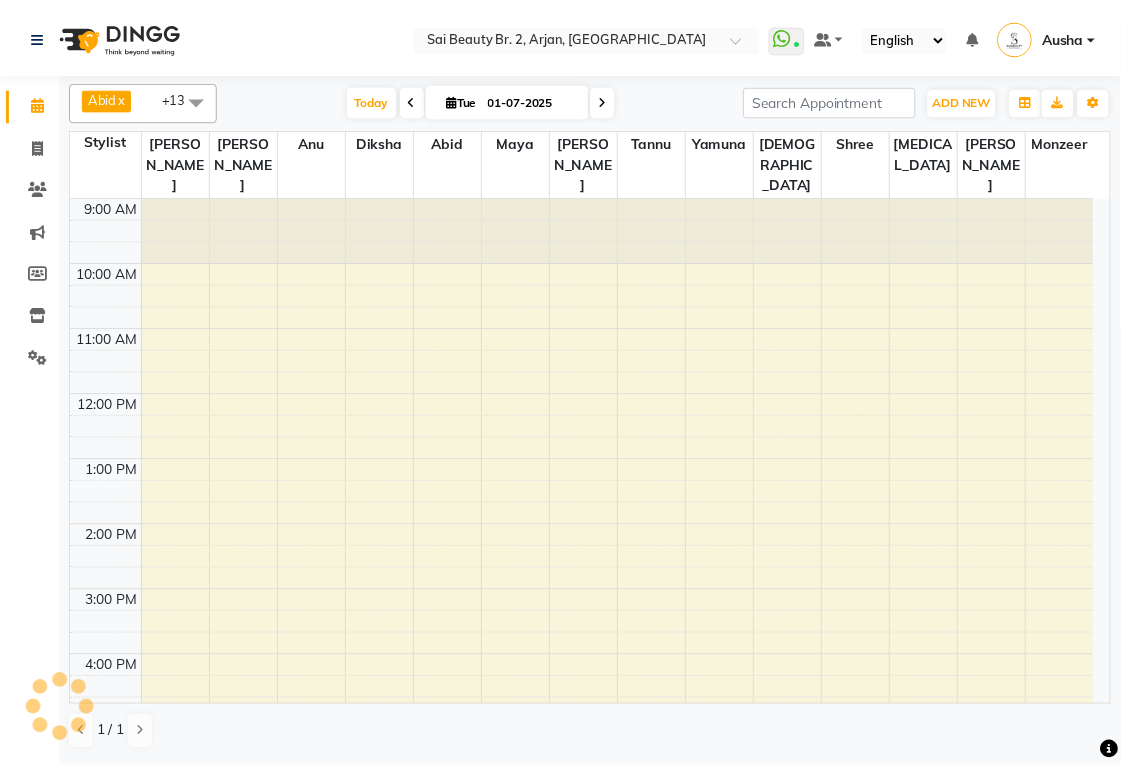 scroll, scrollTop: 374, scrollLeft: 0, axis: vertical 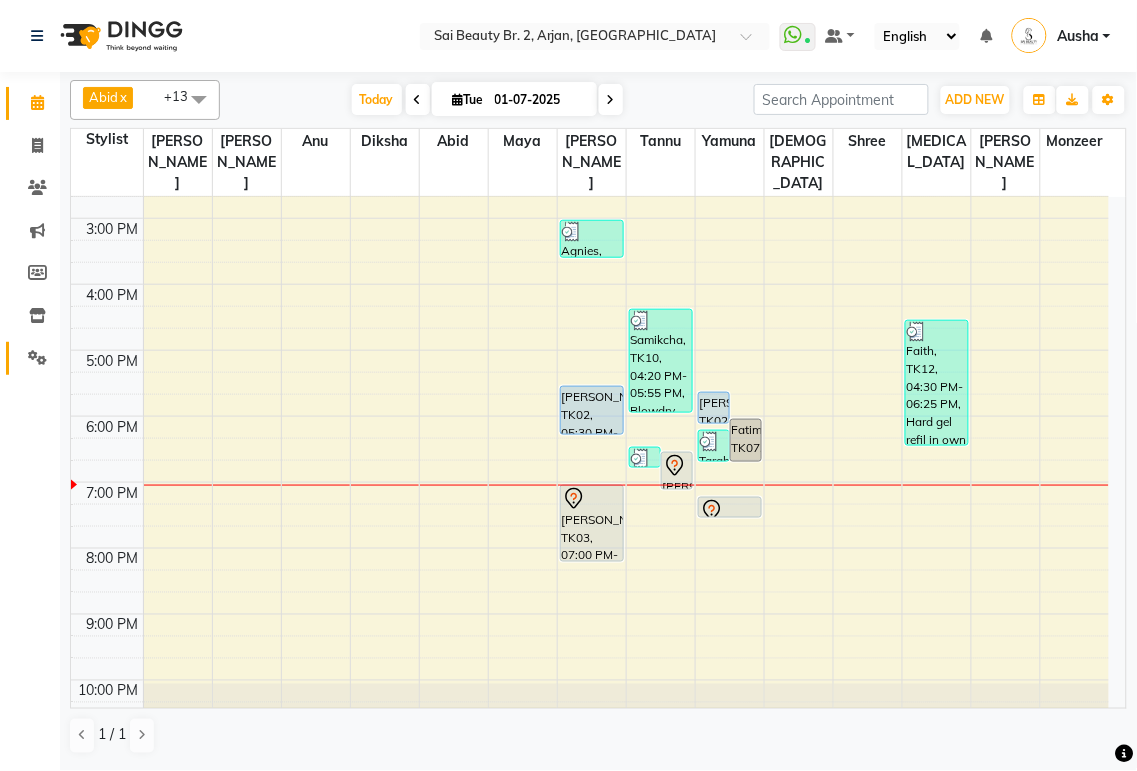 click 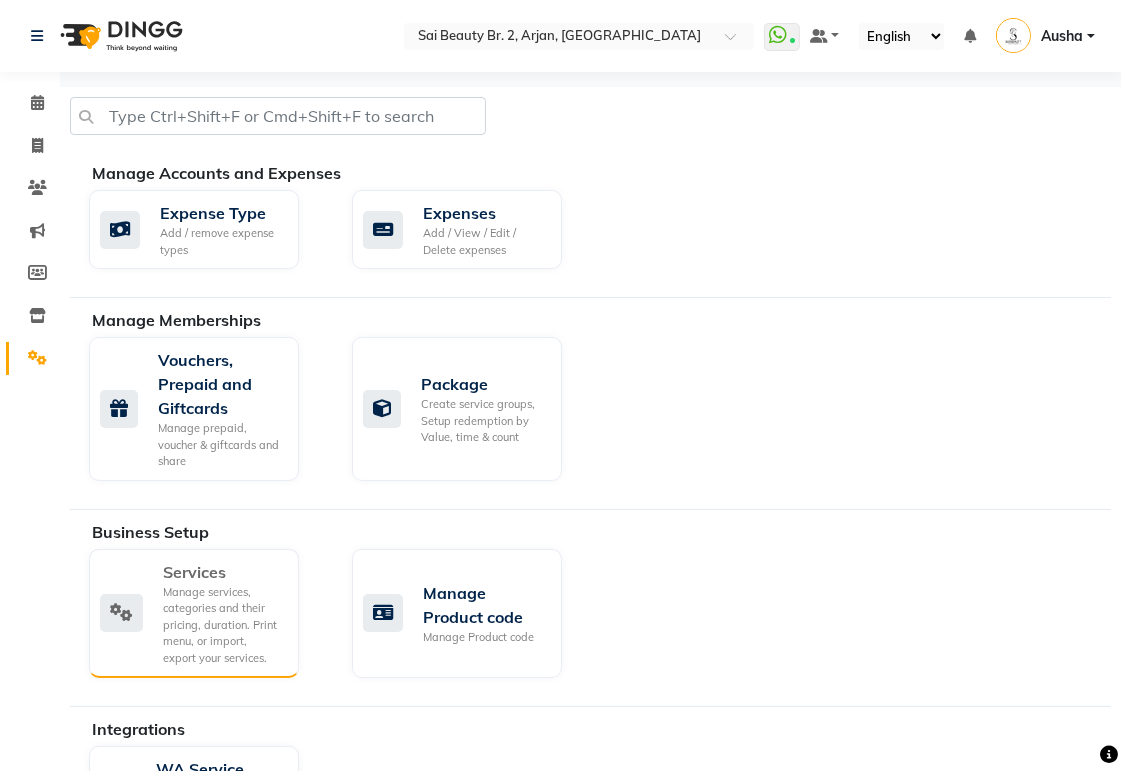 click on "Manage services, categories and their pricing, duration. Print menu, or import, export your services." 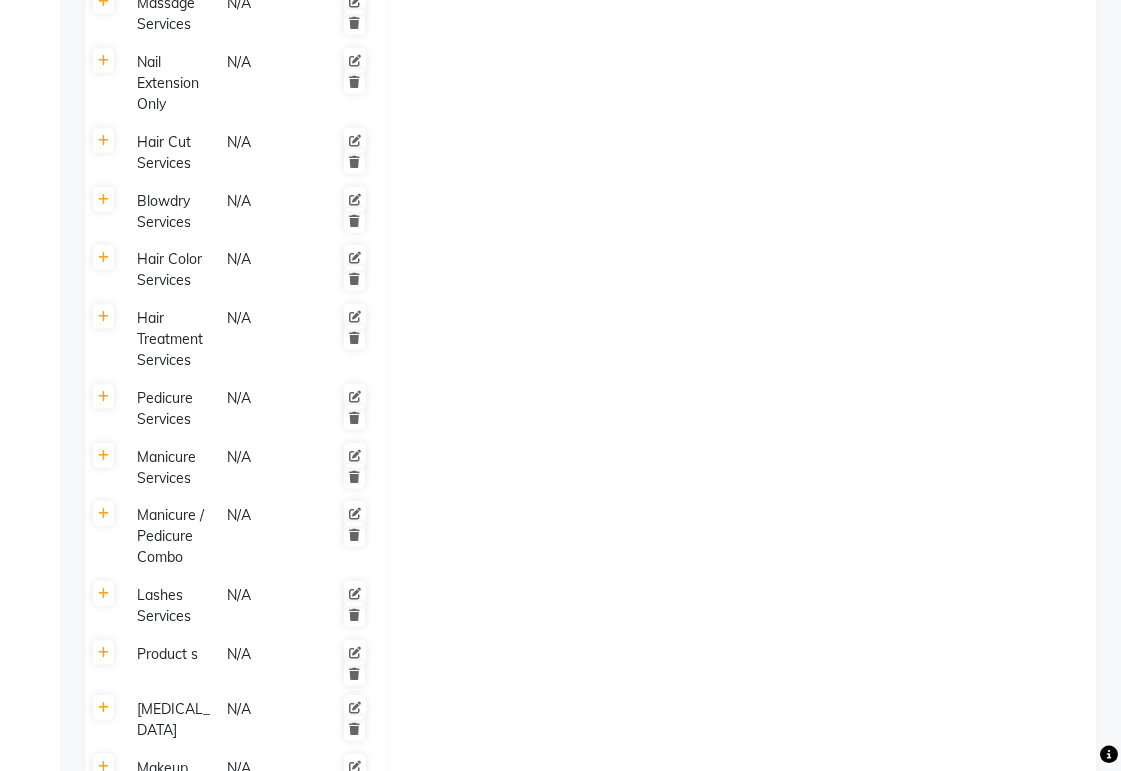 scroll, scrollTop: 1331, scrollLeft: 0, axis: vertical 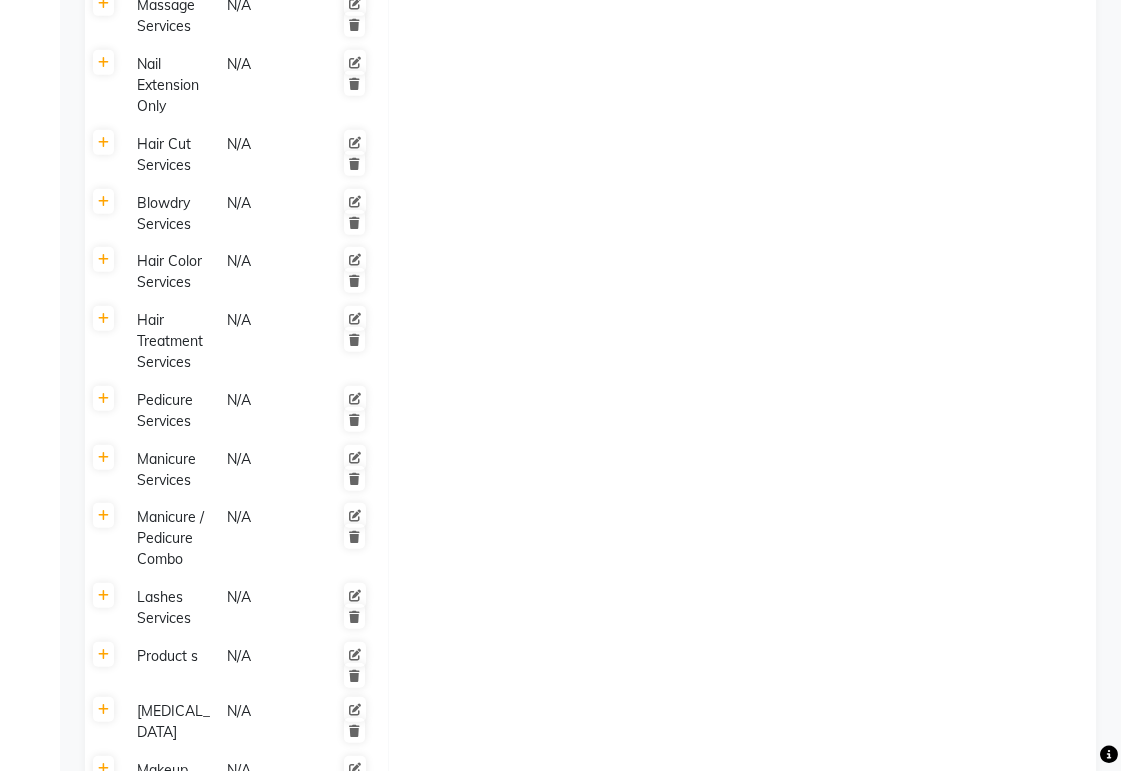 click on "Hair Color Services" 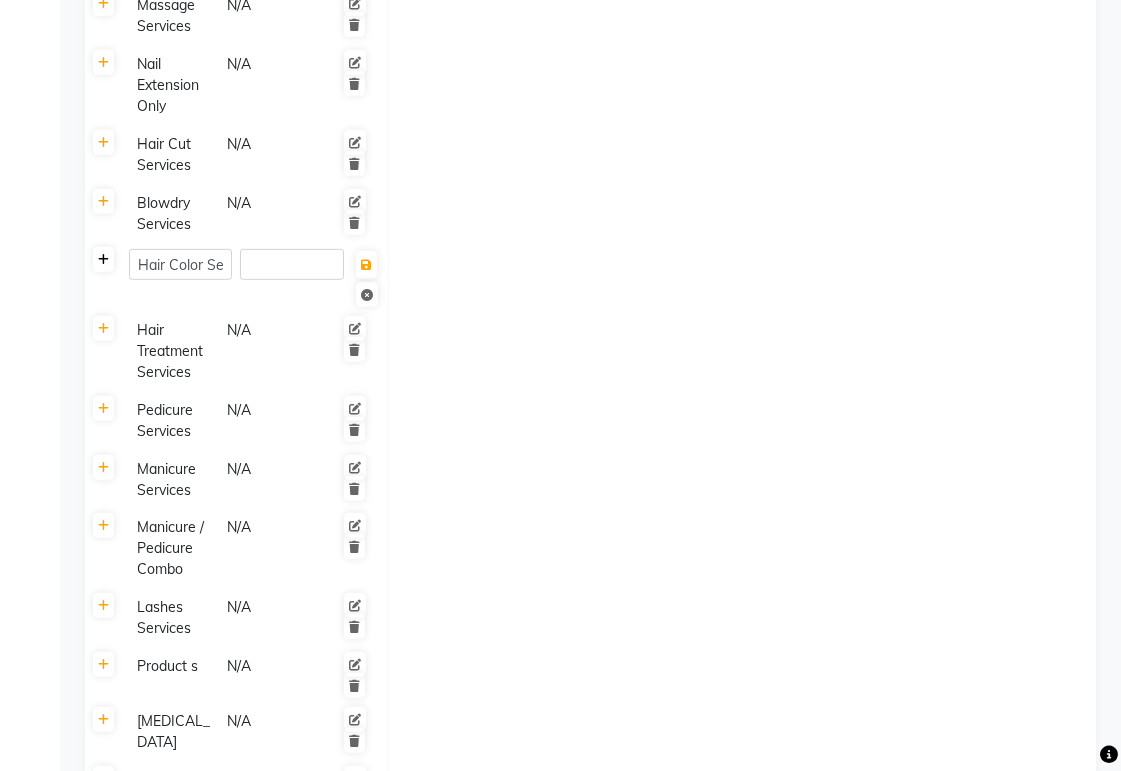click 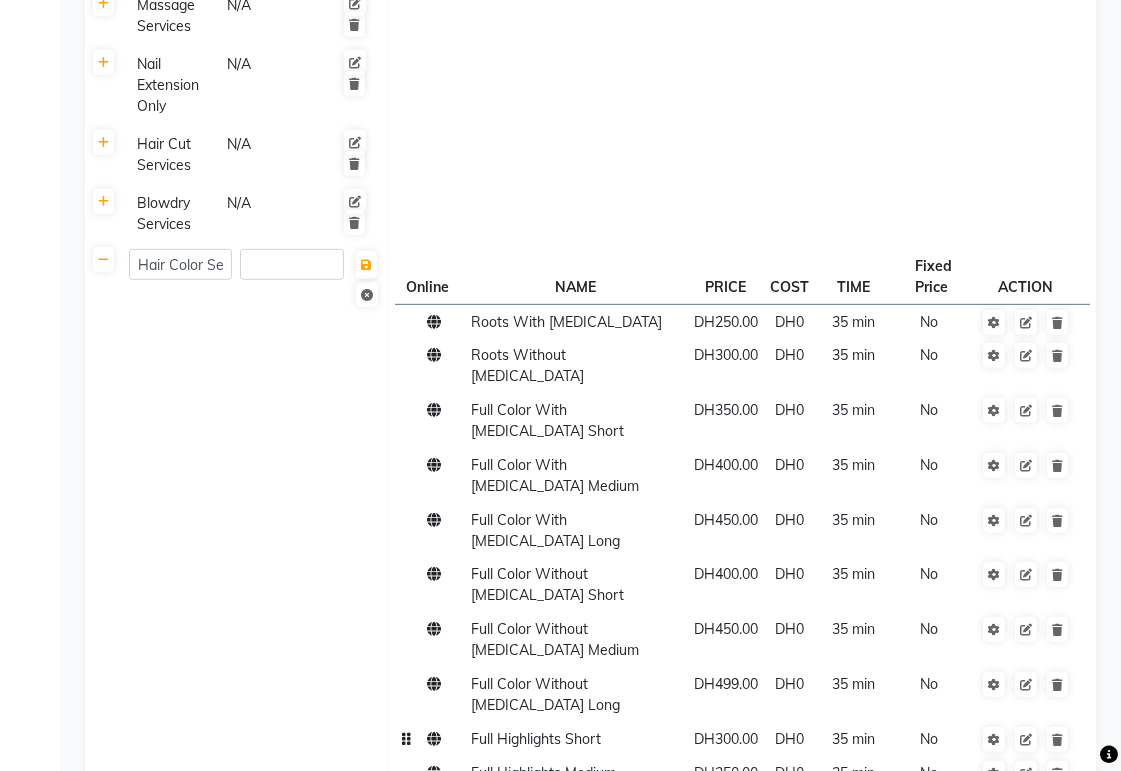 click 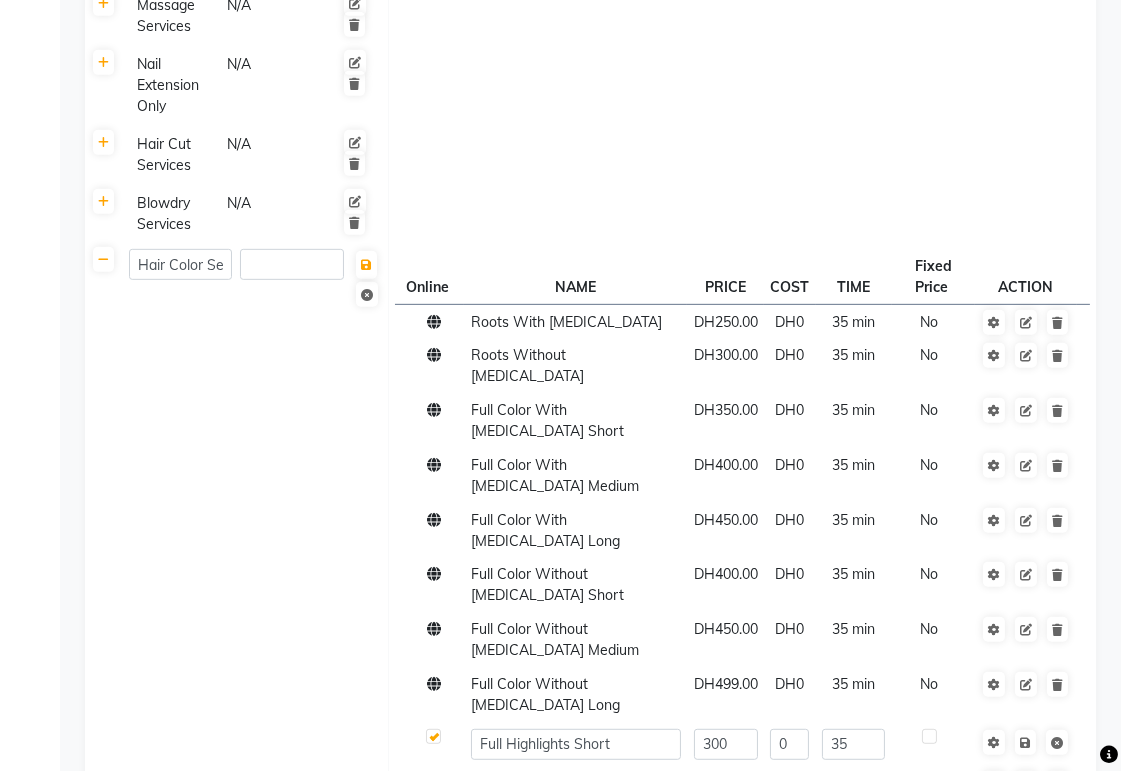 click on "Hair Color Services" 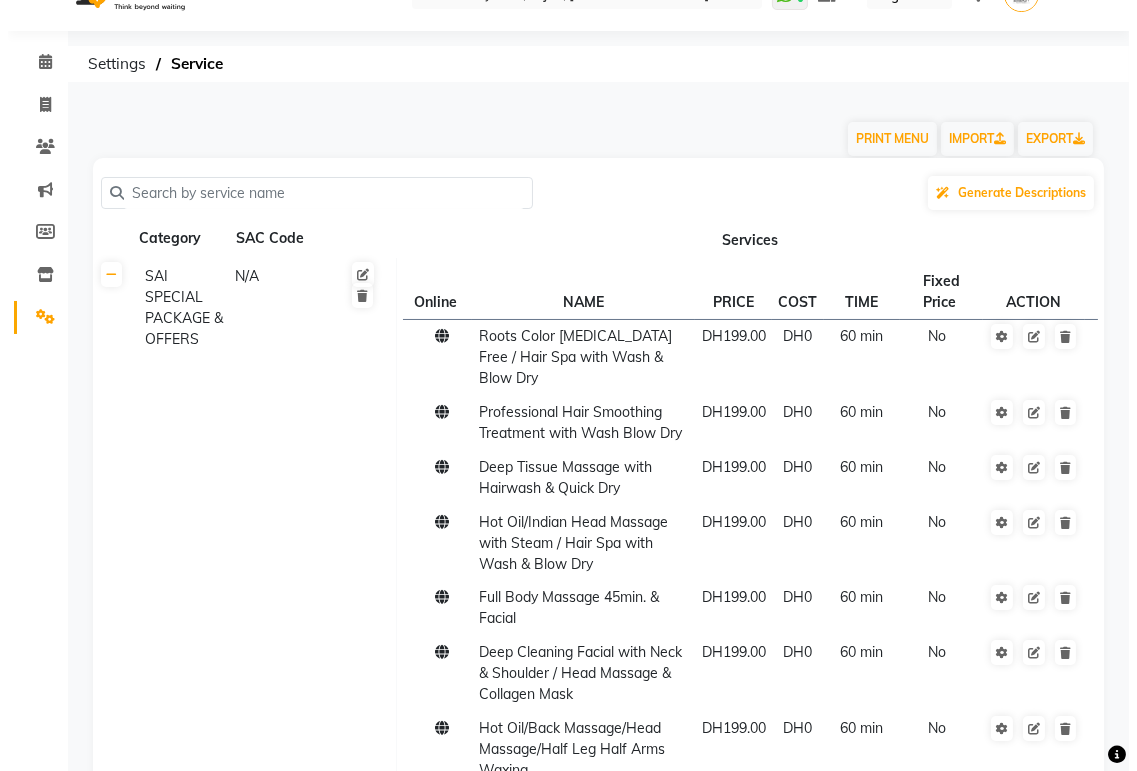 scroll, scrollTop: 0, scrollLeft: 0, axis: both 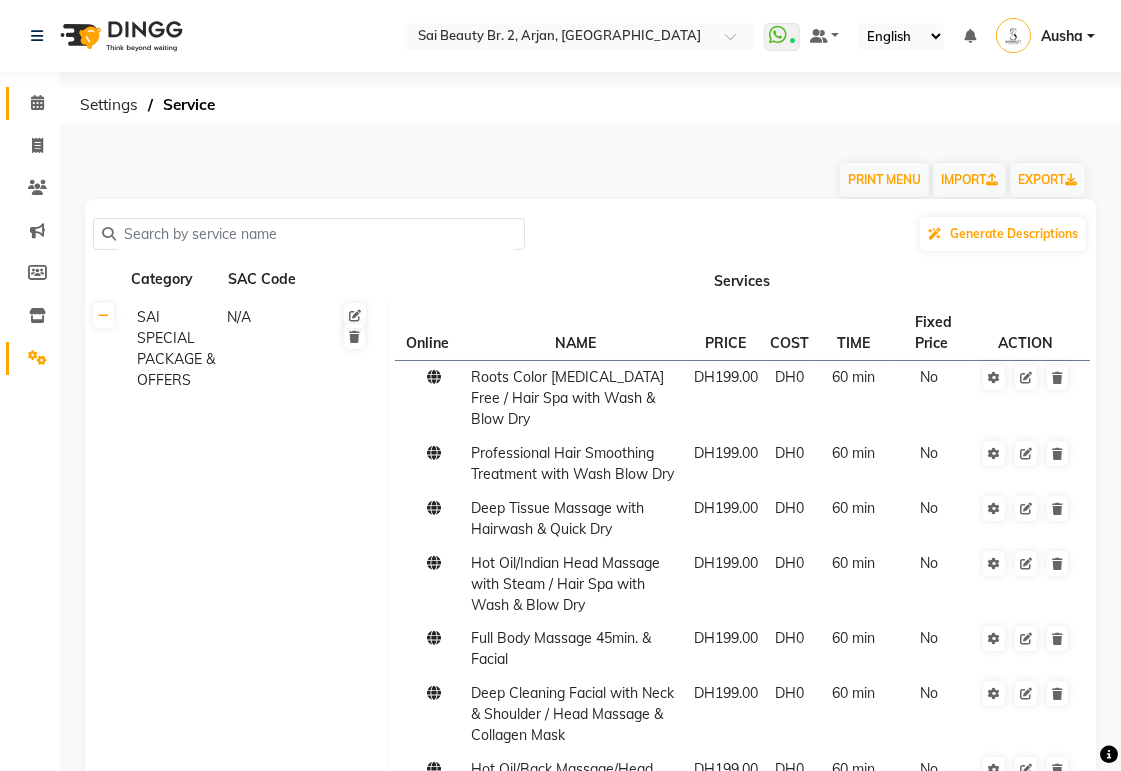 click 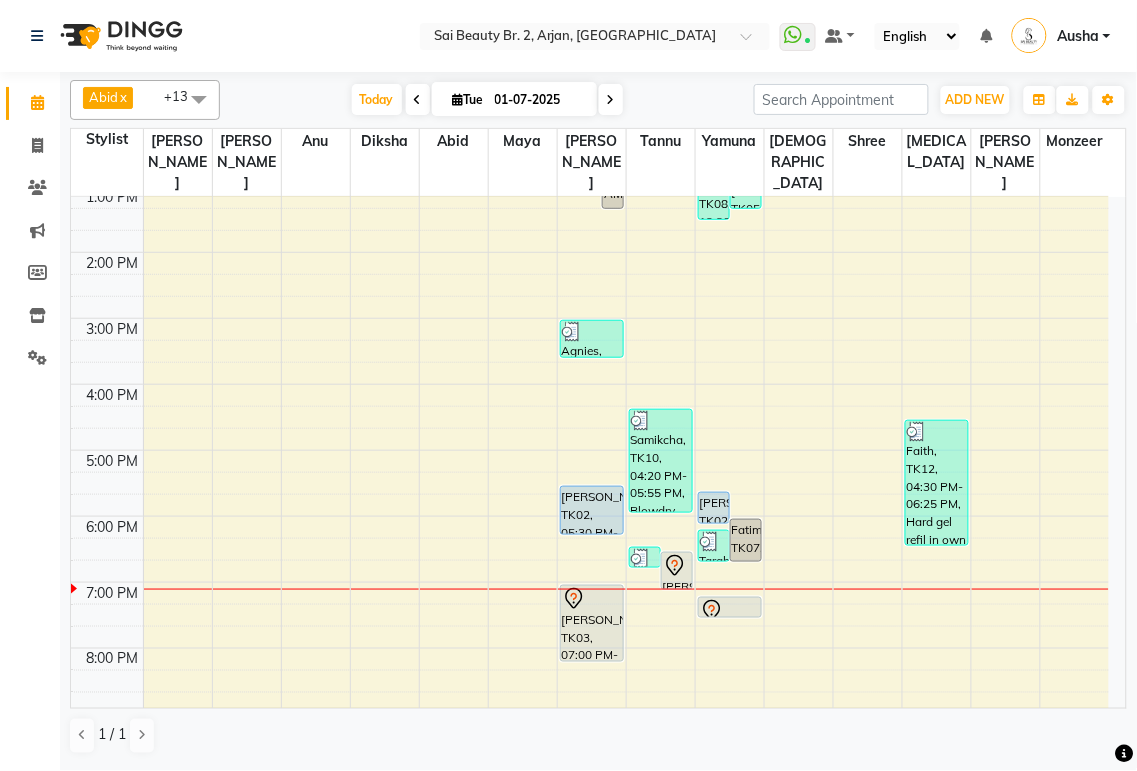 scroll, scrollTop: 374, scrollLeft: 0, axis: vertical 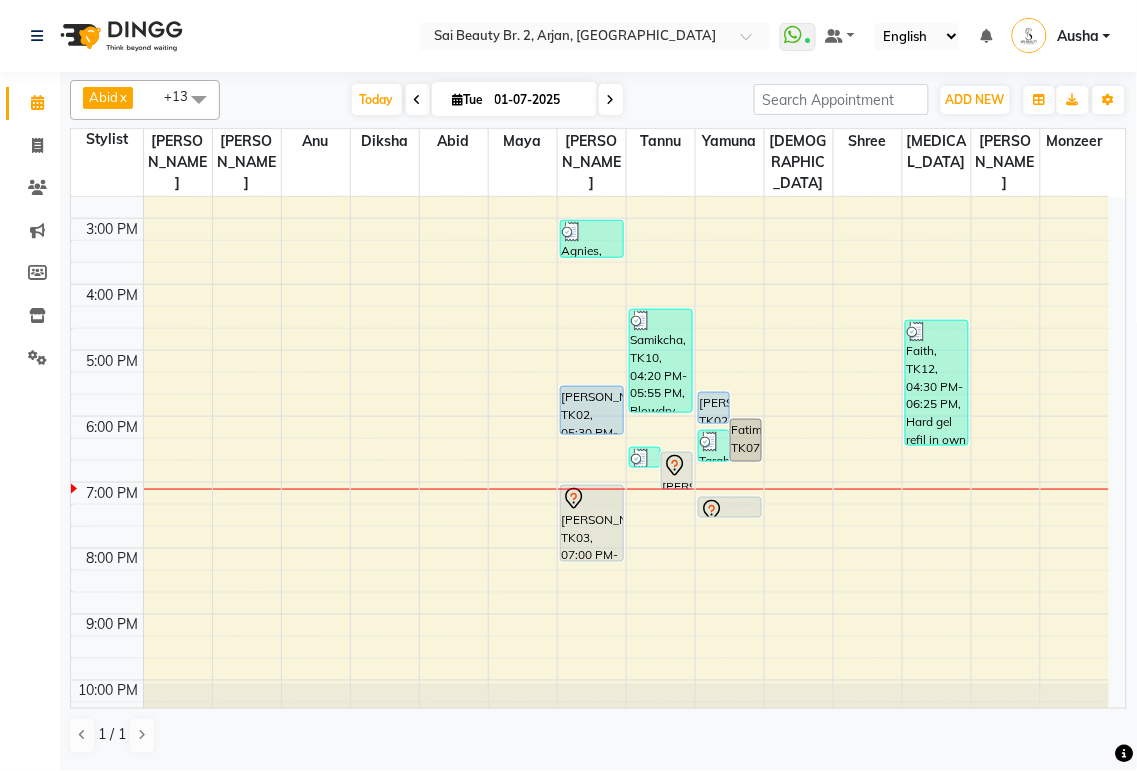 click 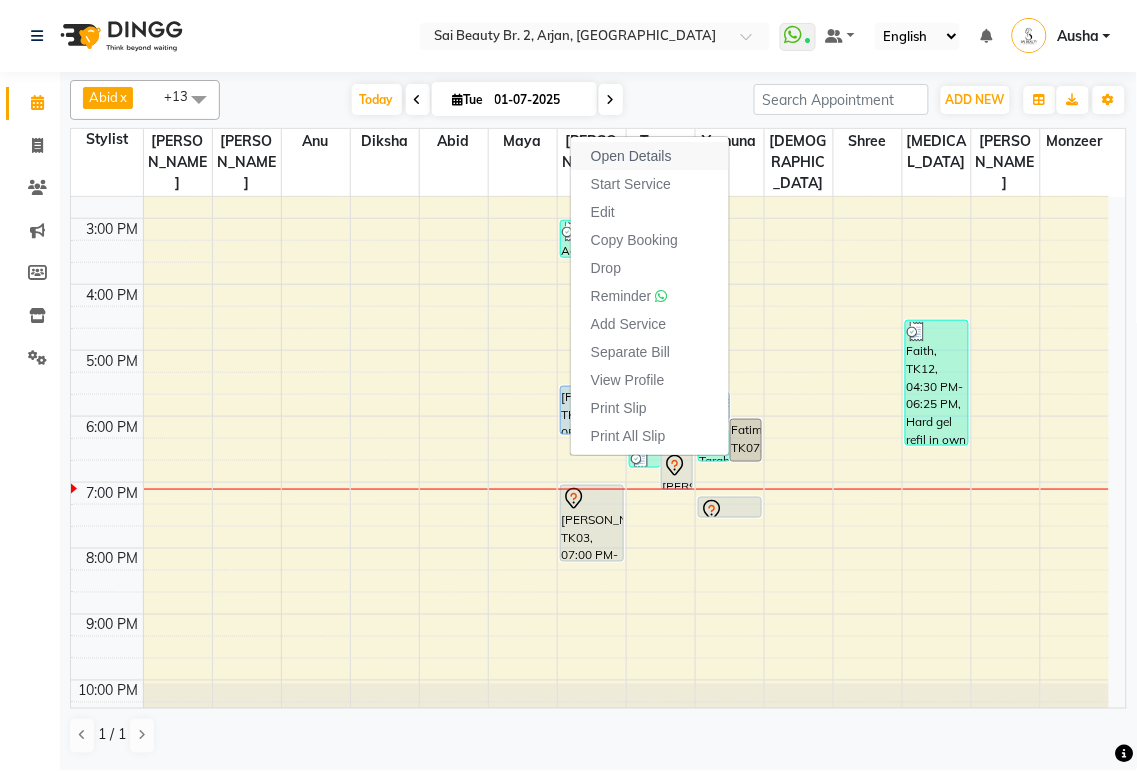 click on "Open Details" at bounding box center [650, 156] 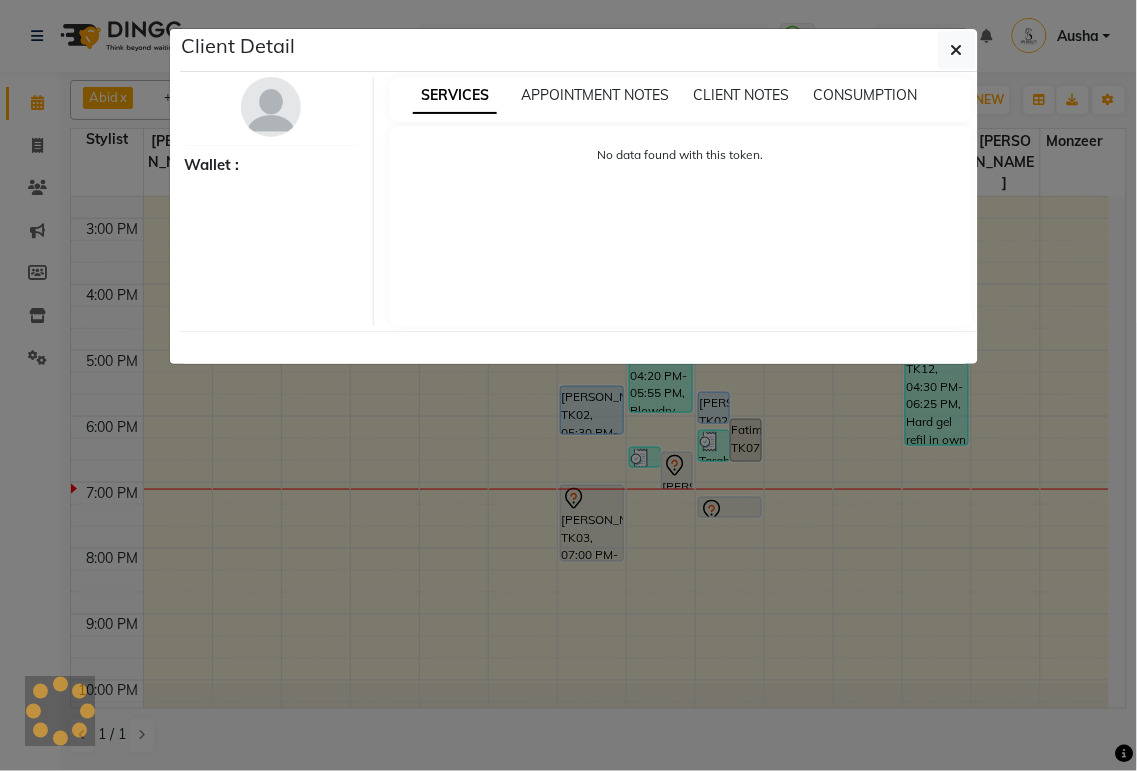 select on "7" 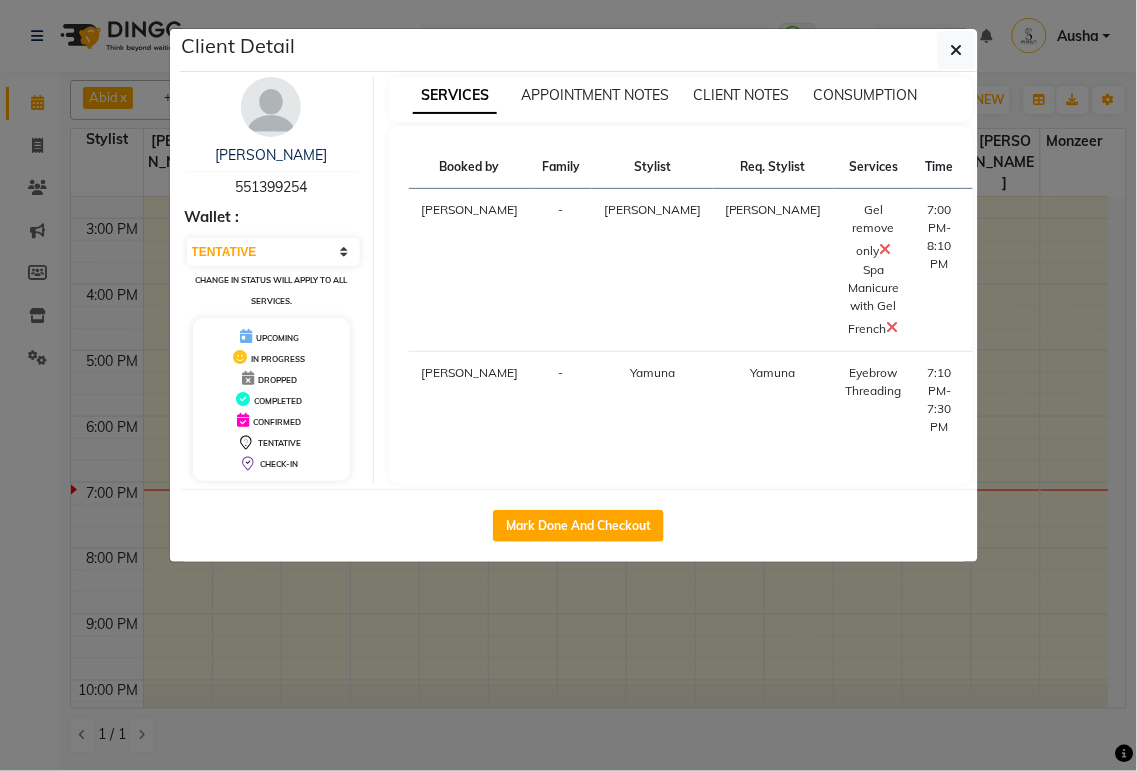 click on "Client Detail  Bianca    551399254 Wallet : Select IN SERVICE CONFIRMED TENTATIVE CHECK IN MARK DONE DROPPED UPCOMING Change in status will apply to all services. UPCOMING IN PROGRESS DROPPED COMPLETED CONFIRMED TENTATIVE CHECK-IN SERVICES APPOINTMENT NOTES CLIENT NOTES CONSUMPTION Booked by Family Stylist Req. Stylist Services Time Status  [PERSON_NAME] [PERSON_NAME]  Gel remove only   Spa Manicure with Gel French   7:00 PM-8:10 PM   START   [PERSON_NAME] Yamuna  Eyebrow Threading   7:10 PM-7:30 PM   START   Mark Done And Checkout" 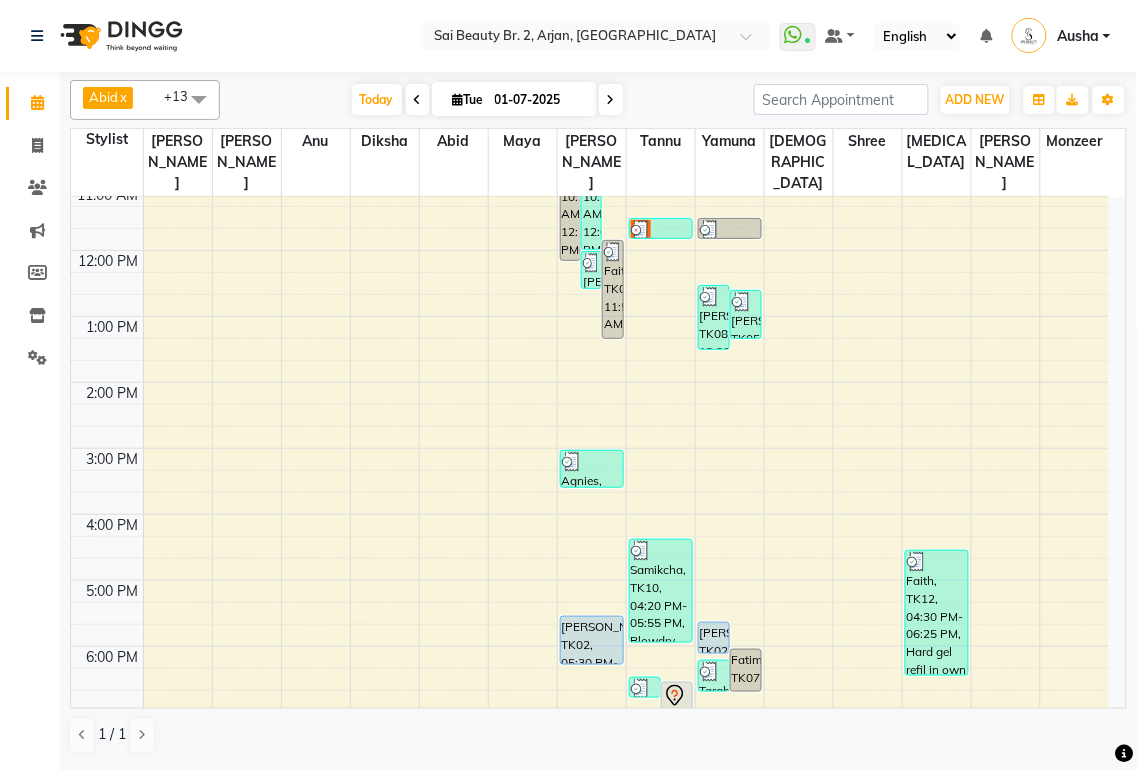 scroll, scrollTop: 0, scrollLeft: 0, axis: both 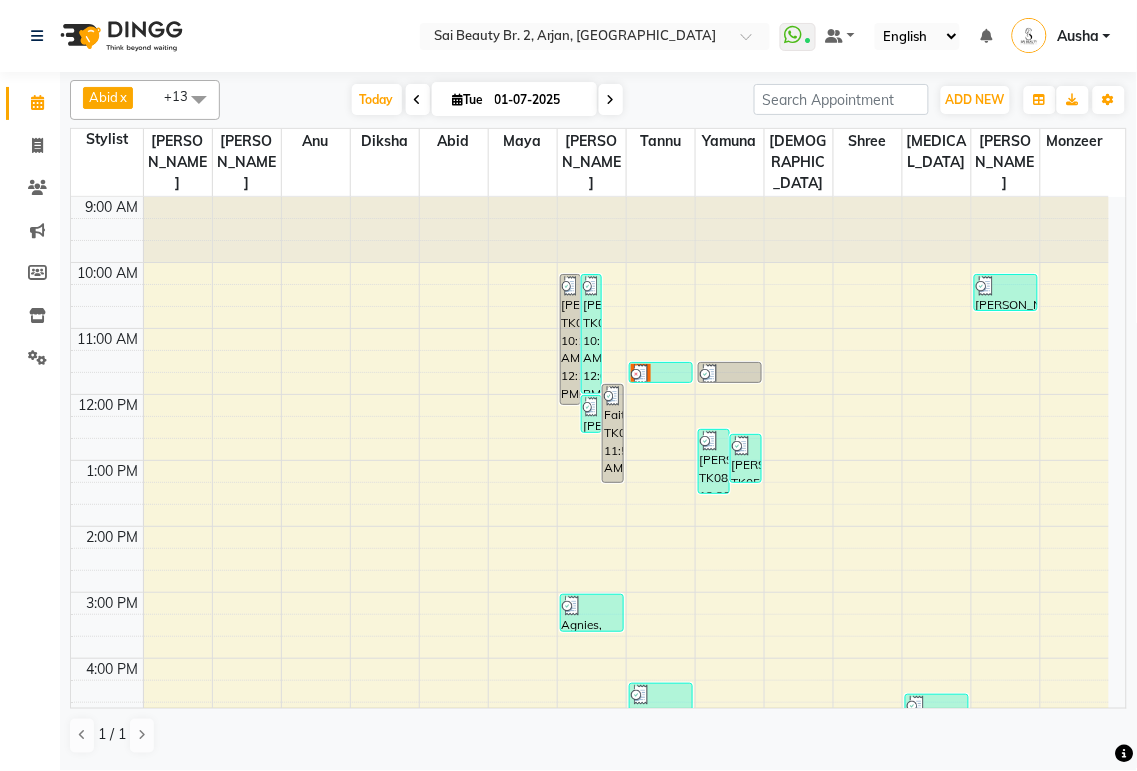 click at bounding box center (611, 100) 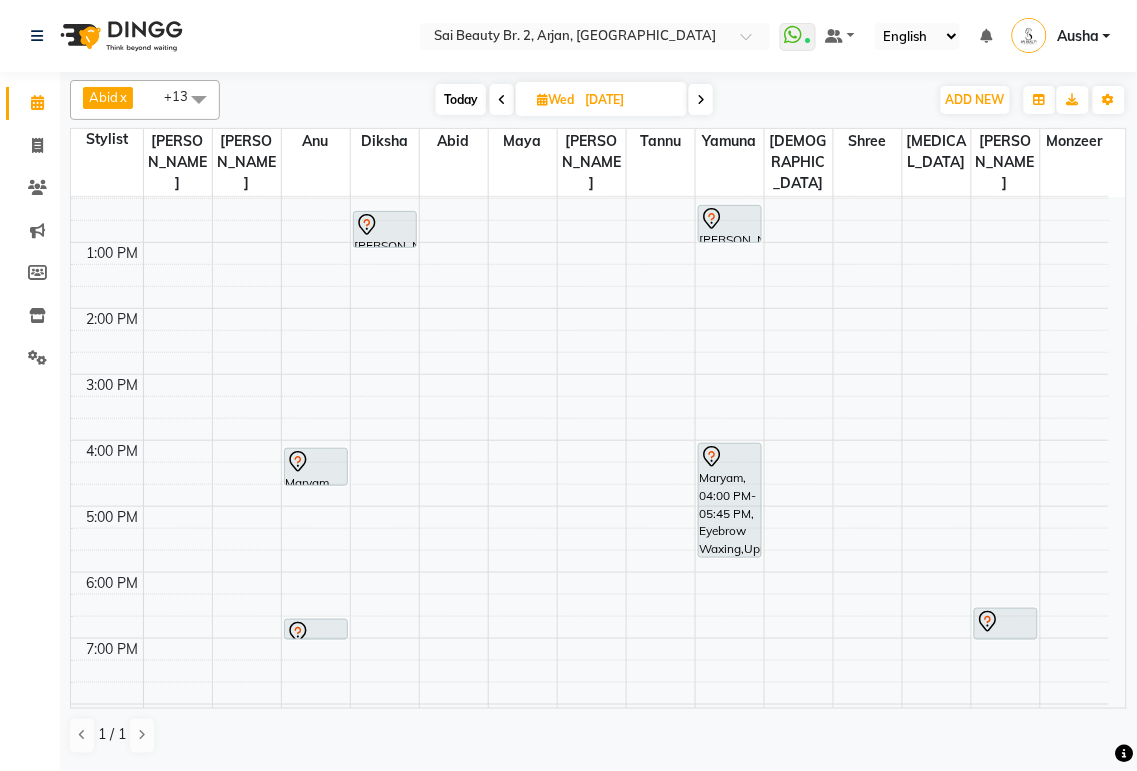 scroll, scrollTop: 0, scrollLeft: 0, axis: both 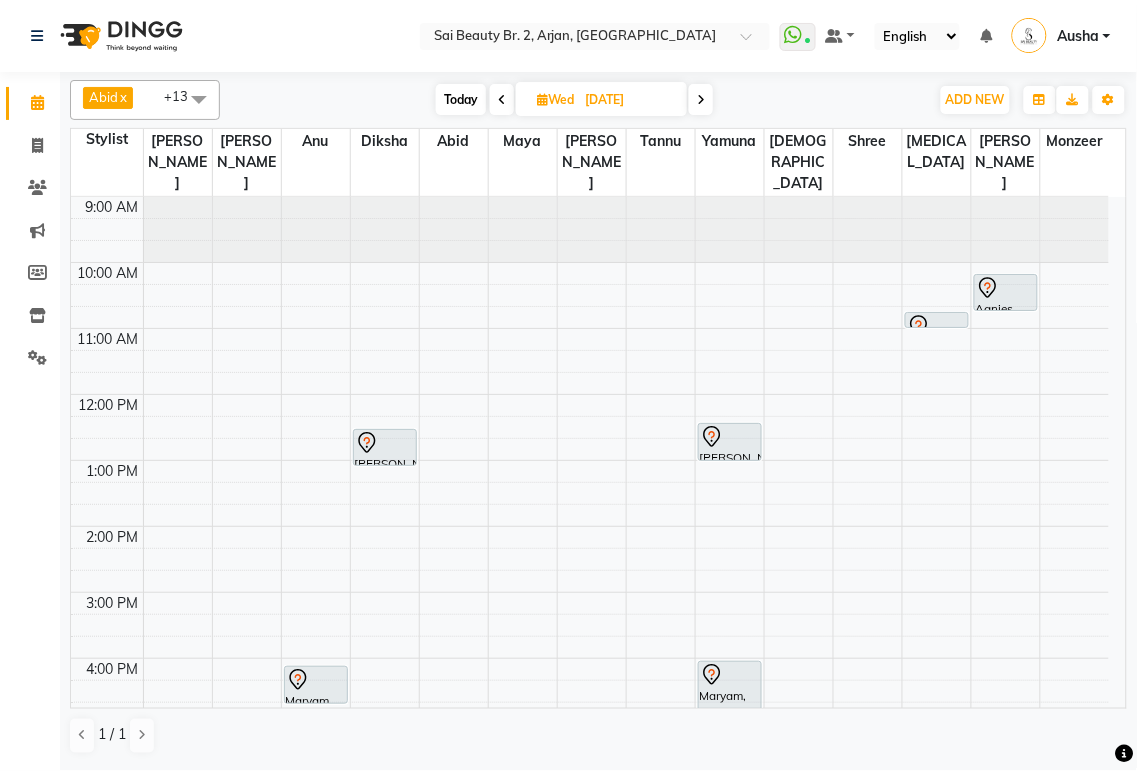 click 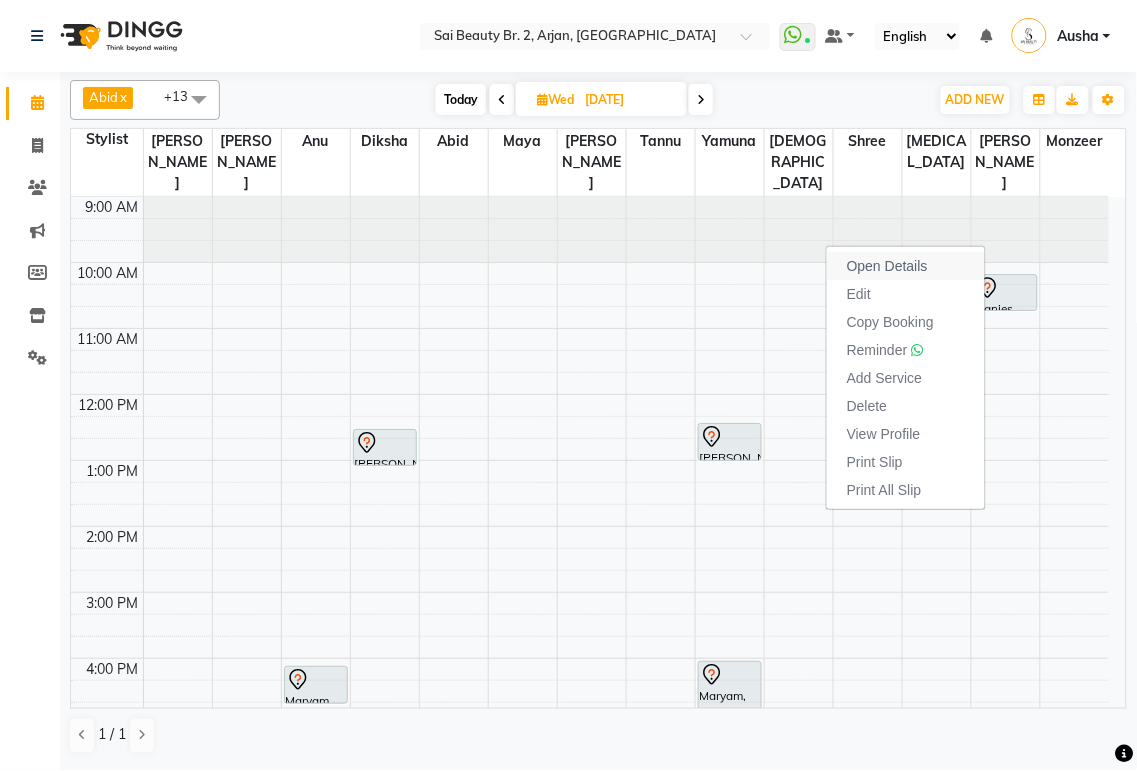 click on "Open Details" at bounding box center [887, 266] 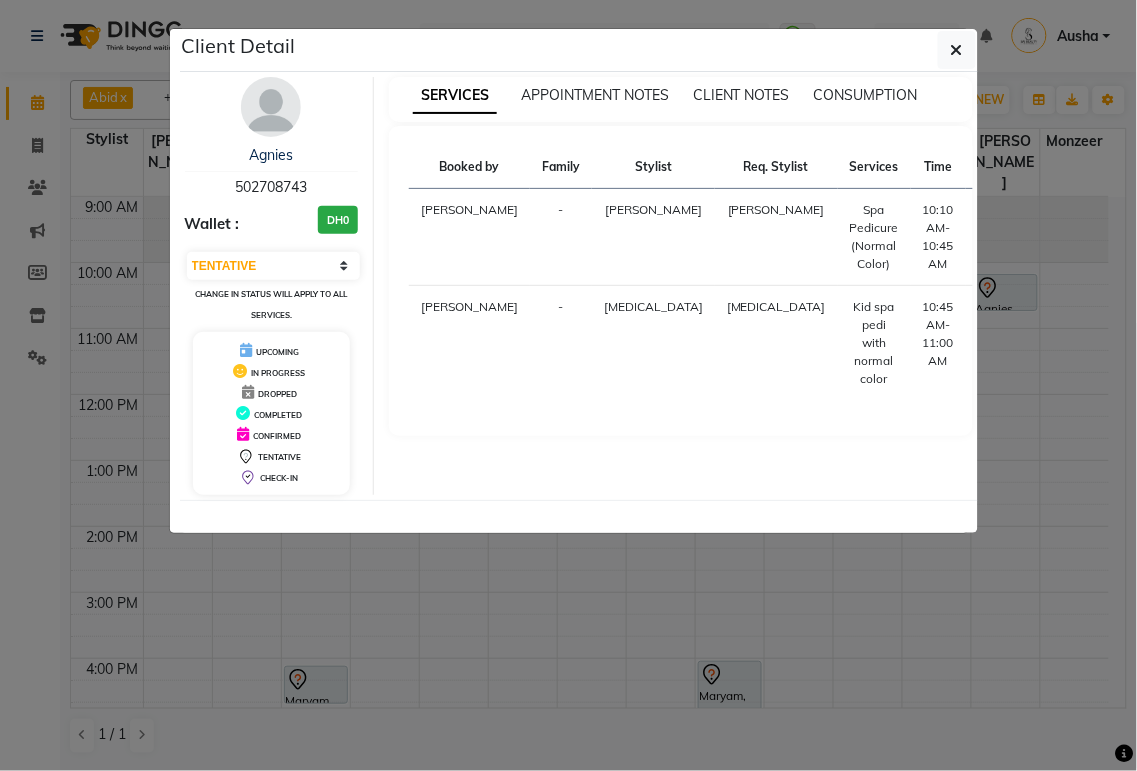 click on "Client Detail  Agnies    502708743 Wallet : DH0 Select CONFIRMED TENTATIVE Change in status will apply to all services. UPCOMING IN PROGRESS DROPPED COMPLETED CONFIRMED TENTATIVE CHECK-IN SERVICES APPOINTMENT NOTES CLIENT NOTES CONSUMPTION Booked by Family Stylist Req. Stylist Services Time Status  [PERSON_NAME] [PERSON_NAME]  Spa Pedicure (Normal Color)   10:10 AM-10:45 AM   [PERSON_NAME][MEDICAL_DATA] [PERSON_NAME]  Kid spa pedi with normal color    10:45 AM-11:00 AM" 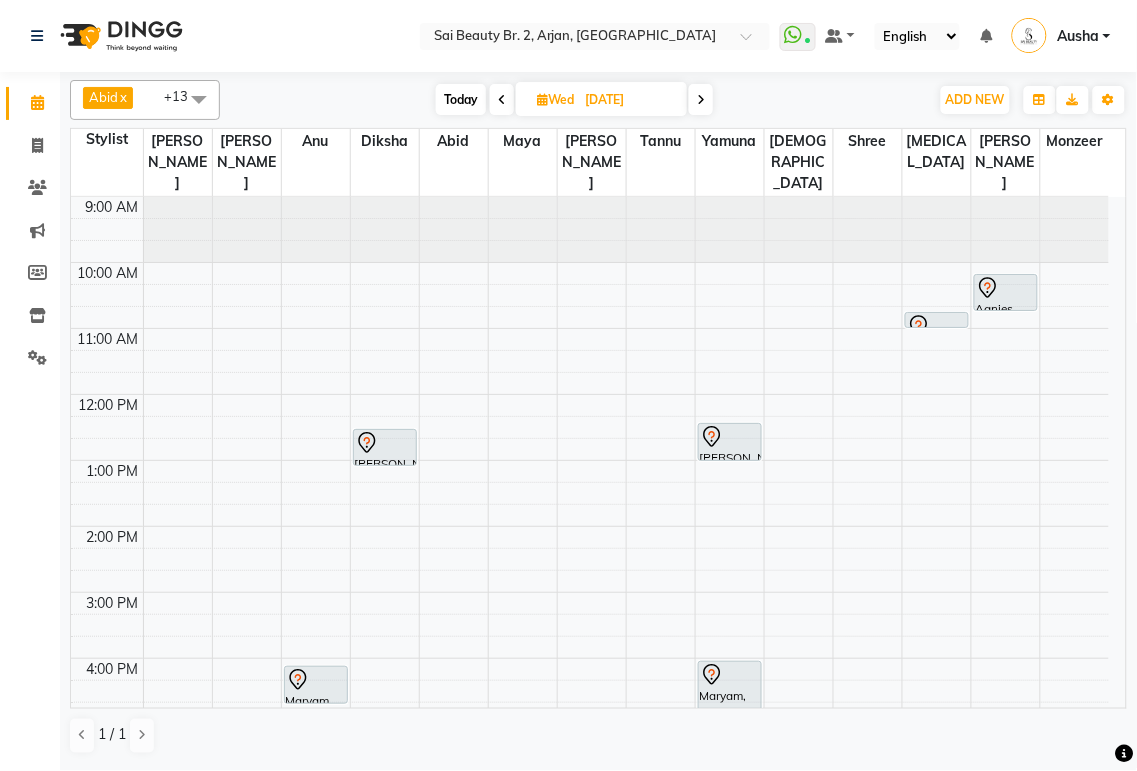 click 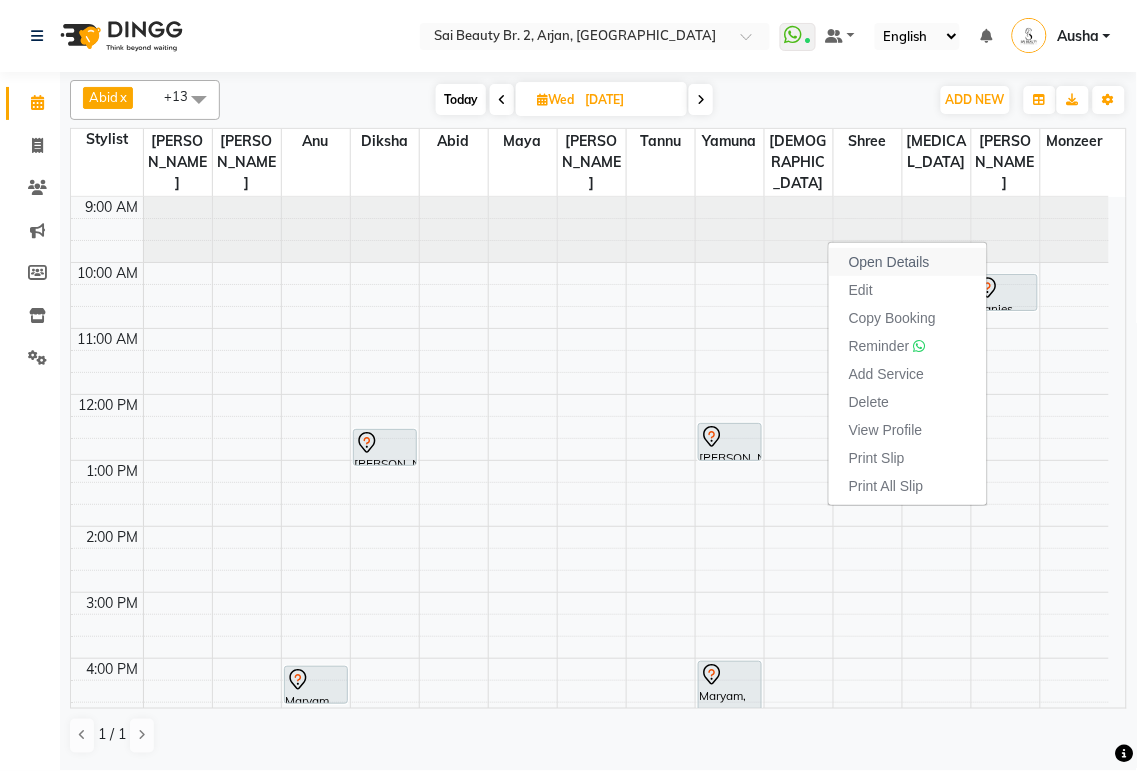 click on "Open Details" at bounding box center (889, 262) 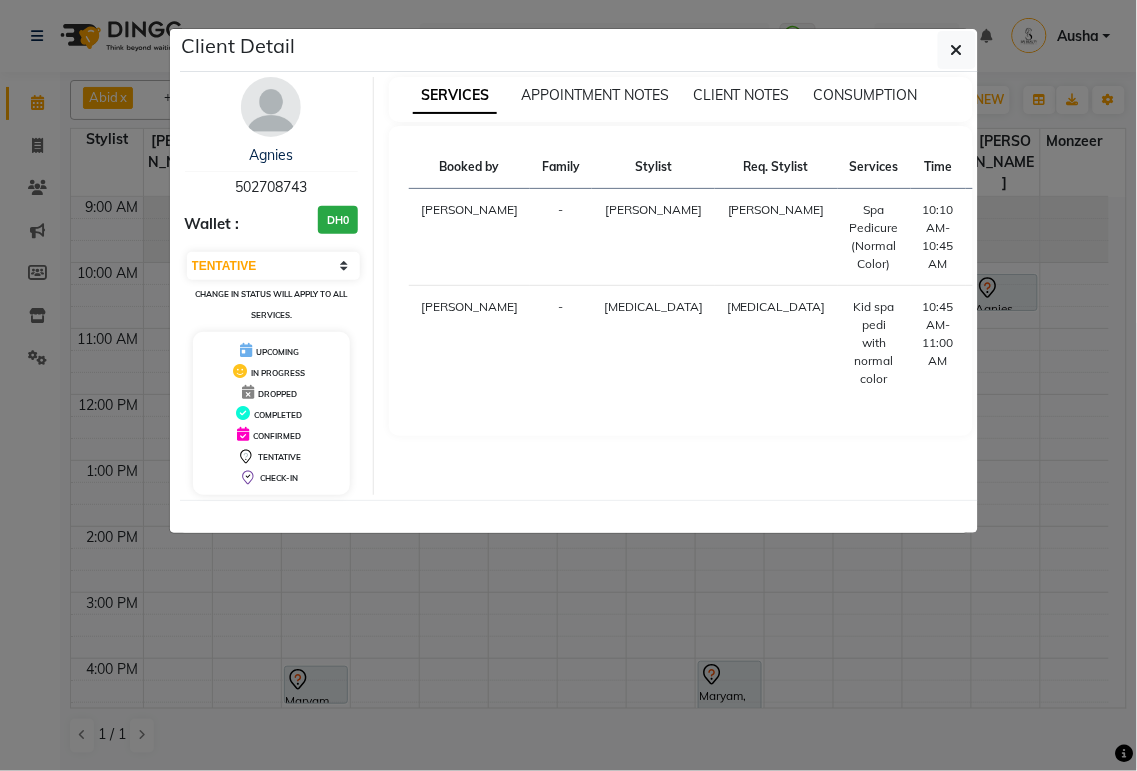 click on "Client Detail  Agnies    502708743 Wallet : DH0 Select CONFIRMED TENTATIVE Change in status will apply to all services. UPCOMING IN PROGRESS DROPPED COMPLETED CONFIRMED TENTATIVE CHECK-IN SERVICES APPOINTMENT NOTES CLIENT NOTES CONSUMPTION Booked by Family Stylist Req. Stylist Services Time Status  [PERSON_NAME] [PERSON_NAME]  Spa Pedicure (Normal Color)   10:10 AM-10:45 AM   [PERSON_NAME][MEDICAL_DATA] [PERSON_NAME]  Kid spa pedi with normal color    10:45 AM-11:00 AM" 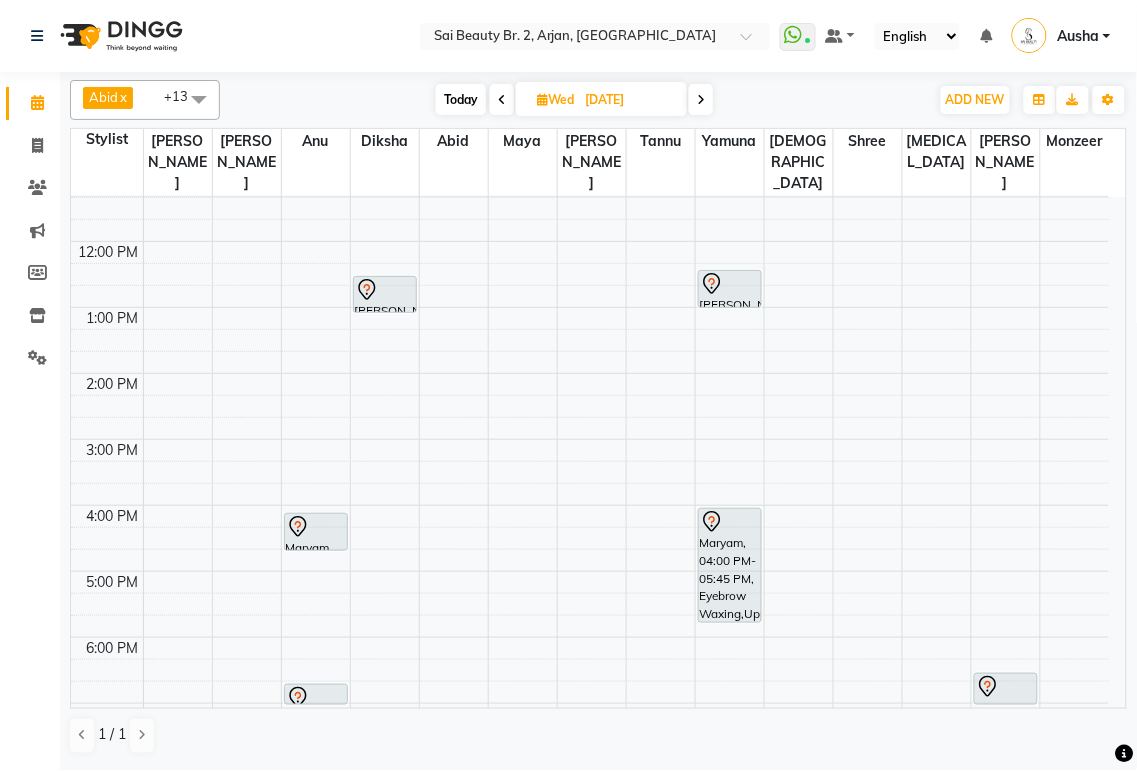 scroll, scrollTop: 46, scrollLeft: 0, axis: vertical 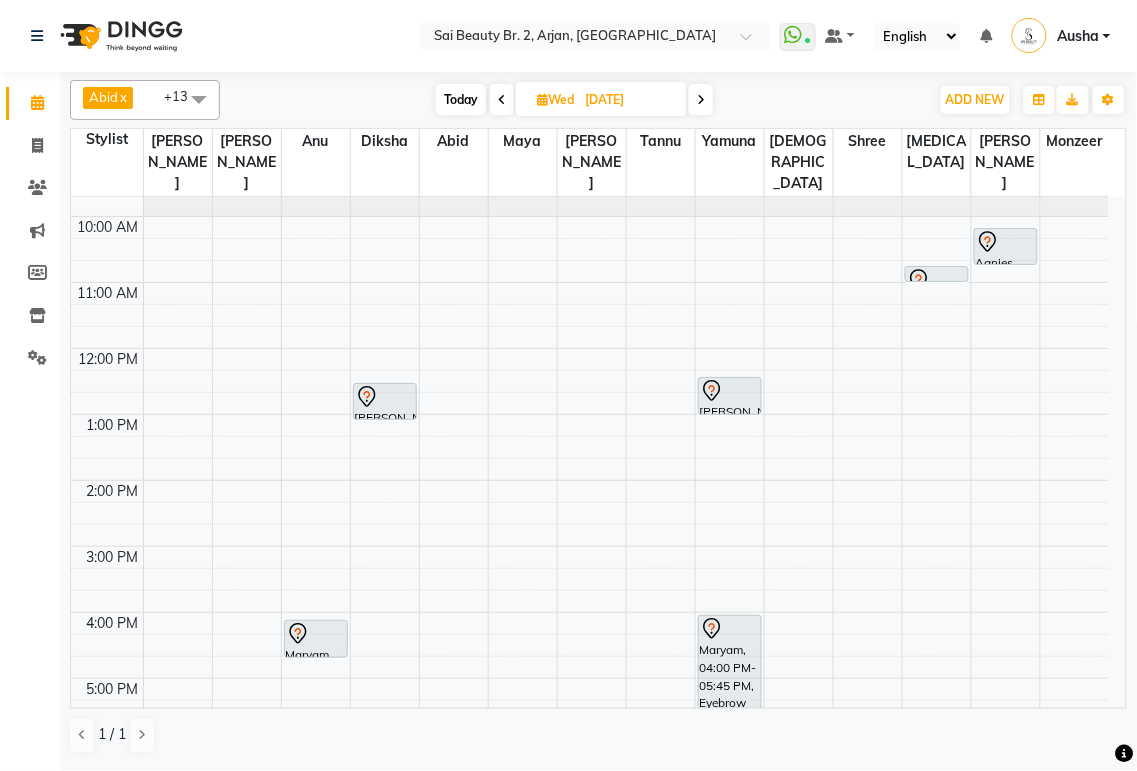 click at bounding box center [502, 100] 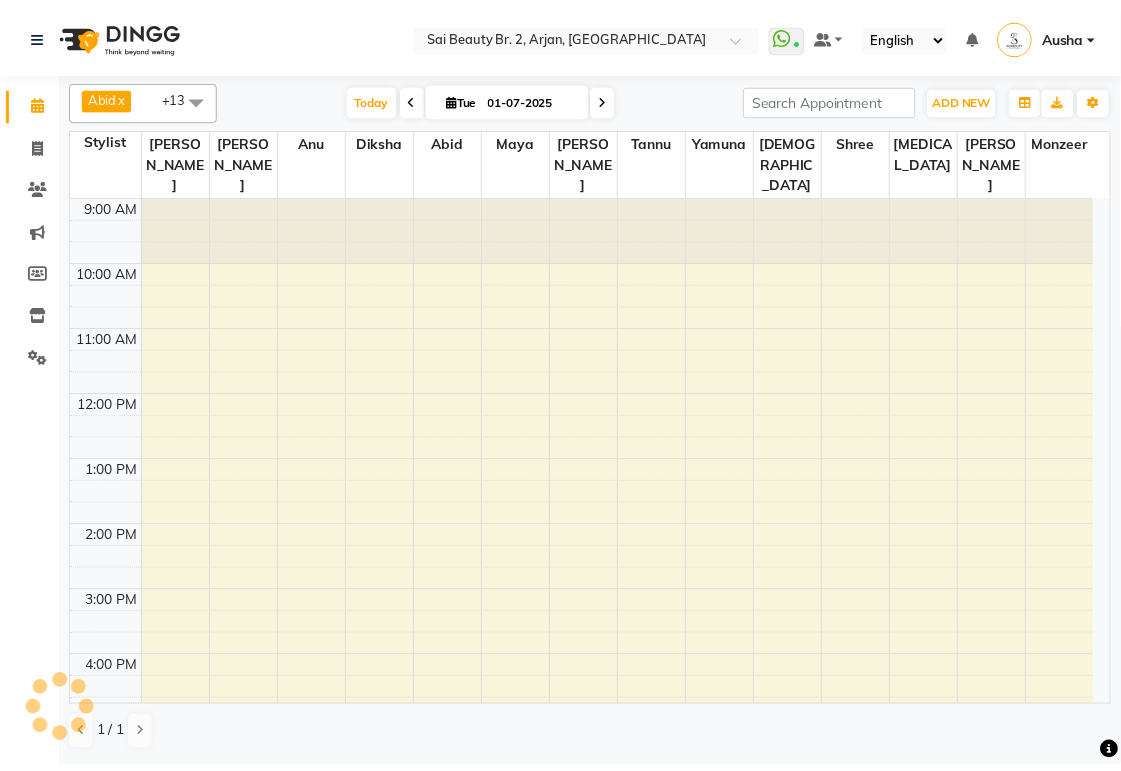 scroll, scrollTop: 374, scrollLeft: 0, axis: vertical 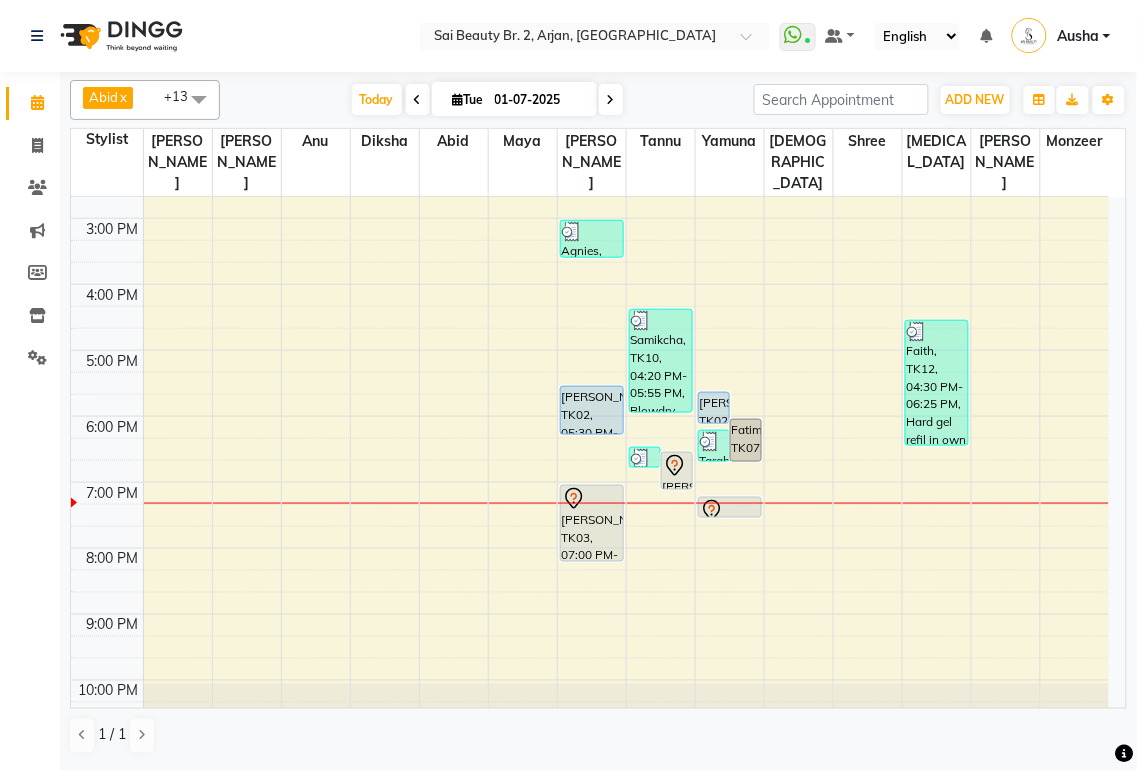 click on "[PERSON_NAME], TK02, 05:30 PM-06:15 PM, Mani/Pedi (With Normal Color)" at bounding box center [592, 410] 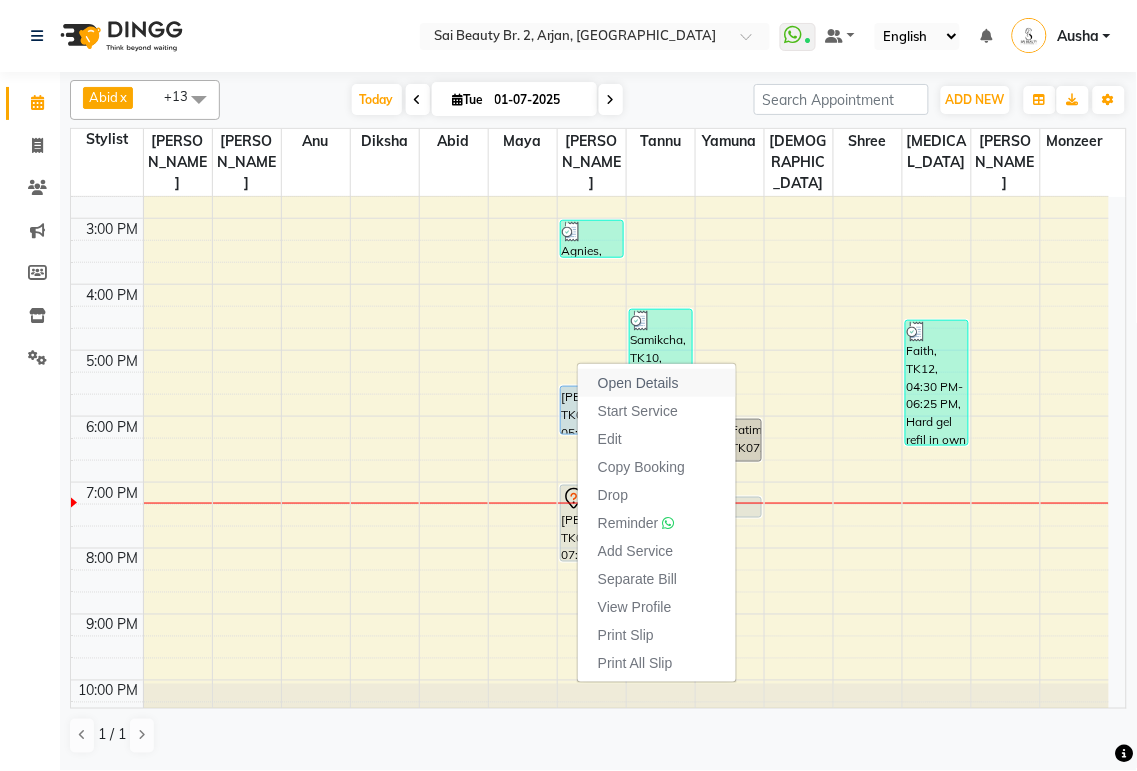 click on "Open Details" at bounding box center (657, 383) 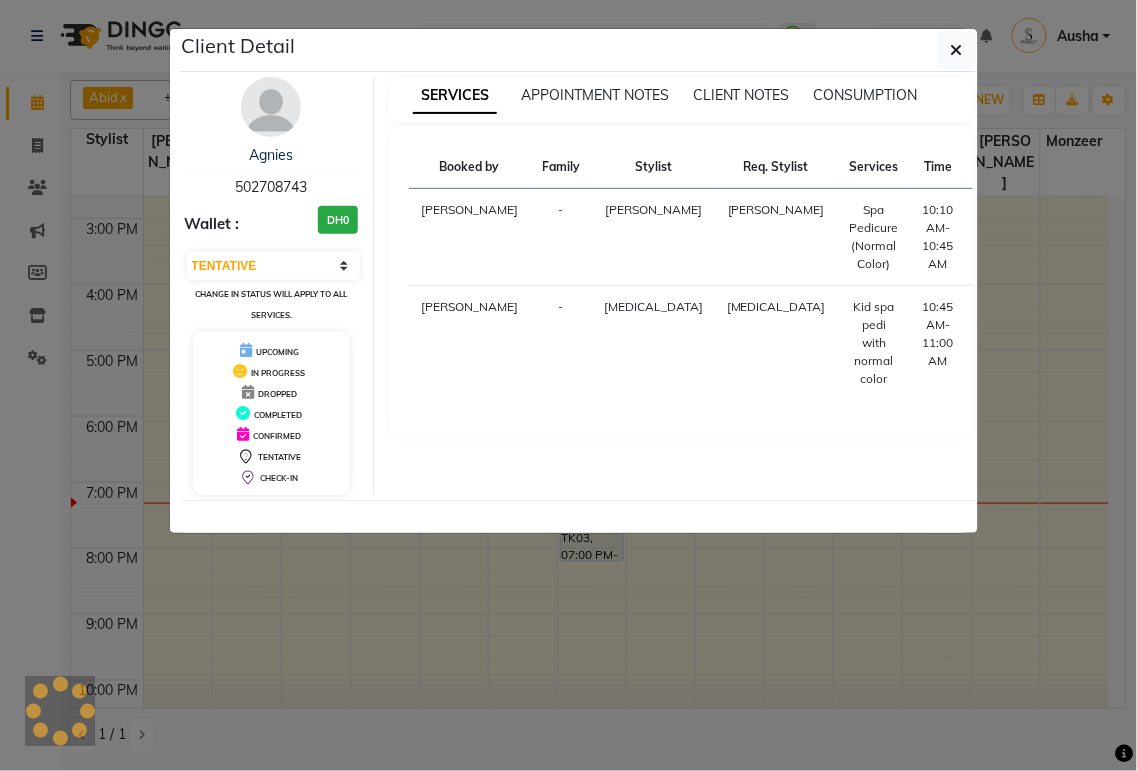 select on "5" 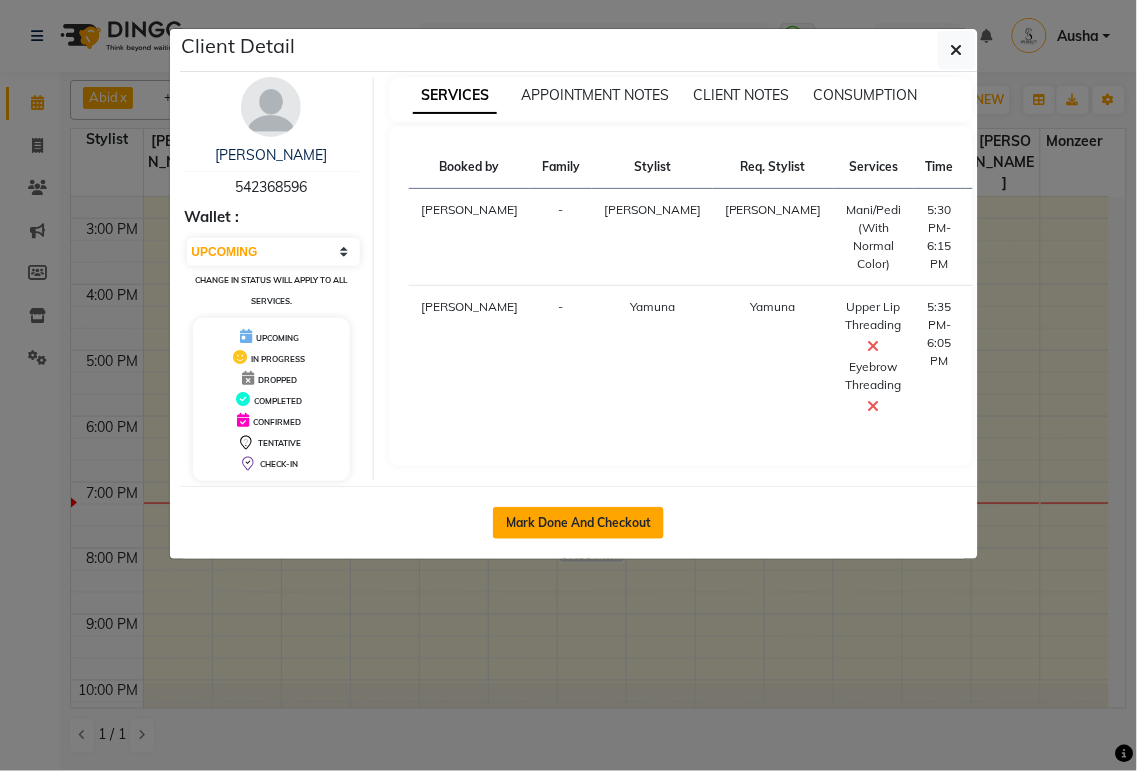 click on "Mark Done And Checkout" 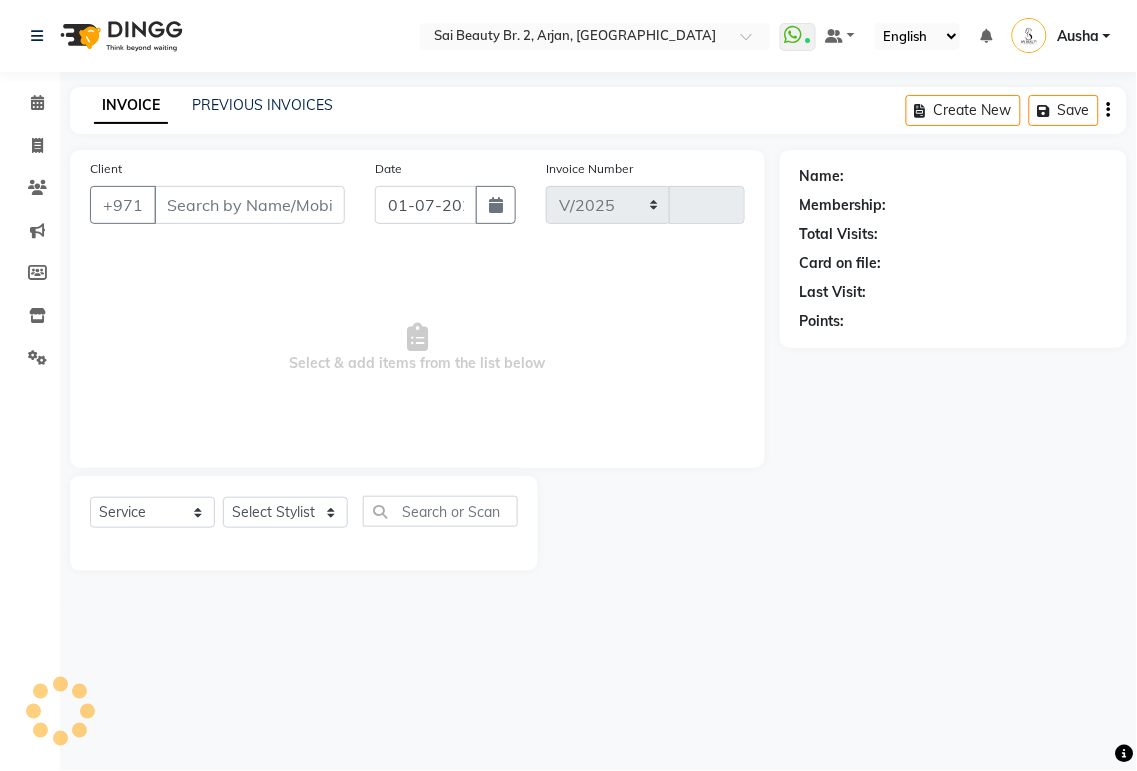 select on "6956" 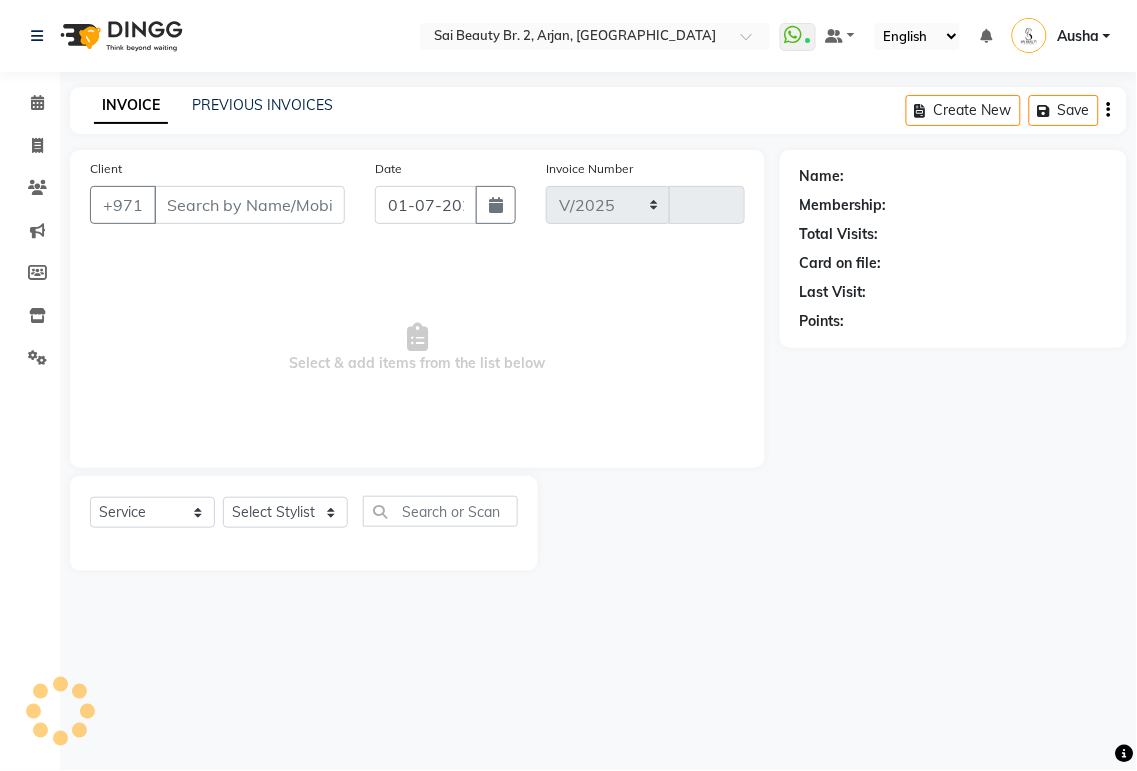 type on "1178" 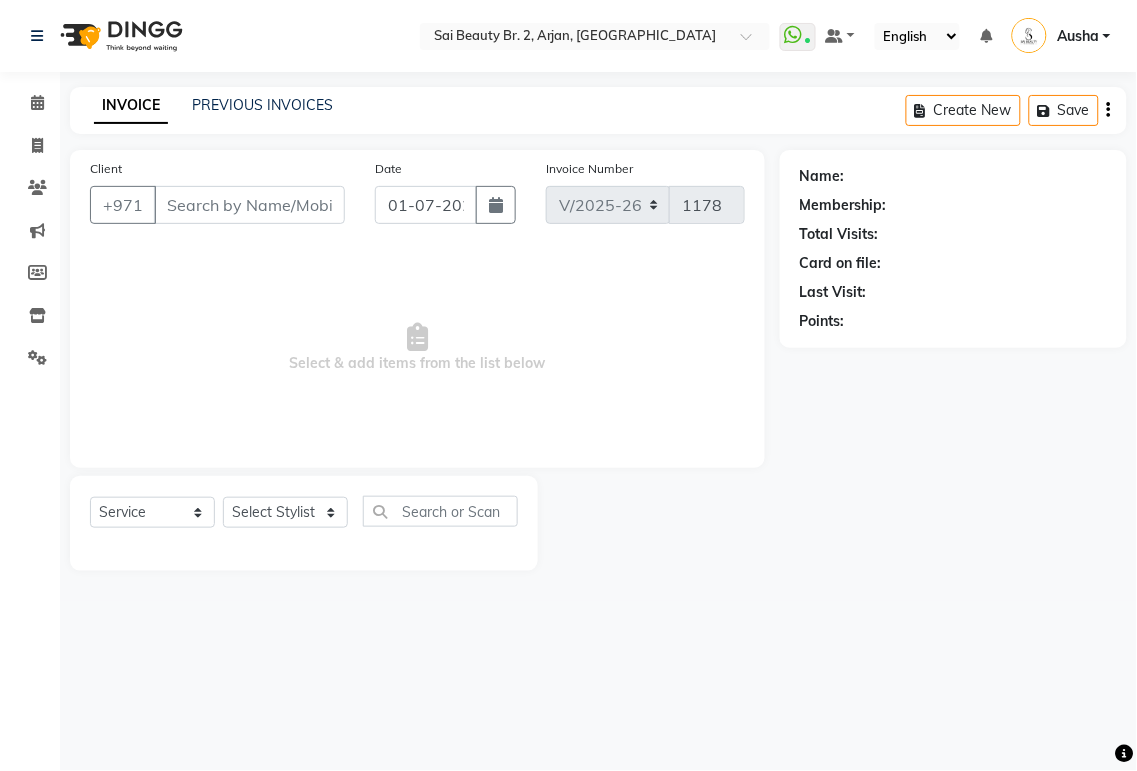 type on "542368596" 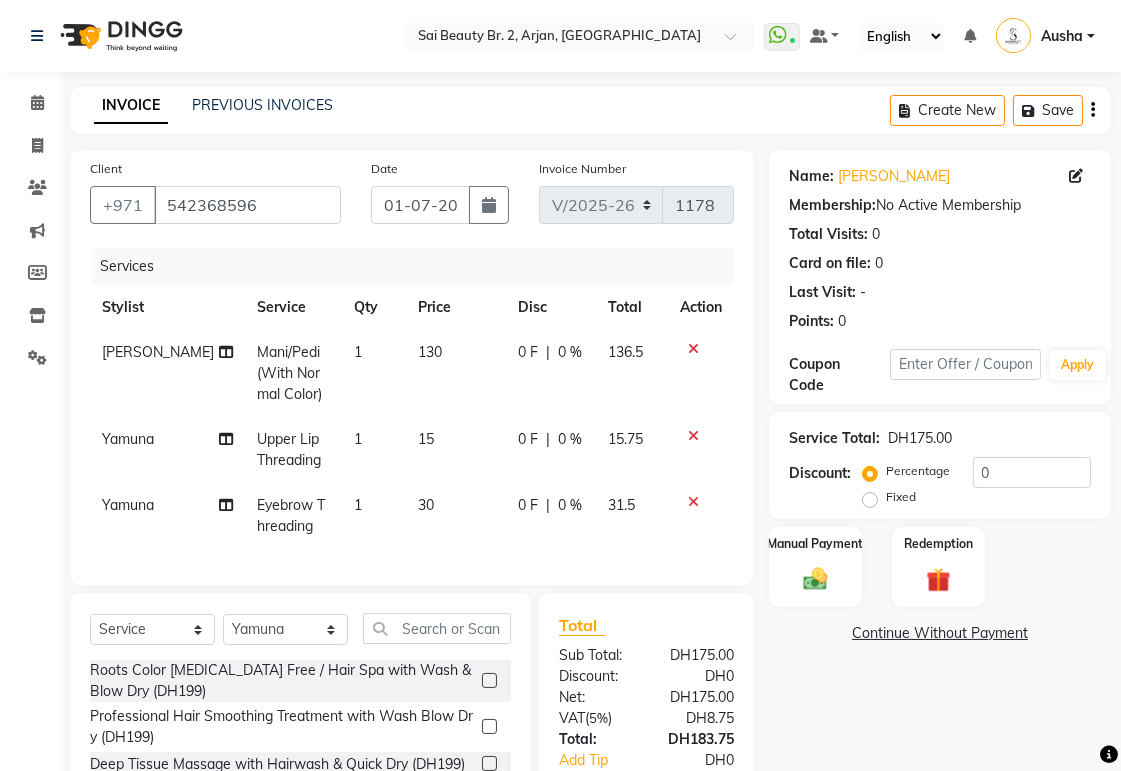 scroll, scrollTop: 163, scrollLeft: 0, axis: vertical 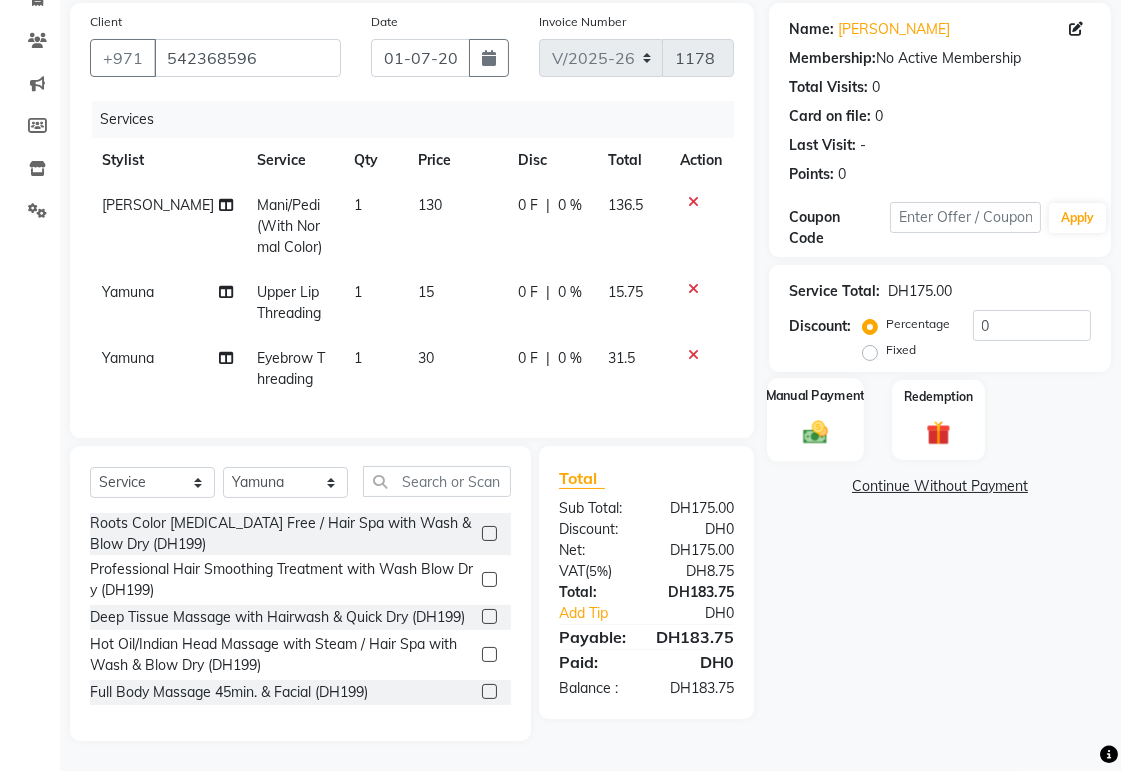 click on "Manual Payment" 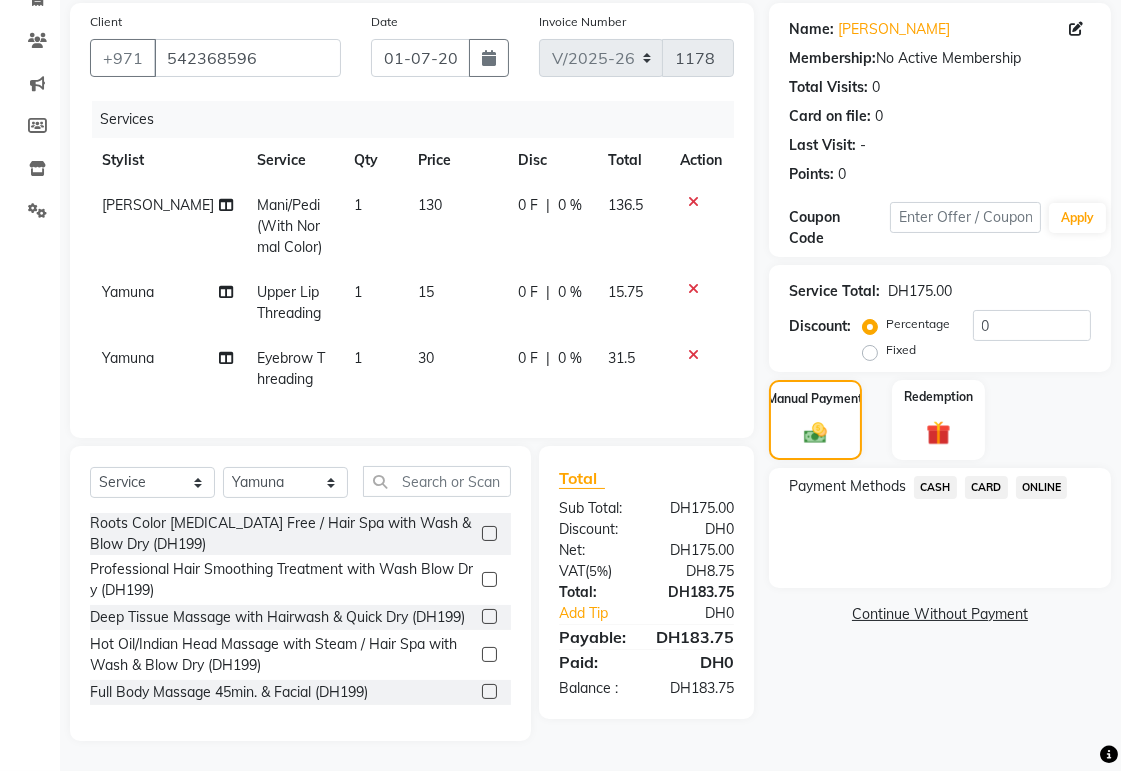 click on "CARD" 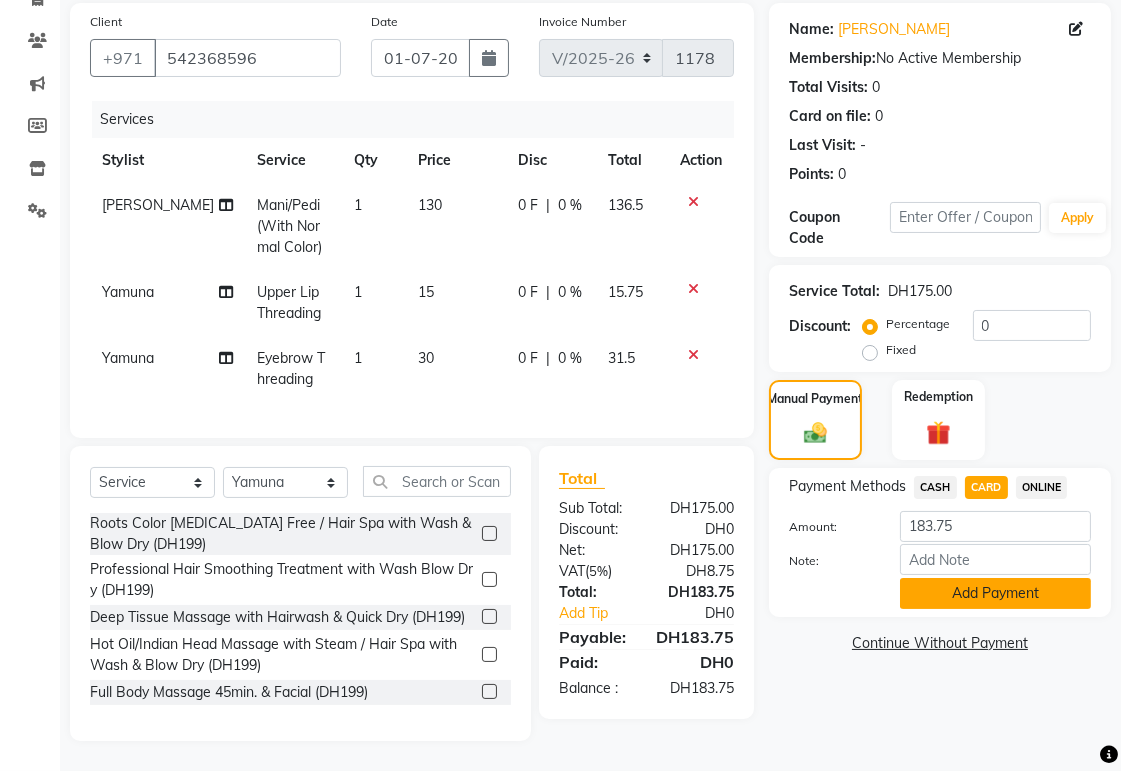 click on "Add Payment" 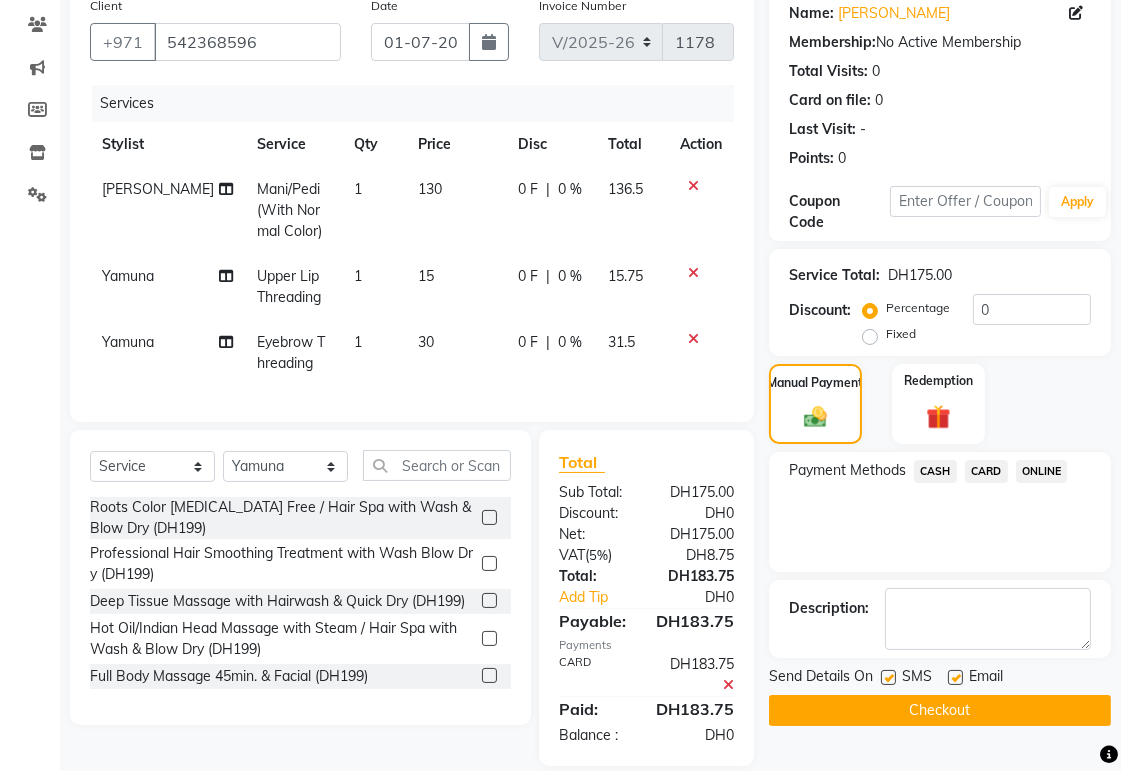 scroll, scrollTop: 204, scrollLeft: 0, axis: vertical 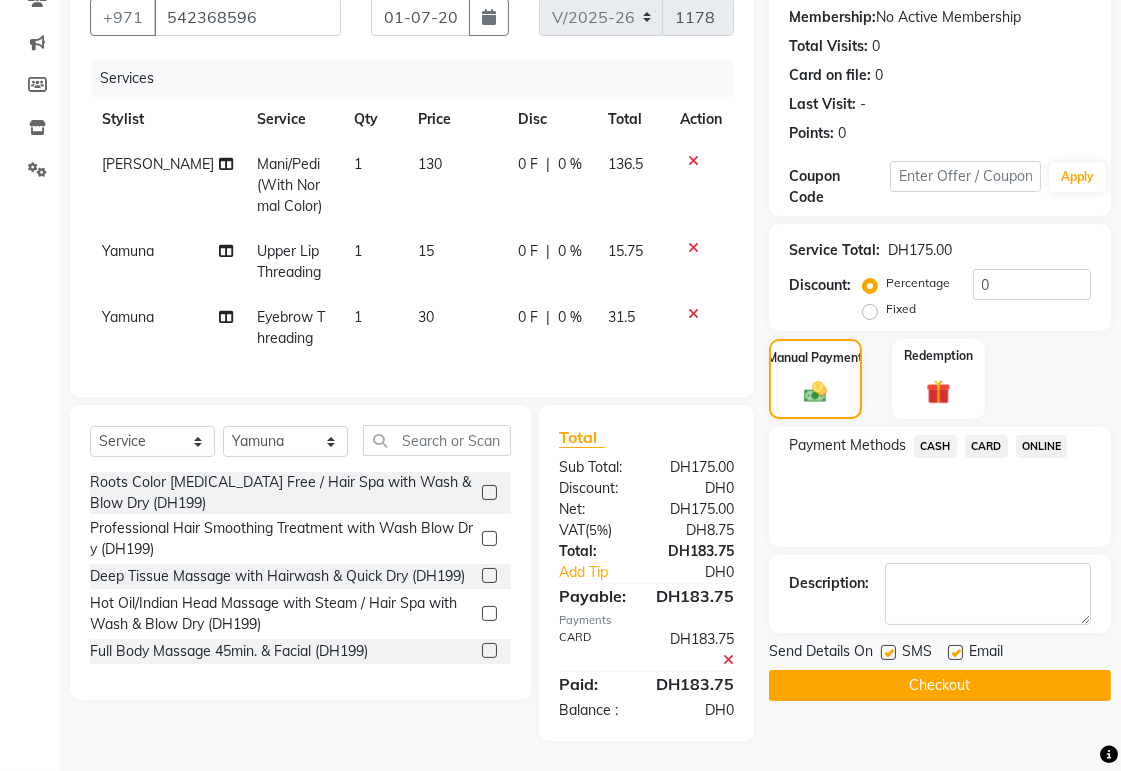 click on "Checkout" 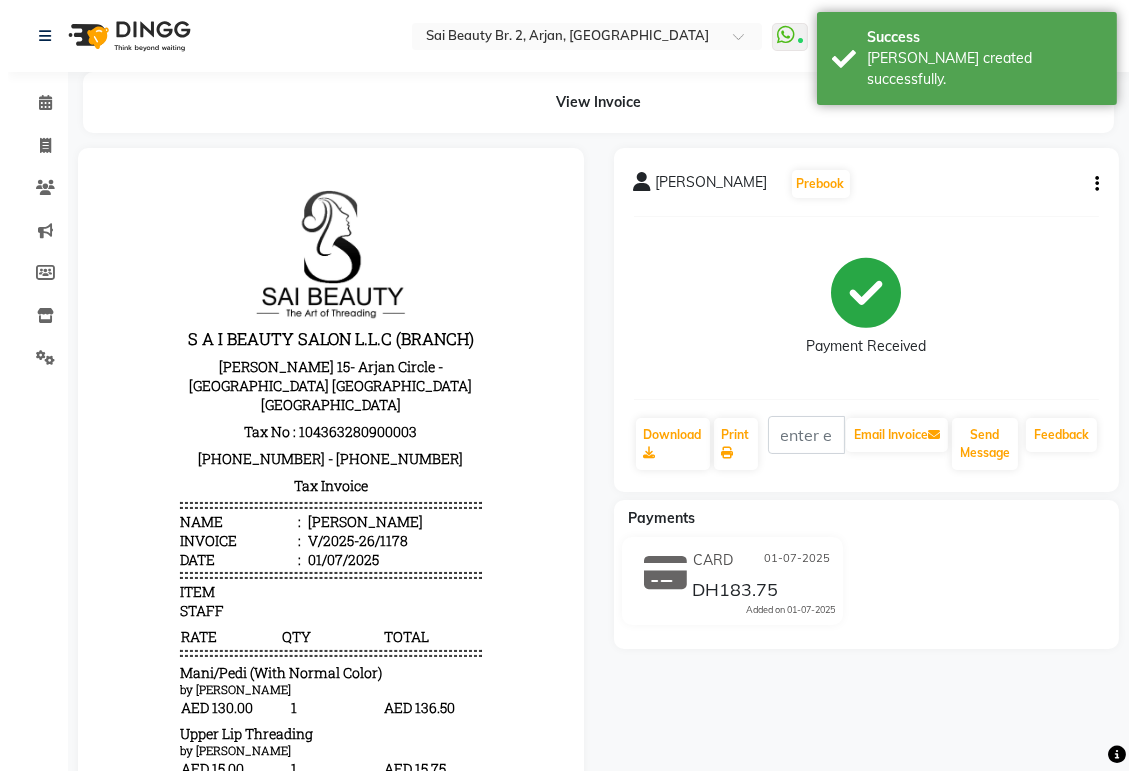 scroll, scrollTop: 0, scrollLeft: 0, axis: both 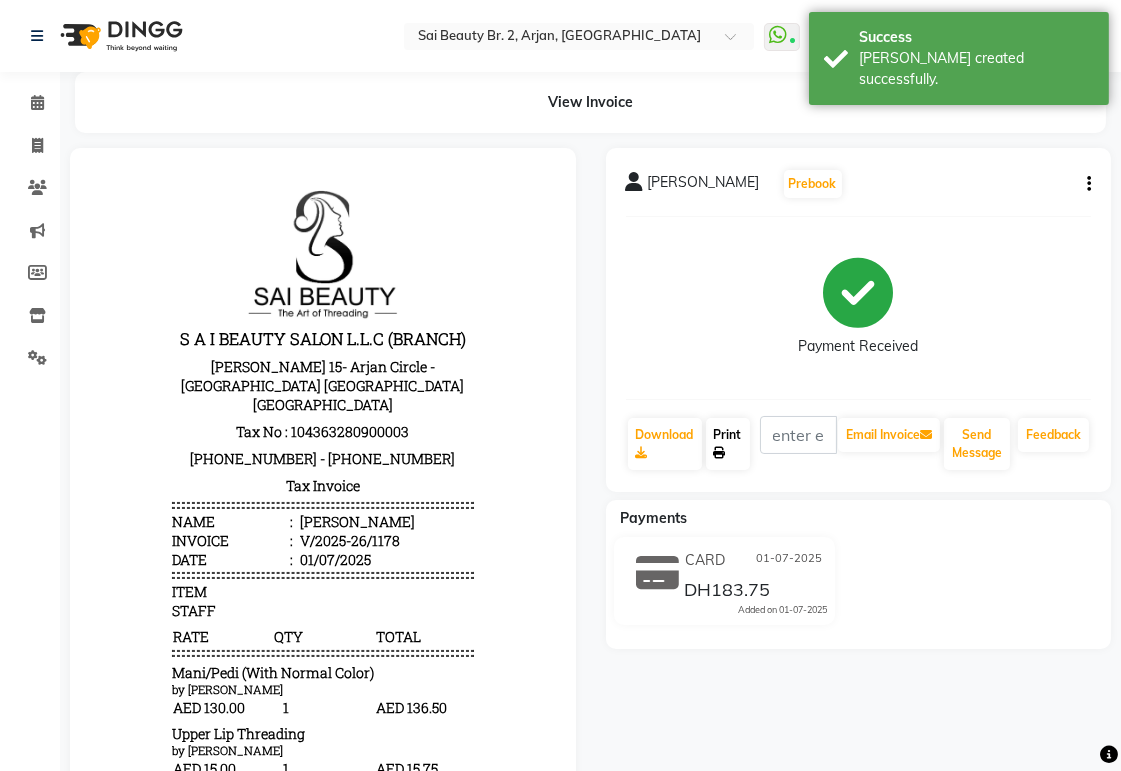 click on "Print" 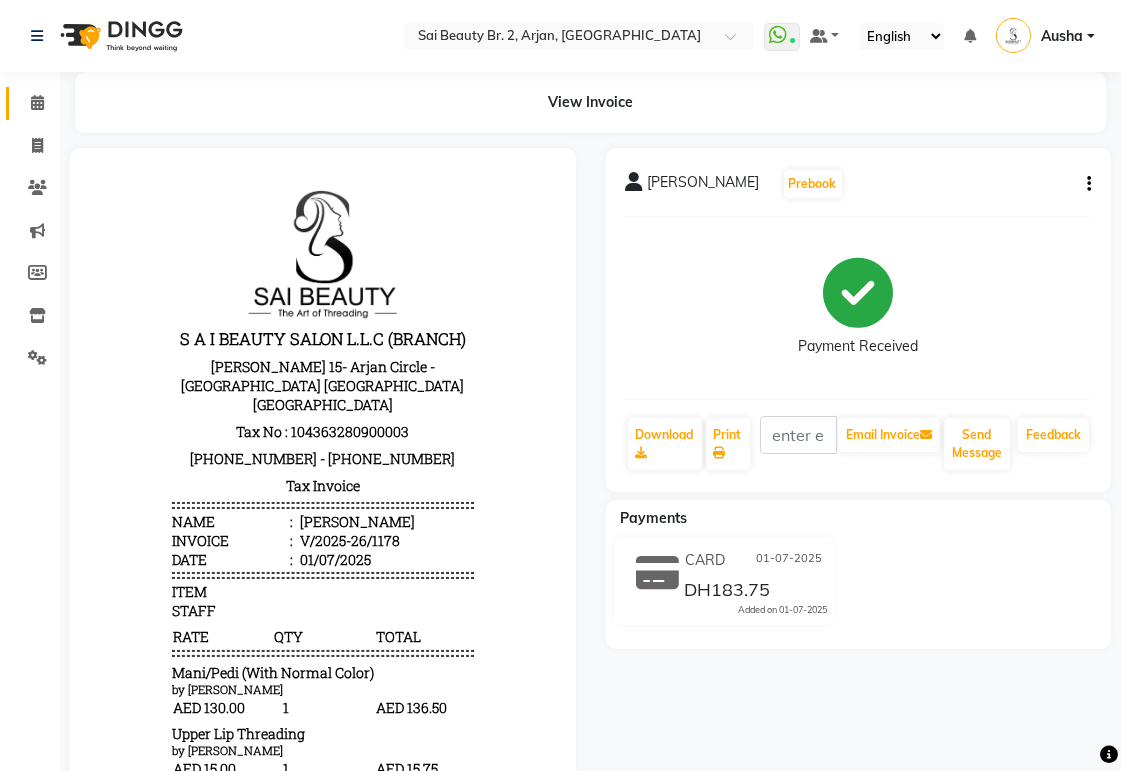 click on "Calendar" 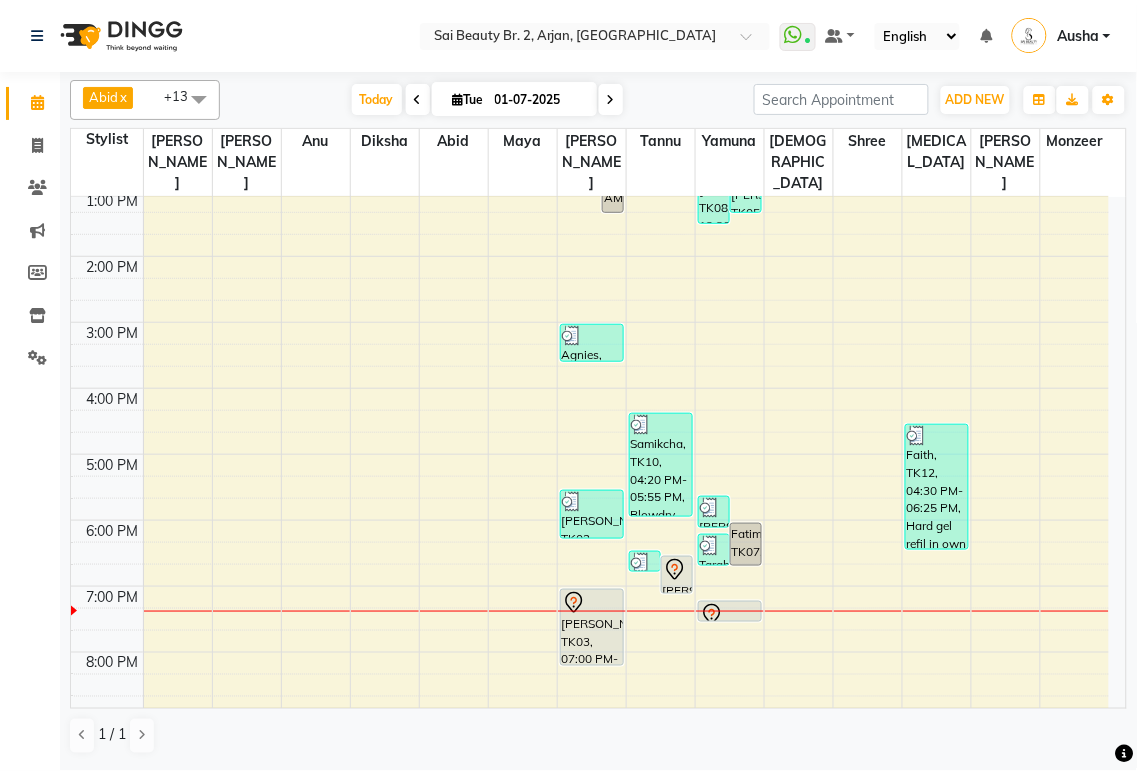scroll, scrollTop: 284, scrollLeft: 0, axis: vertical 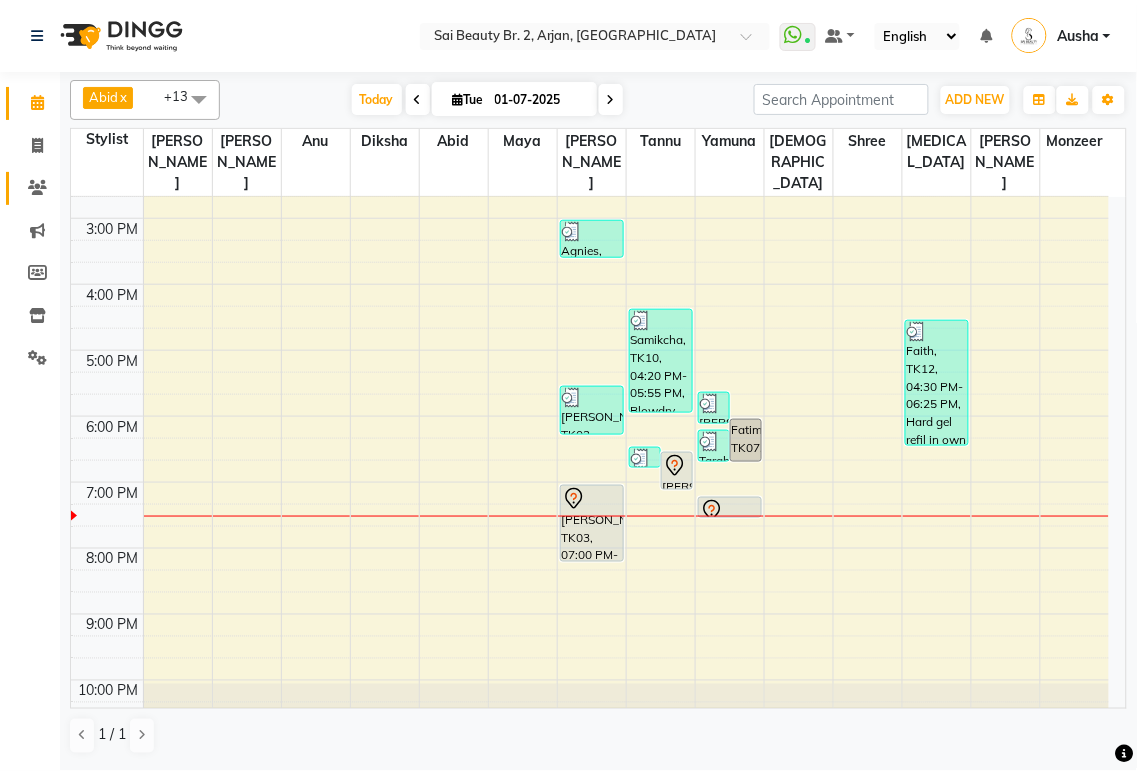 click 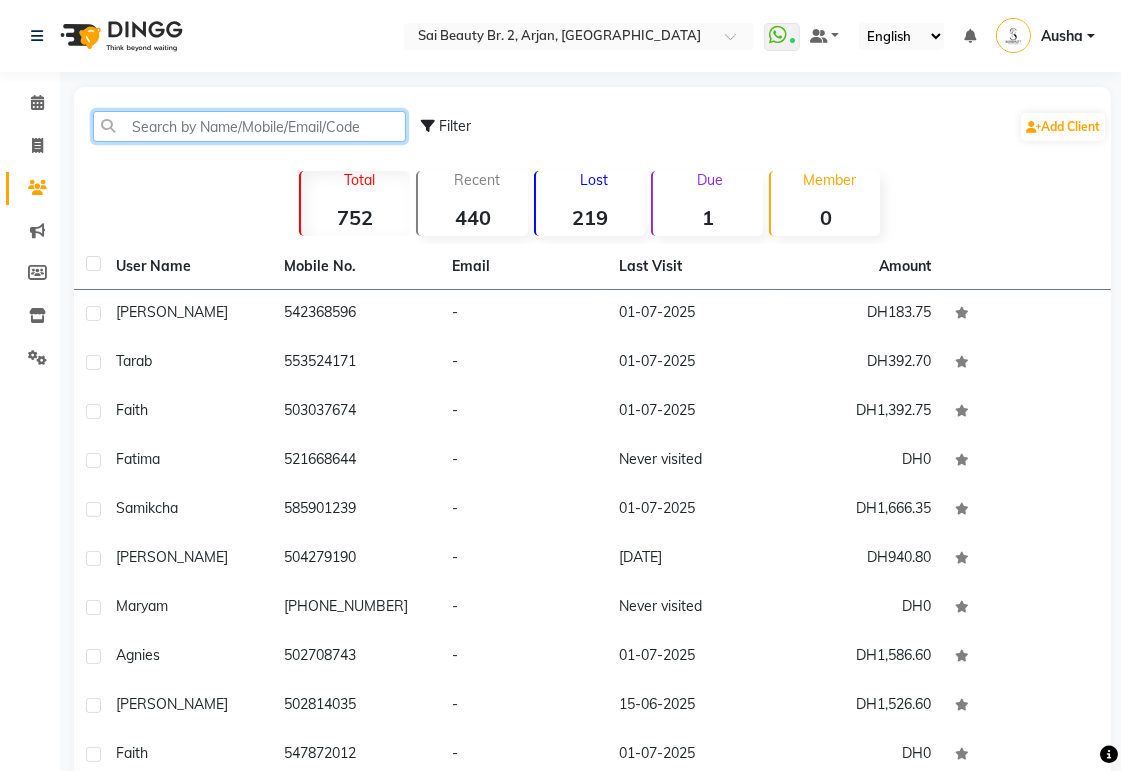 click 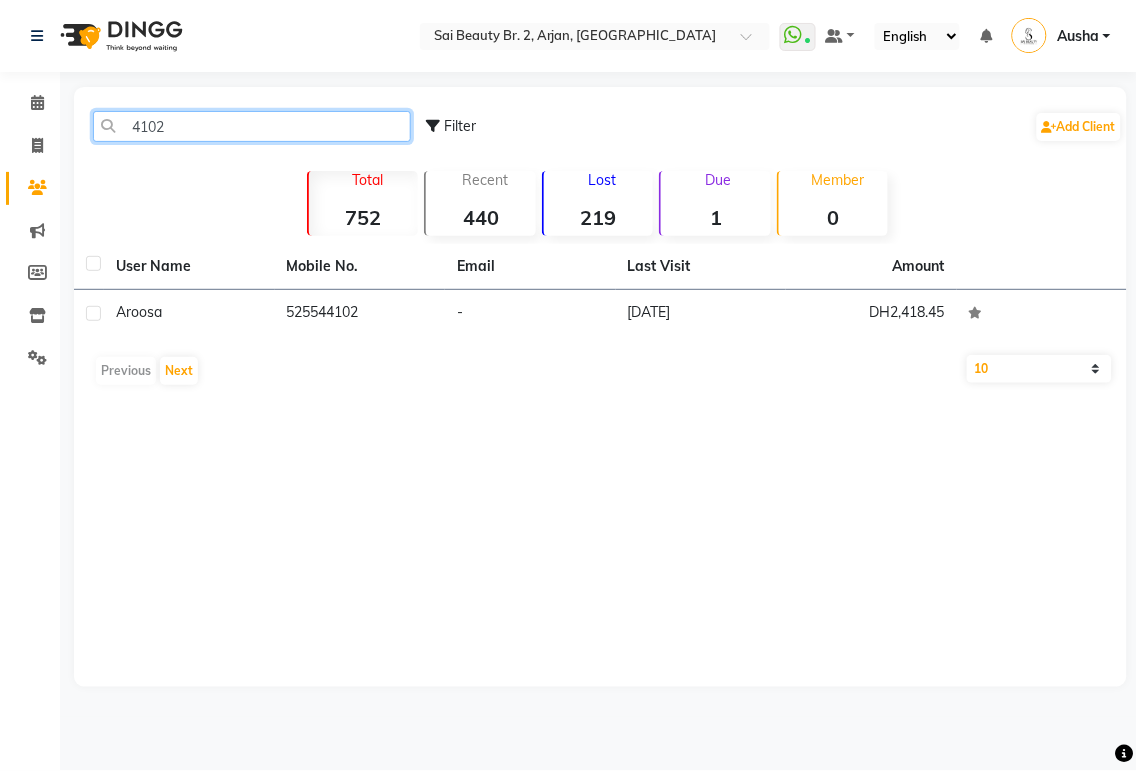 type on "4102" 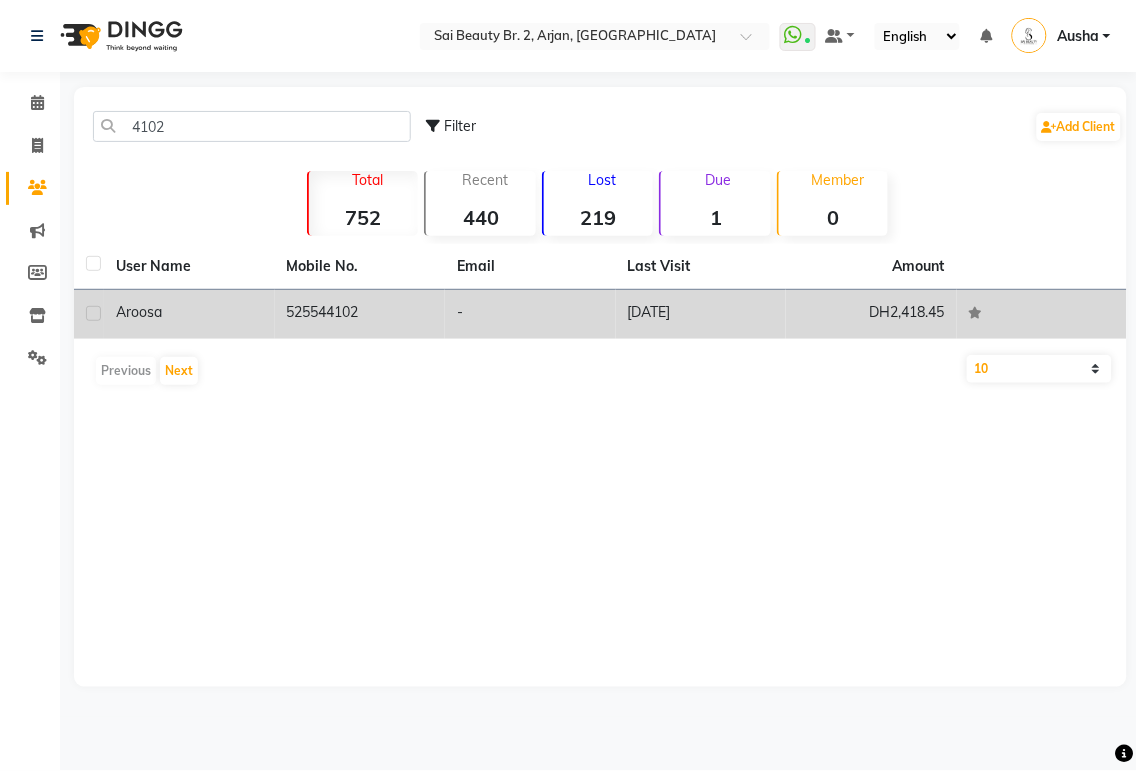 click on "Aroosa" 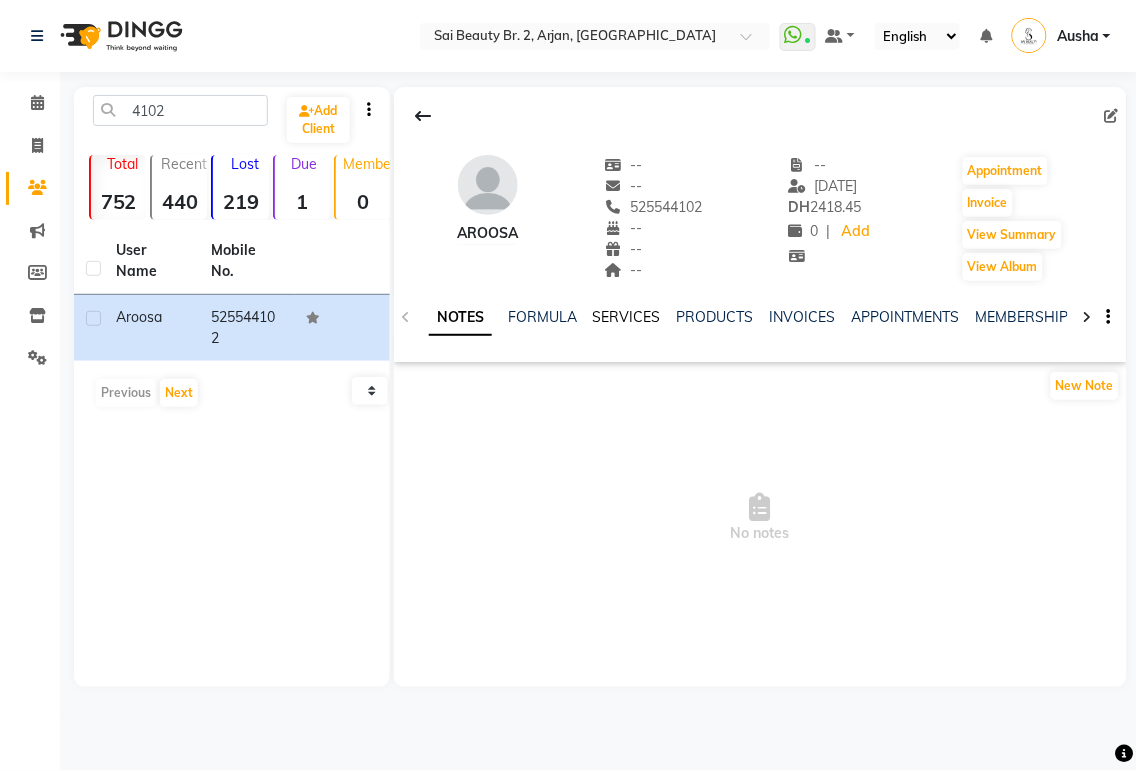 click on "SERVICES" 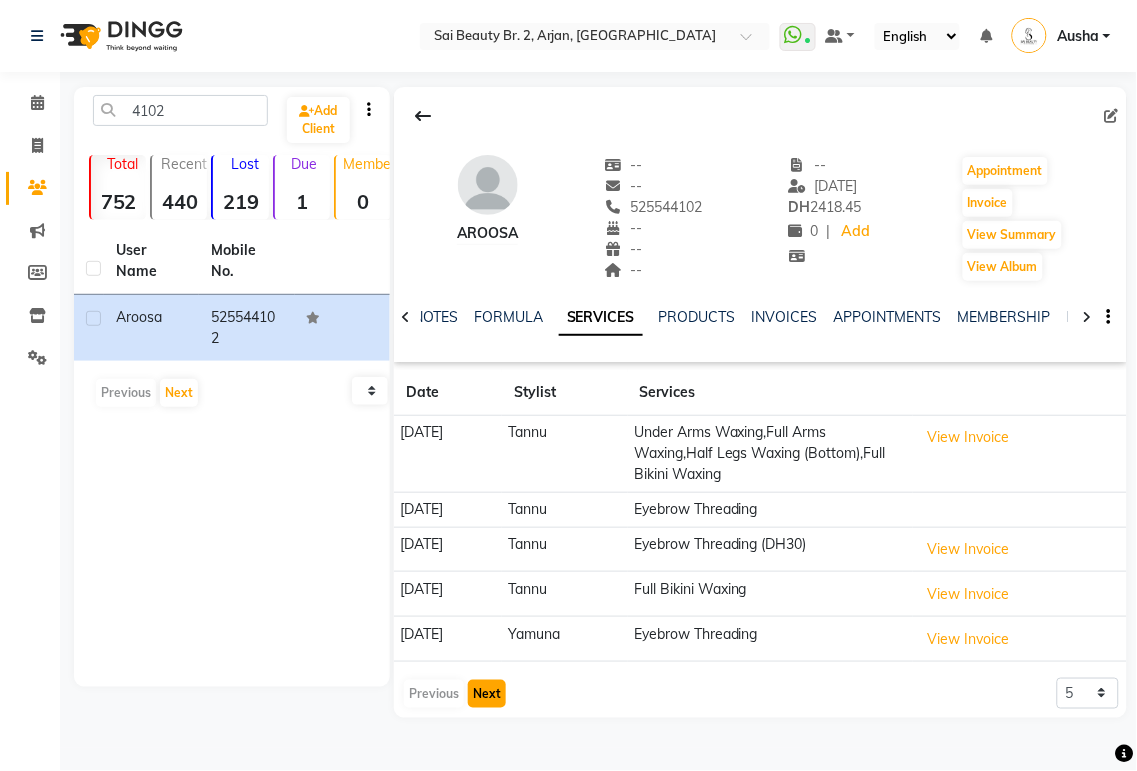 click on "Next" 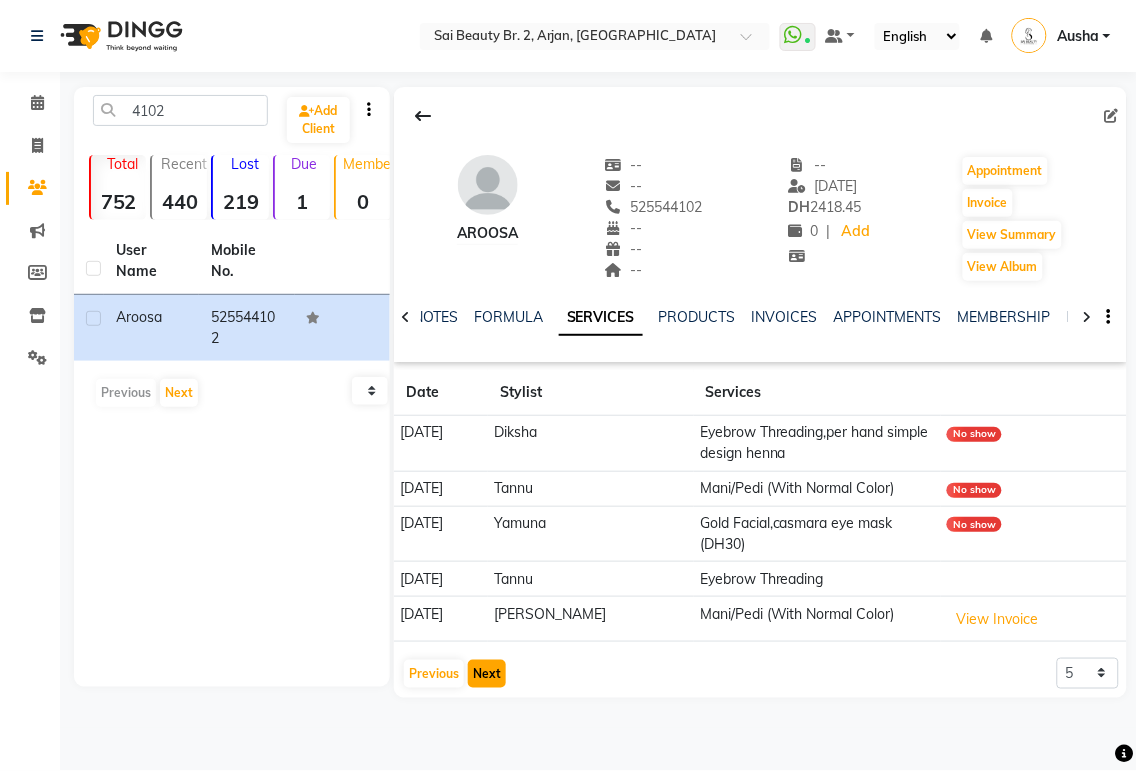click on "Next" 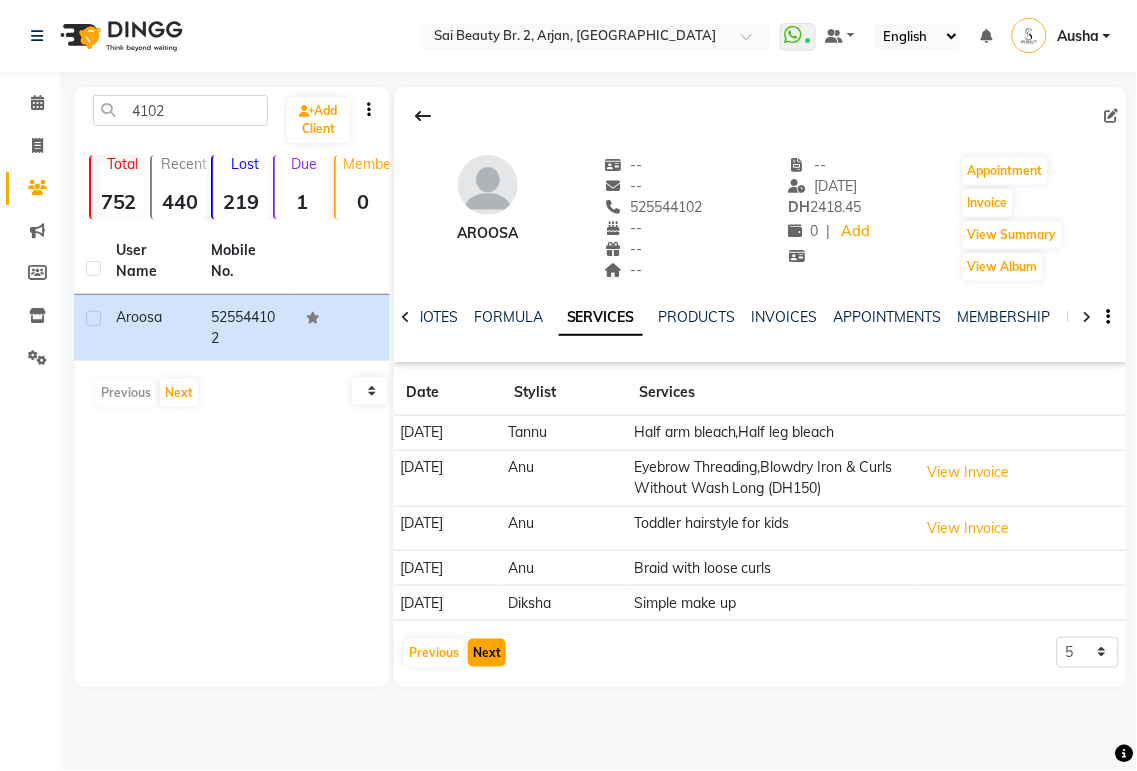 click on "Next" 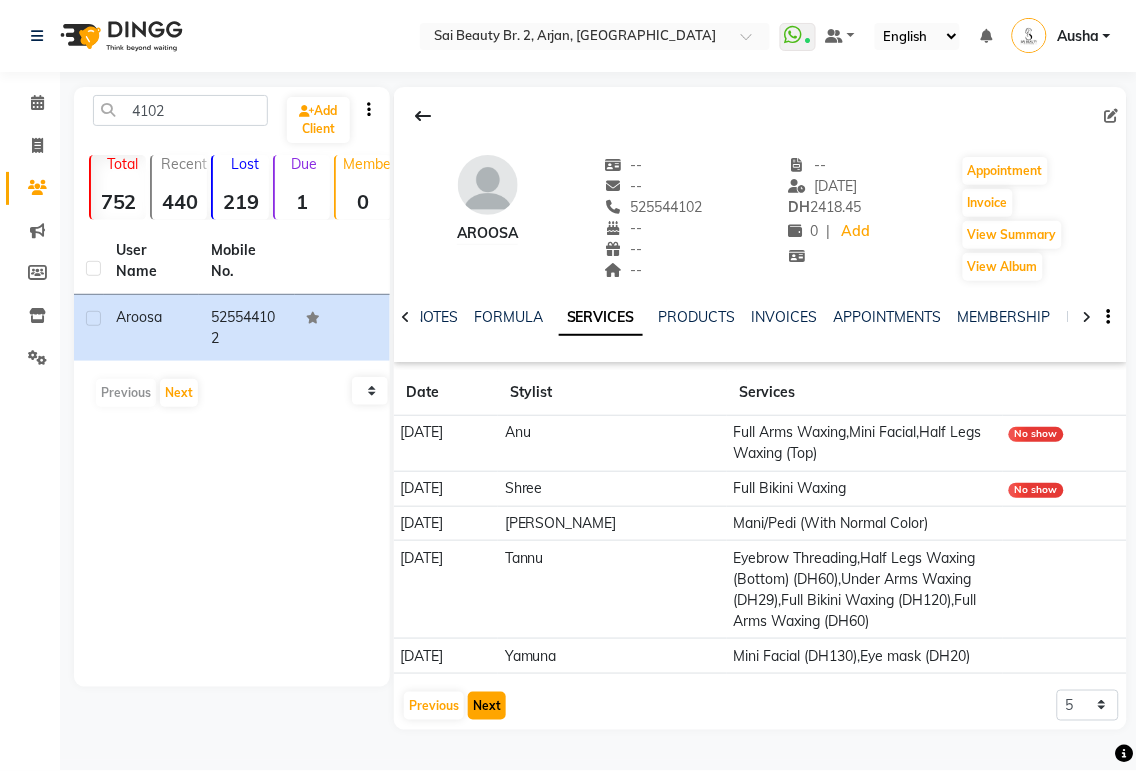 click on "Next" 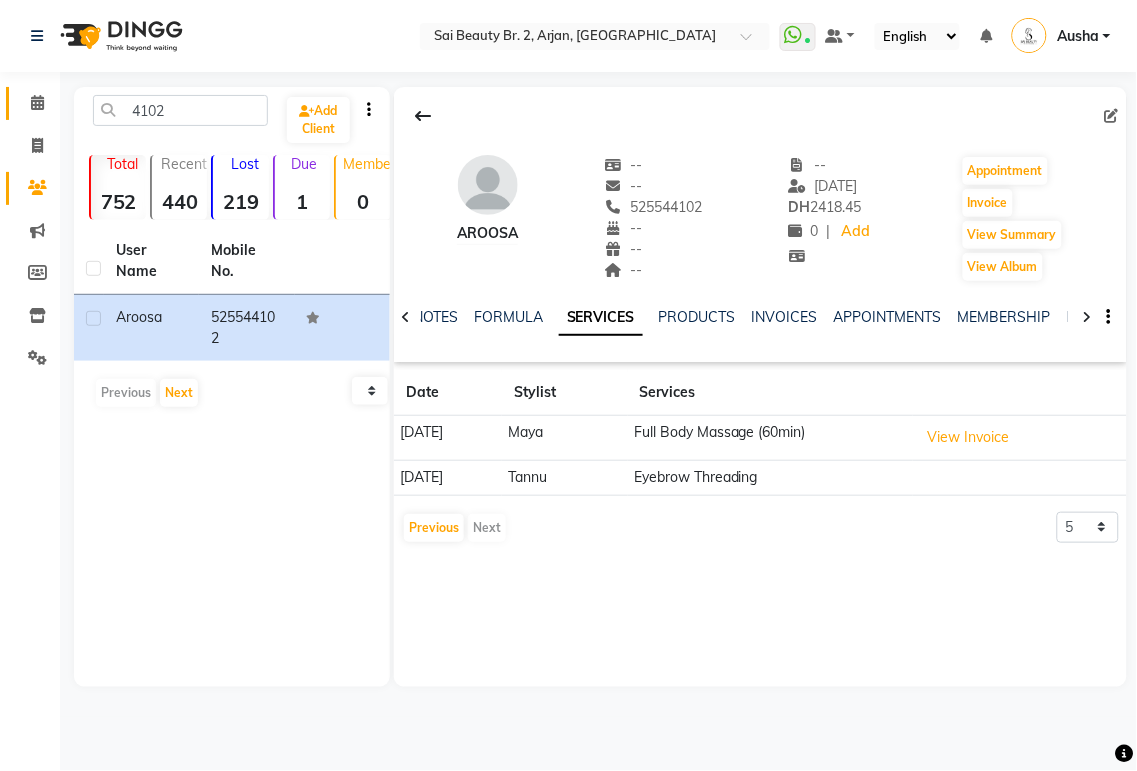 click 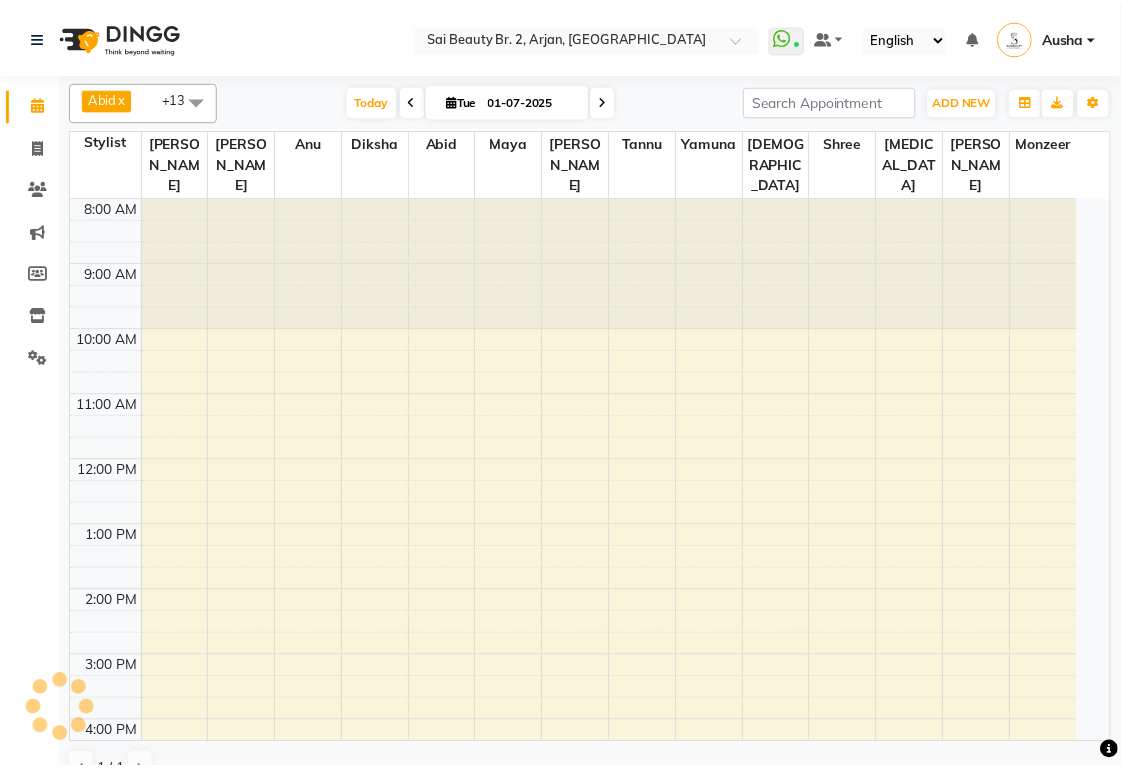 scroll, scrollTop: 0, scrollLeft: 0, axis: both 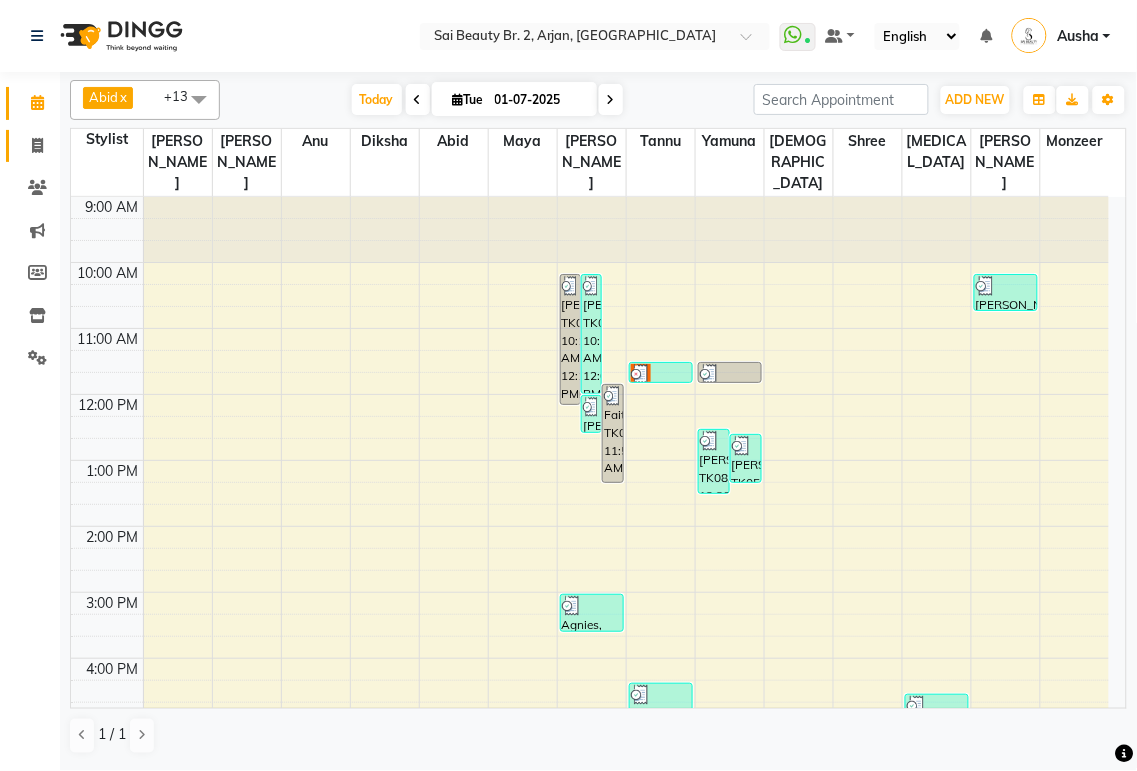 click 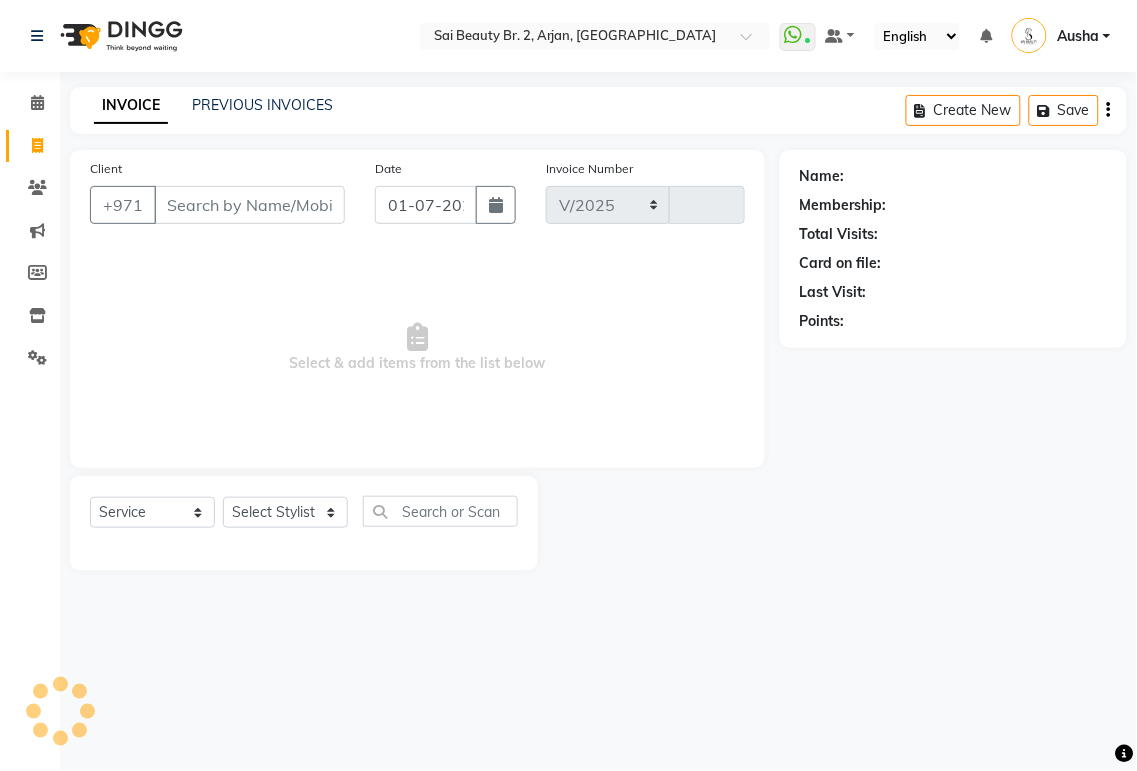 select on "6956" 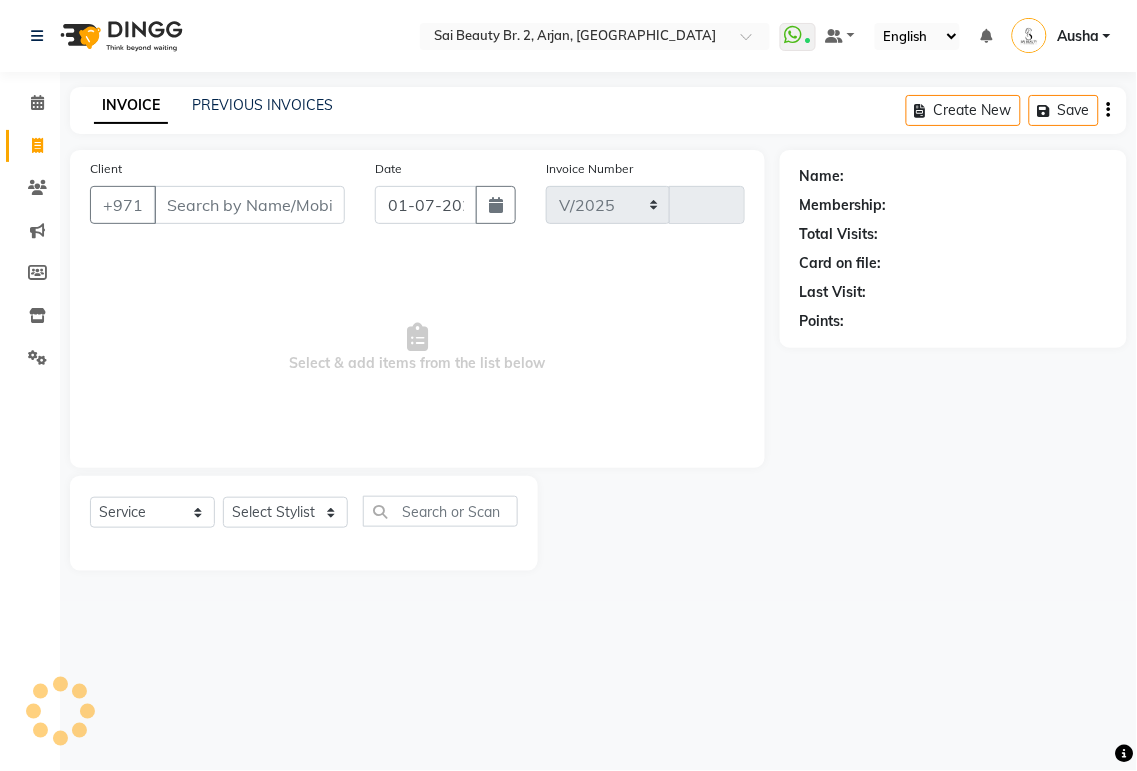 type on "1179" 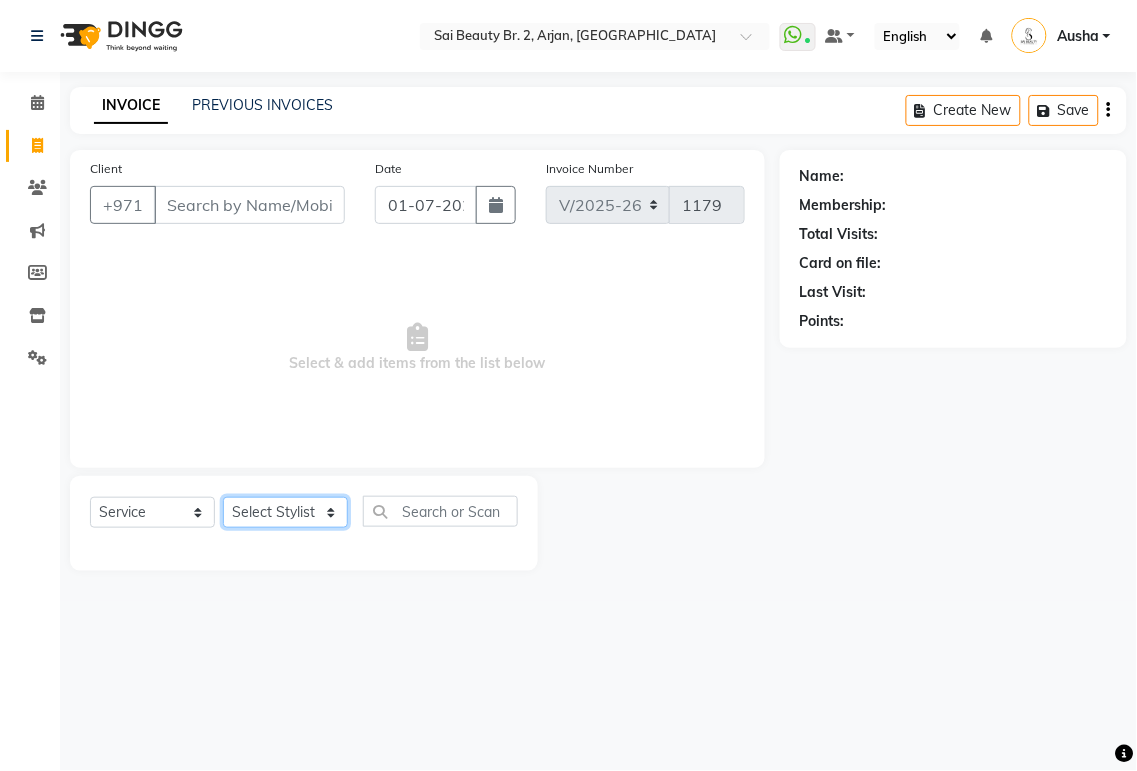click on "Select Stylist [PERSON_NAME][MEDICAL_DATA] [PERSON_NAME] [PERSON_NAME] [PERSON_NAME] [PERSON_NAME] Gita [PERSON_NAME] monzeer Shree [PERSON_NAME] [PERSON_NAME]" 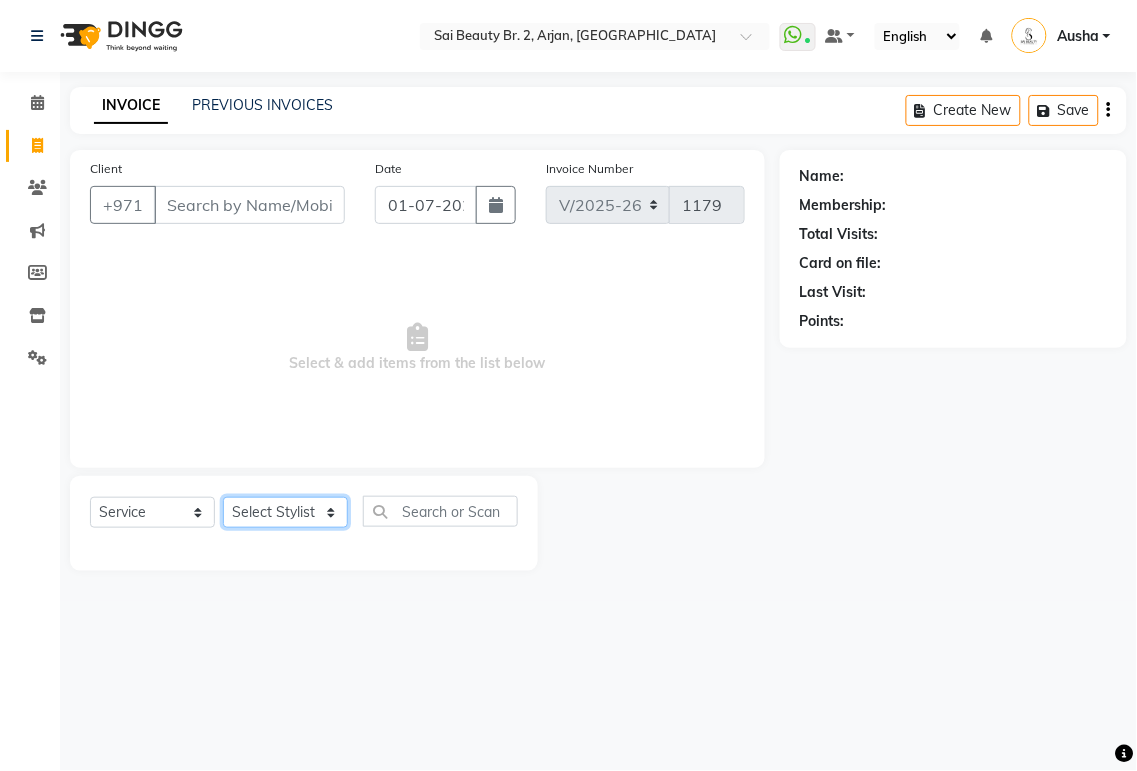 select on "61483" 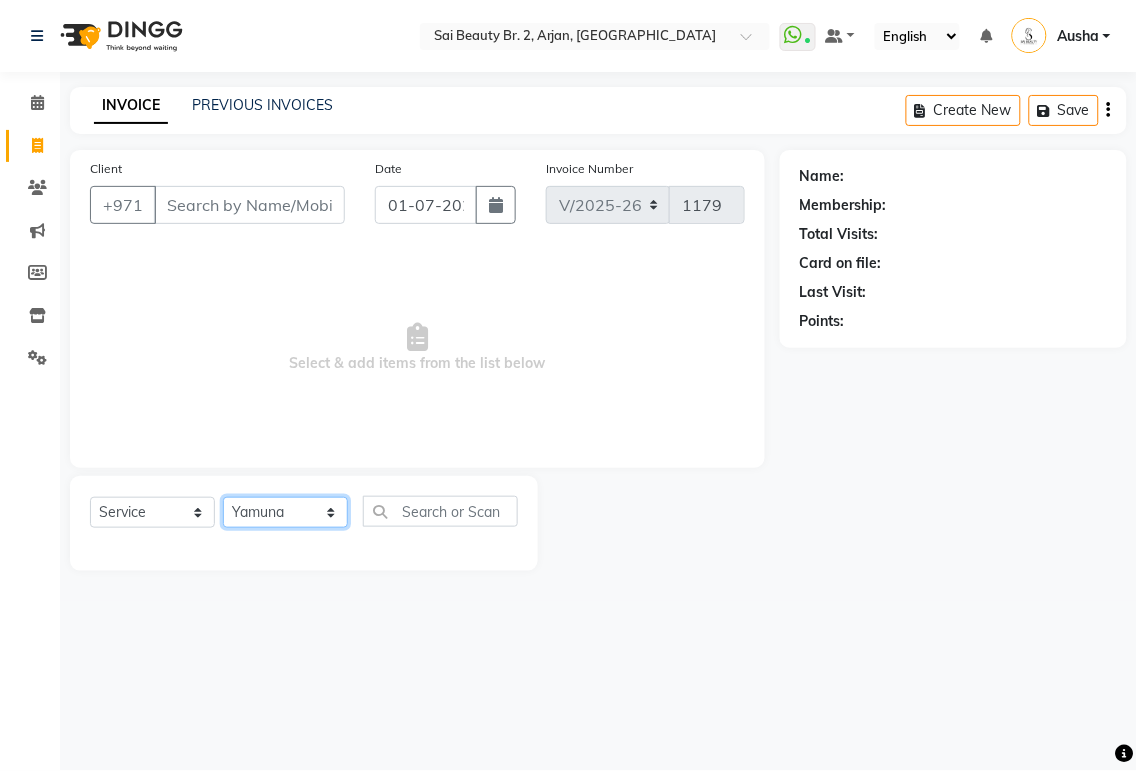click on "Select Stylist [PERSON_NAME][MEDICAL_DATA] [PERSON_NAME] [PERSON_NAME] [PERSON_NAME] [PERSON_NAME] Gita [PERSON_NAME] monzeer Shree [PERSON_NAME] [PERSON_NAME]" 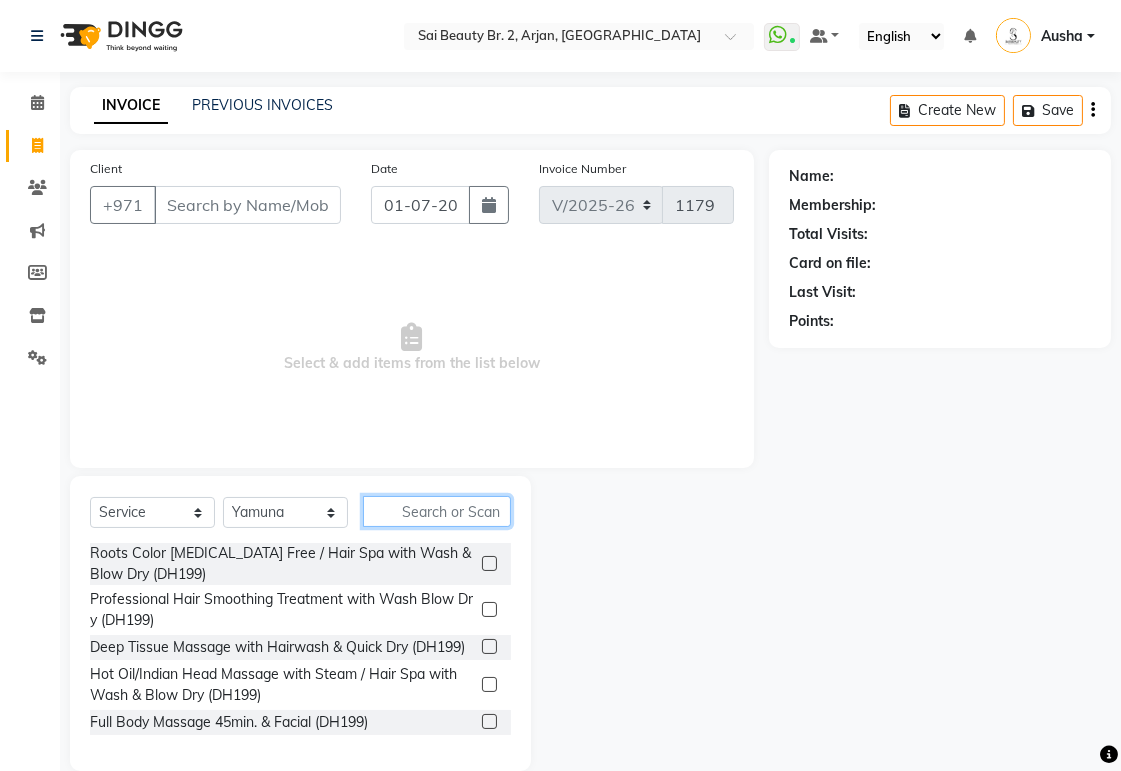 click 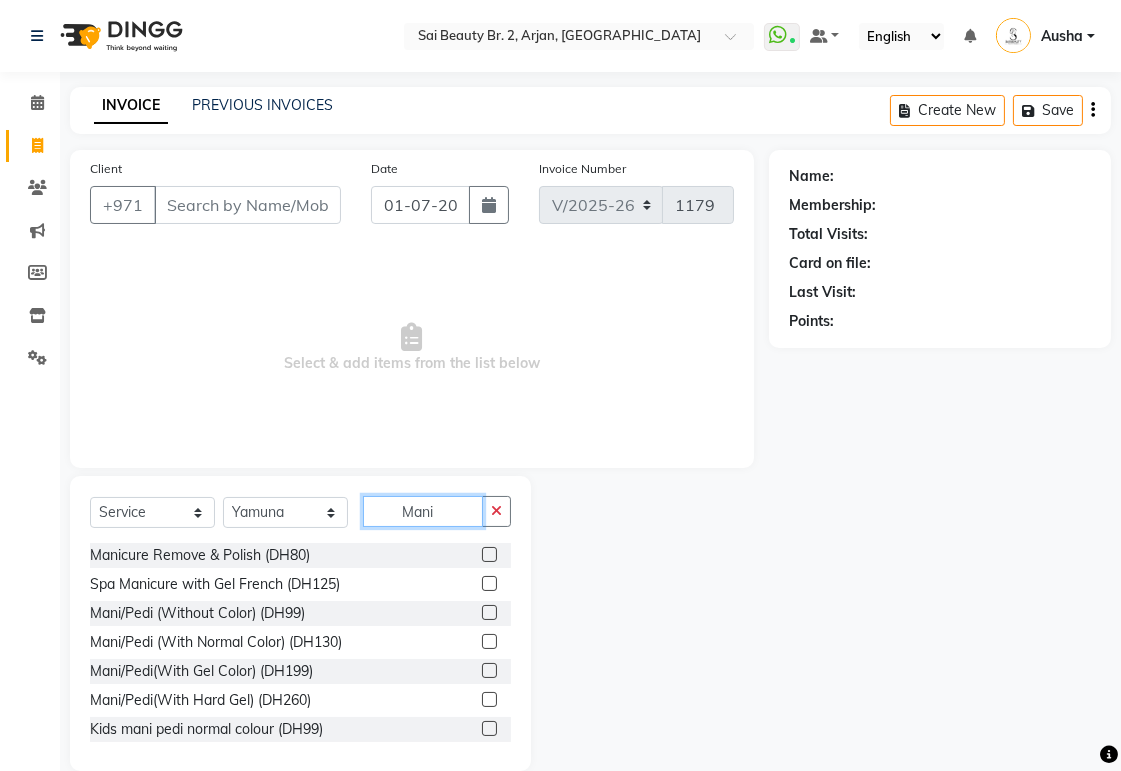 scroll, scrollTop: 117, scrollLeft: 0, axis: vertical 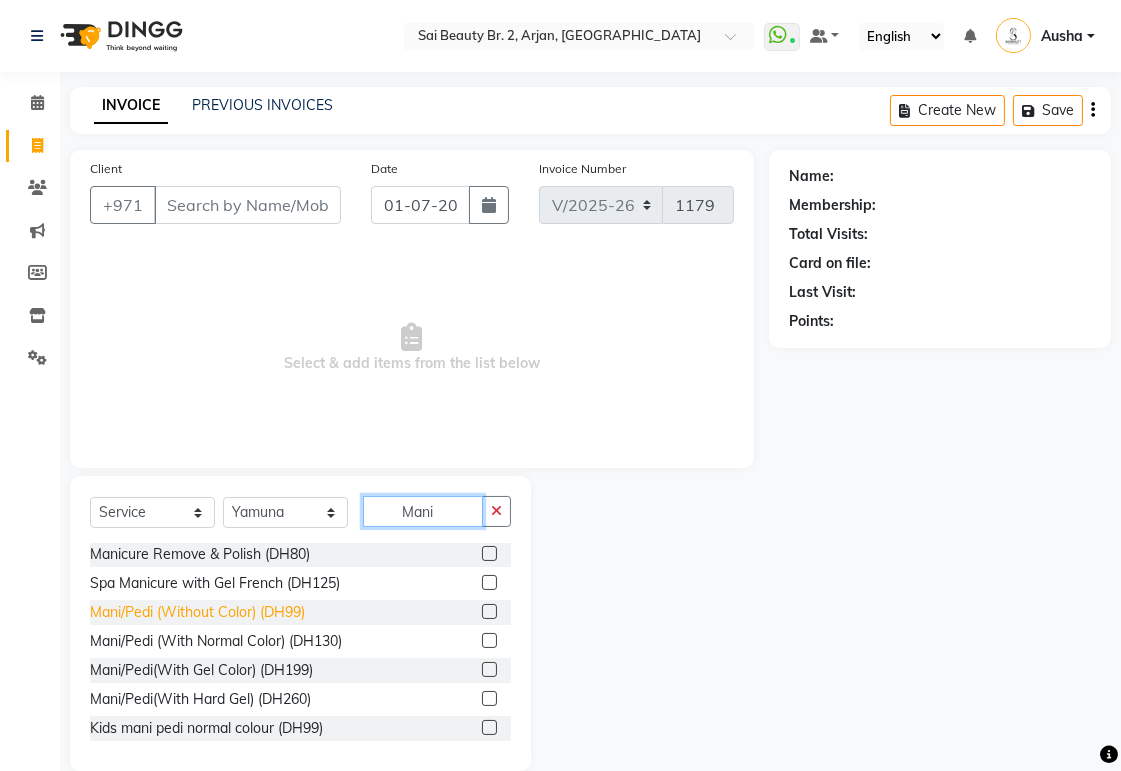 type on "Mani" 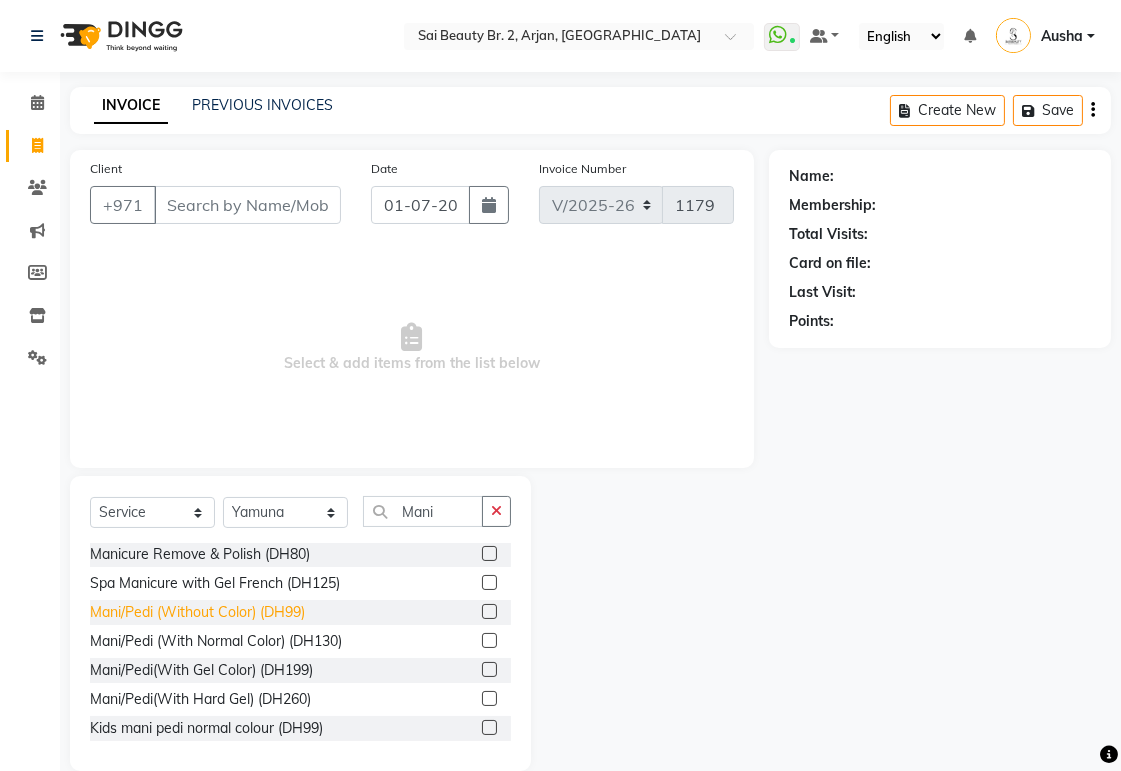 click on "Mani/Pedi (Without Color) (DH99)" 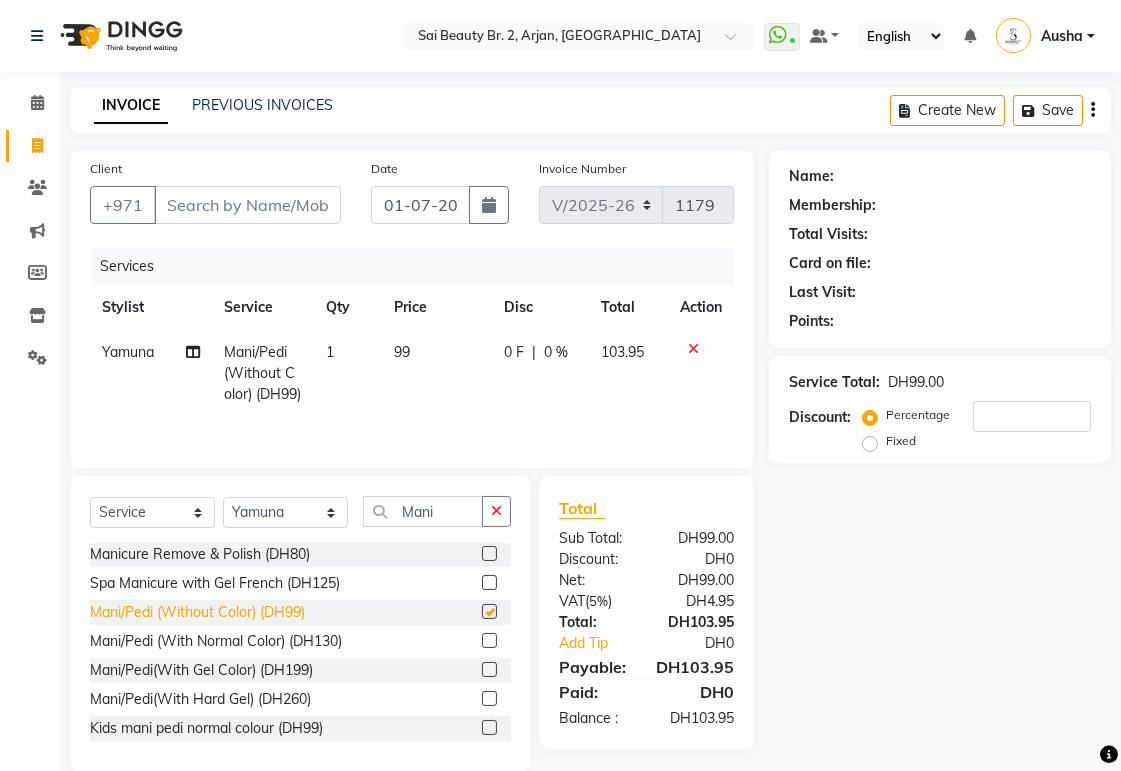 checkbox on "false" 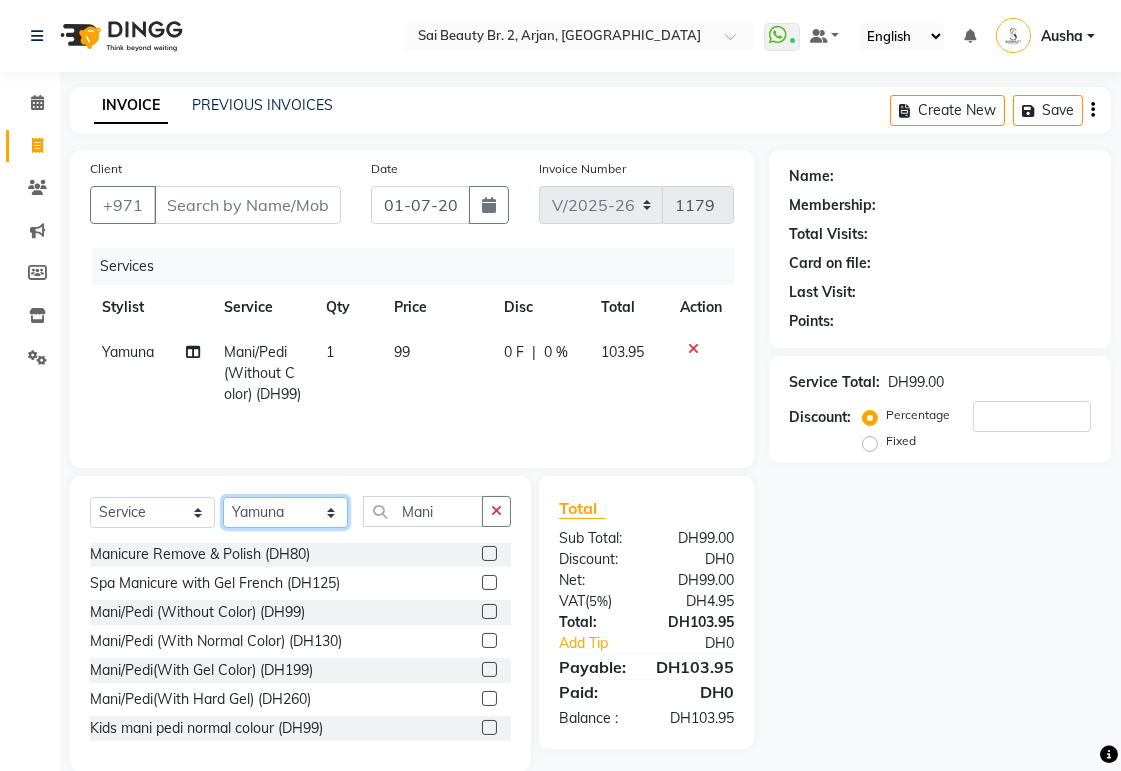 click on "Select Stylist [PERSON_NAME][MEDICAL_DATA] [PERSON_NAME] [PERSON_NAME] [PERSON_NAME] [PERSON_NAME] Gita [PERSON_NAME] monzeer Shree [PERSON_NAME] [PERSON_NAME]" 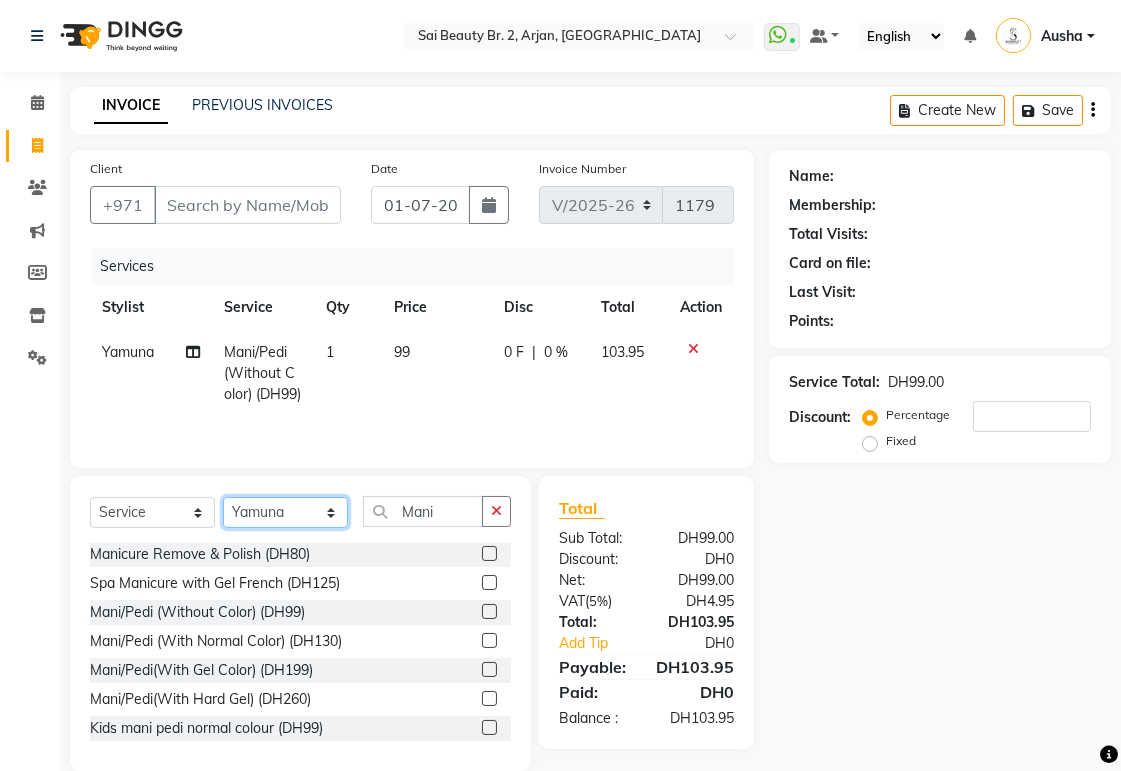 select on "82917" 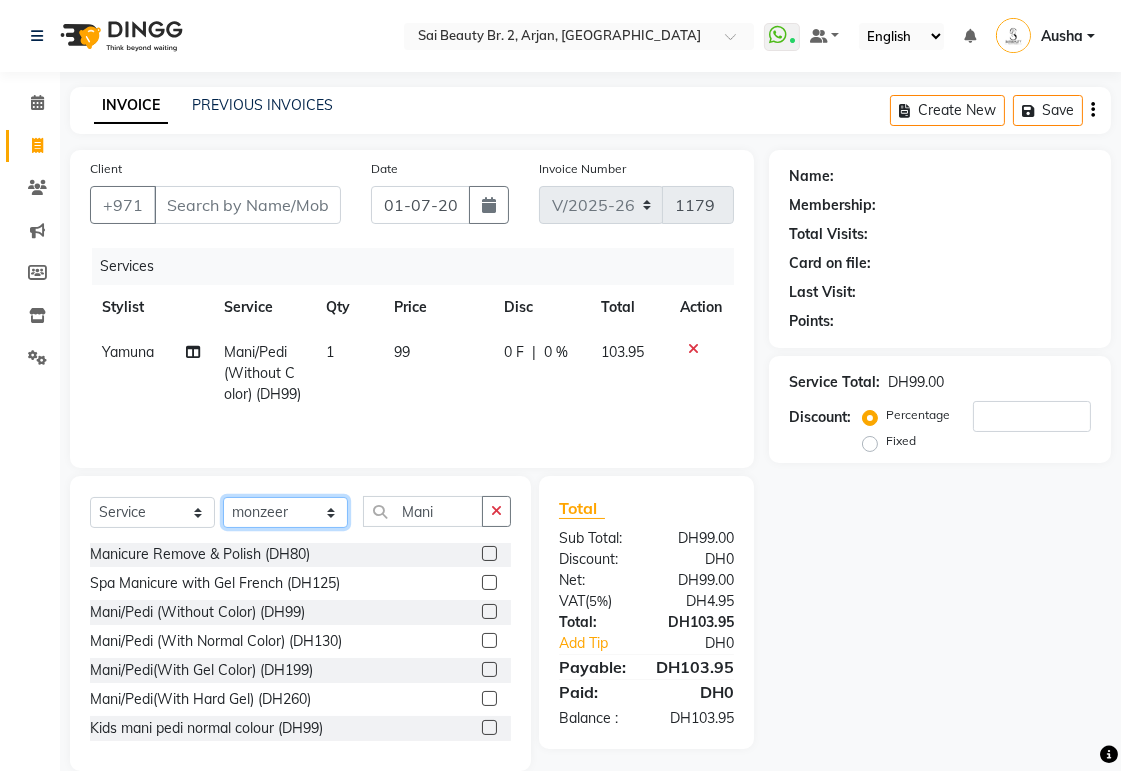 click on "Select Stylist [PERSON_NAME][MEDICAL_DATA] [PERSON_NAME] [PERSON_NAME] [PERSON_NAME] [PERSON_NAME] Gita [PERSON_NAME] monzeer Shree [PERSON_NAME] [PERSON_NAME]" 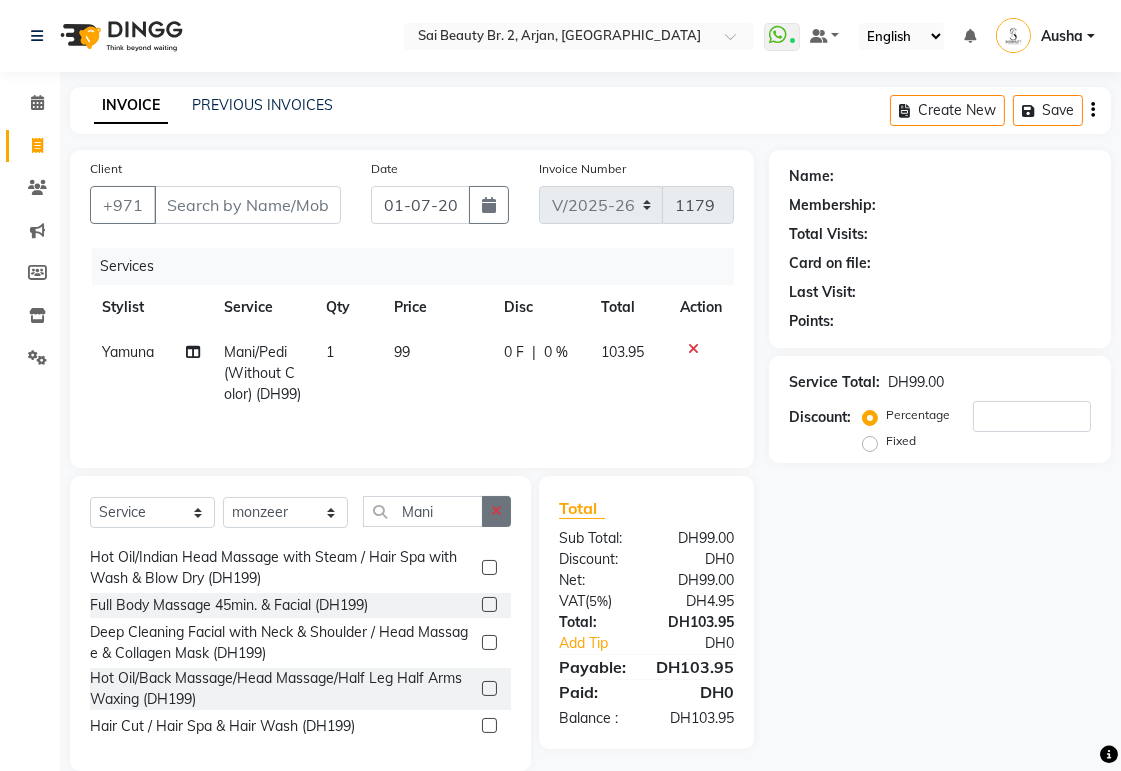 click 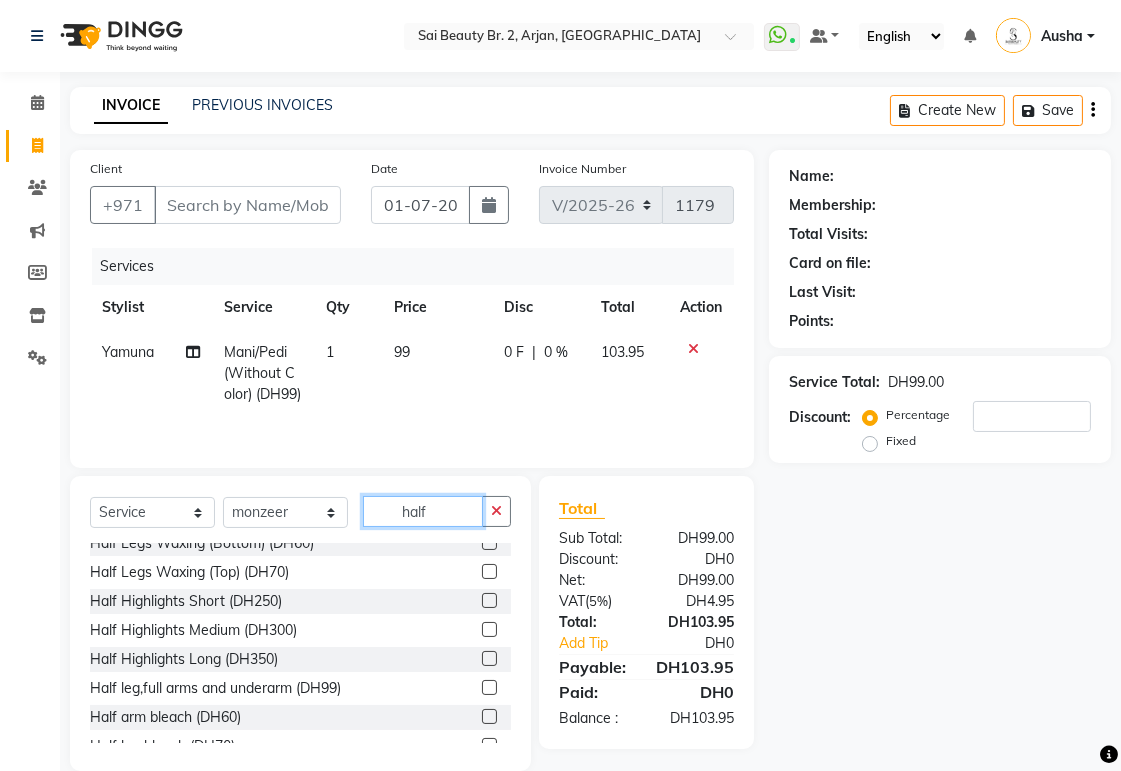scroll, scrollTop: 83, scrollLeft: 0, axis: vertical 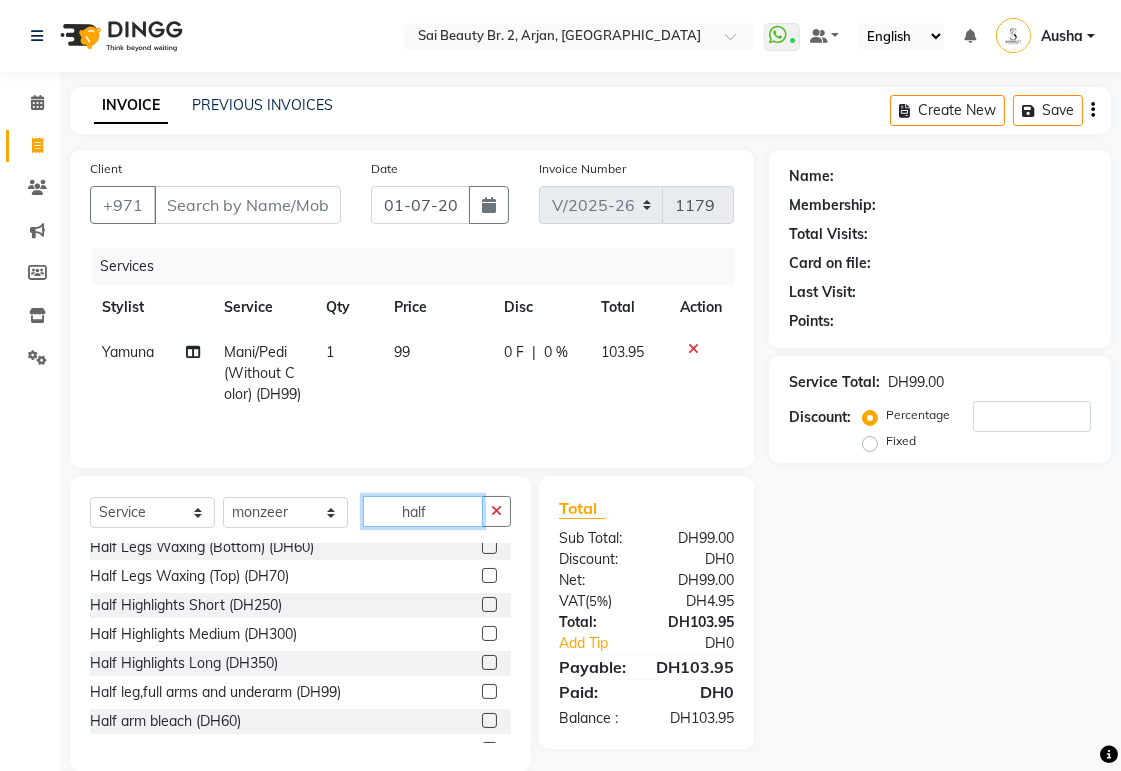 type on "half" 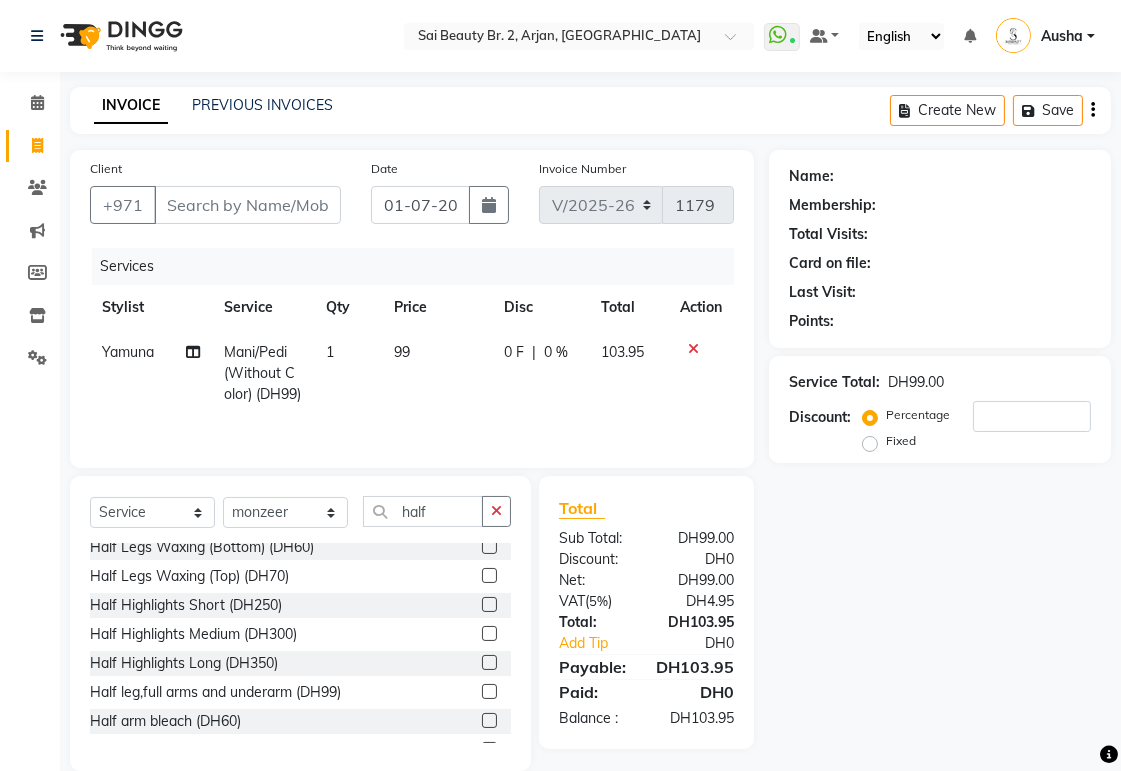 click 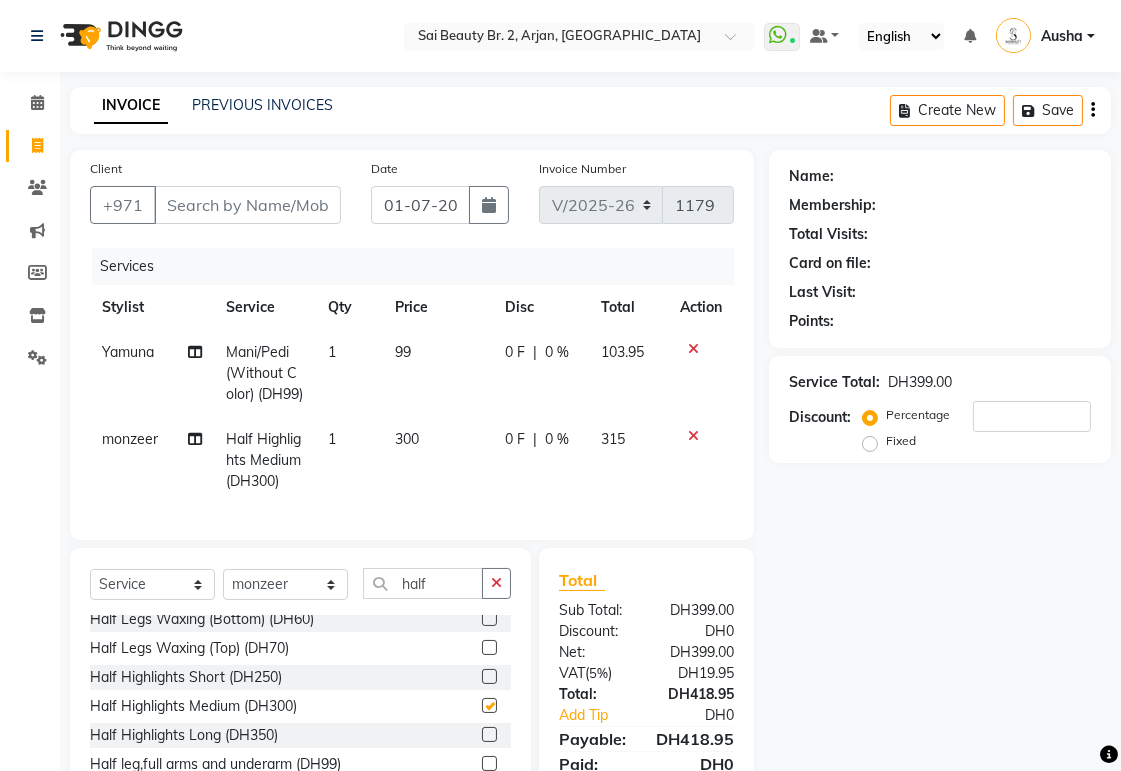 checkbox on "false" 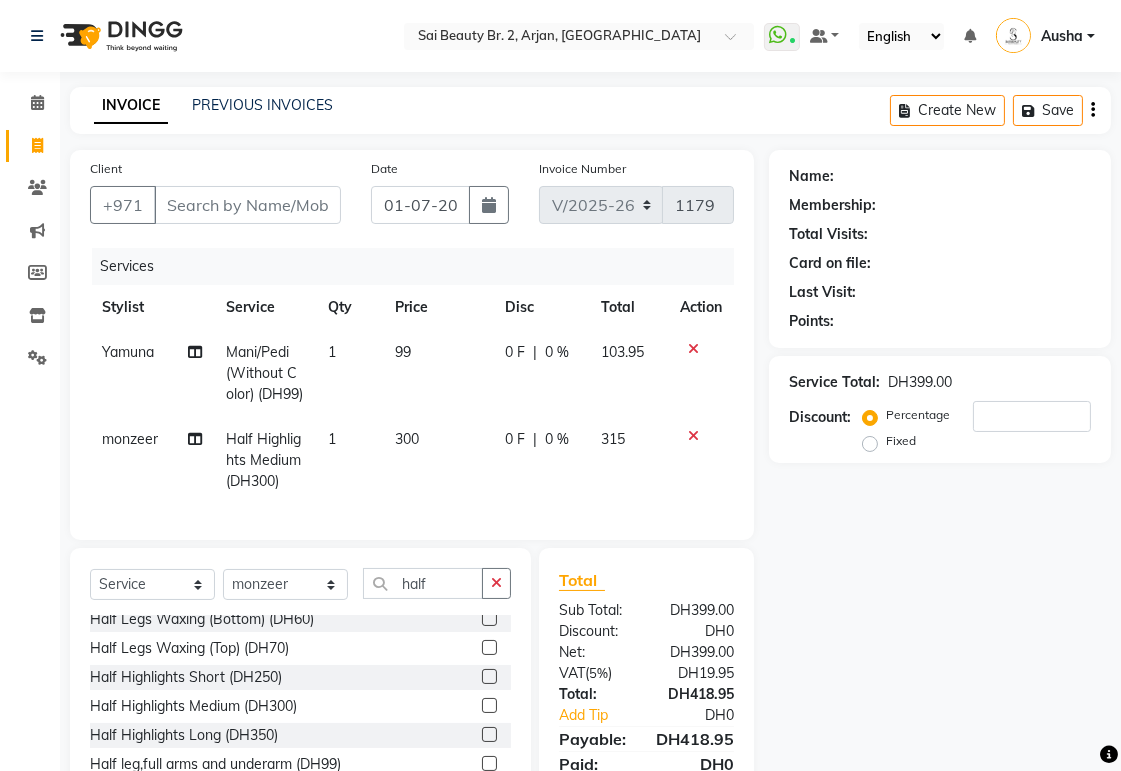 click on "0 F | 0 %" 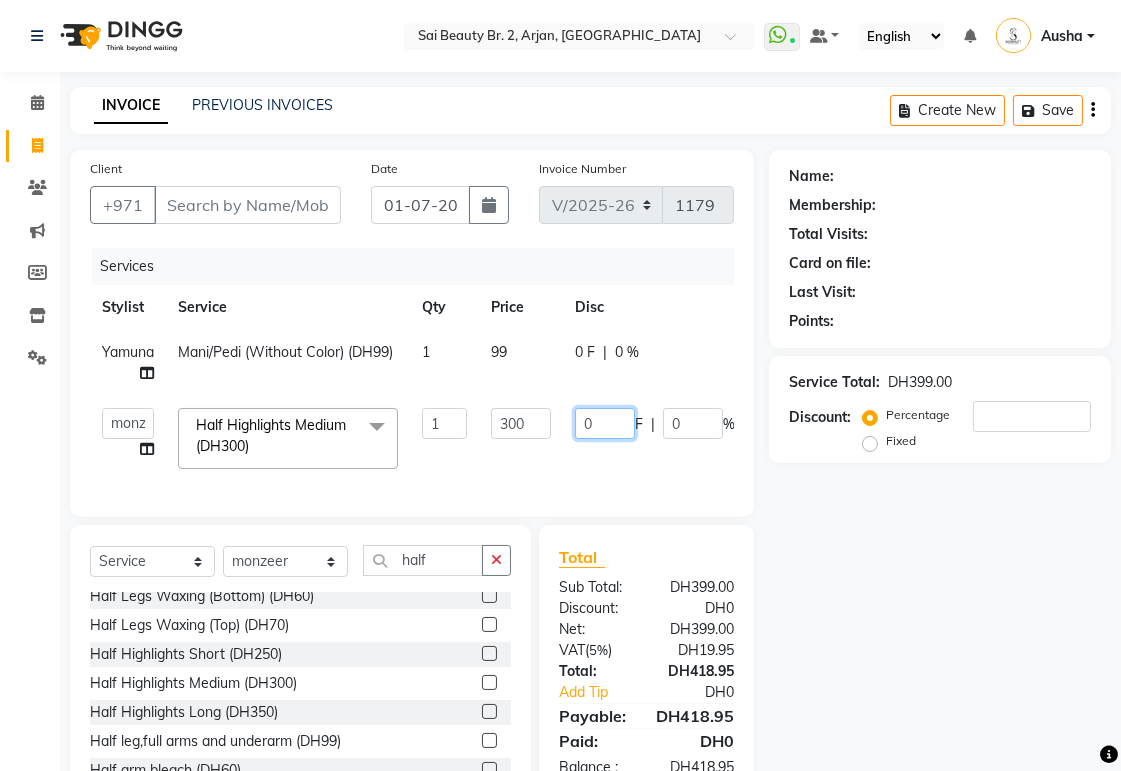 click on "0" 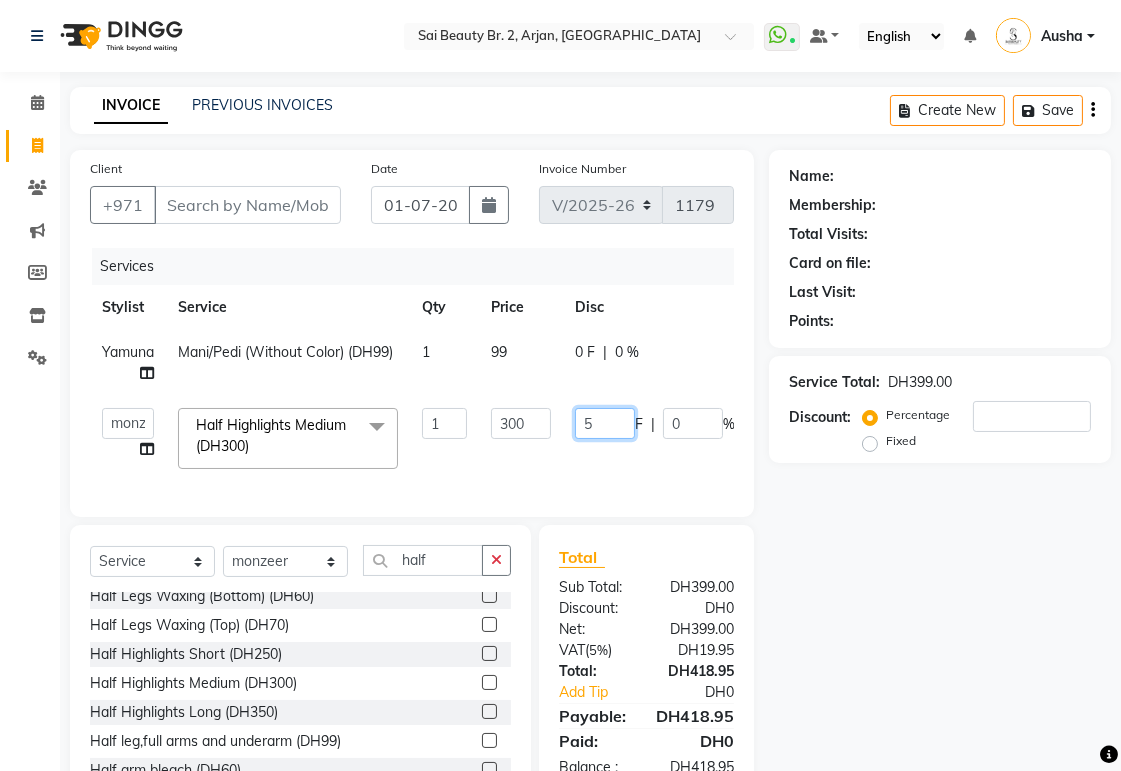 type on "50" 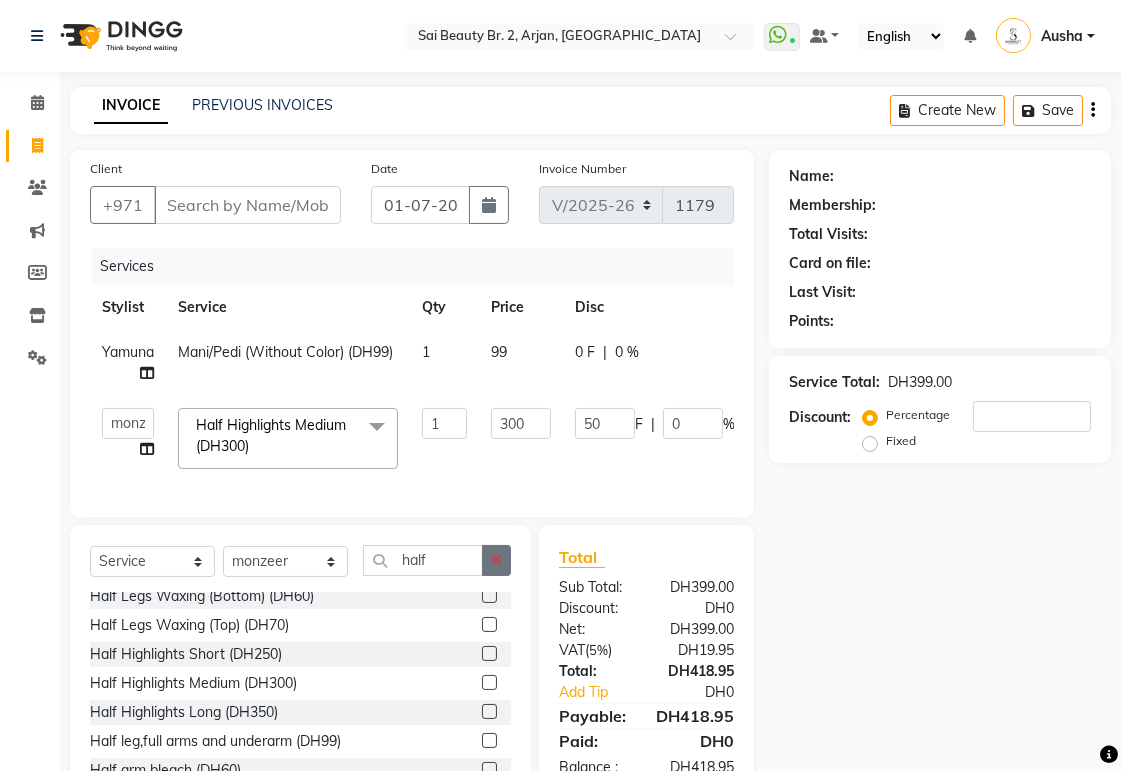 click on "Client +971 Date [DATE] Invoice Number V/2025 V/[PHONE_NUMBER] Services Stylist Service Qty Price Disc Total Action Yamuna Mani/Pedi (Without Color) (DH99) 1 99 0 F | 0 % 103.95  [PERSON_NAME][MEDICAL_DATA]   [PERSON_NAME]   [PERSON_NAME]   [PERSON_NAME]   [PERSON_NAME]   Gita   [PERSON_NAME]   monzeer   Shree   [PERSON_NAME]   [PERSON_NAME]  Half Highlights Medium (DH300)  x Roots Color [MEDICAL_DATA] Free / Hair Spa with Wash & Blow Dry (DH199) Professional Hair Smoothing Treatment with Wash Blow Dry (DH199) Deep Tissue Massage with Hairwash & Quick Dry (DH199) Hot Oil/Indian Head Massage with Steam / Hair Spa with Wash & Blow Dry (DH199) Full Body Massage 45min. & Facial (DH199) Deep Cleaning Facial with Neck & Shoulder / Head Massage & Collagen Mask (DH199) Hot Oil/Back Massage/Head Massage/Half Leg Half Arms Waxing (DH199) Hair Cut / Hair Spa & Hair Wash (DH199) Scalp Scrub with Hair Spa with Wash & Blow Dry (DH199) Eyebrow Threading (DH30) Upper Lip Threading (DH15) Lower Lip Threading (DH10) Chin Threading (DH20) Forehead Threading (DH15) 1 300 50" 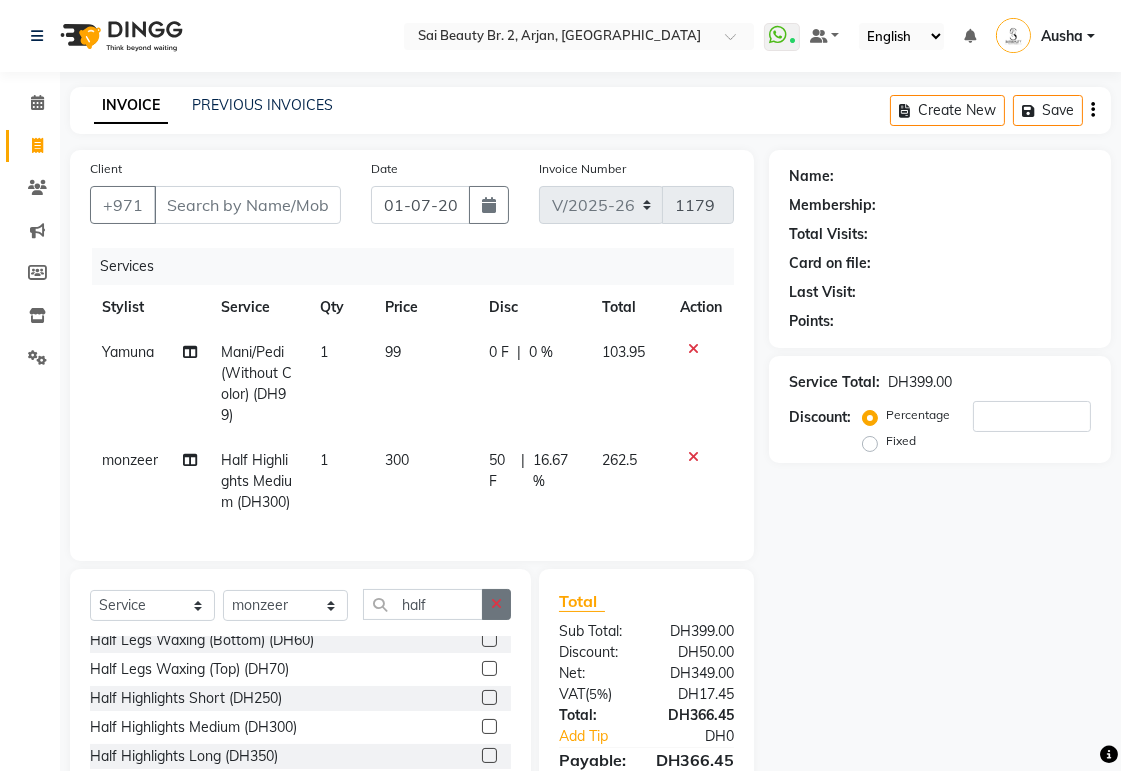 click 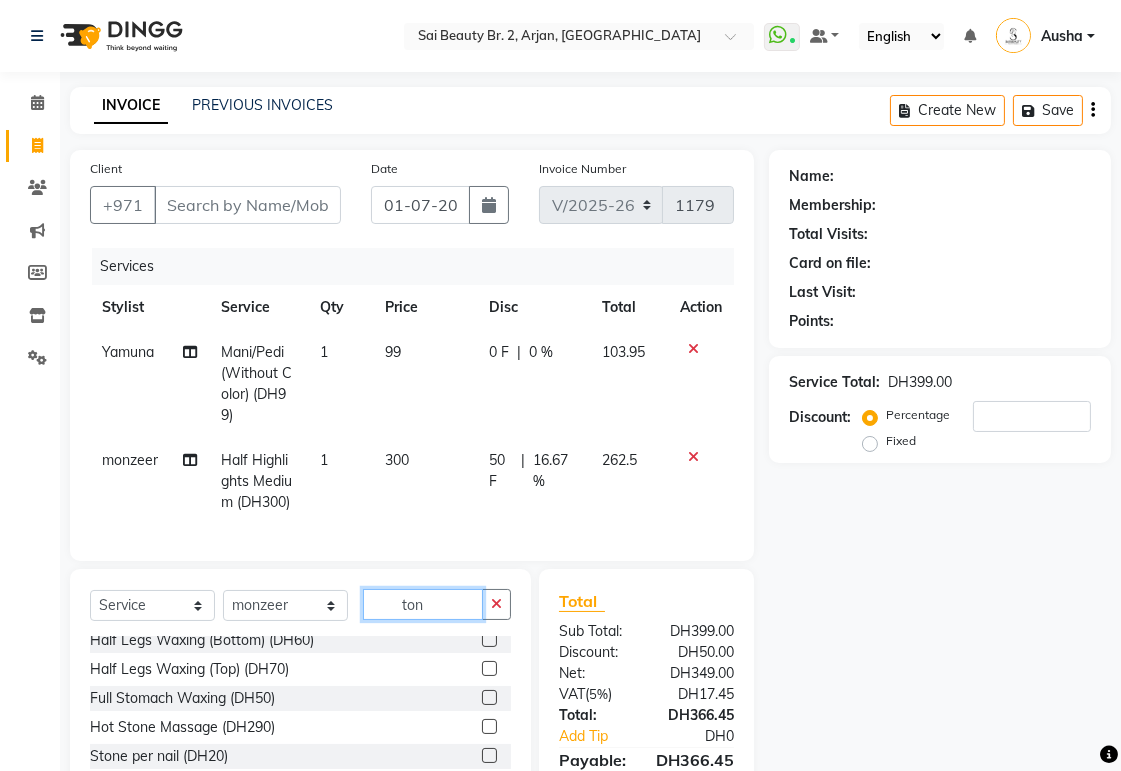 scroll, scrollTop: 0, scrollLeft: 0, axis: both 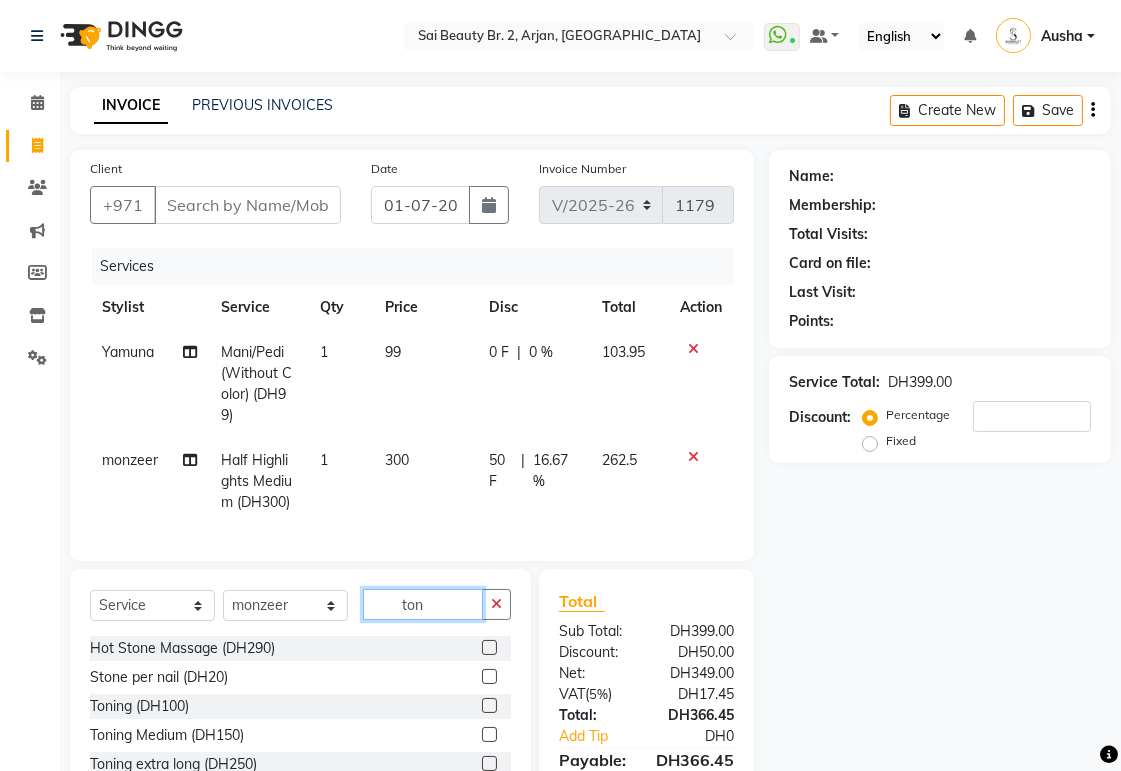 type 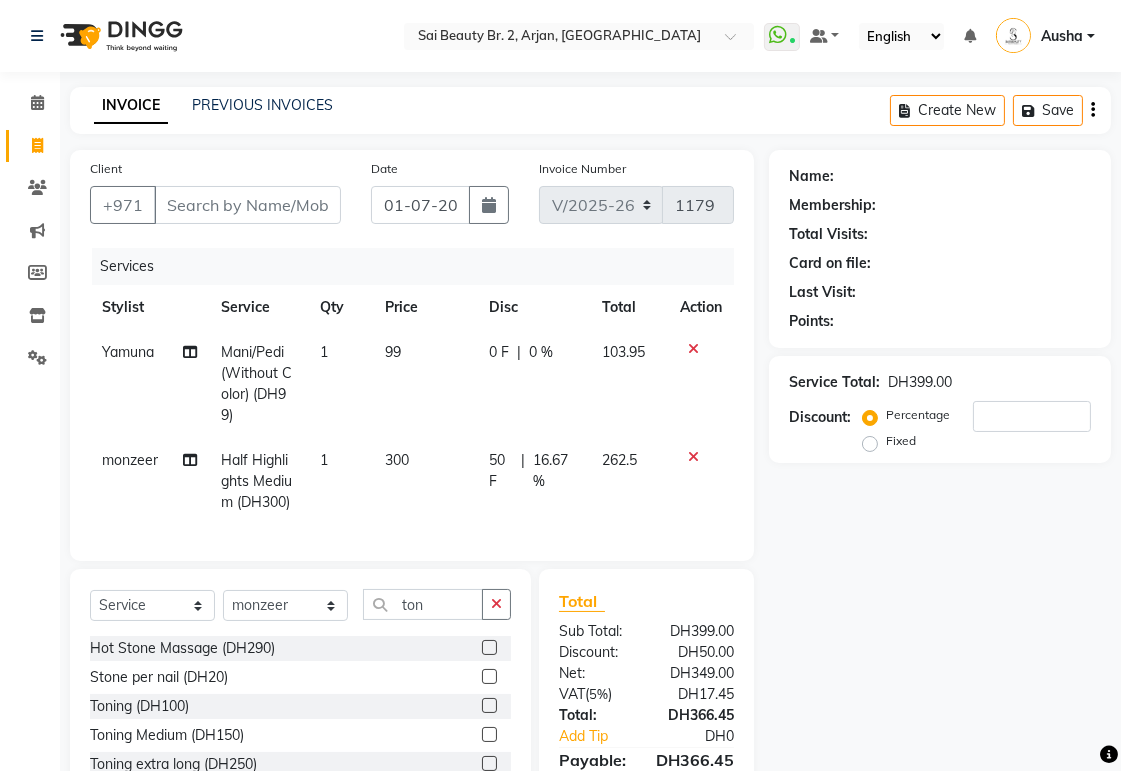 click 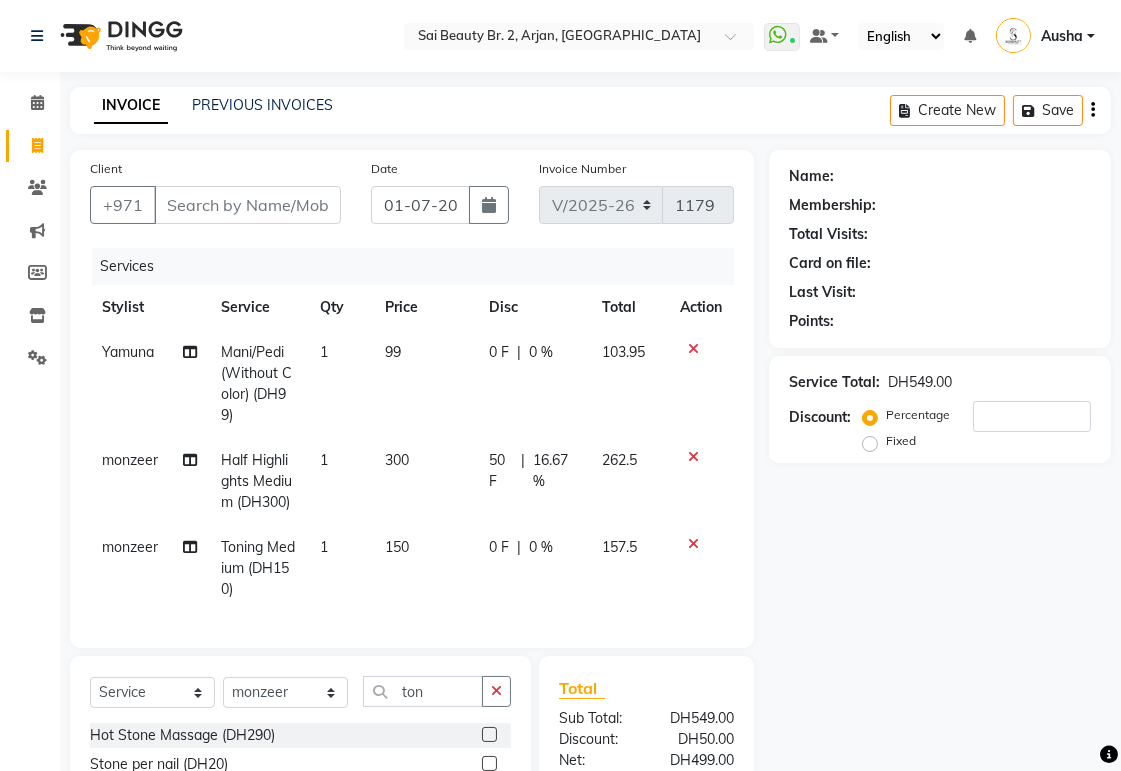 click on "0 F" 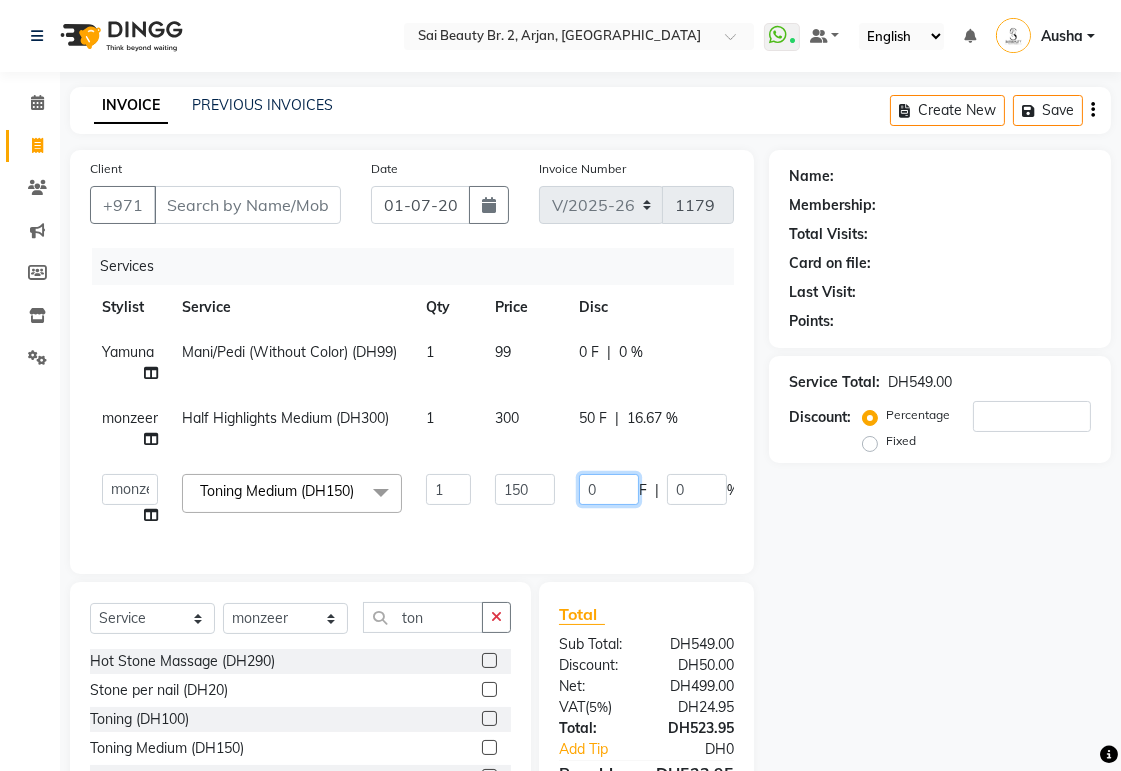 click on "0" 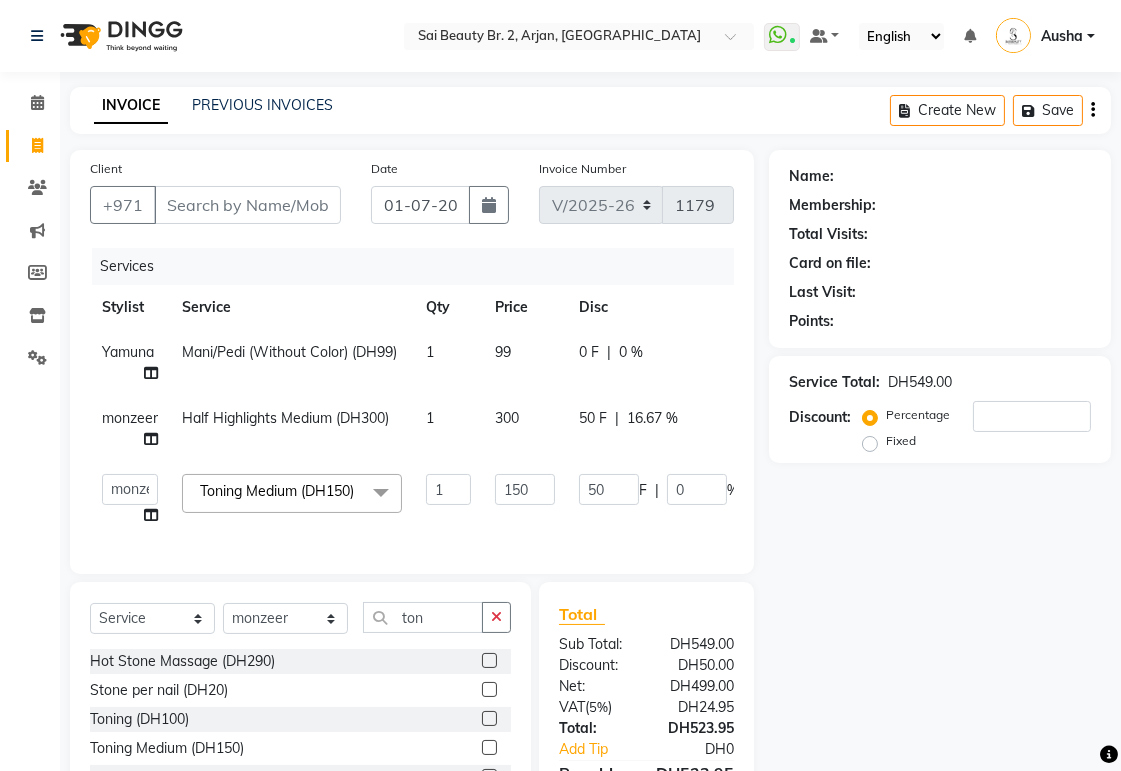 click on "[PERSON_NAME][MEDICAL_DATA]   [PERSON_NAME]   [PERSON_NAME]   [PERSON_NAME]   [PERSON_NAME]   Gita   [PERSON_NAME]   monzeer   Shree   [PERSON_NAME]   [PERSON_NAME]  Toning Medium (DH150)  x Roots Color [MEDICAL_DATA] Free / Hair Spa with Wash & Blow Dry (DH199) Professional Hair Smoothing Treatment with Wash Blow Dry (DH199) Deep Tissue Massage with Hairwash & Quick Dry (DH199) Hot Oil/Indian Head Massage with Steam / Hair Spa with Wash & Blow Dry (DH199) Full Body Massage 45min. & Facial (DH199) Deep Cleaning Facial with Neck & Shoulder / Head Massage & Collagen Mask (DH199) Hot Oil/Back Massage/Head Massage/Half Leg Half Arms Waxing (DH199) Hair Cut / Hair Spa & Hair Wash (DH199) Scalp Scrub with Hair Spa with Wash & Blow Dry (DH199) Eyebrow Threading (DH30) Upper Lip Threading (DH15) Lower Lip Threading (DH10) Chin Threading (DH20) Forehead Threading (DH15) Sides Threading (DH20) Full Neck Threading (DH20) Full Face Threading (Without Eyebrow) (DH90) Full Face Threading (With Eyebrow) (DH110) Middle eyebrows (DH10) Upper nose threading (DH20) 1 150 50" 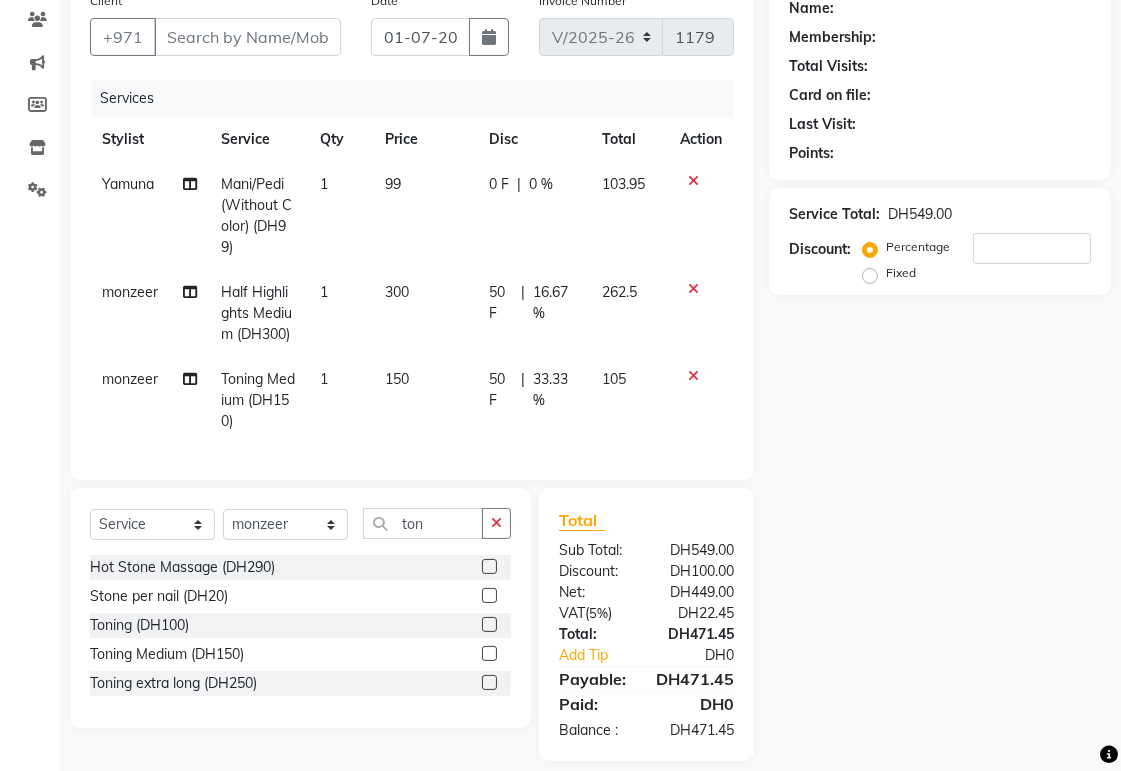 scroll, scrollTop: 204, scrollLeft: 0, axis: vertical 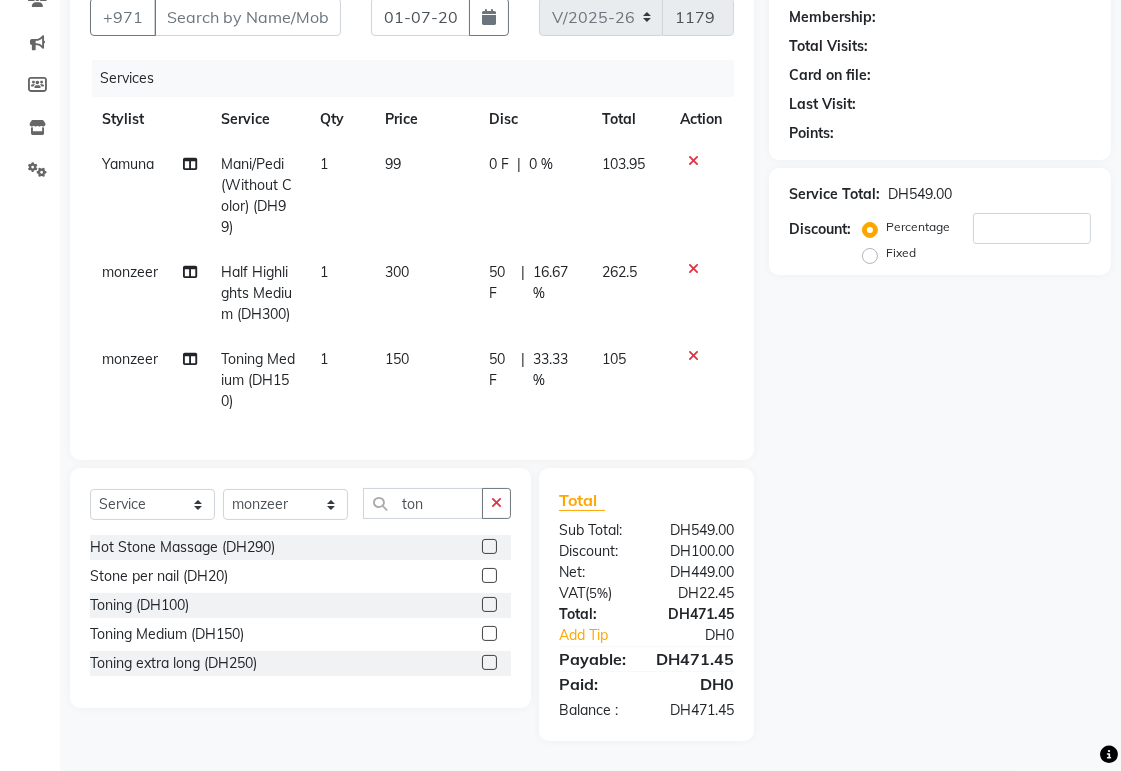 click 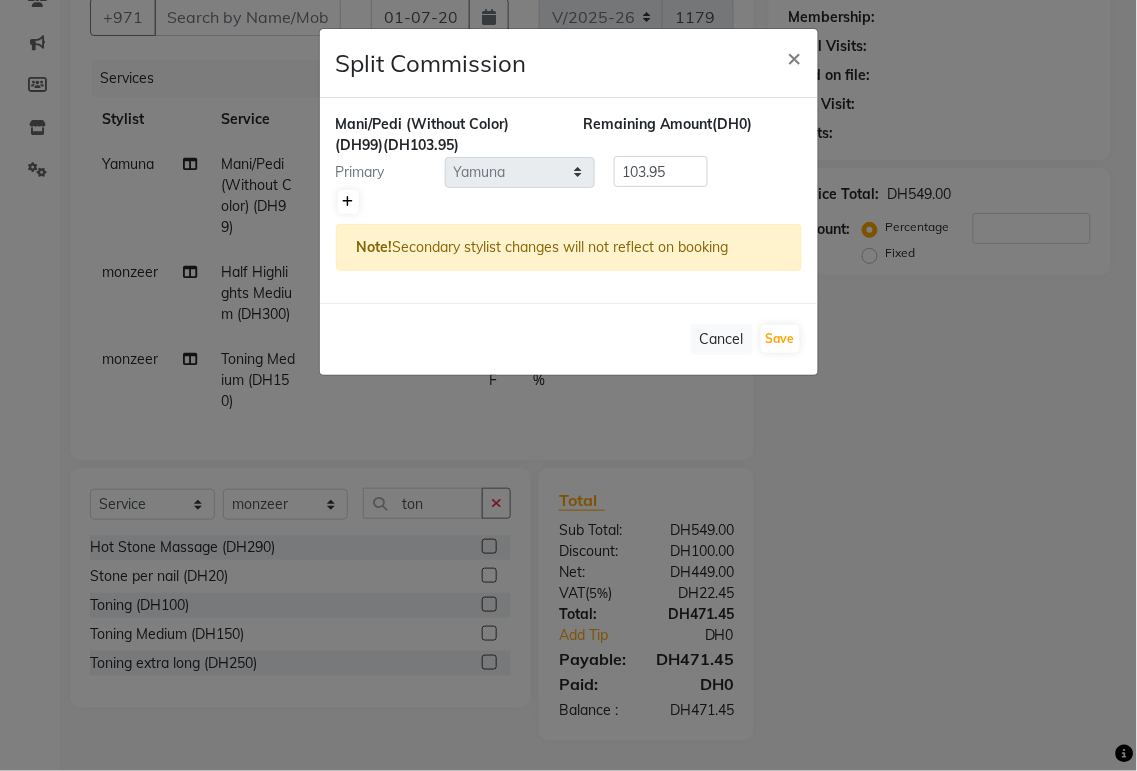 click 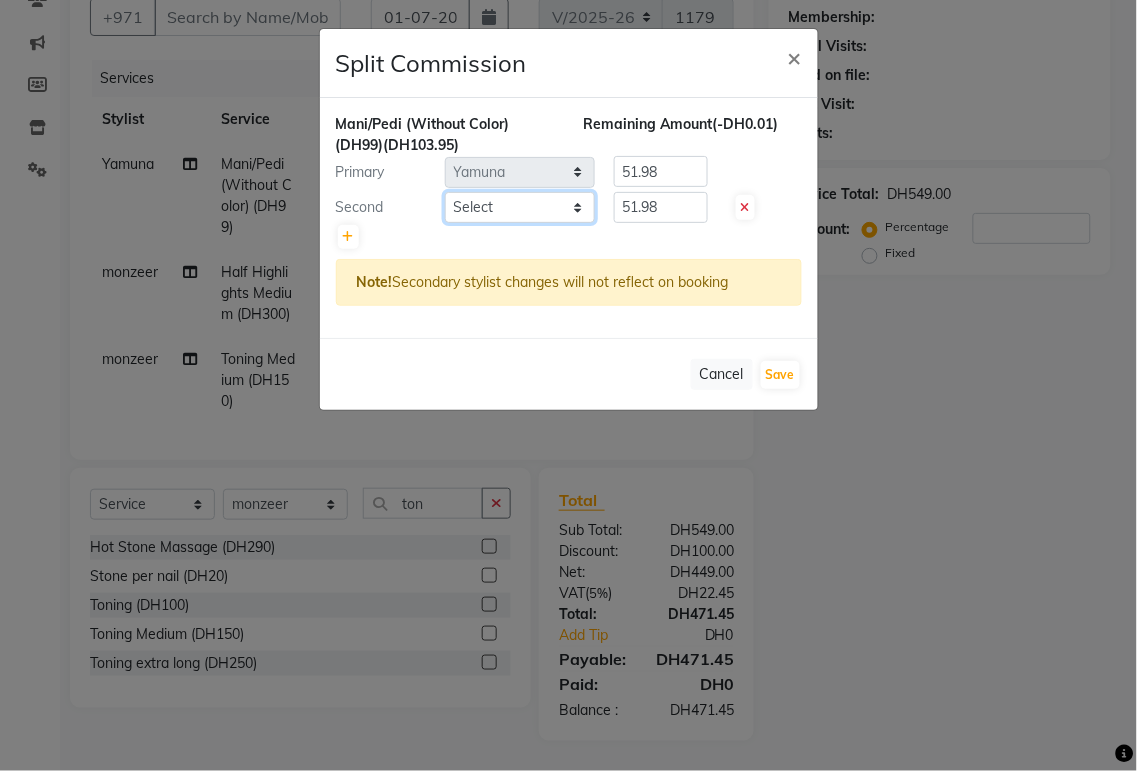 click on "Select  [PERSON_NAME][MEDICAL_DATA]   [PERSON_NAME]   [PERSON_NAME]   [PERSON_NAME]   [PERSON_NAME]   Gita   [PERSON_NAME]   monzeer   Shree   [PERSON_NAME]   [PERSON_NAME]" 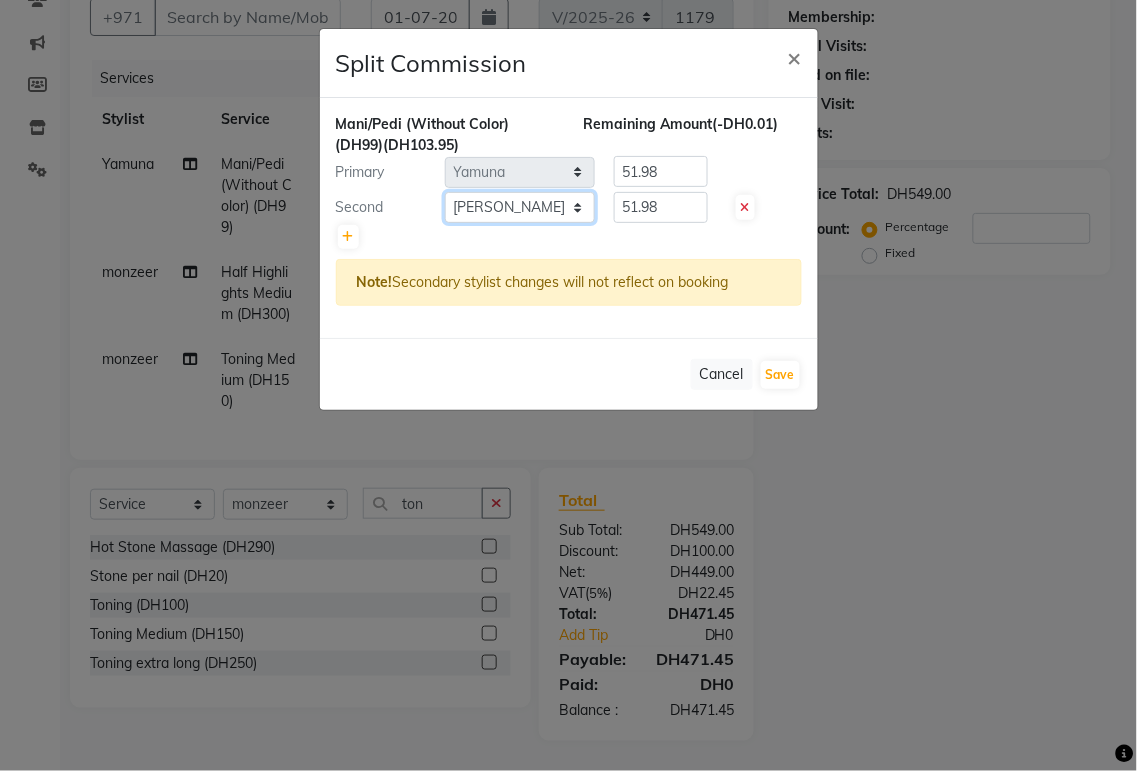 click on "Select  [PERSON_NAME][MEDICAL_DATA]   [PERSON_NAME]   [PERSON_NAME]   [PERSON_NAME]   [PERSON_NAME]   Gita   [PERSON_NAME]   monzeer   Shree   [PERSON_NAME]   [PERSON_NAME]" 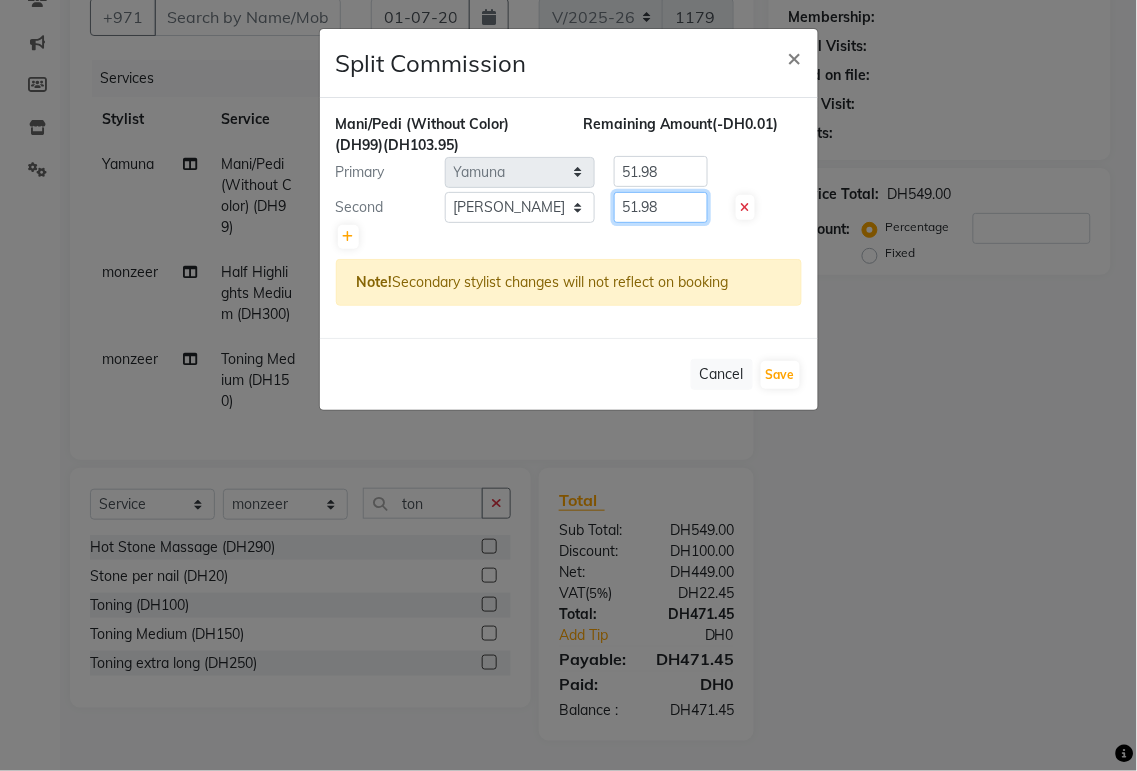 click on "51.98" 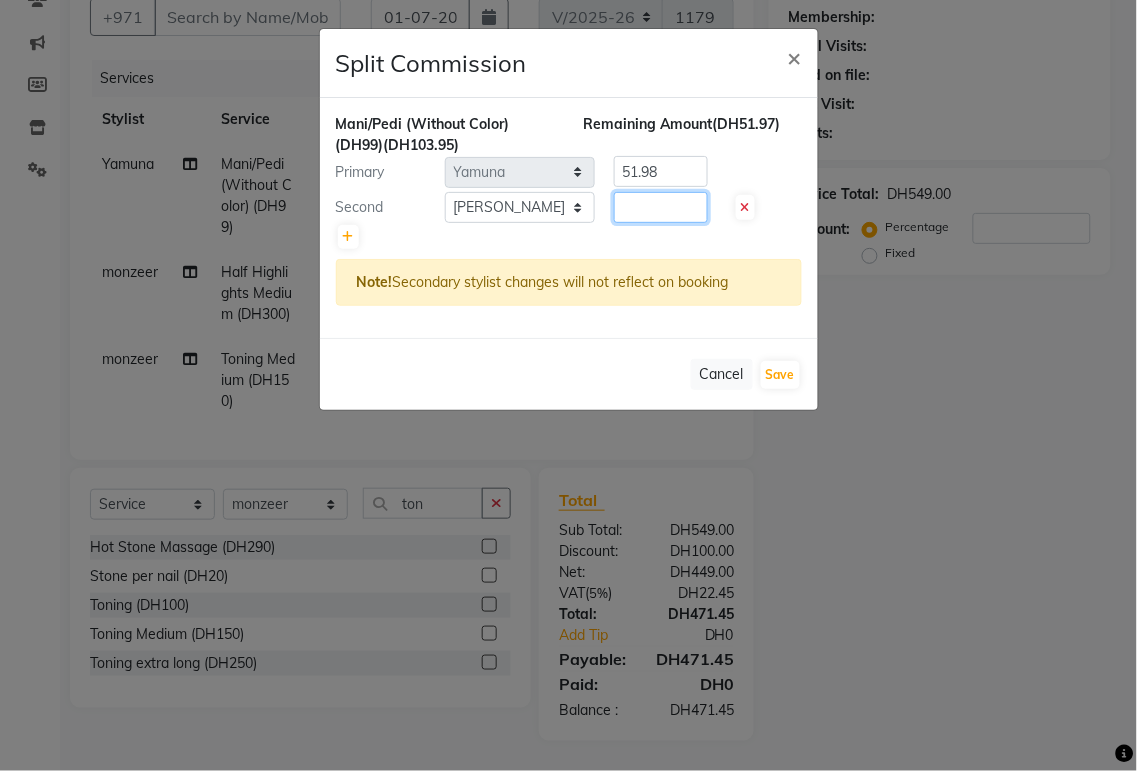 click 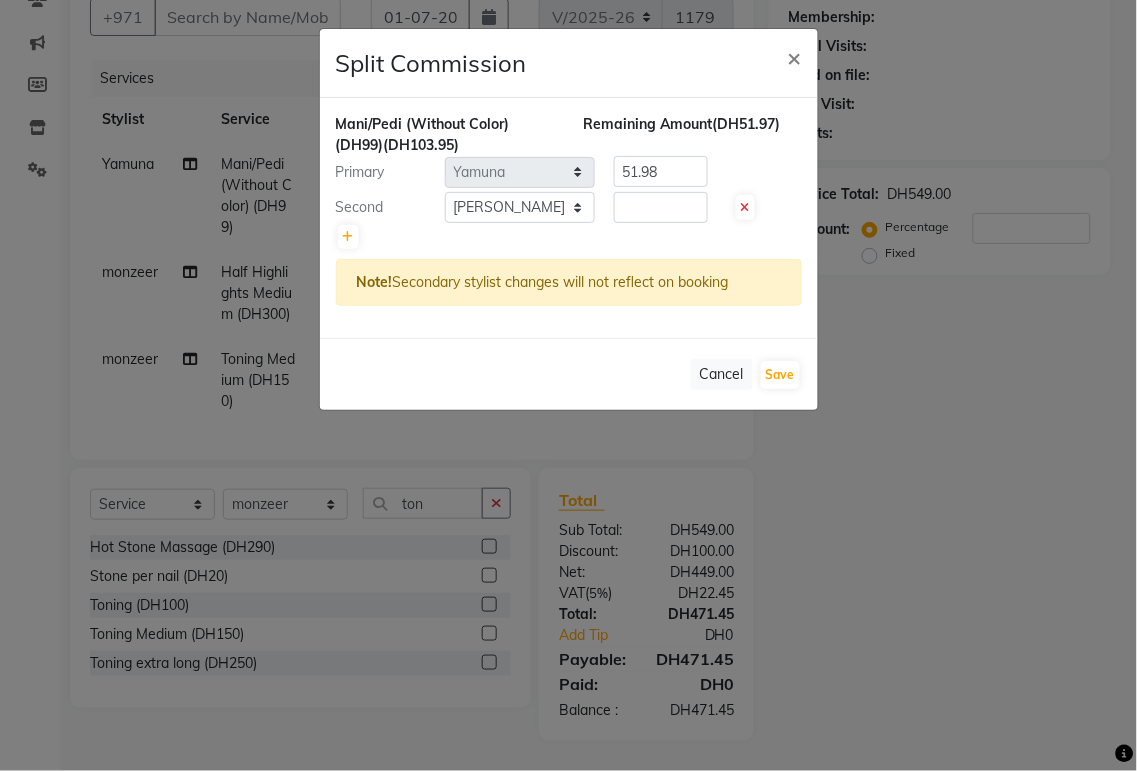 click on "Split Commission × Mani/Pedi (Without Color) (DH99)  (DH103.95) Remaining Amount  (DH51.97) Primary Select  [PERSON_NAME][MEDICAL_DATA]   [PERSON_NAME]   [PERSON_NAME]   [PERSON_NAME]   [PERSON_NAME]   Gita   [PERSON_NAME]   monzeer   Shree   [PERSON_NAME]   [PERSON_NAME]  51.98 Second Select  [PERSON_NAME][MEDICAL_DATA]   [PERSON_NAME]   [PERSON_NAME]   [PERSON_NAME]   [PERSON_NAME]   Gita   [PERSON_NAME]   monzeer   Shree   [PERSON_NAME]   [PERSON_NAME]  Note!  Secondary stylist changes will not reflect on booking   Cancel   Save" 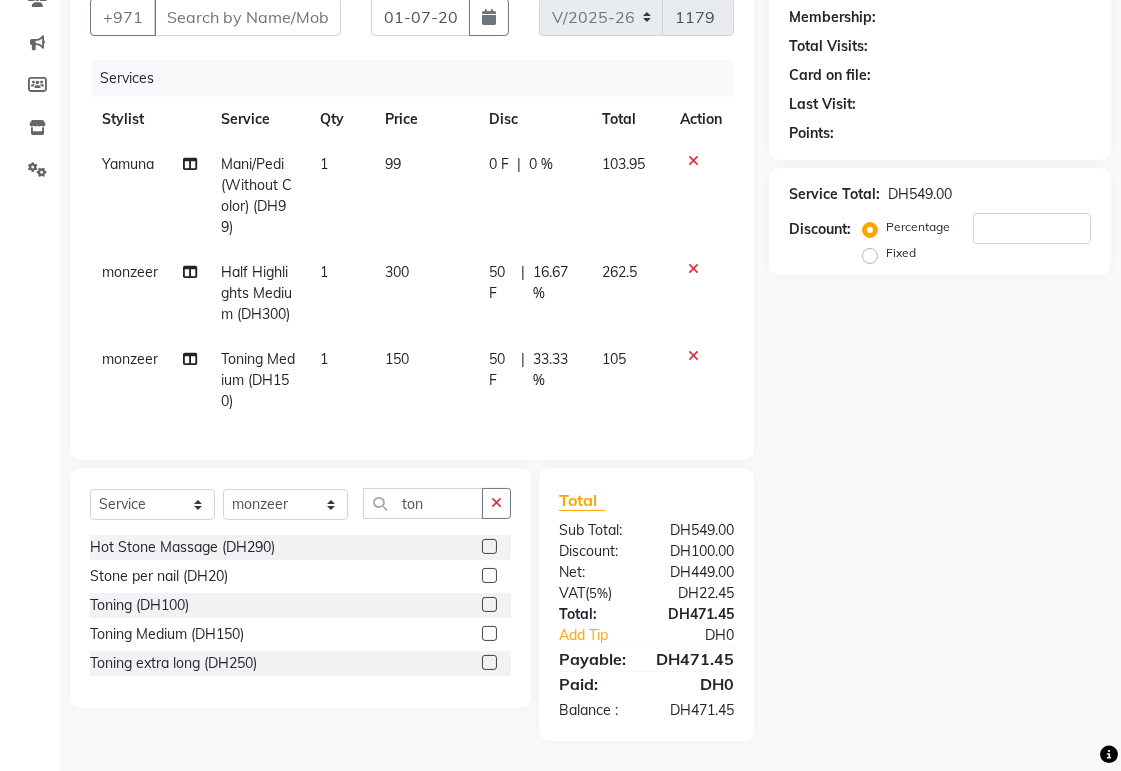 click 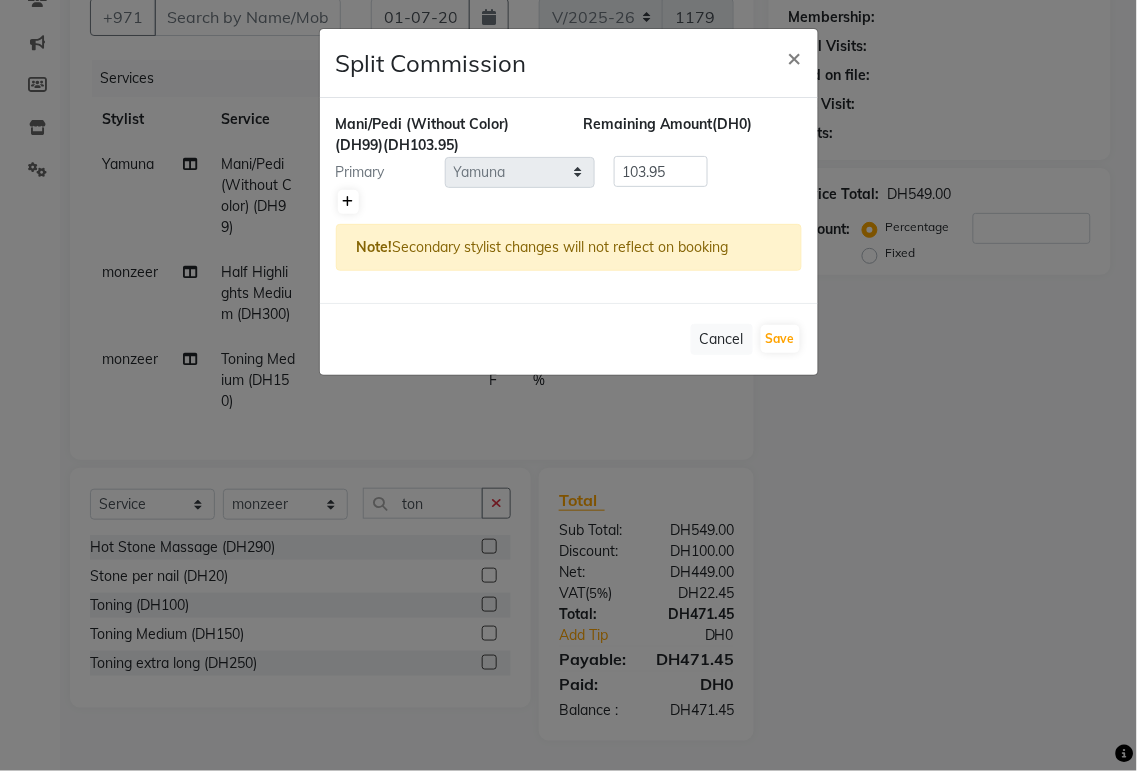 click 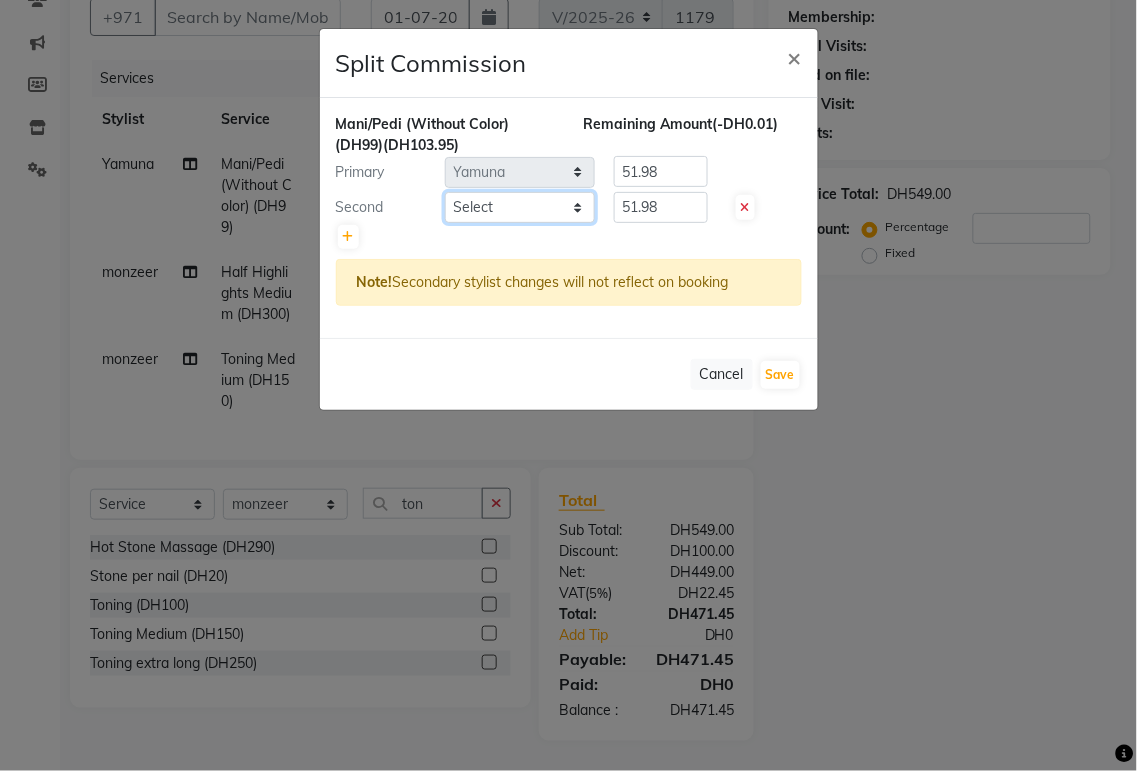 click on "Select  [PERSON_NAME][MEDICAL_DATA]   [PERSON_NAME]   [PERSON_NAME]   [PERSON_NAME]   [PERSON_NAME]   Gita   [PERSON_NAME]   monzeer   Shree   [PERSON_NAME]   [PERSON_NAME]" 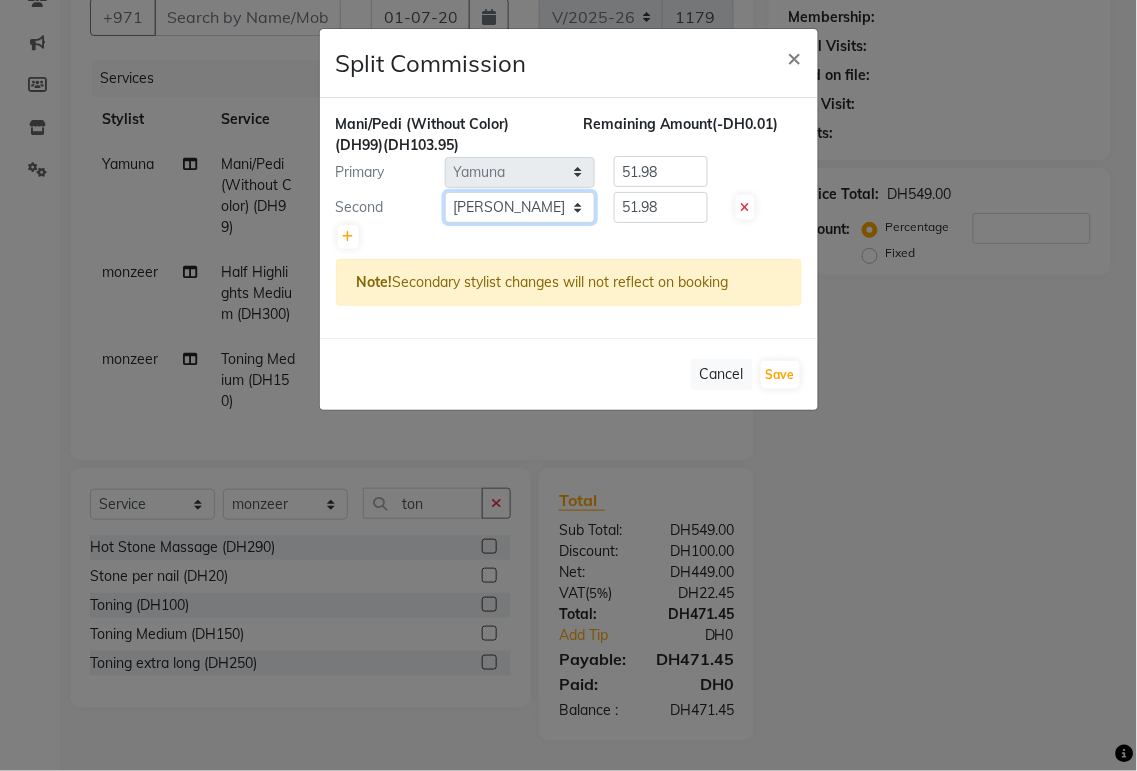 click on "Select  [PERSON_NAME][MEDICAL_DATA]   [PERSON_NAME]   [PERSON_NAME]   [PERSON_NAME]   [PERSON_NAME]   Gita   [PERSON_NAME]   monzeer   Shree   [PERSON_NAME]   [PERSON_NAME]" 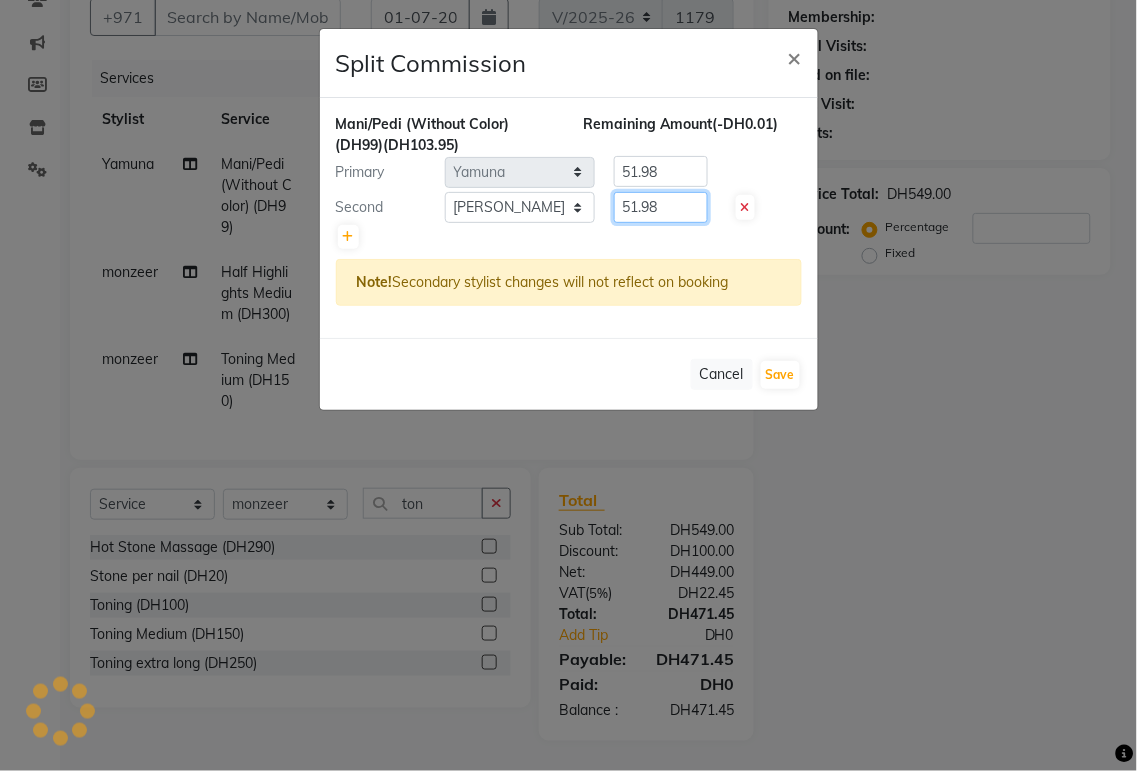 click on "51.98" 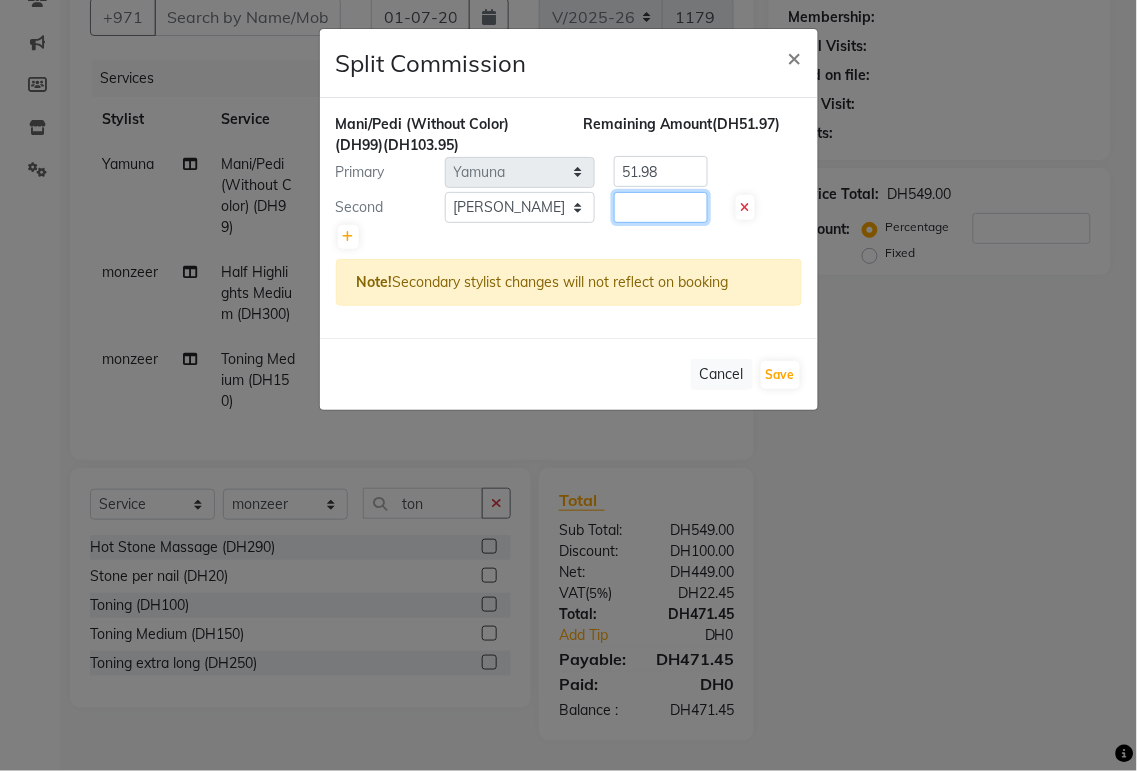 click 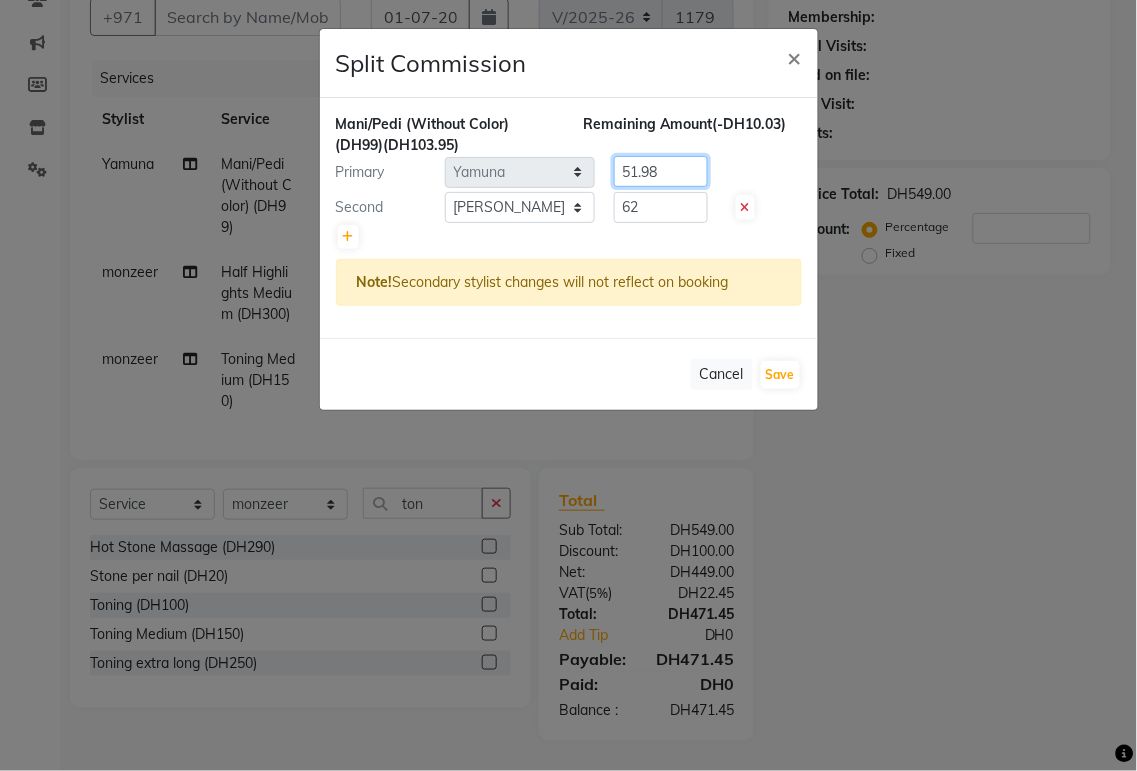 click on "51.98" 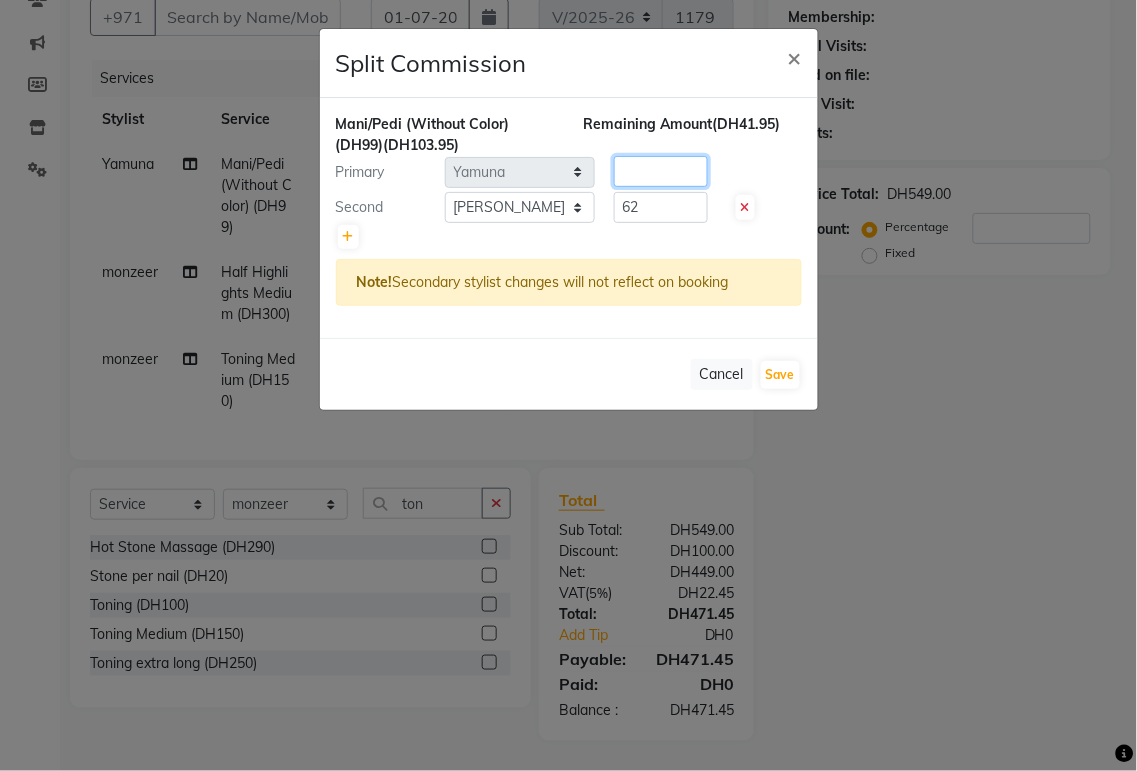 click 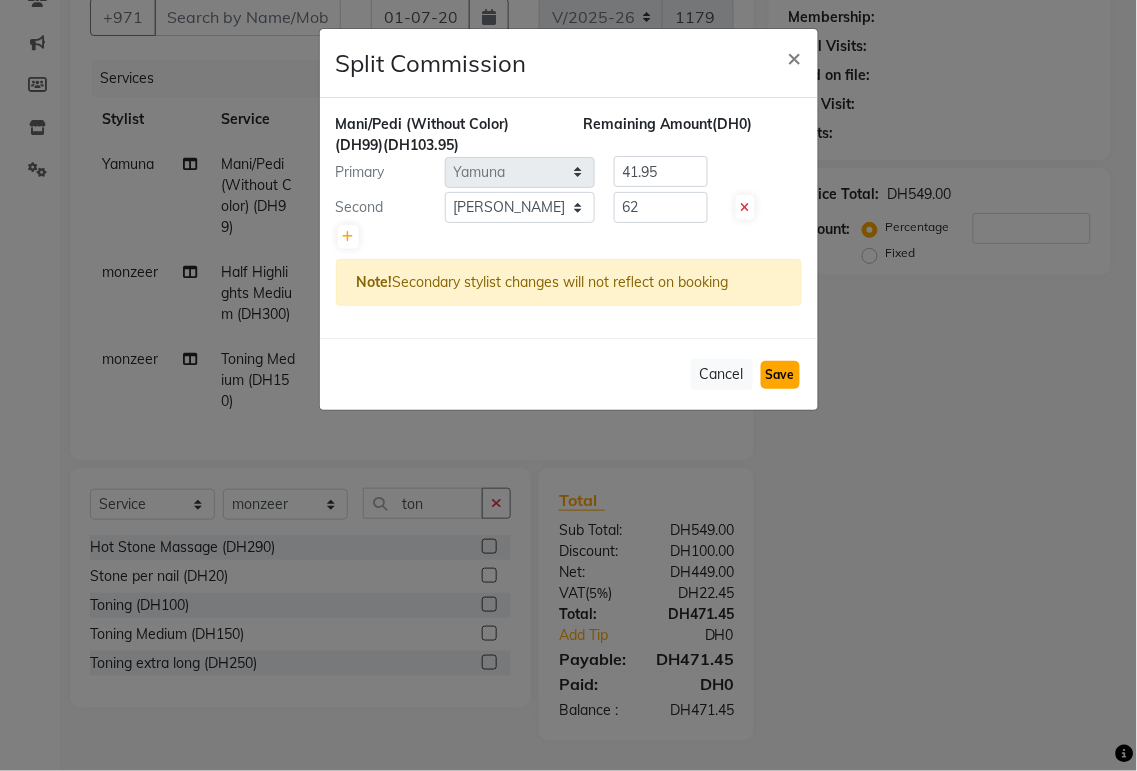 click on "Save" 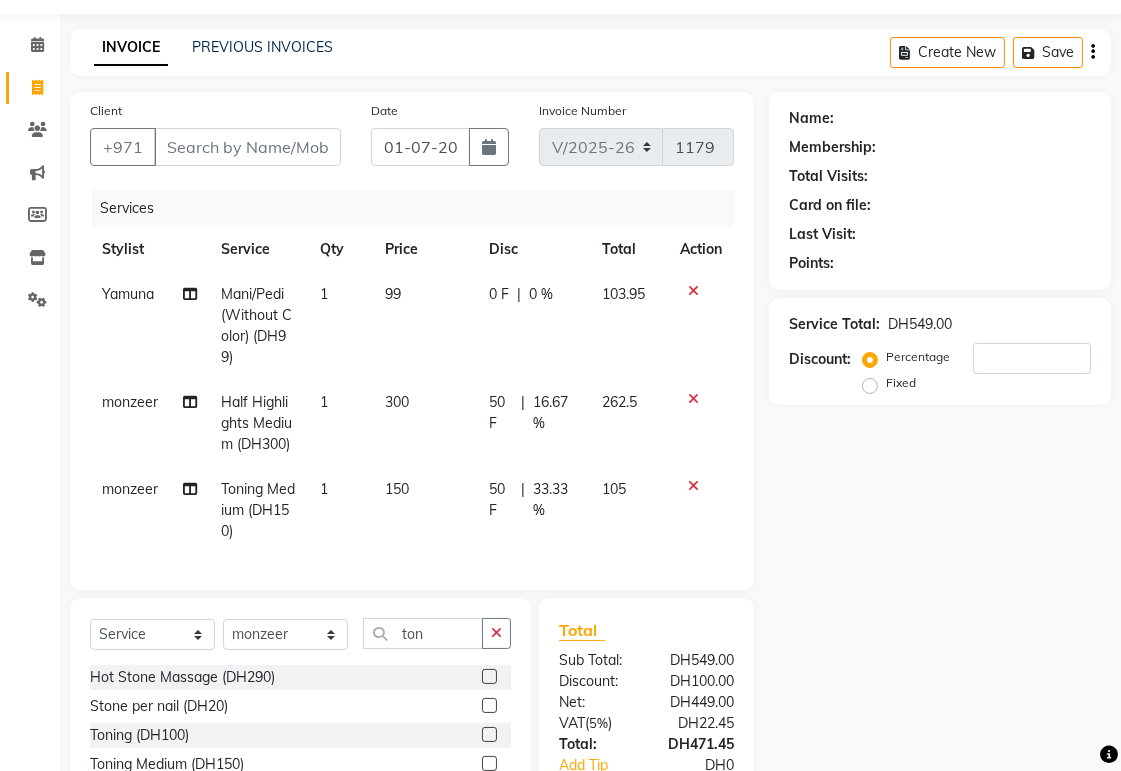 scroll, scrollTop: 0, scrollLeft: 0, axis: both 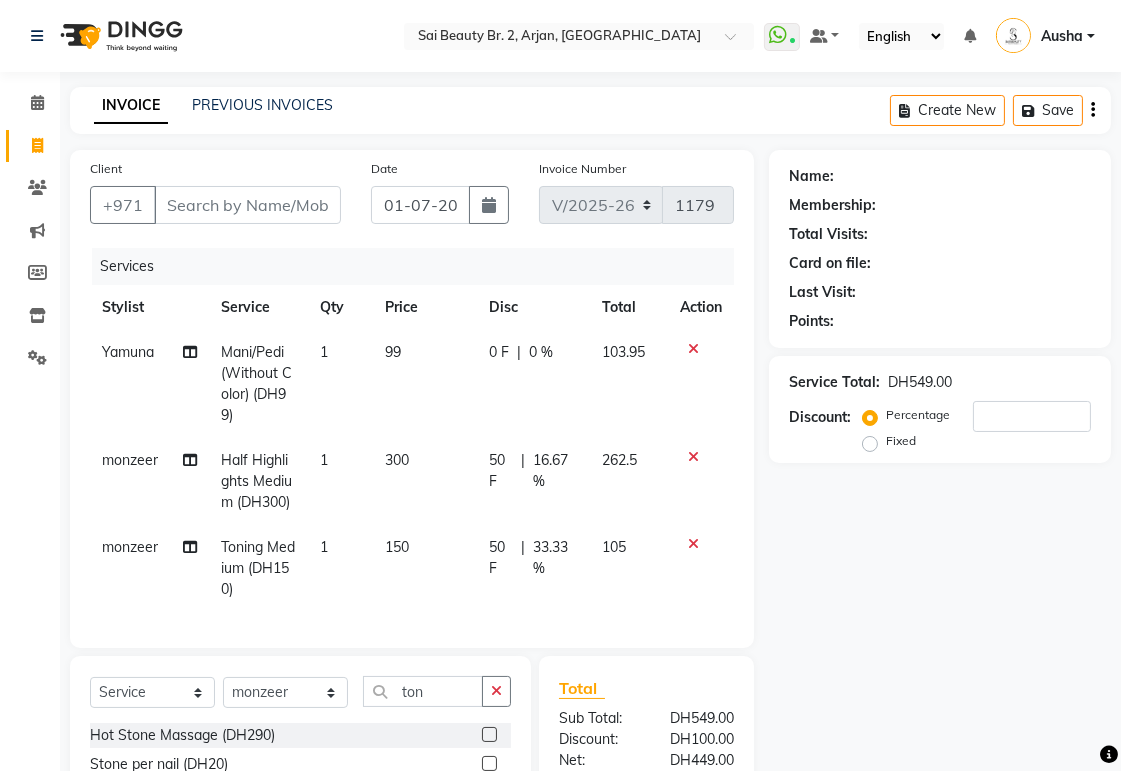 click 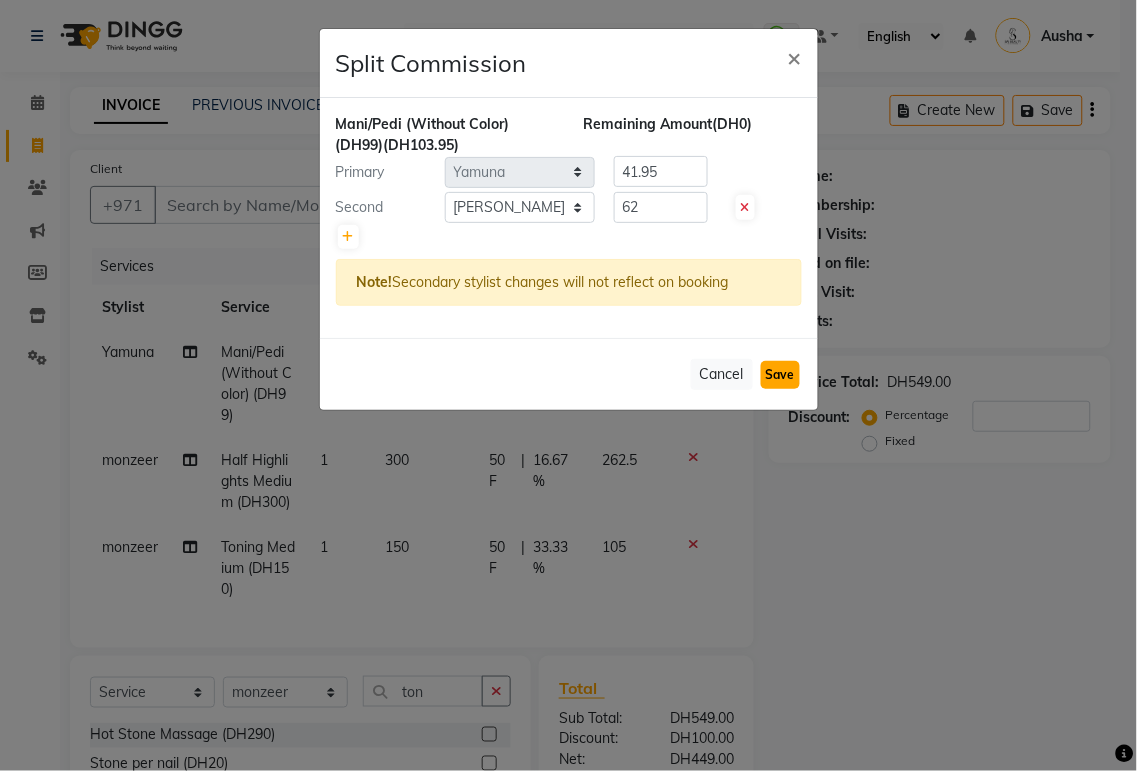 click on "Save" 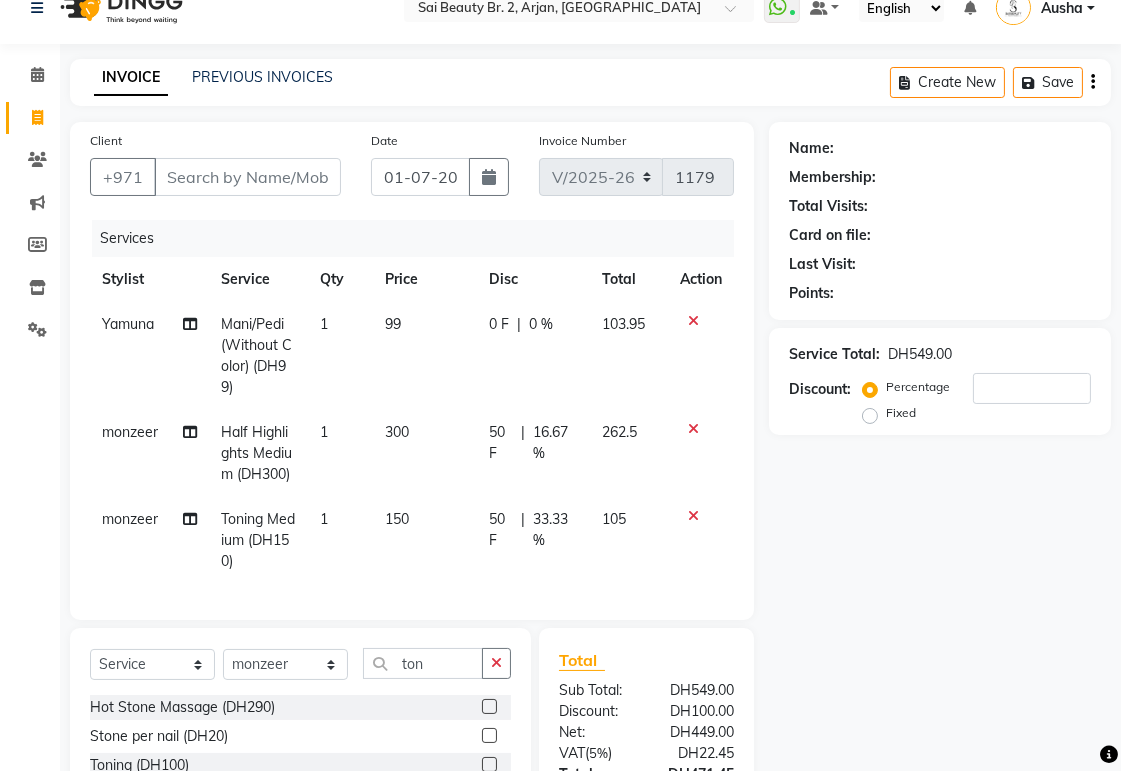scroll, scrollTop: 38, scrollLeft: 0, axis: vertical 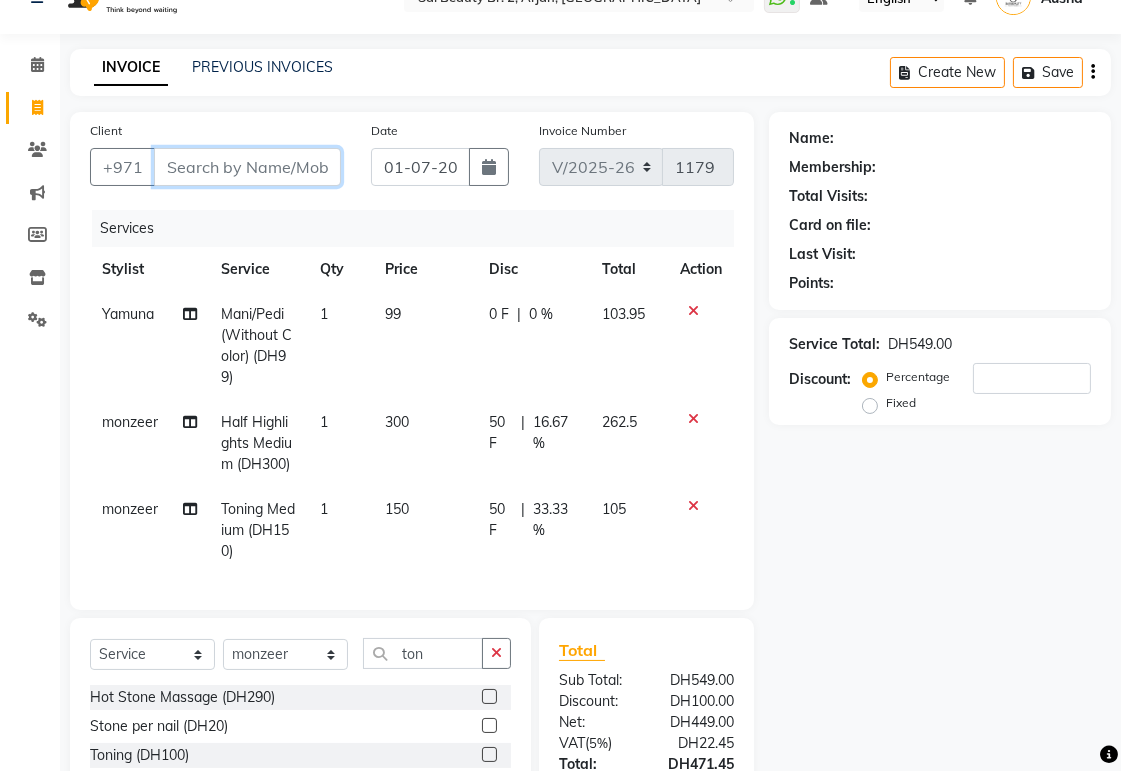 click on "Client" at bounding box center [247, 167] 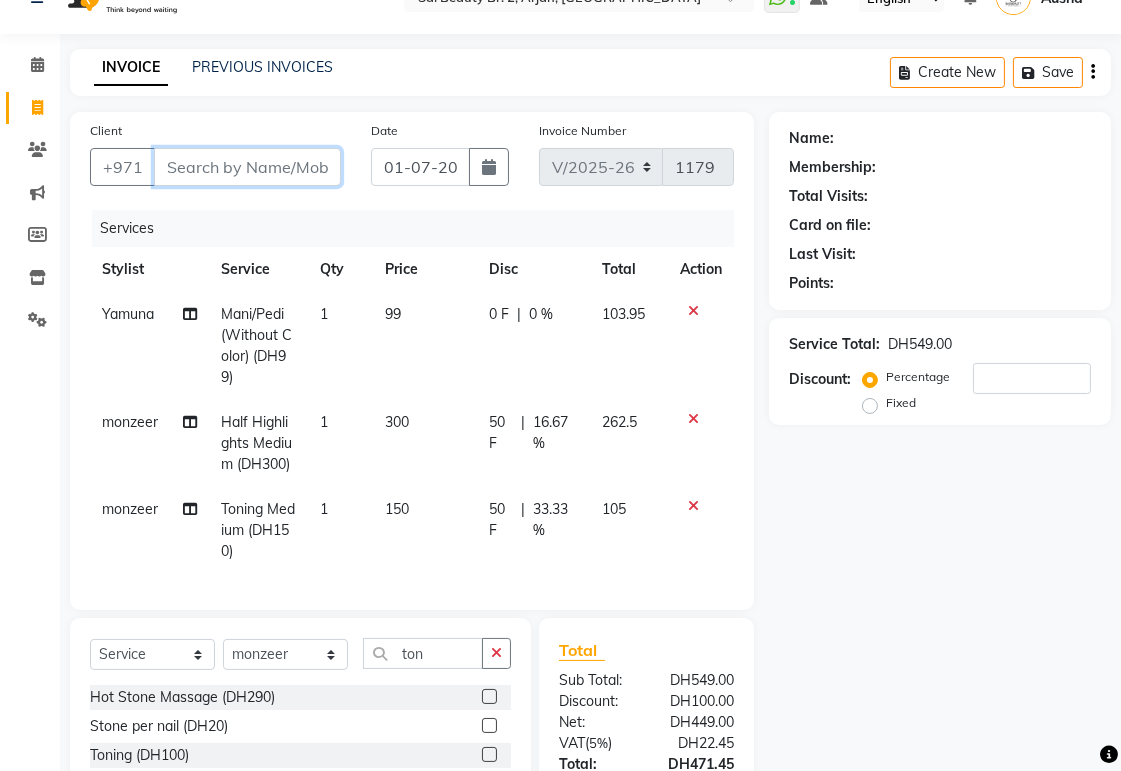 click on "Client" at bounding box center (247, 167) 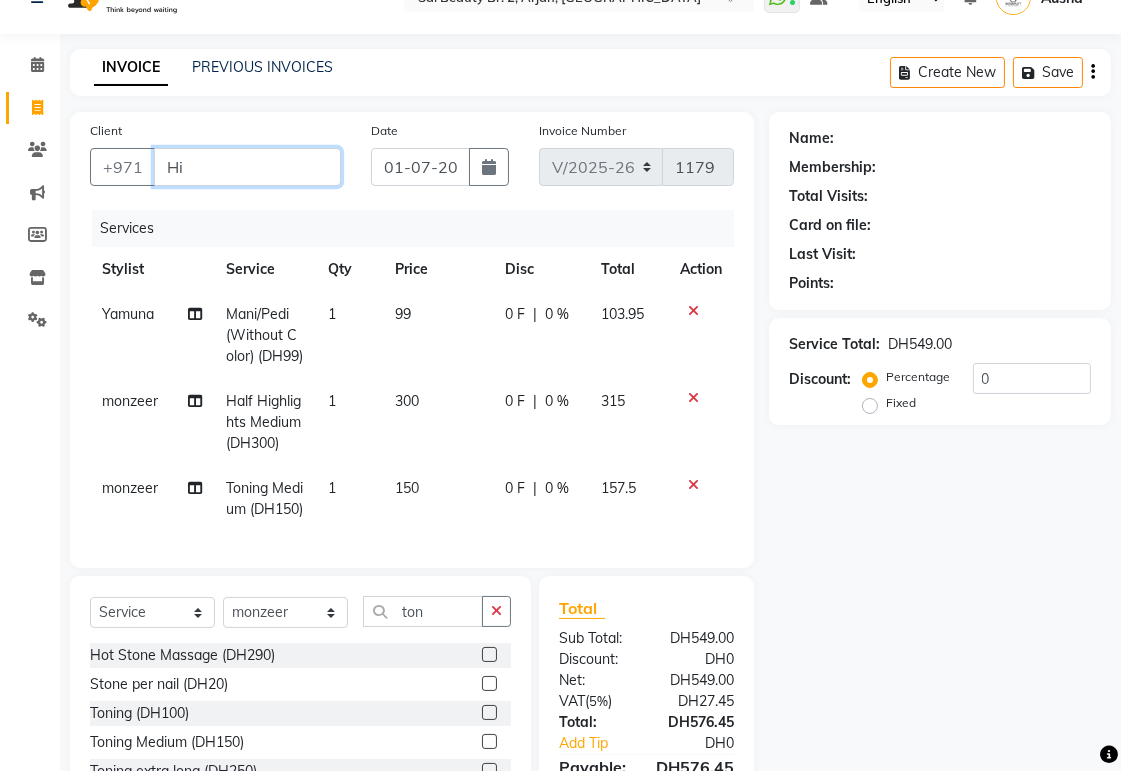 click on "Hi" at bounding box center (247, 167) 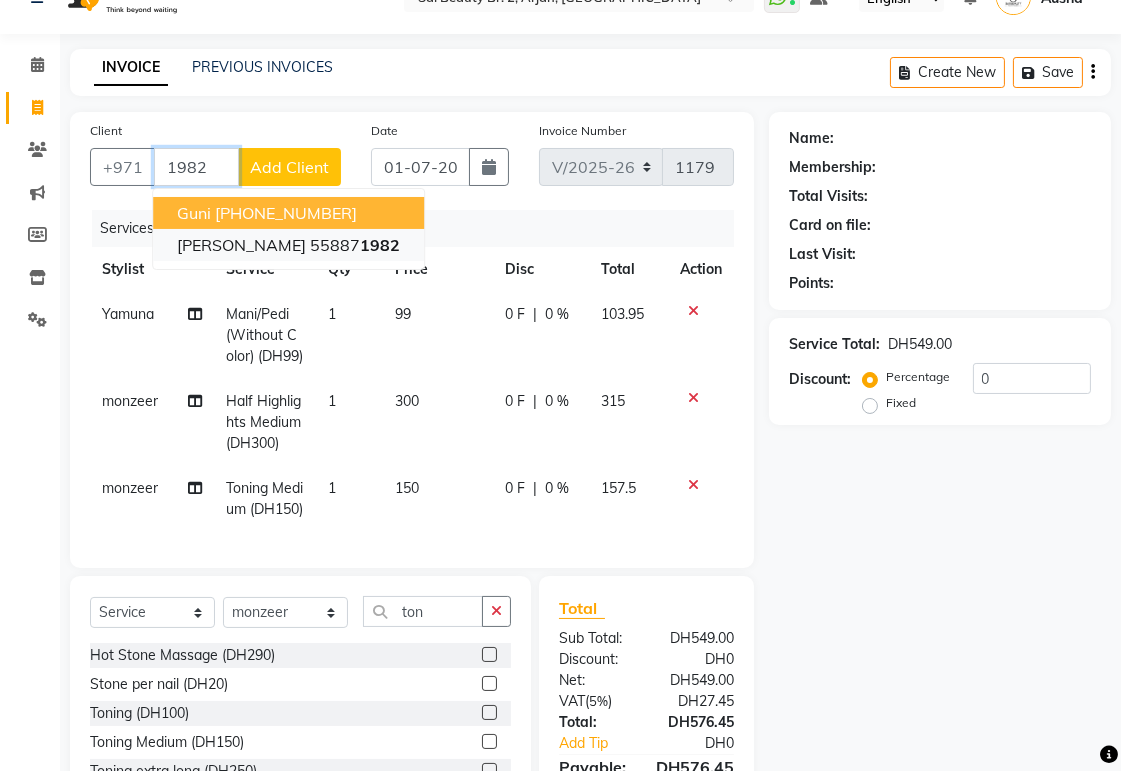 click on "1982" at bounding box center [380, 245] 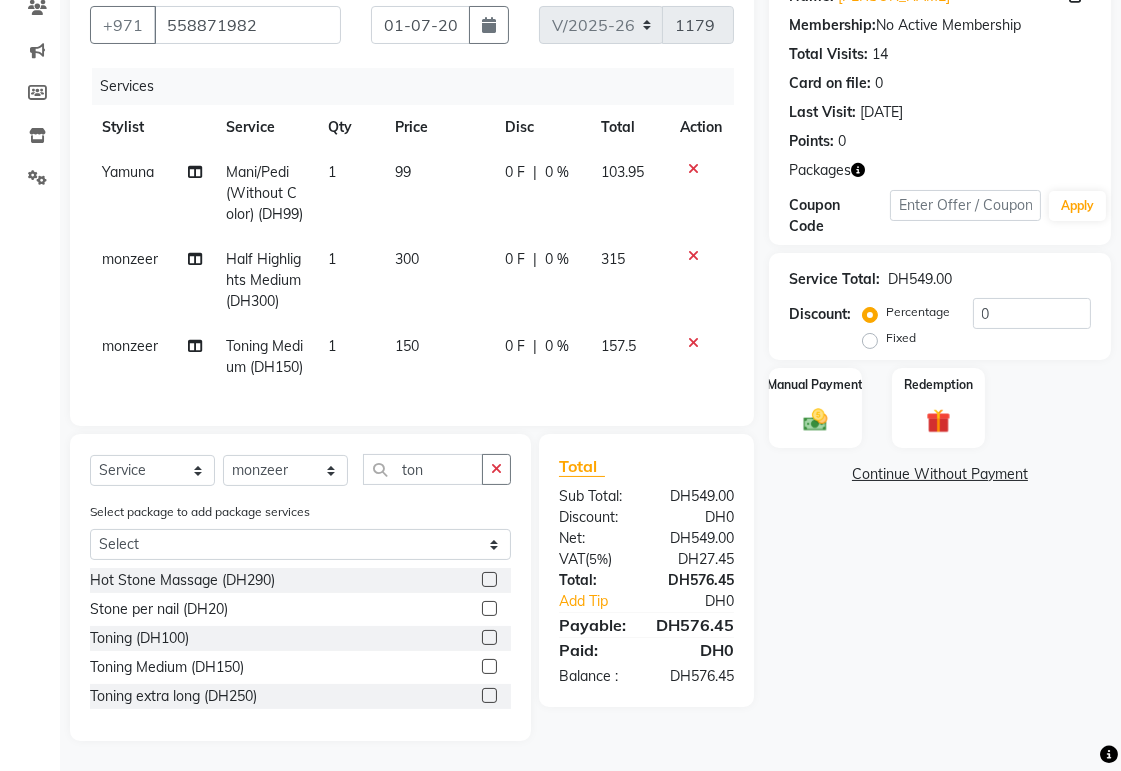 scroll, scrollTop: 238, scrollLeft: 0, axis: vertical 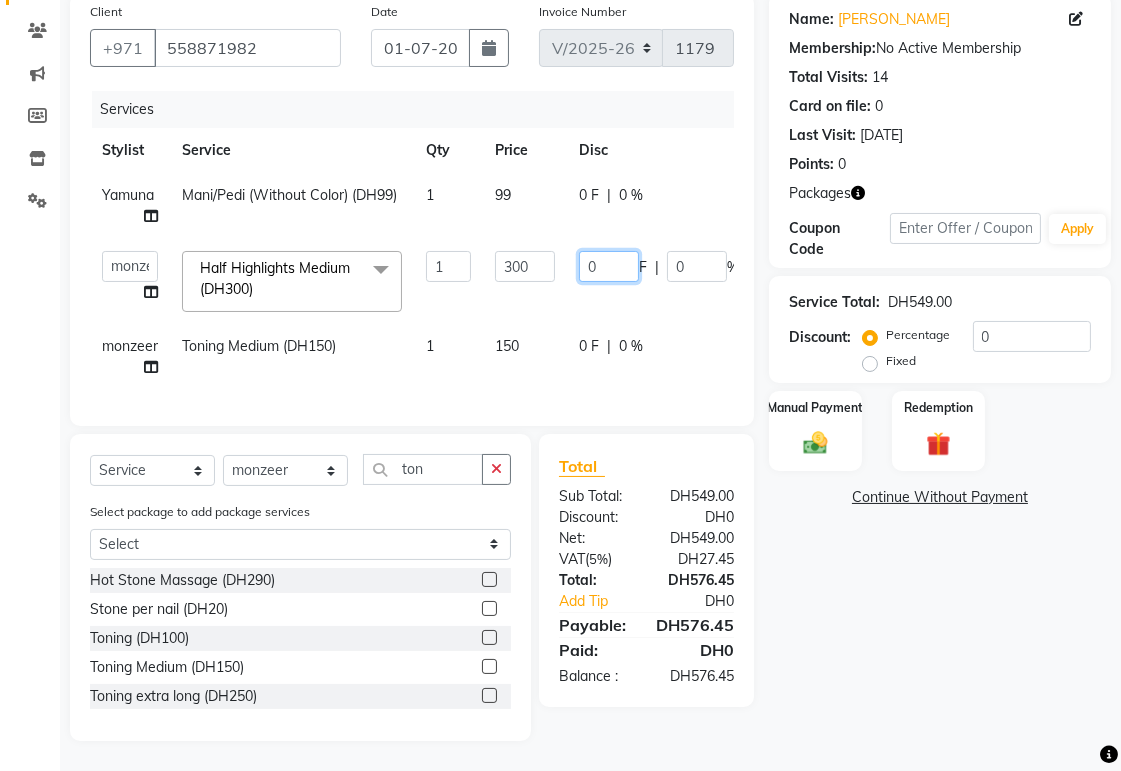 click on "0" 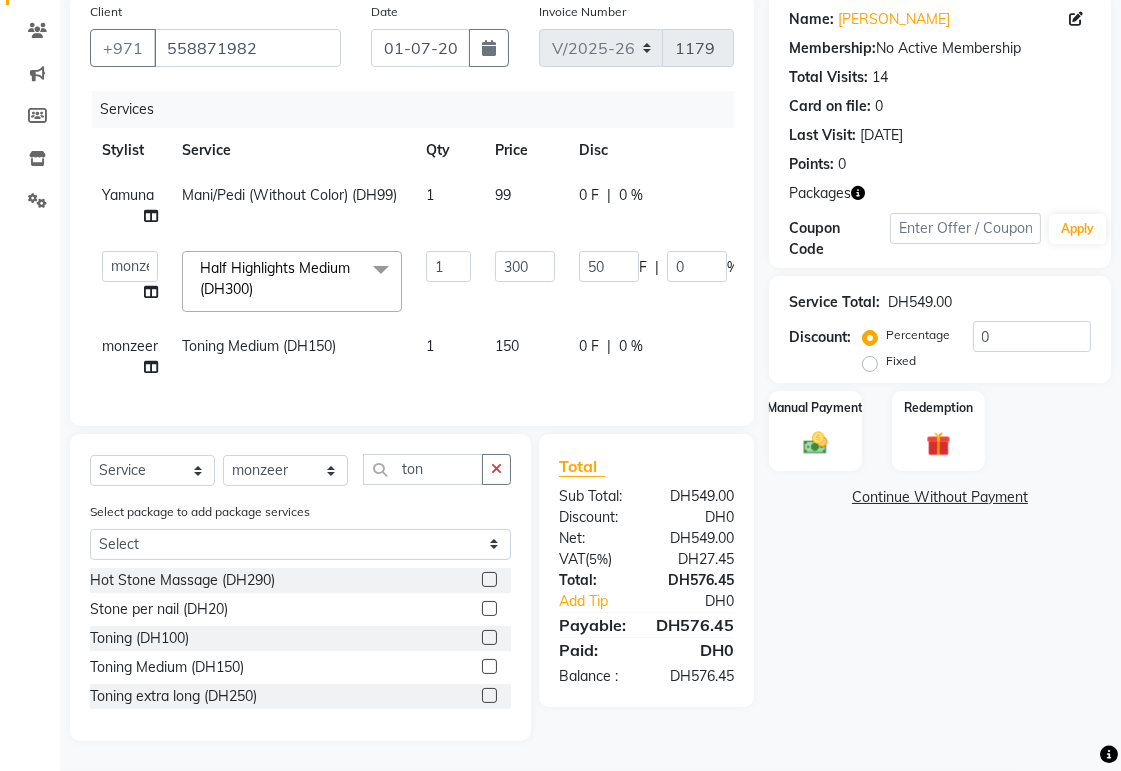 click on "Yamuna Mani/Pedi (Without Color) (DH99) 1 99 0 F | 0 % 103.95  [PERSON_NAME][MEDICAL_DATA]   [PERSON_NAME]   [PERSON_NAME]   [PERSON_NAME]   [PERSON_NAME]   Gita   [PERSON_NAME]   monzeer   Shree   [PERSON_NAME]   [PERSON_NAME]  Half Highlights Medium (DH300)  x Roots Color [MEDICAL_DATA] Free / Hair Spa with Wash & Blow Dry (DH199) Professional Hair Smoothing Treatment with Wash Blow Dry (DH199) Deep Tissue Massage with Hairwash & Quick Dry (DH199) Hot Oil/Indian Head Massage with Steam / Hair Spa with Wash & Blow Dry (DH199) Full Body Massage 45min. & Facial (DH199) Deep Cleaning Facial with Neck & Shoulder / Head Massage & Collagen Mask (DH199) Hot Oil/Back Massage/Head Massage/Half Leg Half Arms Waxing (DH199) Hair Cut / Hair Spa & Hair Wash (DH199) Scalp Scrub with Hair Spa with Wash & Blow Dry (DH199) Eyebrow Threading (DH30) Upper Lip Threading (DH15) Lower Lip Threading (DH10) Chin Threading (DH20) Forehead Threading (DH15) Sides Threading (DH20) Full Neck Threading (DH20) Full Face Threading (Without Eyebrow) (DH90) Middle eyebrows (DH10) 1 300 50" 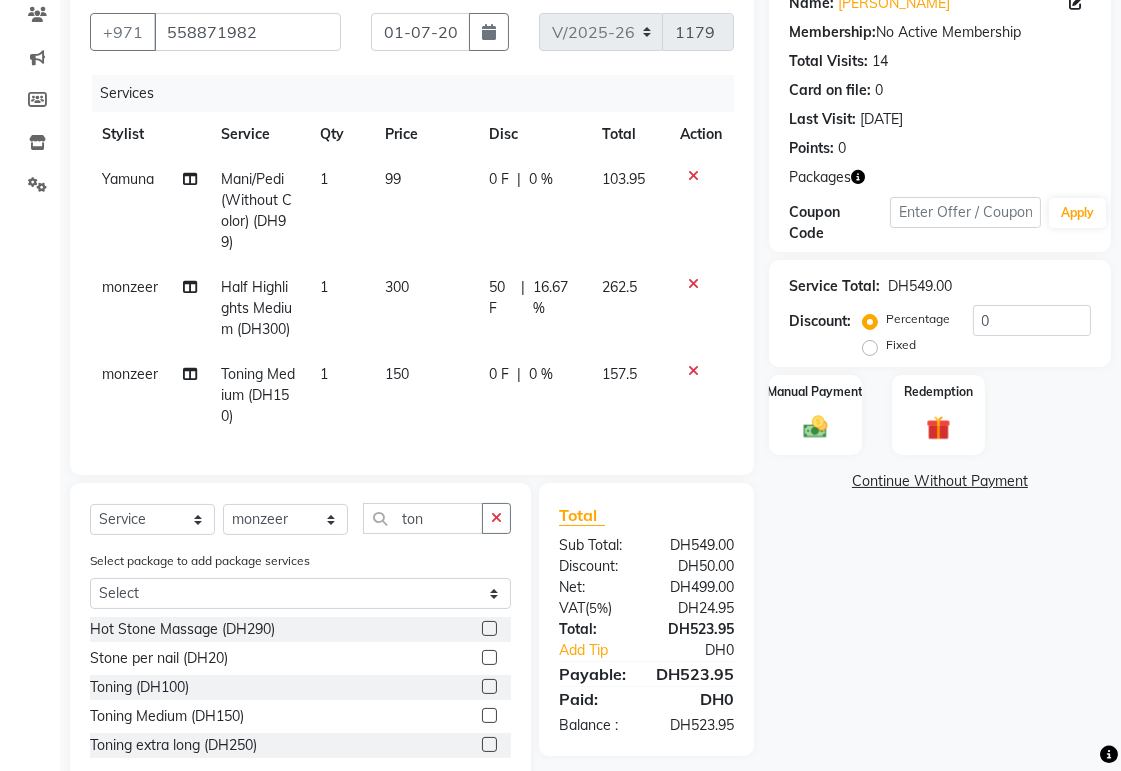 click on "0 F | 0 %" 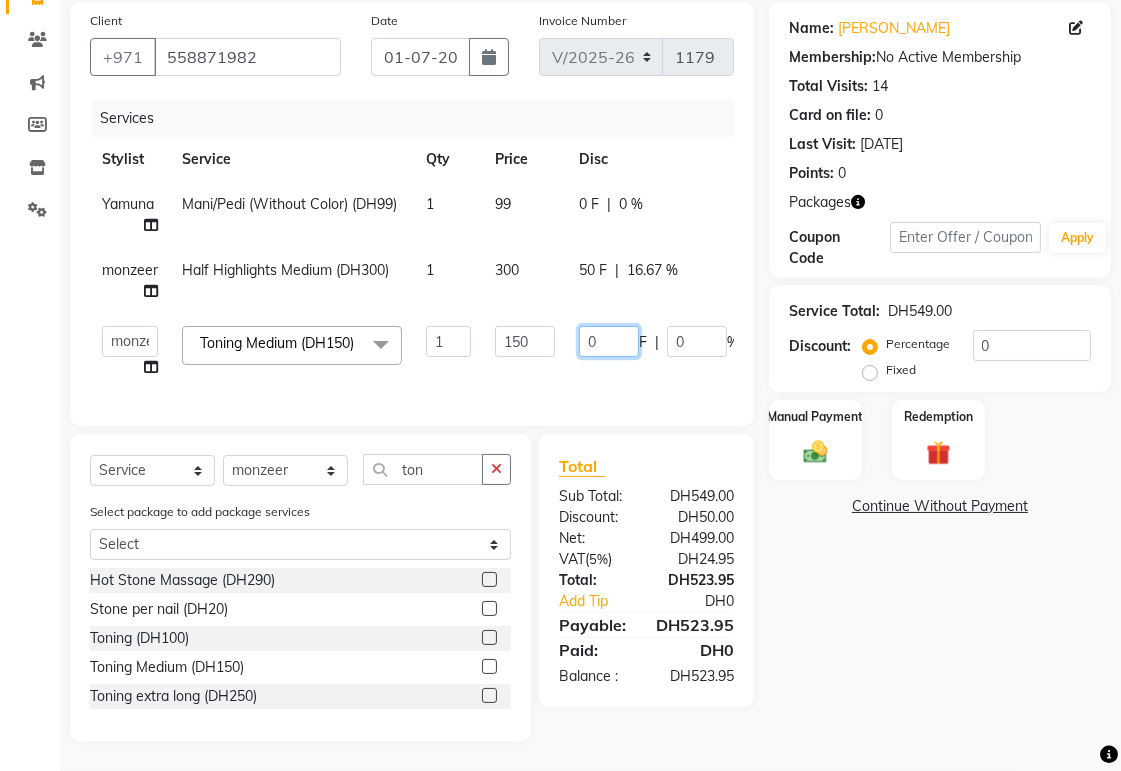 click on "0" 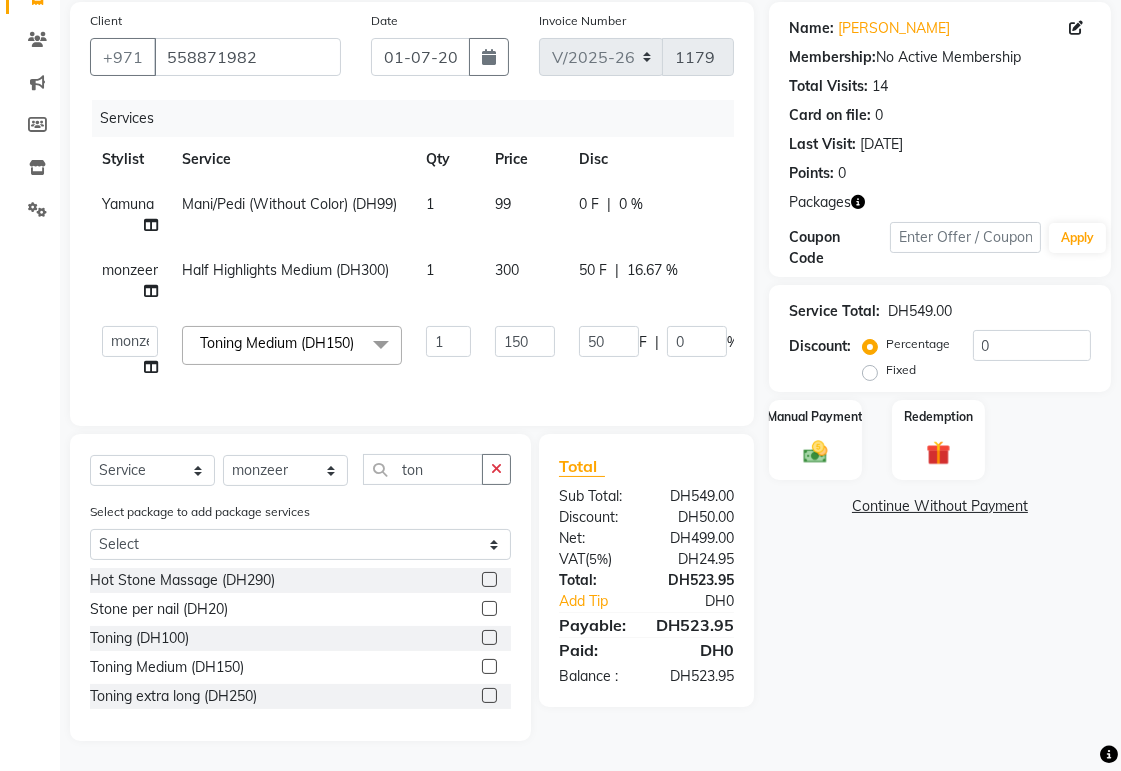 click on "Name: [PERSON_NAME]  Membership:  No Active Membership  Total Visits:  14 Card on file:  0 Last Visit:   [DATE] Points:   0  Packages Coupon Code Apply Service Total:  DH549.00  Discount:  Percentage   Fixed  0 Manual Payment Redemption  Continue Without Payment" 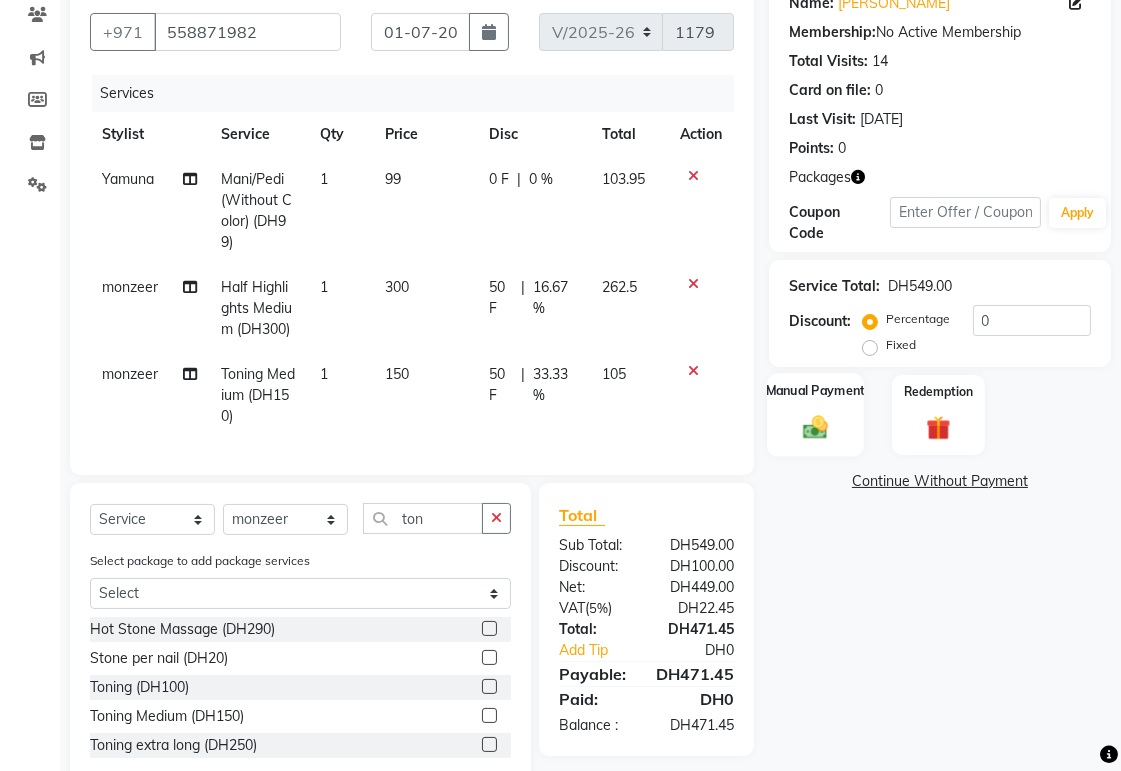 click 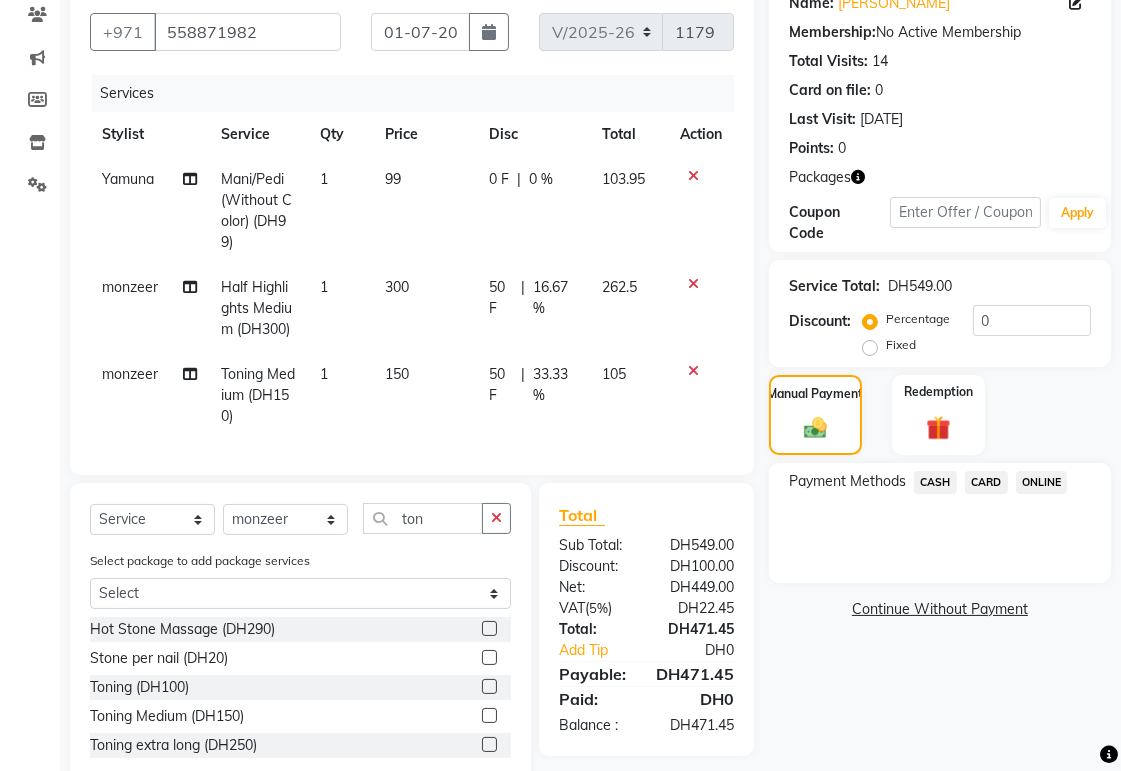 click on "CARD" 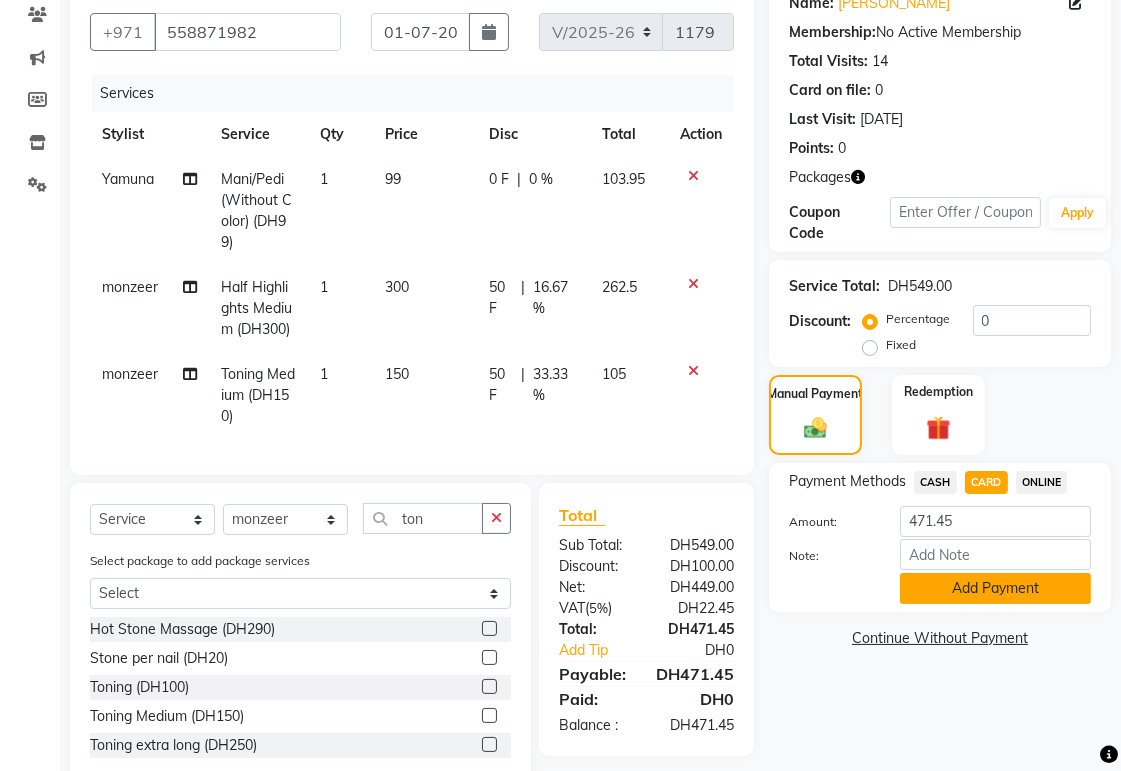 click on "Add Payment" 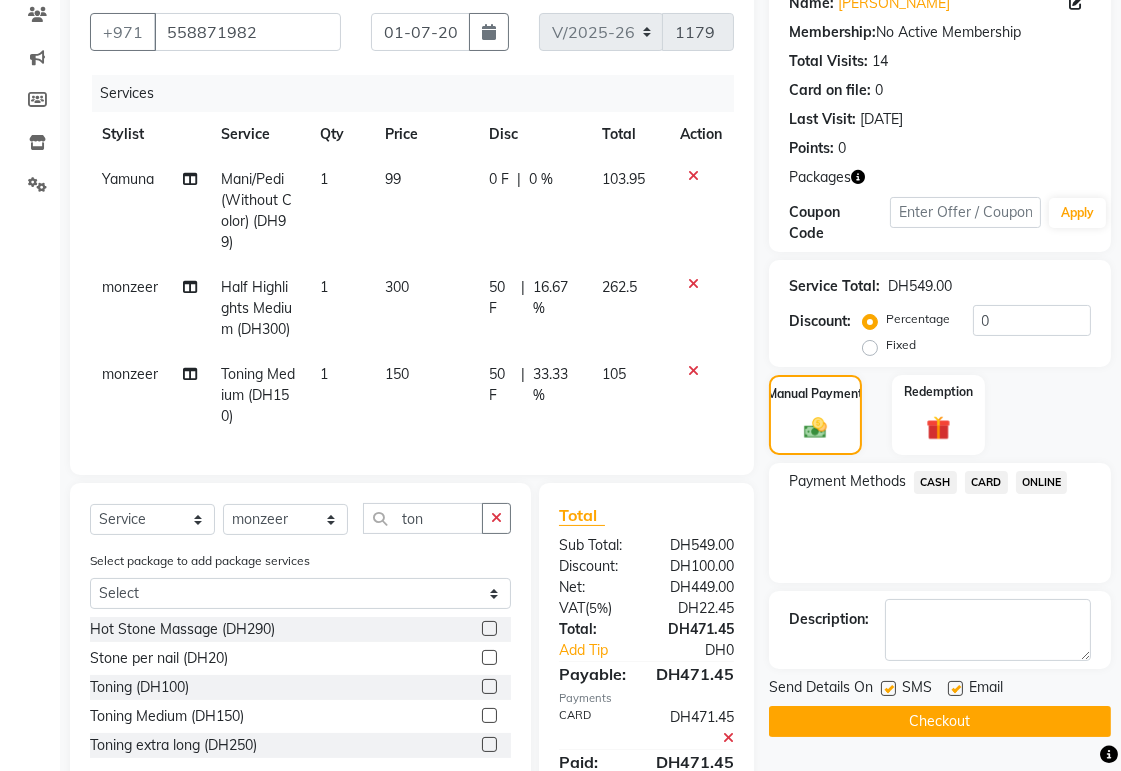scroll, scrollTop: 267, scrollLeft: 0, axis: vertical 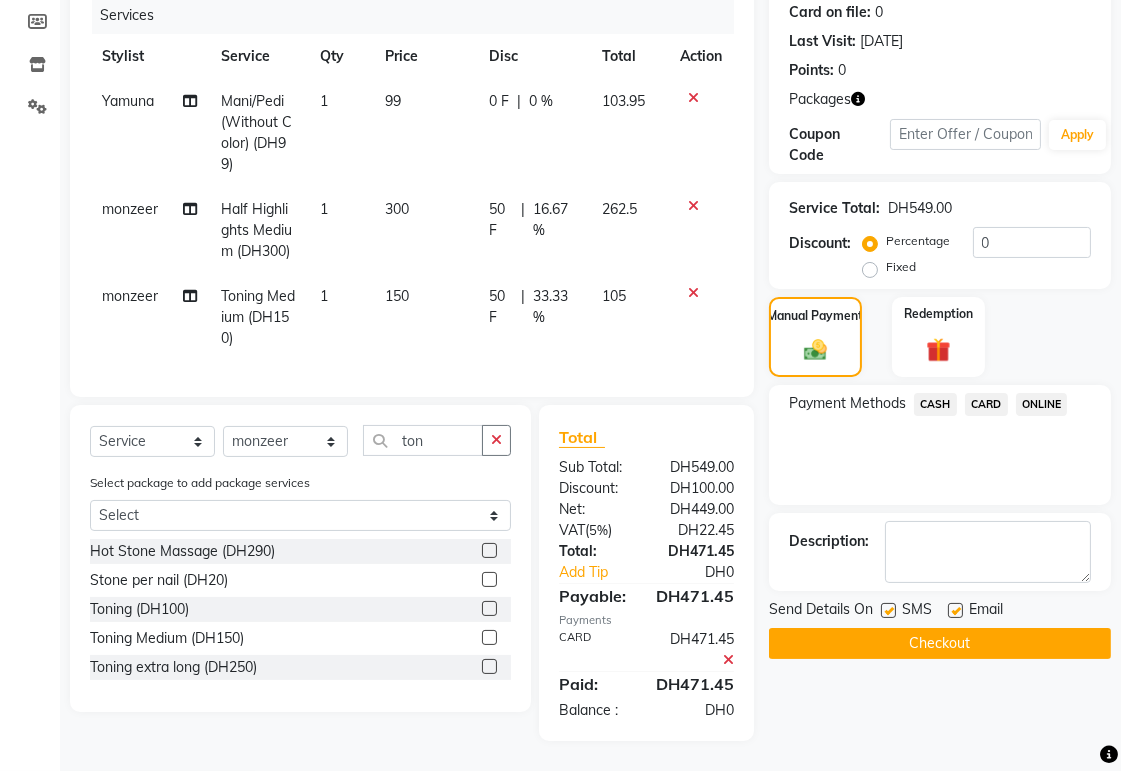 click on "Checkout" 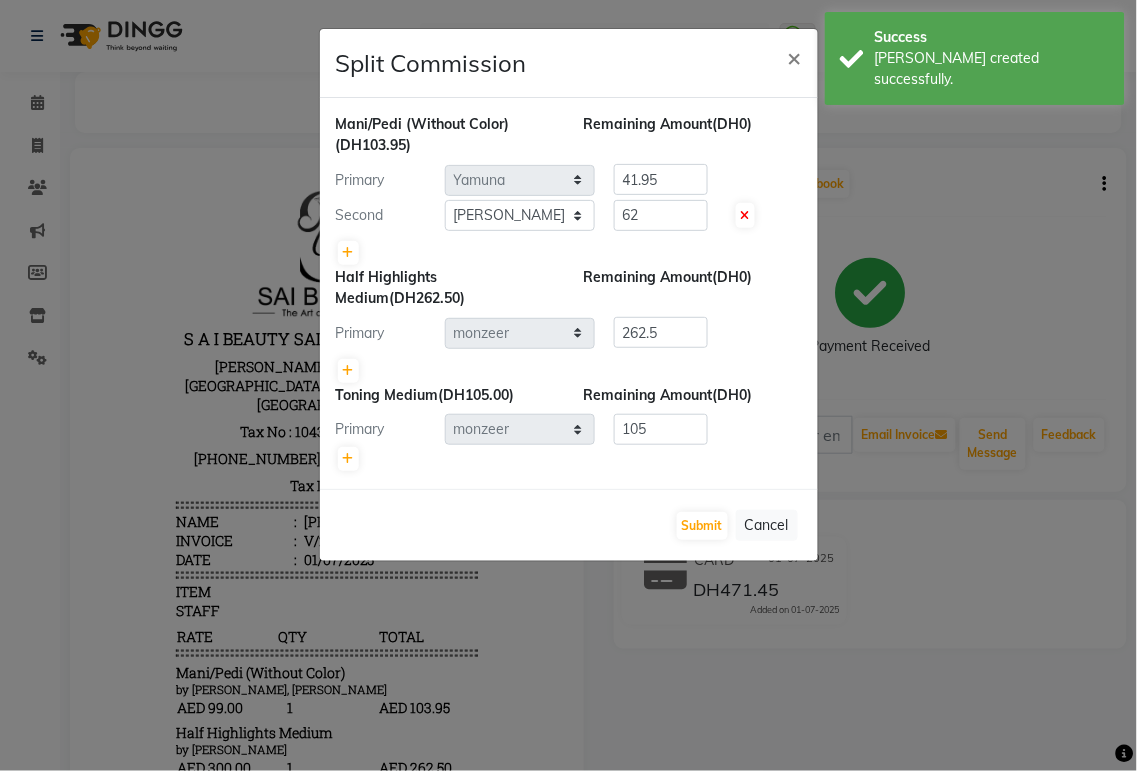 scroll, scrollTop: 0, scrollLeft: 0, axis: both 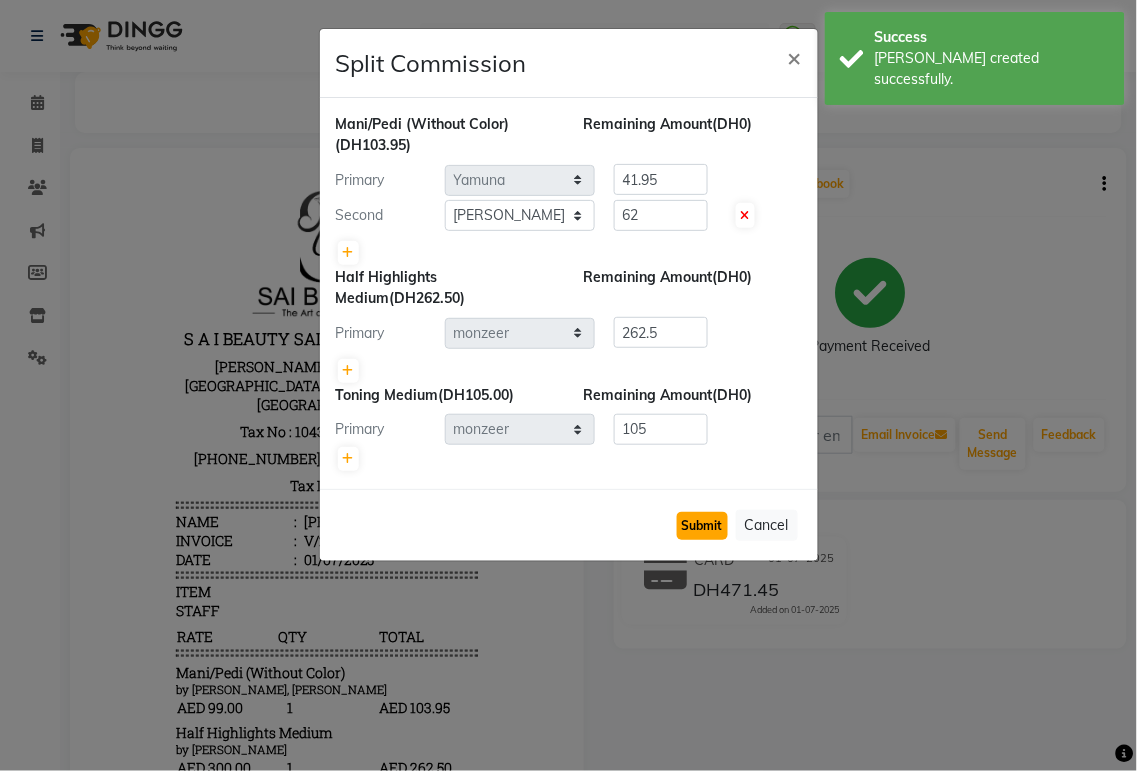 click on "Submit" 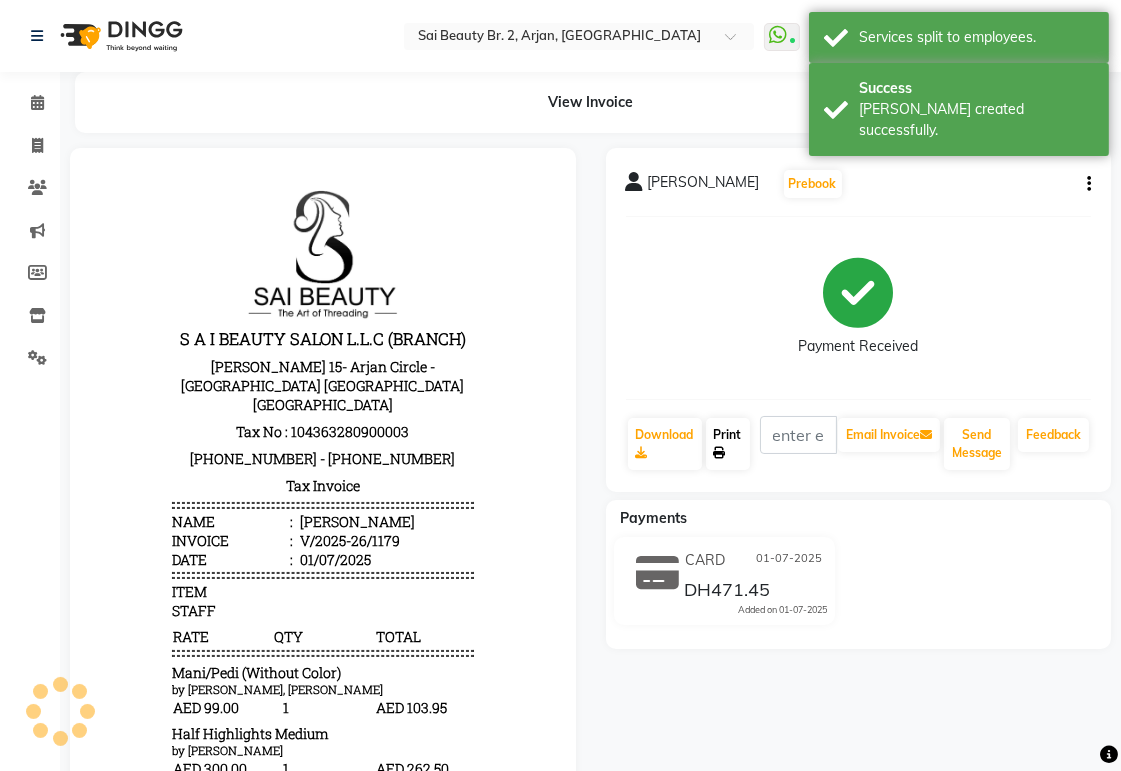 click on "Print" 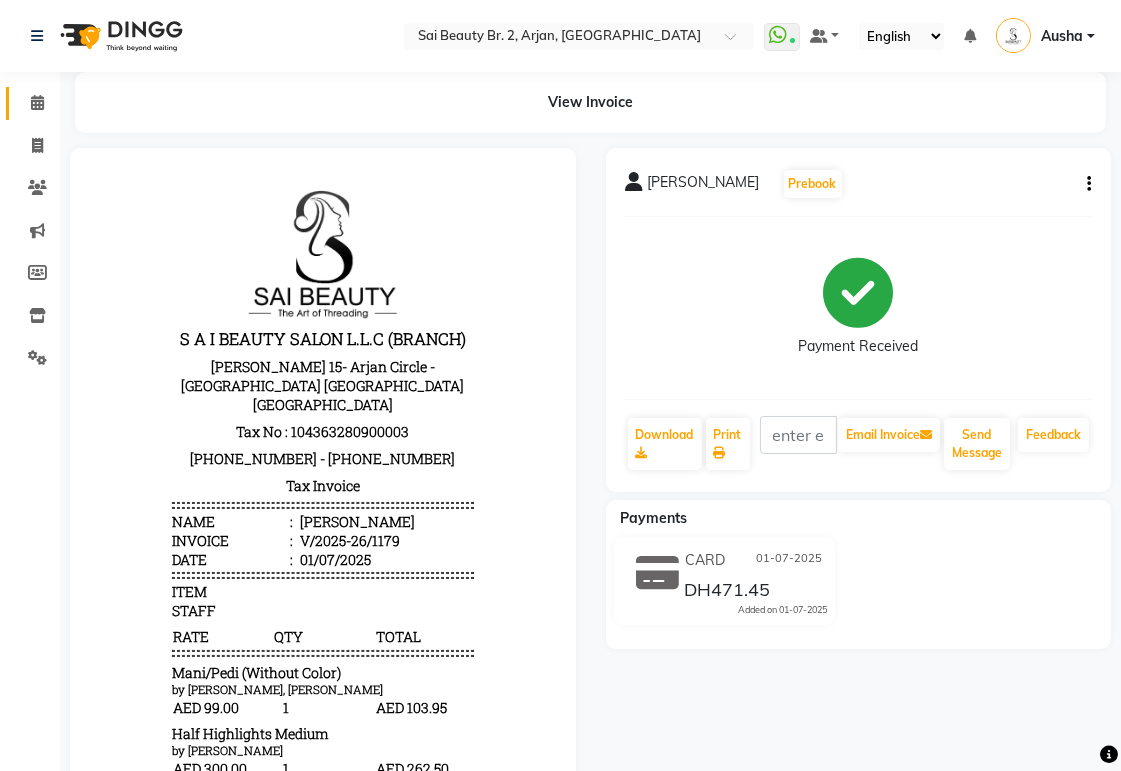 click 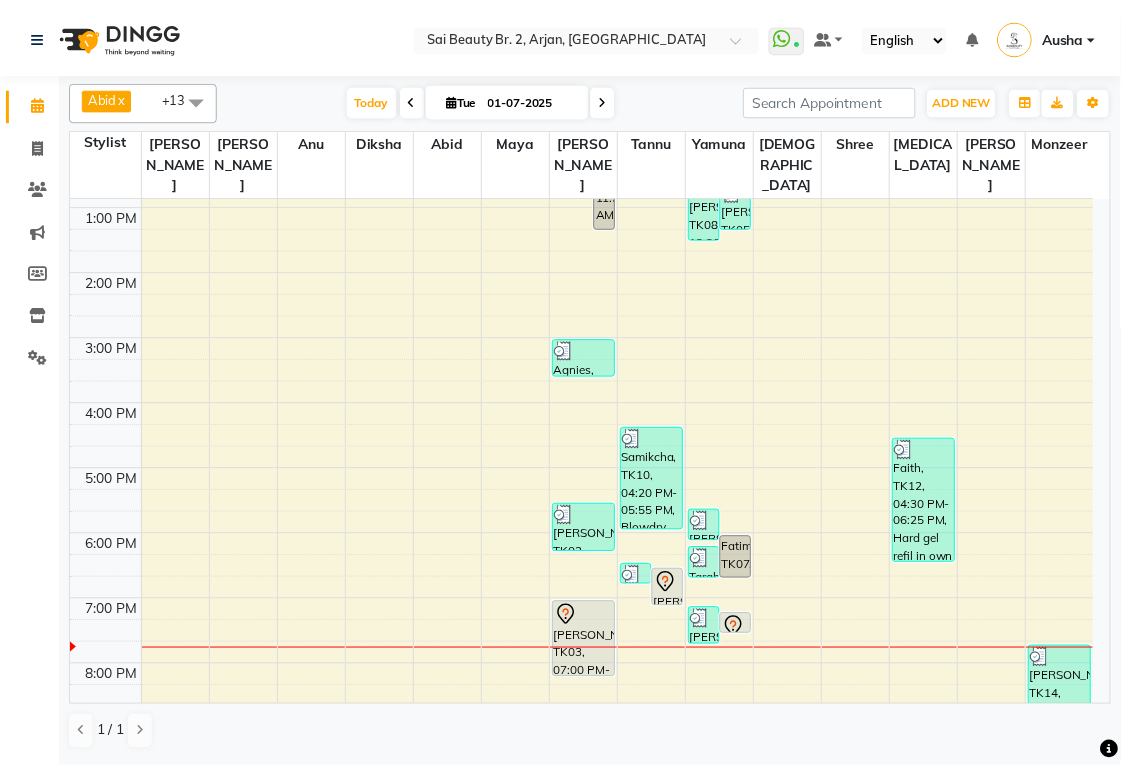 scroll, scrollTop: 283, scrollLeft: 0, axis: vertical 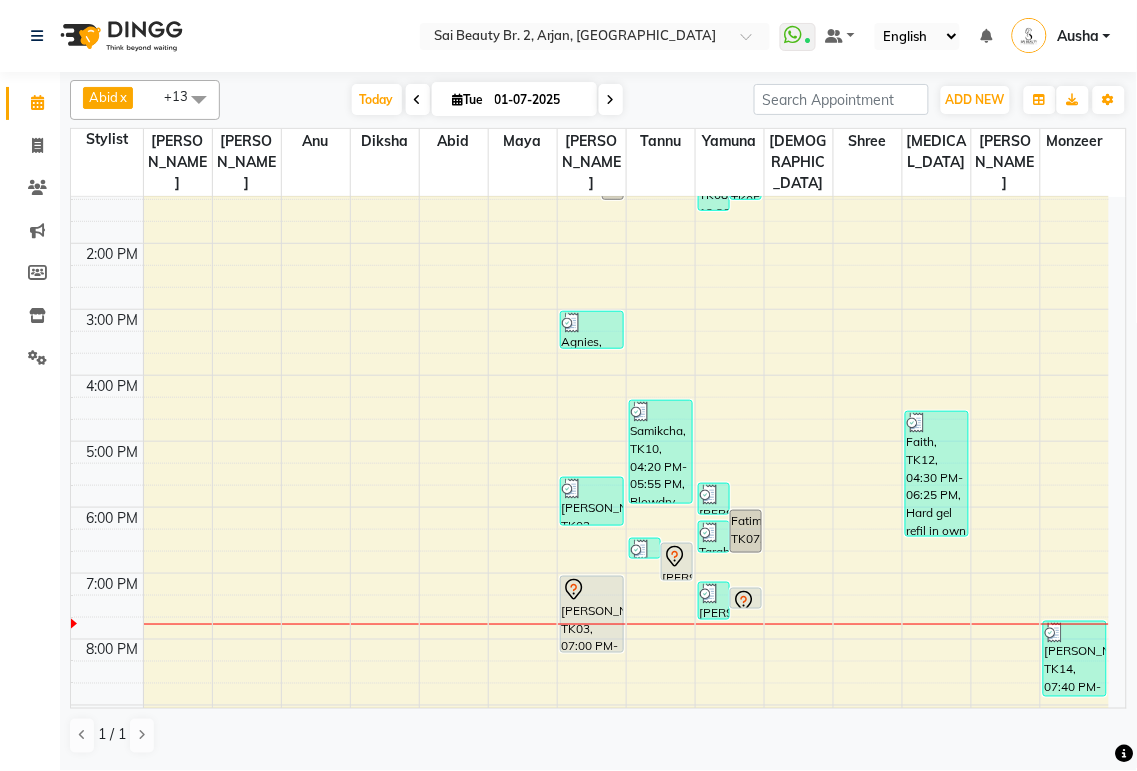 click at bounding box center [572, 489] 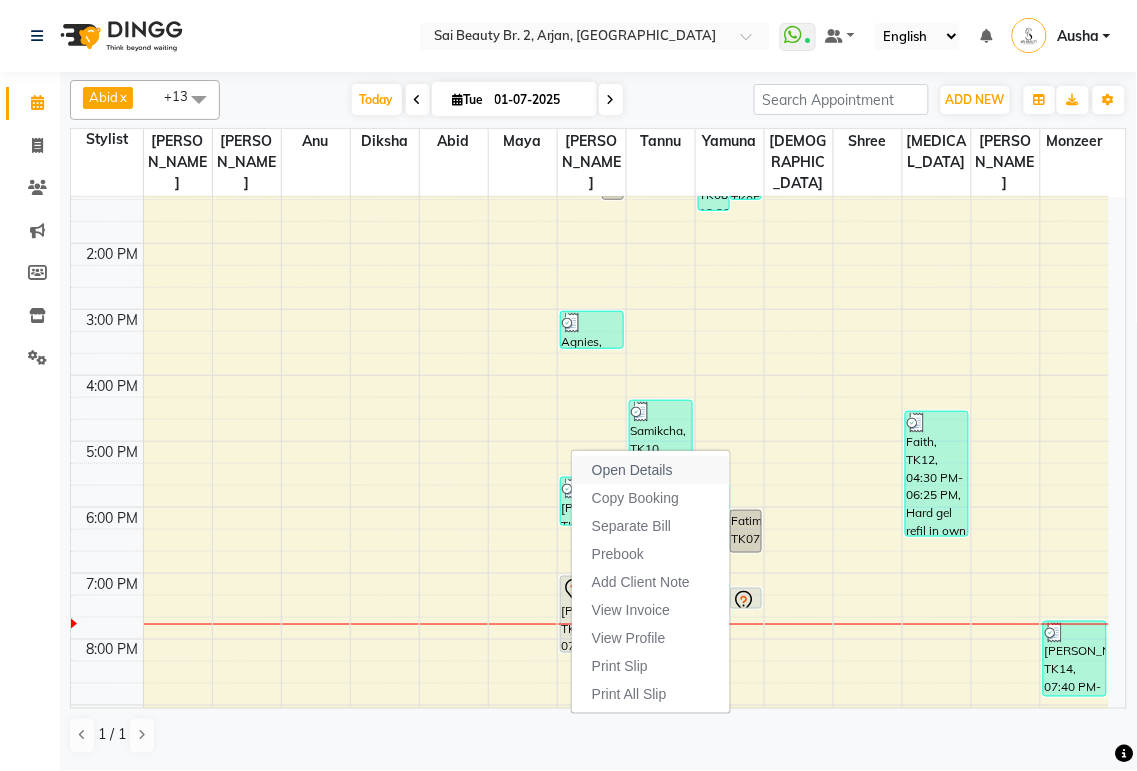 click on "Open Details" at bounding box center (632, 470) 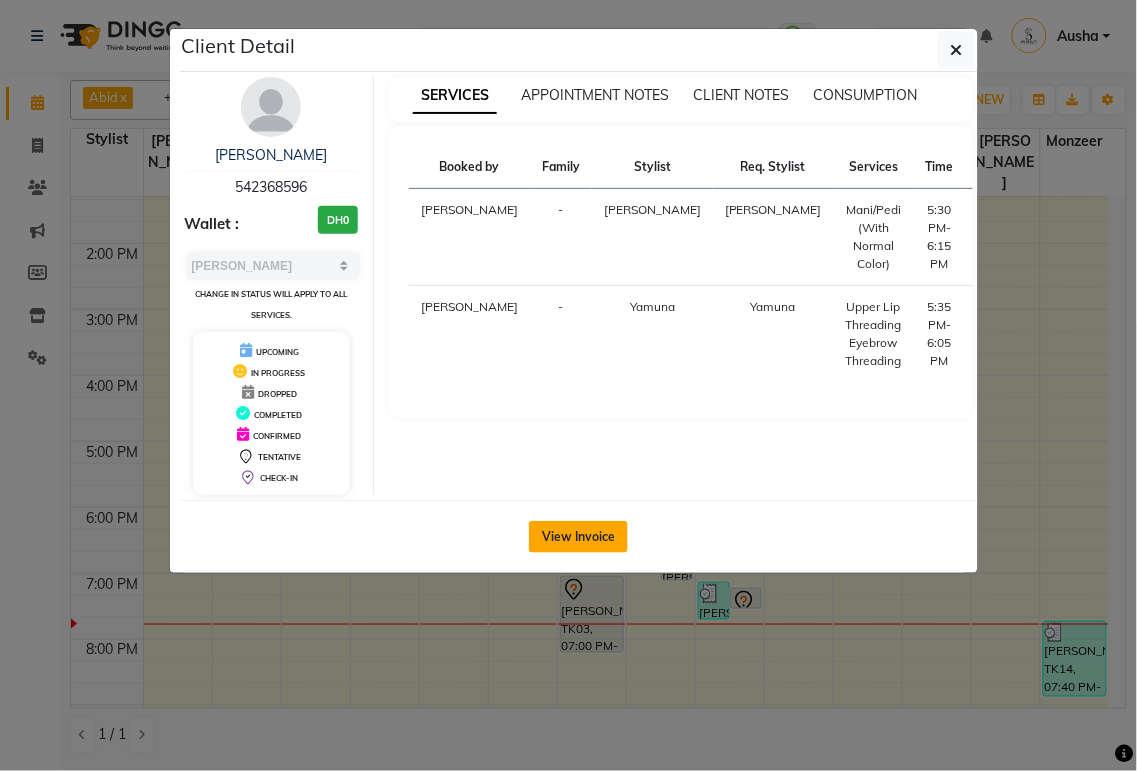click on "View Invoice" 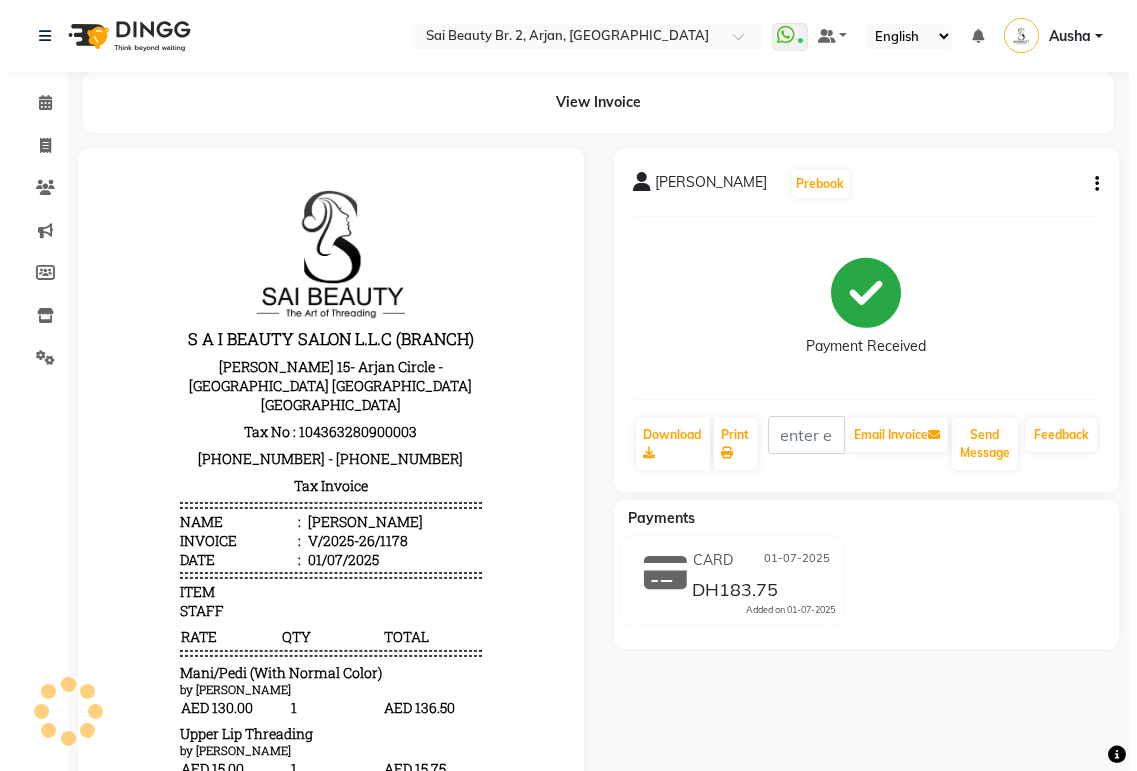 scroll, scrollTop: 0, scrollLeft: 0, axis: both 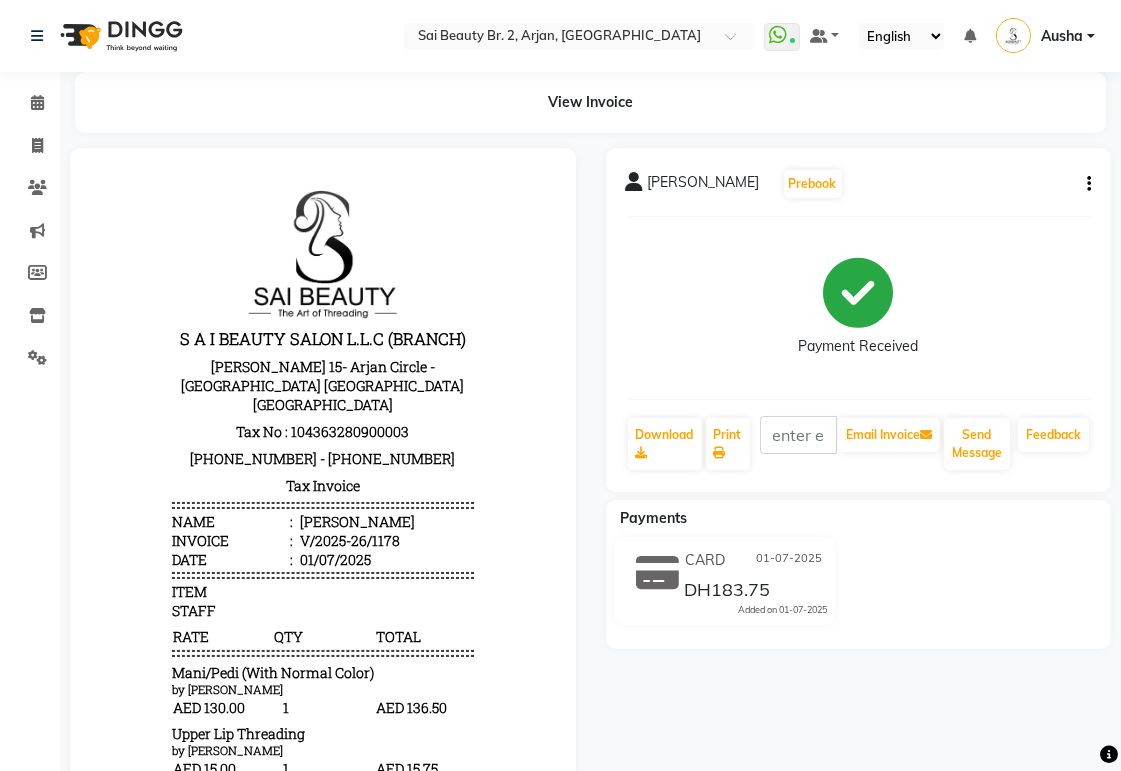 click 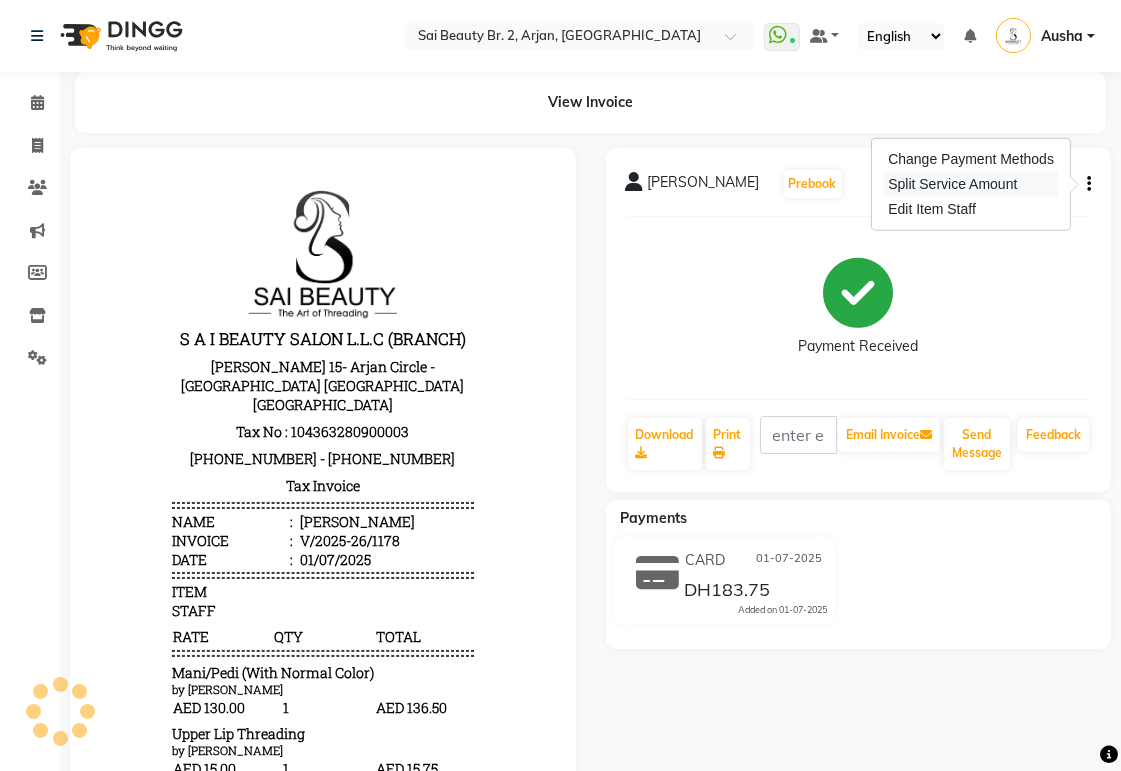 click on "Split Service Amount" at bounding box center (971, 184) 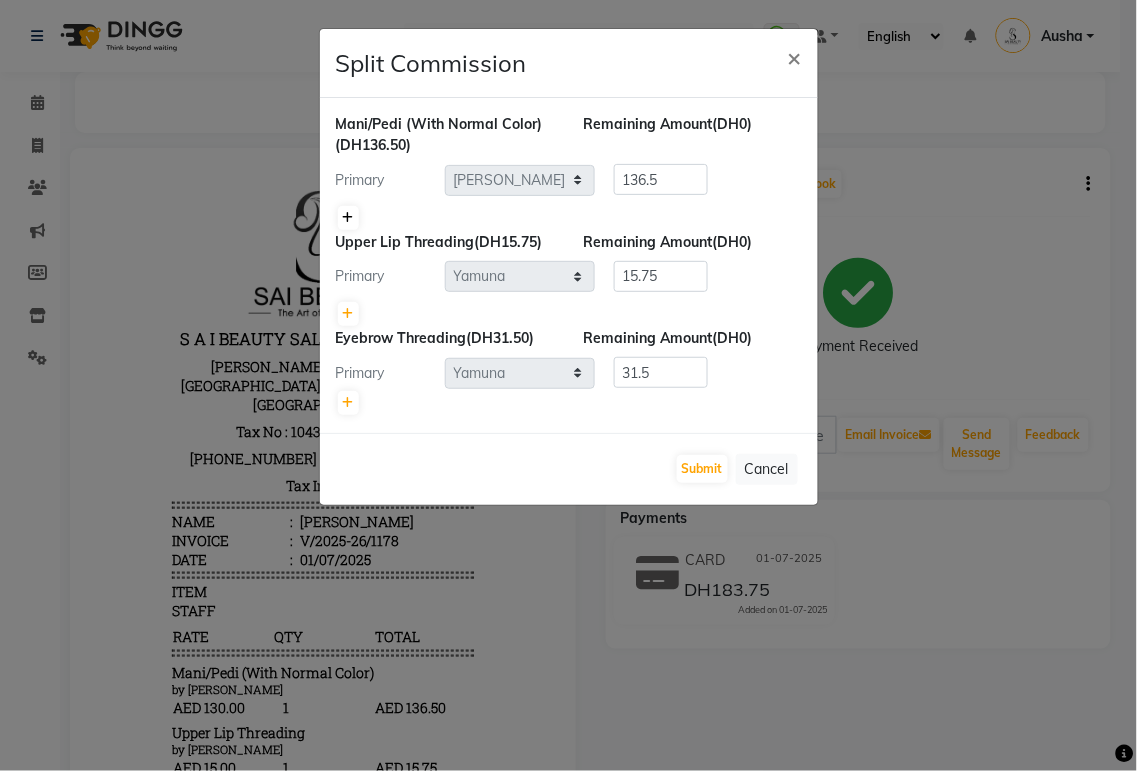 click 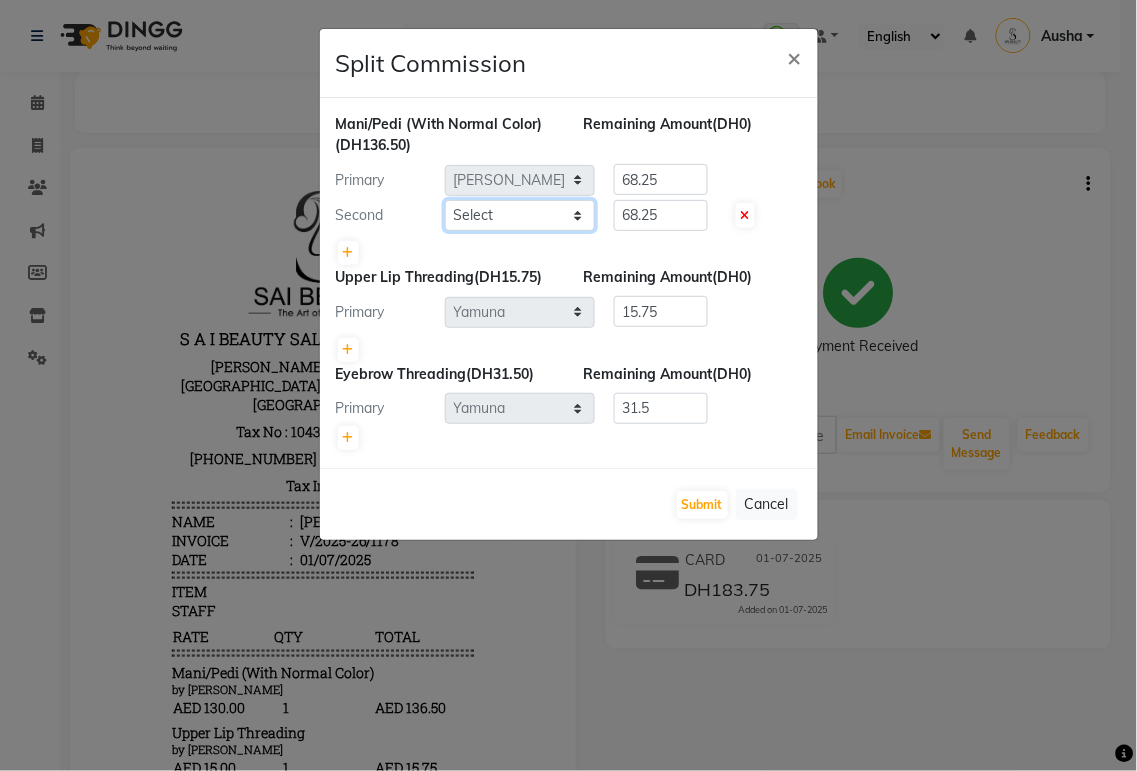 click on "Select  [PERSON_NAME][MEDICAL_DATA]   [PERSON_NAME]   [PERSON_NAME]   [PERSON_NAME]   [PERSON_NAME]   Gita   [PERSON_NAME]   monzeer   Shree   [PERSON_NAME]   [PERSON_NAME]" 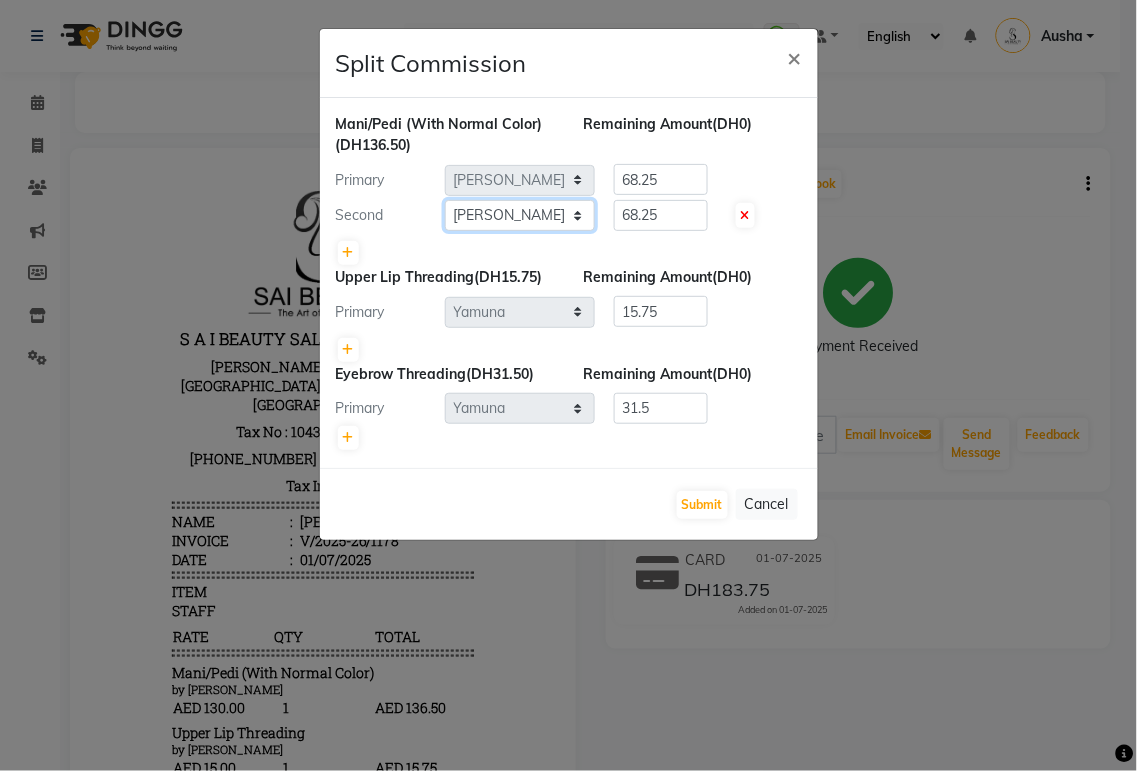 click on "Select  [PERSON_NAME][MEDICAL_DATA]   [PERSON_NAME]   [PERSON_NAME]   [PERSON_NAME]   [PERSON_NAME]   Gita   [PERSON_NAME]   monzeer   Shree   [PERSON_NAME]   [PERSON_NAME]" 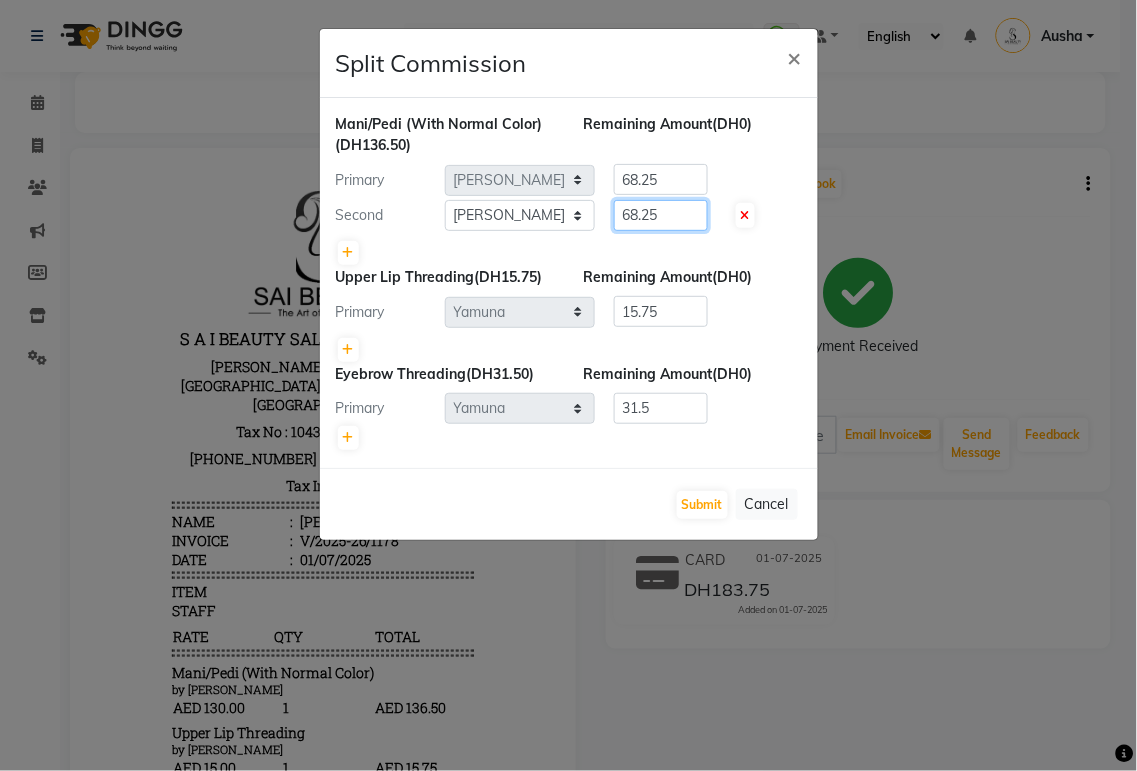 click on "68.25" 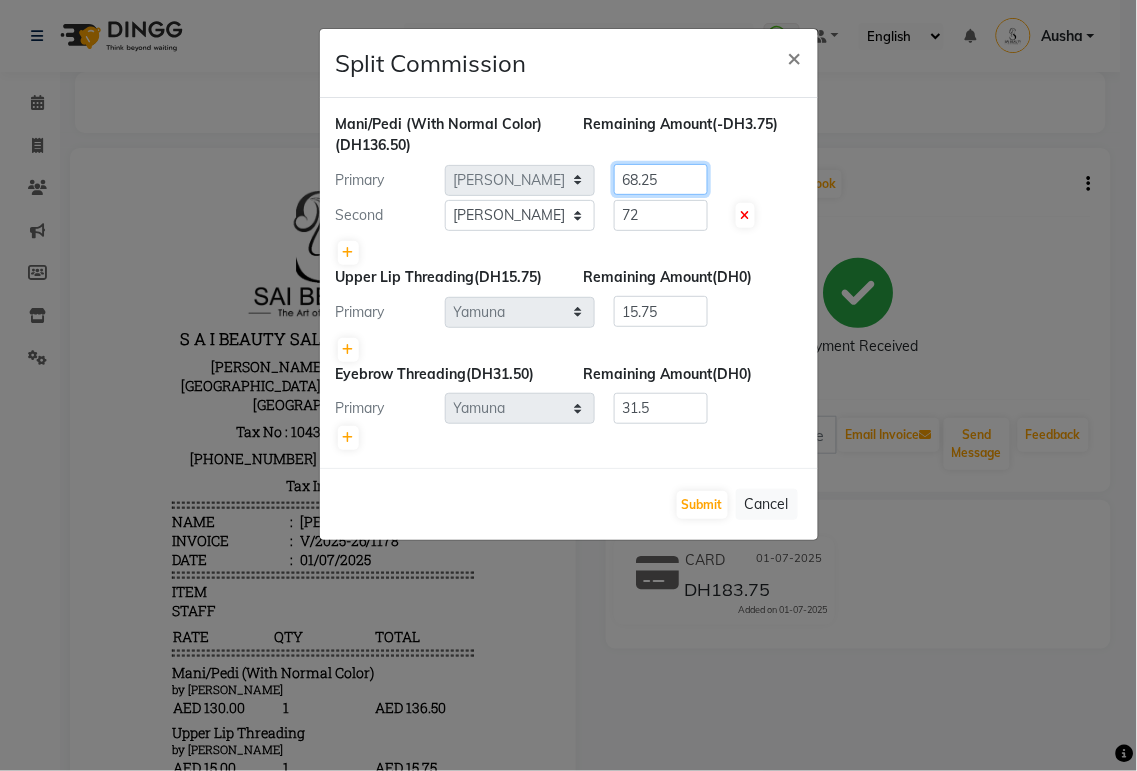 click on "68.25" 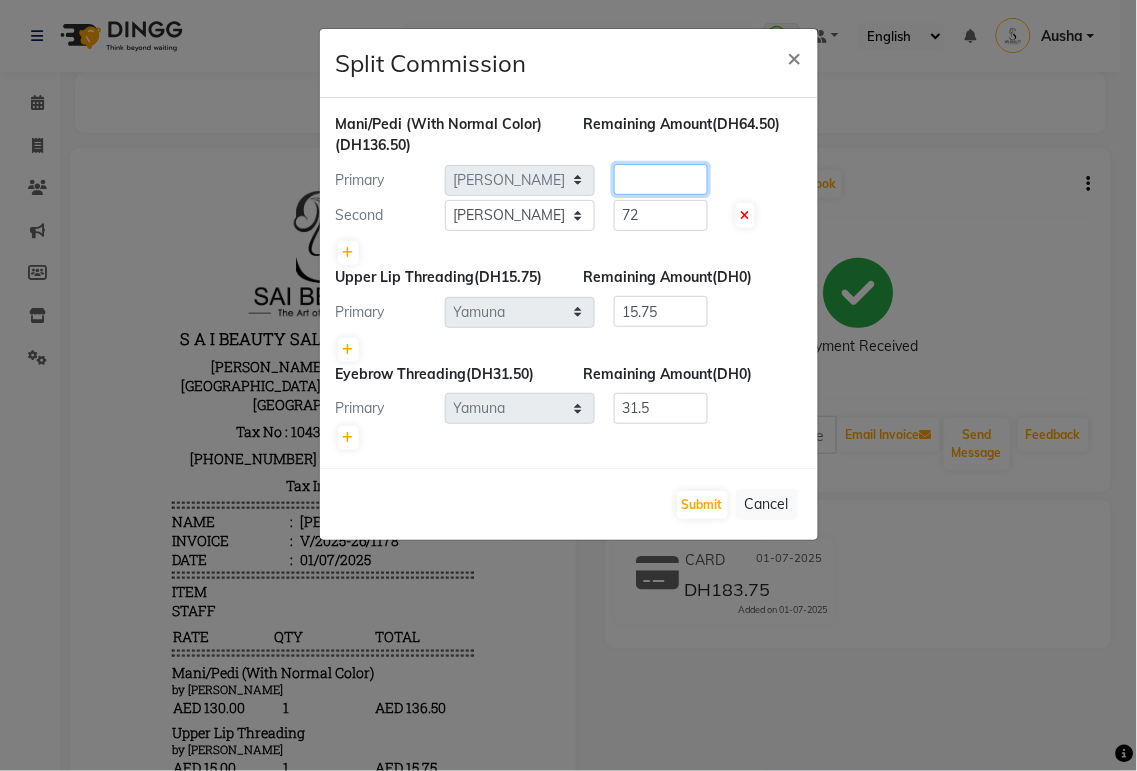 click 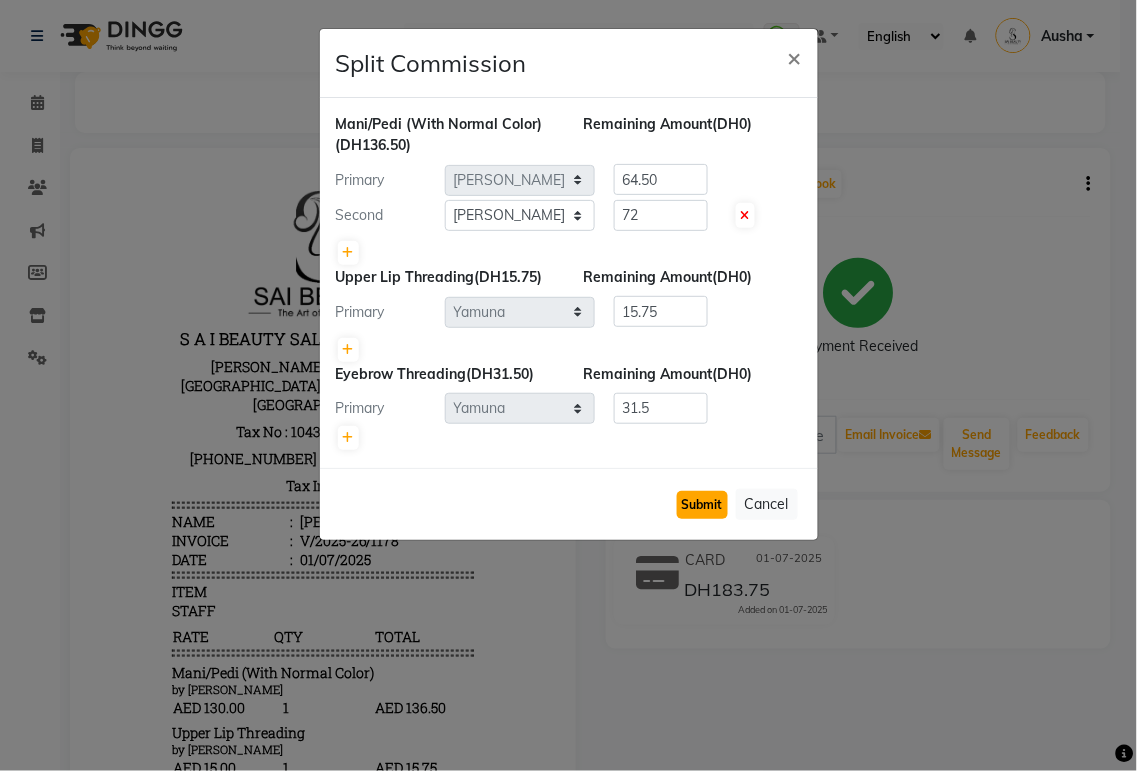 click on "Submit" 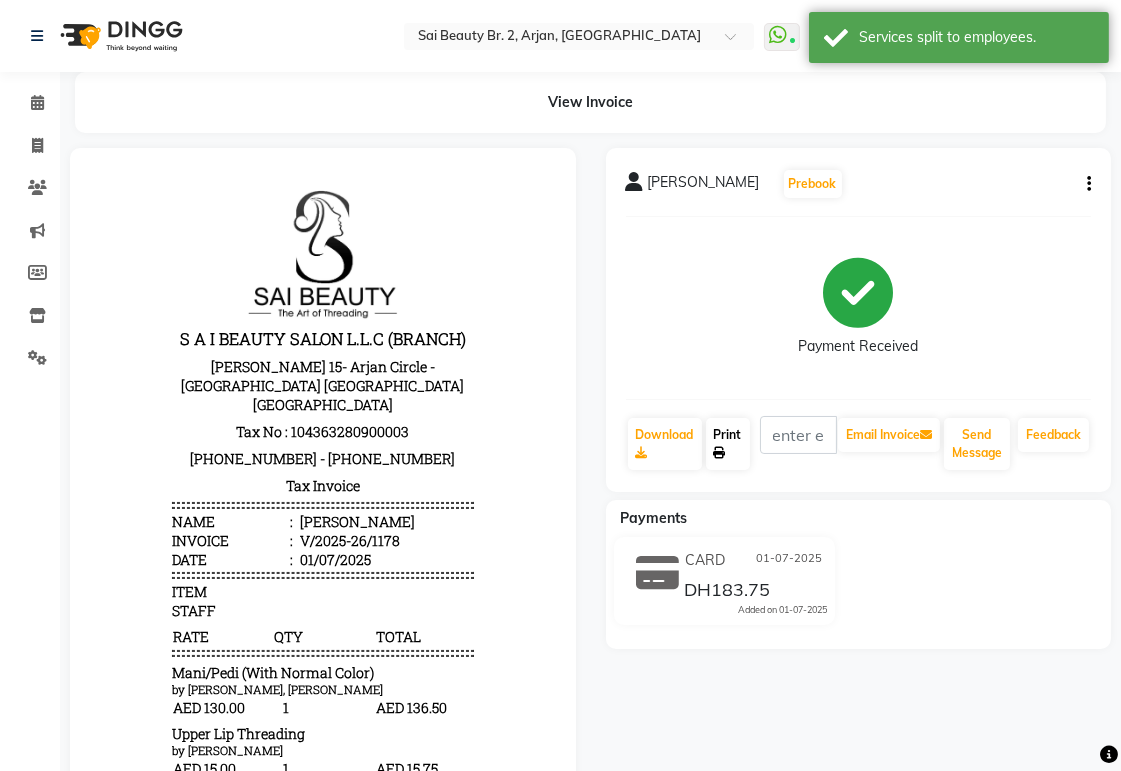 click on "Print" 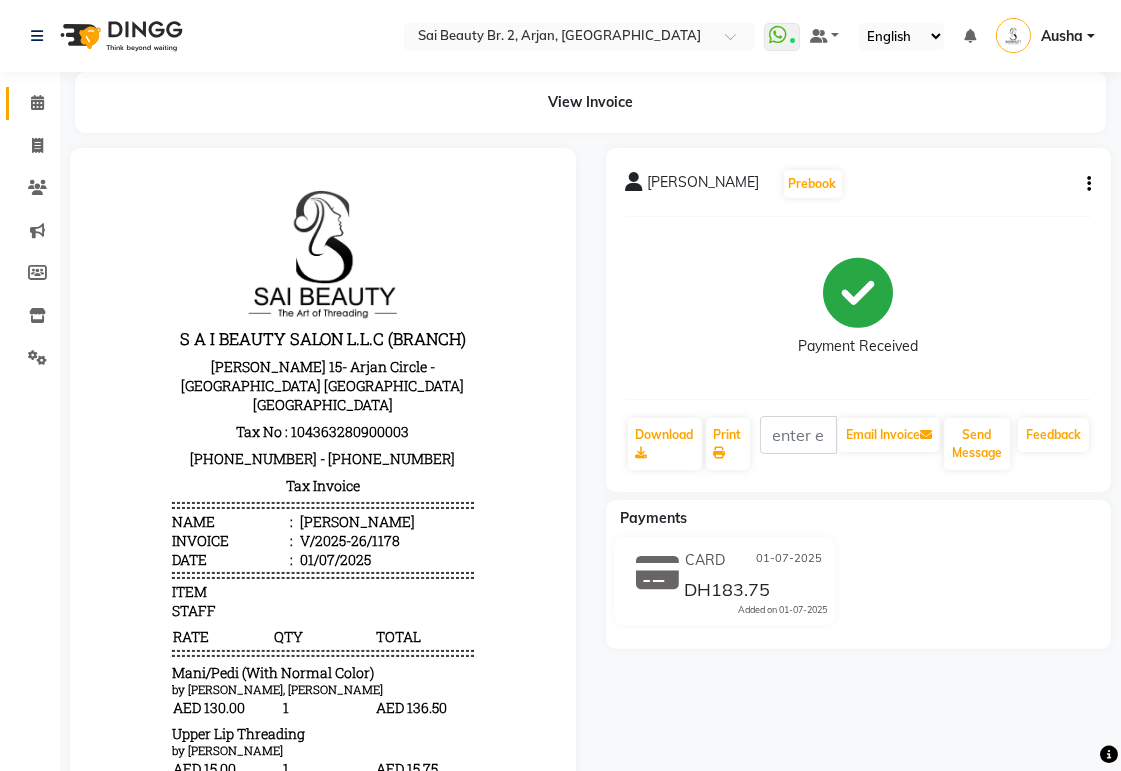 click 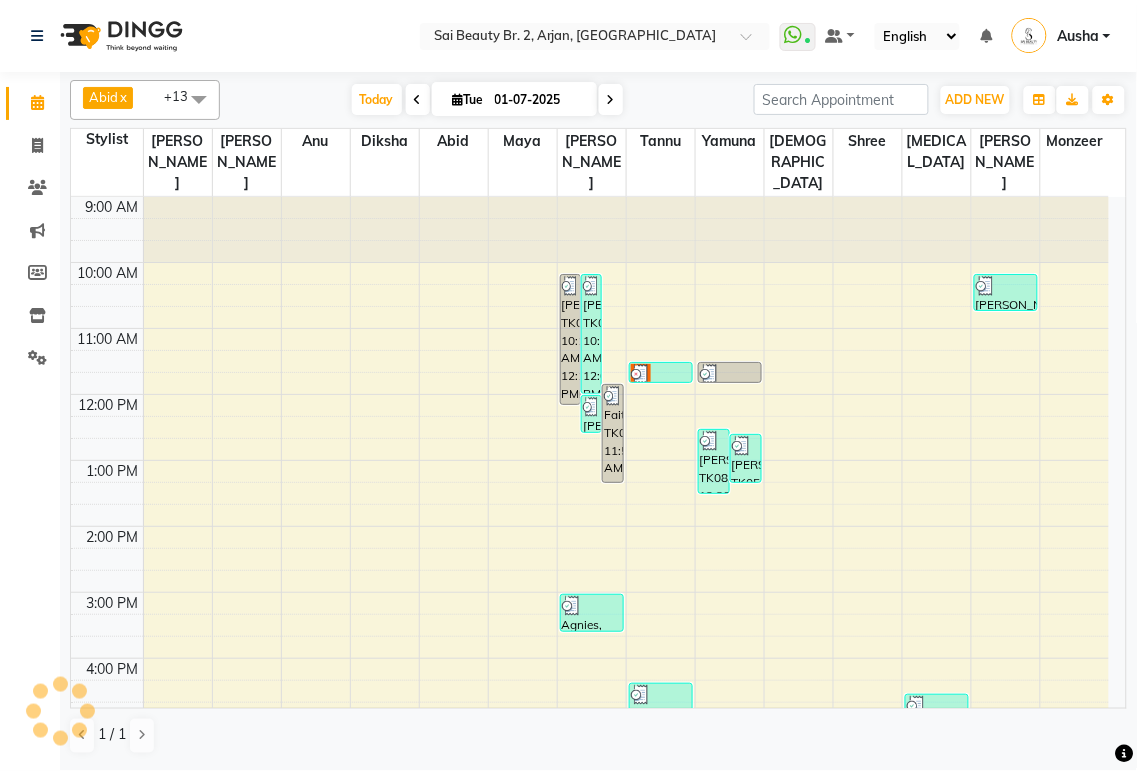 scroll, scrollTop: 0, scrollLeft: 0, axis: both 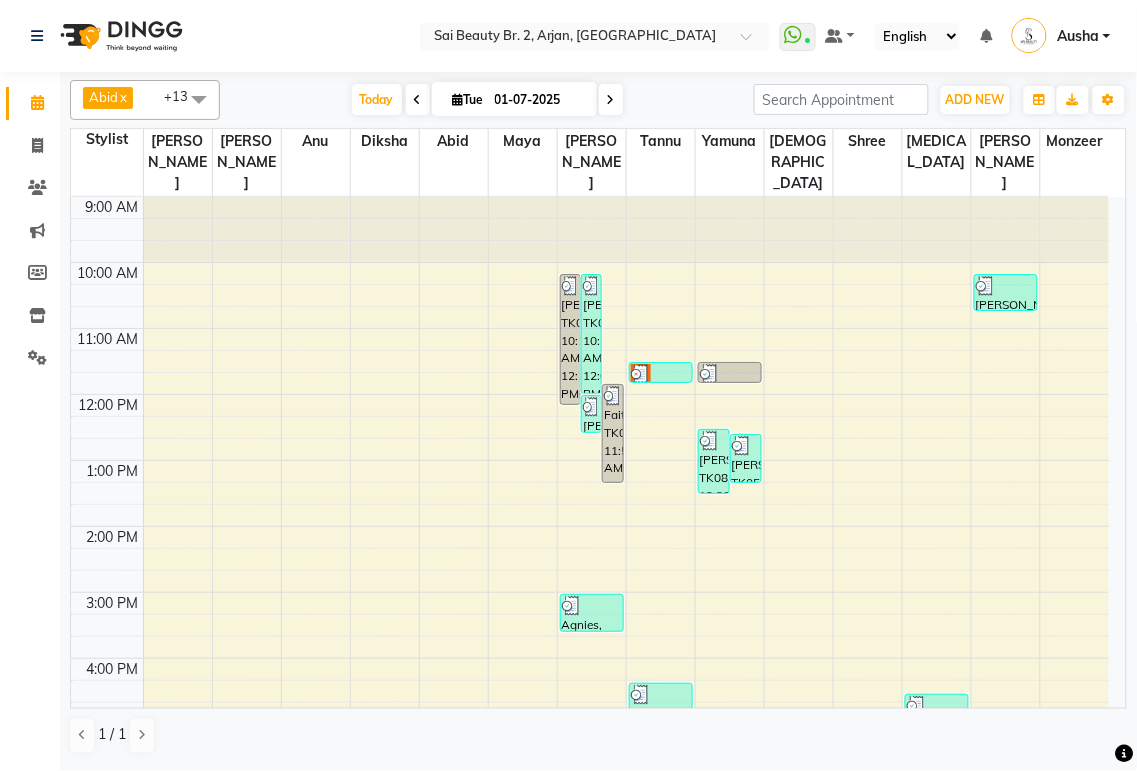 click at bounding box center [611, 100] 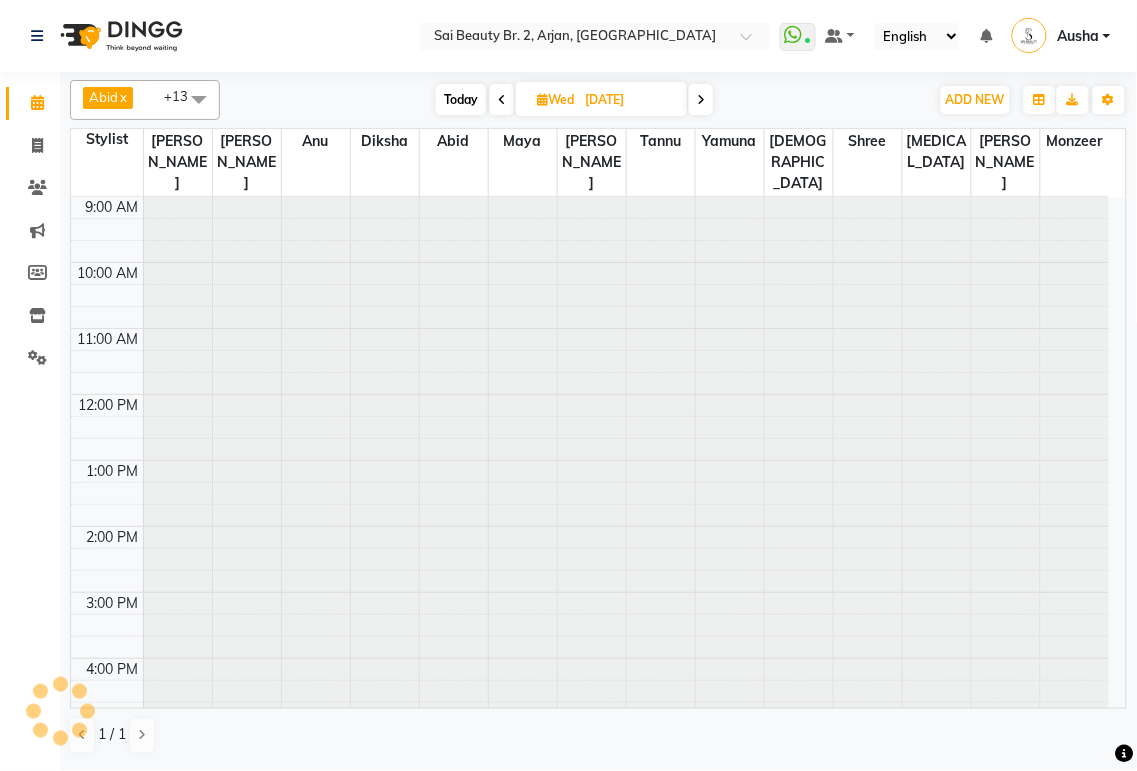 scroll, scrollTop: 374, scrollLeft: 0, axis: vertical 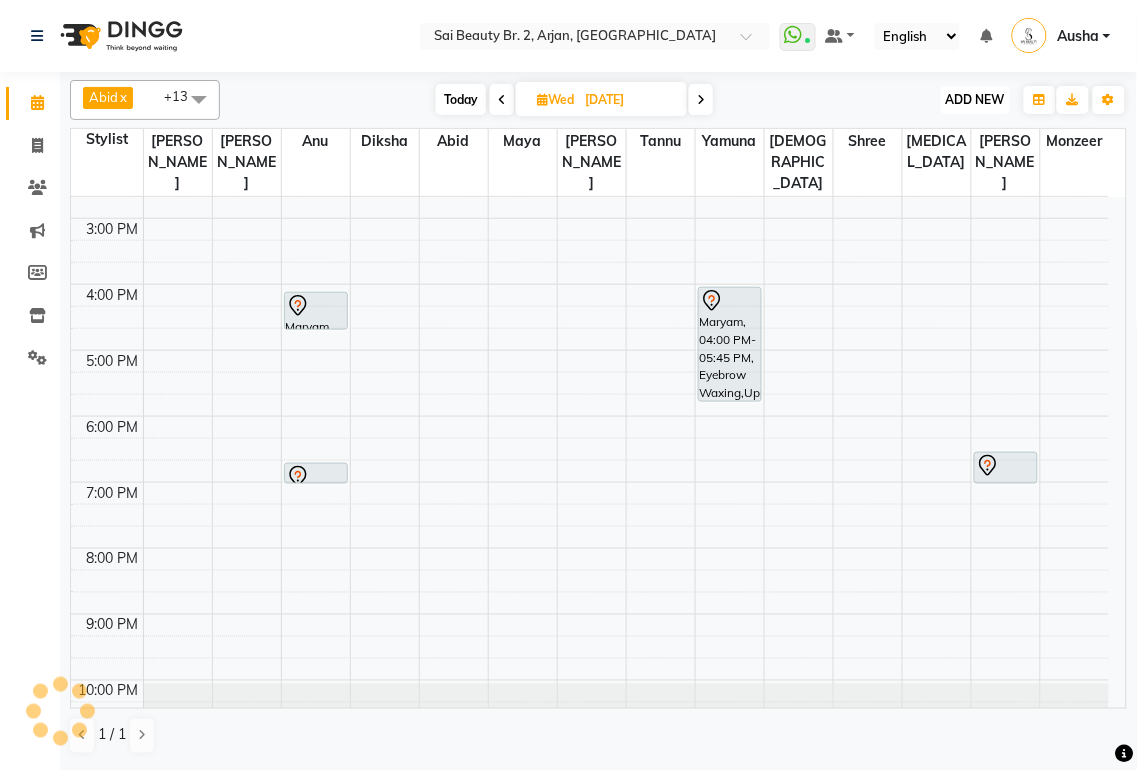 click on "ADD NEW" at bounding box center (975, 99) 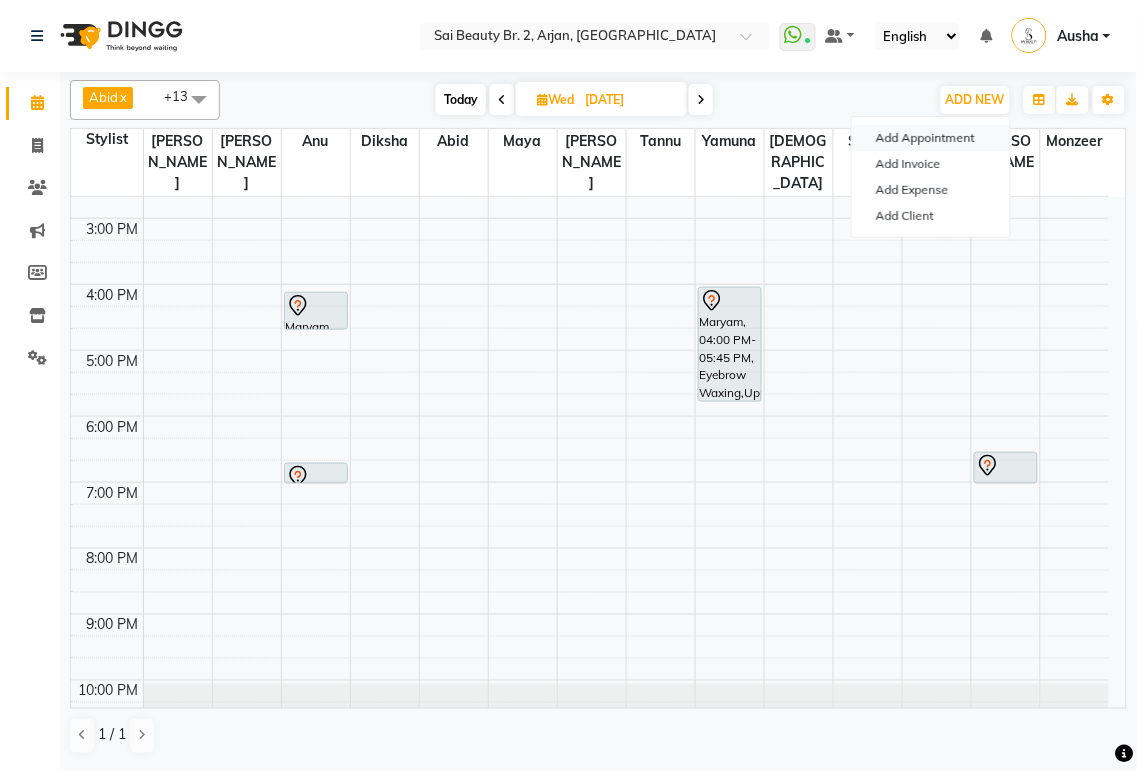 click on "Add Appointment" at bounding box center (931, 138) 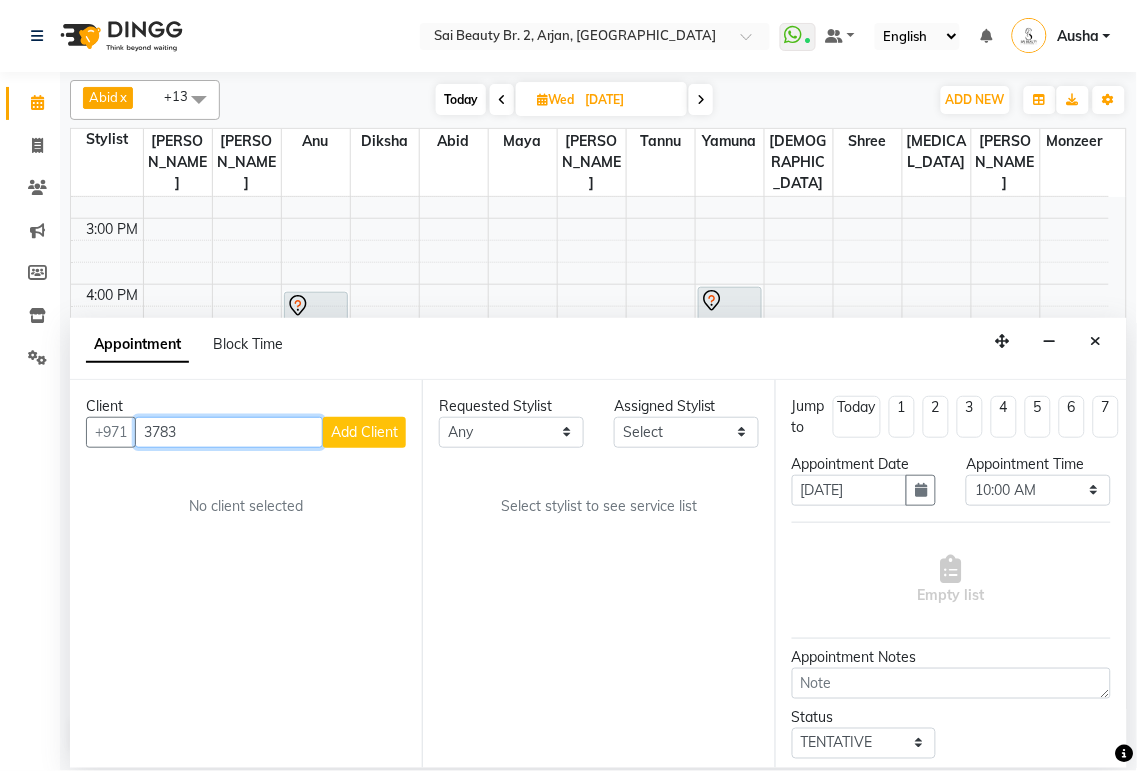 click on "3783" at bounding box center [229, 432] 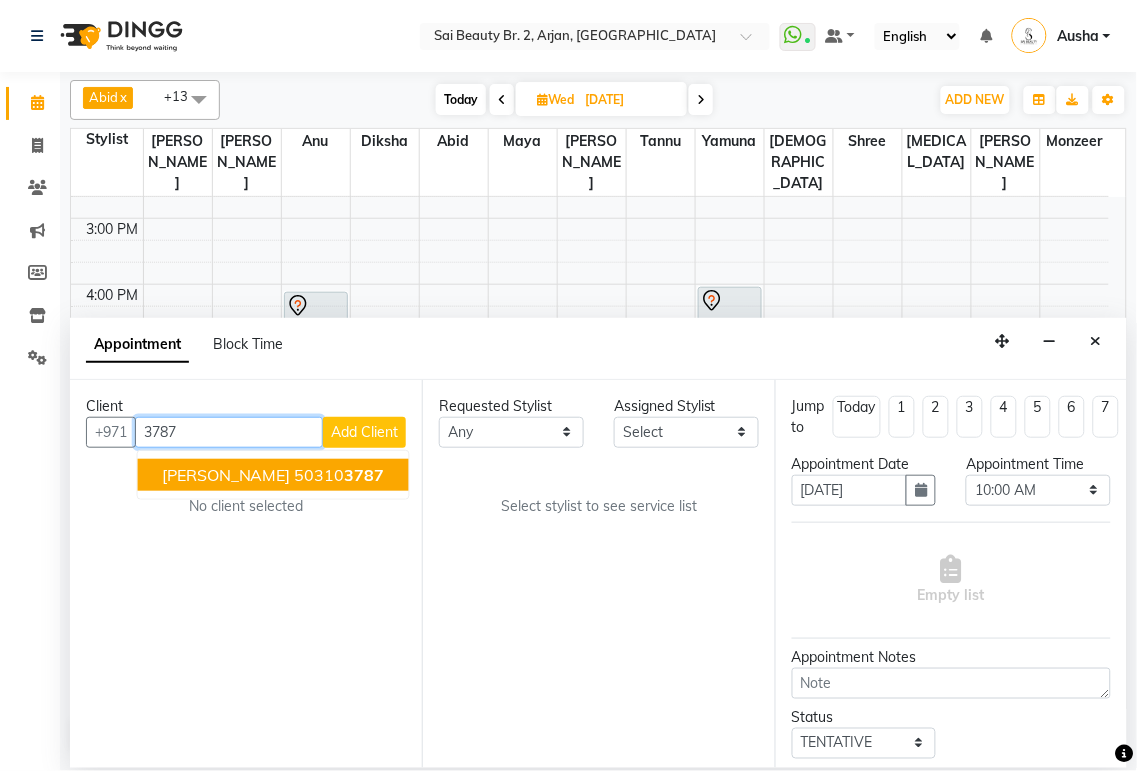 click on "[PERSON_NAME]  50310 3787" at bounding box center (273, 475) 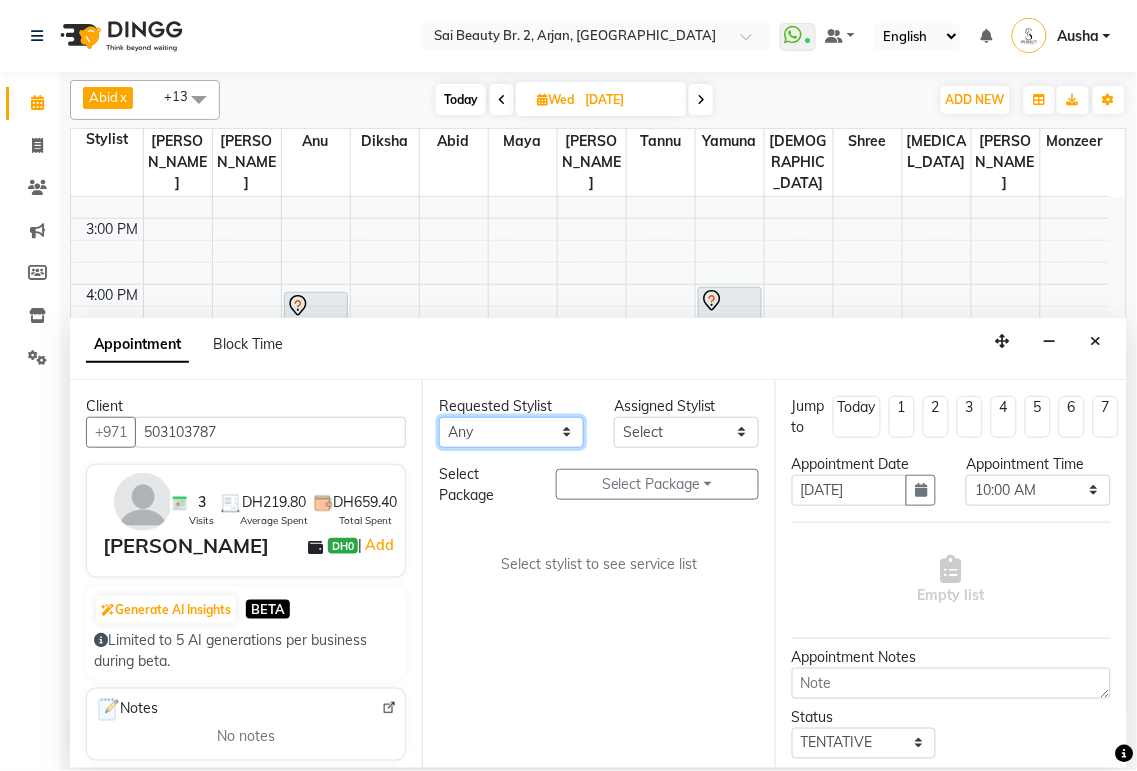 click on "Any [PERSON_NAME][MEDICAL_DATA] [PERSON_NAME] [PERSON_NAME] [PERSON_NAME] Gita [PERSON_NAME] monzeer Shree [PERSON_NAME] [PERSON_NAME]" at bounding box center (511, 432) 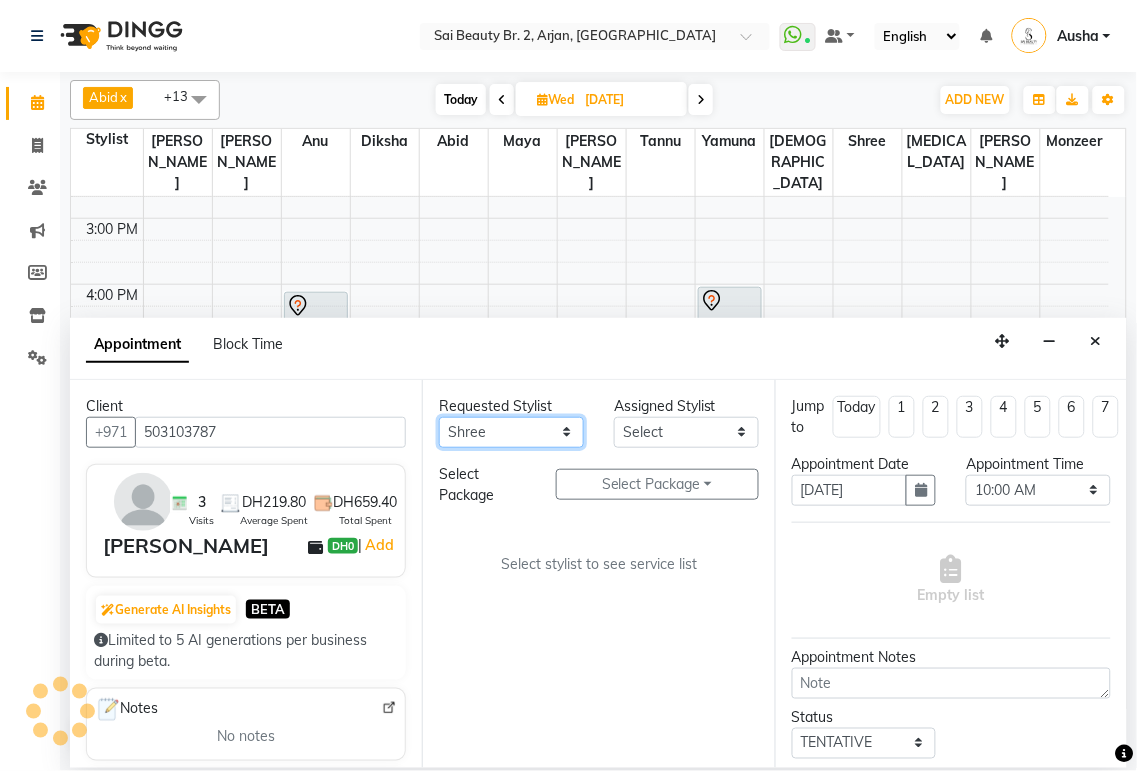 click on "Any [PERSON_NAME][MEDICAL_DATA] [PERSON_NAME] [PERSON_NAME] [PERSON_NAME] Gita [PERSON_NAME] monzeer Shree [PERSON_NAME] [PERSON_NAME]" at bounding box center (511, 432) 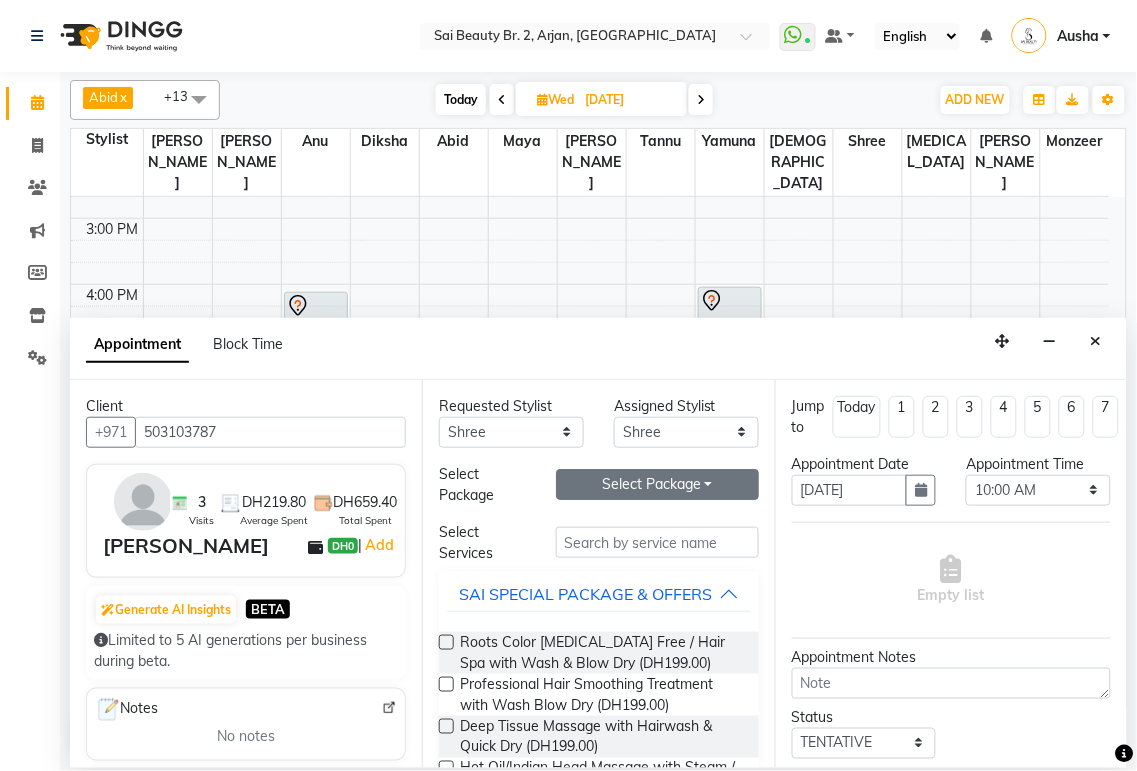 click on "Select Package  Toggle Dropdown" at bounding box center [657, 484] 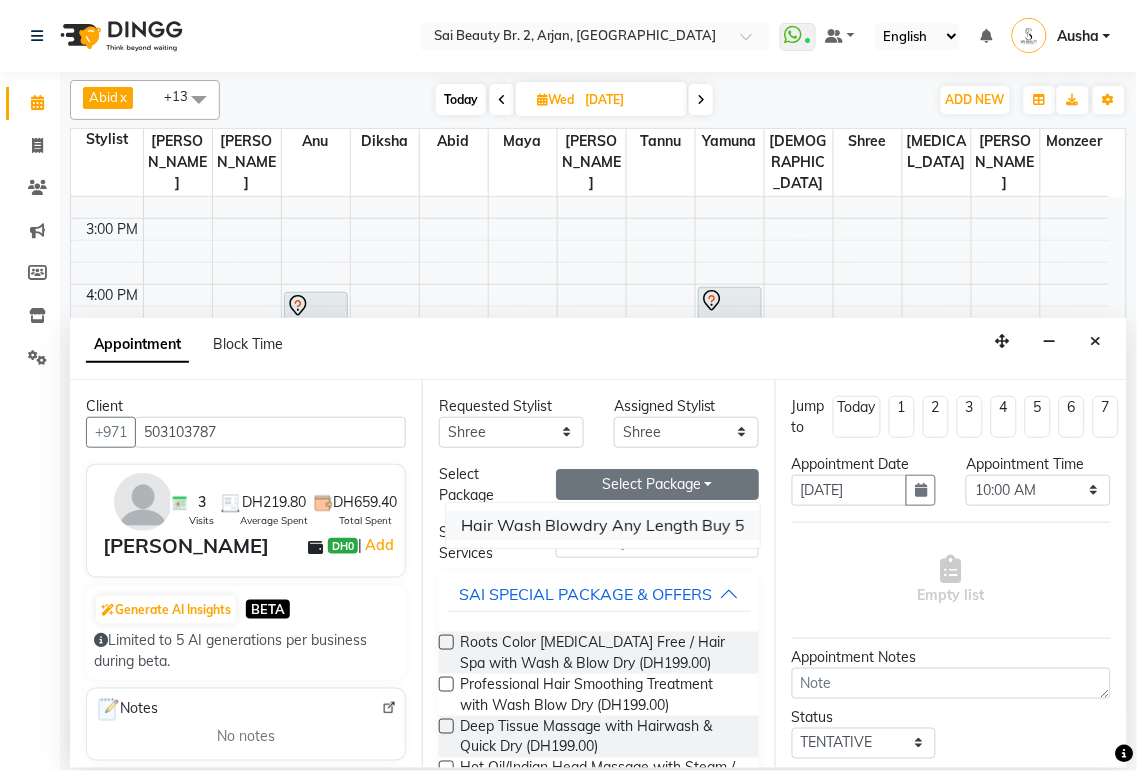 click on "Hair Wash Blowdry Any Length Buy 5" at bounding box center (603, 525) 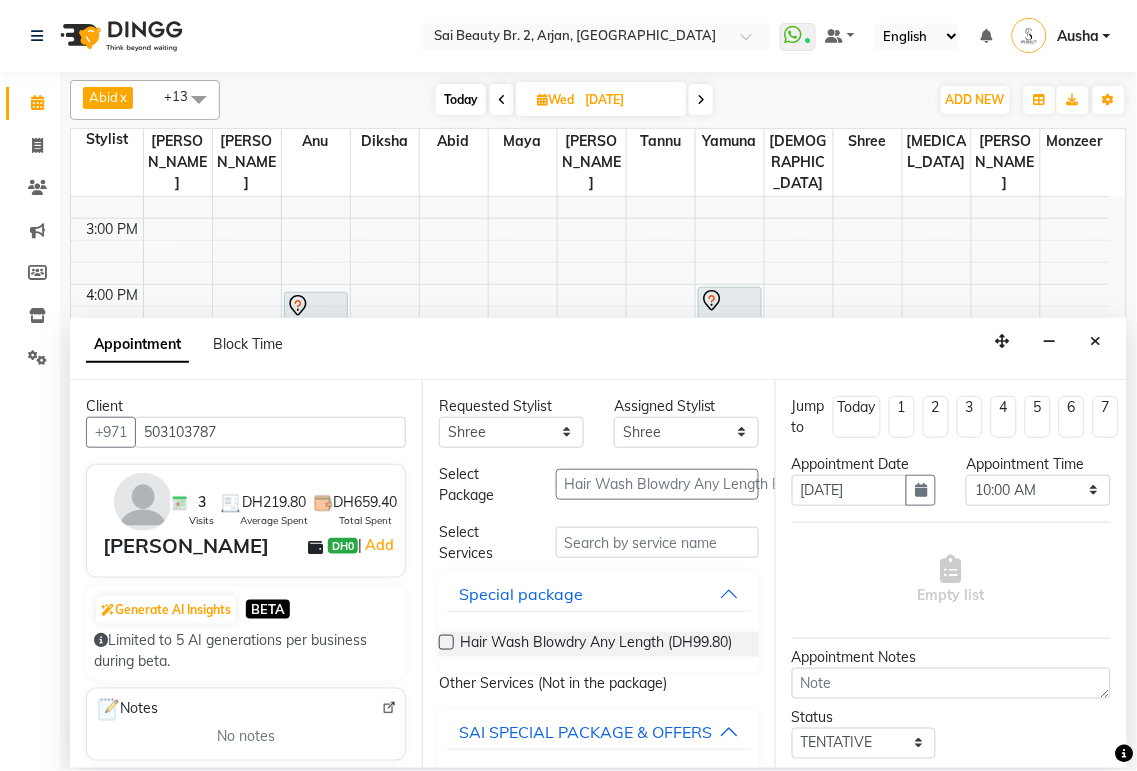click at bounding box center (446, 642) 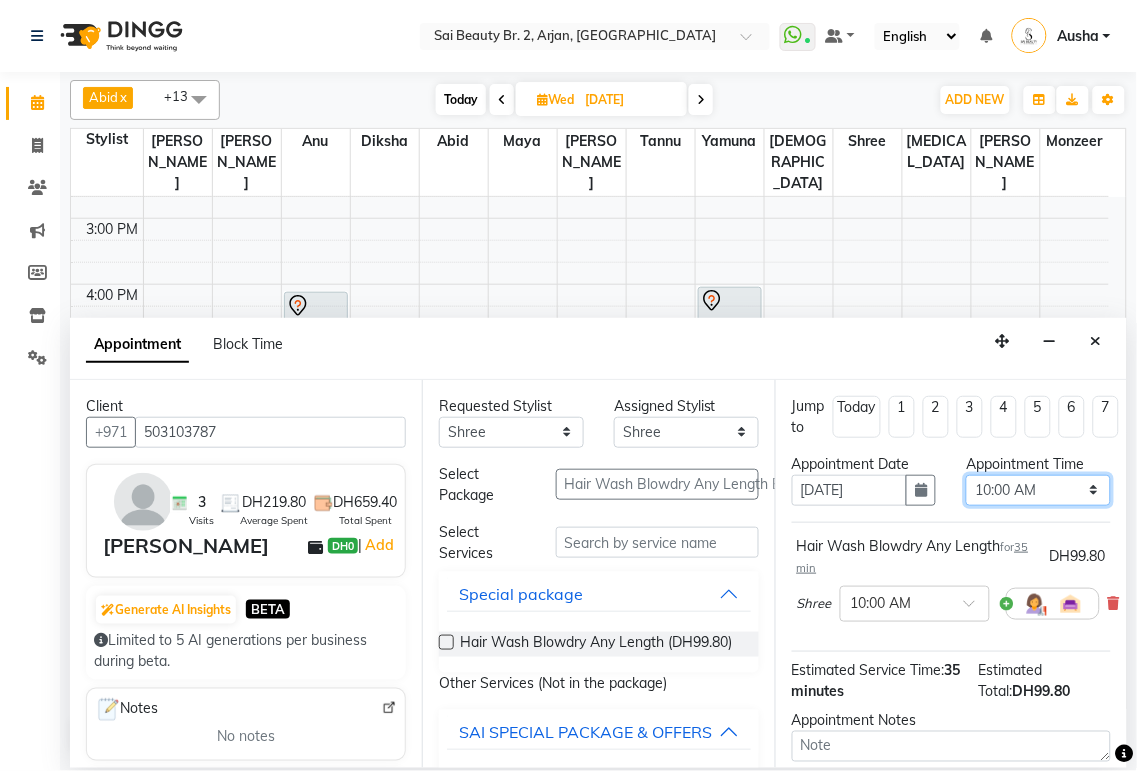 click on "Select 10:00 AM 10:05 AM 10:10 AM 10:15 AM 10:20 AM 10:25 AM 10:30 AM 10:35 AM 10:40 AM 10:45 AM 10:50 AM 10:55 AM 11:00 AM 11:05 AM 11:10 AM 11:15 AM 11:20 AM 11:25 AM 11:30 AM 11:35 AM 11:40 AM 11:45 AM 11:50 AM 11:55 AM 12:00 PM 12:05 PM 12:10 PM 12:15 PM 12:20 PM 12:25 PM 12:30 PM 12:35 PM 12:40 PM 12:45 PM 12:50 PM 12:55 PM 01:00 PM 01:05 PM 01:10 PM 01:15 PM 01:20 PM 01:25 PM 01:30 PM 01:35 PM 01:40 PM 01:45 PM 01:50 PM 01:55 PM 02:00 PM 02:05 PM 02:10 PM 02:15 PM 02:20 PM 02:25 PM 02:30 PM 02:35 PM 02:40 PM 02:45 PM 02:50 PM 02:55 PM 03:00 PM 03:05 PM 03:10 PM 03:15 PM 03:20 PM 03:25 PM 03:30 PM 03:35 PM 03:40 PM 03:45 PM 03:50 PM 03:55 PM 04:00 PM 04:05 PM 04:10 PM 04:15 PM 04:20 PM 04:25 PM 04:30 PM 04:35 PM 04:40 PM 04:45 PM 04:50 PM 04:55 PM 05:00 PM 05:05 PM 05:10 PM 05:15 PM 05:20 PM 05:25 PM 05:30 PM 05:35 PM 05:40 PM 05:45 PM 05:50 PM 05:55 PM 06:00 PM 06:05 PM 06:10 PM 06:15 PM 06:20 PM 06:25 PM 06:30 PM 06:35 PM 06:40 PM 06:45 PM 06:50 PM 06:55 PM 07:00 PM 07:05 PM 07:10 PM 07:15 PM 07:20 PM" at bounding box center [1038, 490] 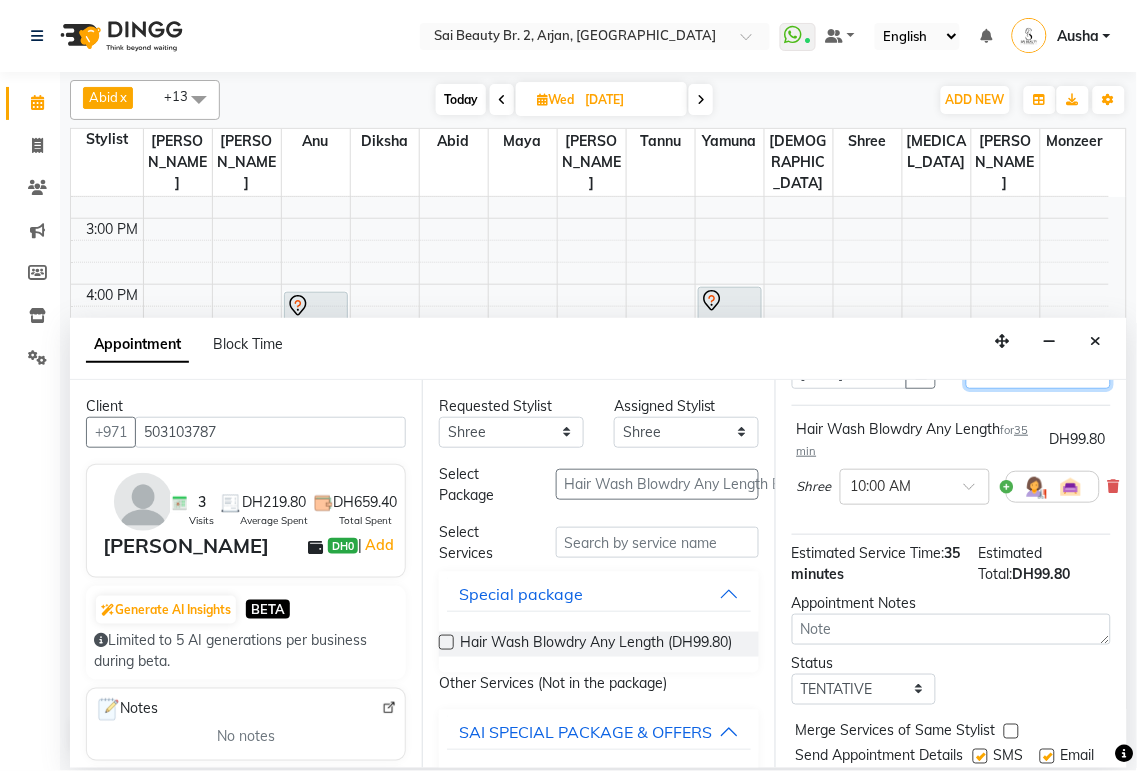 scroll, scrollTop: 214, scrollLeft: 0, axis: vertical 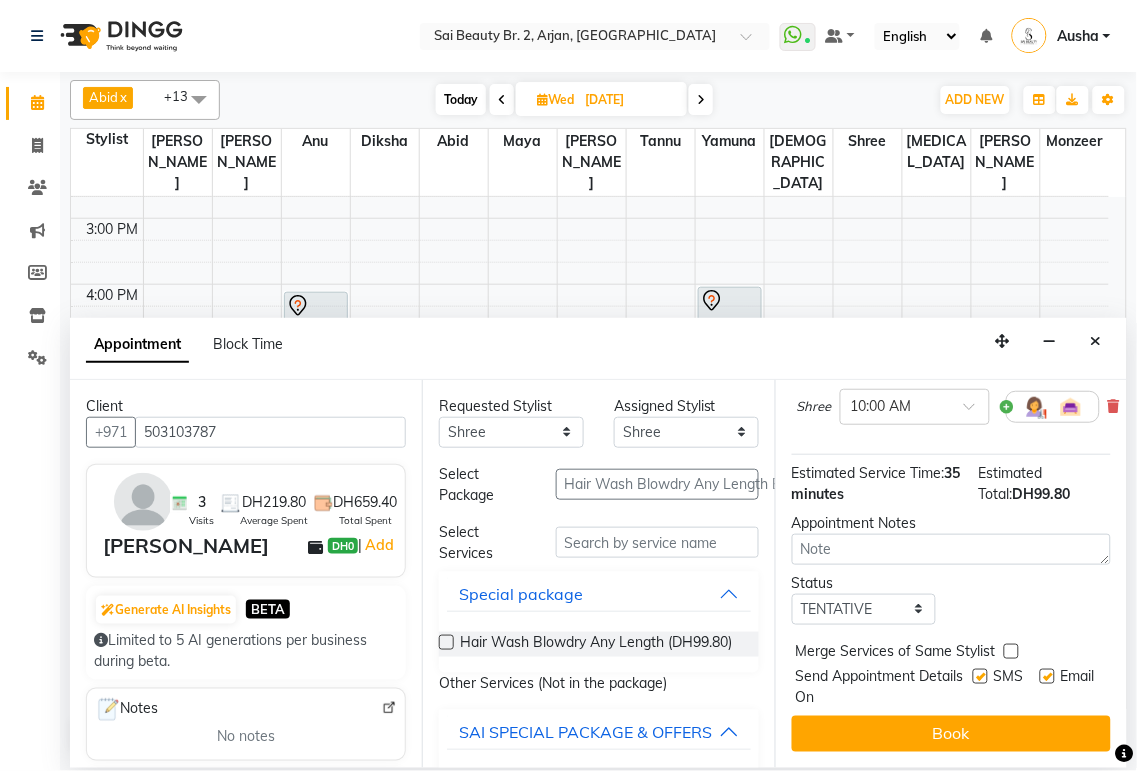 click at bounding box center (1011, 651) 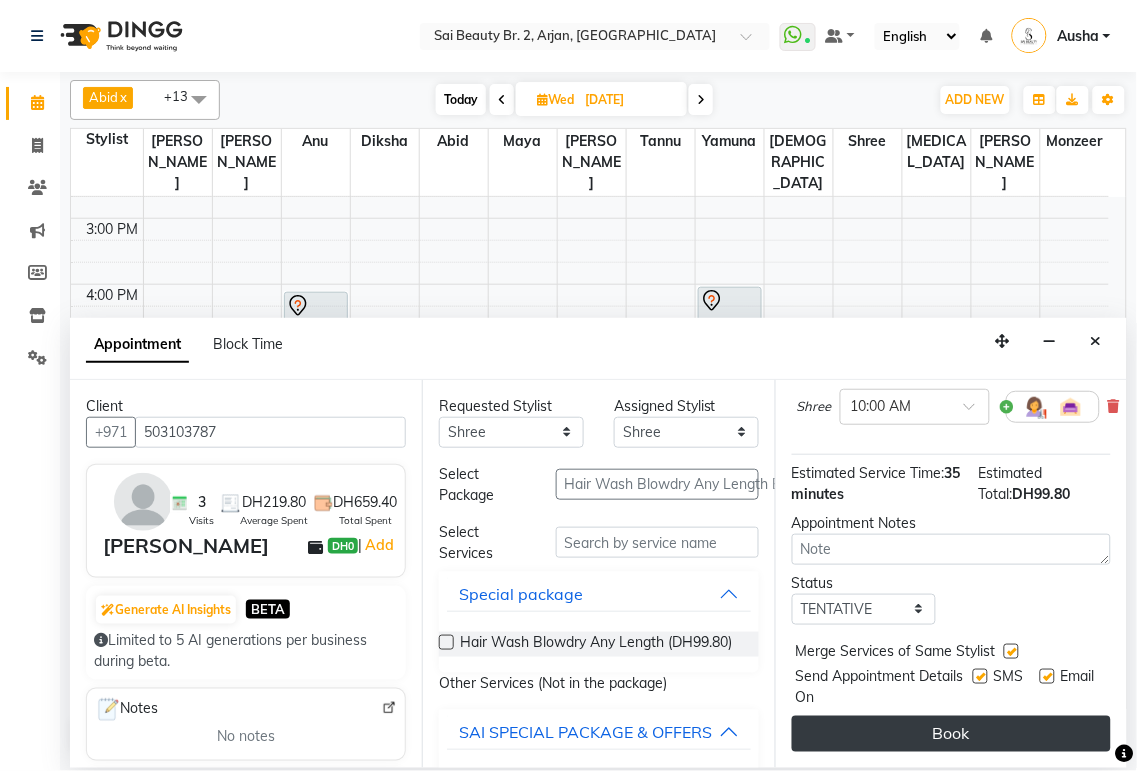 click on "Book" at bounding box center [951, 734] 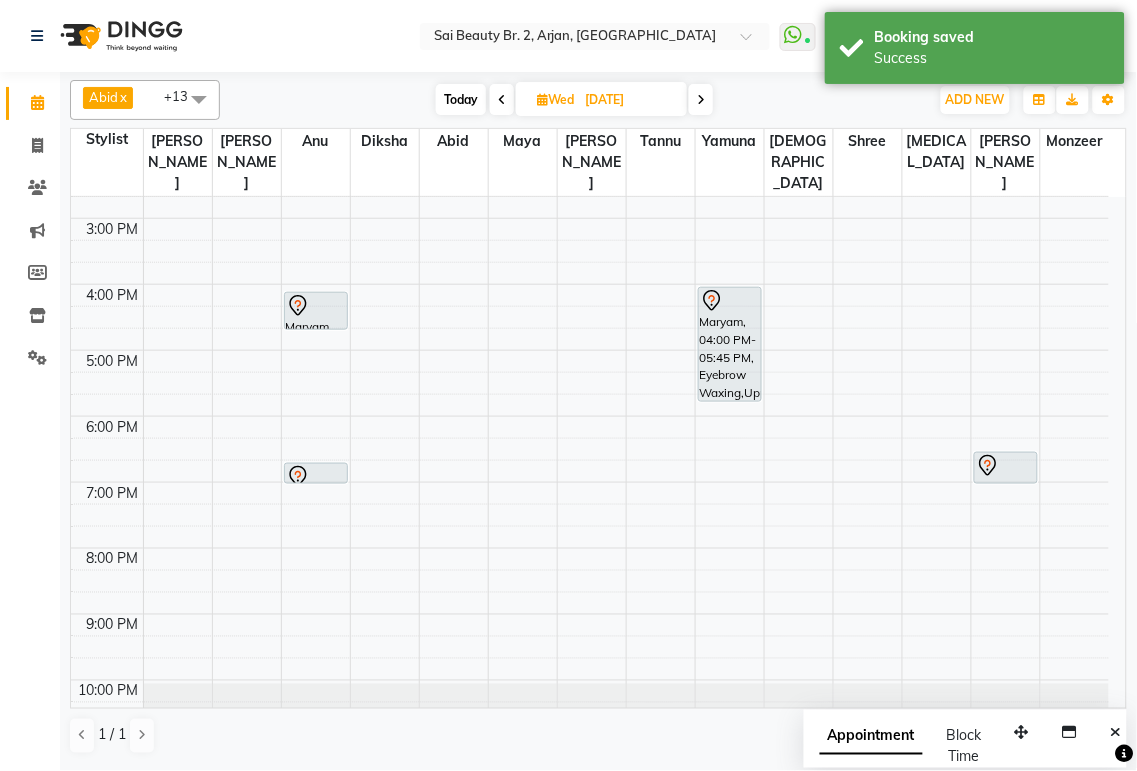 click at bounding box center [701, 100] 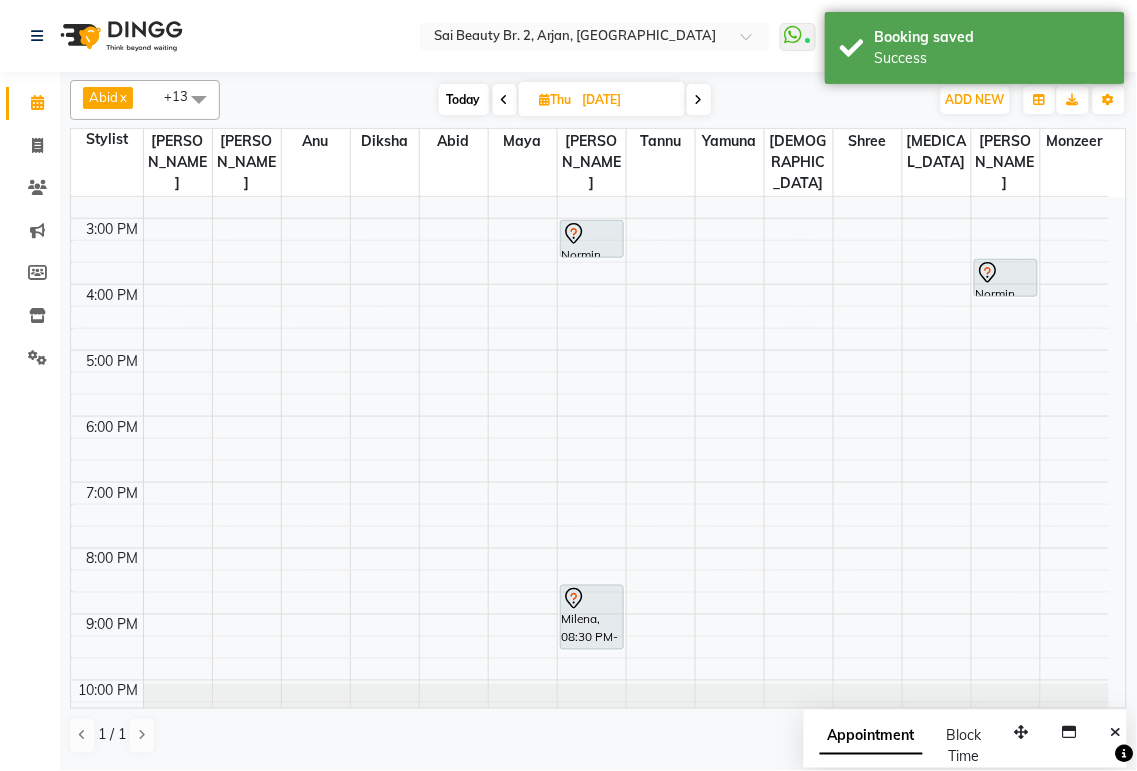 scroll, scrollTop: 0, scrollLeft: 0, axis: both 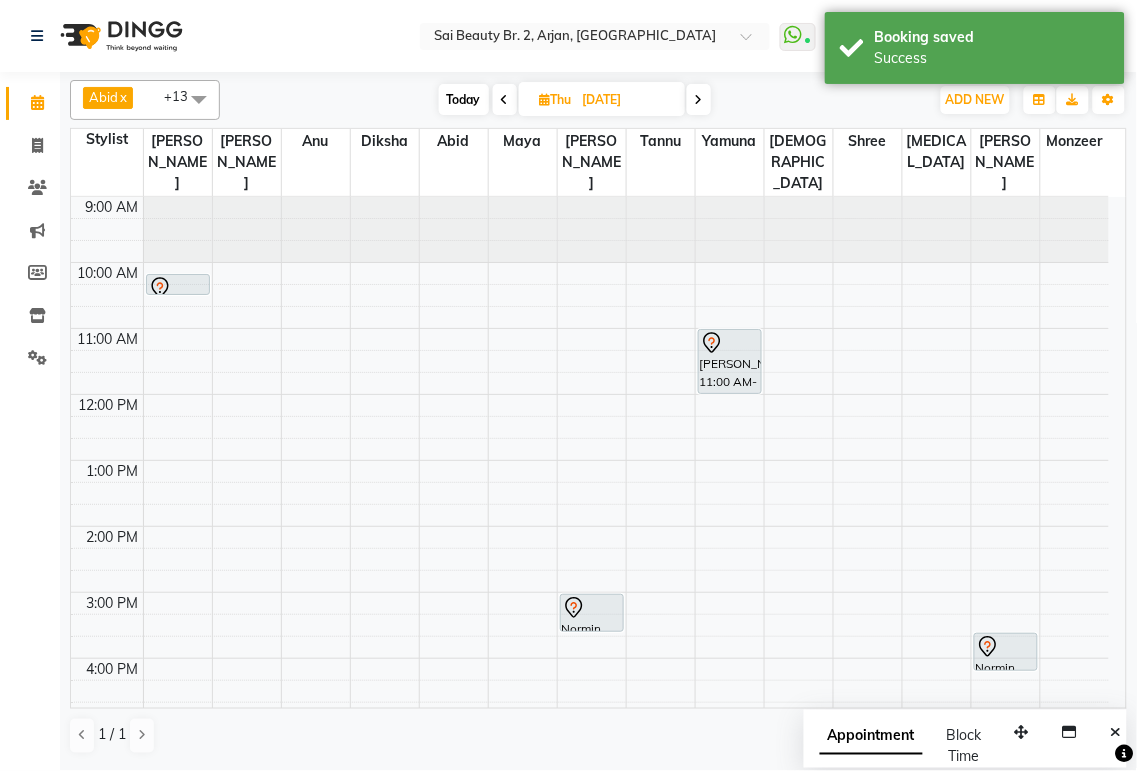 click 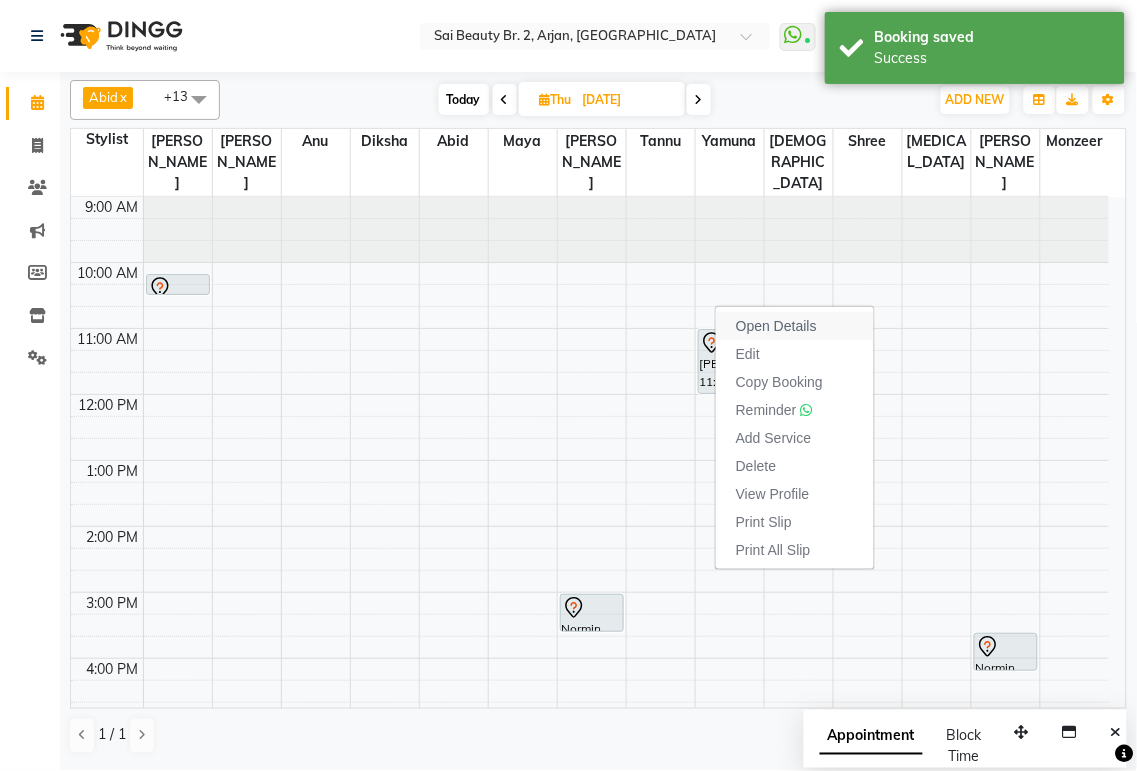 click on "Open Details" at bounding box center (795, 326) 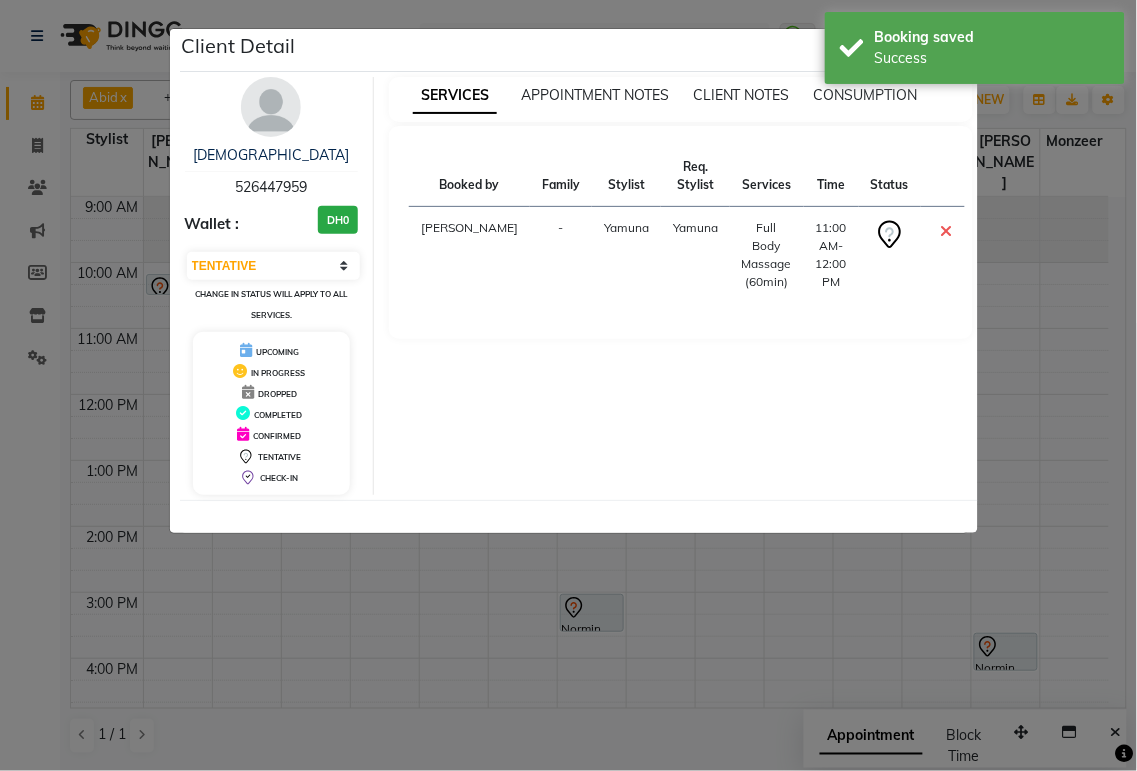 click on "Client Detail  [PERSON_NAME]    526447959 Wallet : DH0 Select CONFIRMED TENTATIVE Change in status will apply to all services. UPCOMING IN PROGRESS DROPPED COMPLETED CONFIRMED TENTATIVE CHECK-IN SERVICES APPOINTMENT NOTES CLIENT NOTES CONSUMPTION Booked by Family Stylist Req. Stylist Services Time Status  [PERSON_NAME] Yamuna  Full Body Massage (60min)   11:00 AM-12:00 PM" 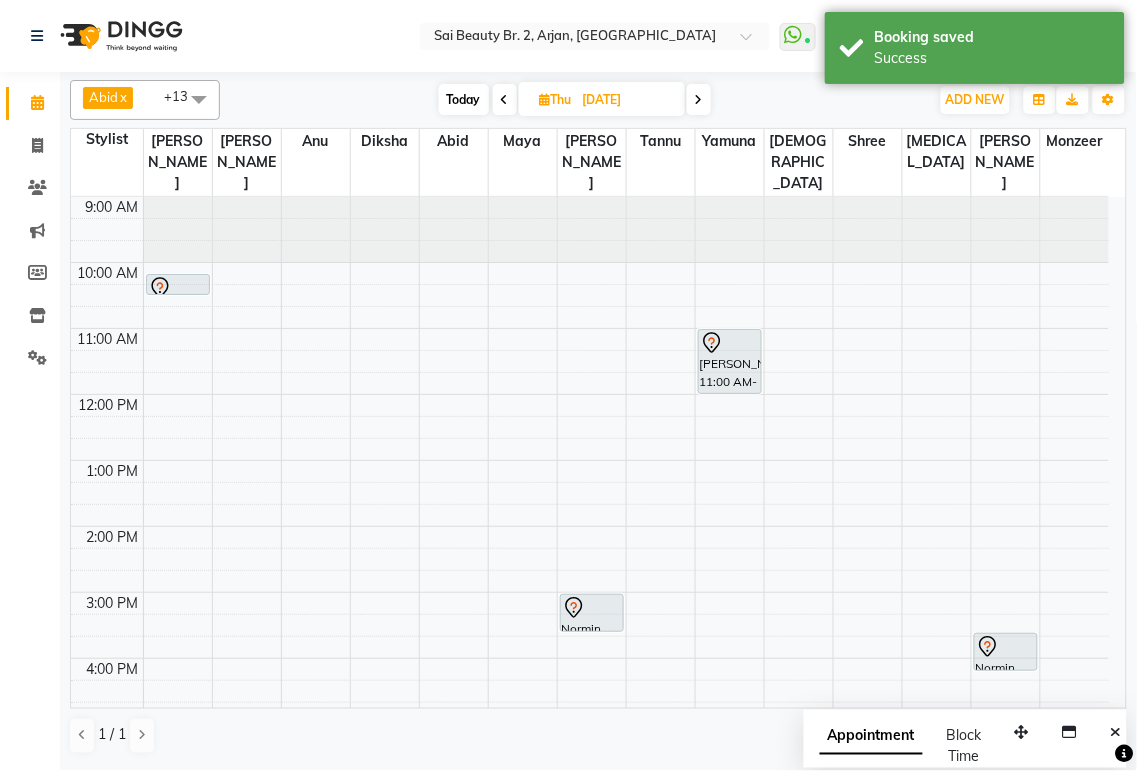 click at bounding box center [626, 317] 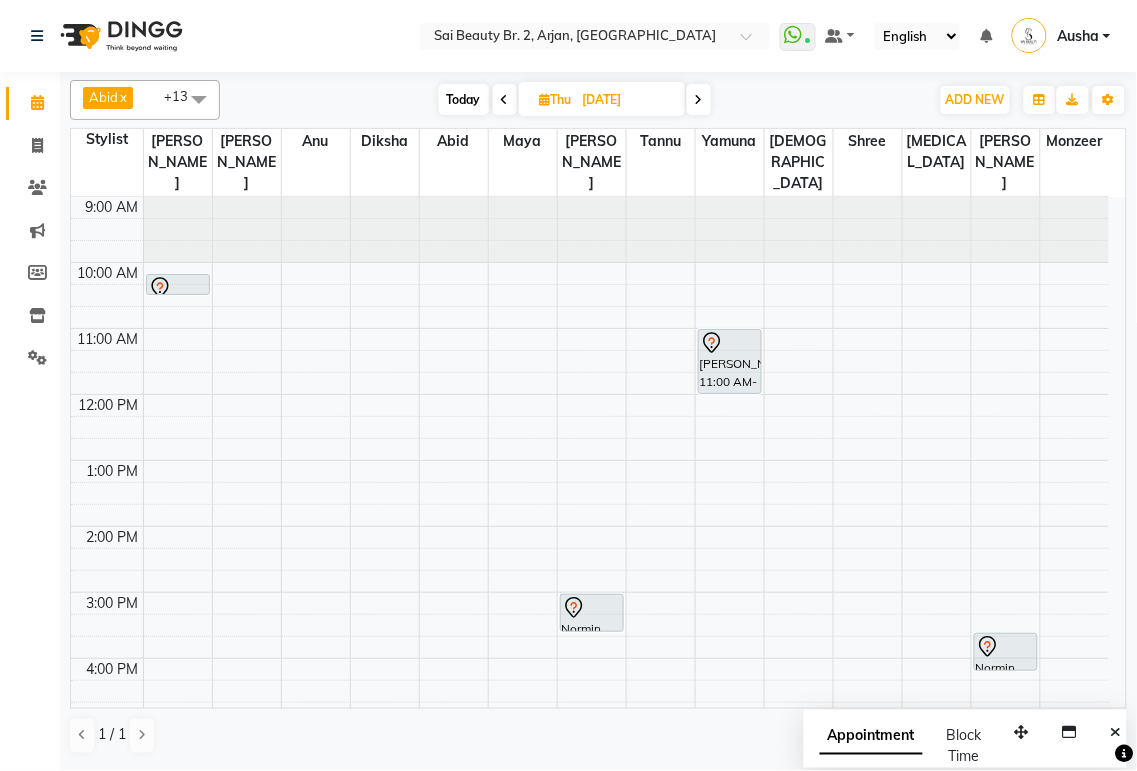 click 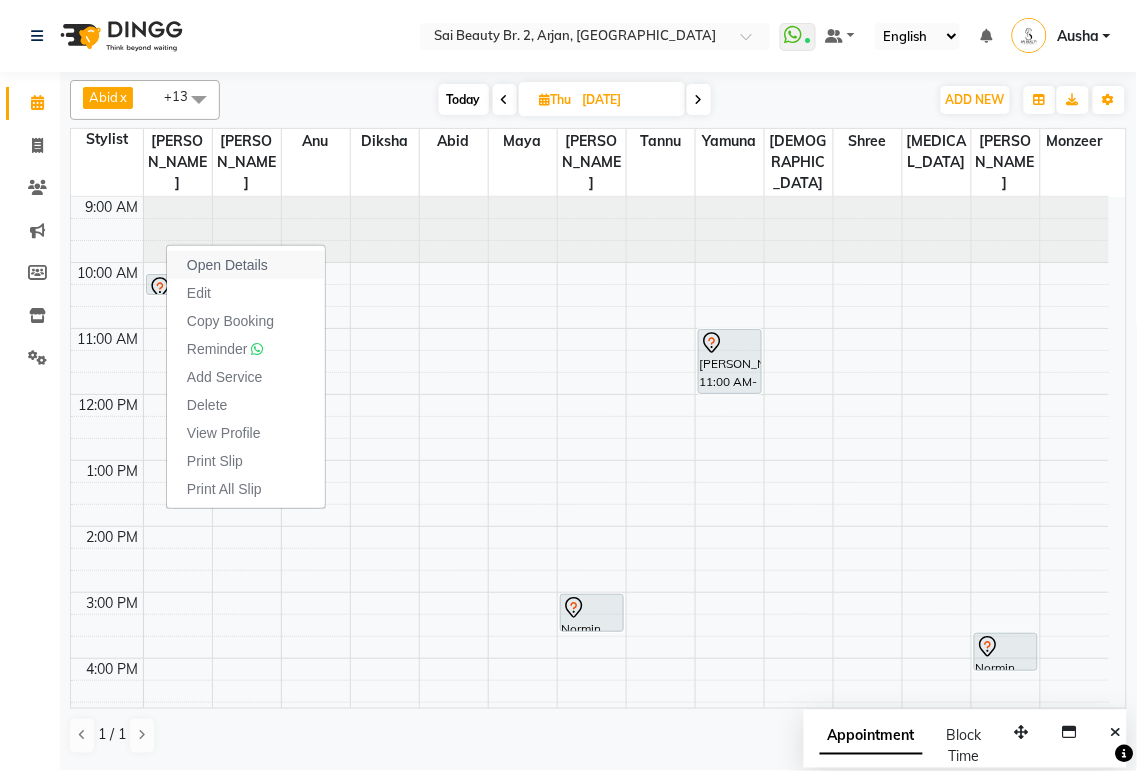 click on "Open Details" at bounding box center (227, 265) 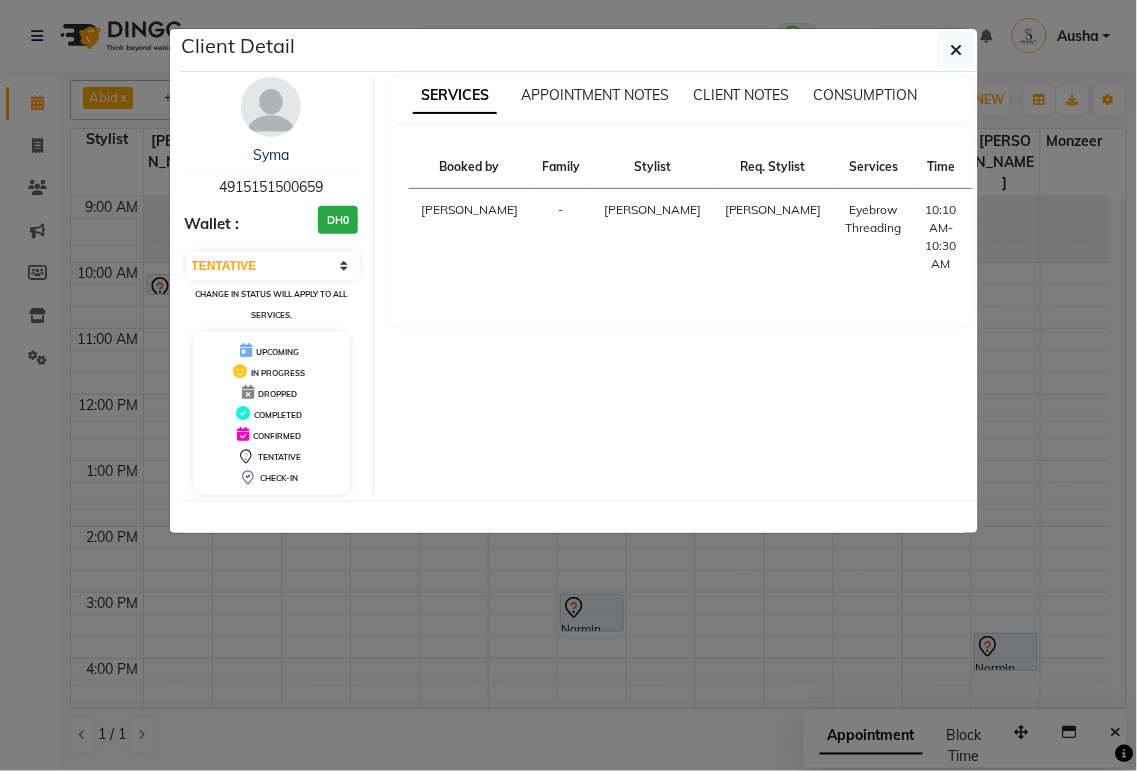 click on "Client Detail  Syma    4915151500659 Wallet : DH0 Select CONFIRMED TENTATIVE Change in status will apply to all services. UPCOMING IN PROGRESS DROPPED COMPLETED CONFIRMED TENTATIVE CHECK-IN SERVICES APPOINTMENT NOTES CLIENT NOTES CONSUMPTION Booked by Family Stylist Req. Stylist Services Time Status  [PERSON_NAME] [PERSON_NAME]  Eyebrow Threading   10:10 AM-10:30 AM" 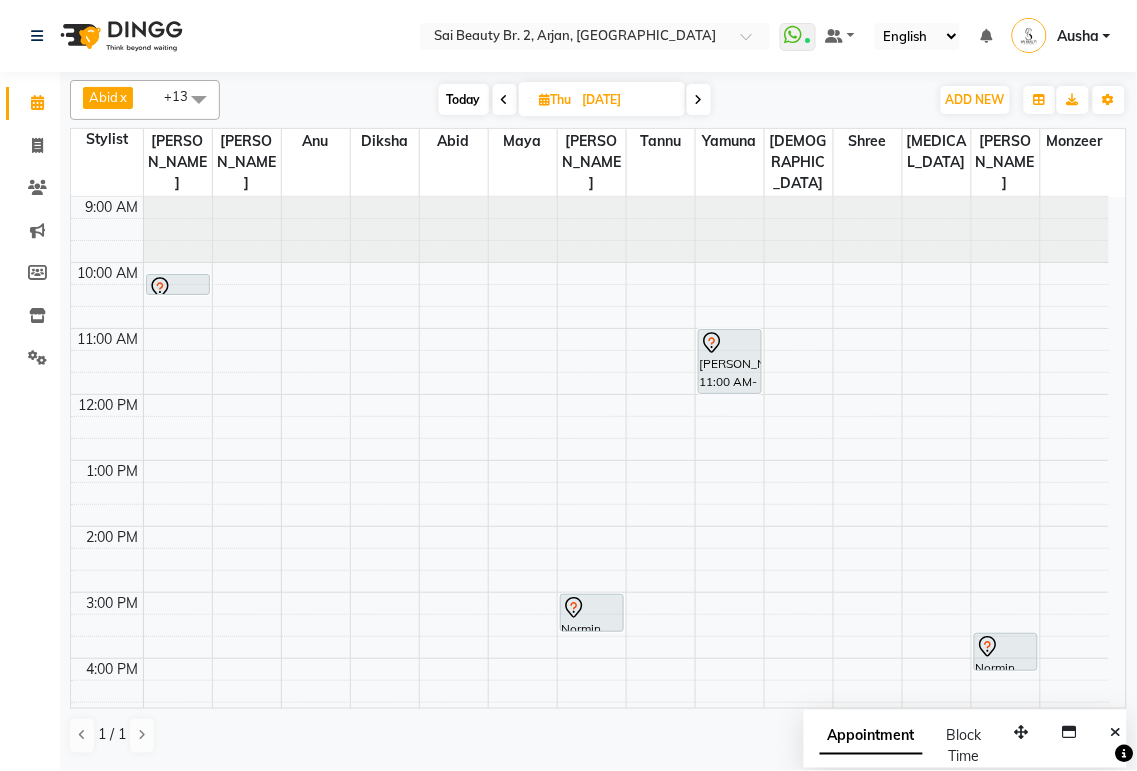 click 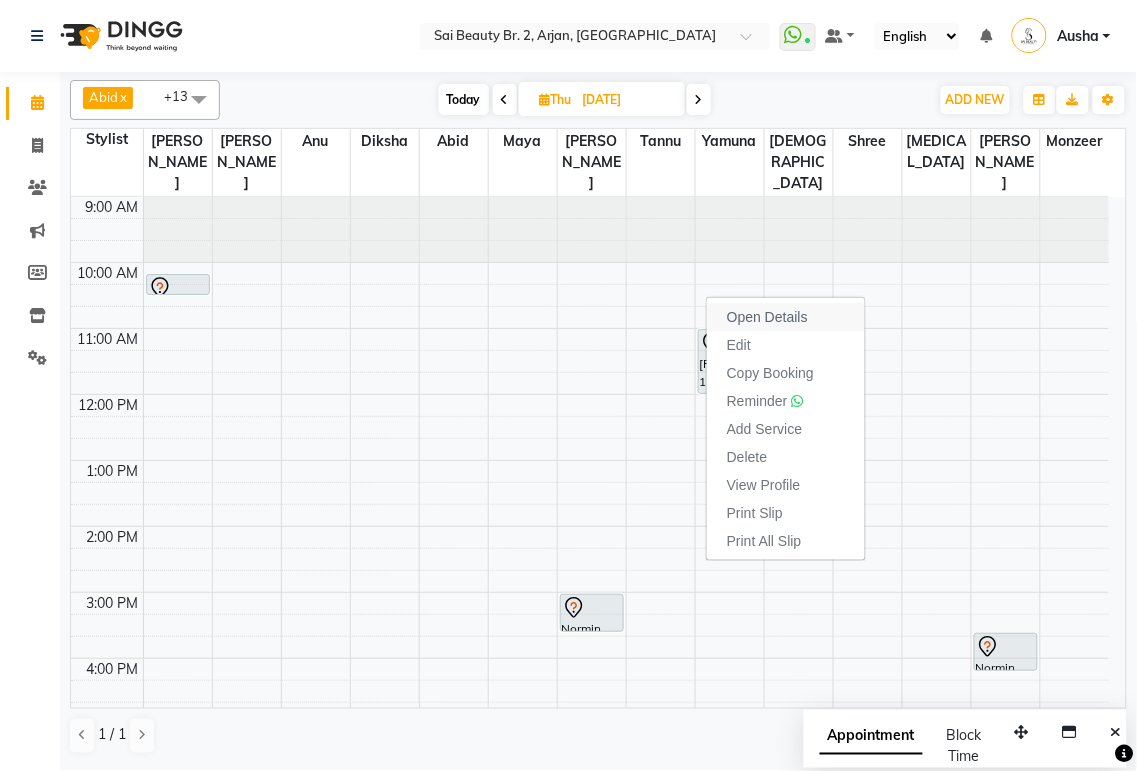 click on "Open Details" at bounding box center [767, 317] 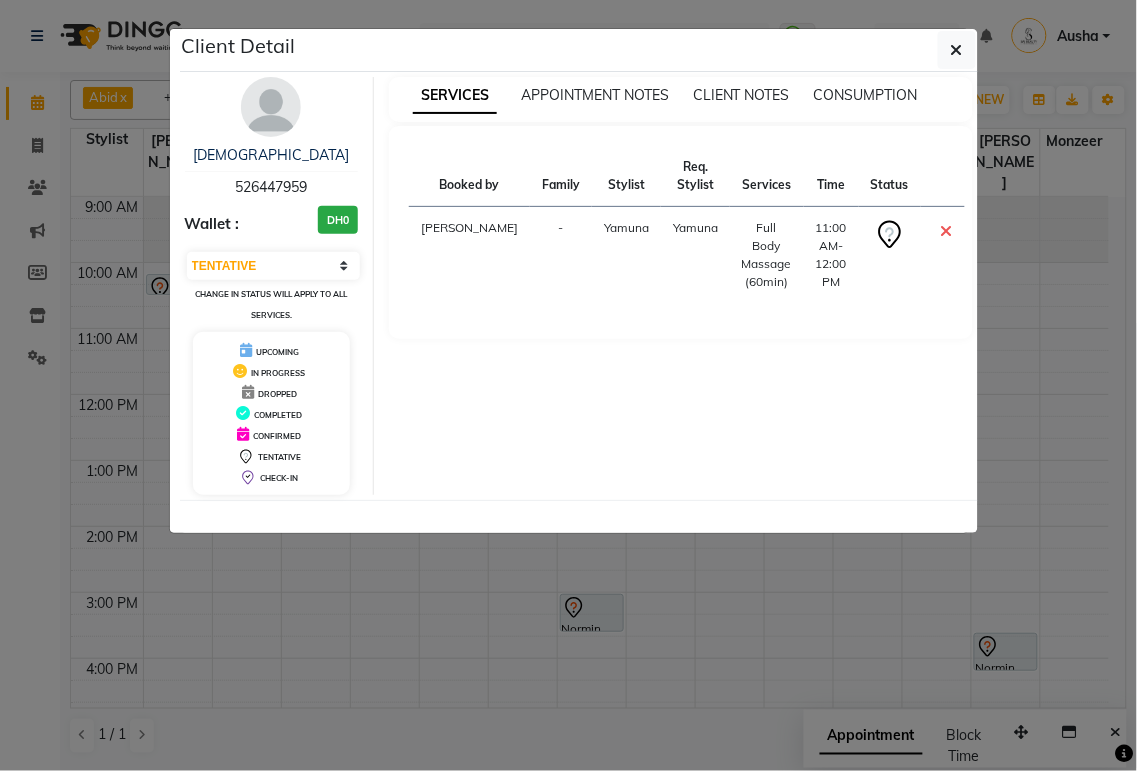 click on "Client Detail  [PERSON_NAME]    526447959 Wallet : DH0 Select CONFIRMED TENTATIVE Change in status will apply to all services. UPCOMING IN PROGRESS DROPPED COMPLETED CONFIRMED TENTATIVE CHECK-IN SERVICES APPOINTMENT NOTES CLIENT NOTES CONSUMPTION Booked by Family Stylist Req. Stylist Services Time Status  [PERSON_NAME] Yamuna  Full Body Massage (60min)   11:00 AM-12:00 PM" 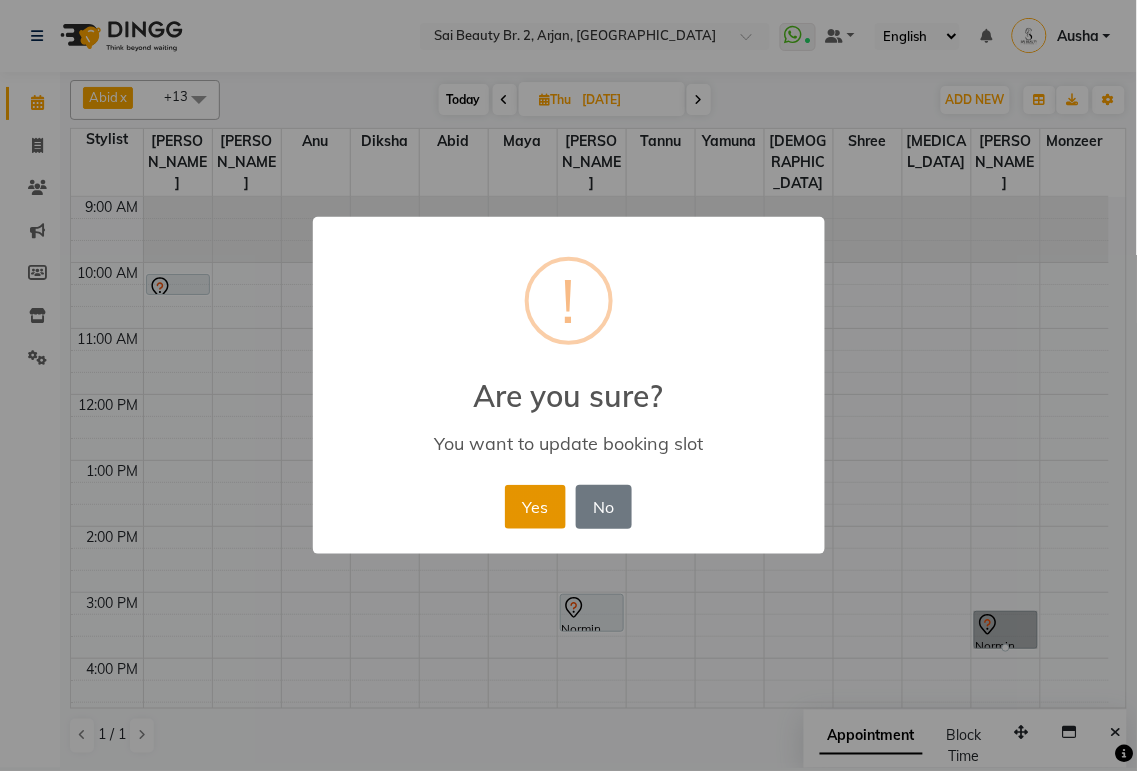 click on "Yes" at bounding box center [535, 507] 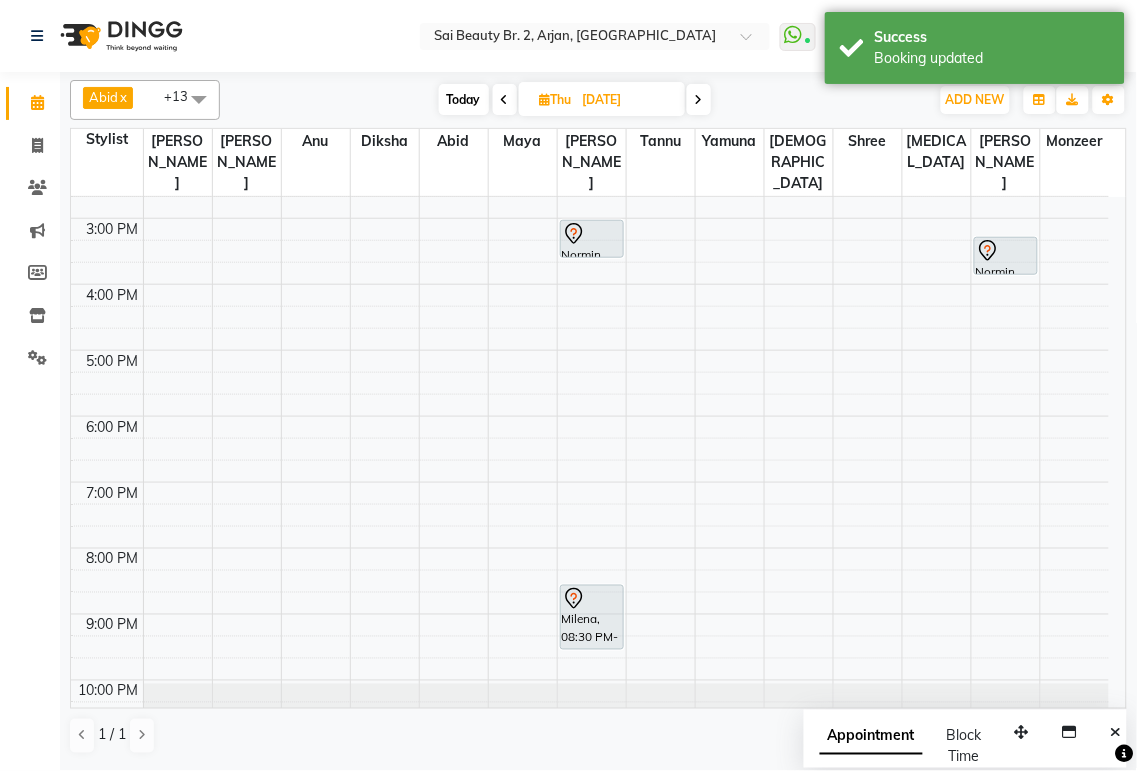 scroll, scrollTop: 54, scrollLeft: 0, axis: vertical 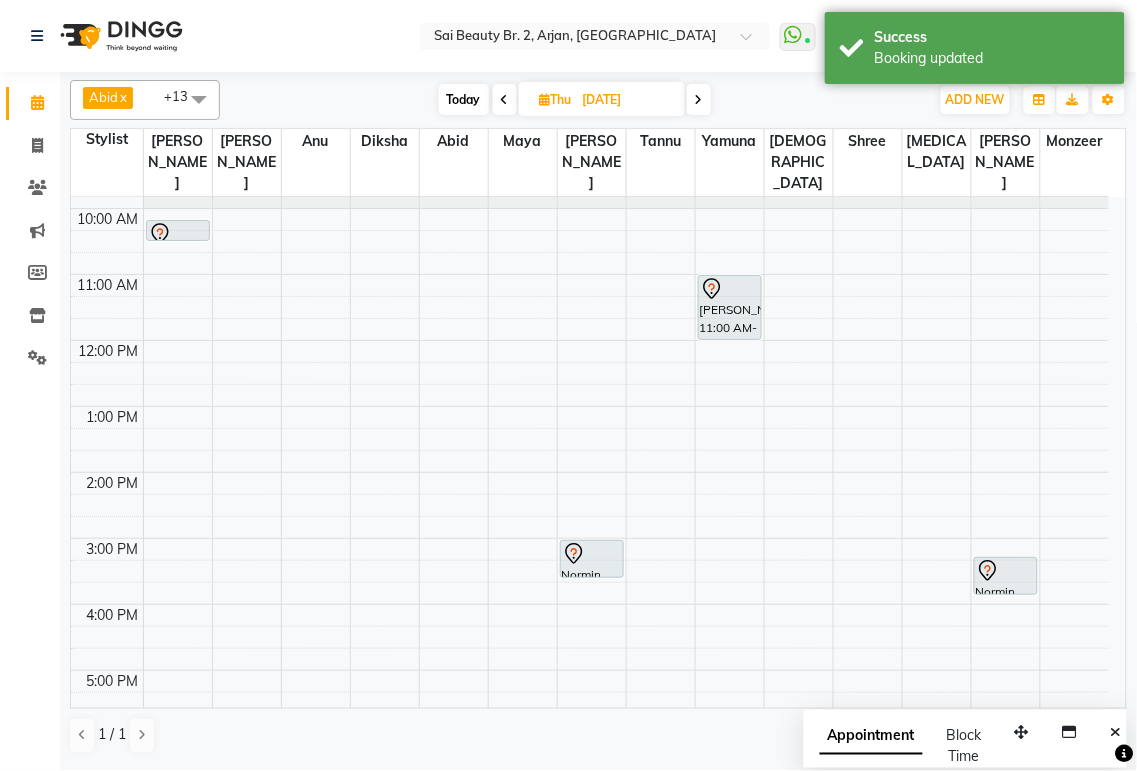 click 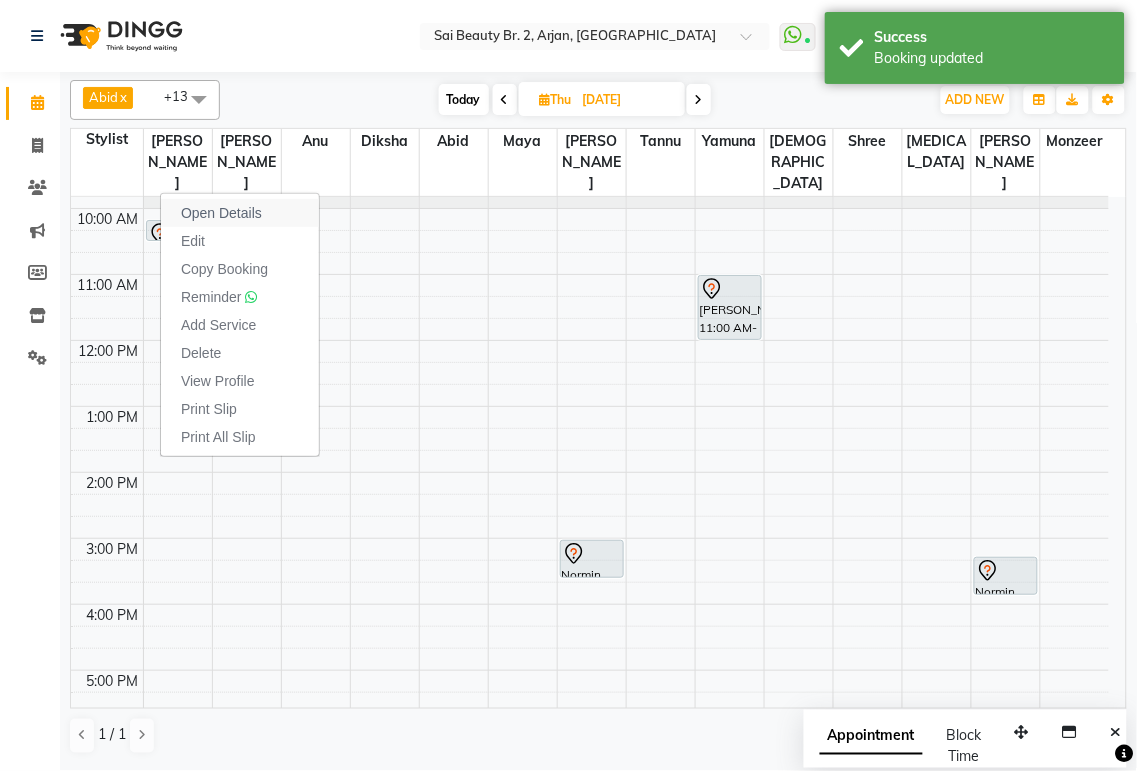 click on "Open Details" at bounding box center [221, 213] 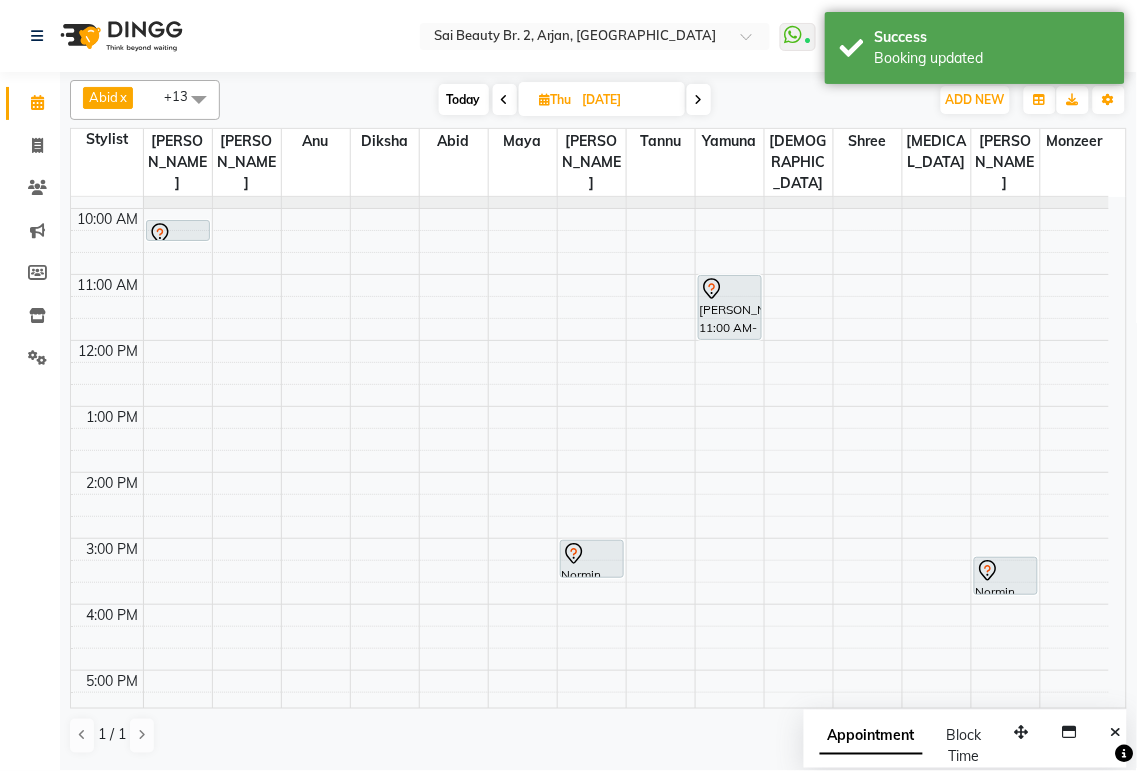 click 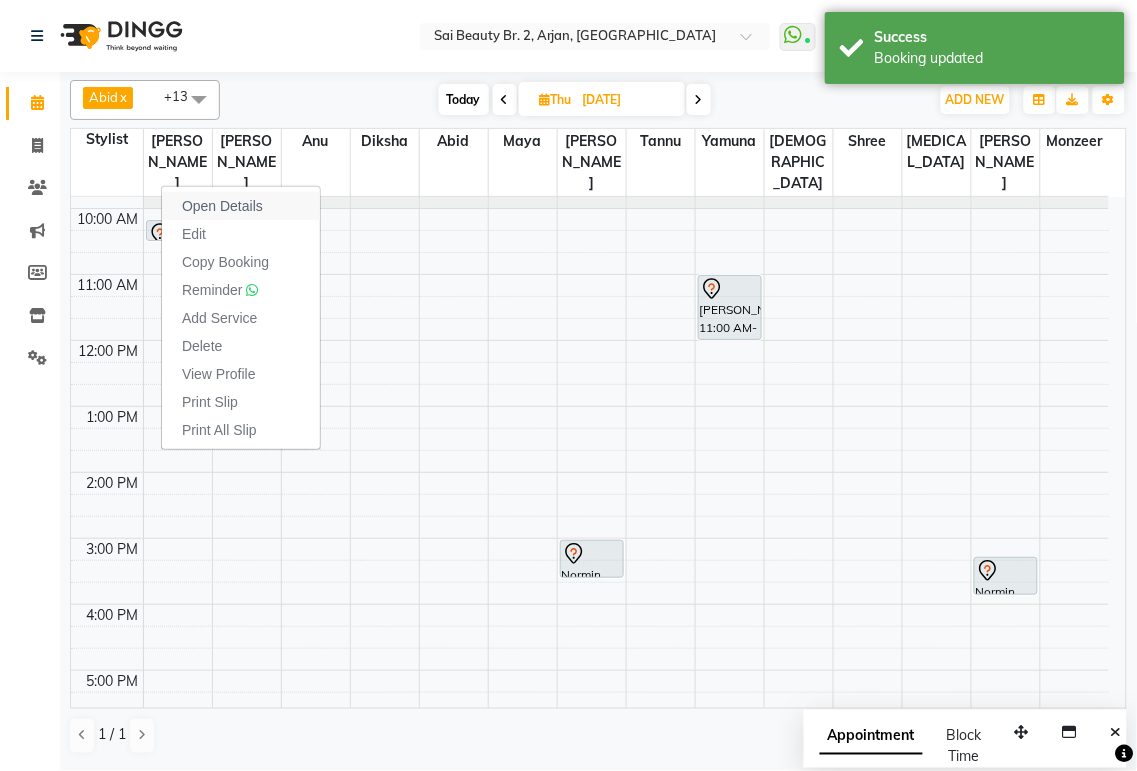 click on "Open Details" at bounding box center [222, 206] 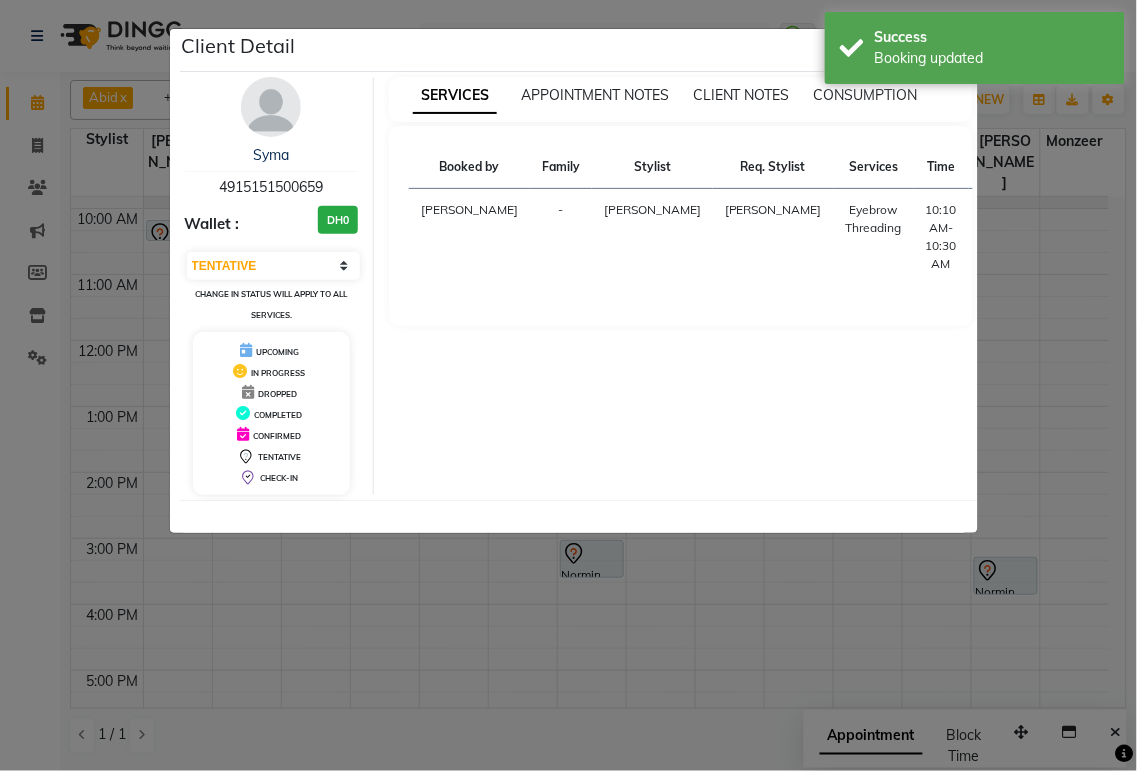 click on "Client Detail  Syma    4915151500659 Wallet : DH0 Select CONFIRMED TENTATIVE Change in status will apply to all services. UPCOMING IN PROGRESS DROPPED COMPLETED CONFIRMED TENTATIVE CHECK-IN SERVICES APPOINTMENT NOTES CLIENT NOTES CONSUMPTION Booked by Family Stylist Req. Stylist Services Time Status  [PERSON_NAME] [PERSON_NAME]  Eyebrow Threading   10:10 AM-10:30 AM" 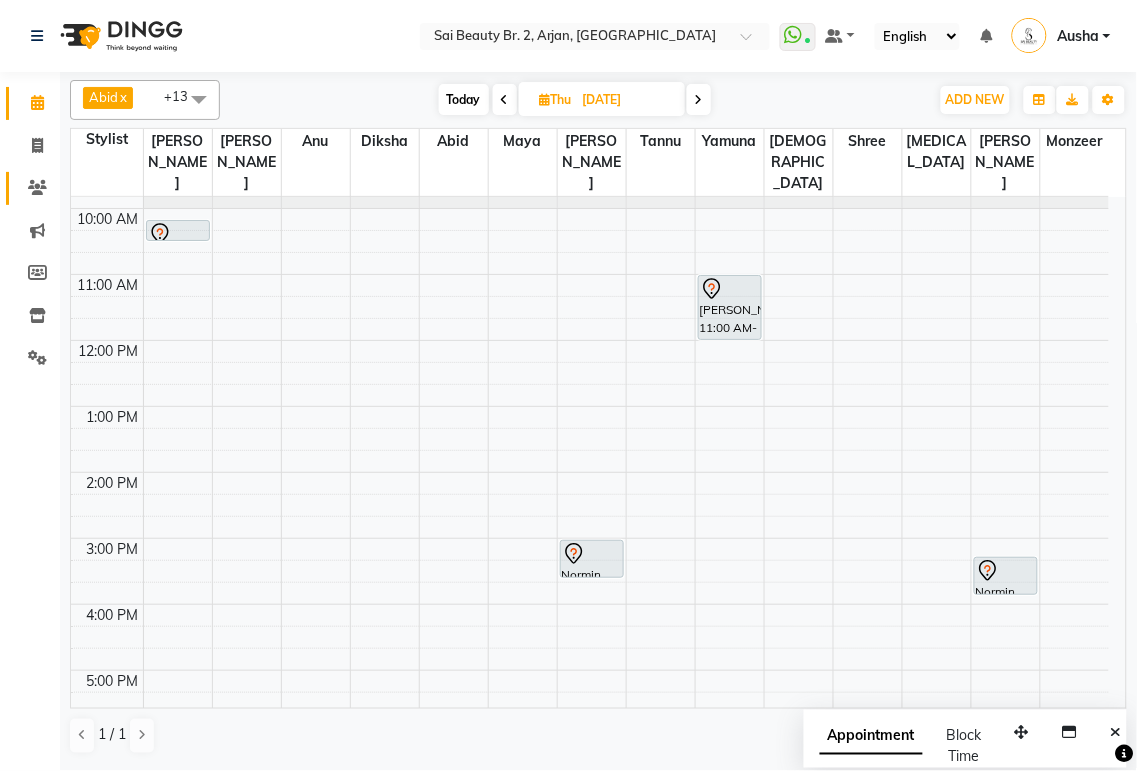 click 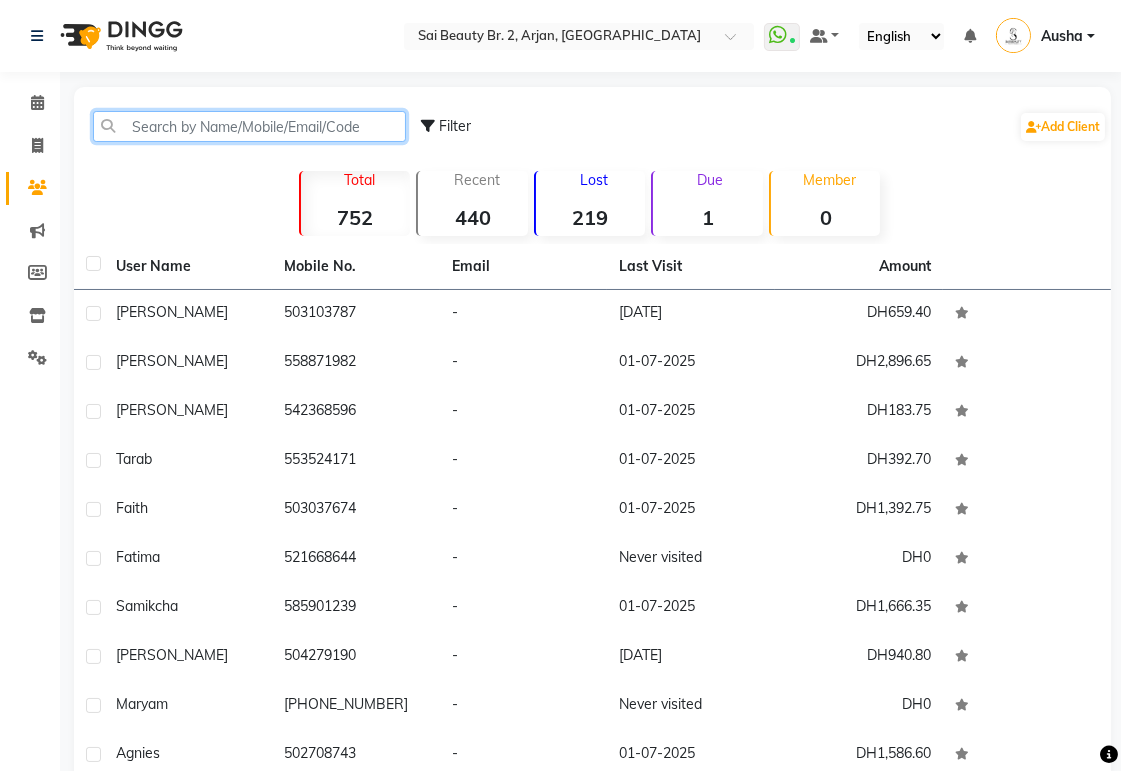 click 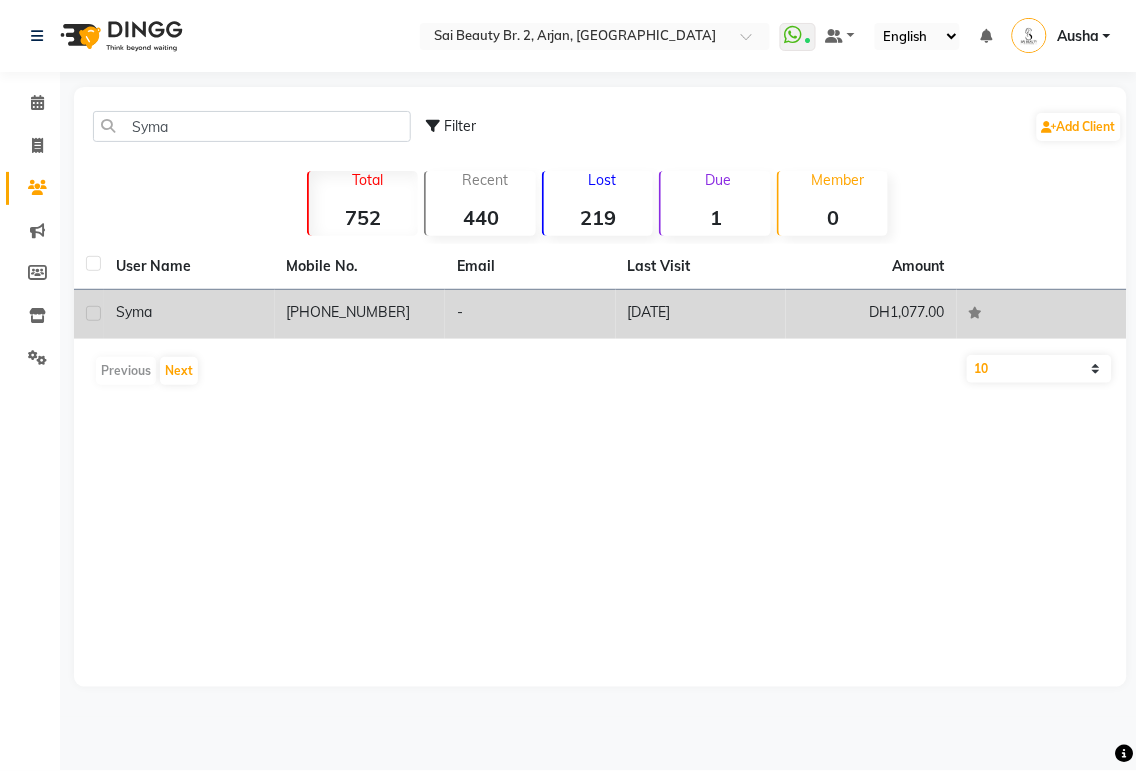 click on "[PHONE_NUMBER]" 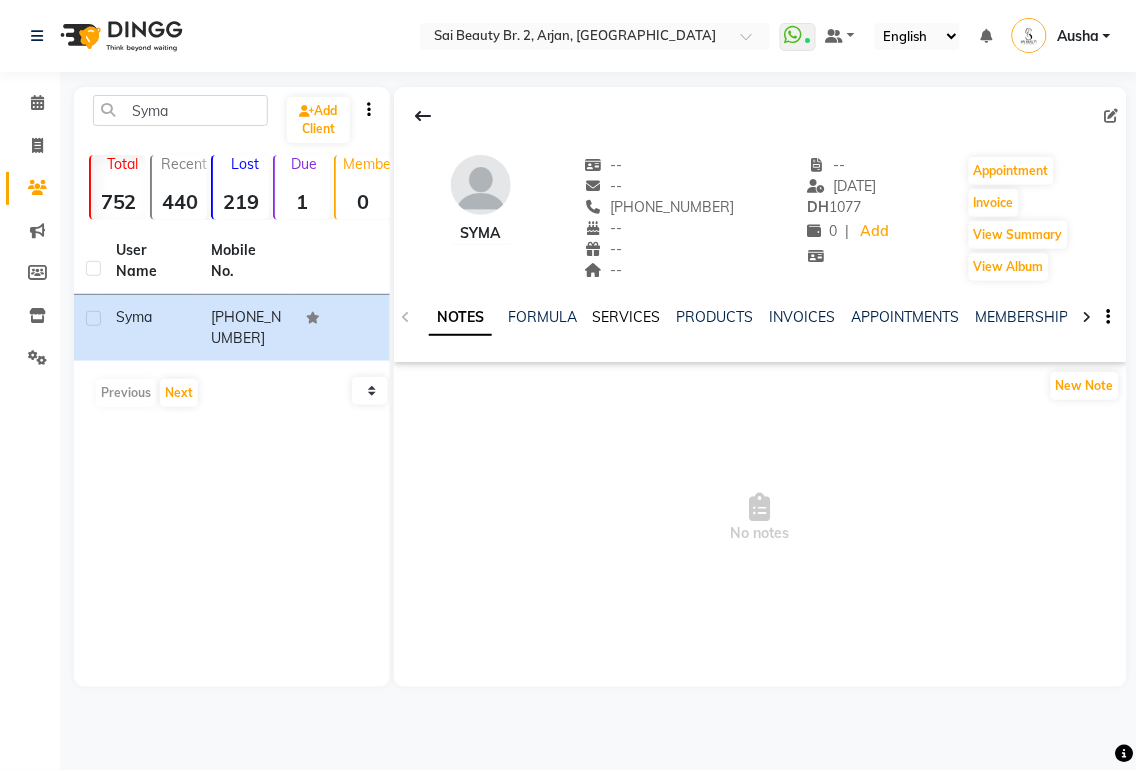 click on "SERVICES" 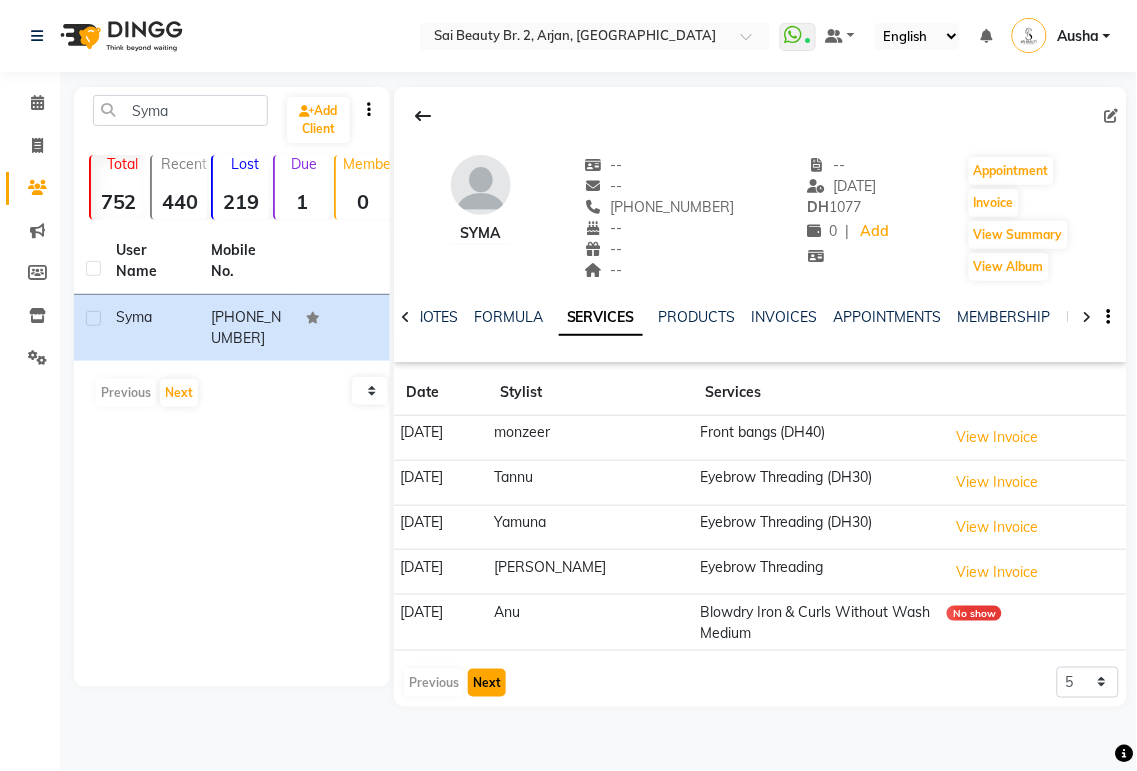 click on "Next" 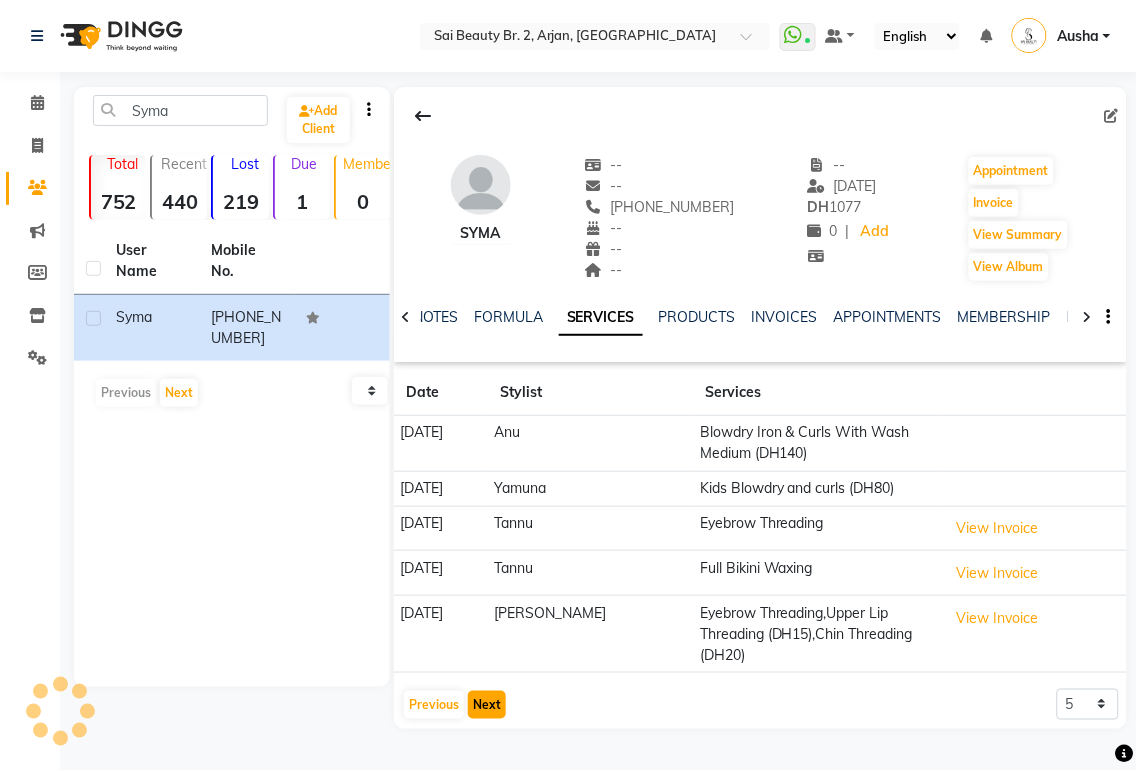 click on "Next" 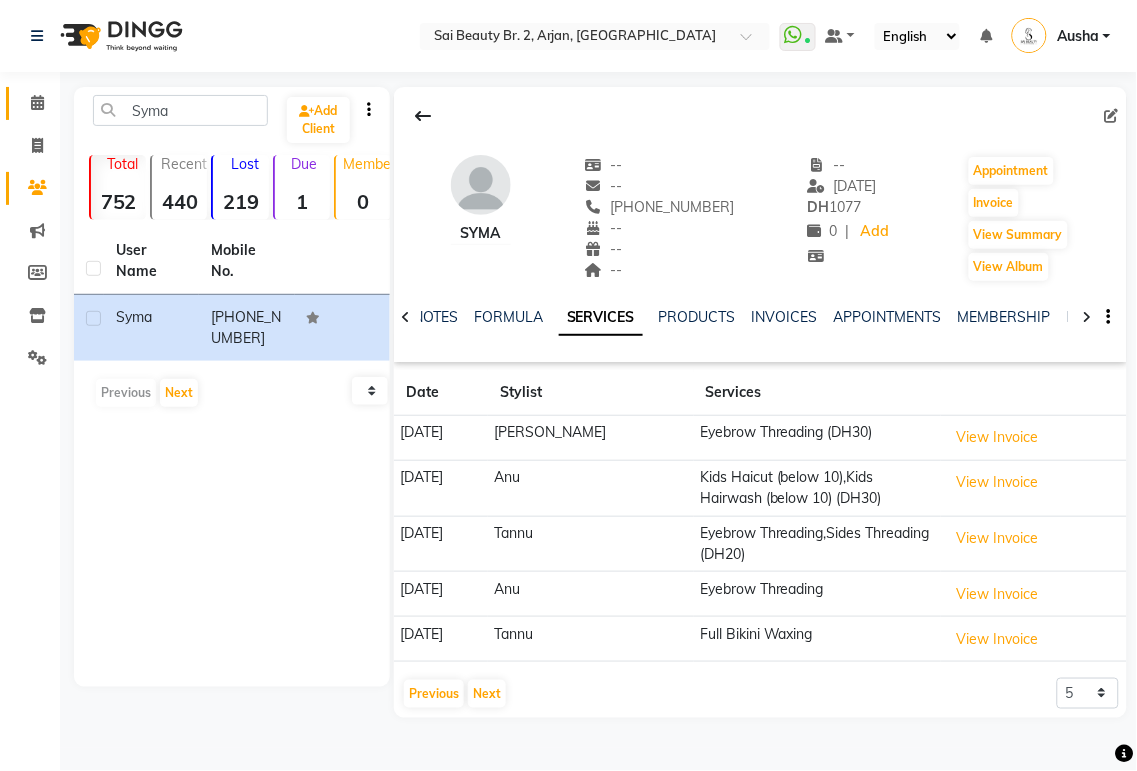 click 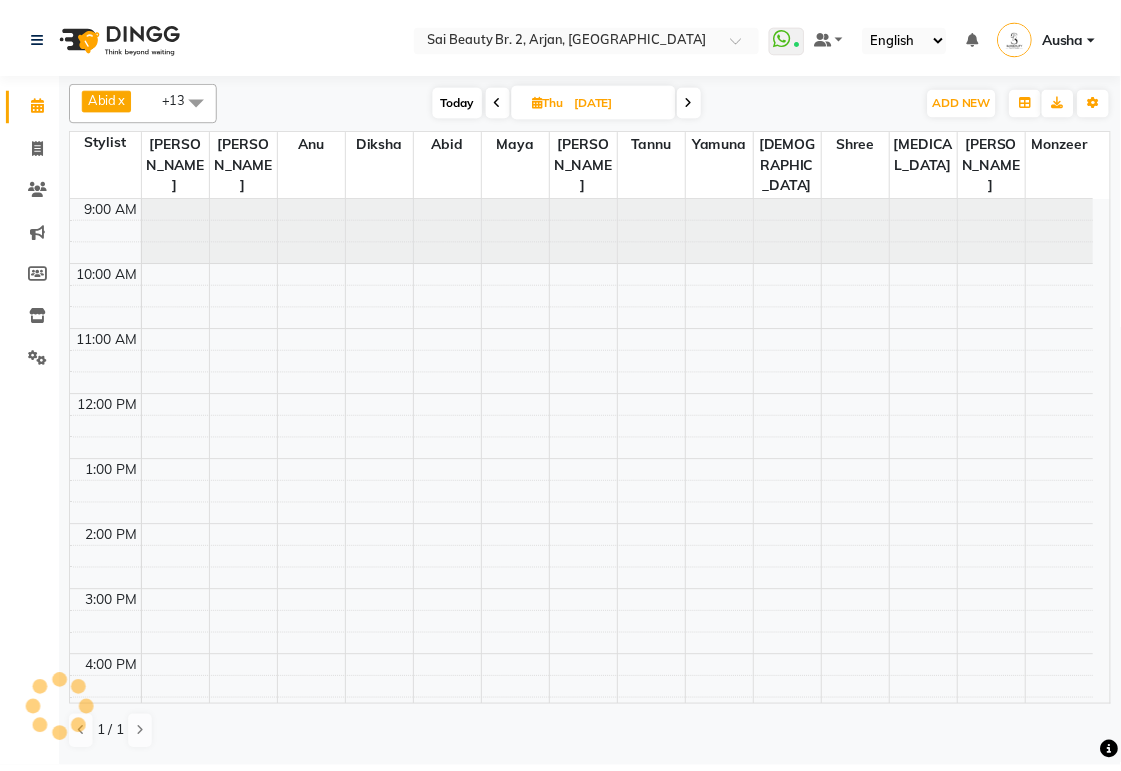 scroll, scrollTop: 0, scrollLeft: 0, axis: both 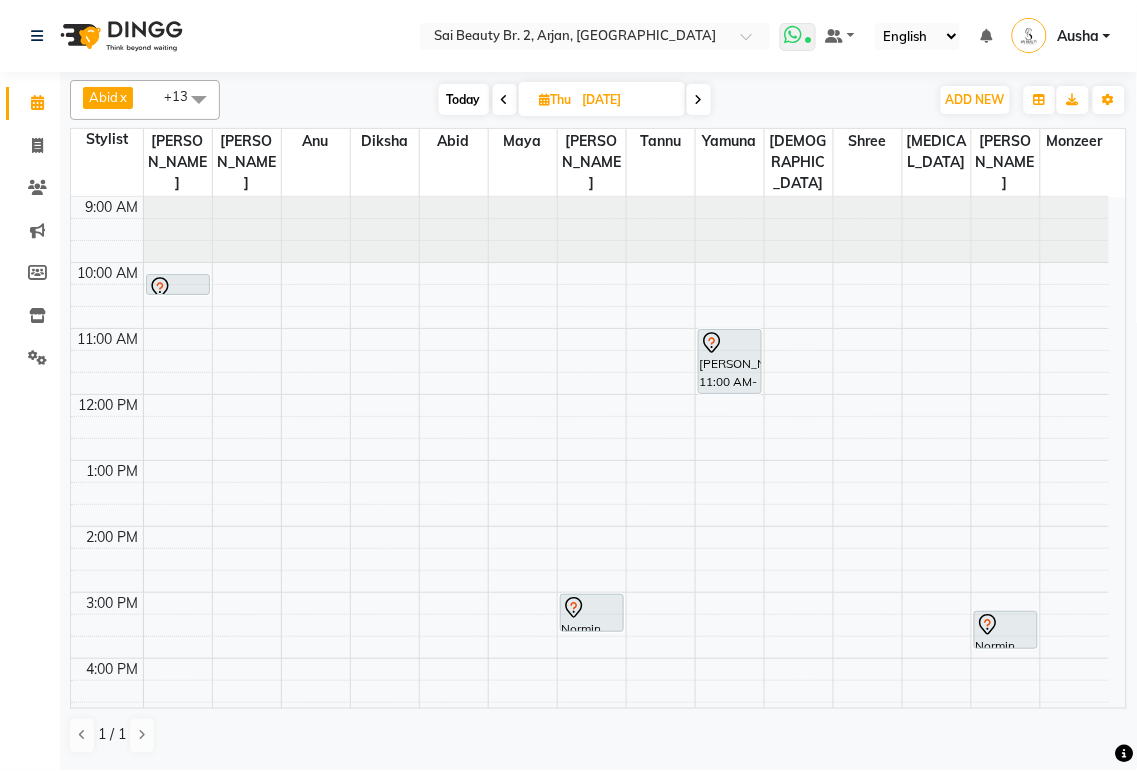 click at bounding box center (808, 42) 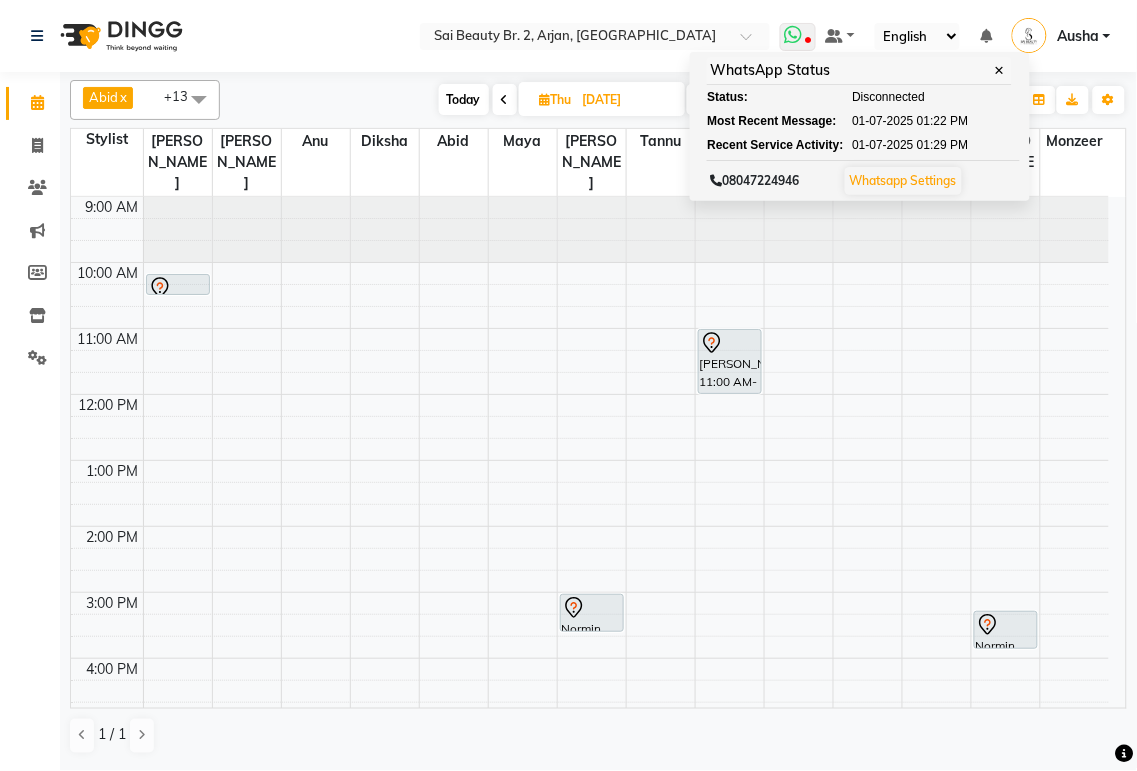 click at bounding box center (808, 42) 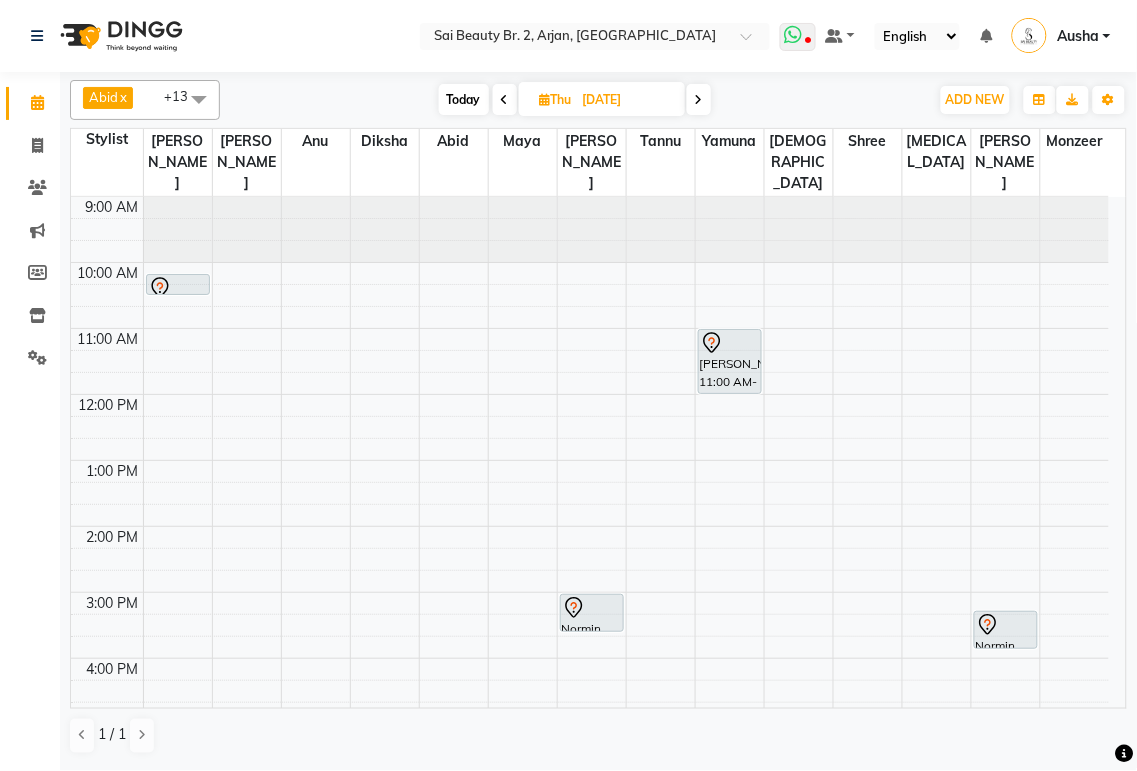 click at bounding box center [798, 37] 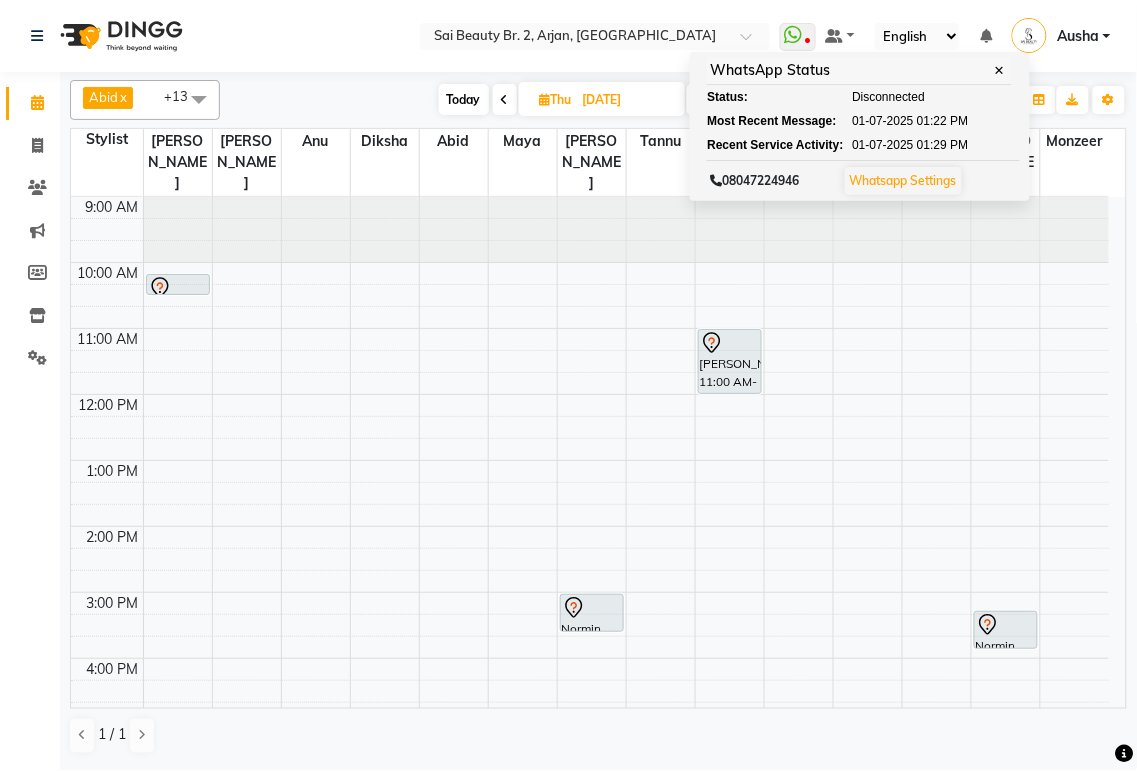 click at bounding box center [626, 361] 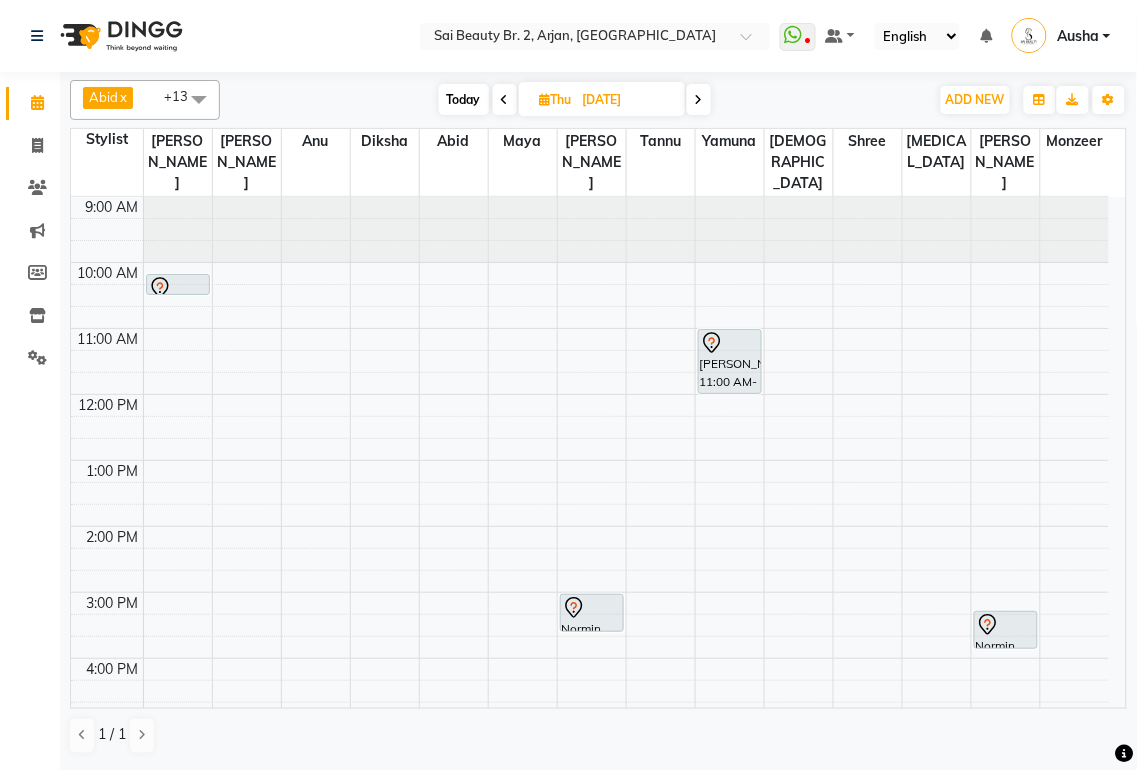 click at bounding box center [626, 339] 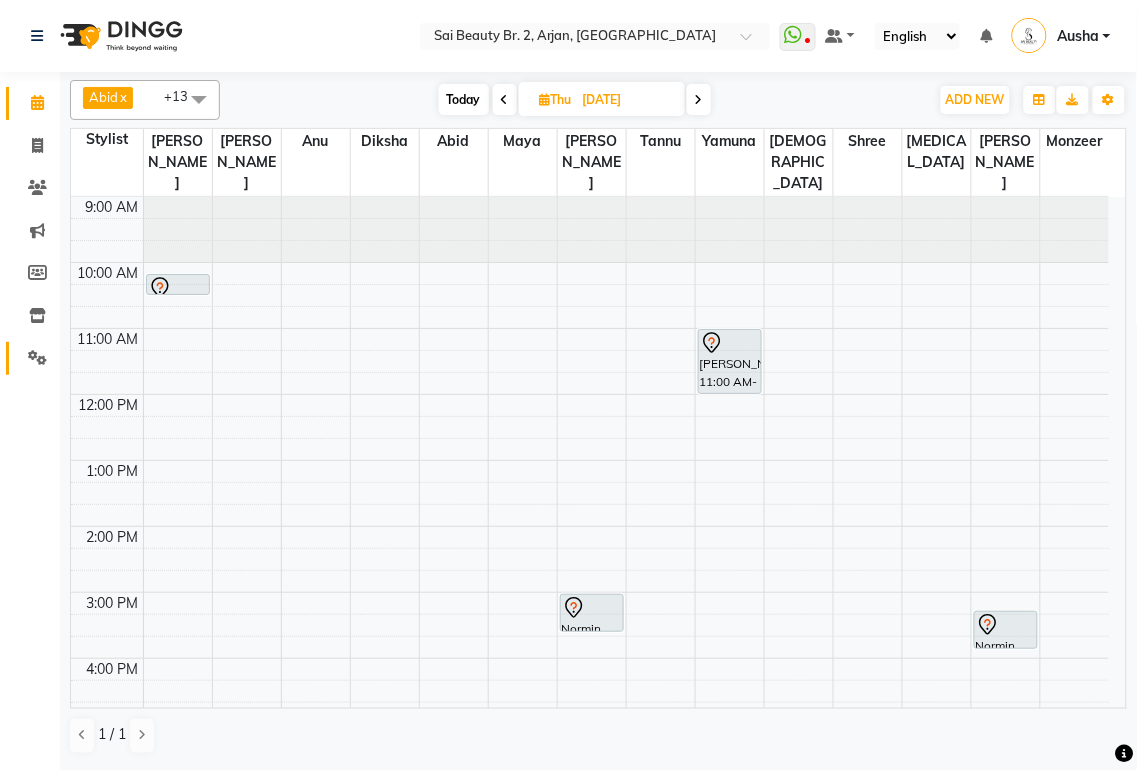 click 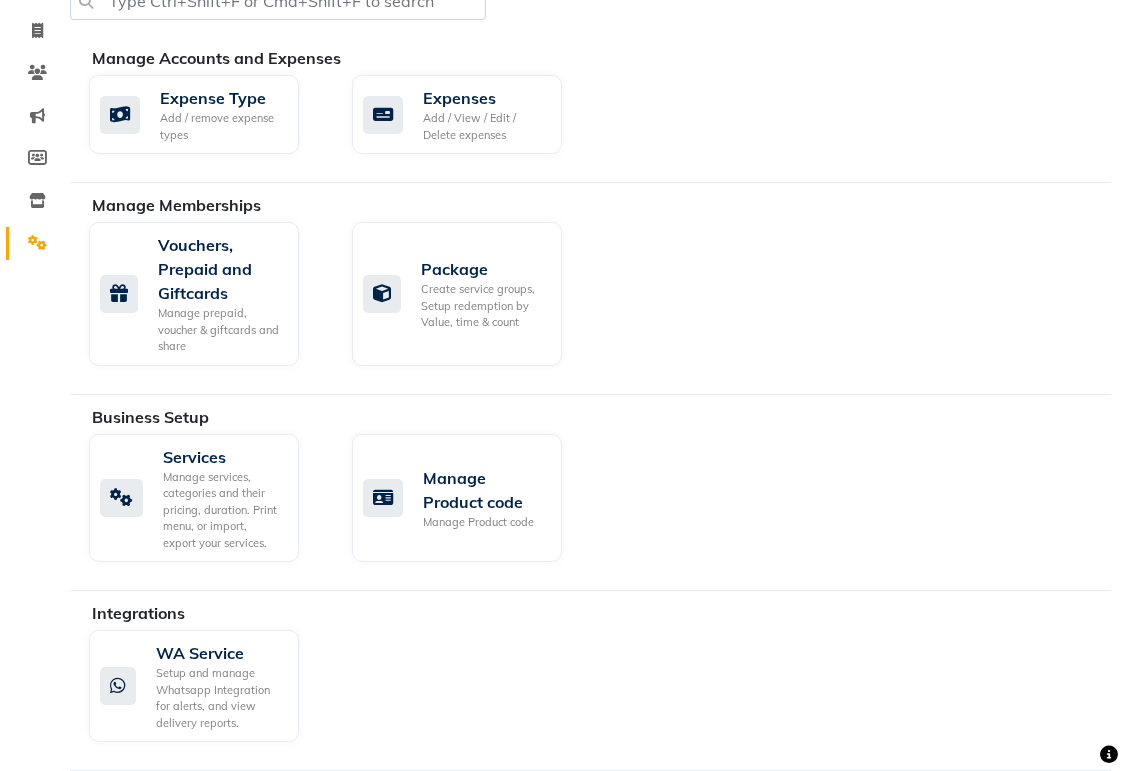 scroll, scrollTop: 124, scrollLeft: 0, axis: vertical 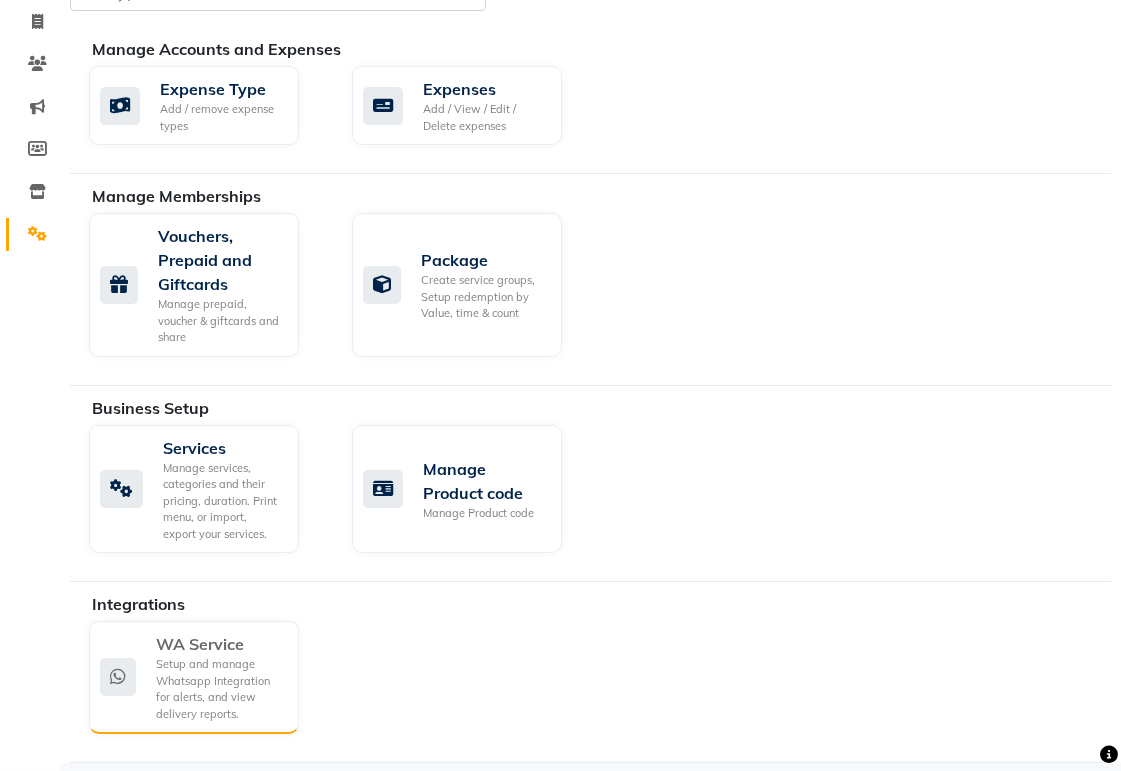click on "Setup and manage Whatsapp Integration for alerts, and view delivery reports." 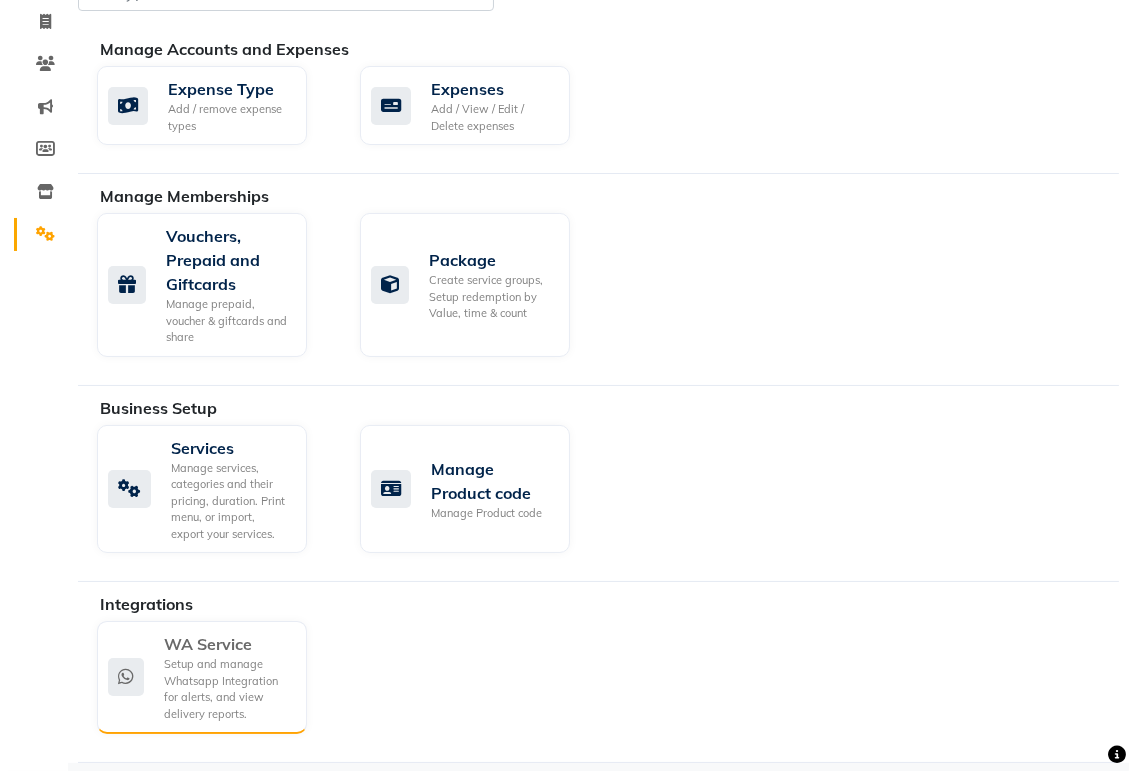 scroll, scrollTop: 0, scrollLeft: 0, axis: both 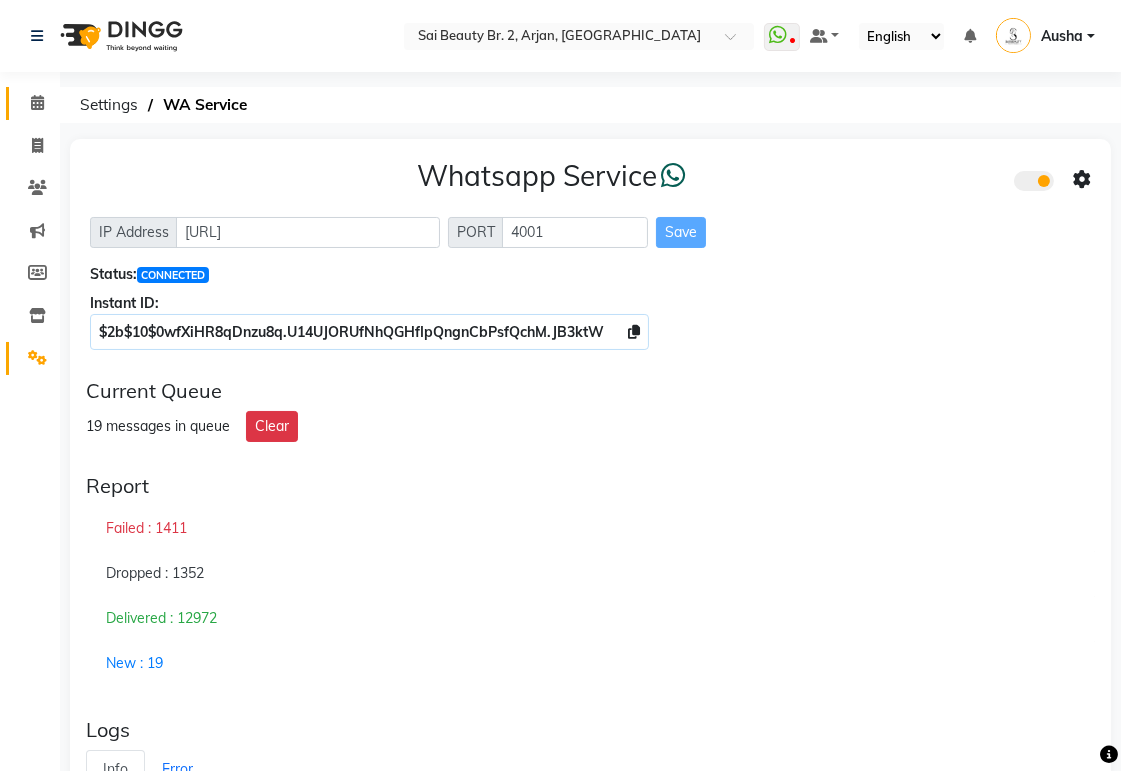 click 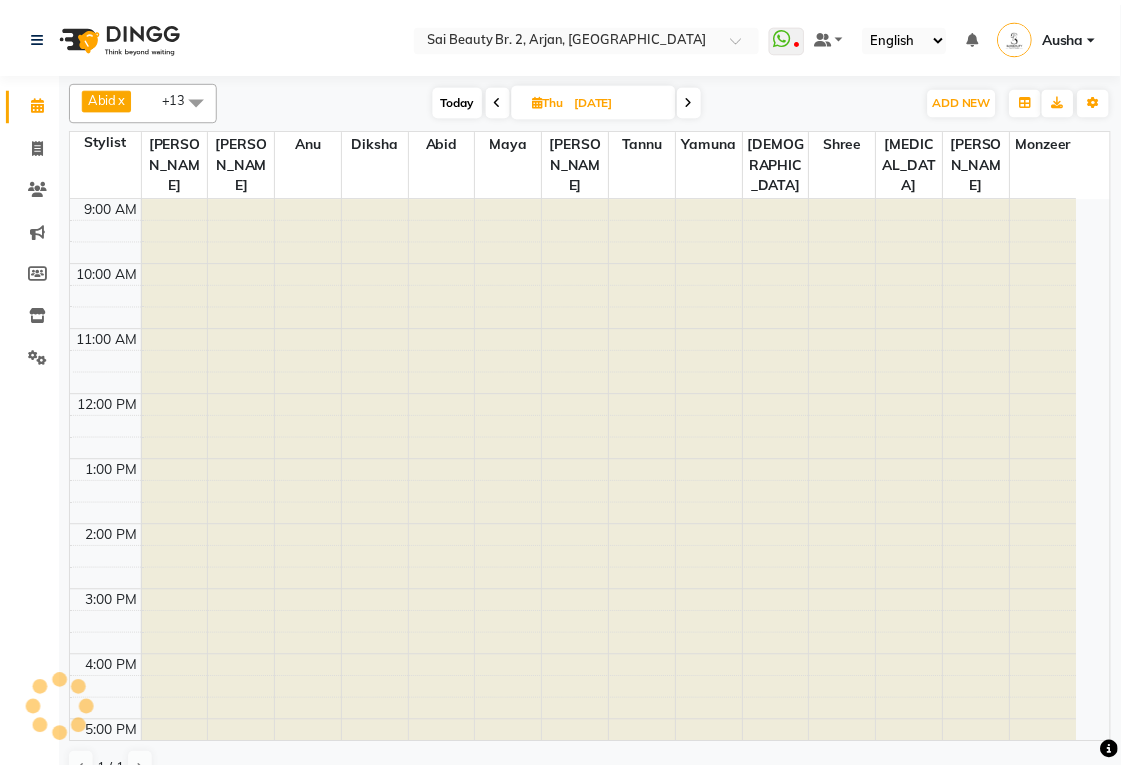 scroll, scrollTop: 0, scrollLeft: 0, axis: both 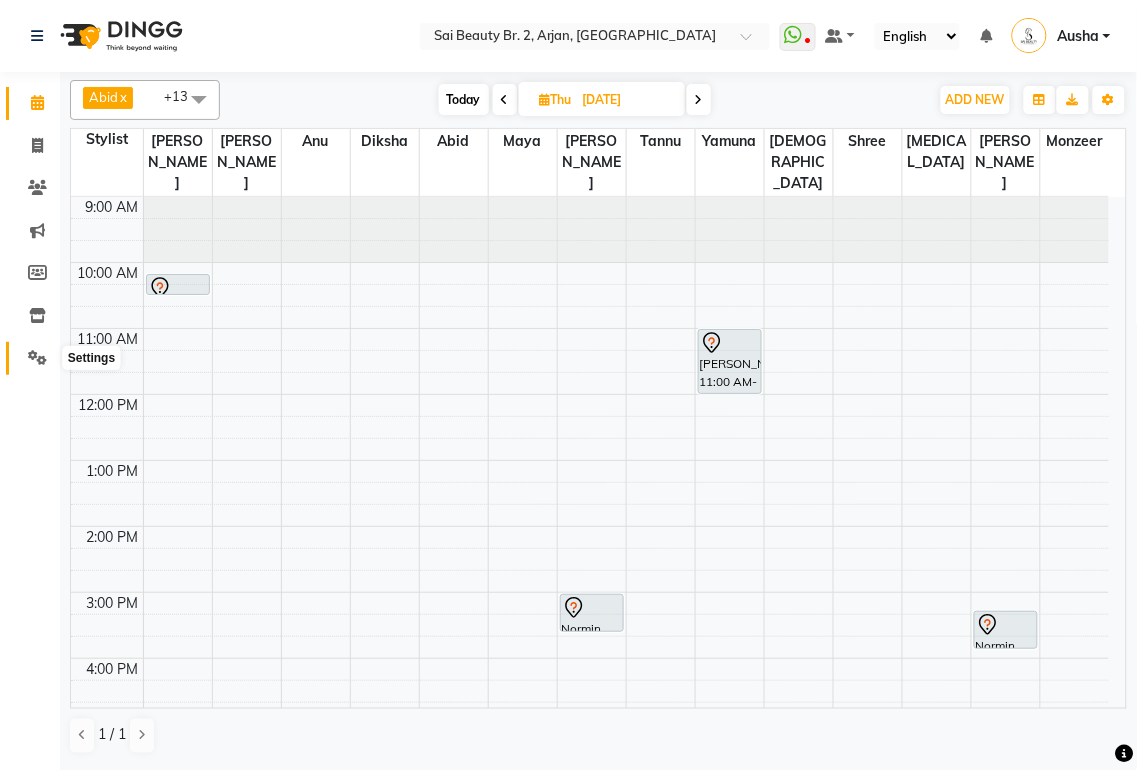 click 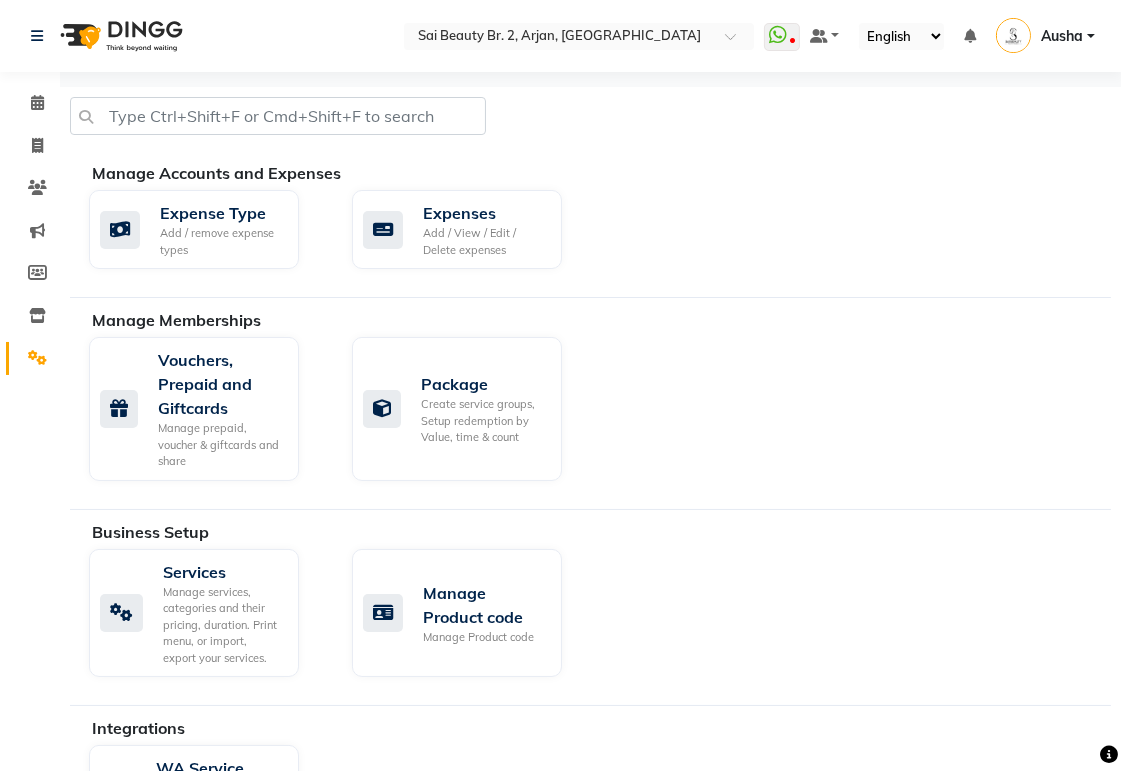 scroll, scrollTop: 124, scrollLeft: 0, axis: vertical 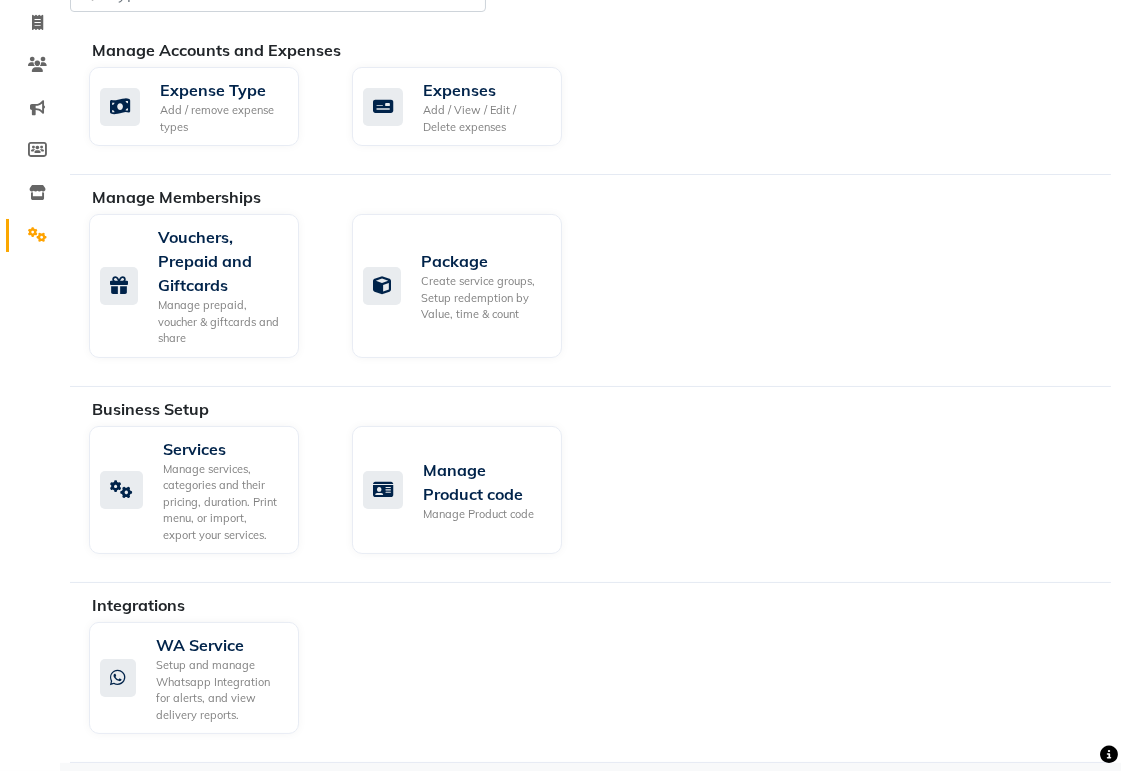 click on "WA Service Setup and manage Whatsapp Integration for alerts, and view delivery reports." 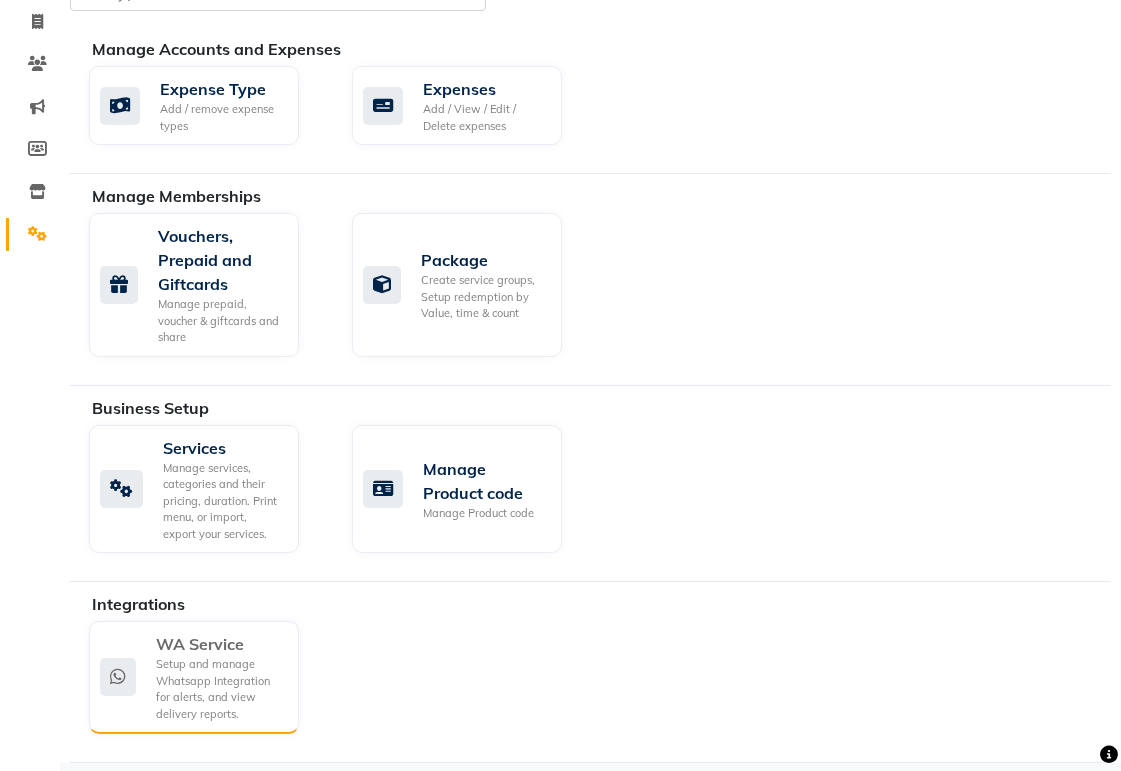 click on "WA Service Setup and manage Whatsapp Integration for alerts, and view delivery reports." 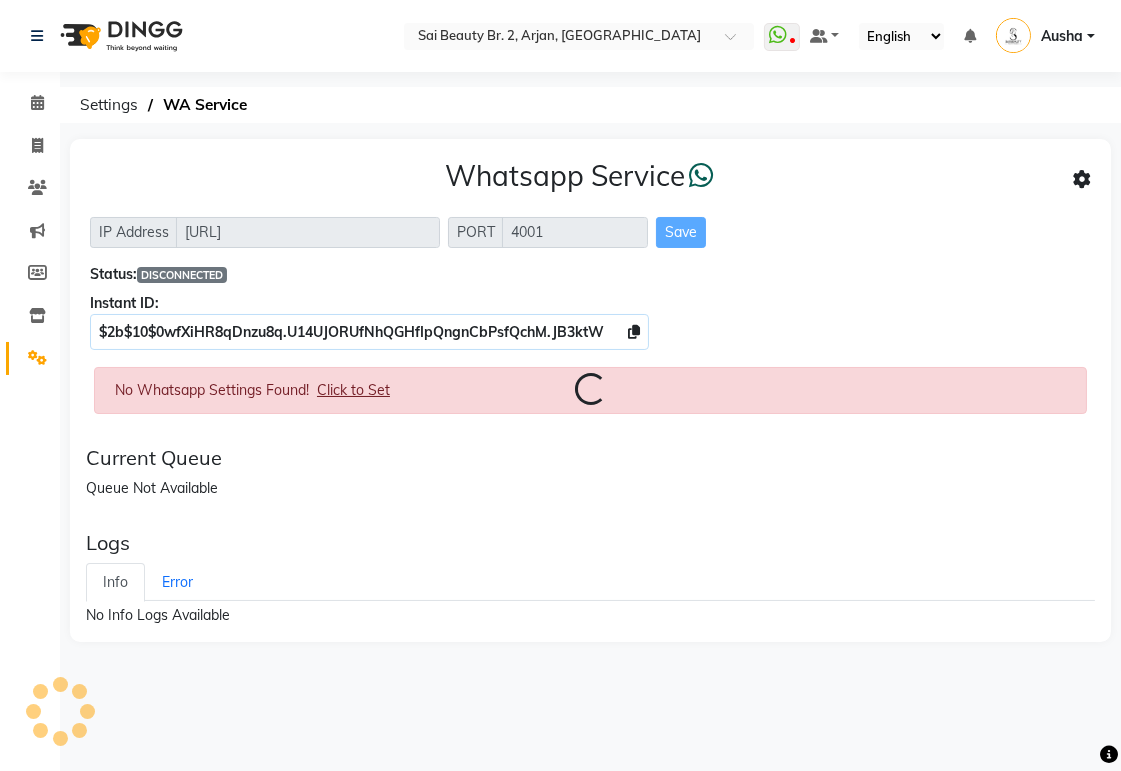 scroll, scrollTop: 0, scrollLeft: 0, axis: both 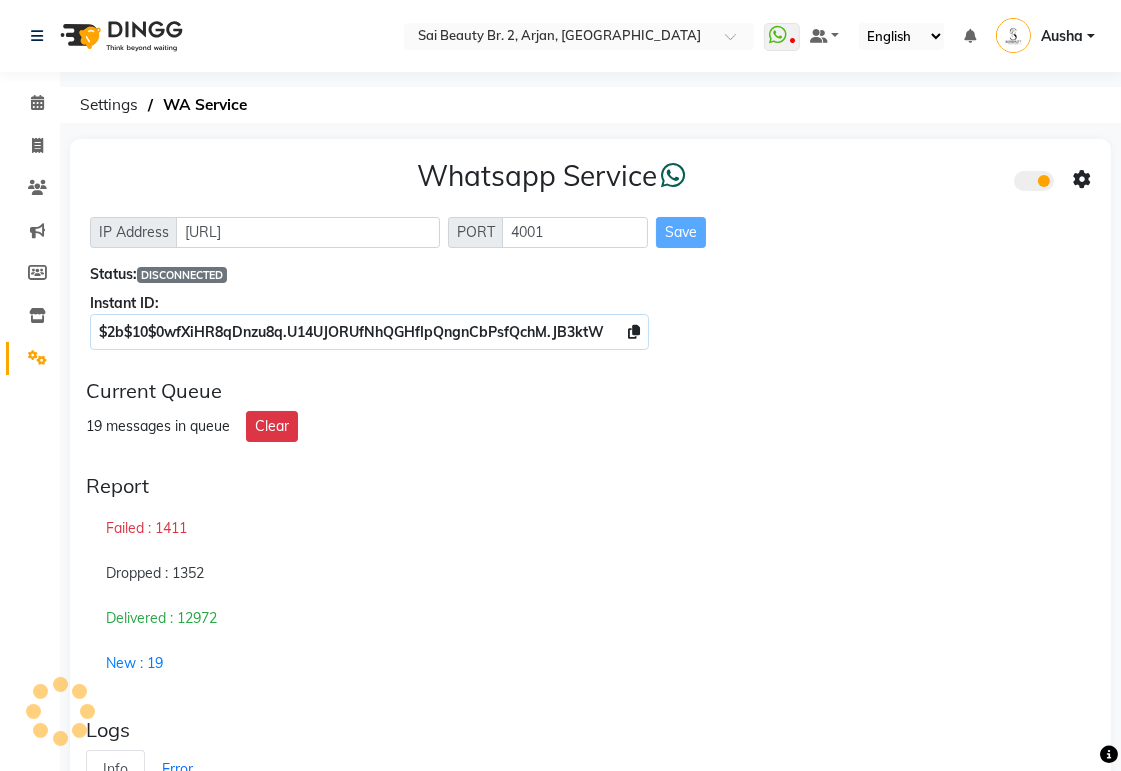 click on "Calendar  Invoice  Clients  Marketing  Members  Inventory  Settings Upcoming Tentative Confirm Bookings Segments Page Builder" 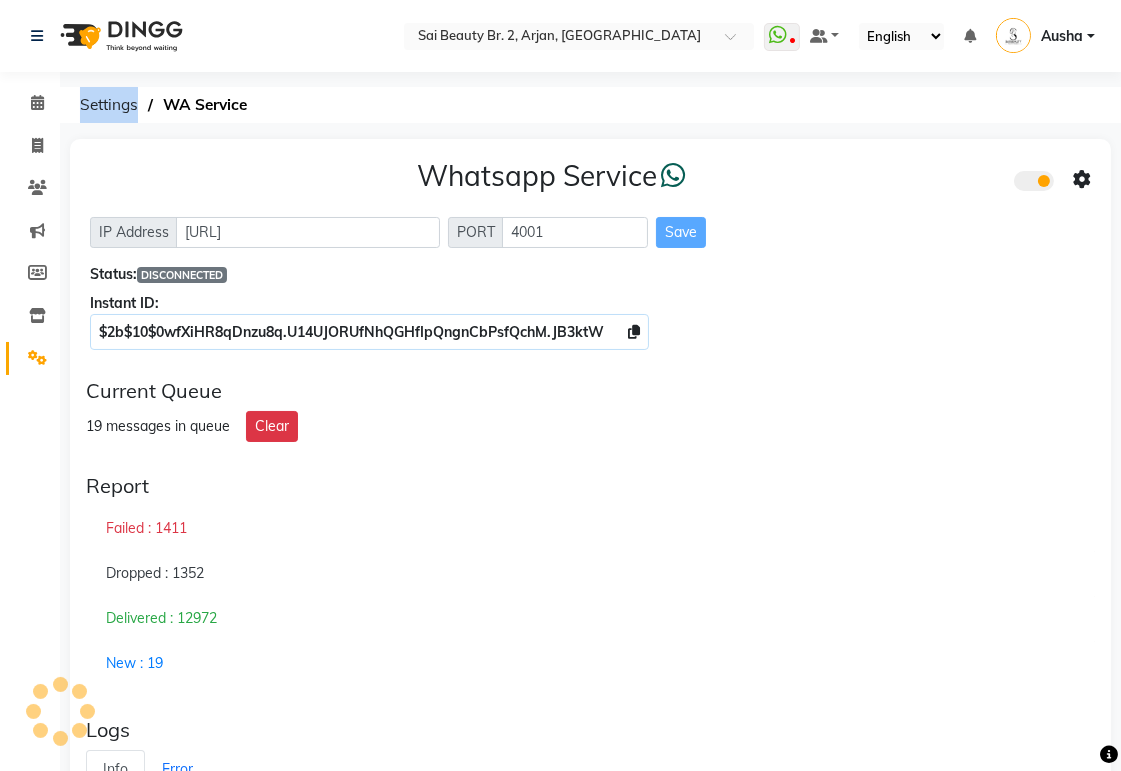 click on "IP Address [URL] PORT 4001 Save" 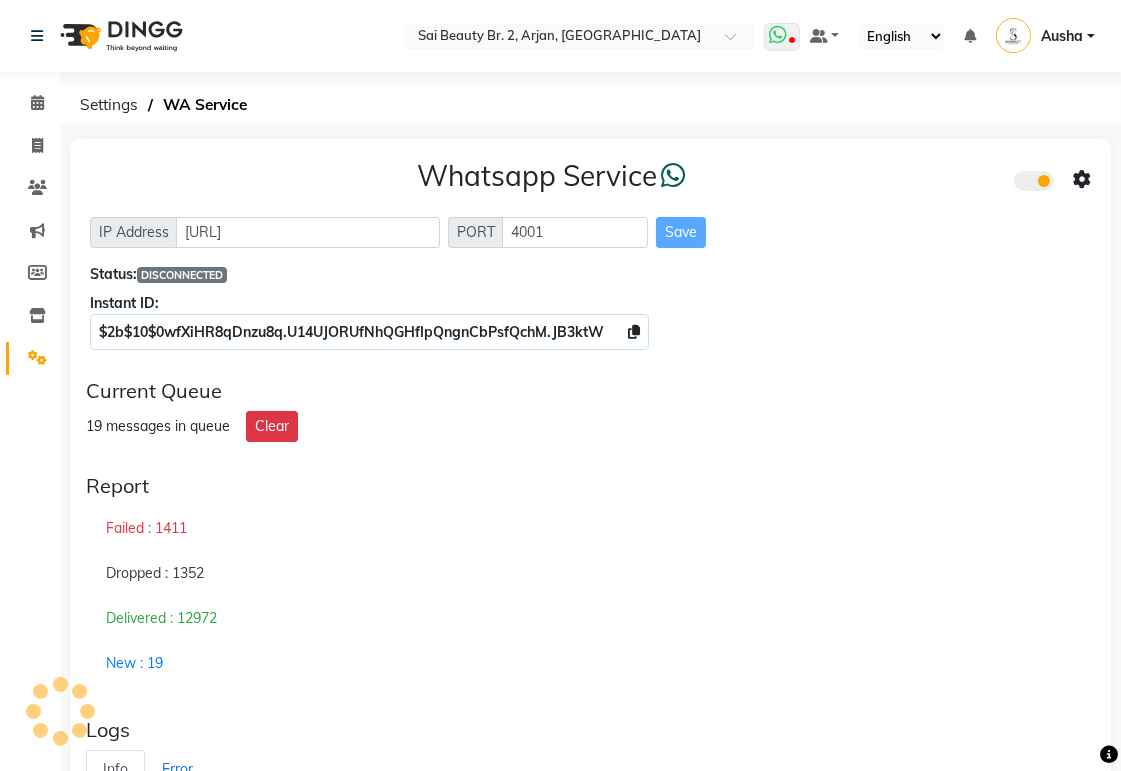 click at bounding box center (778, 35) 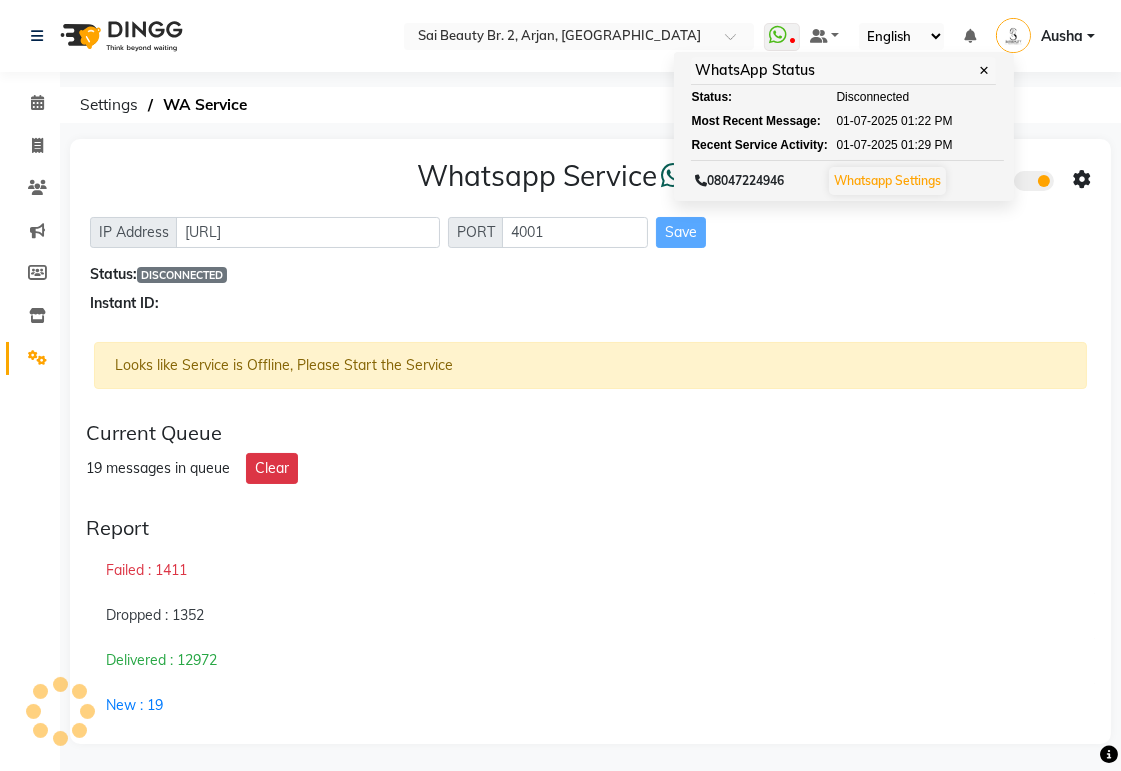click on "Calendar  Invoice  Clients  Marketing  Members  Inventory  Settings Upcoming Tentative Confirm Bookings Segments Page Builder" 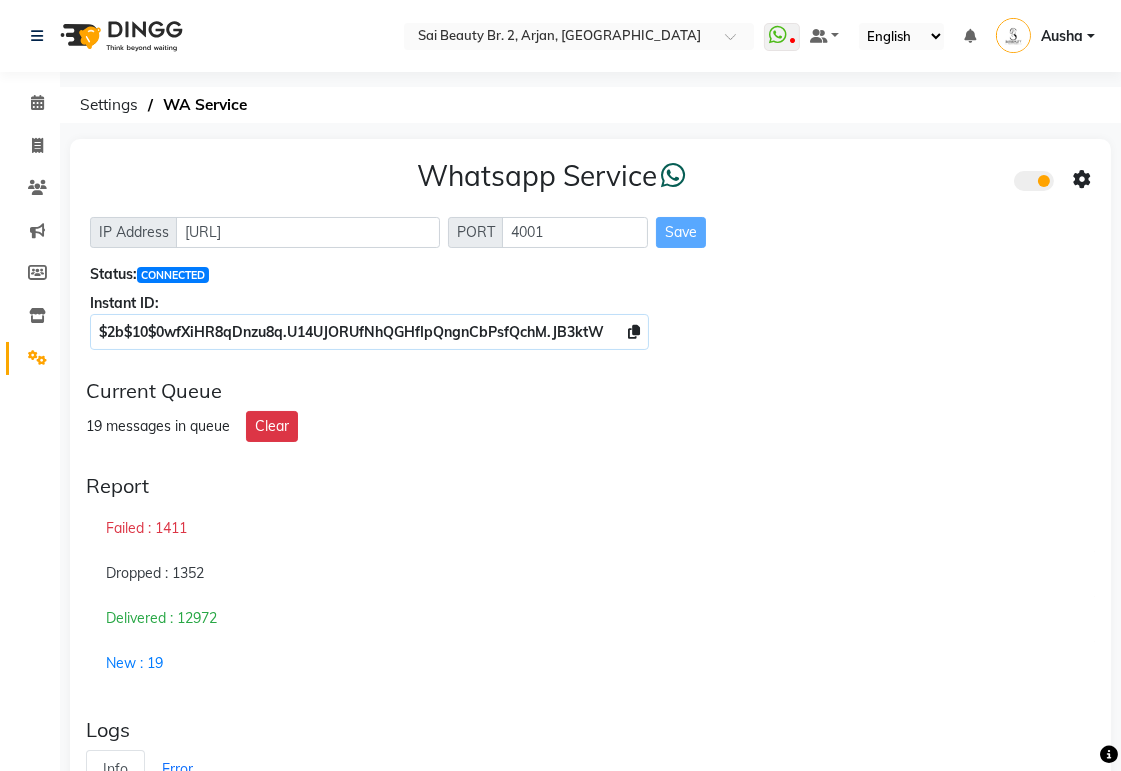 click on "Select Location × Sai Beauty Br. 2, Arjan, [GEOGRAPHIC_DATA]  WhatsApp Status  ✕ Status:  Disconnected Most Recent Message: [DATE]     01:22 PM Recent Service Activity: [DATE]     01:29 PM  08047224946 Whatsapp Settings Default Panel My Panel English ENGLISH Español العربية मराठी हिंदी ગુજરાતી தமிழ் 中文 Notifications nothing to show Ausha Manage Profile Change Password Sign out  Version:3.14.0  ☀ Sai Beauty Br. 2, Arjan, [GEOGRAPHIC_DATA]  Calendar  Invoice  Clients  Marketing  Members  Inventory  Settings Upcoming Tentative Confirm Bookings Segments Page Builder Settings  WA Service  Whatsapp Service  IP Address [URL] PORT 4001 Save Status:  CONNECTED Instant ID: $2b$10$0wfXiHR8qDnzu8q.U14UJORUfNhQGHflpQngnCbPsfQchM.JB3ktW Current Queue 19 messages in queue Clear Report  Failed : 1411  Dropped : 1352  Delivered : 12972  New : 19 Logs Info Error     20:01:20 [32minfo[39m [session-management]: Session starting  No Error Logs Available" at bounding box center (560, 654) 